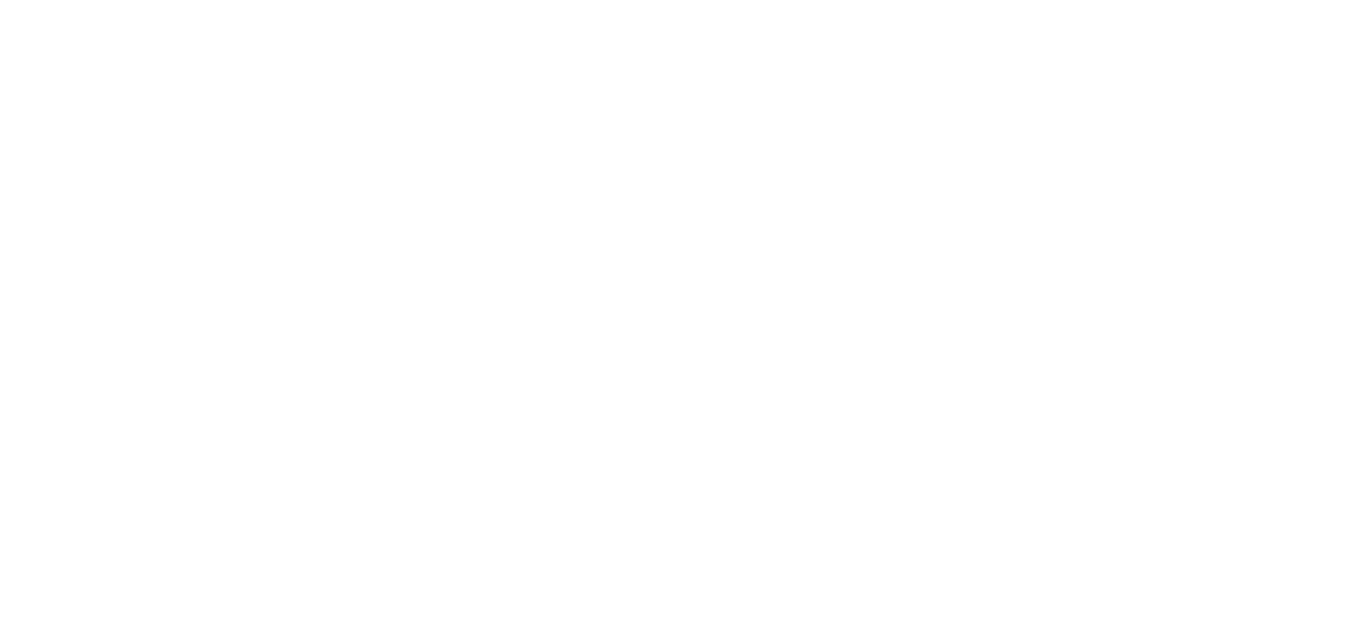 scroll, scrollTop: 0, scrollLeft: 0, axis: both 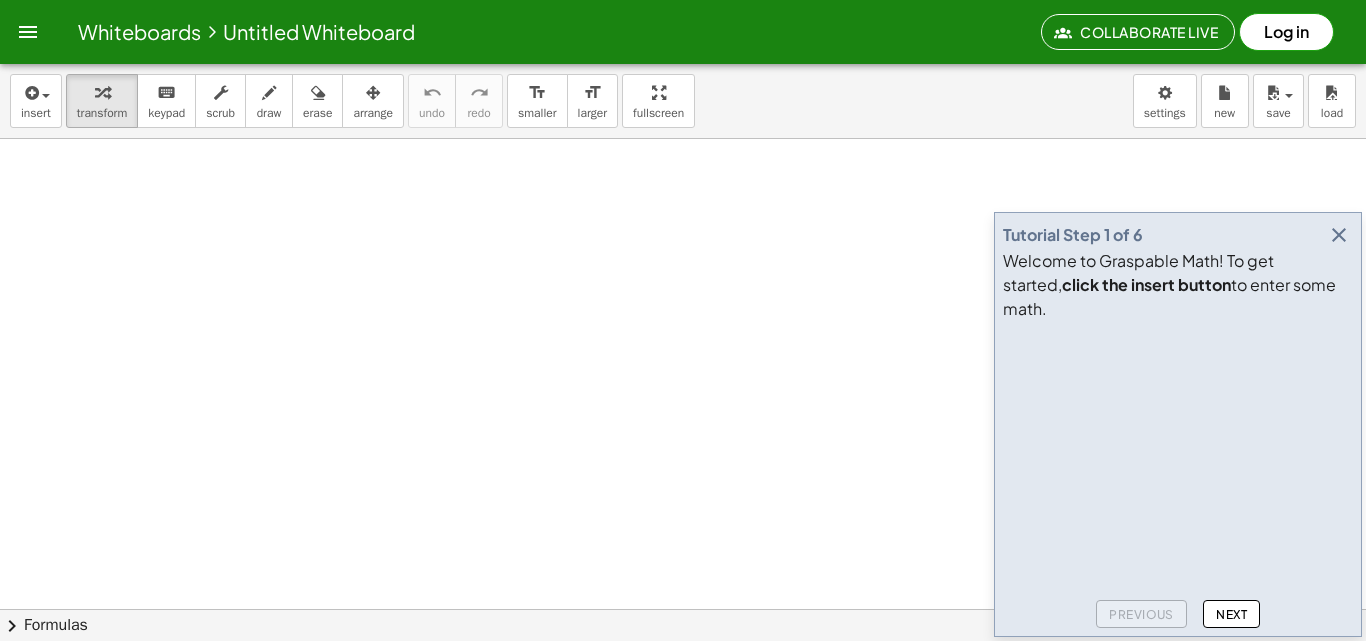 click at bounding box center [1339, 235] 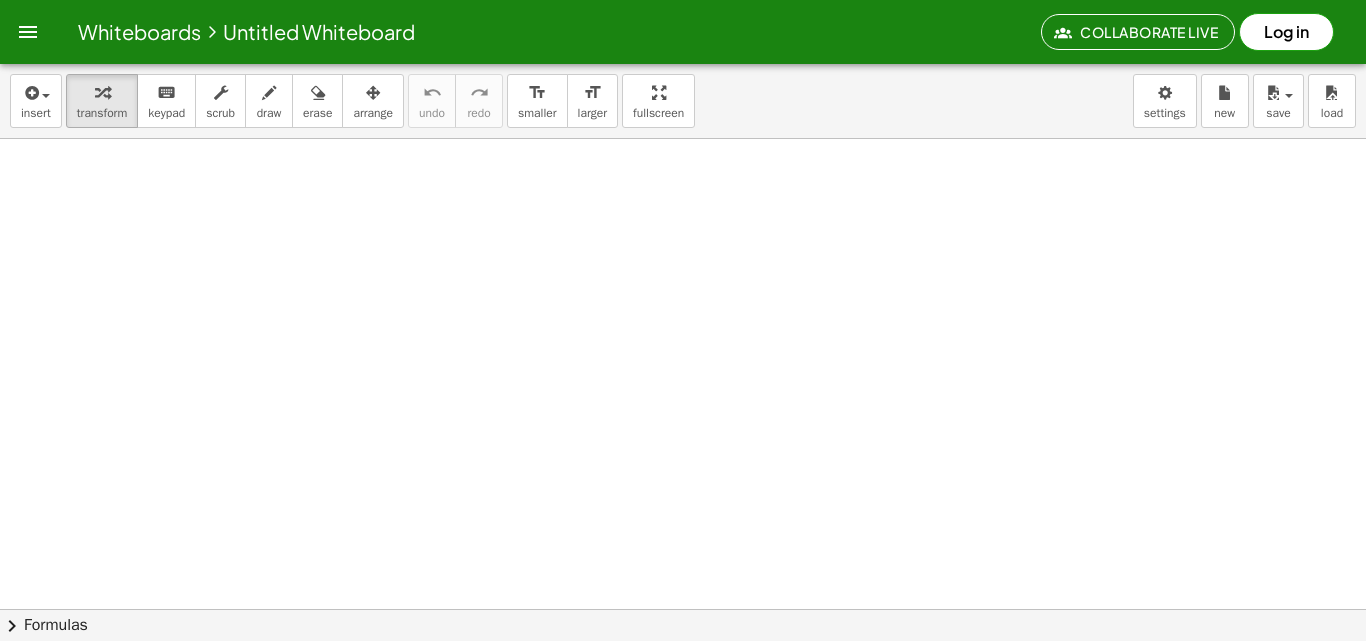 scroll, scrollTop: 0, scrollLeft: 0, axis: both 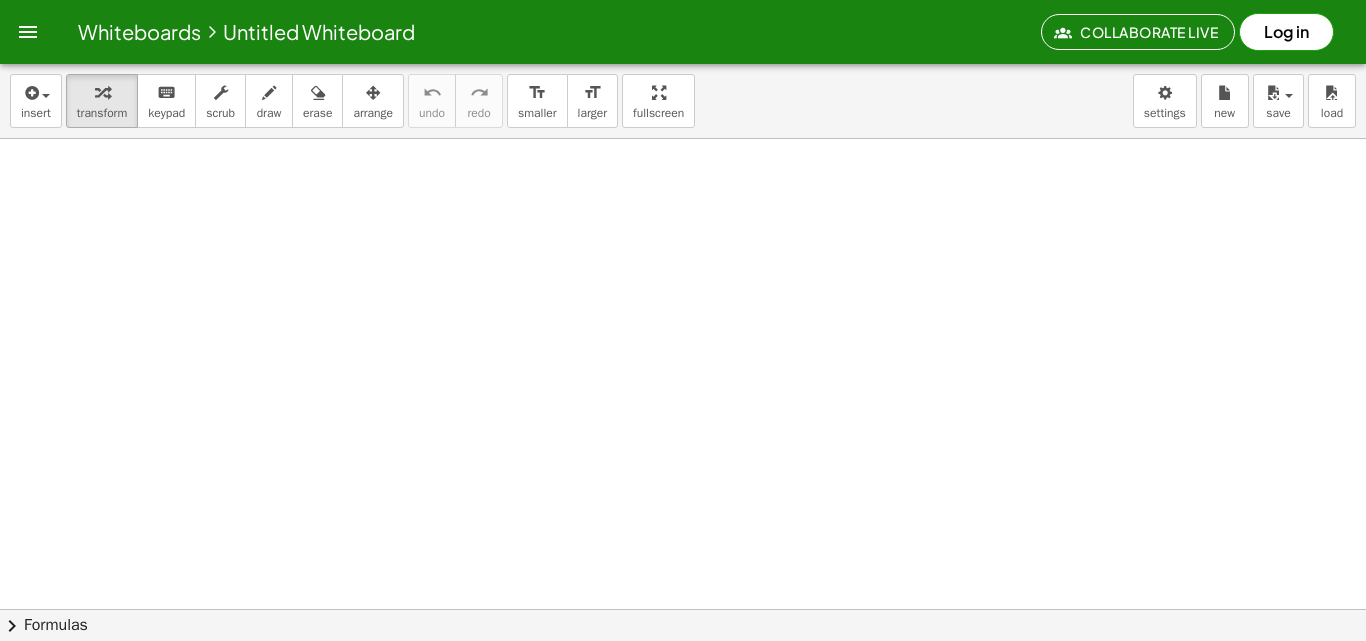 click at bounding box center [683, 609] 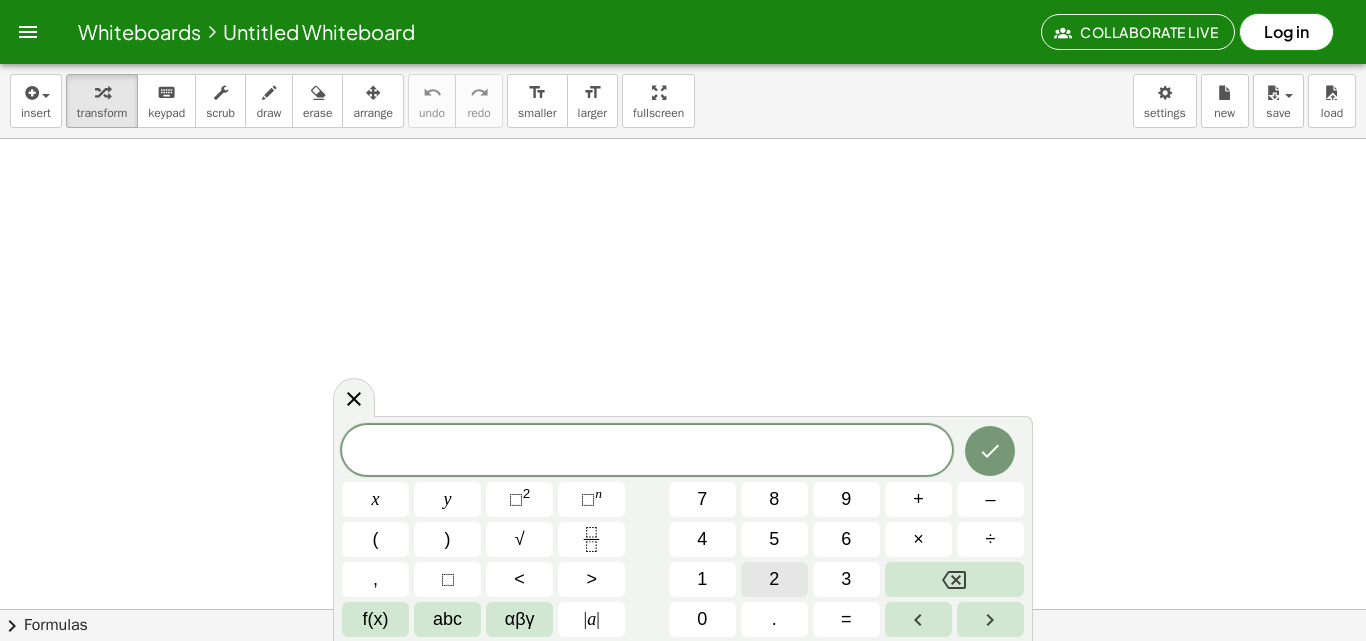 click on "2" at bounding box center (774, 579) 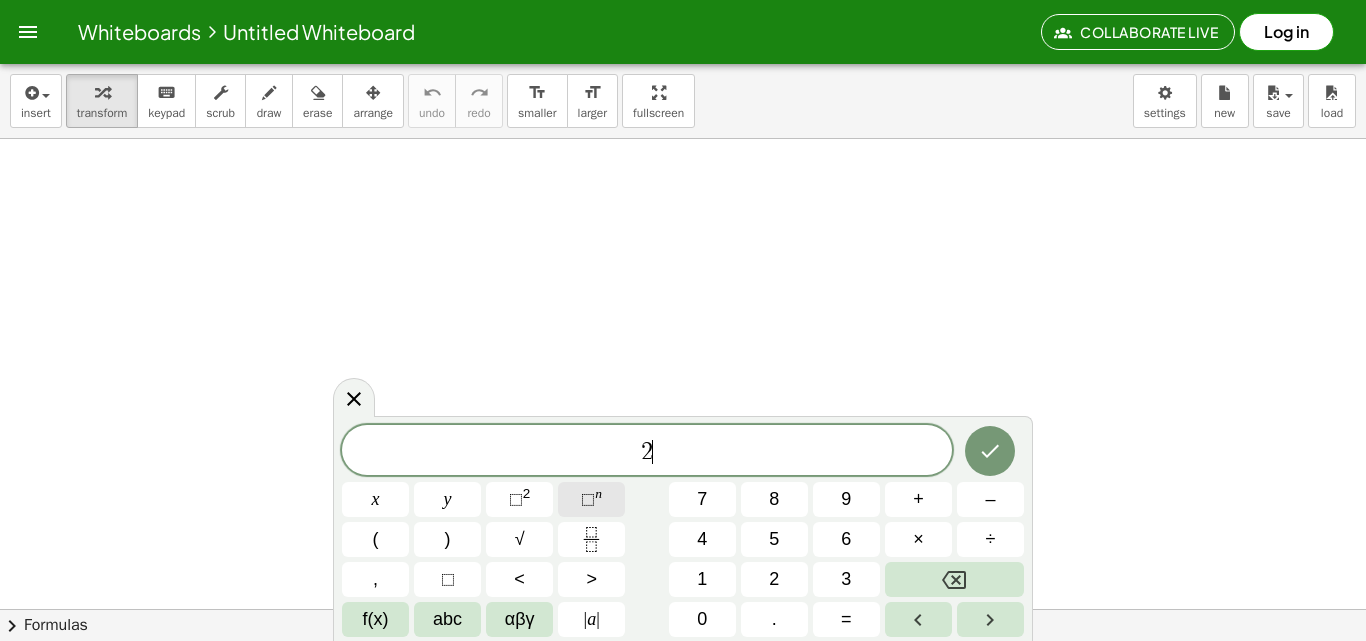 click on "⬚" at bounding box center (588, 499) 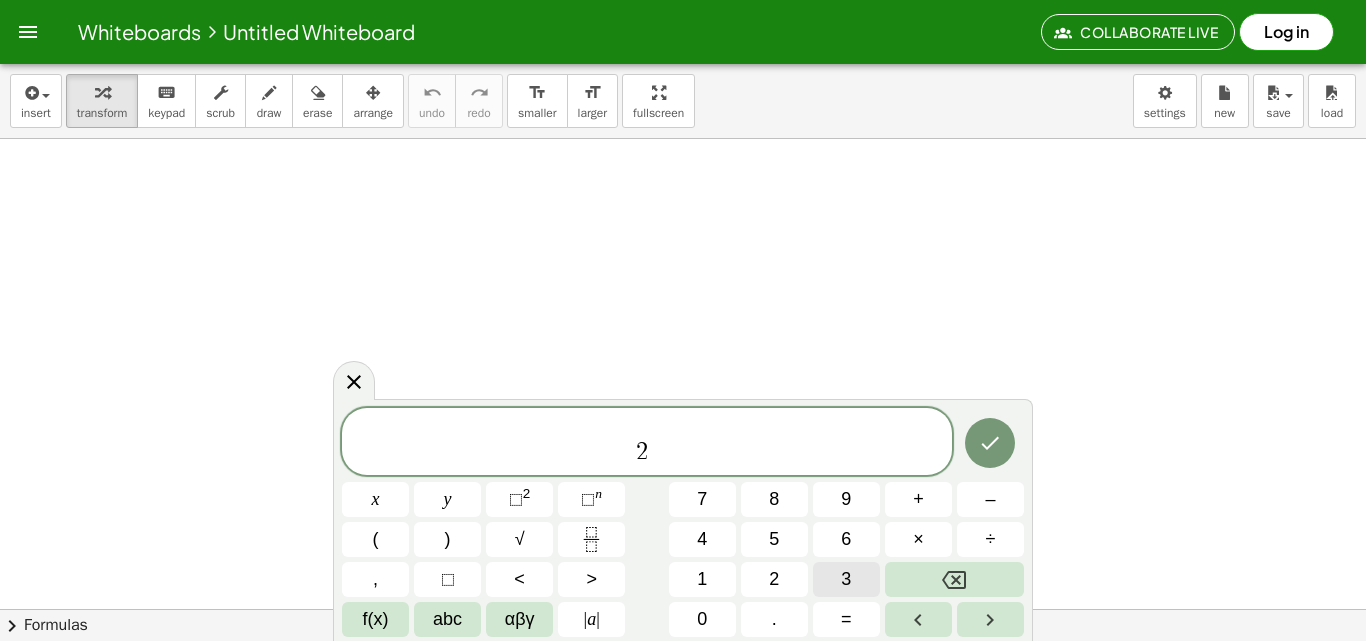 click on "3" at bounding box center (846, 579) 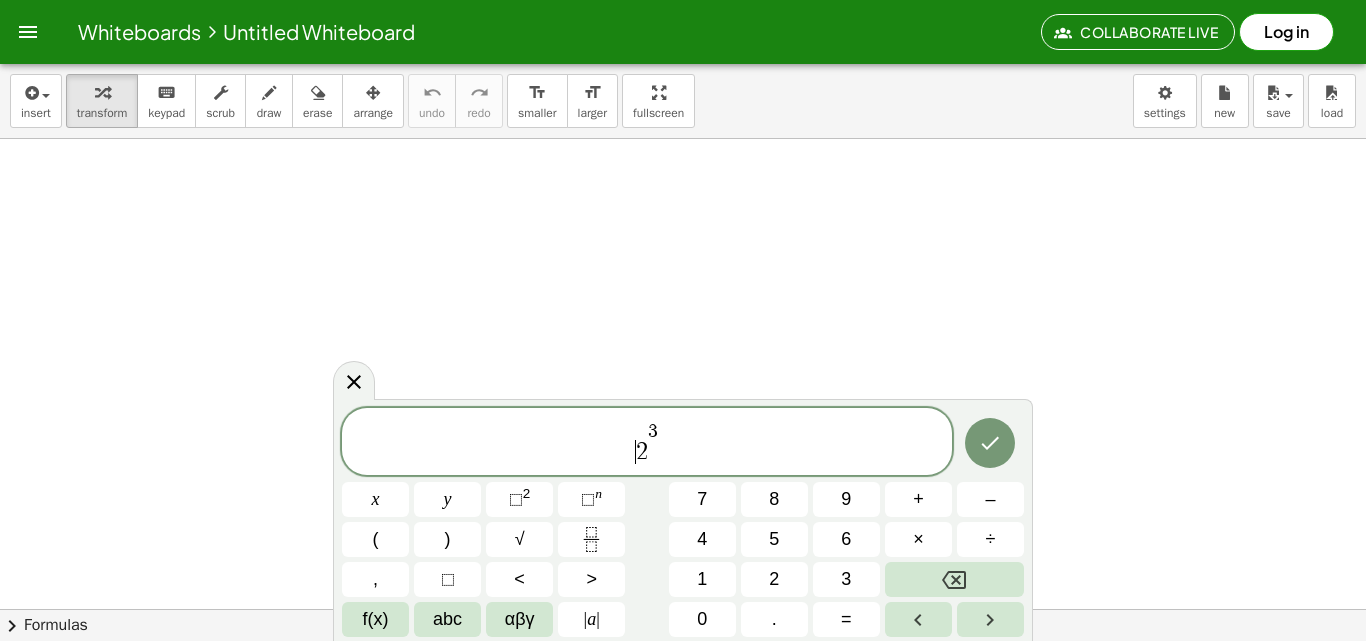 click on "​ 2 3" at bounding box center (647, 443) 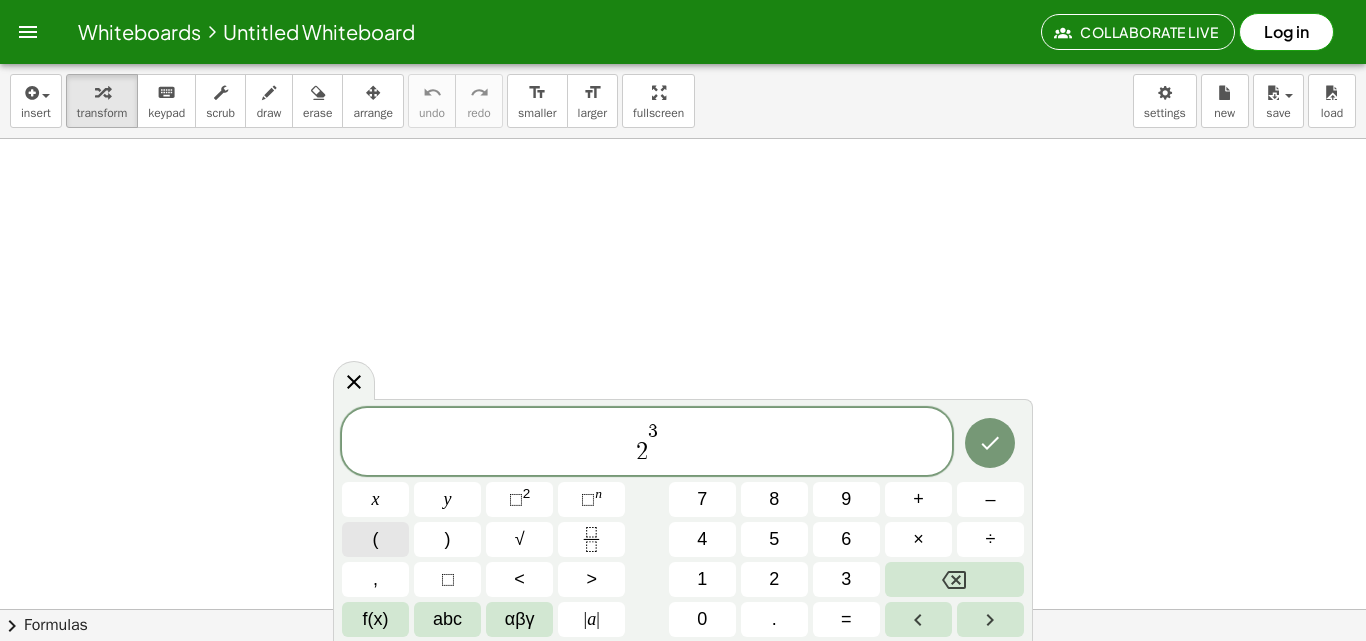 click on "(" at bounding box center [376, 539] 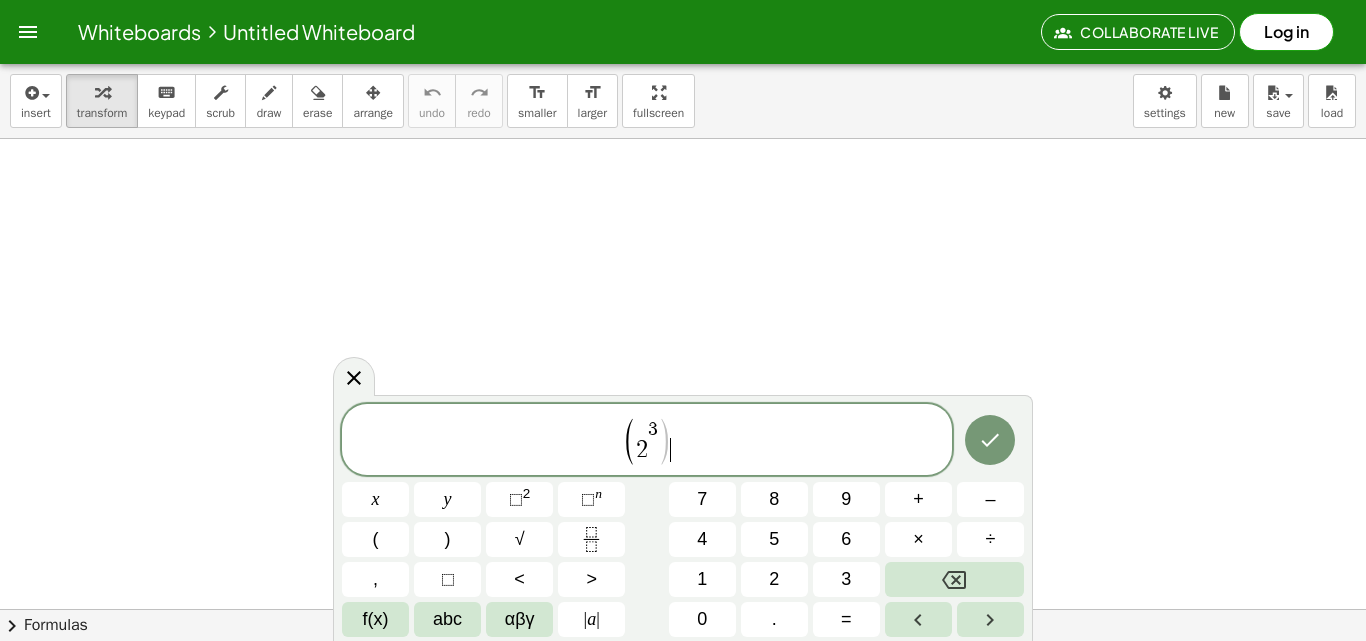 click on "( 2 3 ) ​" at bounding box center (647, 441) 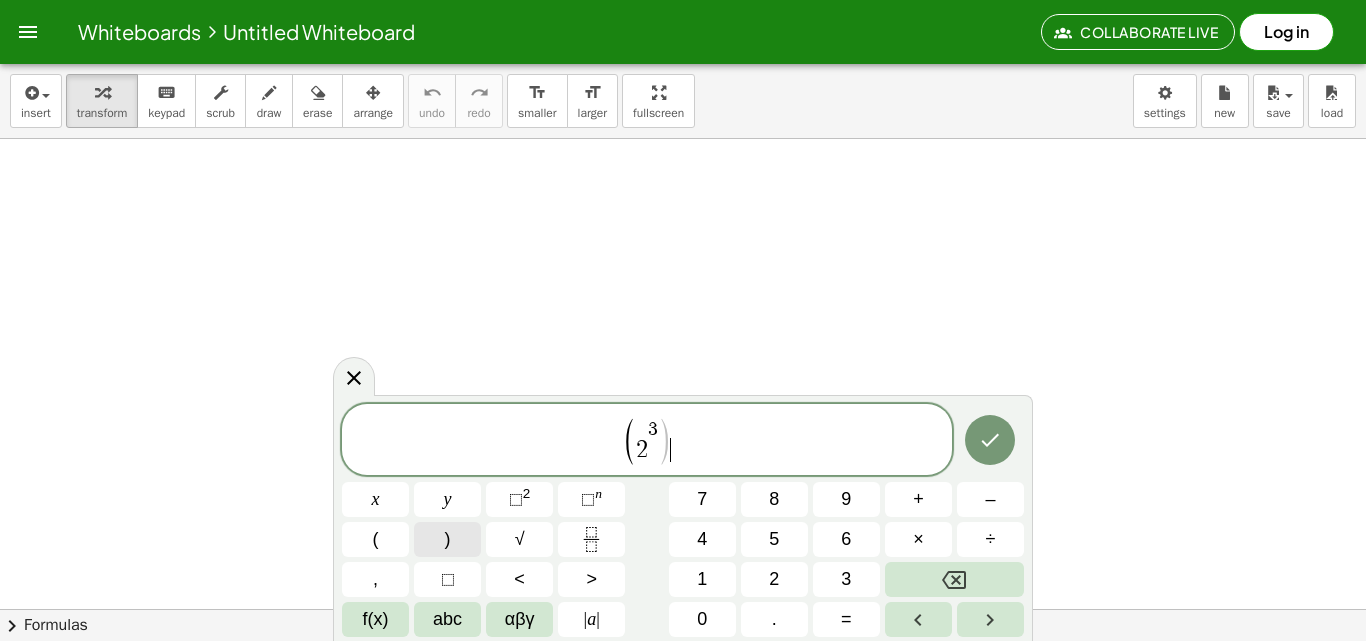 click on ")" at bounding box center [447, 539] 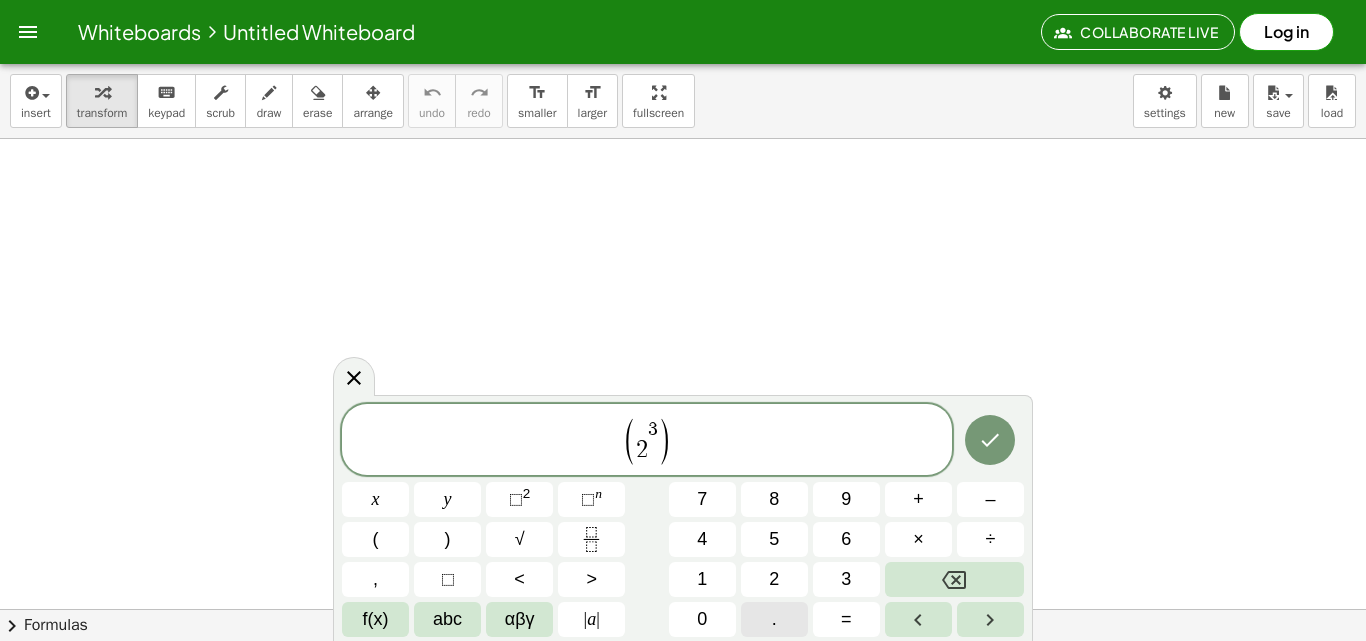 click on "." at bounding box center [774, 619] 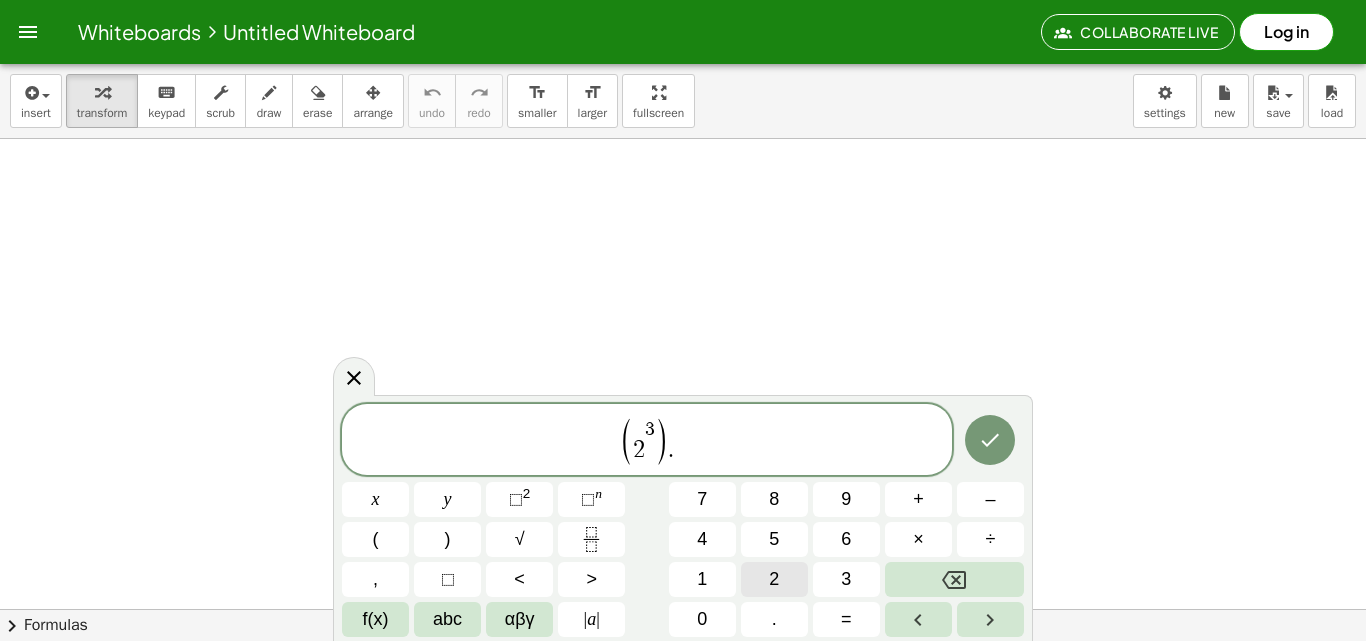 click on "2" at bounding box center [774, 579] 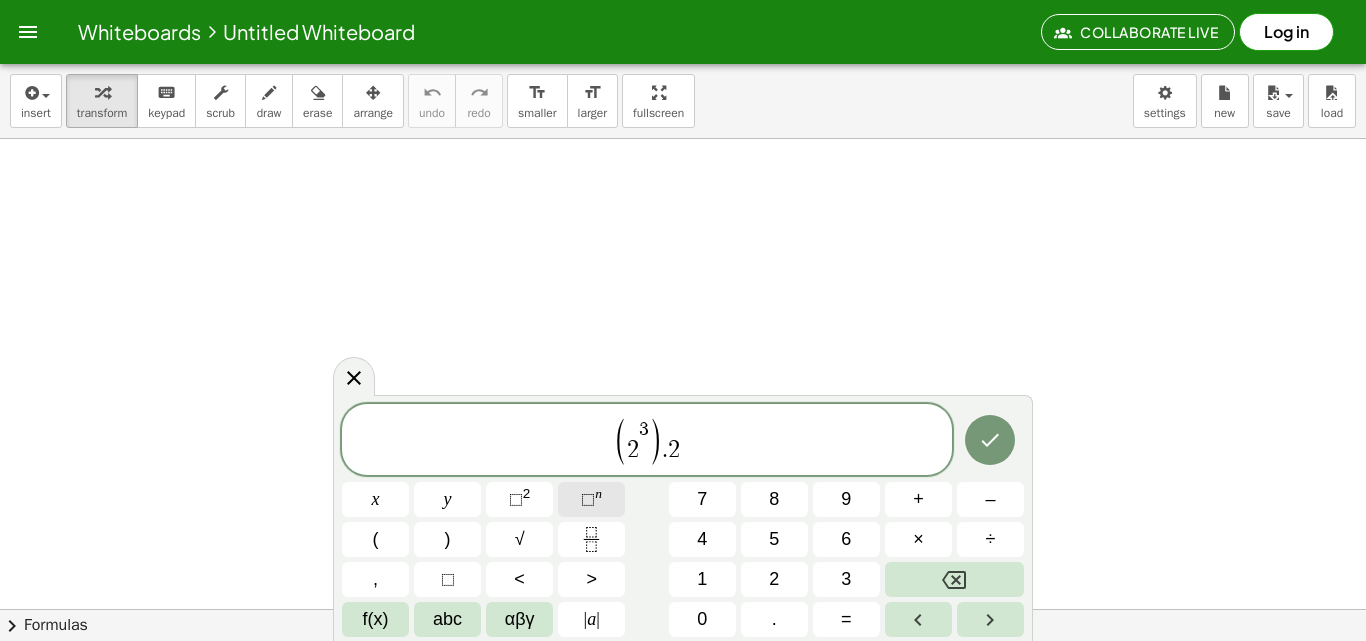 click on "⬚ n" at bounding box center [591, 499] 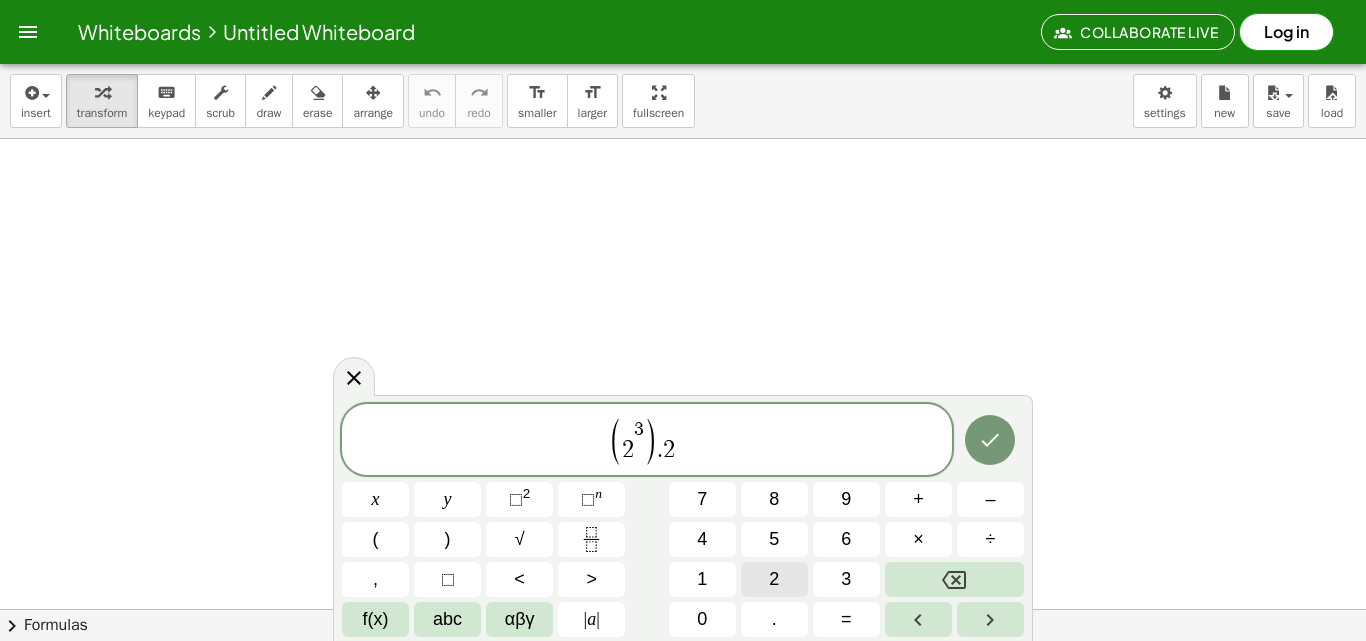 click on "2" at bounding box center (774, 579) 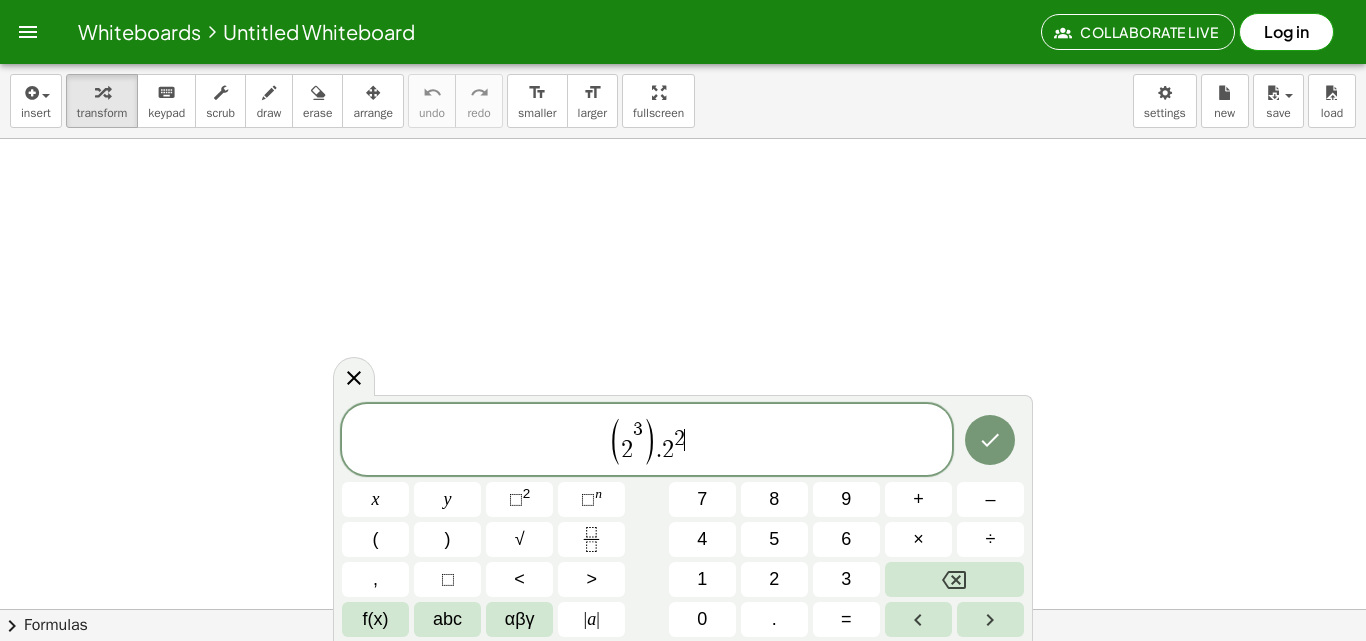 click on "( 2 3 ) . 2 2 ​" at bounding box center (647, 441) 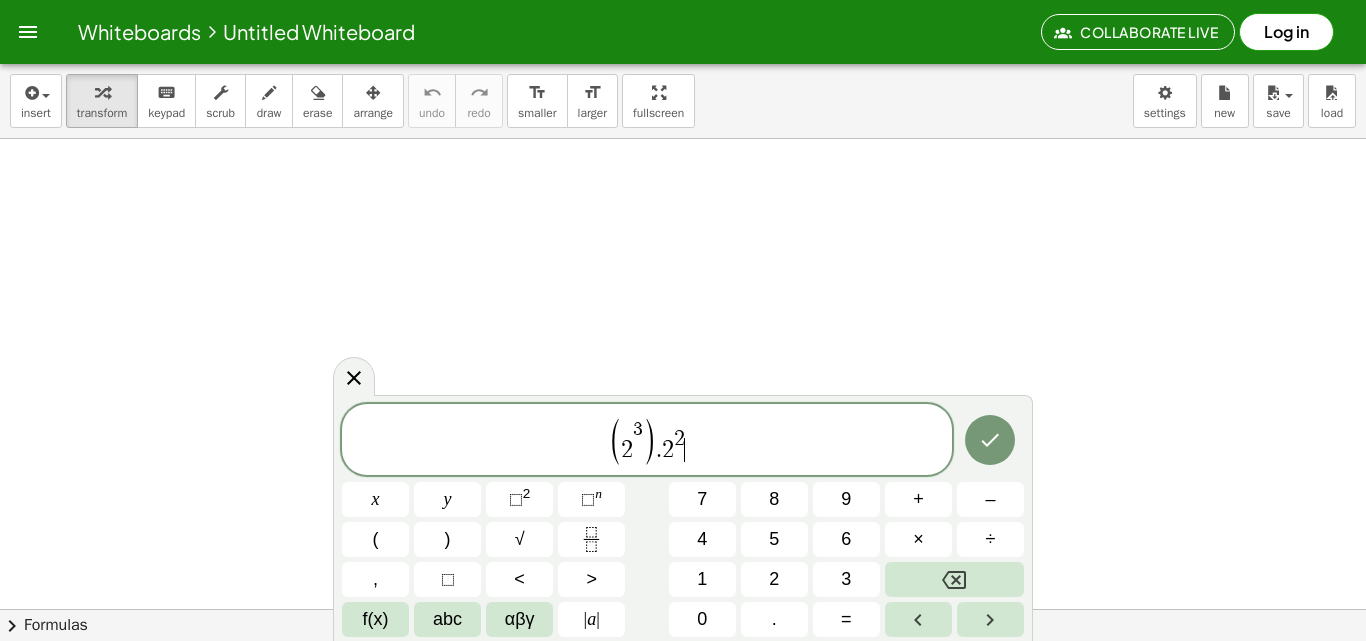 click on "( 2 3 ) . 2 2 ​" at bounding box center [647, 441] 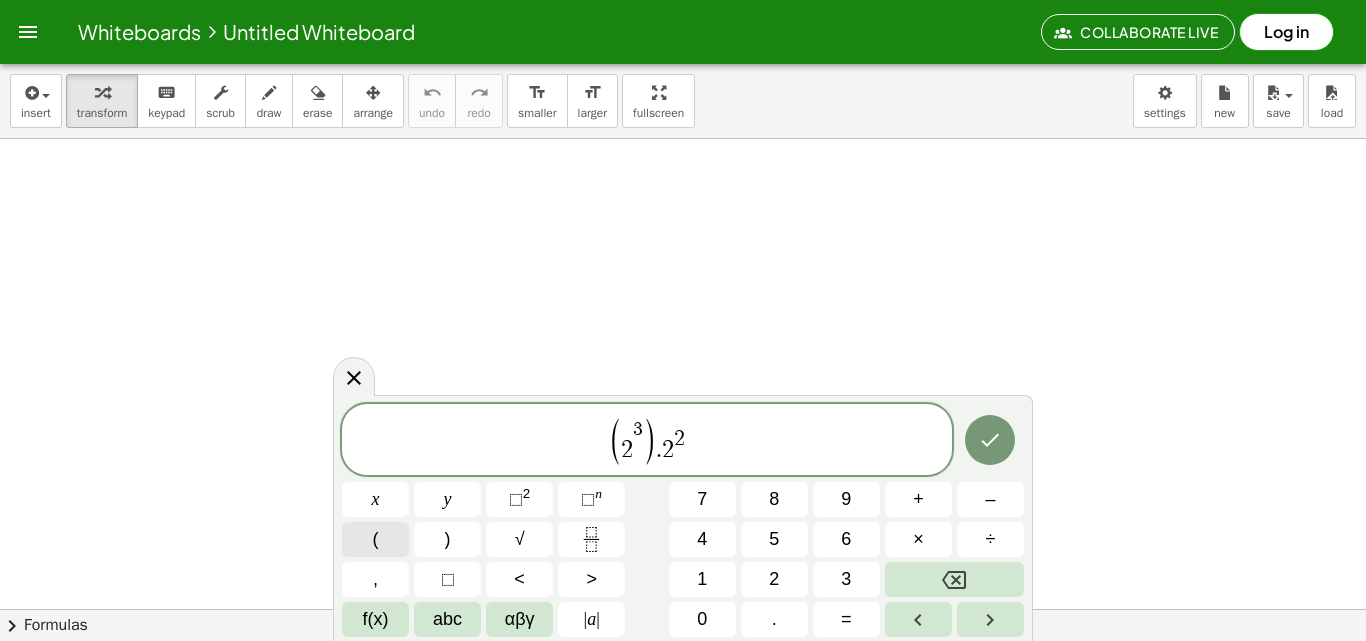 click on "(" at bounding box center (375, 539) 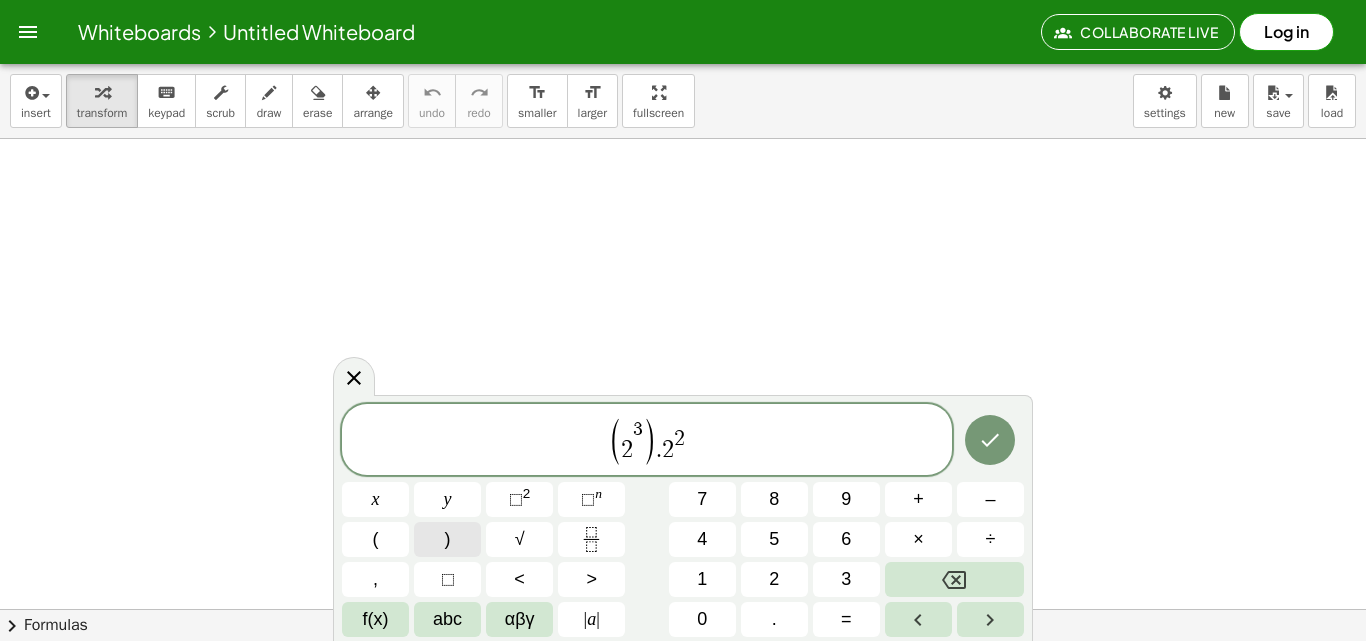 click on ")" at bounding box center (448, 539) 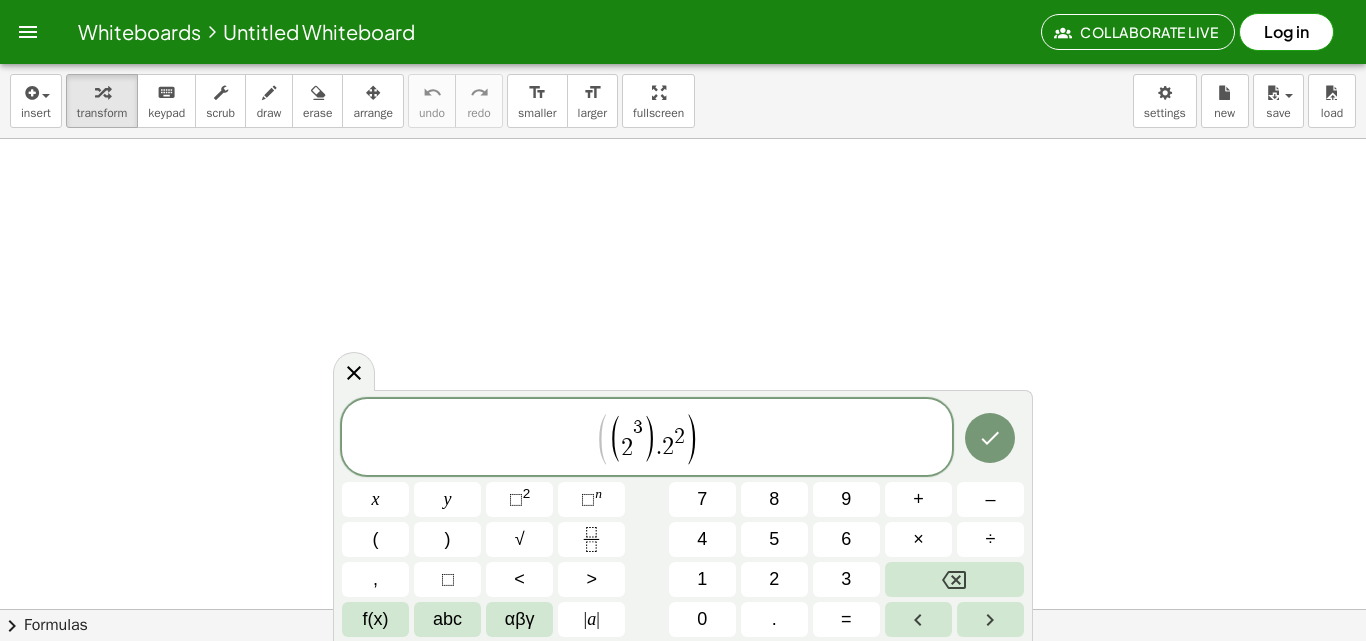click on "2" at bounding box center (668, 447) 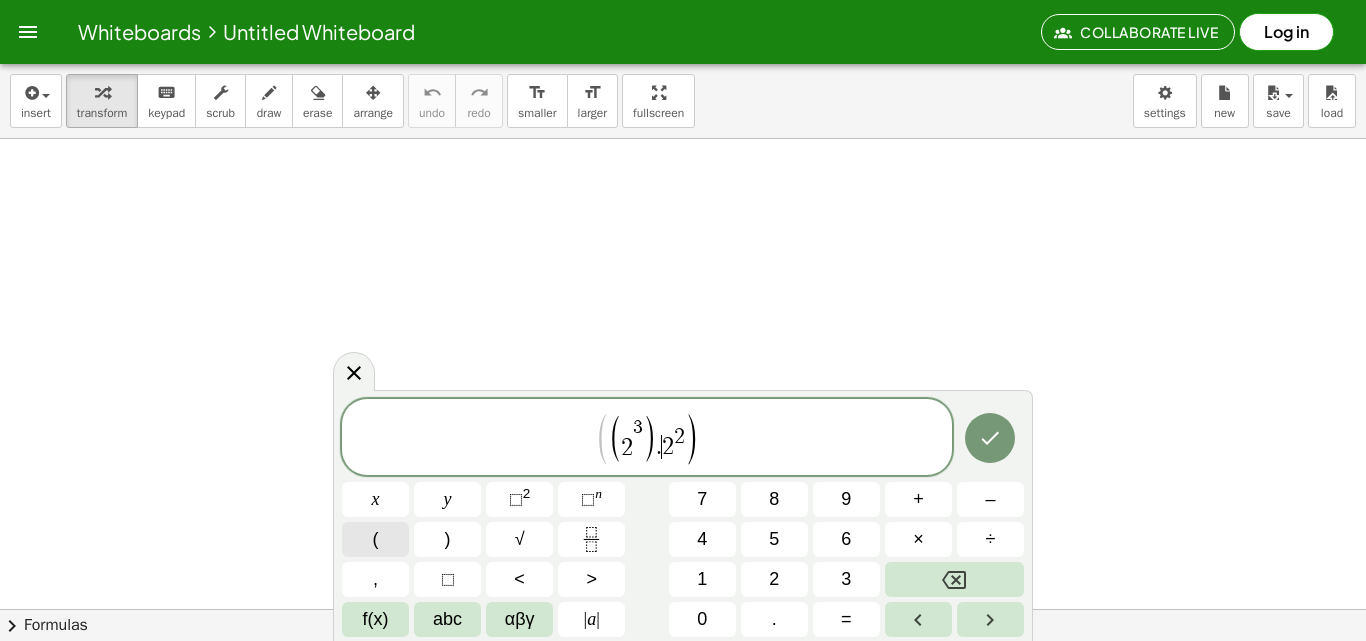 click on "(" at bounding box center [375, 539] 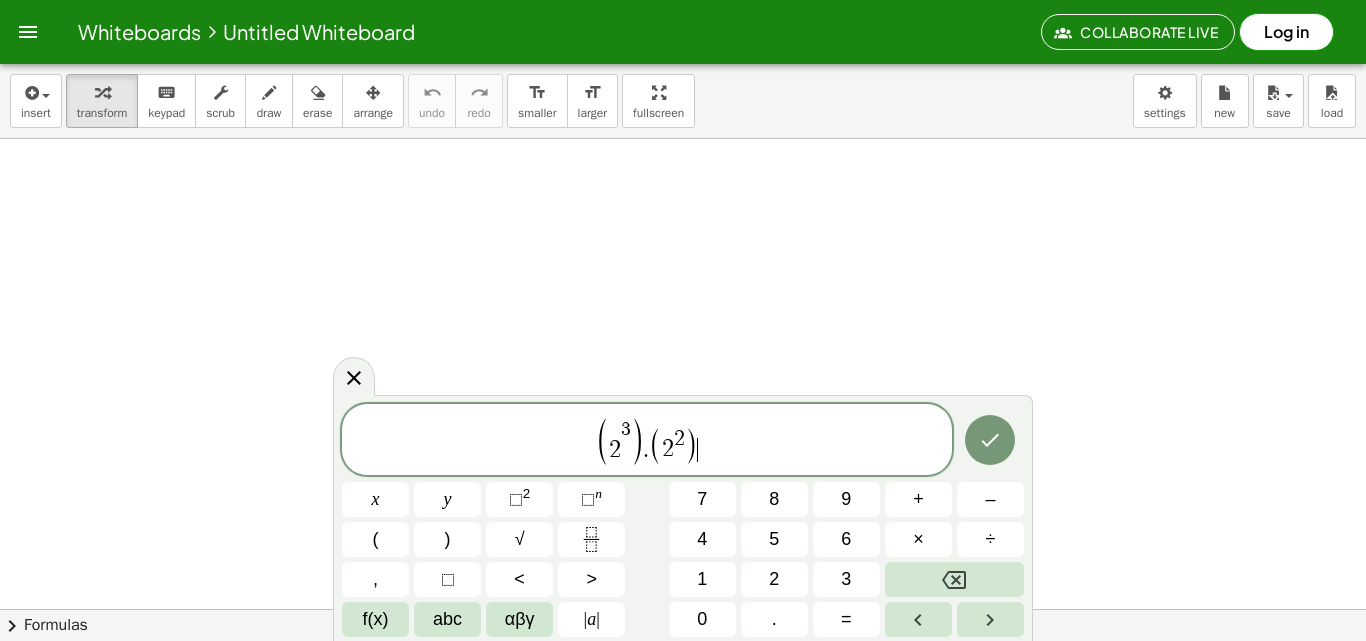 click on "( 2 3 ) . ( 2 2 ) ​" at bounding box center (647, 441) 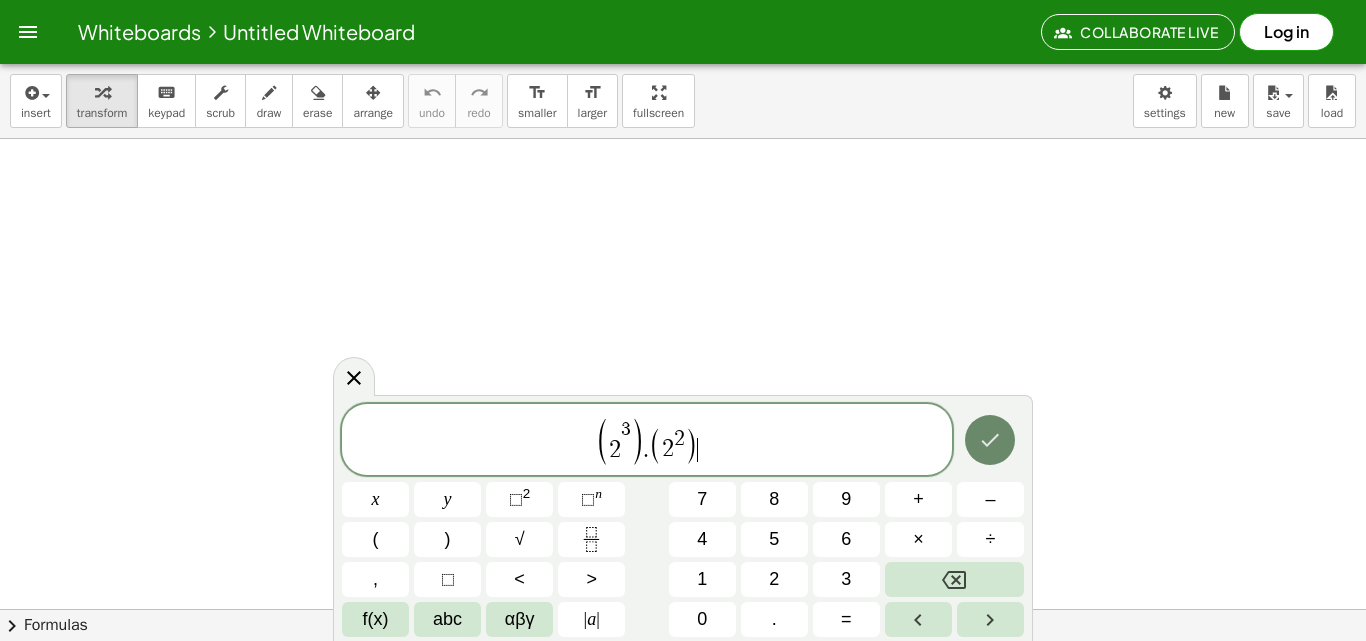 click at bounding box center (990, 440) 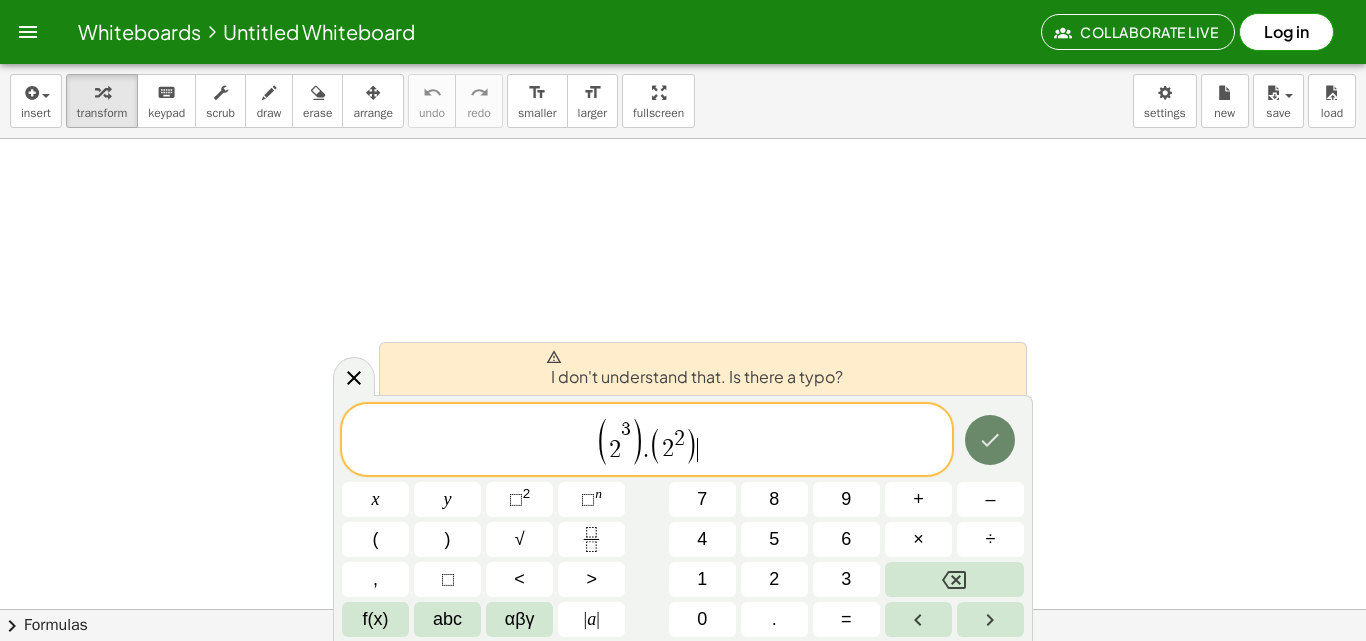 click 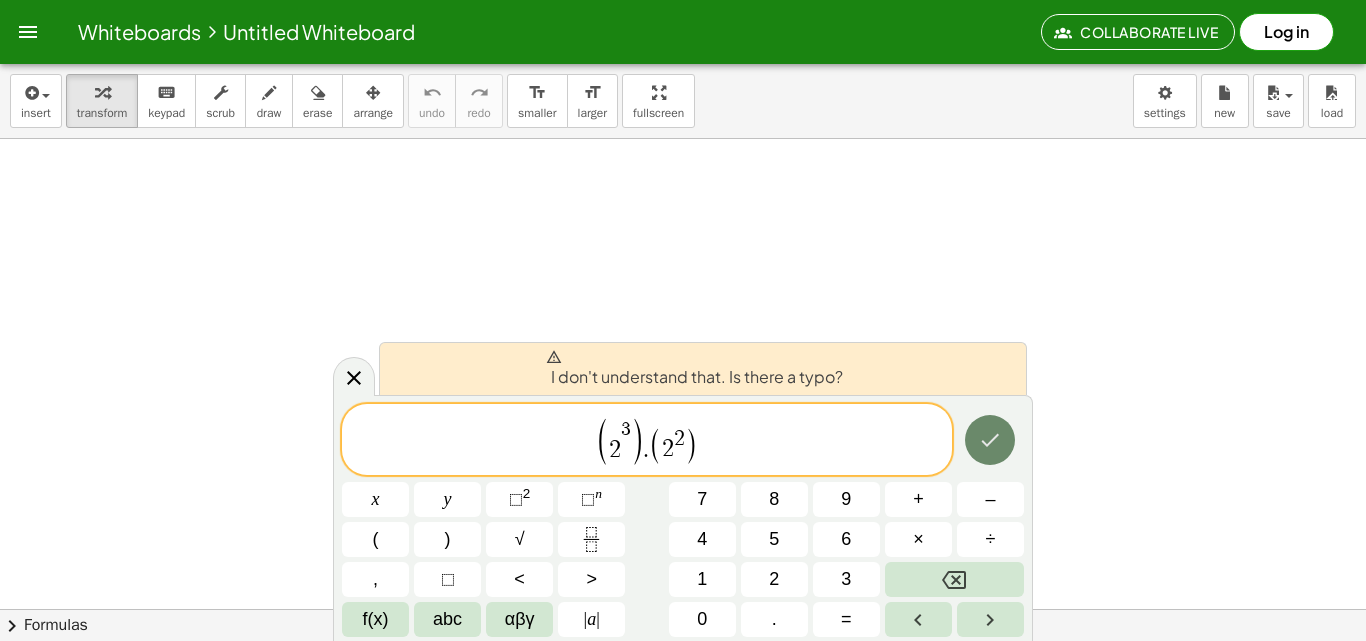 click 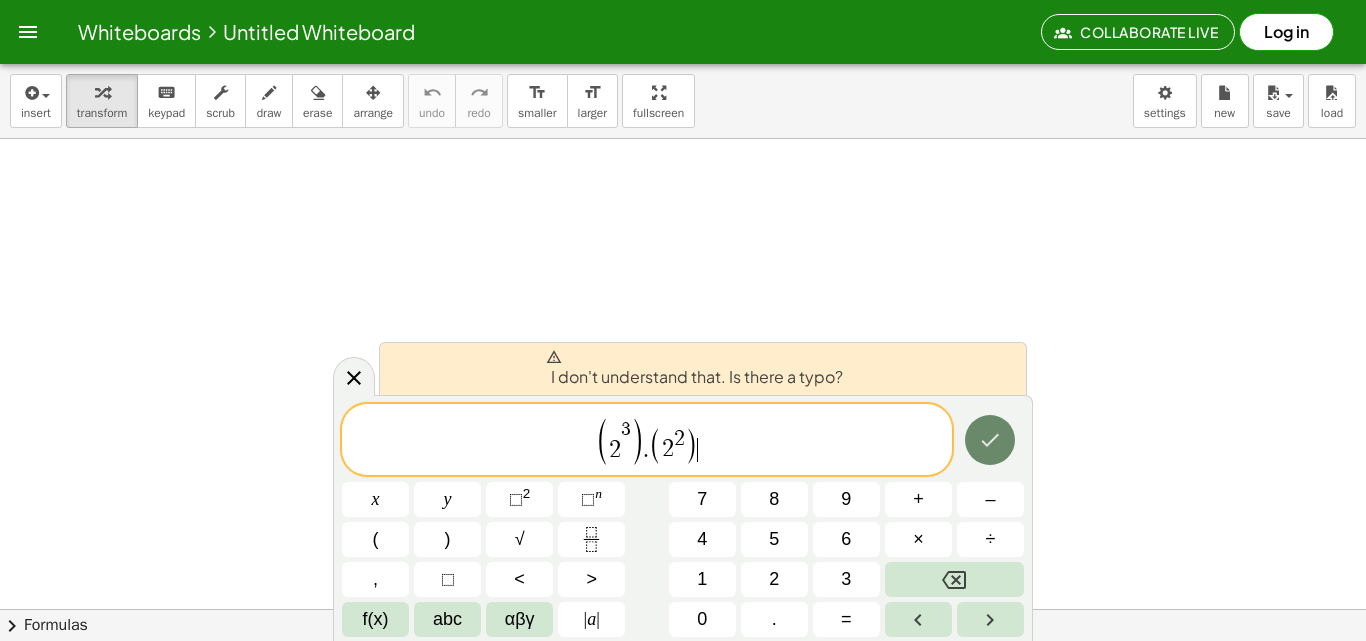 click 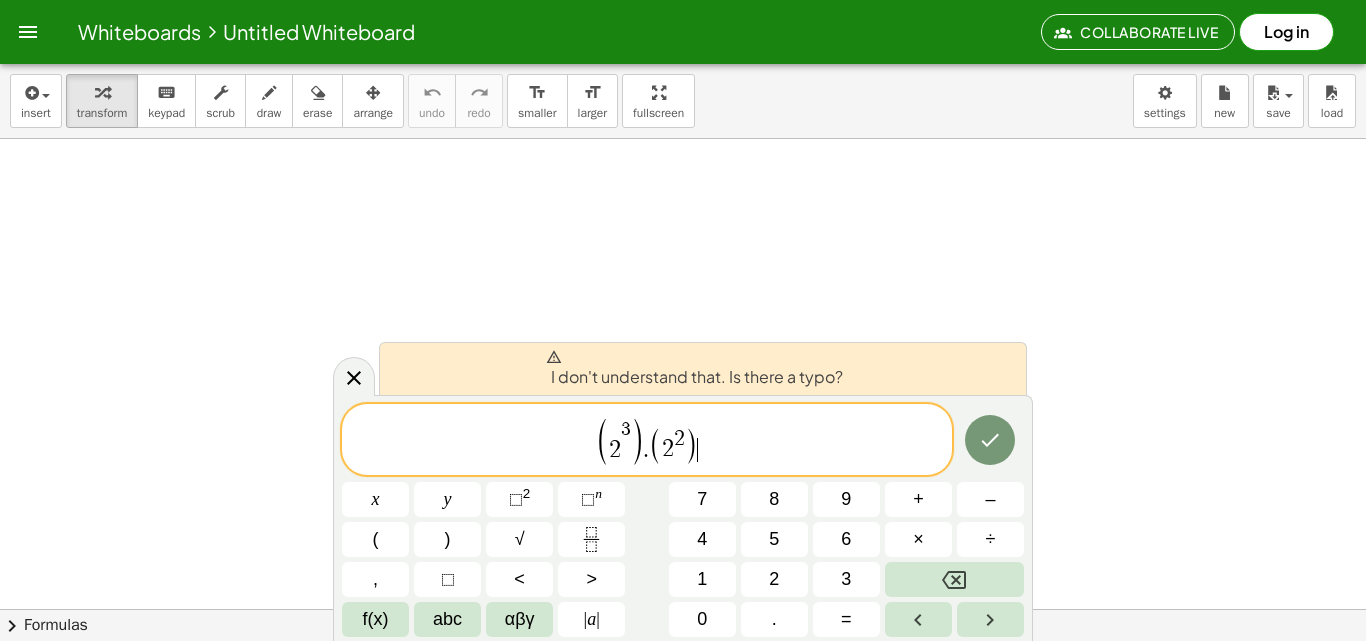 click on "( 2 3 ) . ( 2 2 ) ​" at bounding box center (647, 441) 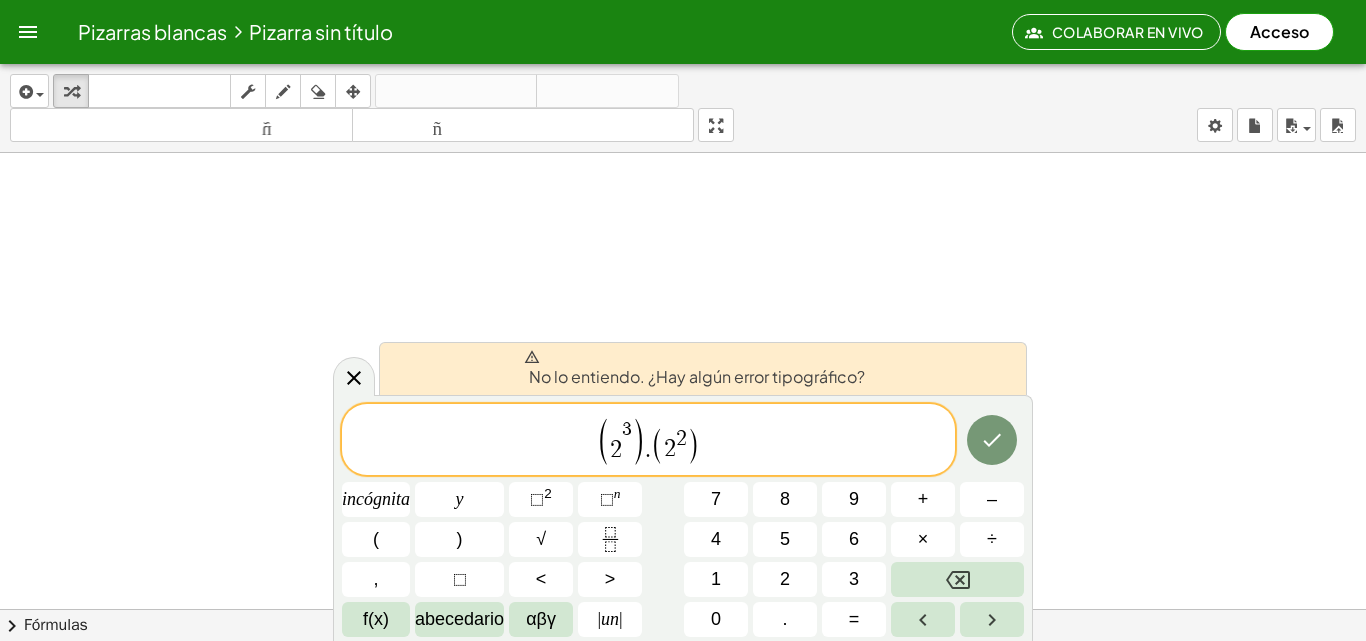 click at bounding box center (683, 609) 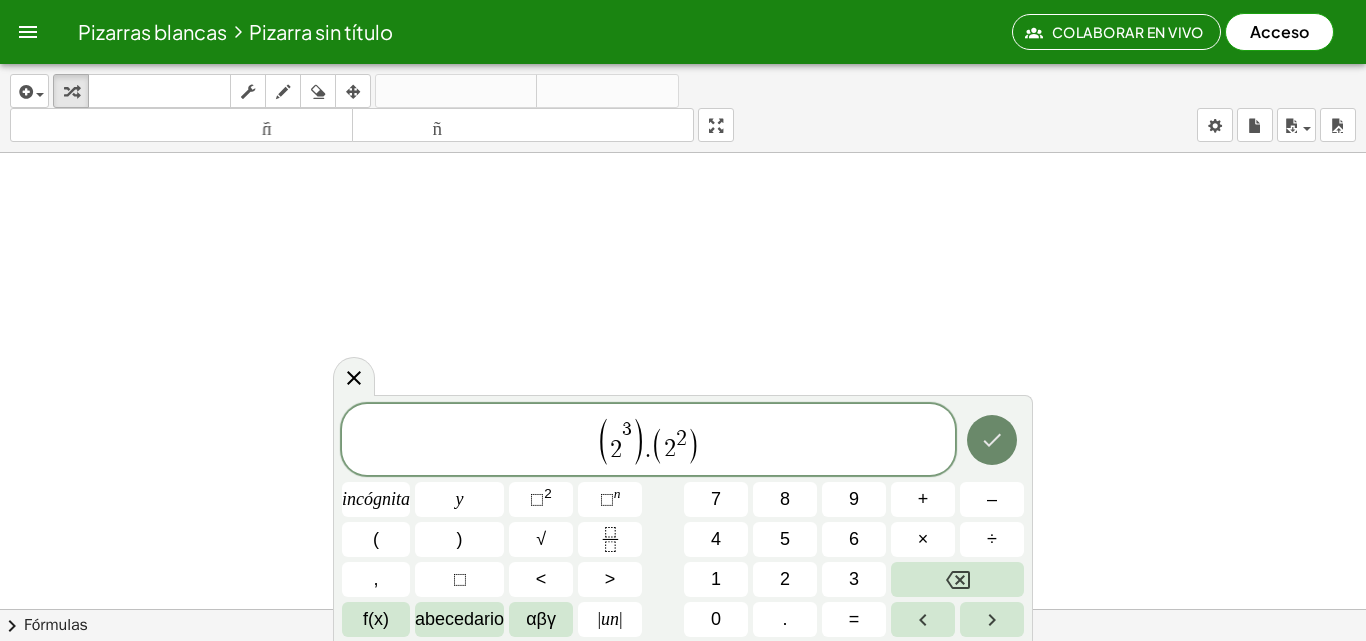 click 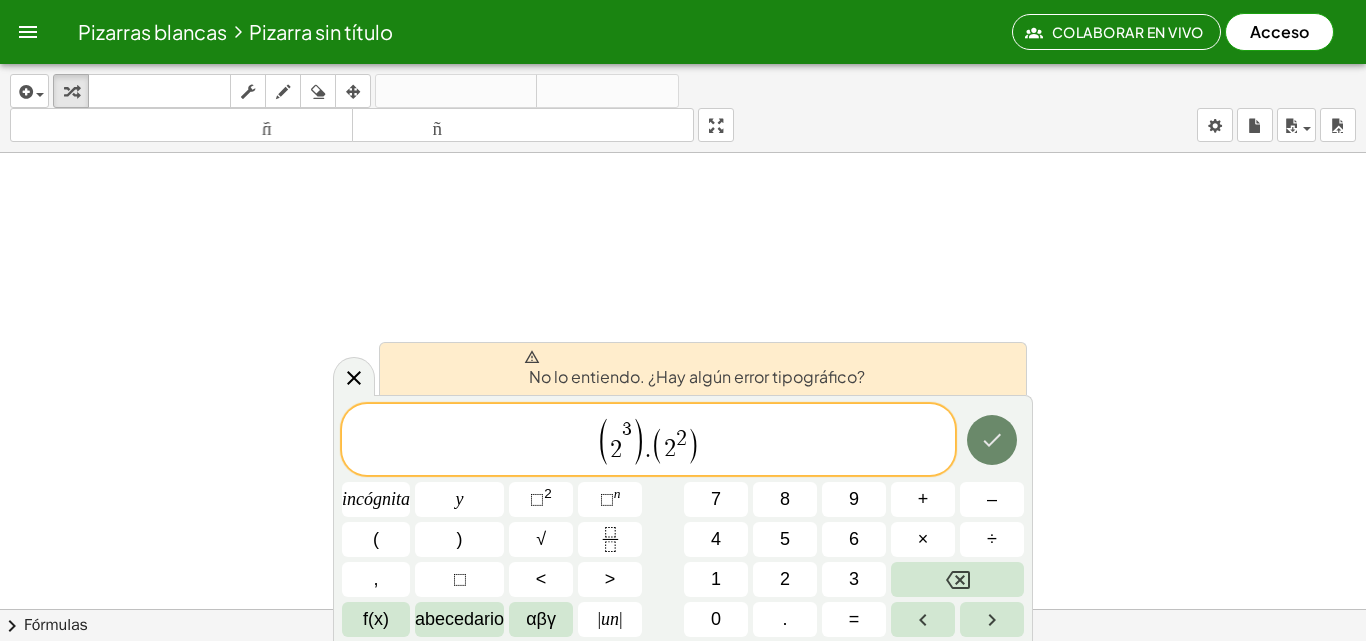 click 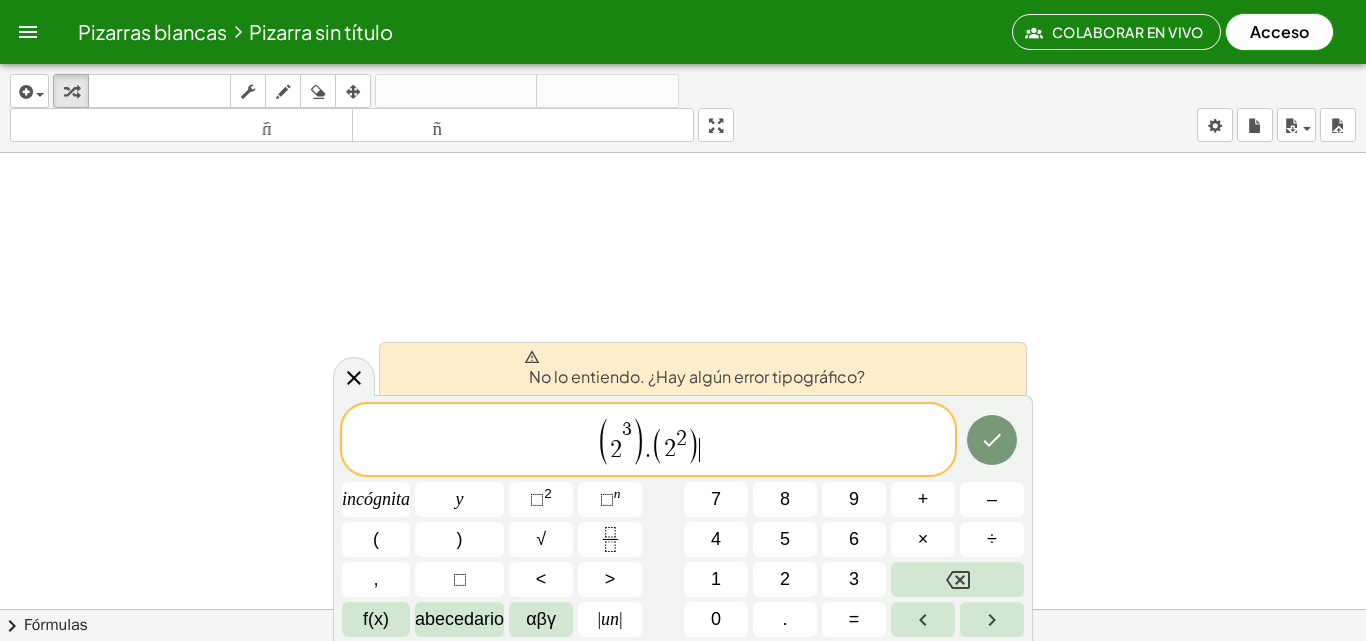 click on "( 2 3 ) . ( 2 2 ) ​" at bounding box center [648, 441] 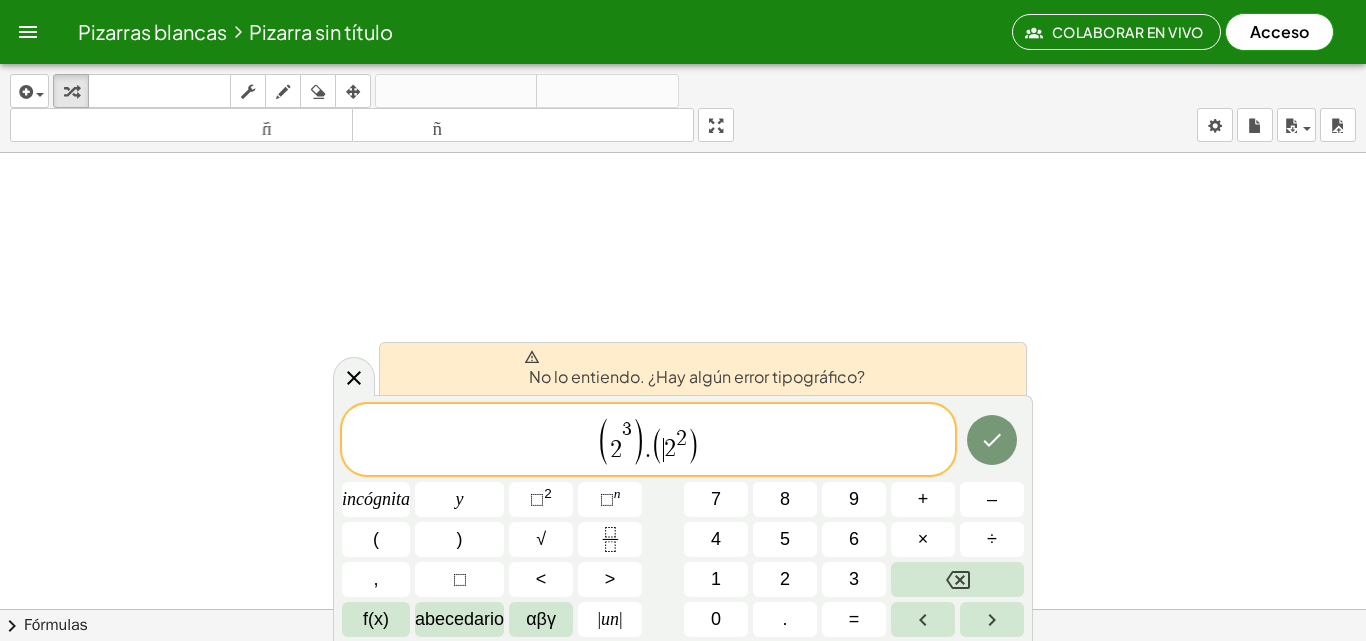 click on "(" at bounding box center (658, 445) 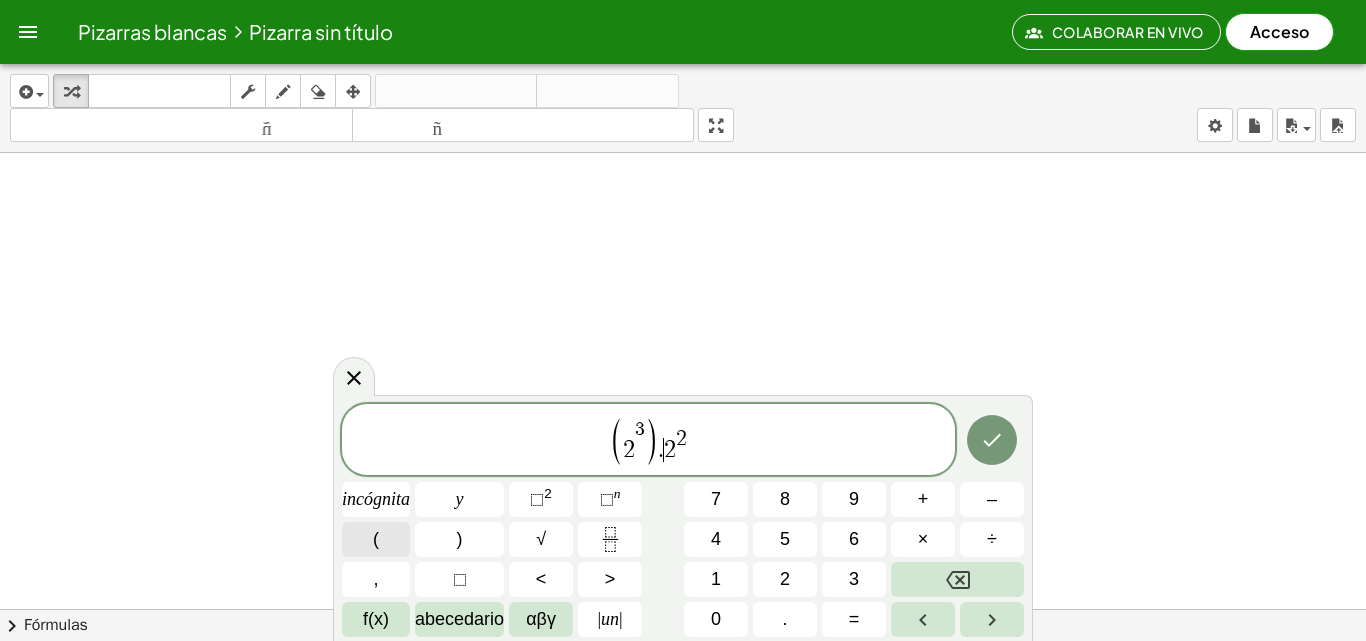 click on "(" at bounding box center (376, 539) 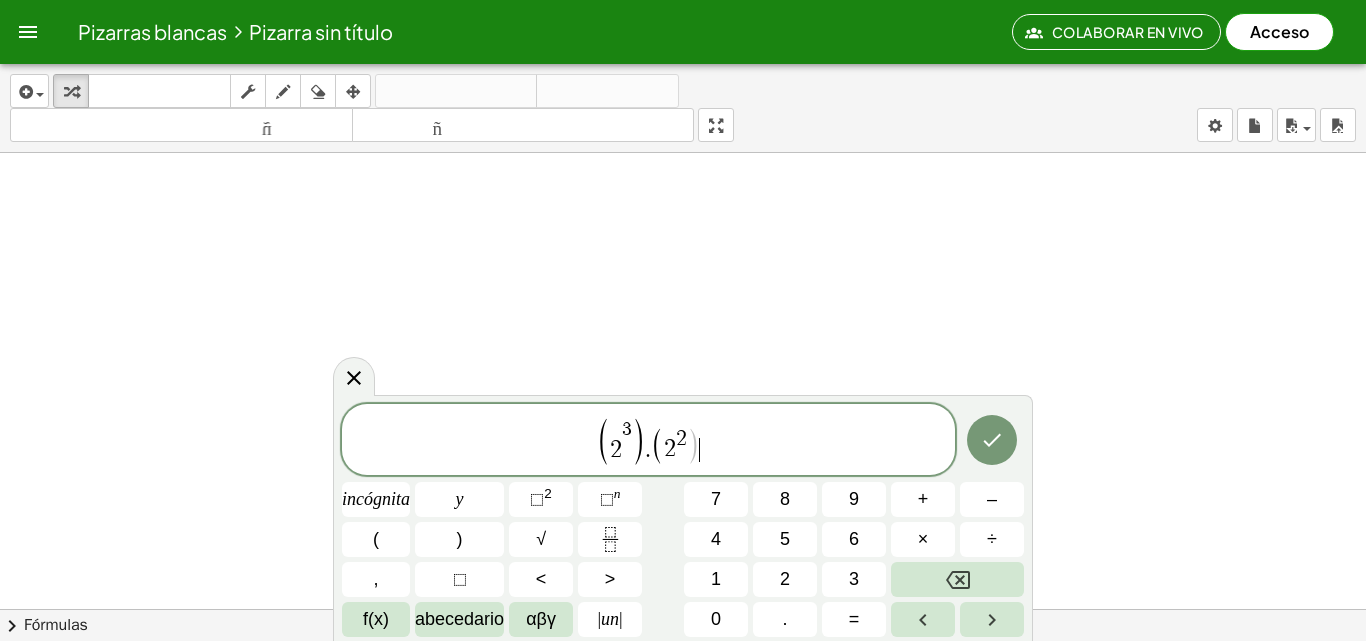 click on "( 2 3 ) . ( 2 2 ) ​" at bounding box center (648, 441) 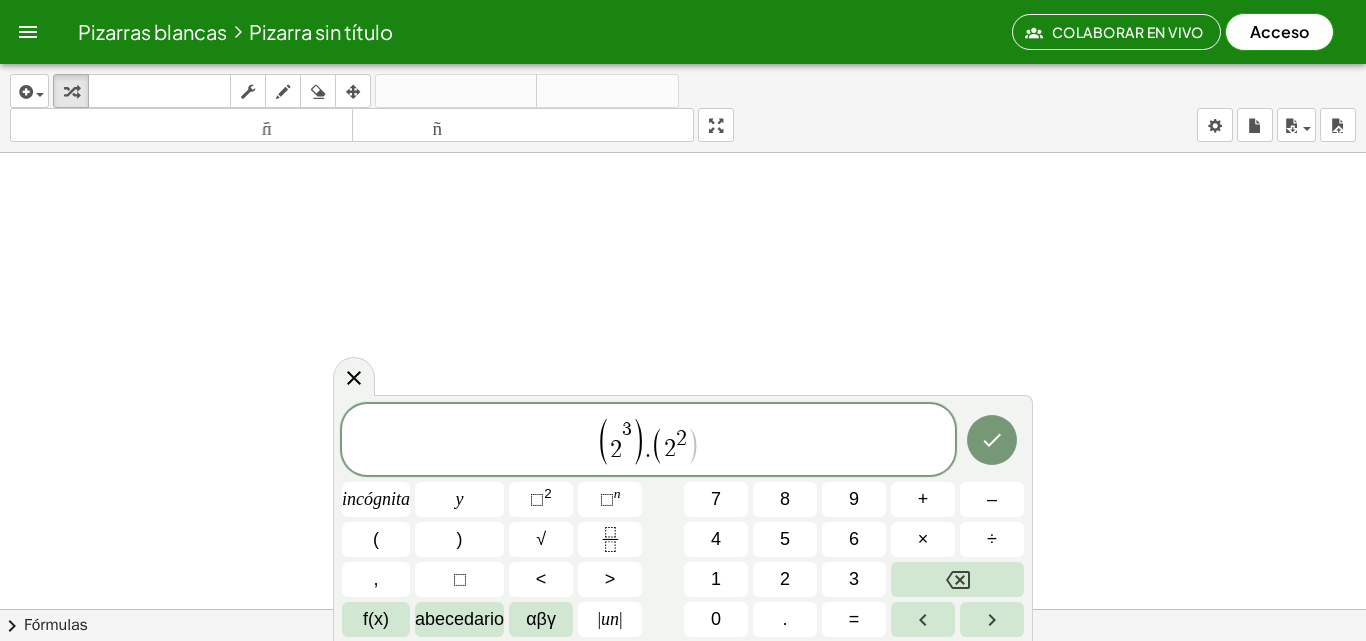 click on ")" at bounding box center (638, 441) 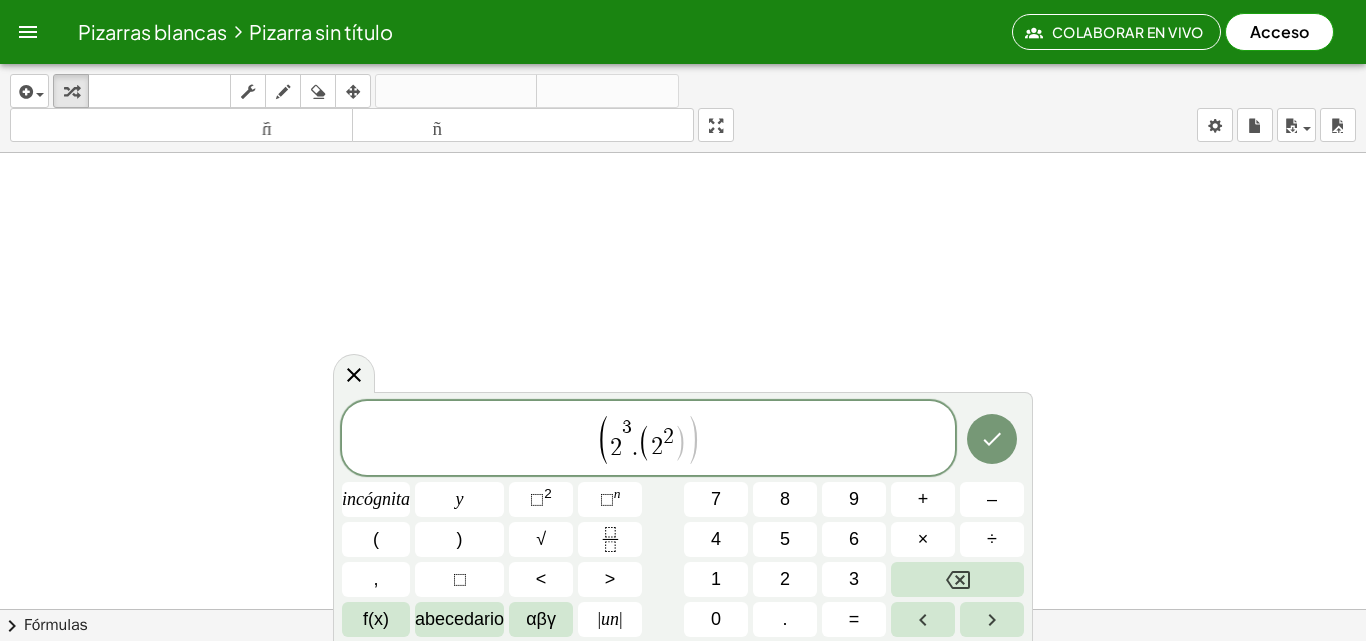 click on "(" at bounding box center [603, 440] 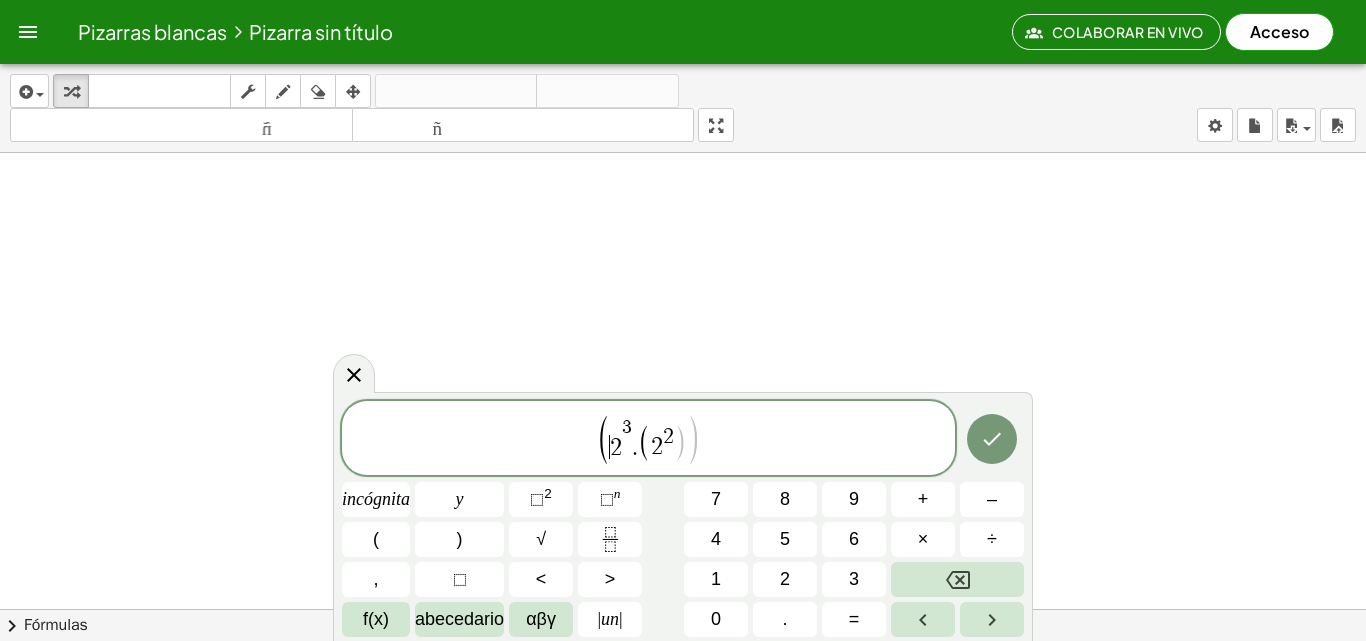 click on "(" at bounding box center (603, 440) 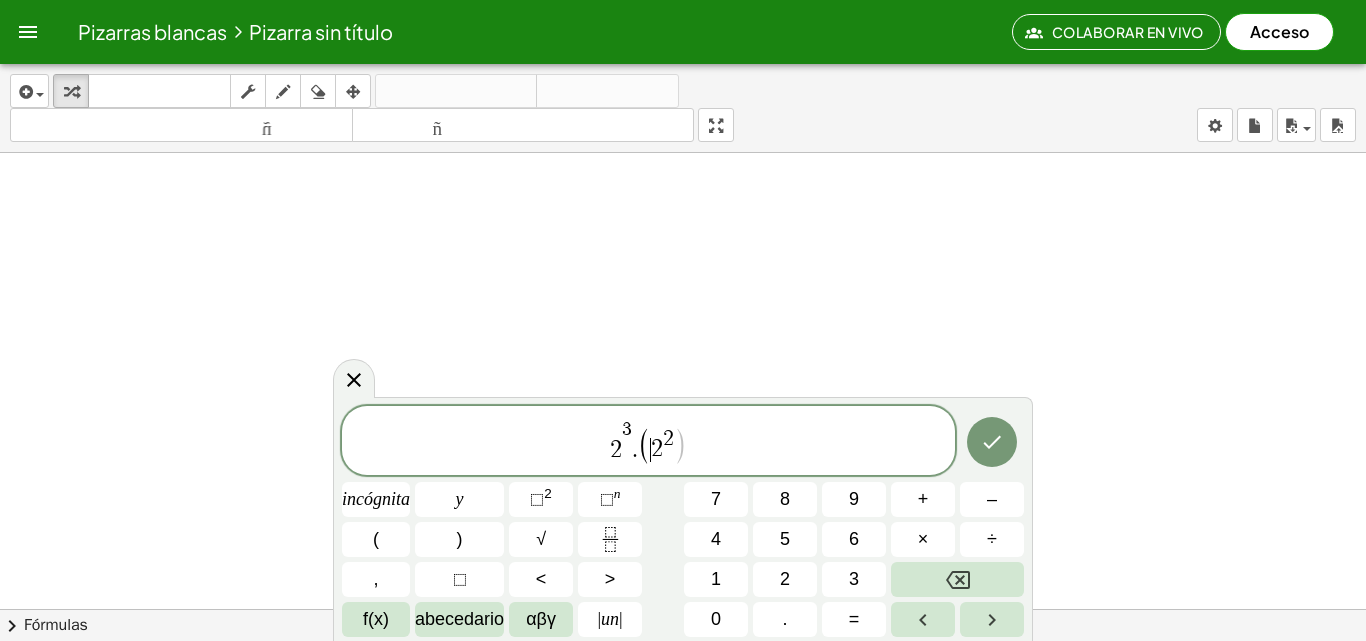 click on "2" at bounding box center [657, 450] 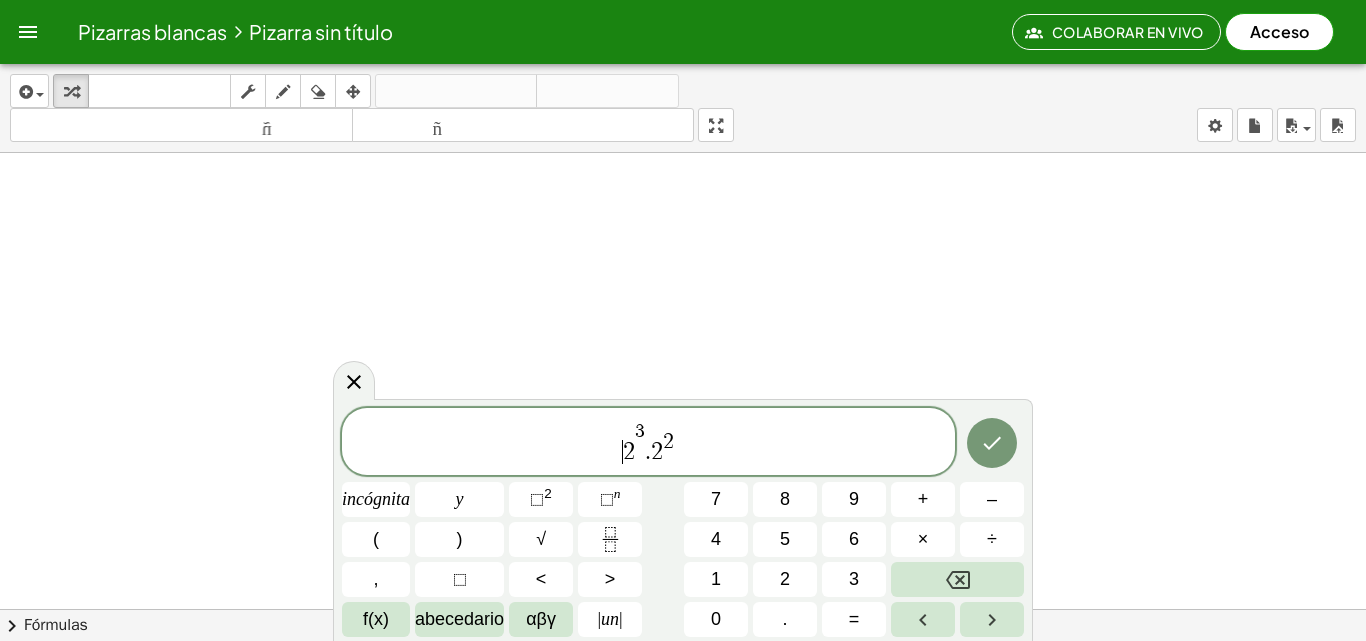 click on "​ 2 3 . 2 2" at bounding box center (648, 443) 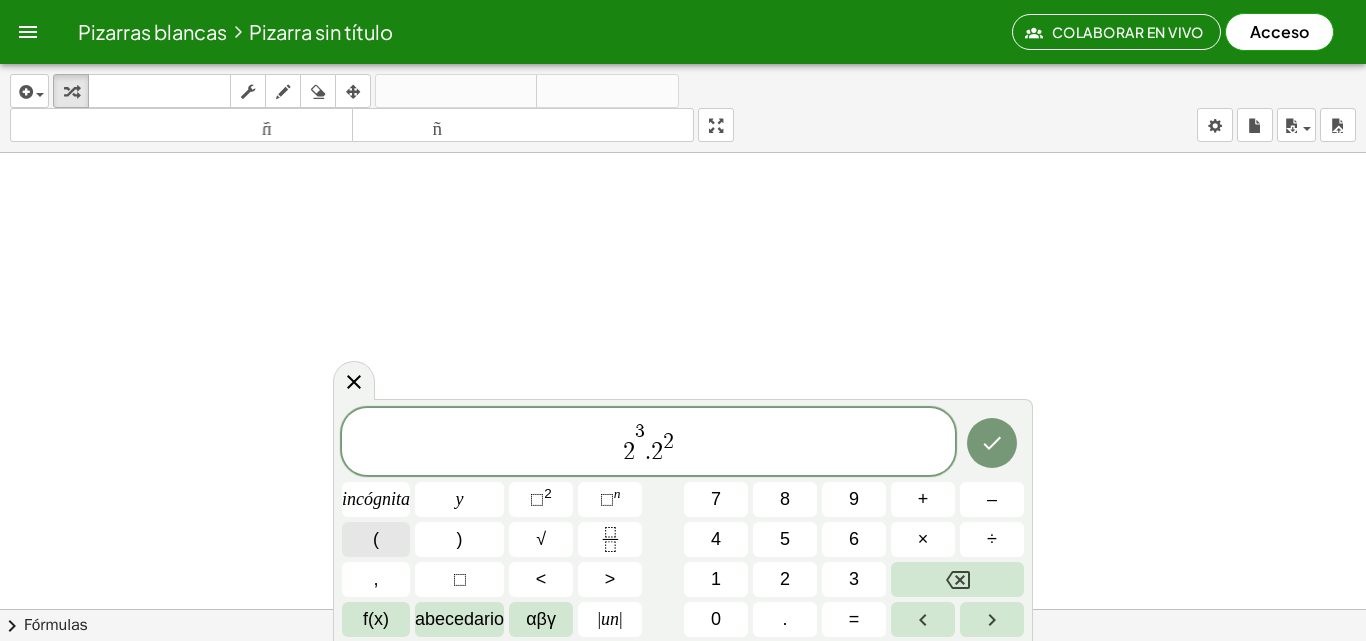 click on "(" at bounding box center [376, 539] 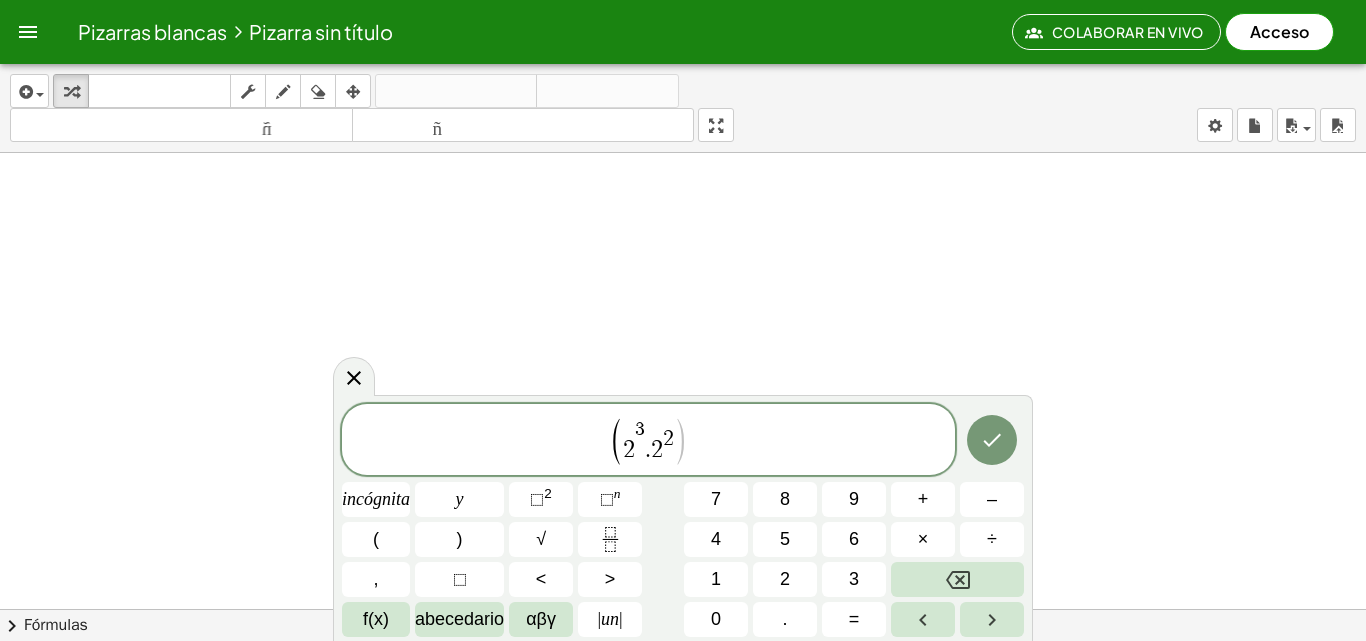 click on ")" at bounding box center [680, 441] 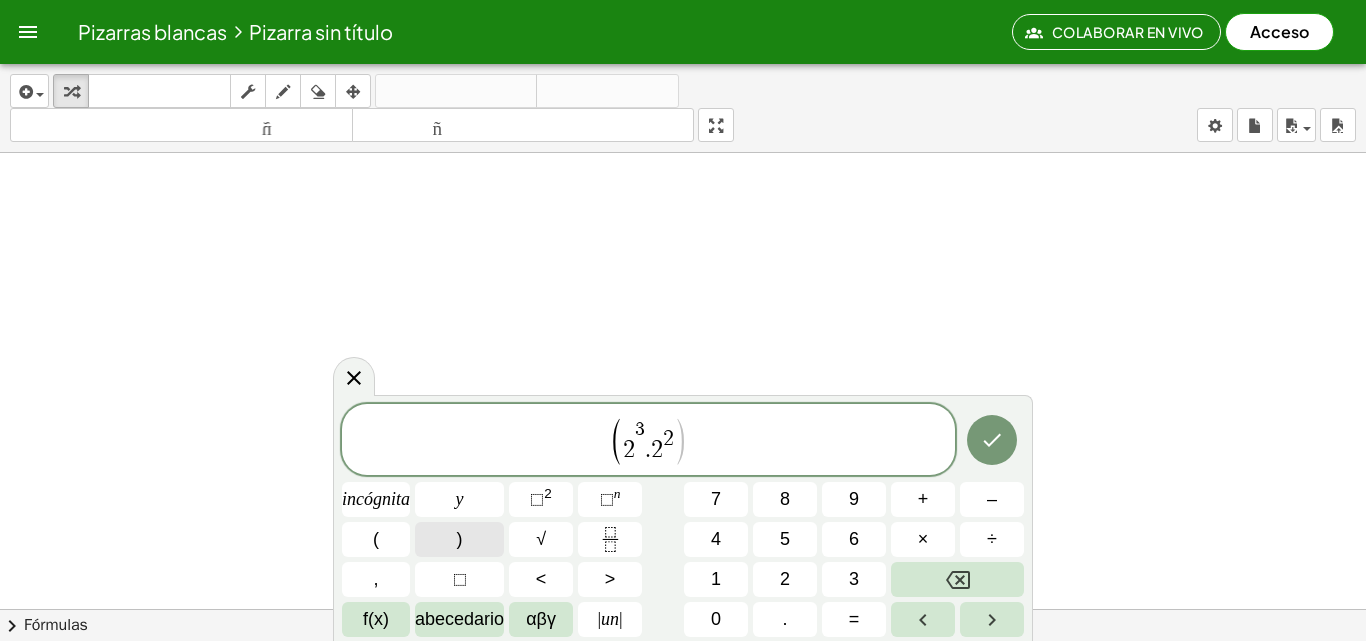 click on ")" at bounding box center [459, 539] 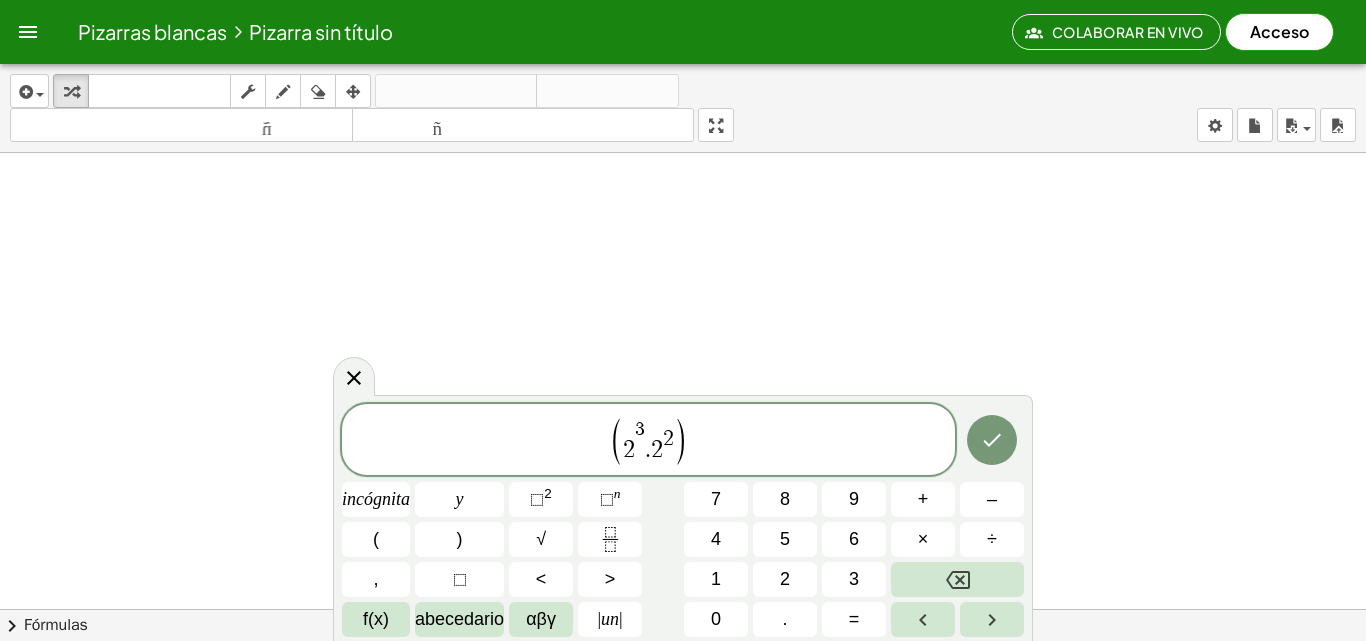 click on "3" at bounding box center [640, 435] 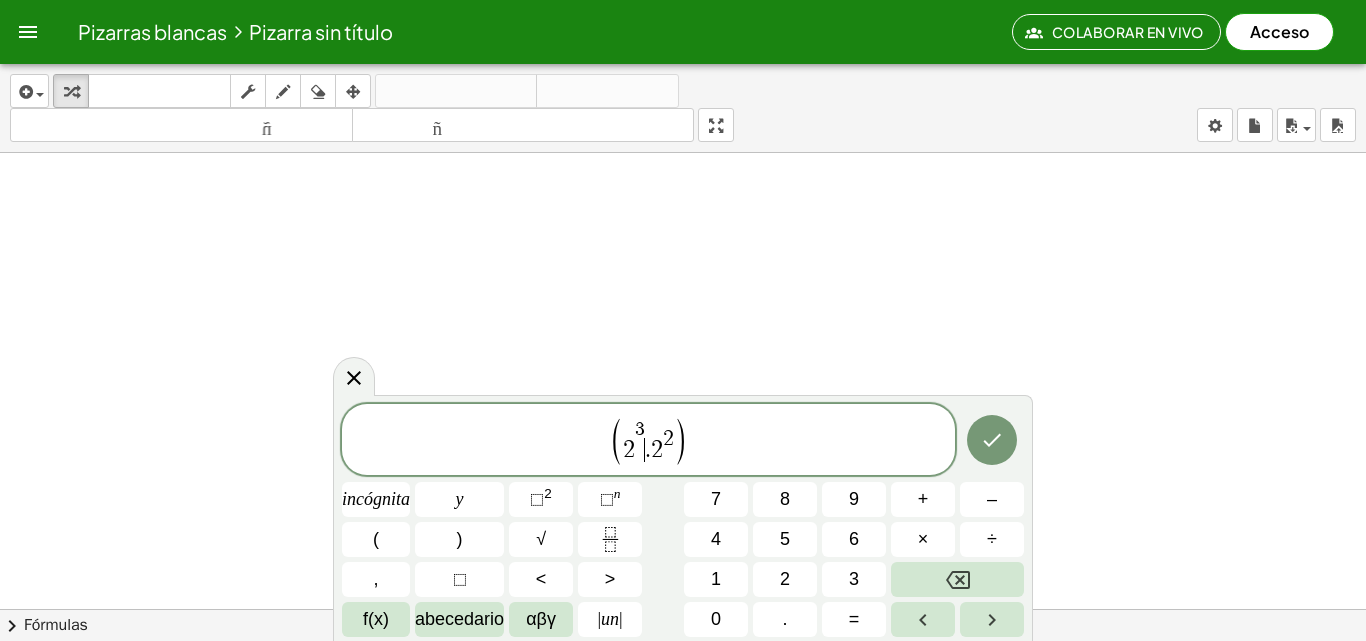 click on "." at bounding box center [648, 450] 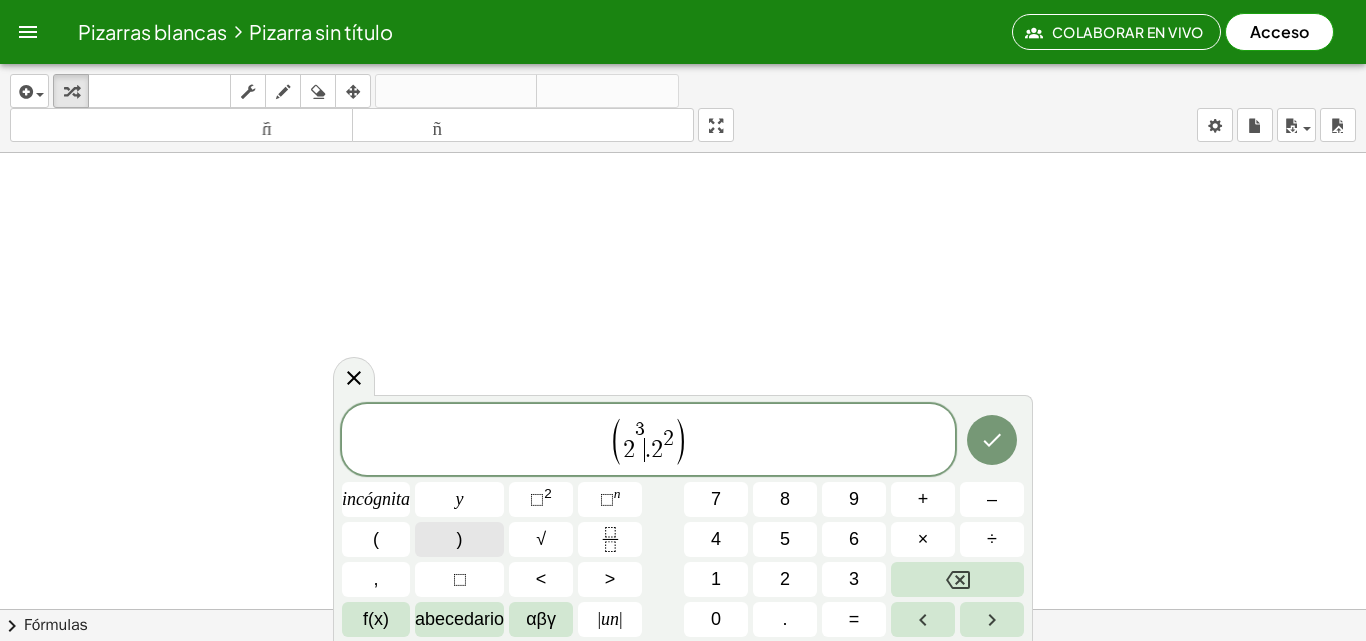 click on ")" at bounding box center [459, 539] 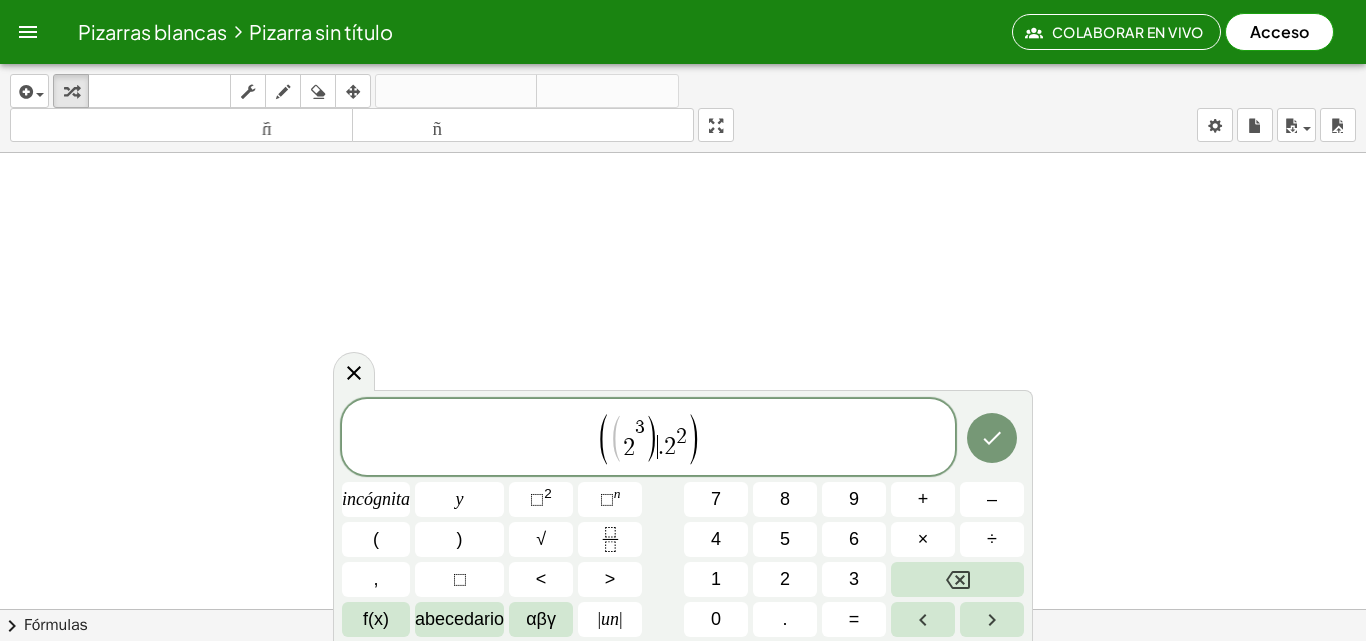 click on "(" at bounding box center (616, 439) 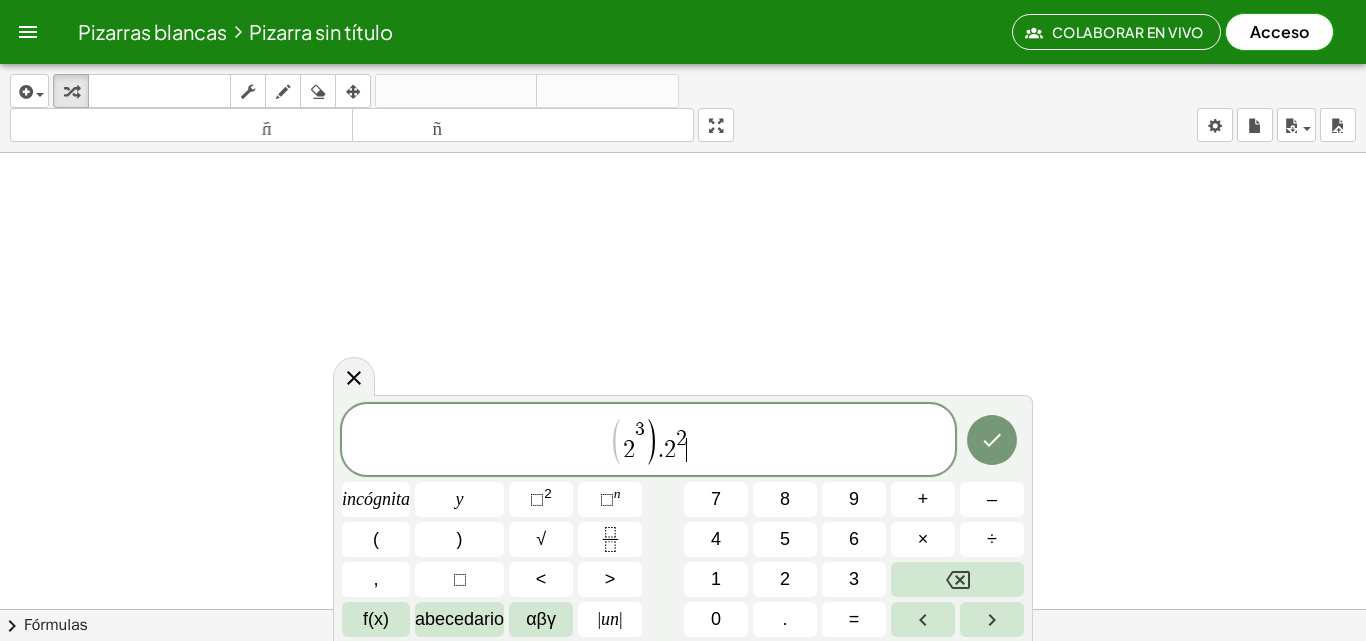 click on "( 2 3 ) . 2 2 ​" at bounding box center [648, 441] 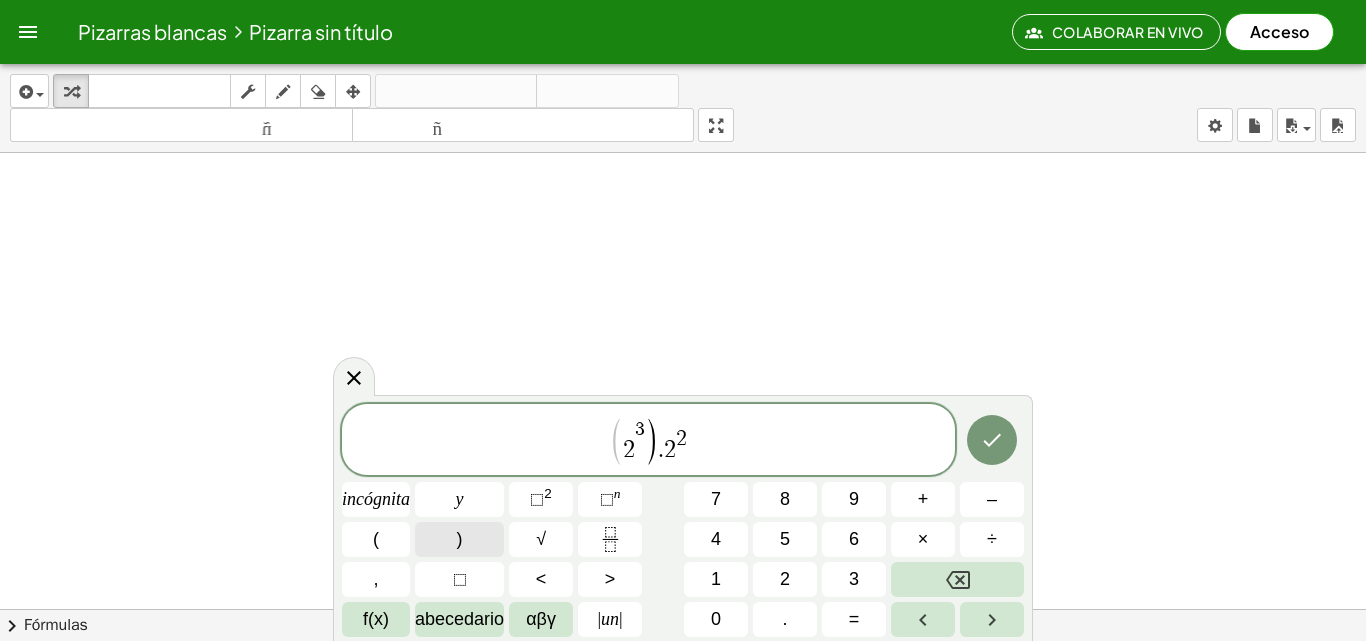 click on ")" at bounding box center [459, 539] 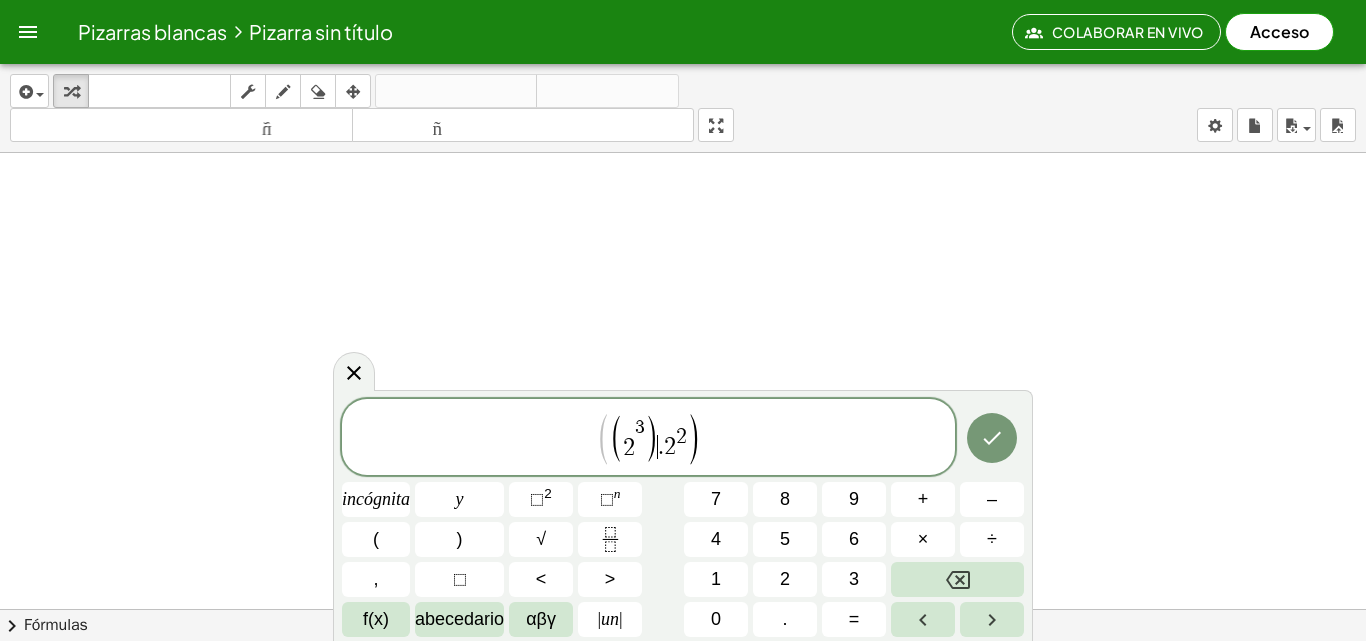 click on ")" at bounding box center (651, 439) 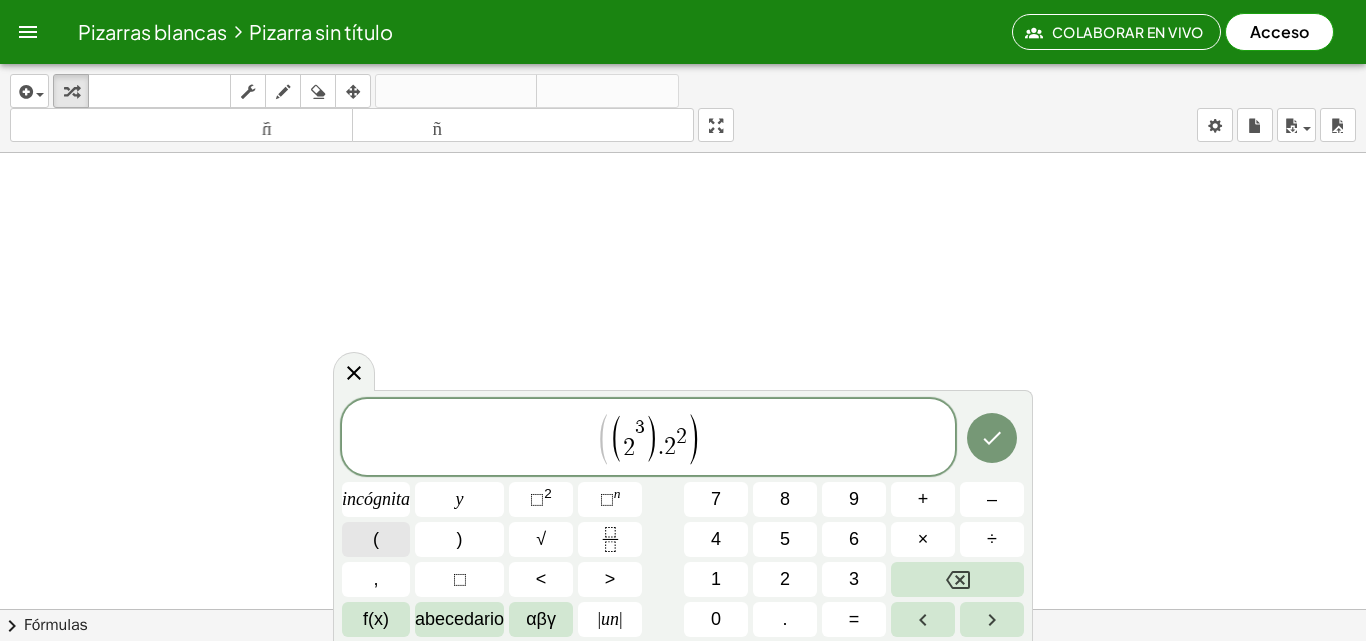 click on "(" at bounding box center [376, 539] 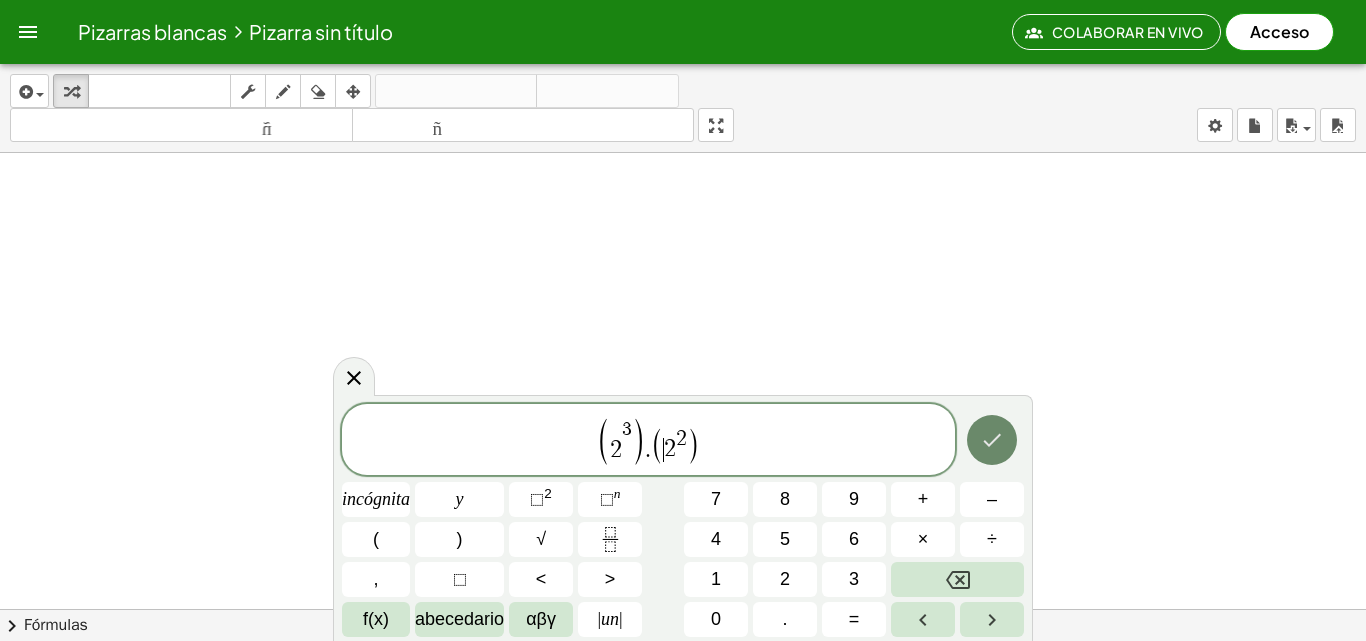 click 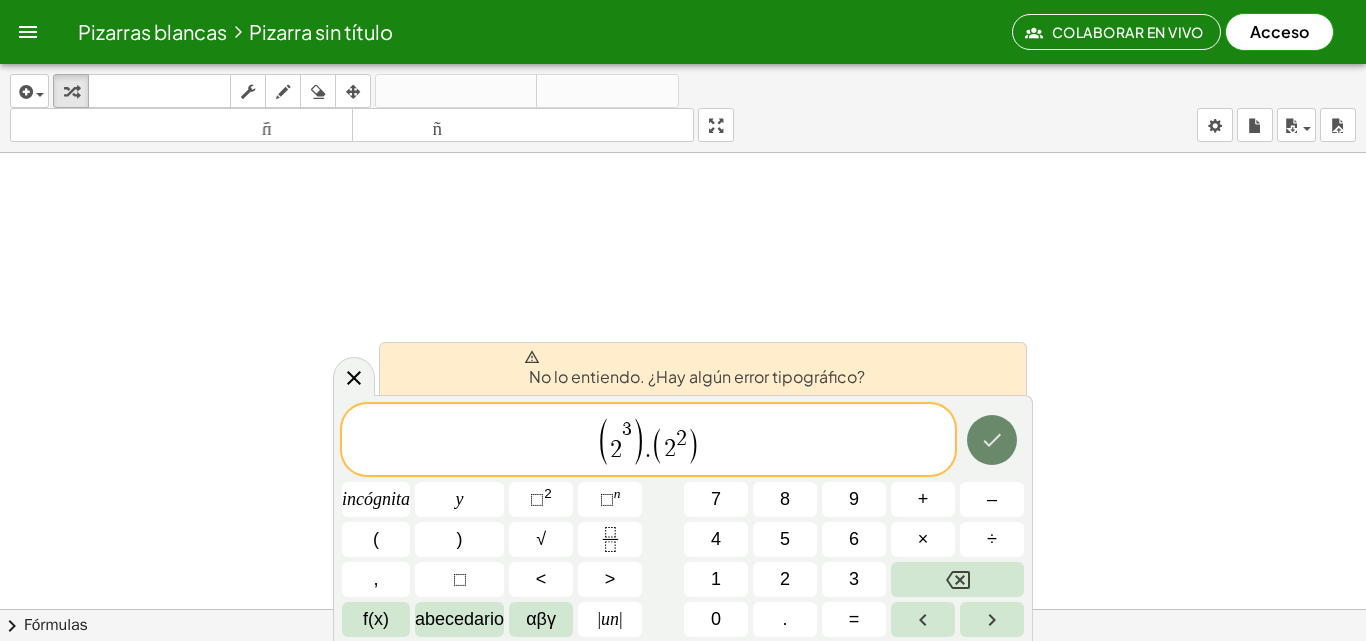 click 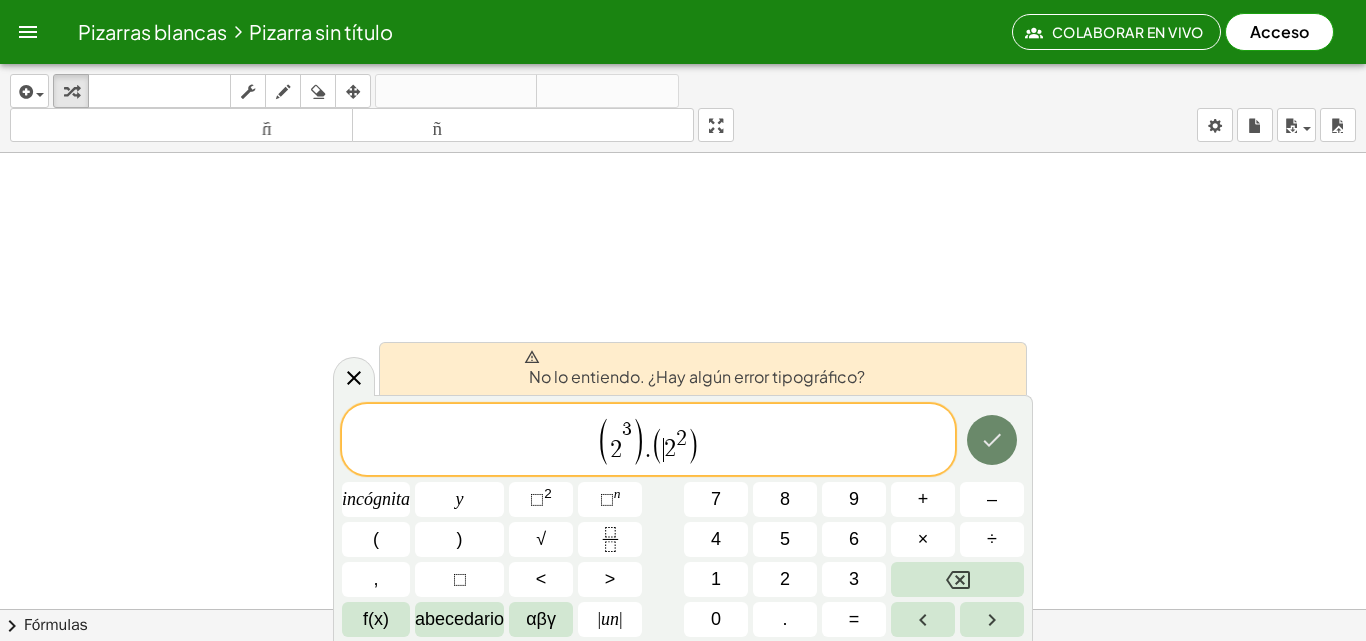 click 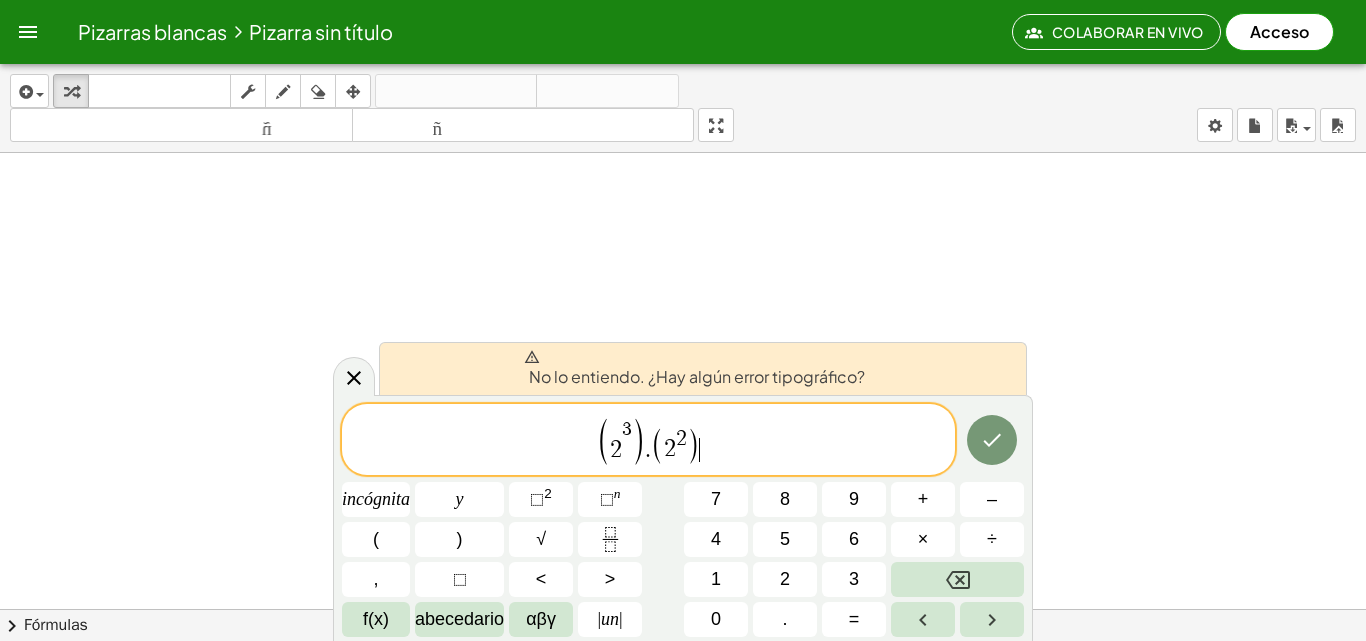 click on "( 2 3 ) . ( 2 2 ) ​" at bounding box center (648, 441) 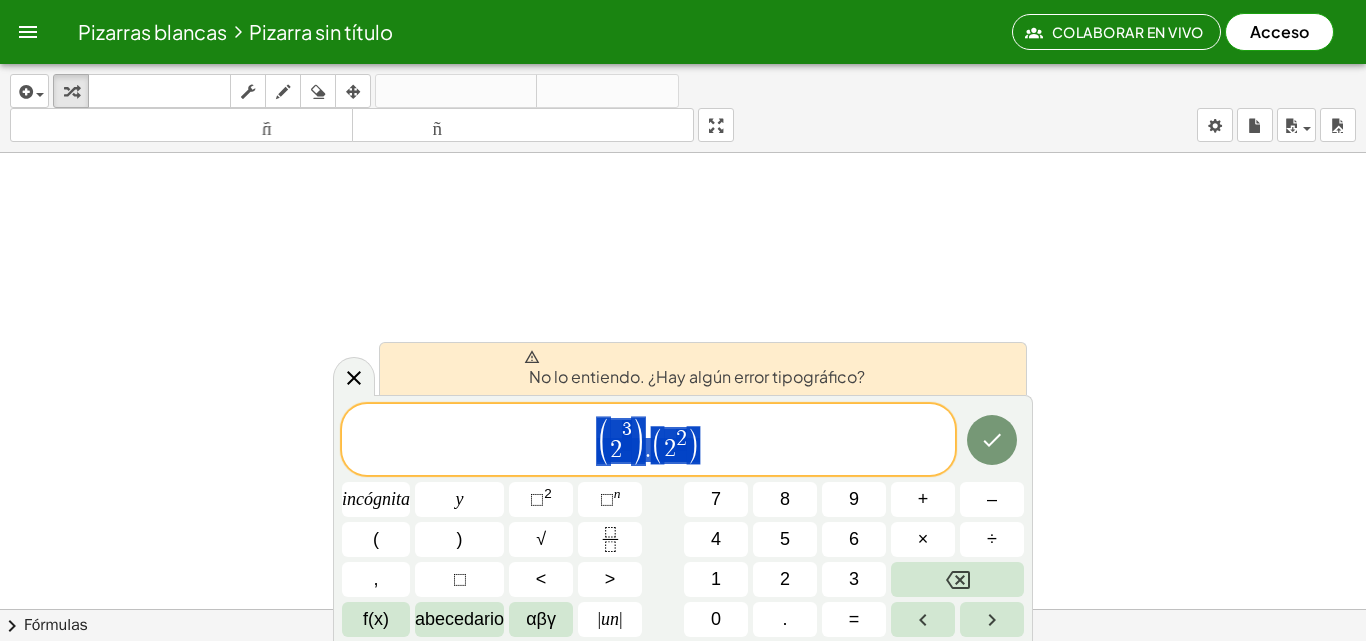 drag, startPoint x: 601, startPoint y: 448, endPoint x: 715, endPoint y: 445, distance: 114.03947 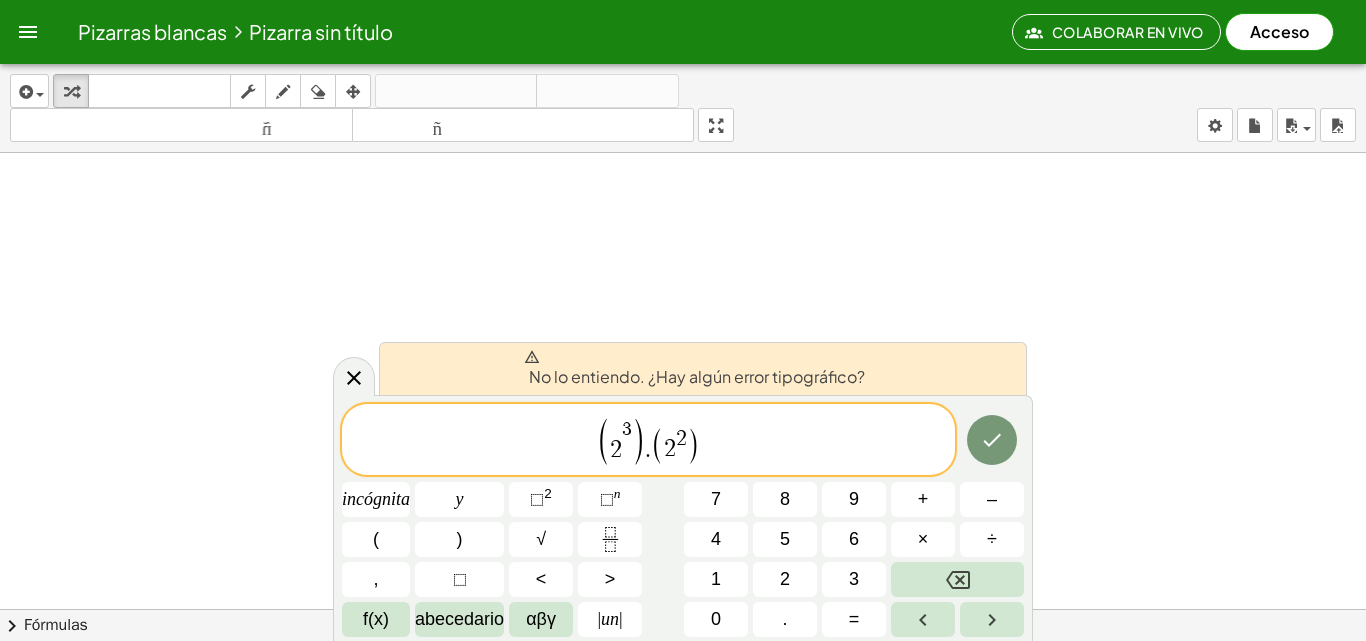 click on "( 2 3 ) . ​ ( 2 2 )" at bounding box center (648, 441) 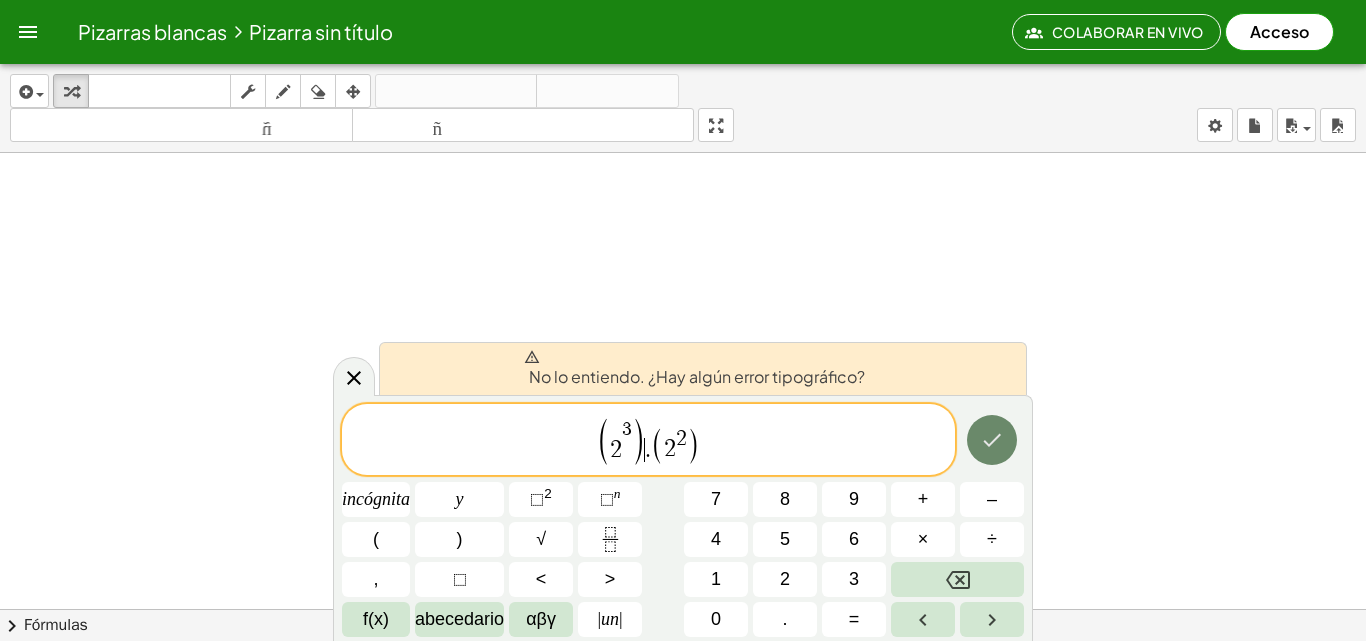 click 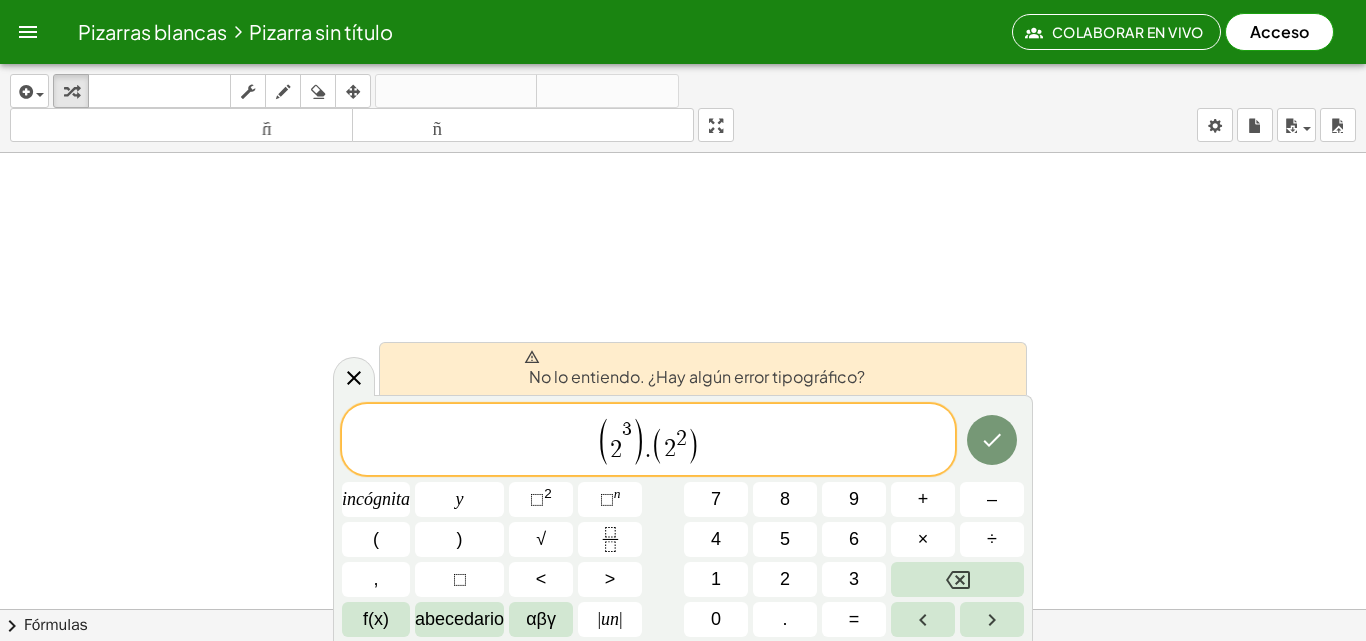 drag, startPoint x: 437, startPoint y: 163, endPoint x: 387, endPoint y: 201, distance: 62.801273 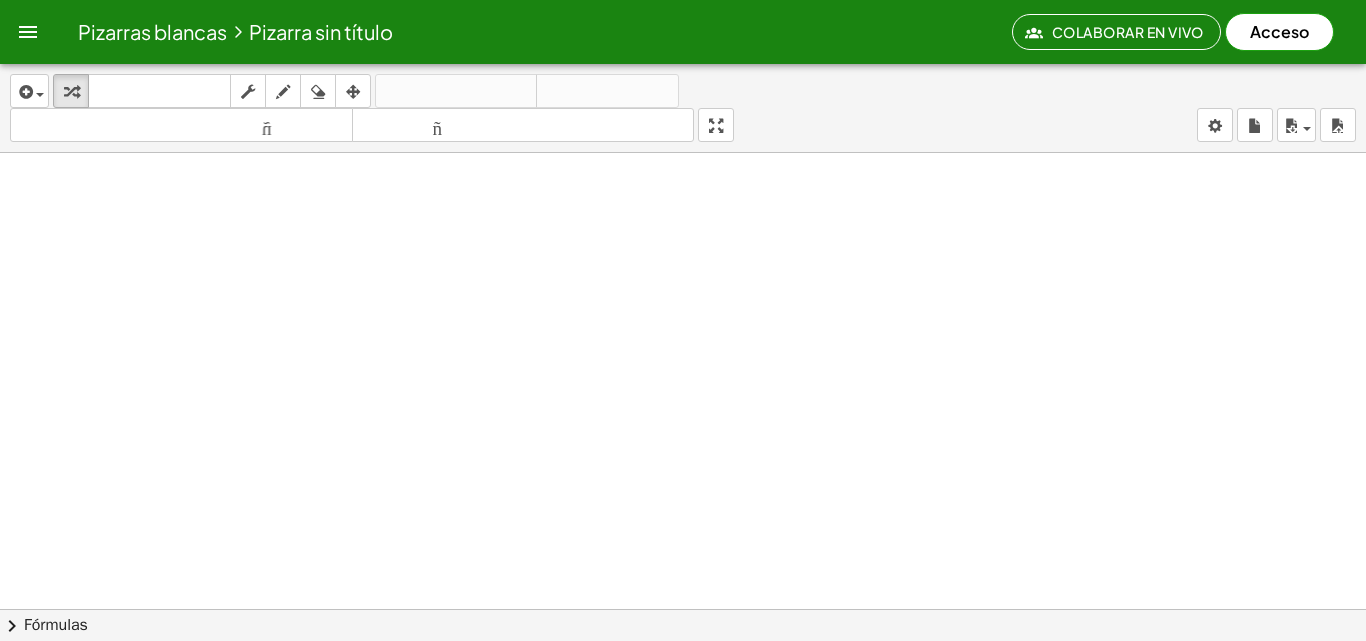 click at bounding box center [683, 609] 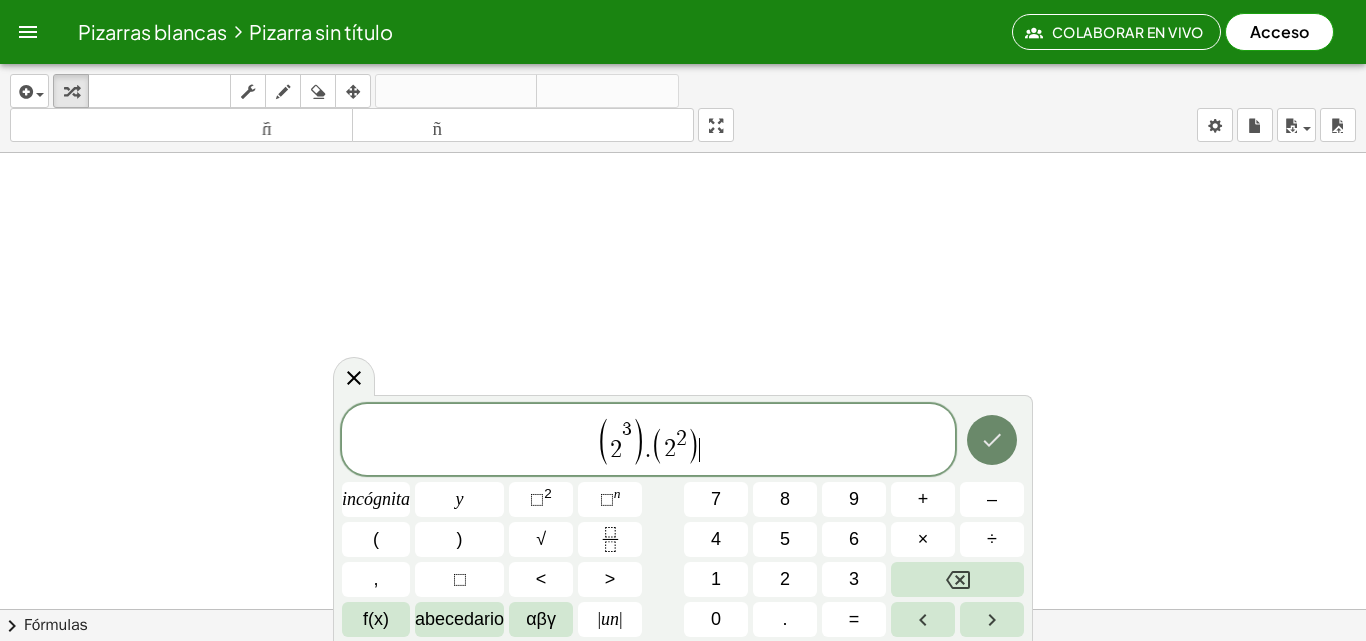 click 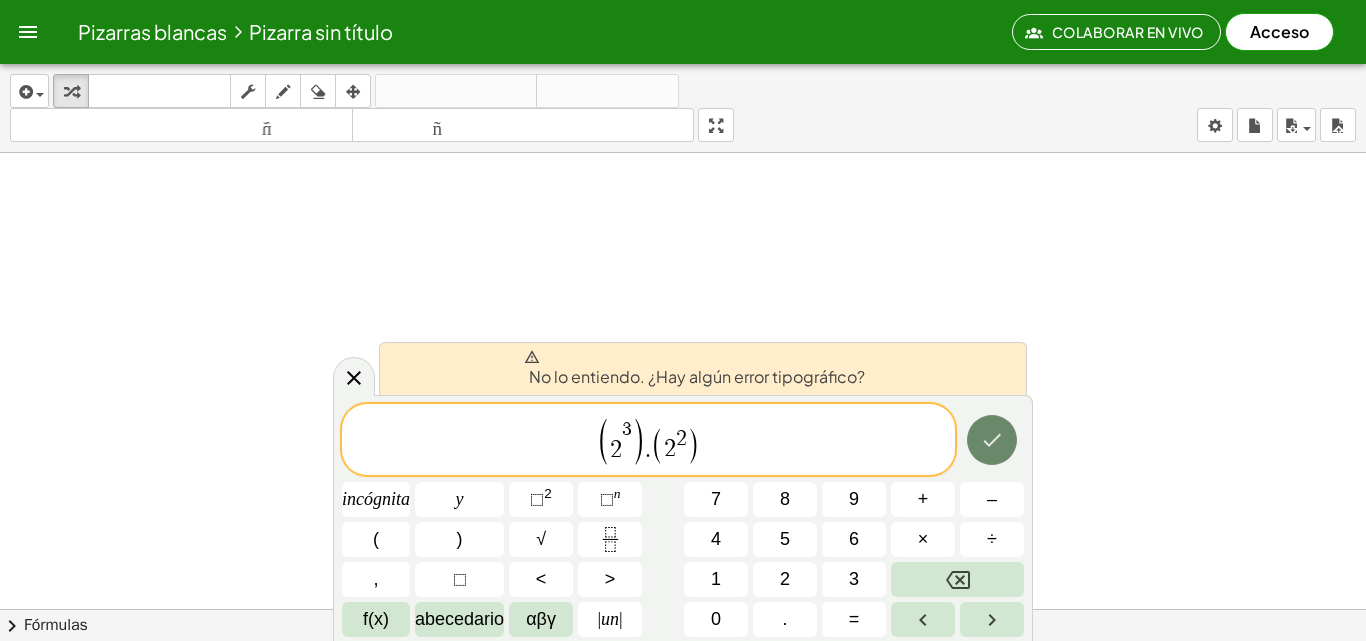 click 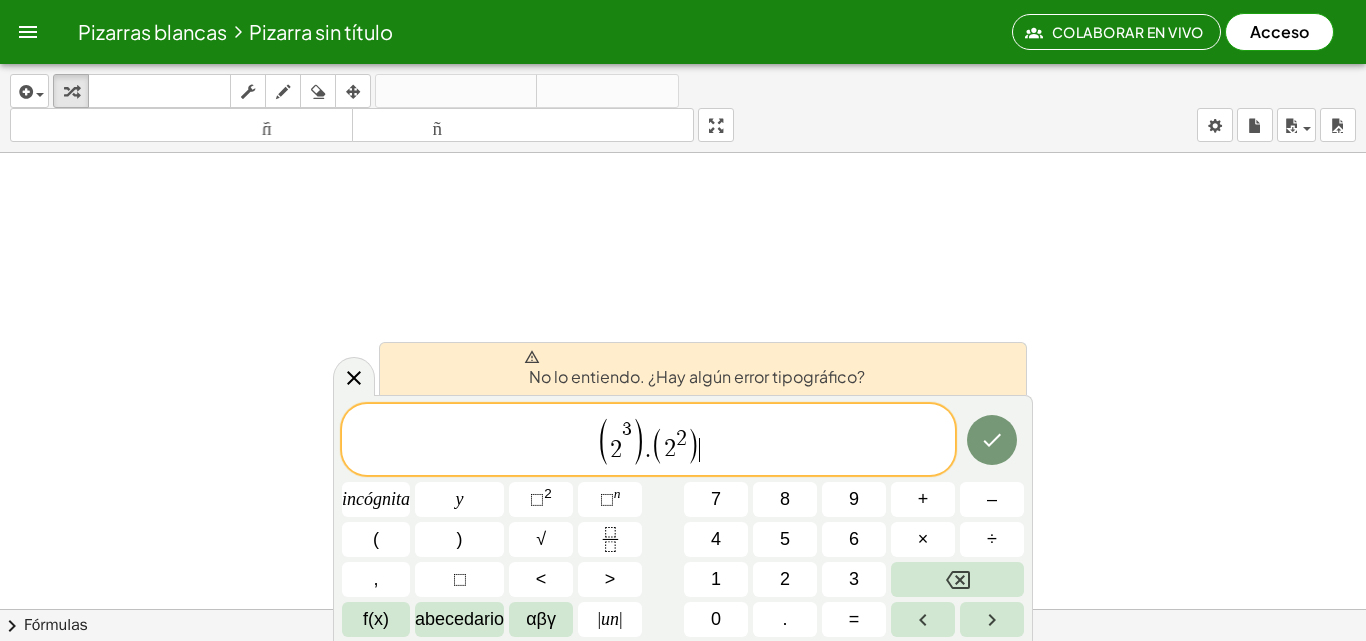 click on "( 2 3 ) . ( 2 2 ) ​" at bounding box center [648, 441] 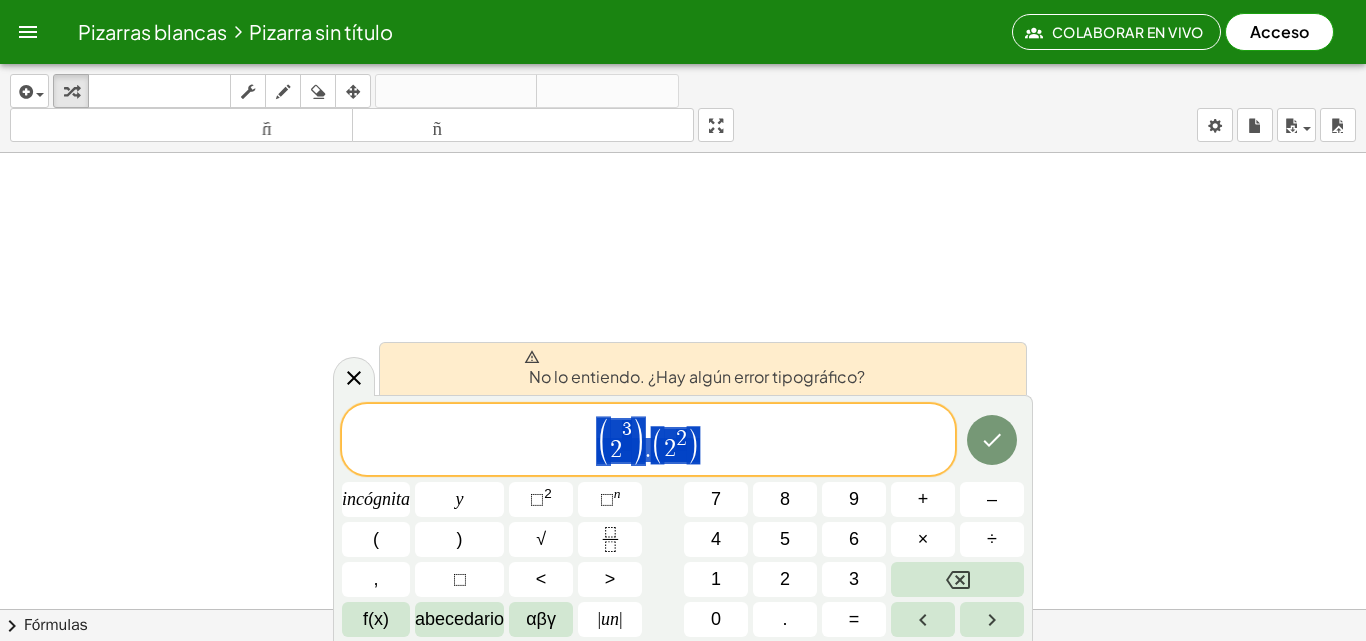 drag, startPoint x: 733, startPoint y: 446, endPoint x: 569, endPoint y: 443, distance: 164.02744 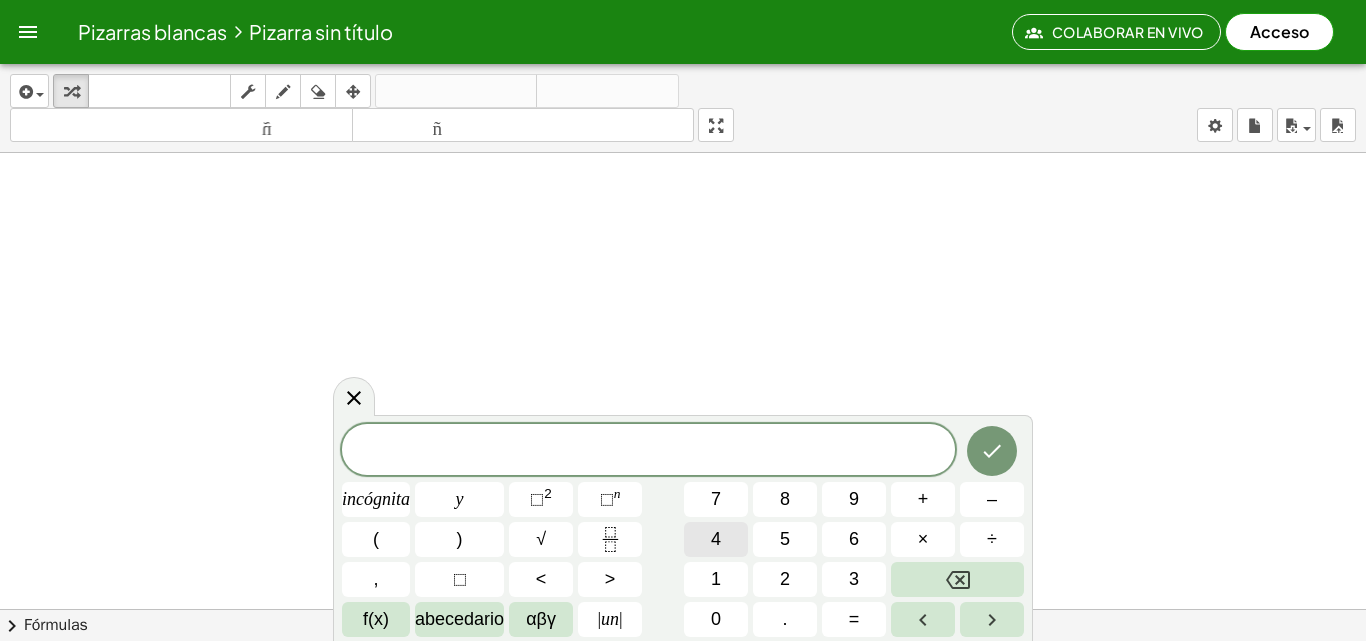 type 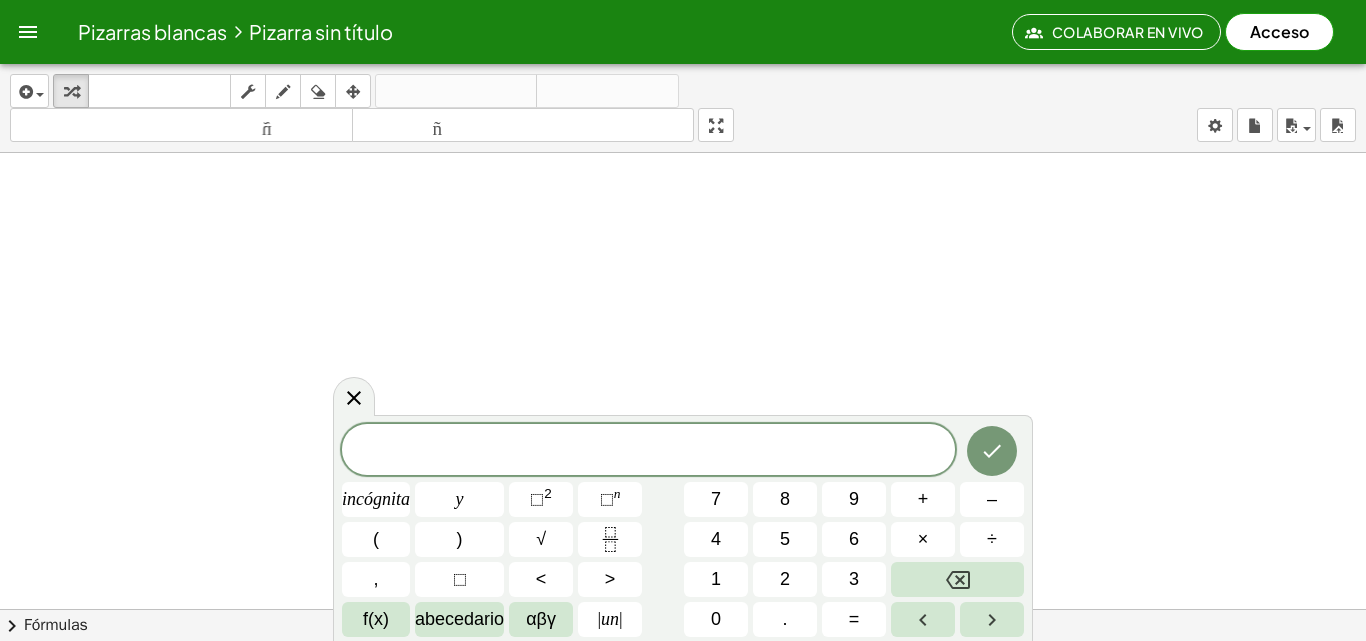 type 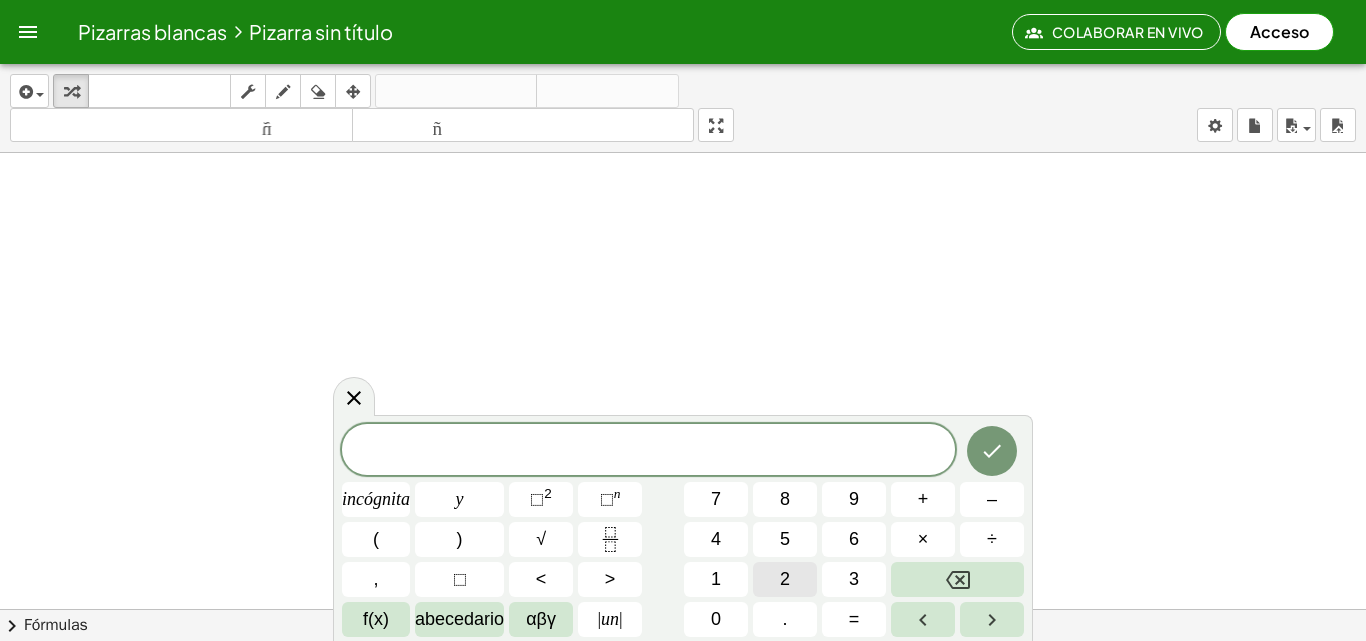 type 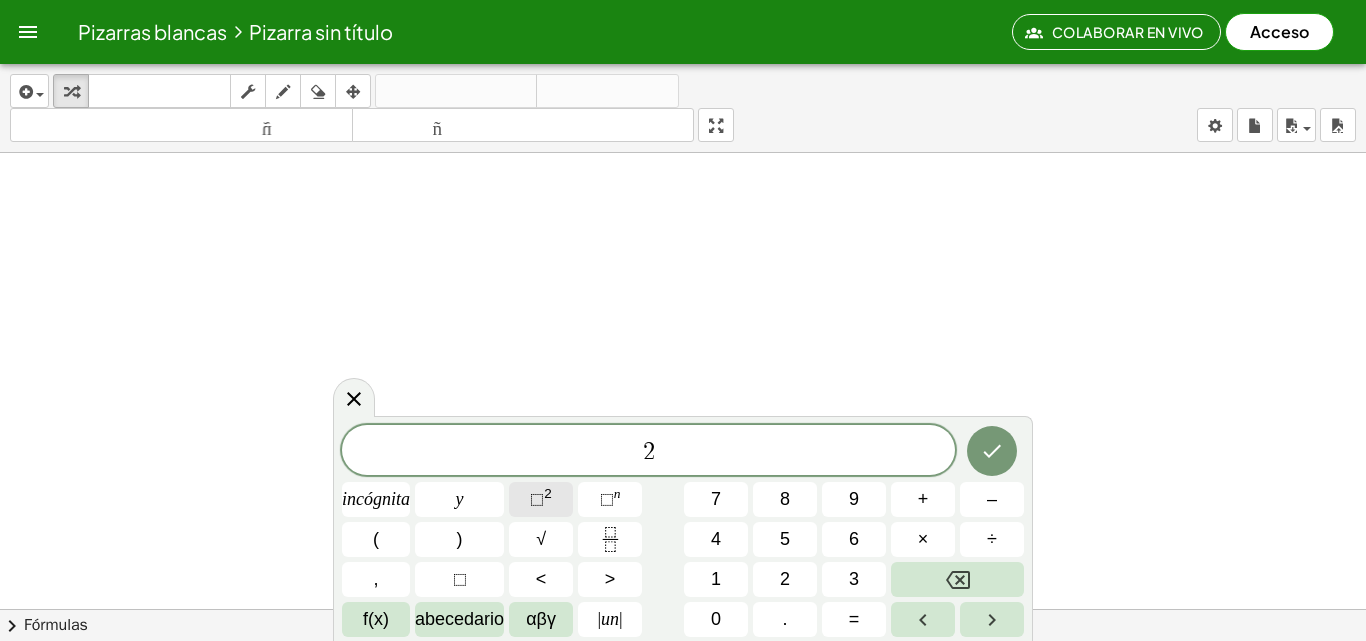 type 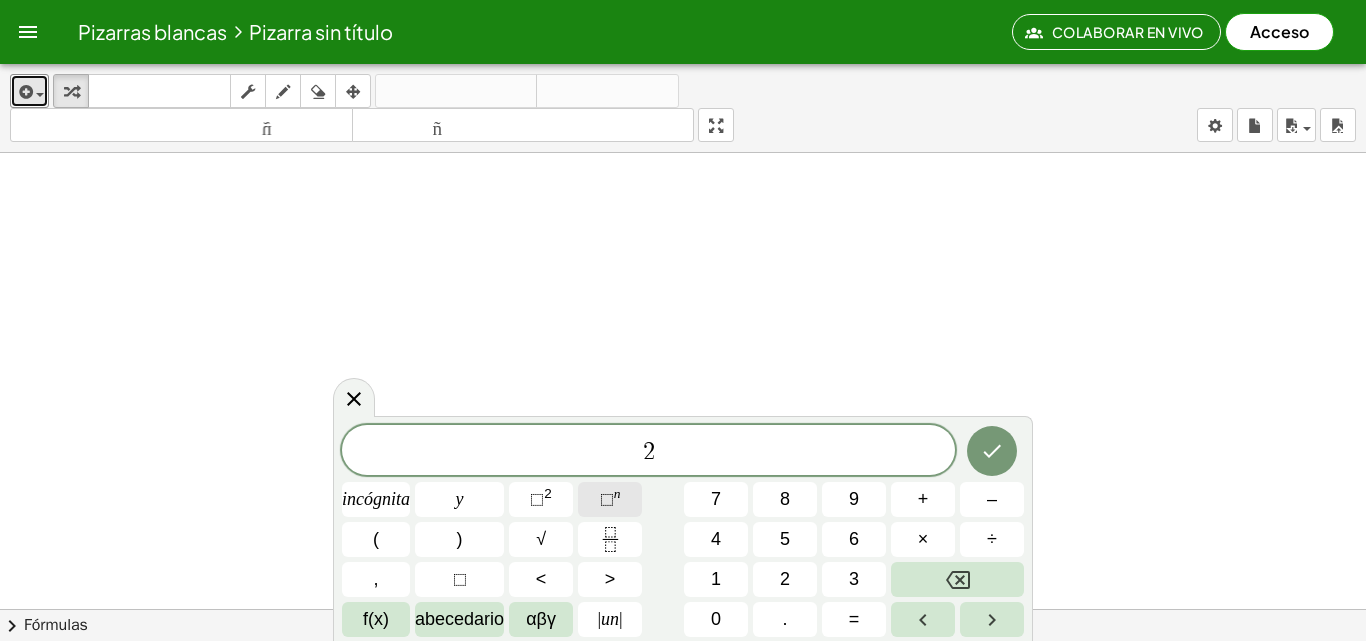 type 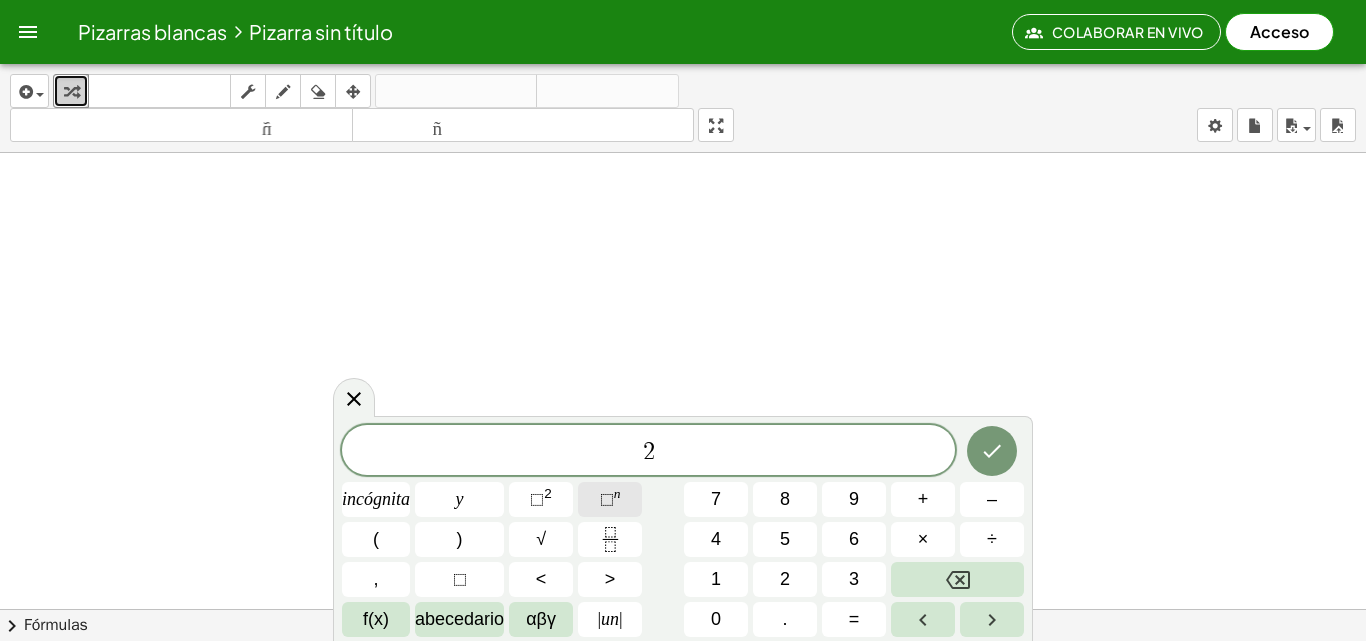 type 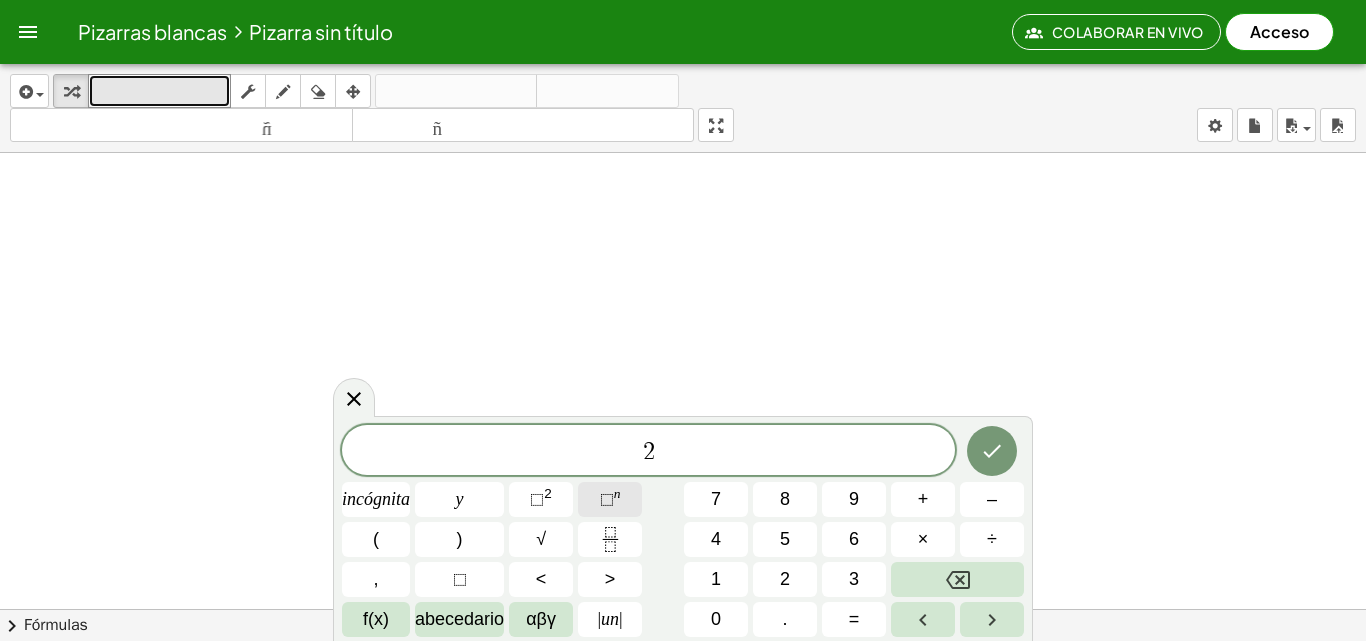 type 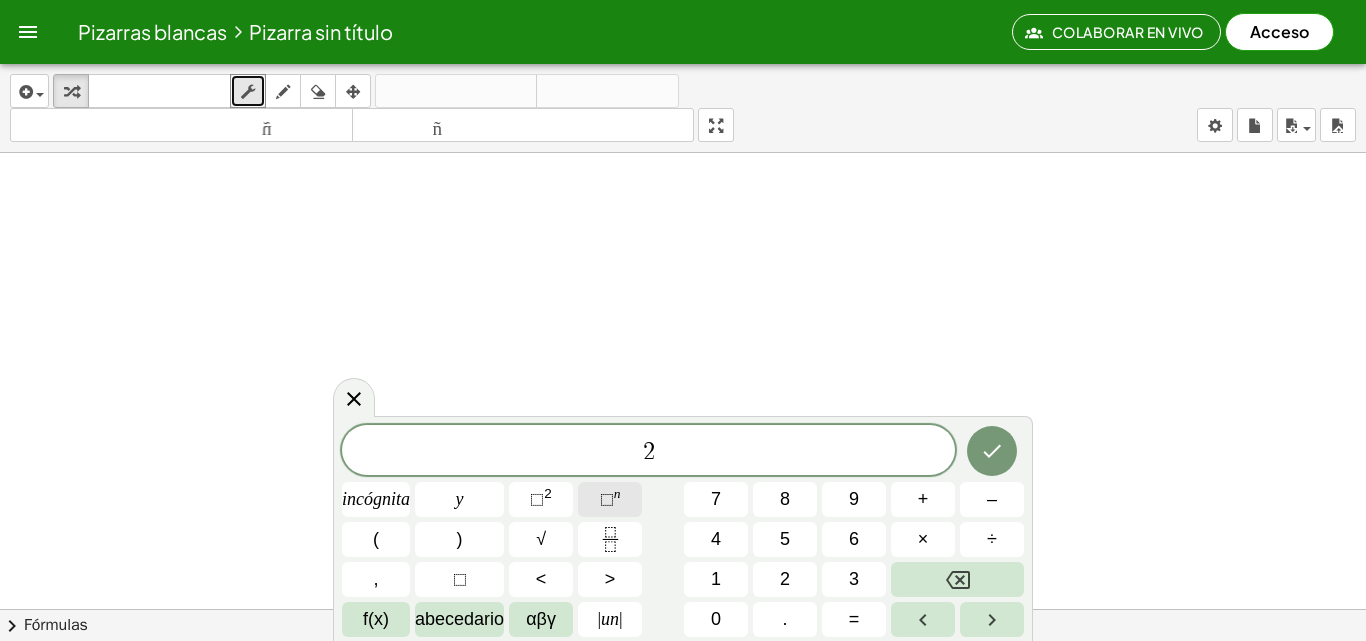 type 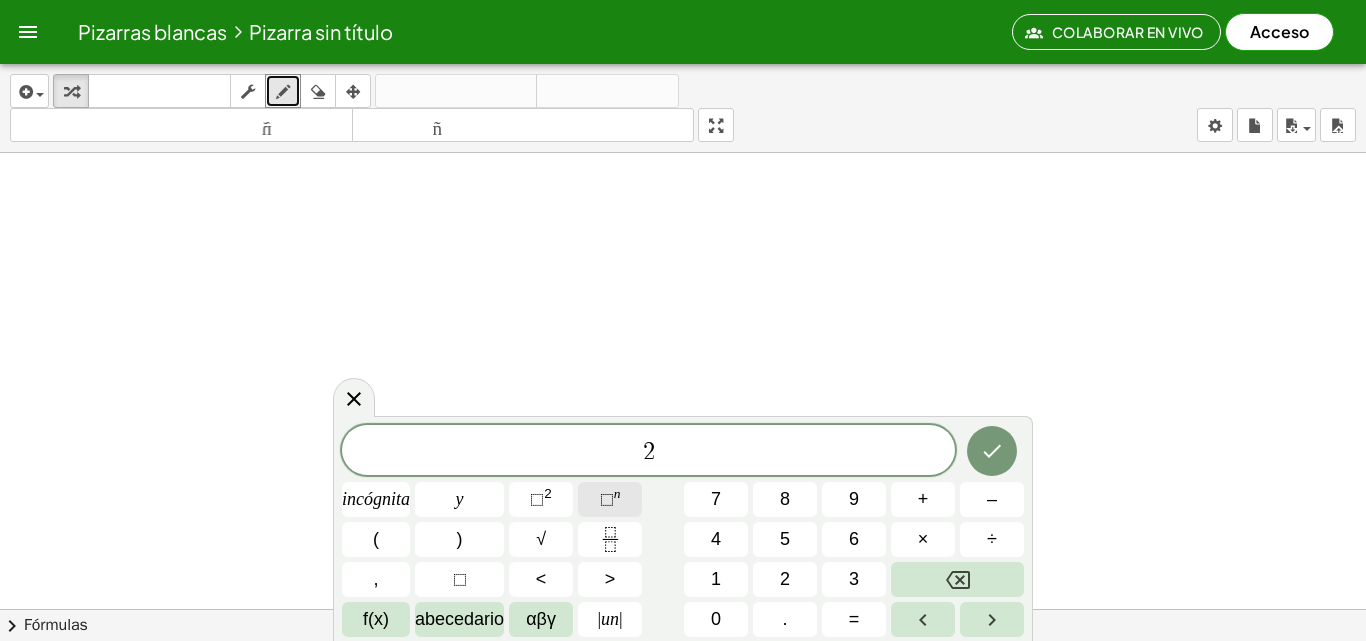 type 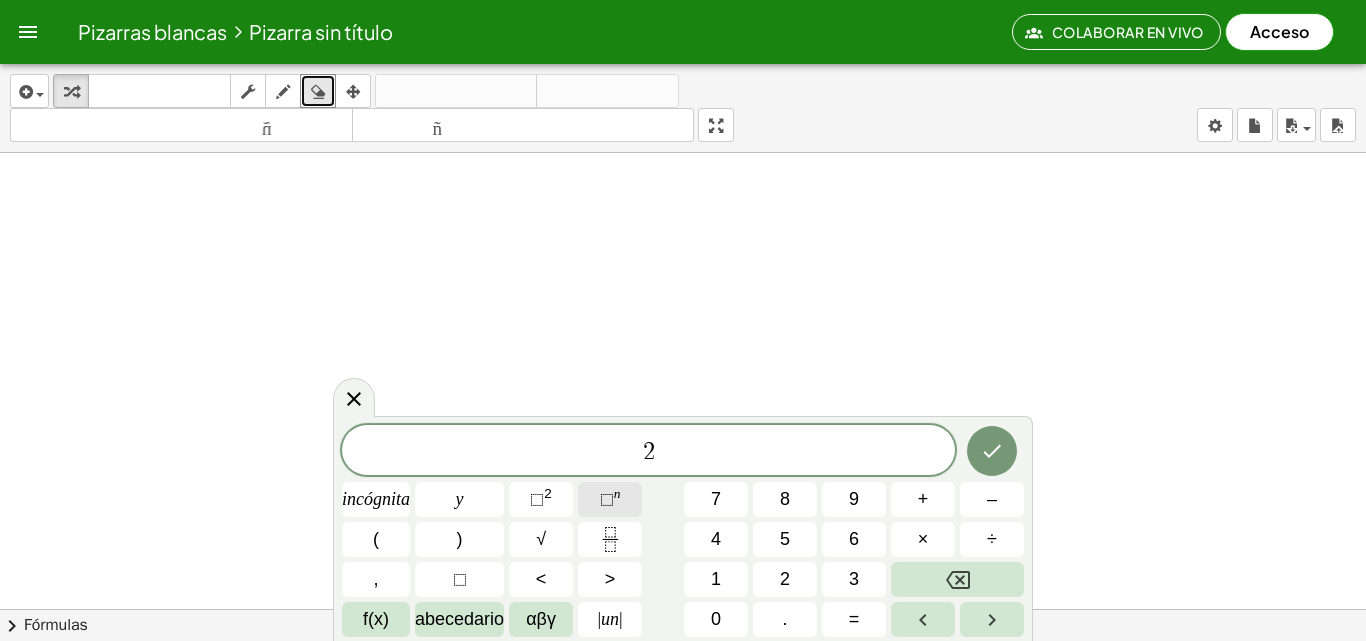 type 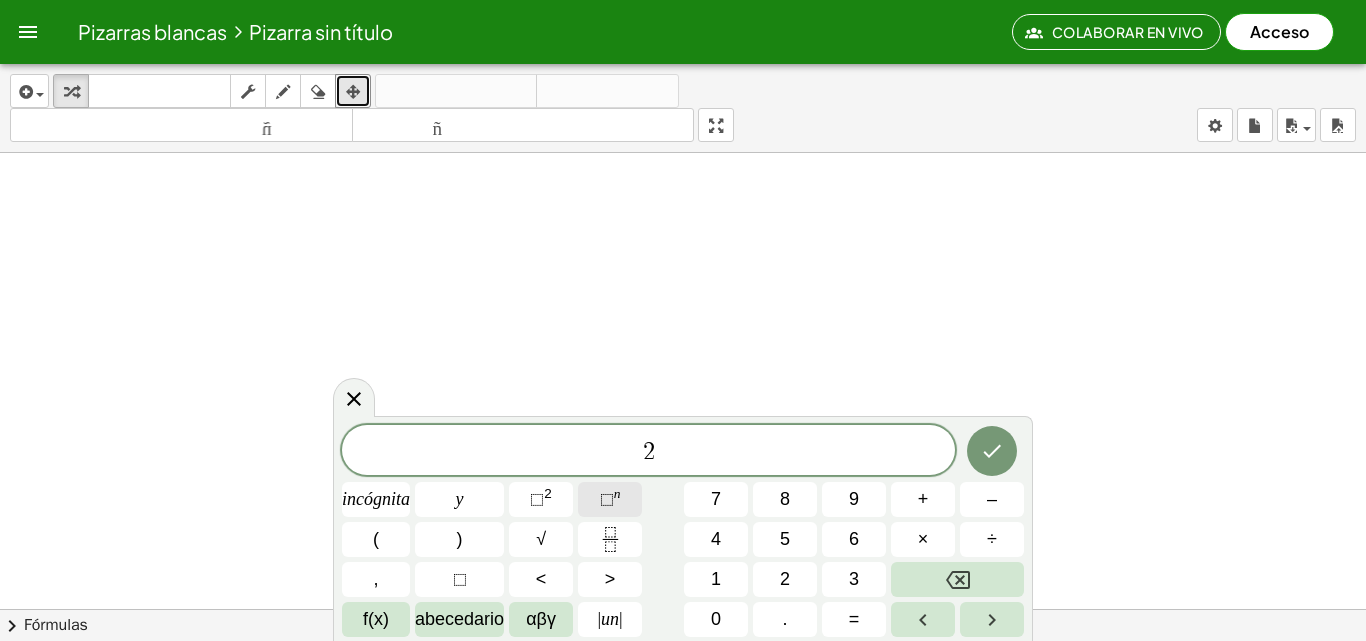 type 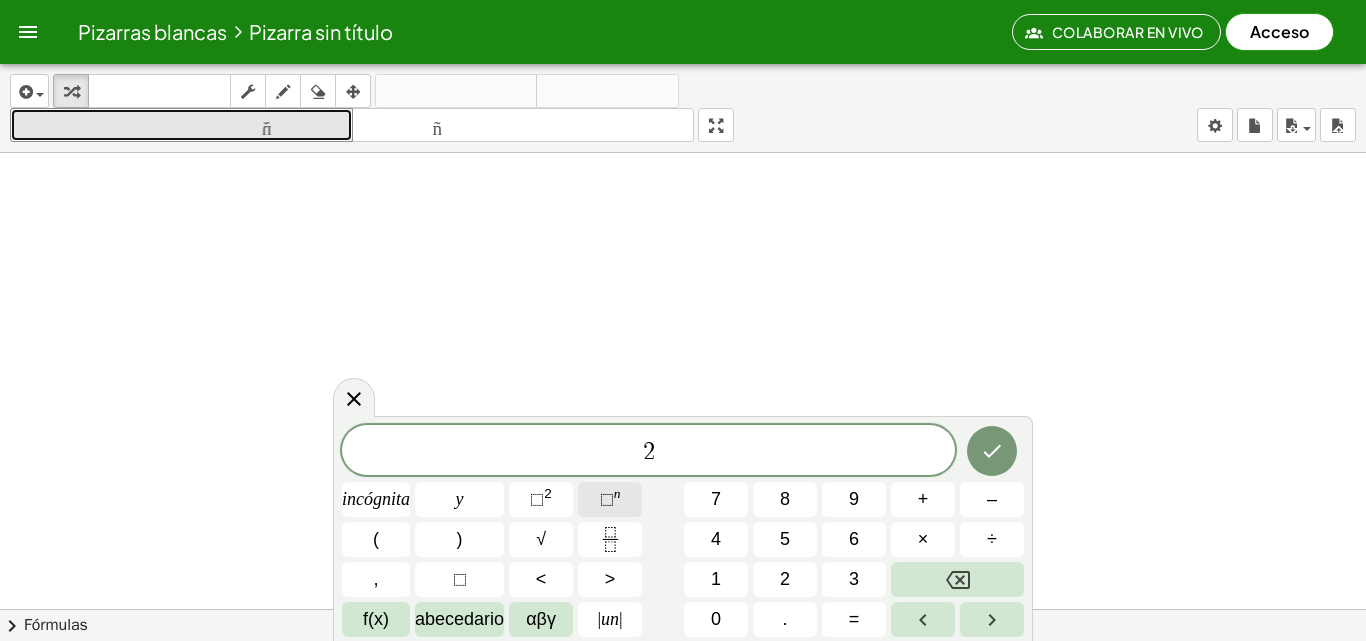 type 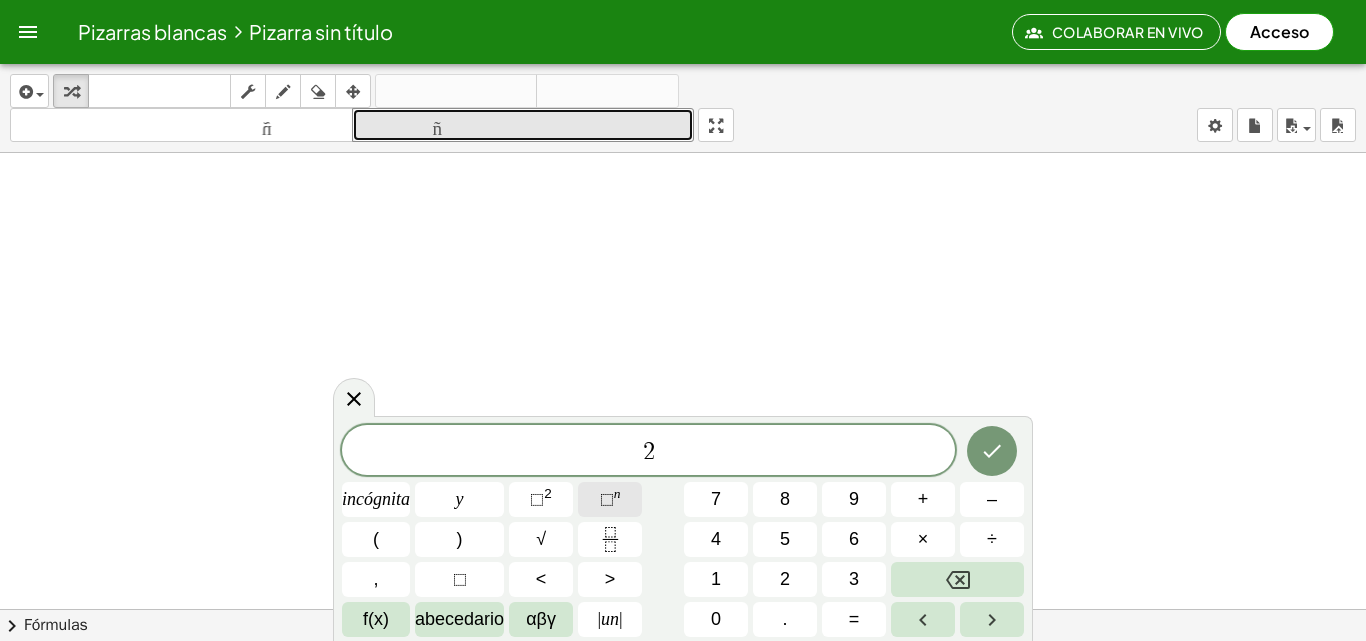 type 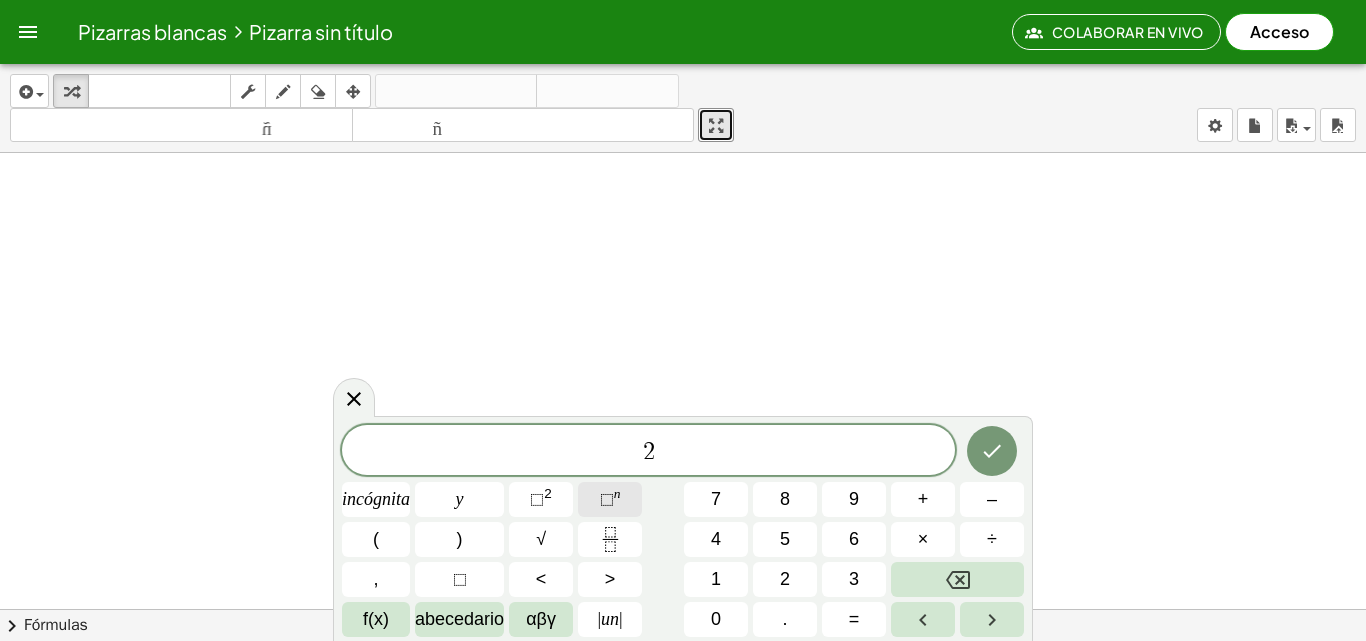 type 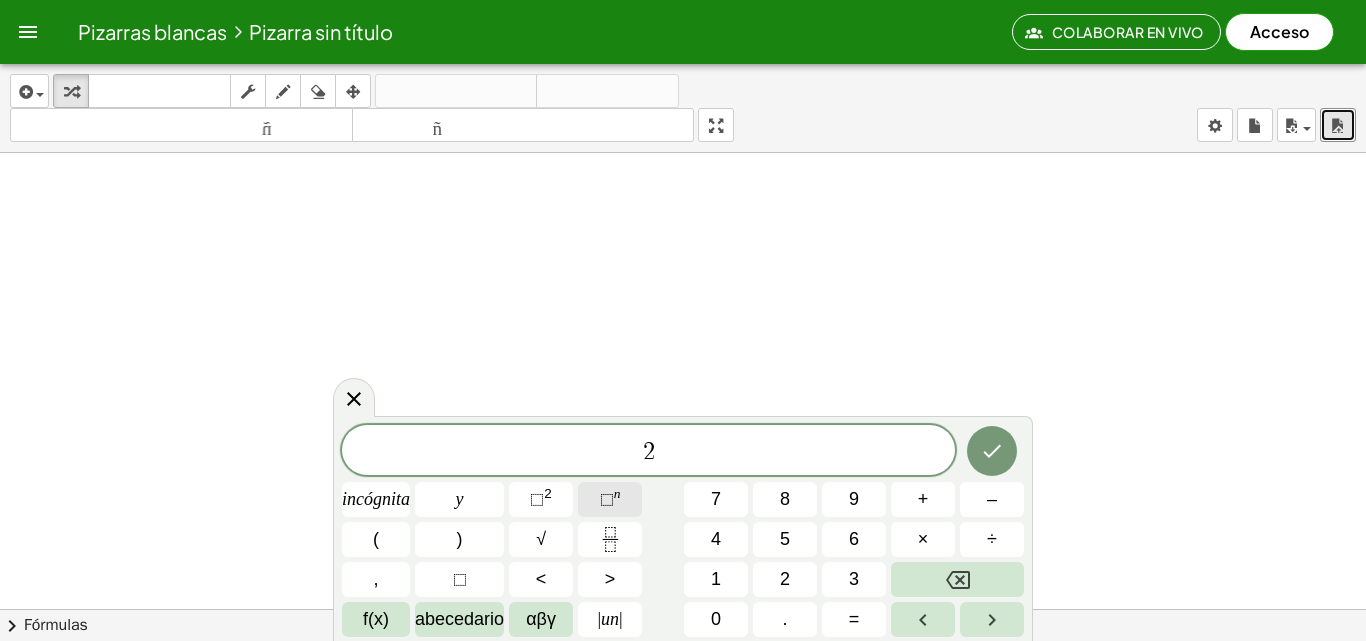 type 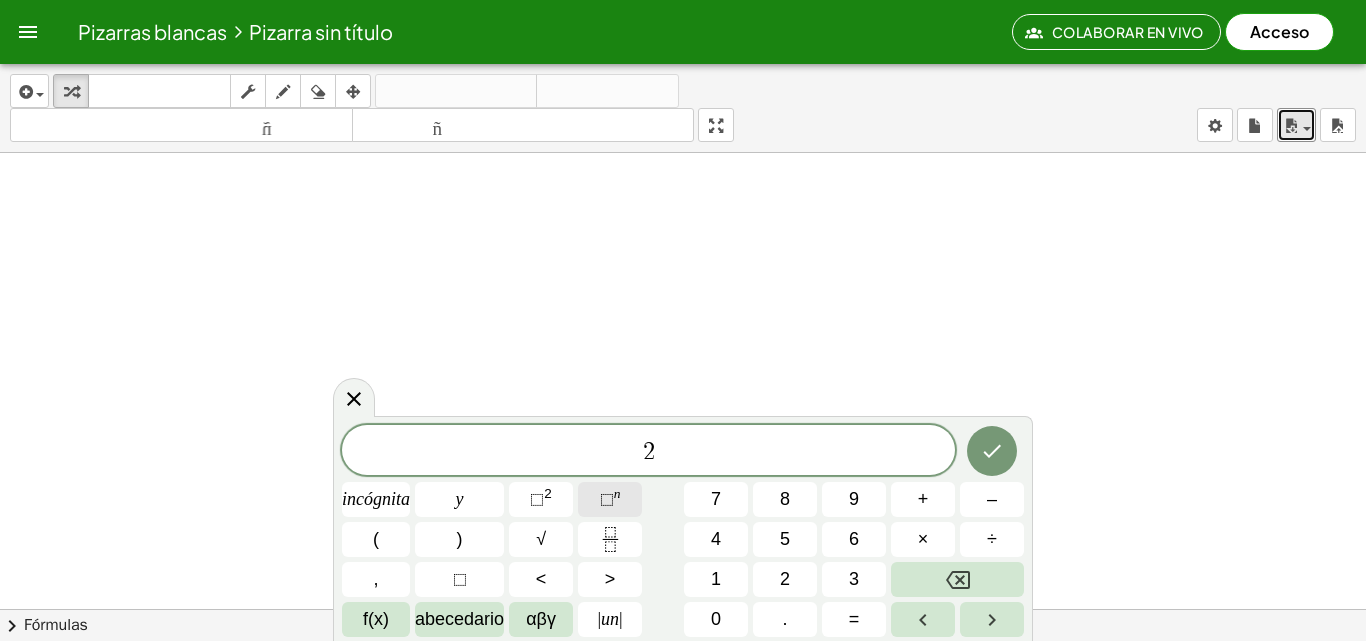 type 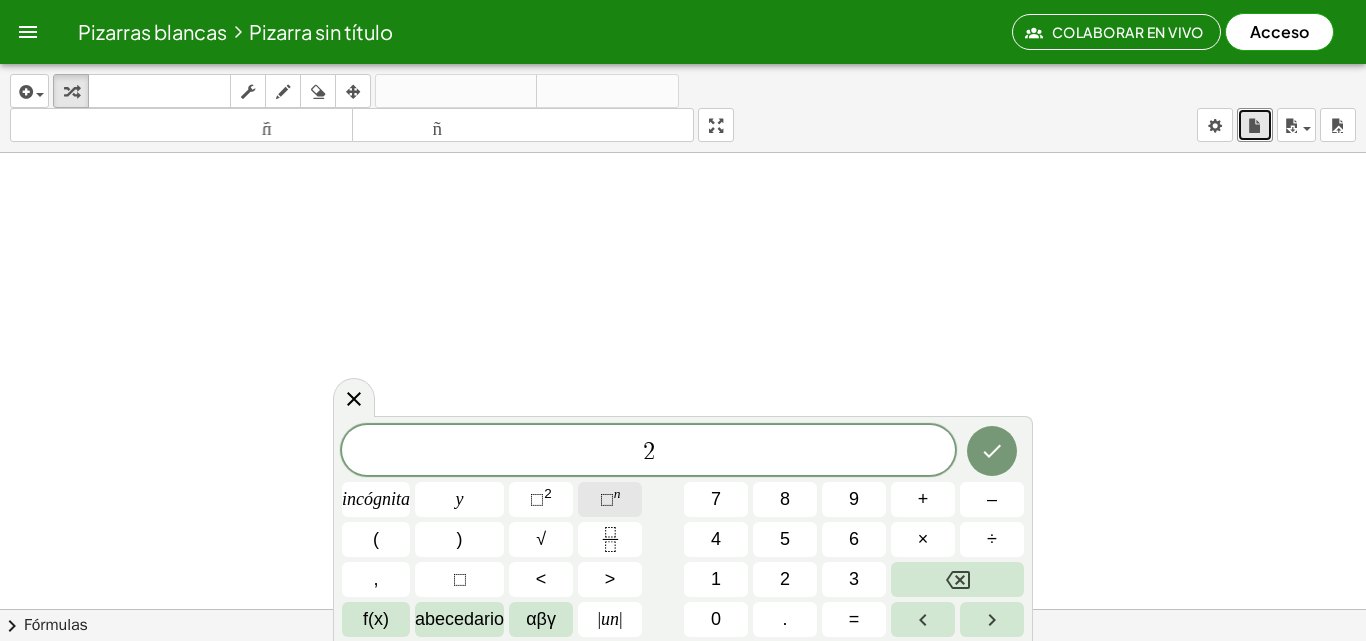 type 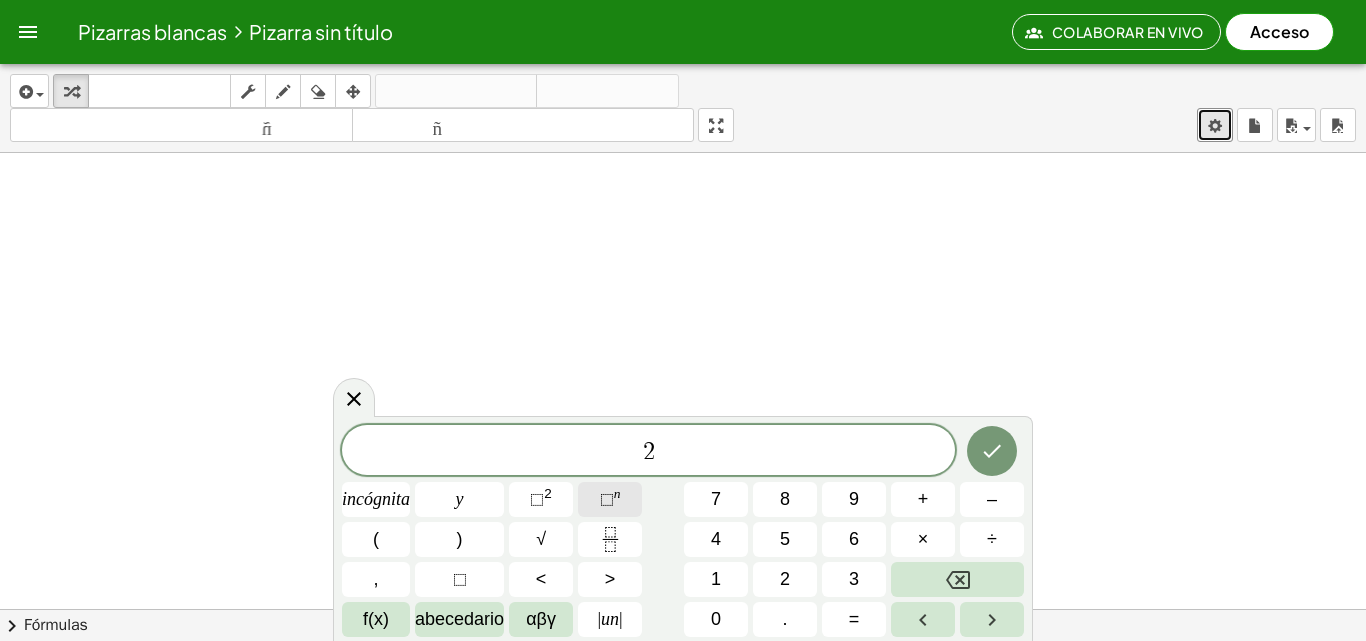 type 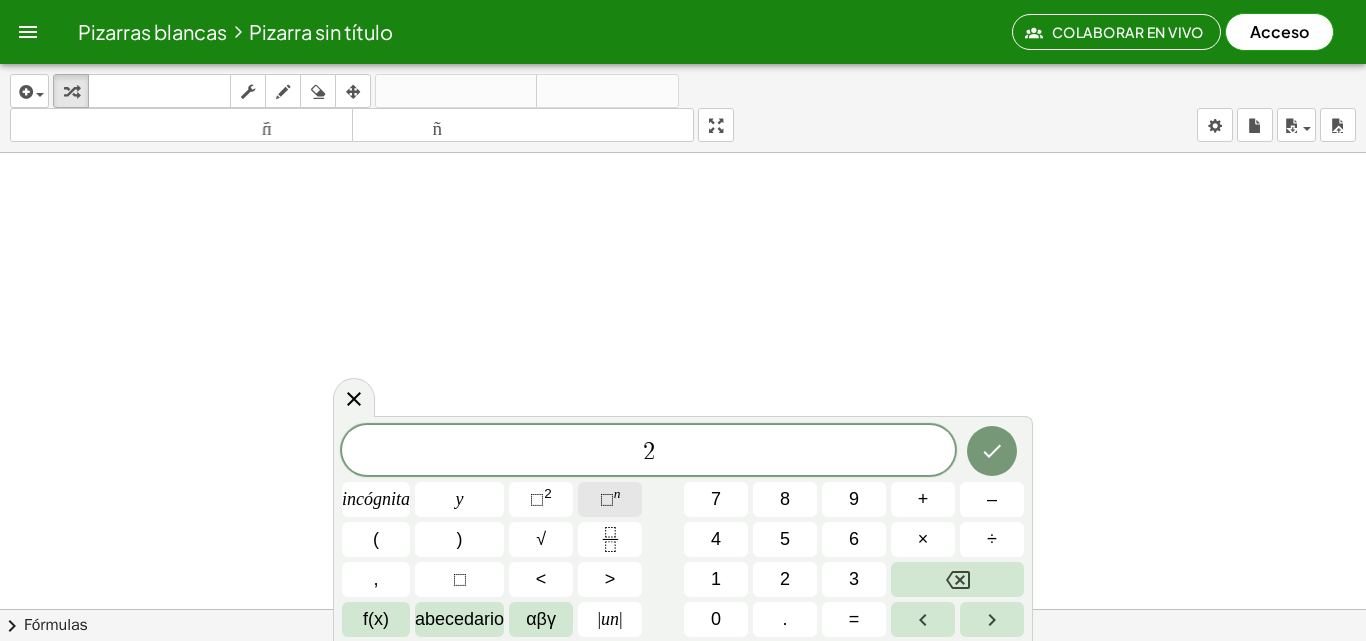 type 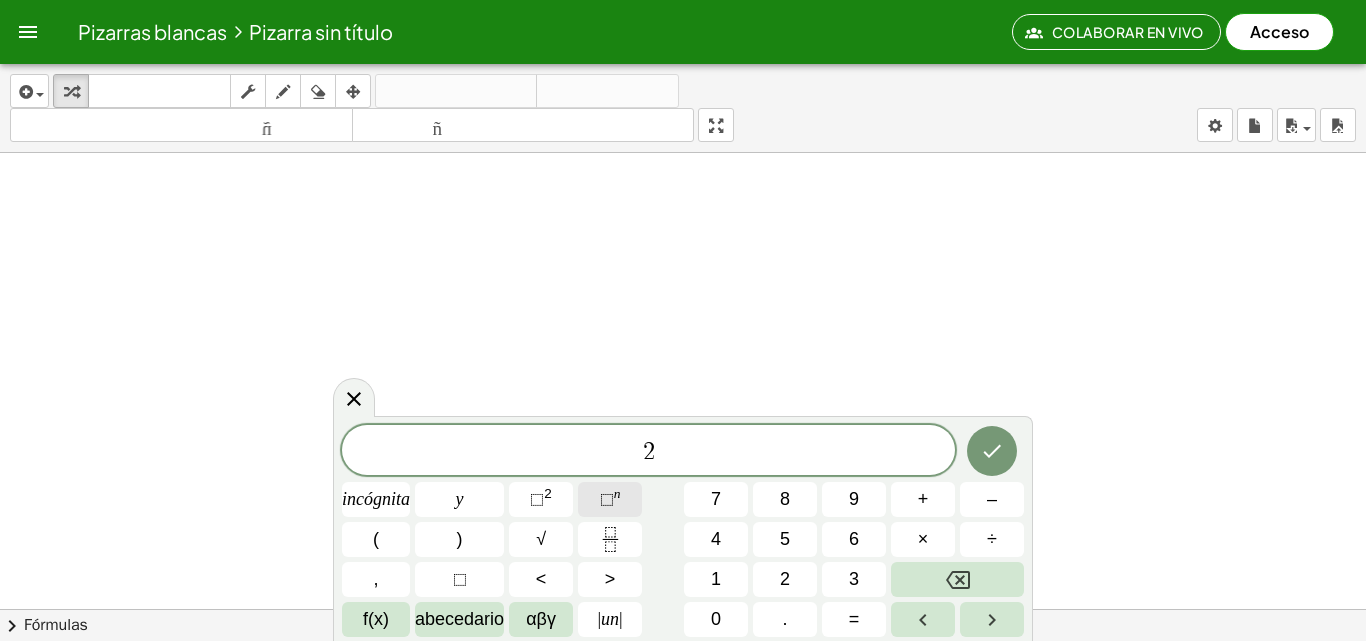 click on "⬚  n" 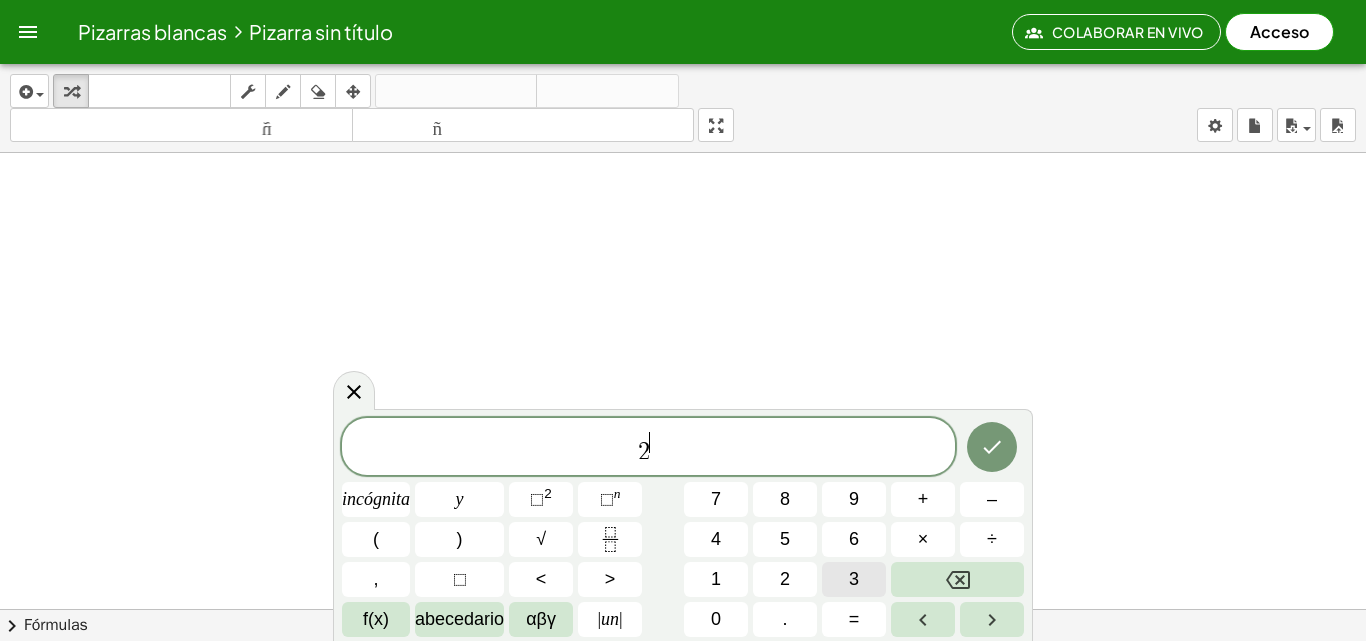 click on "3" at bounding box center [854, 579] 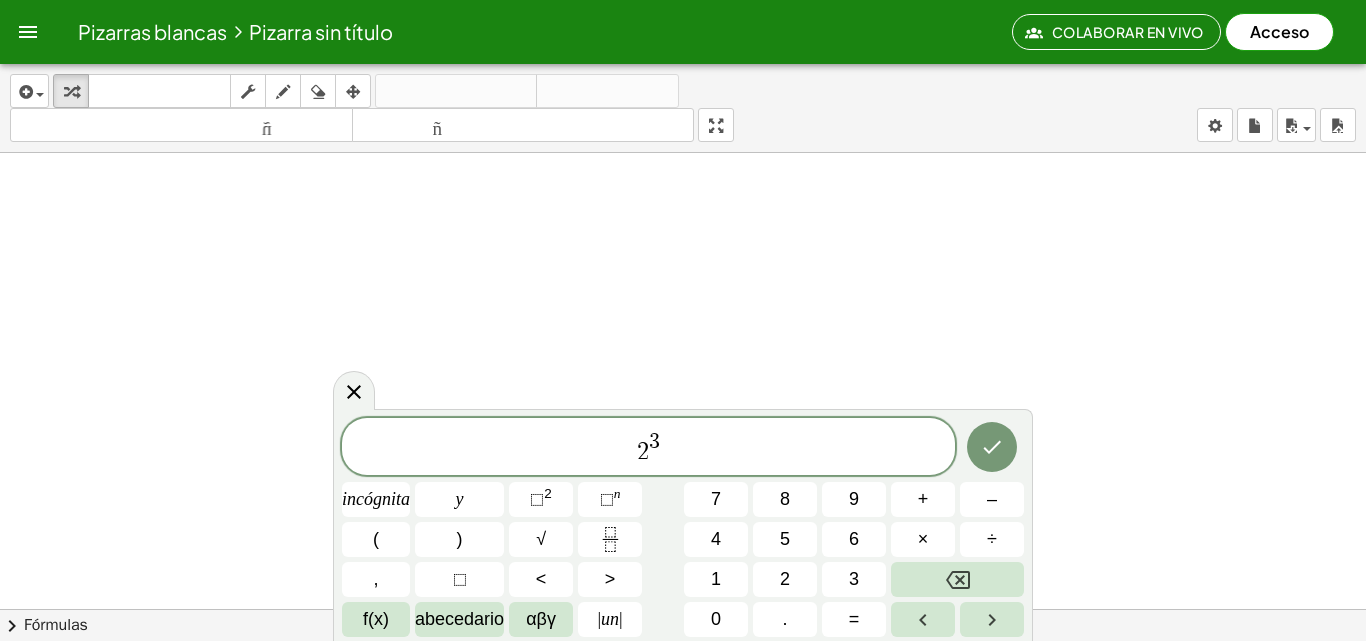 click on "2 3 ​" at bounding box center [648, 448] 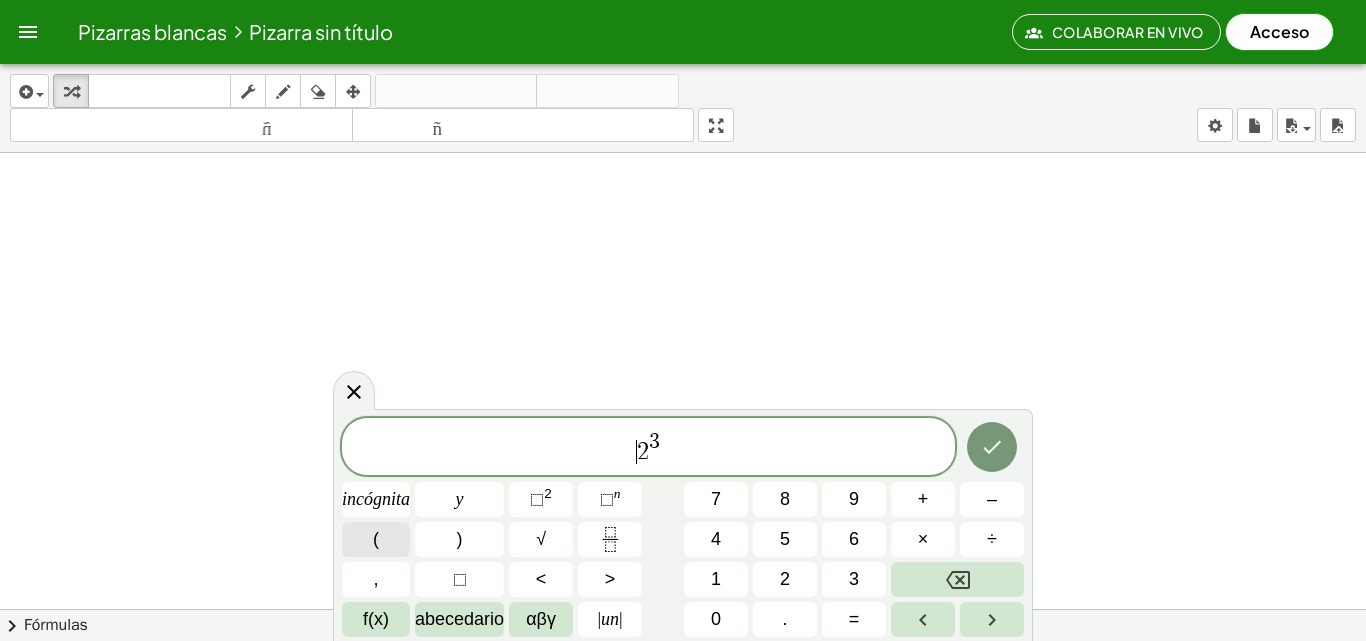 click on "(" at bounding box center [376, 539] 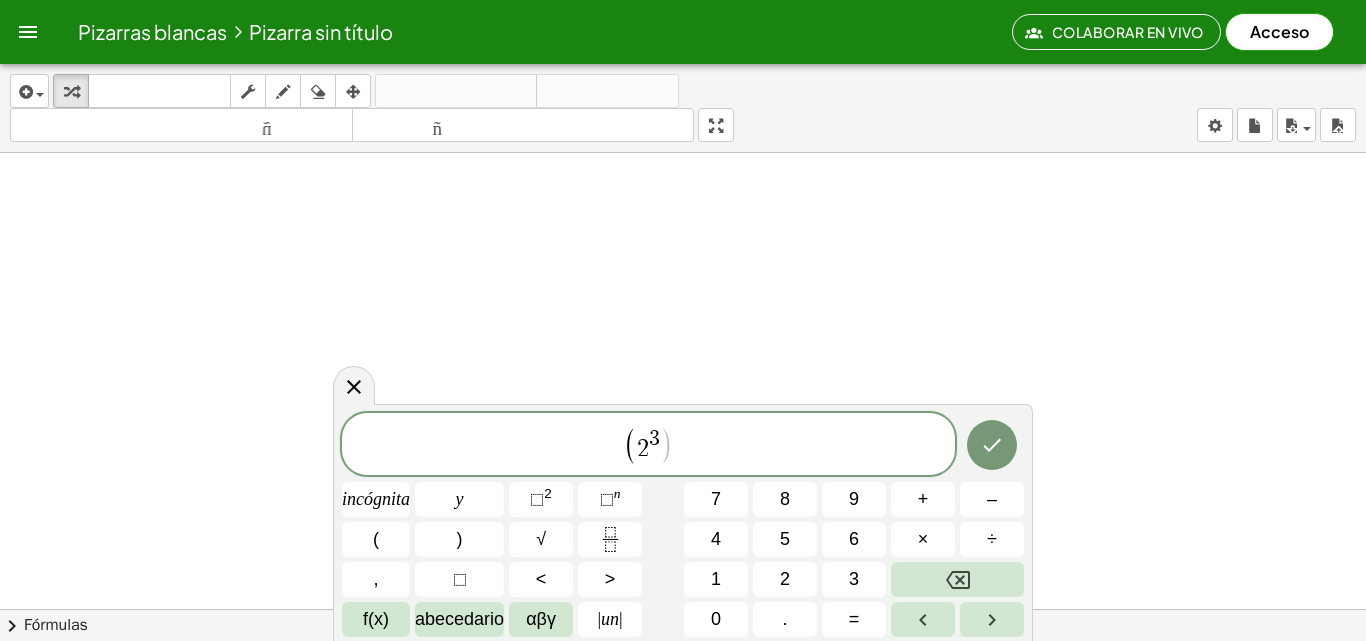 click on "( ​ 2 3 )" at bounding box center (648, 445) 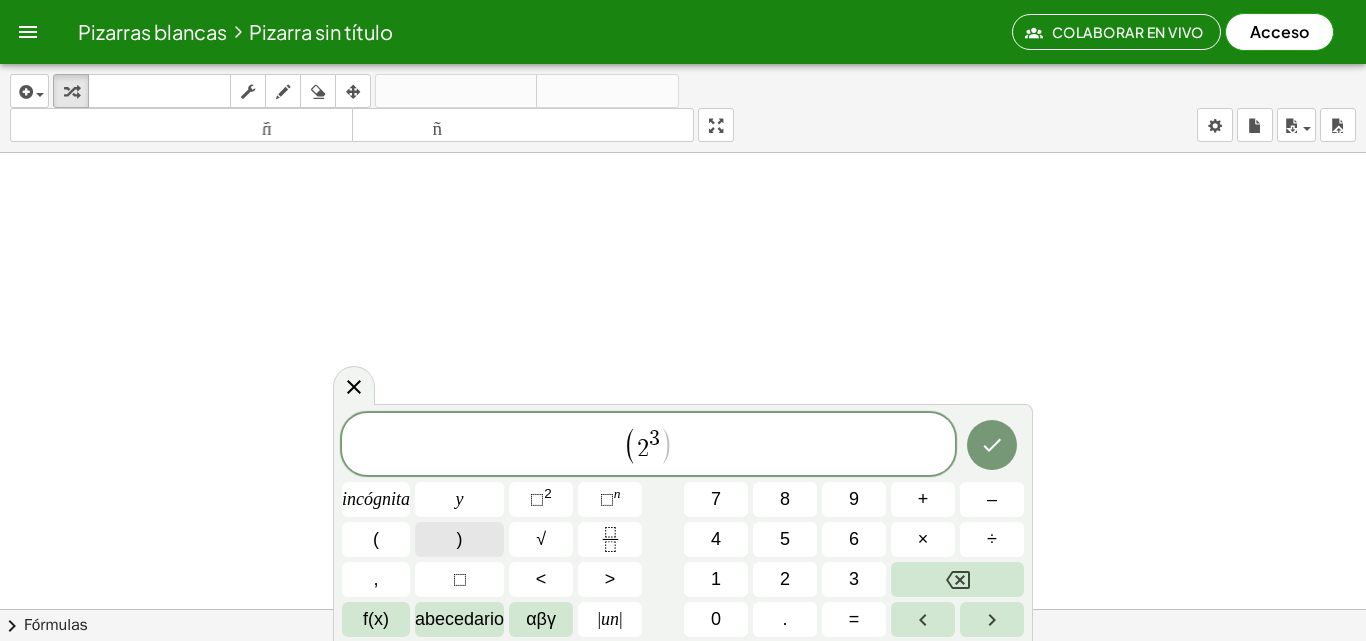 click on ")" at bounding box center [459, 539] 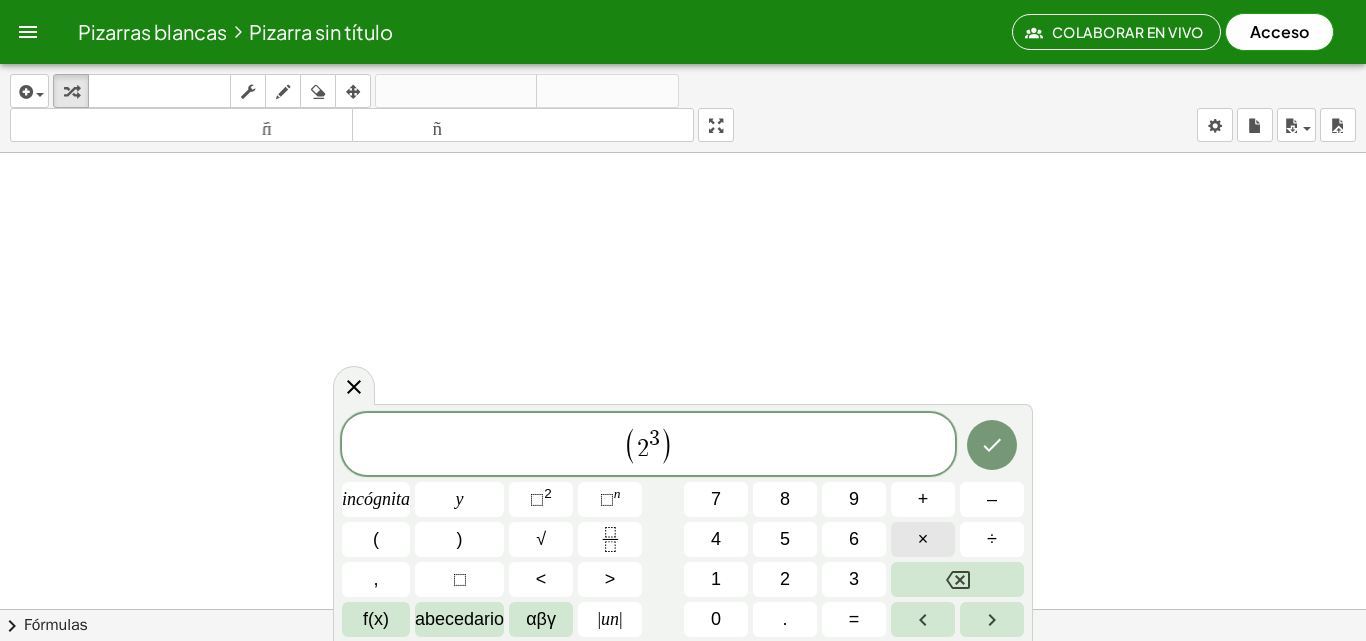 click on "×" at bounding box center [923, 539] 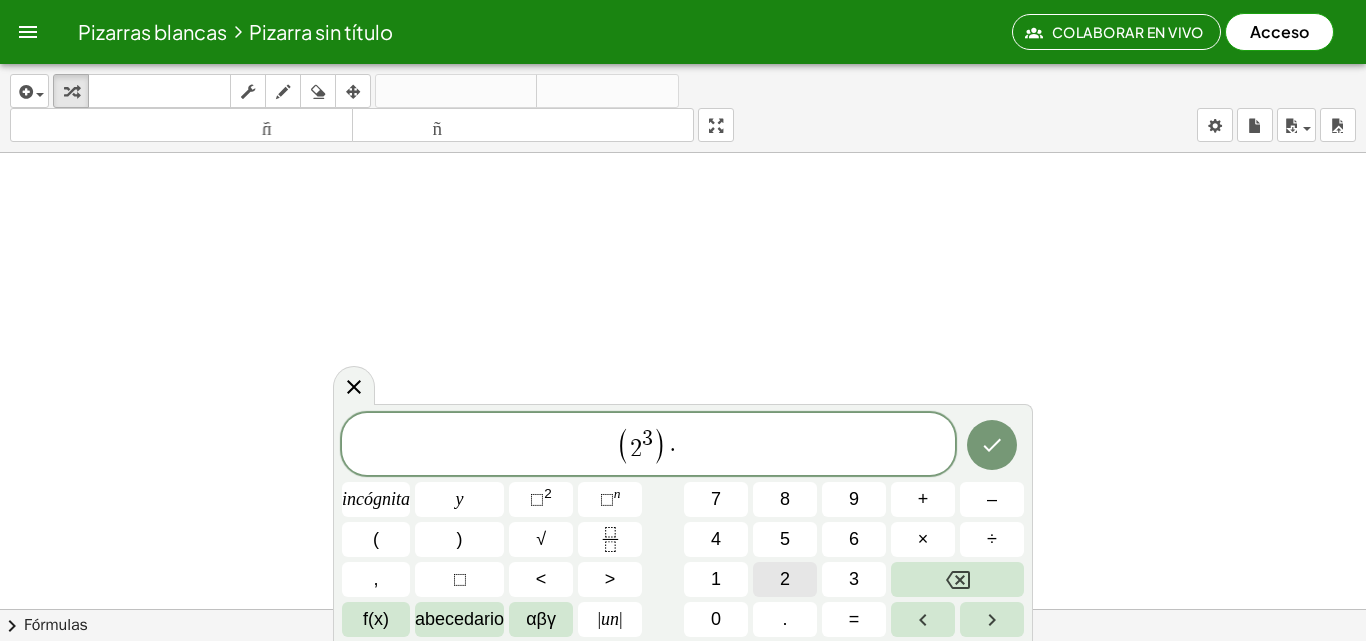 click on "2" at bounding box center [785, 579] 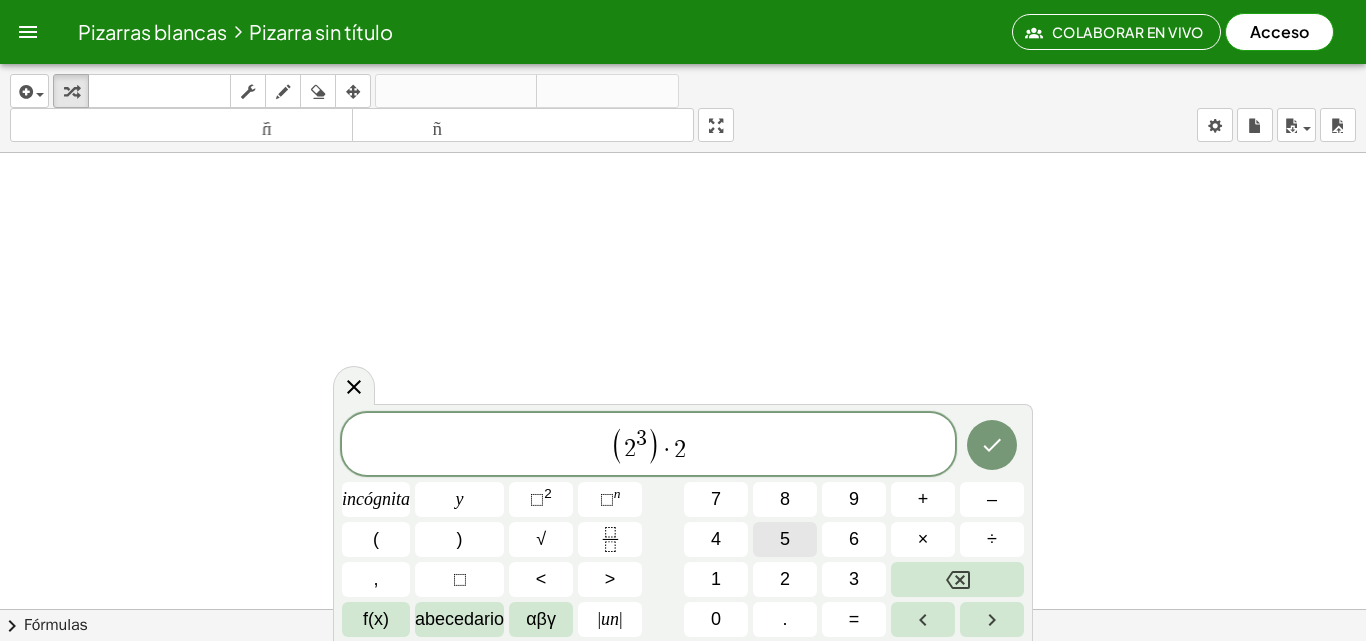 click on "5" at bounding box center [785, 539] 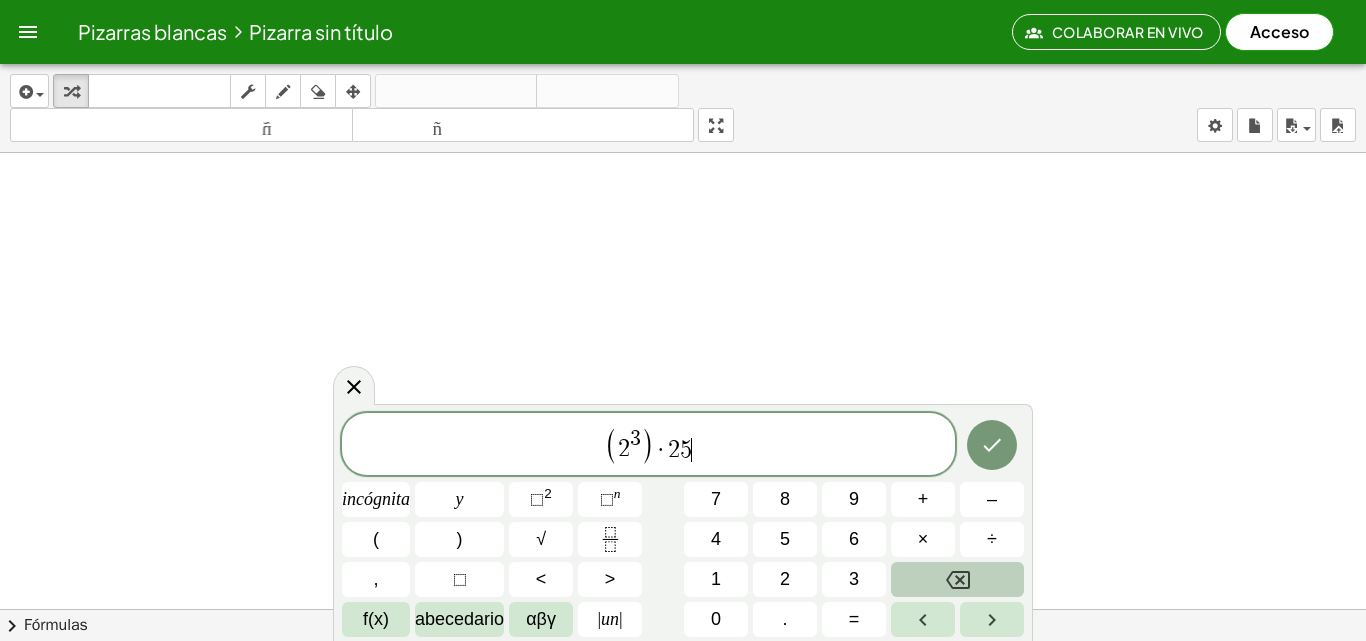 click at bounding box center (957, 579) 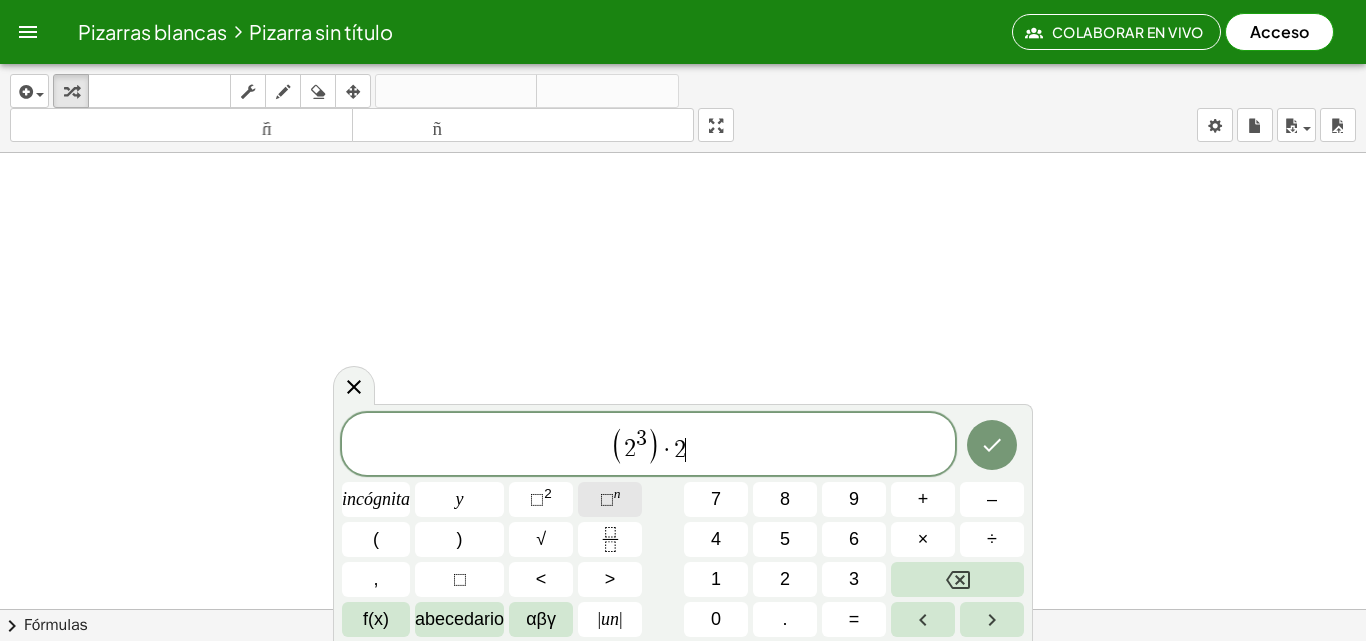 click on "⬚" at bounding box center [607, 499] 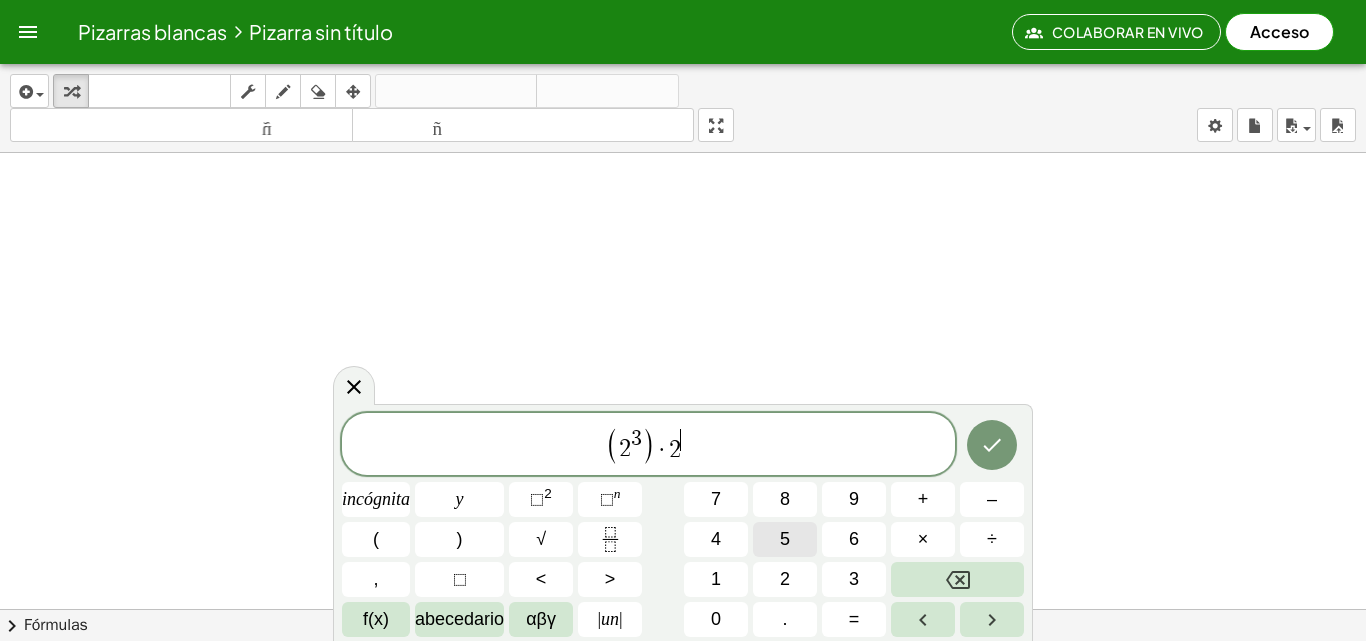click on "5" at bounding box center (785, 539) 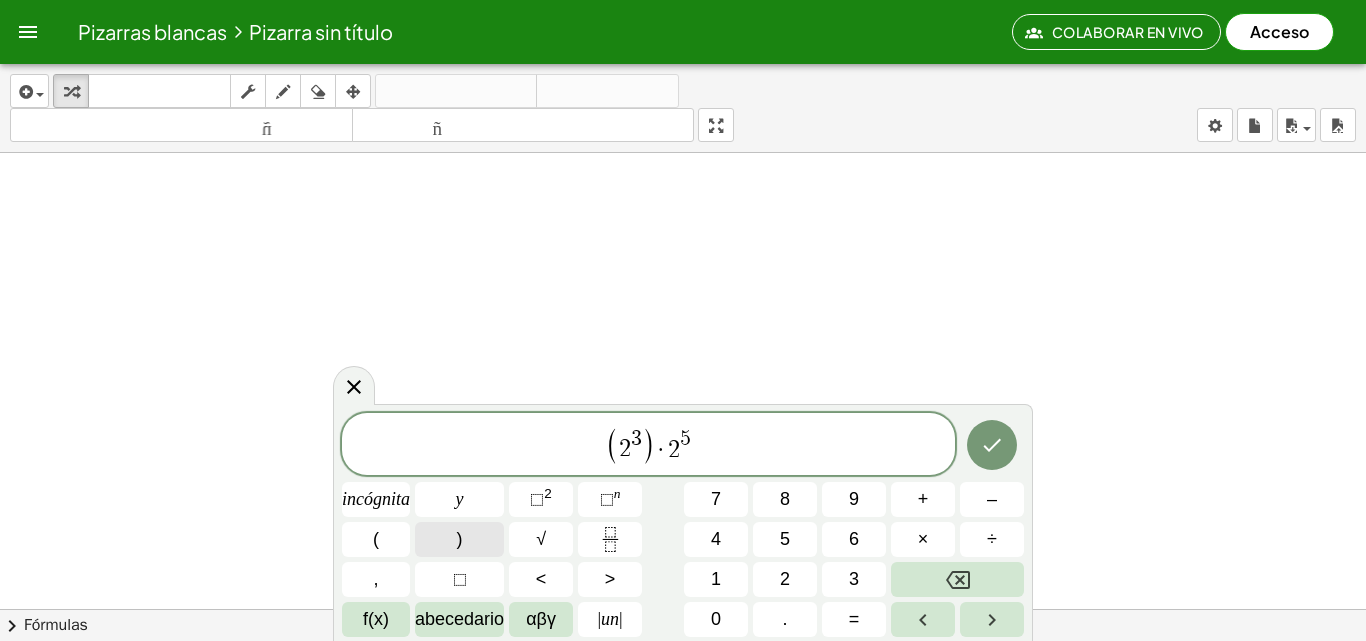 click on ")" at bounding box center [459, 539] 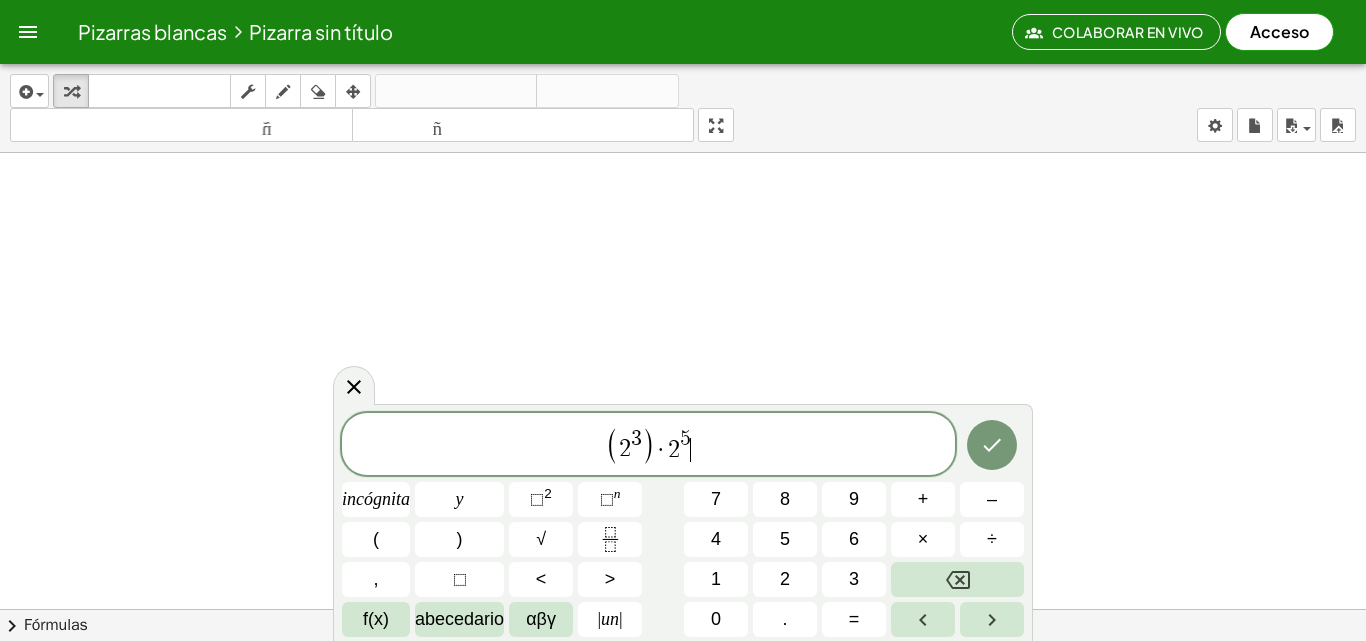 click on "( 2 3 ) · 2 5 ​" at bounding box center [648, 445] 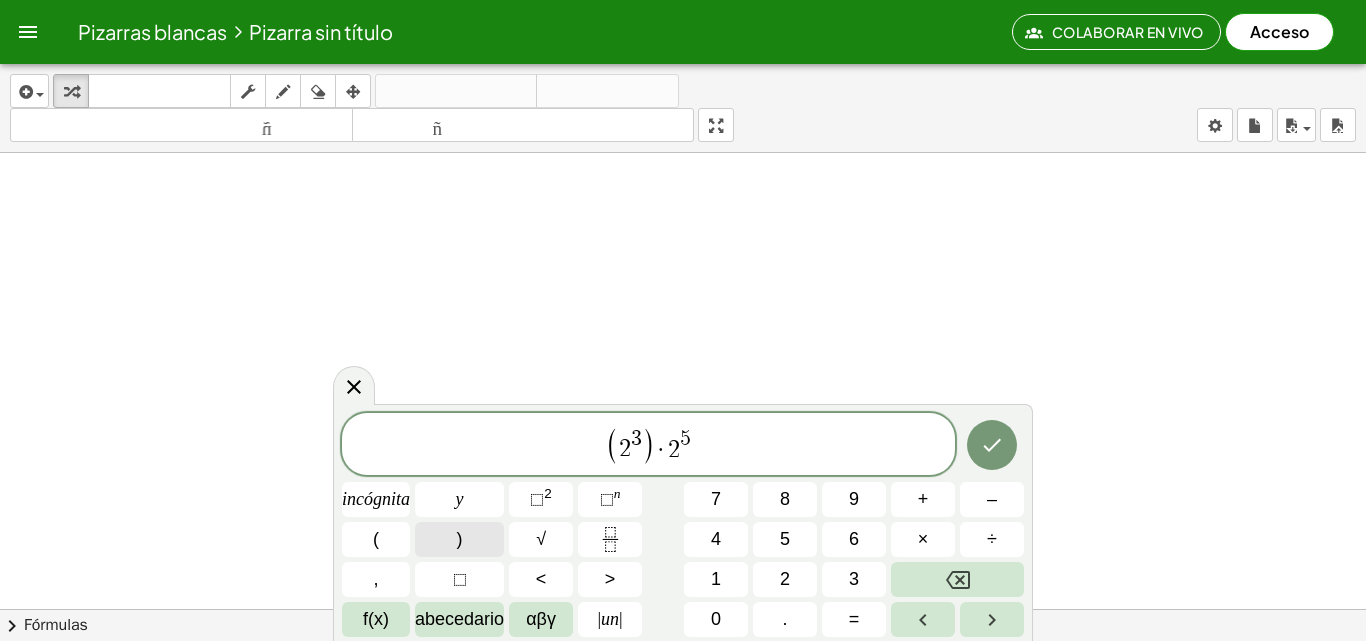 click on ")" at bounding box center (459, 539) 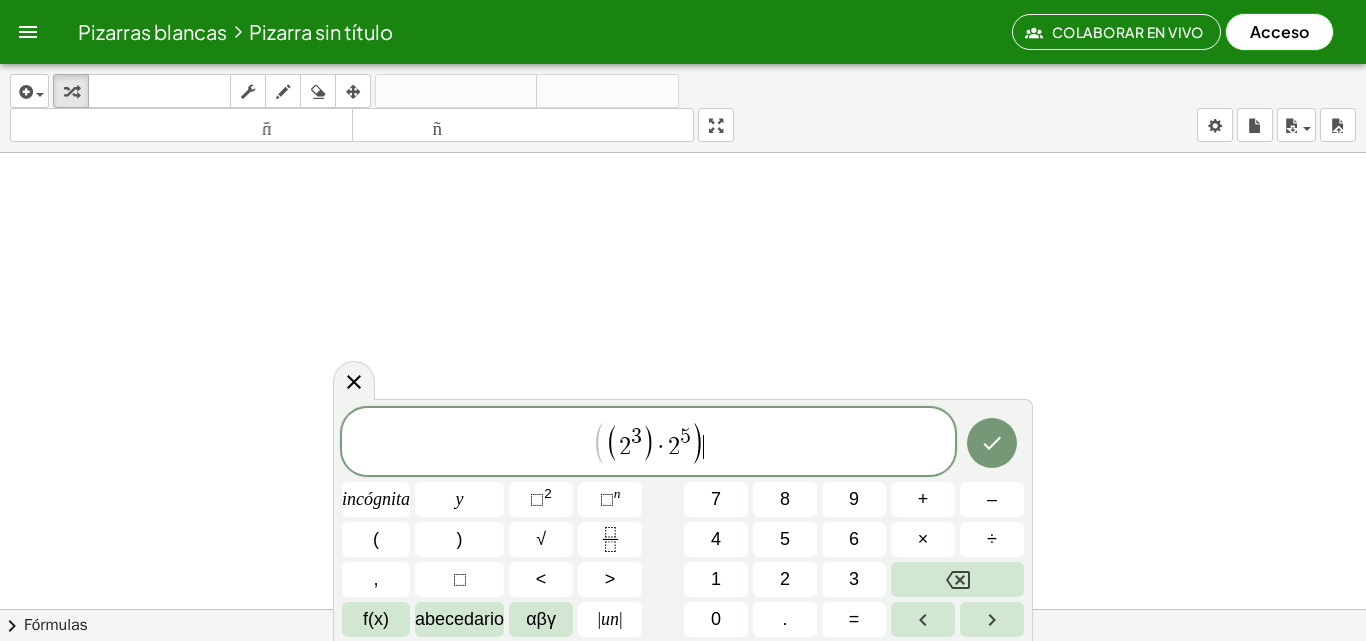 click on "·" at bounding box center [661, 447] 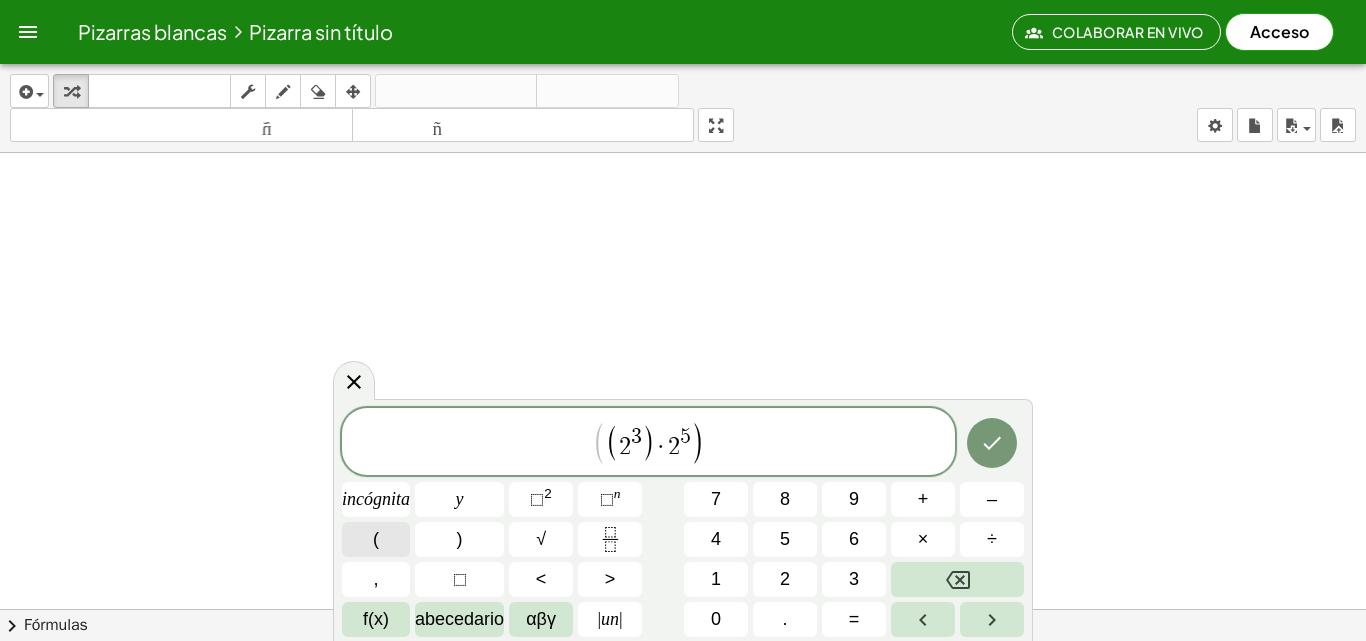 click on "(" at bounding box center (376, 539) 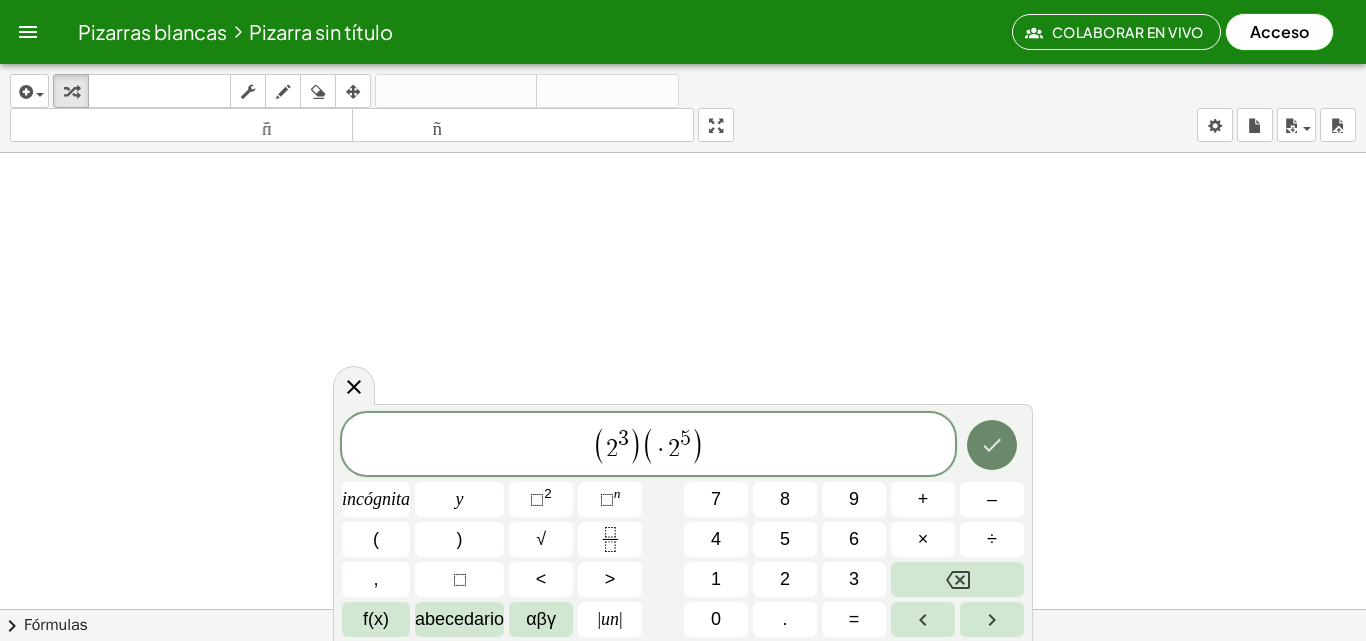 click at bounding box center [992, 445] 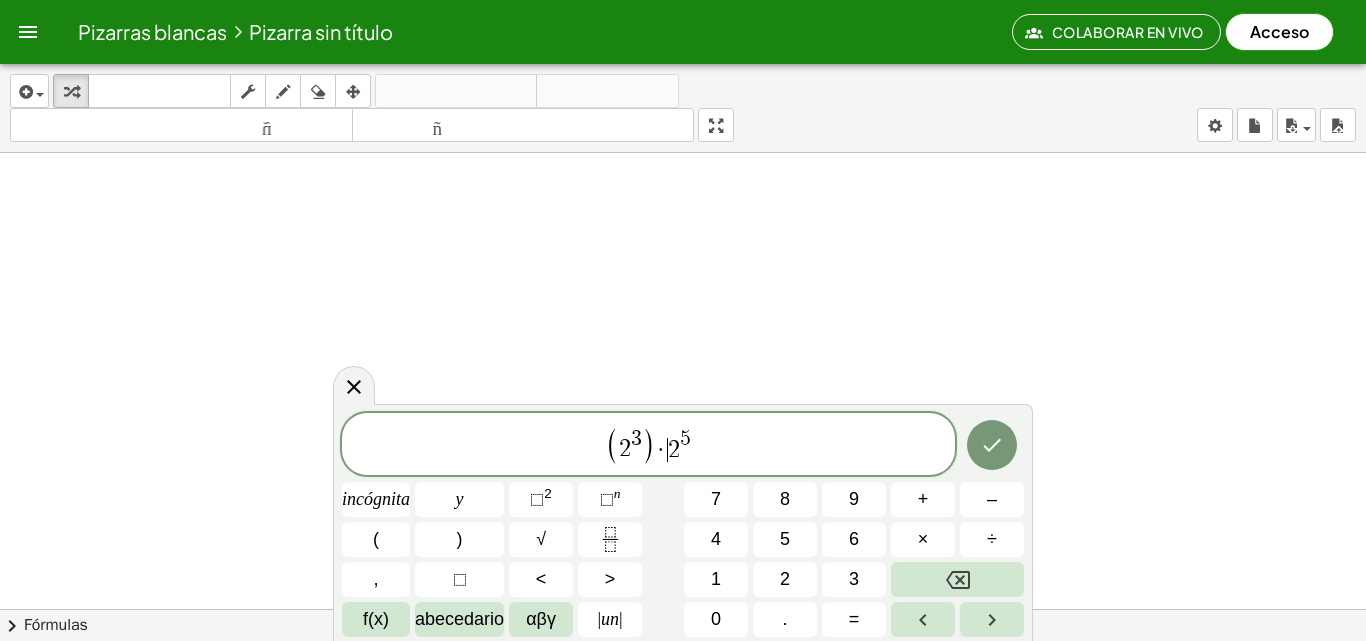 click on "·" at bounding box center (661, 450) 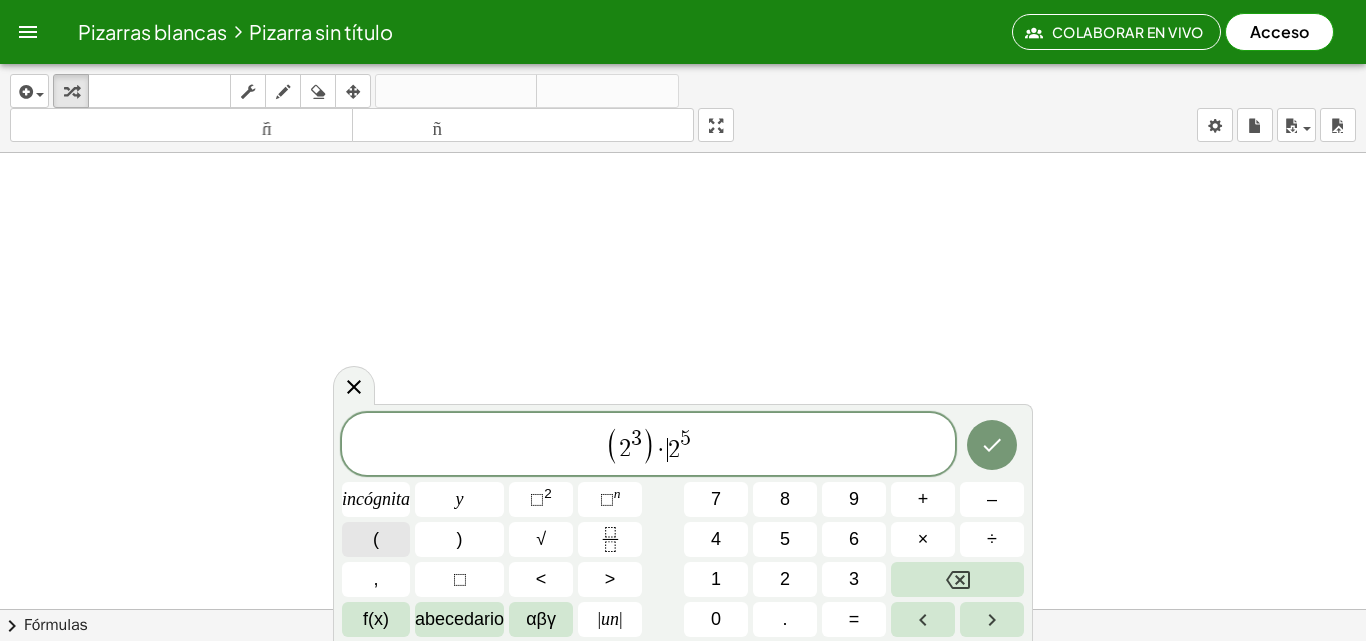 click on "(" at bounding box center (376, 539) 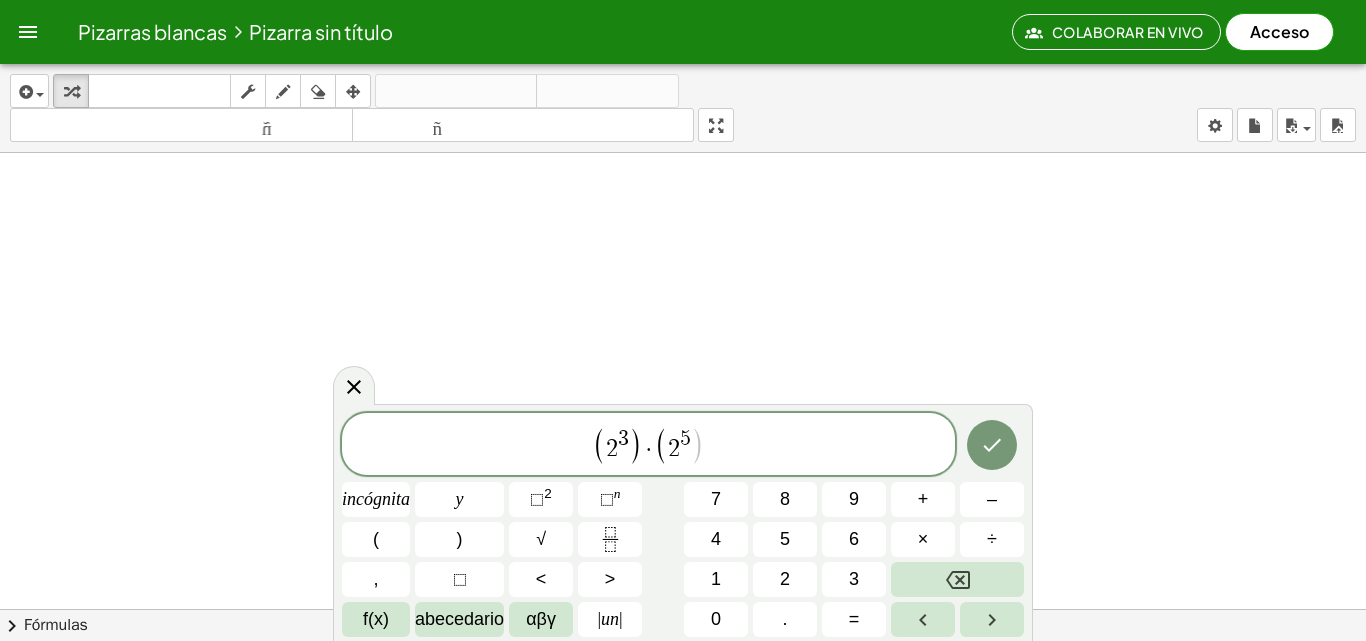 click on "( 2 3 ) · ( ​ 2 5 )" at bounding box center (648, 445) 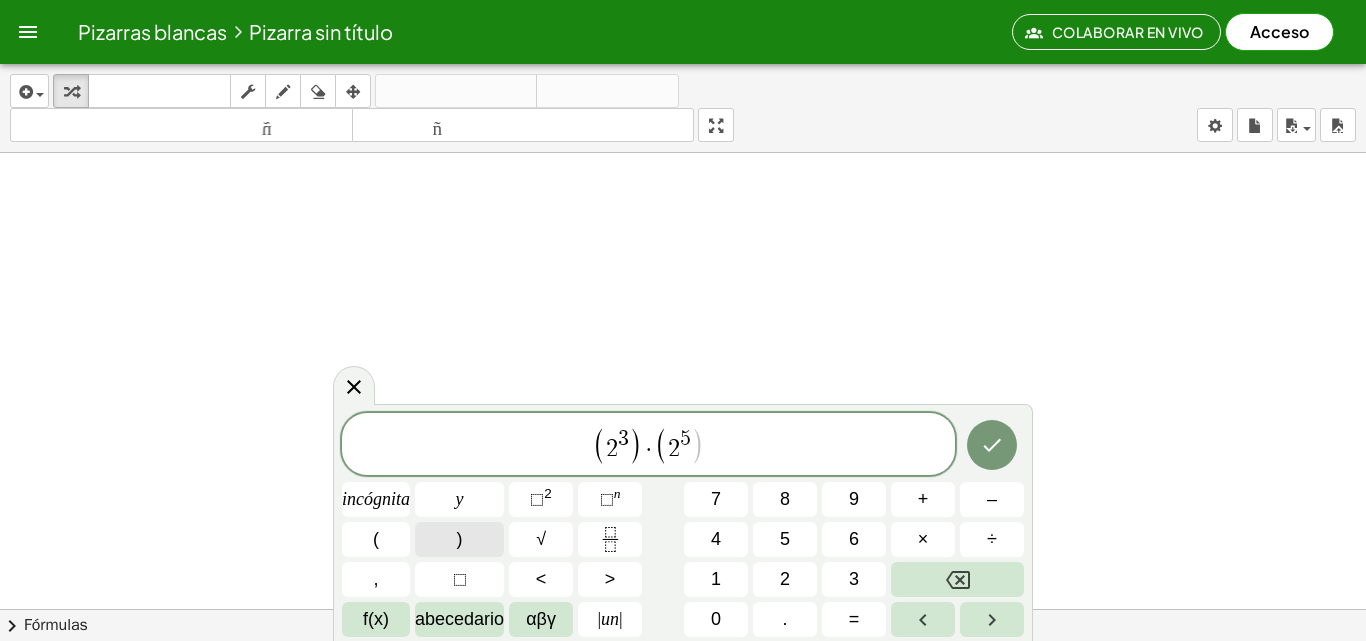 click on ")" at bounding box center [459, 539] 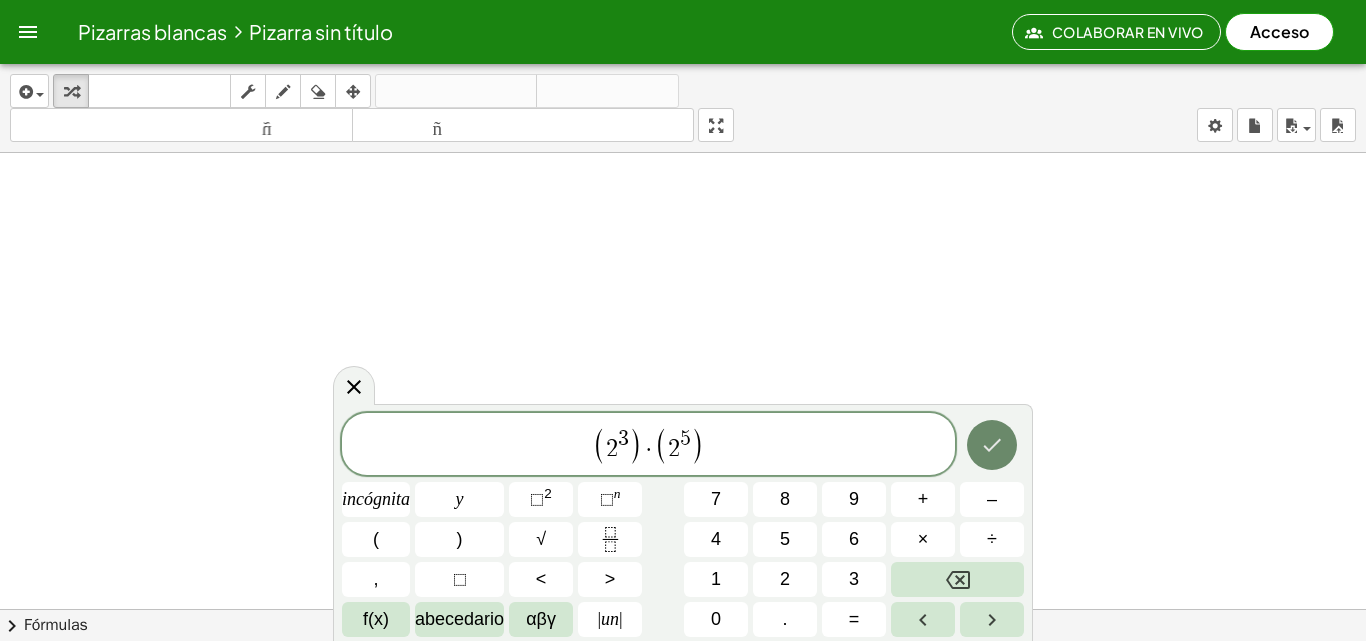 click at bounding box center [992, 445] 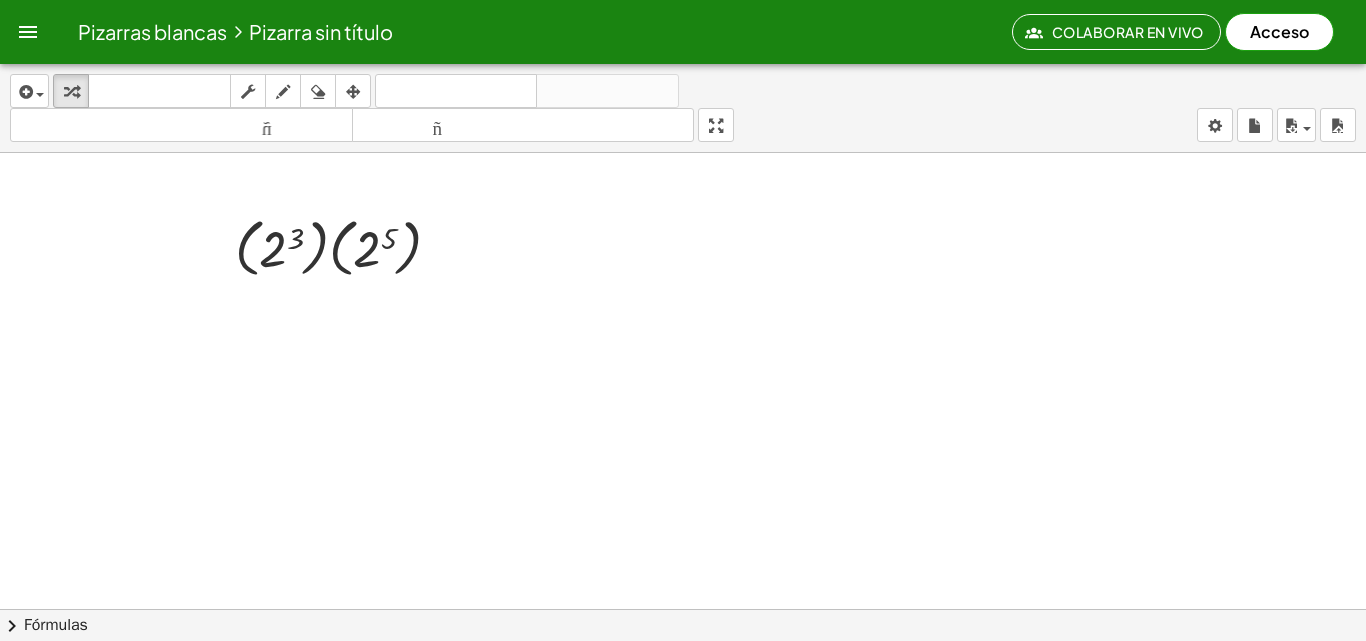 click at bounding box center [683, 609] 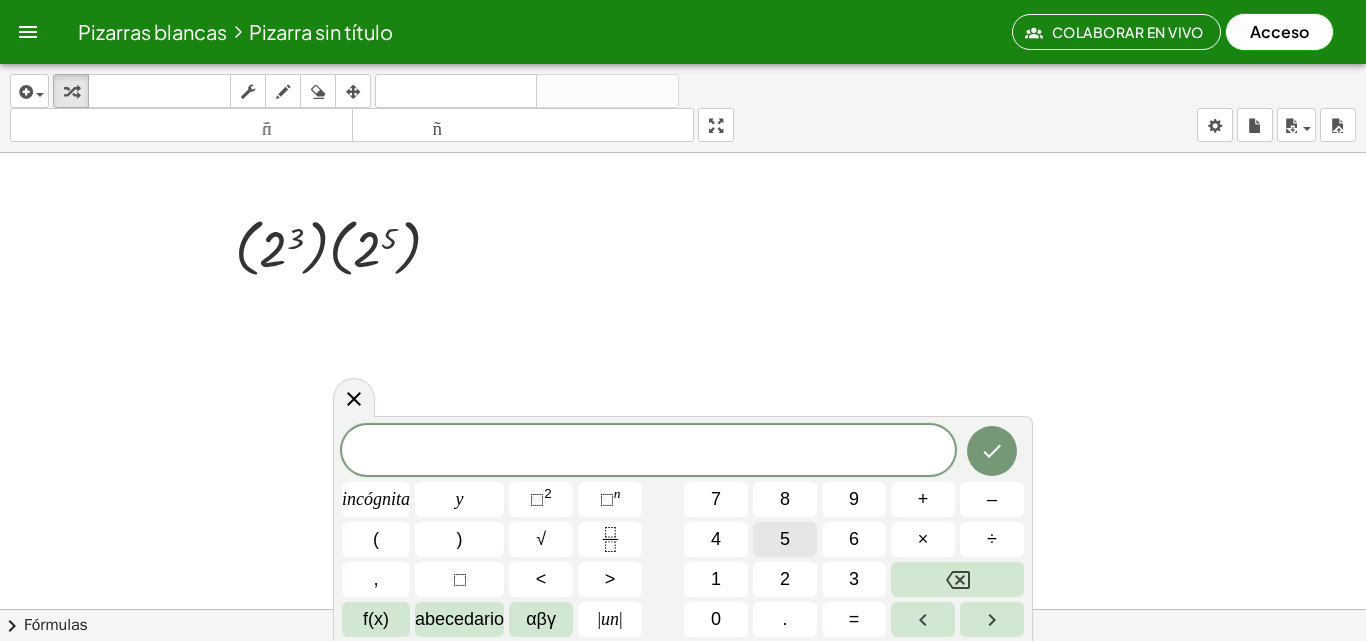 click on "5" at bounding box center [785, 539] 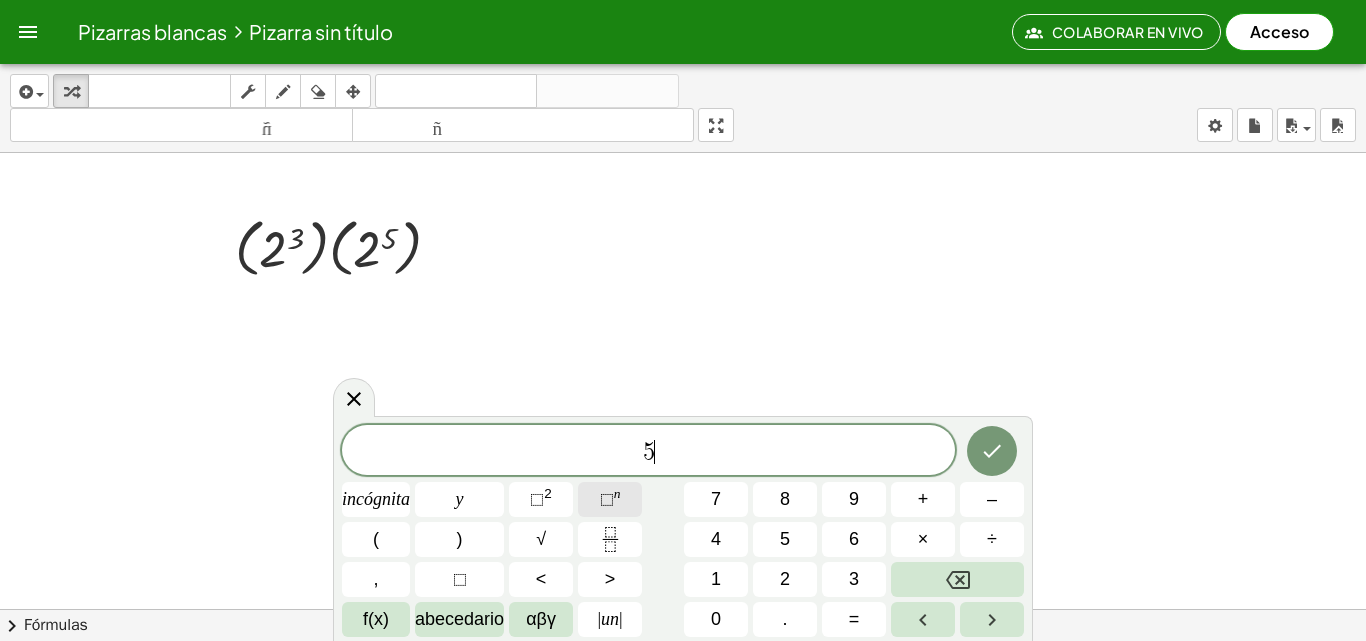 click on "⬚  n" at bounding box center (610, 499) 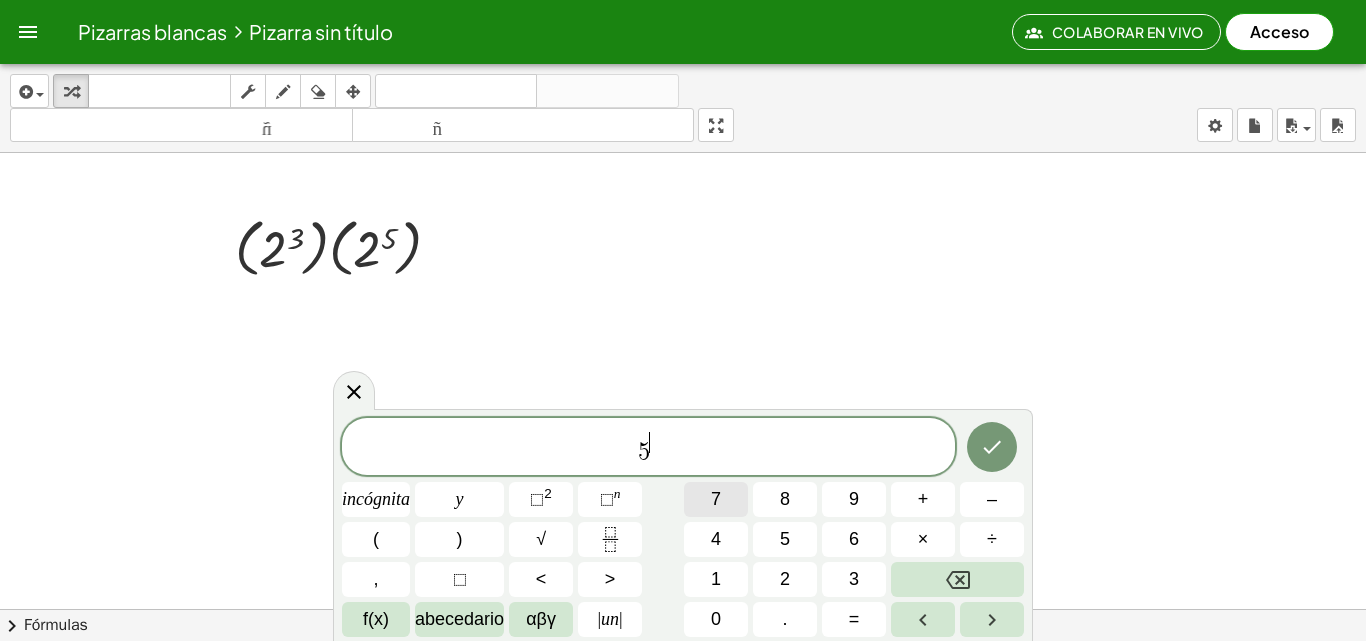 click on "7" at bounding box center (716, 499) 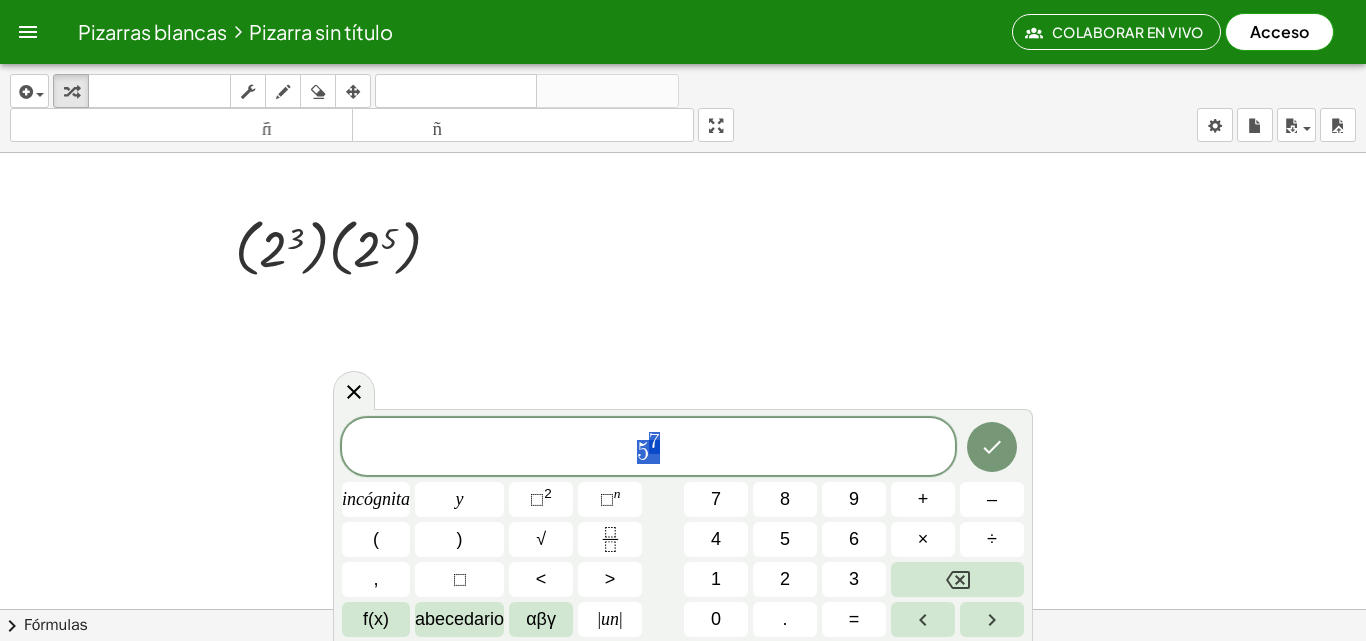 drag, startPoint x: 613, startPoint y: 442, endPoint x: 664, endPoint y: 439, distance: 51.088158 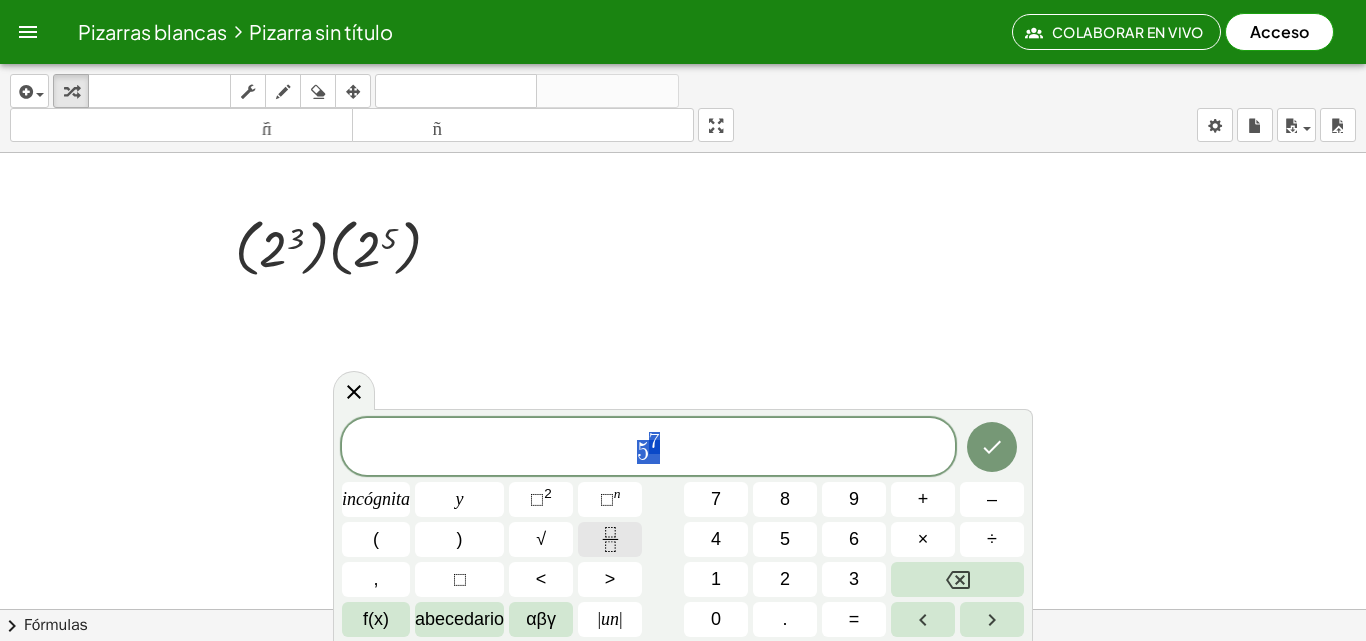 click 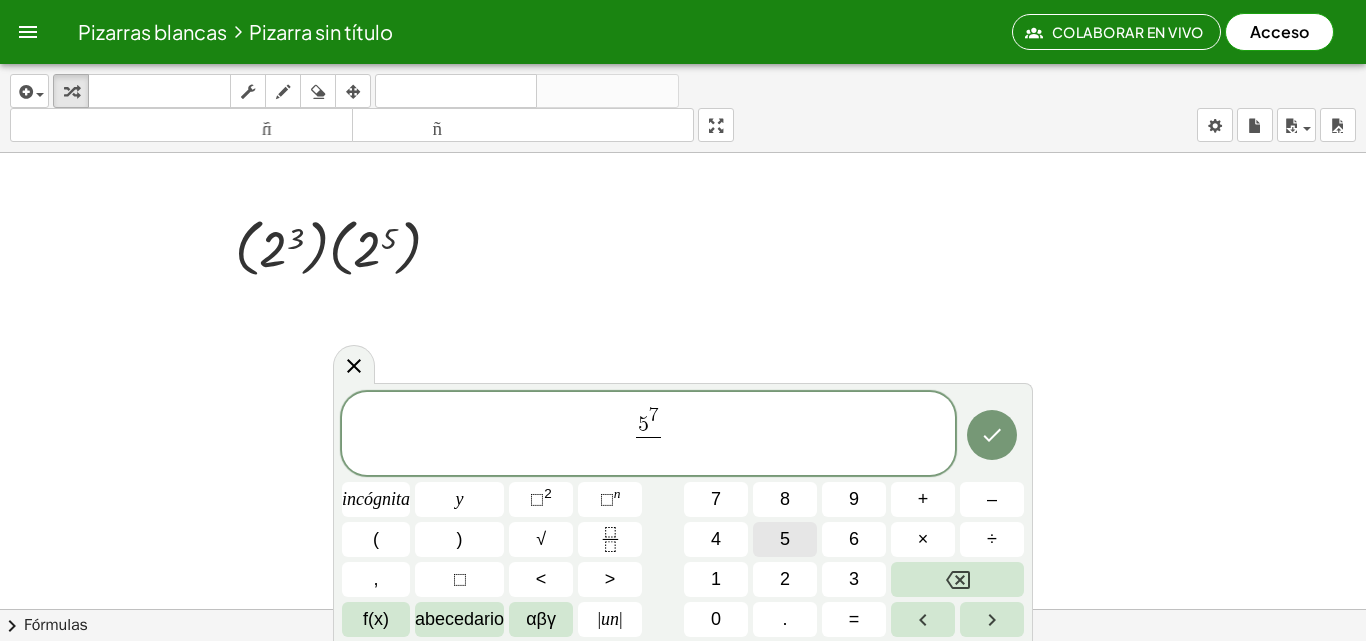 click on "5" at bounding box center [785, 539] 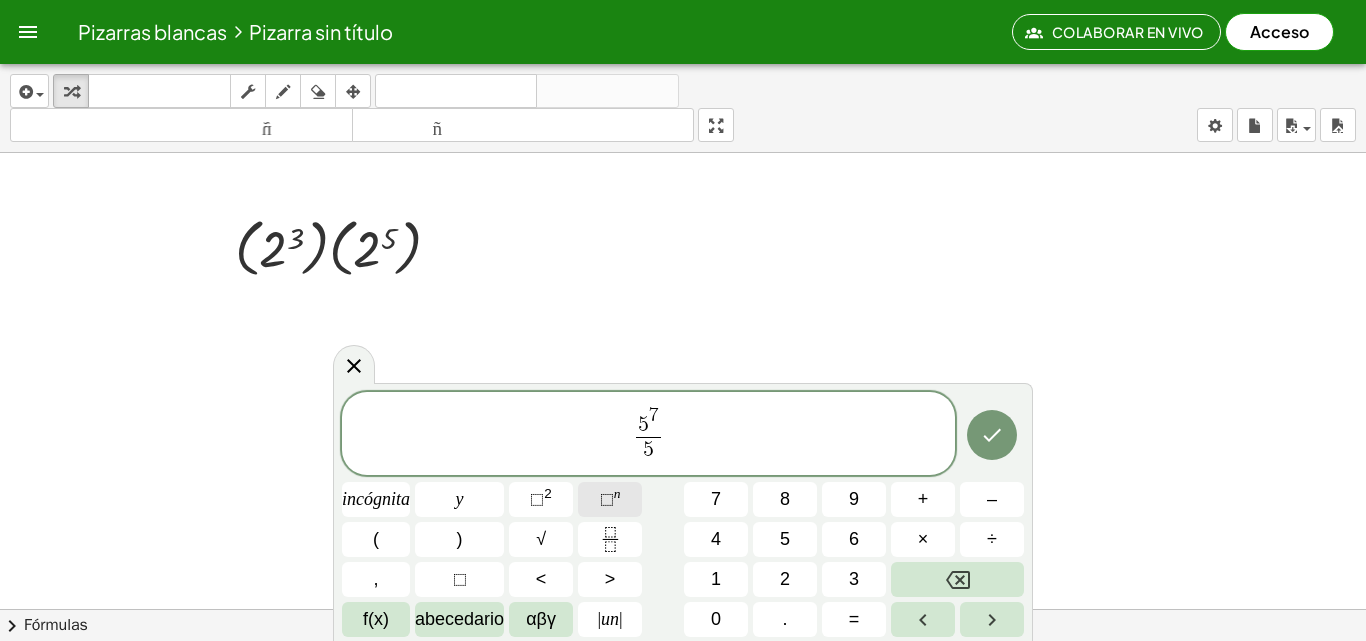 click on "⬚  n" at bounding box center [610, 499] 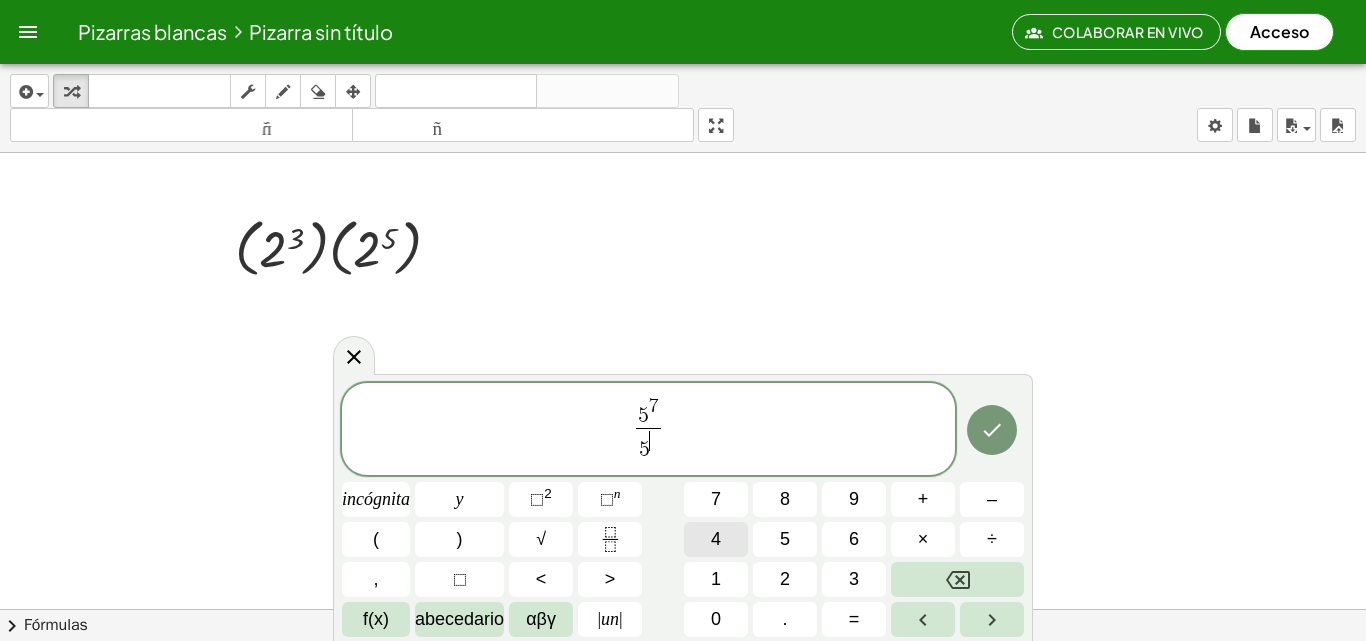 click on "4" at bounding box center [716, 539] 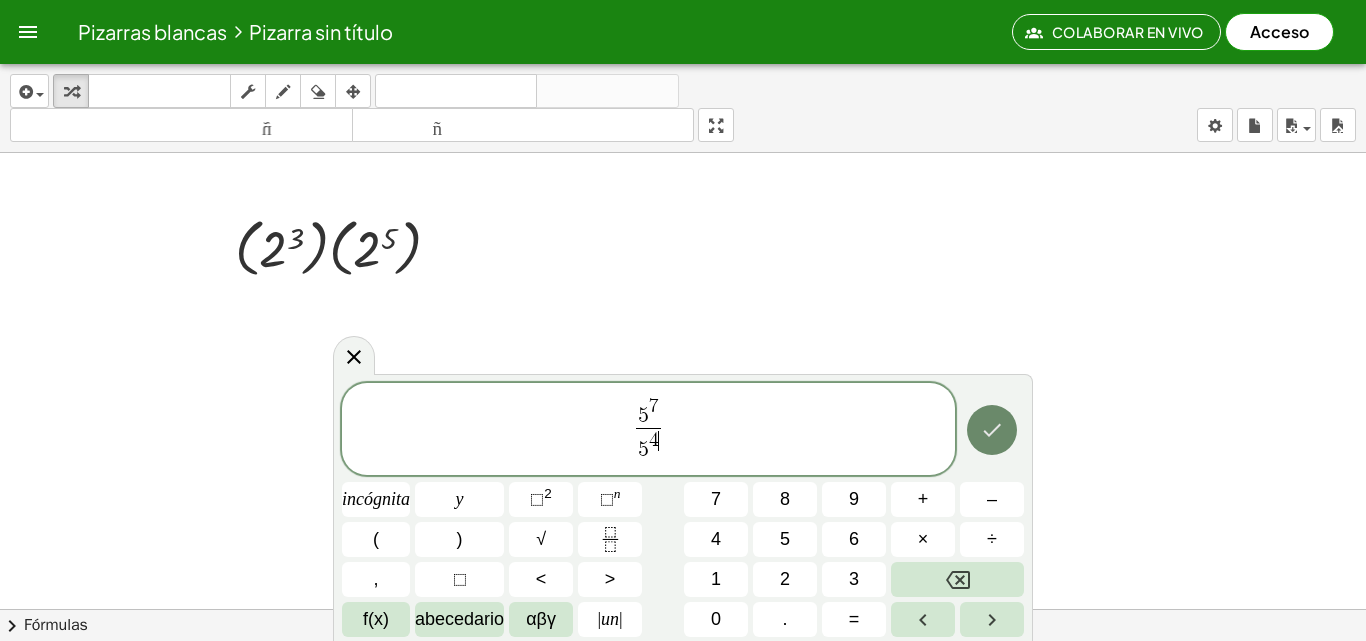 click at bounding box center (992, 430) 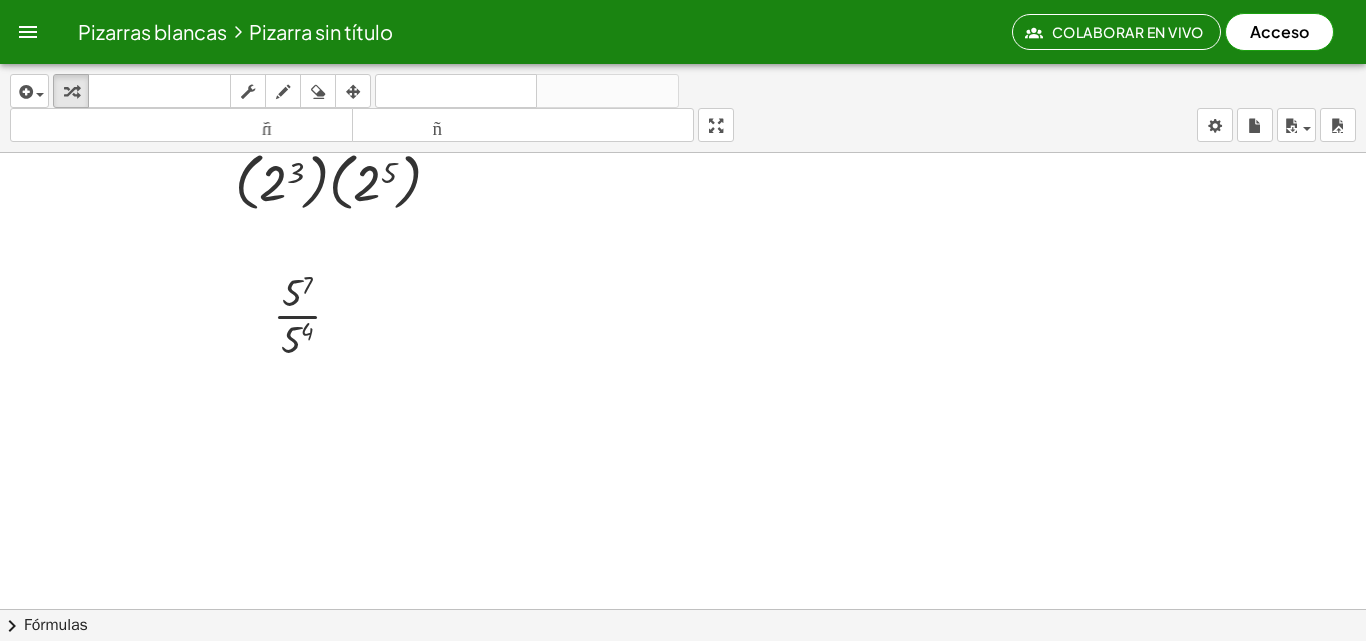 scroll, scrollTop: 100, scrollLeft: 0, axis: vertical 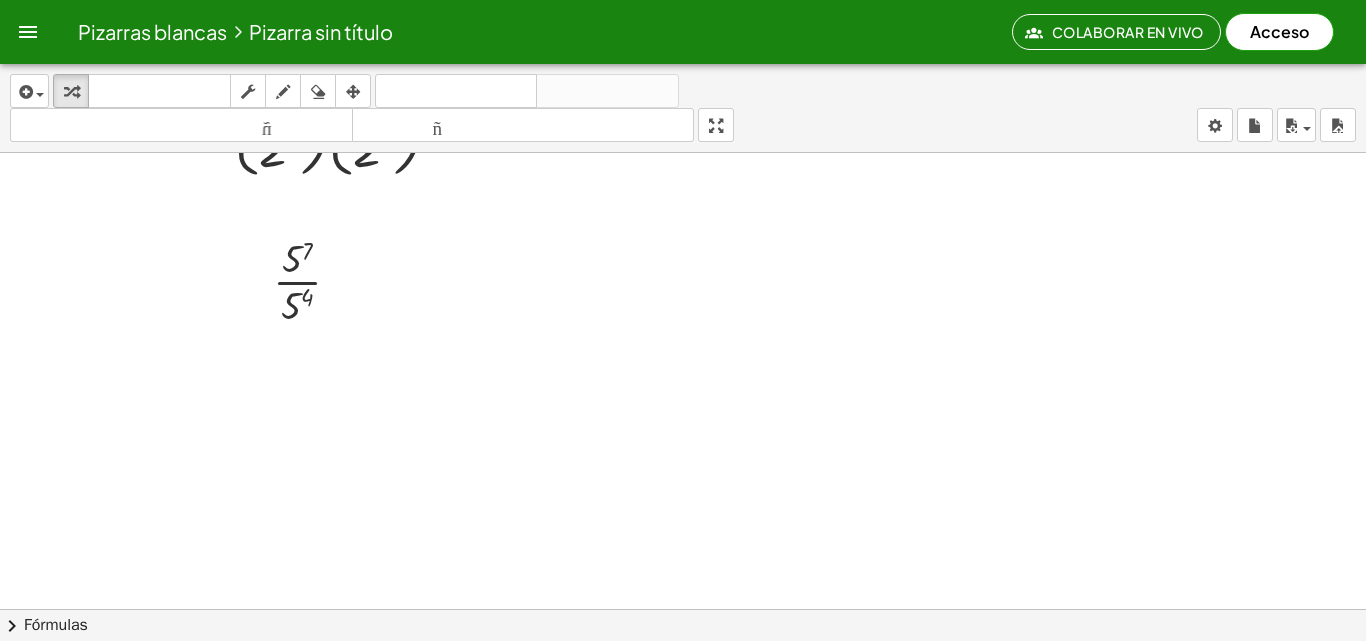 click at bounding box center (683, 509) 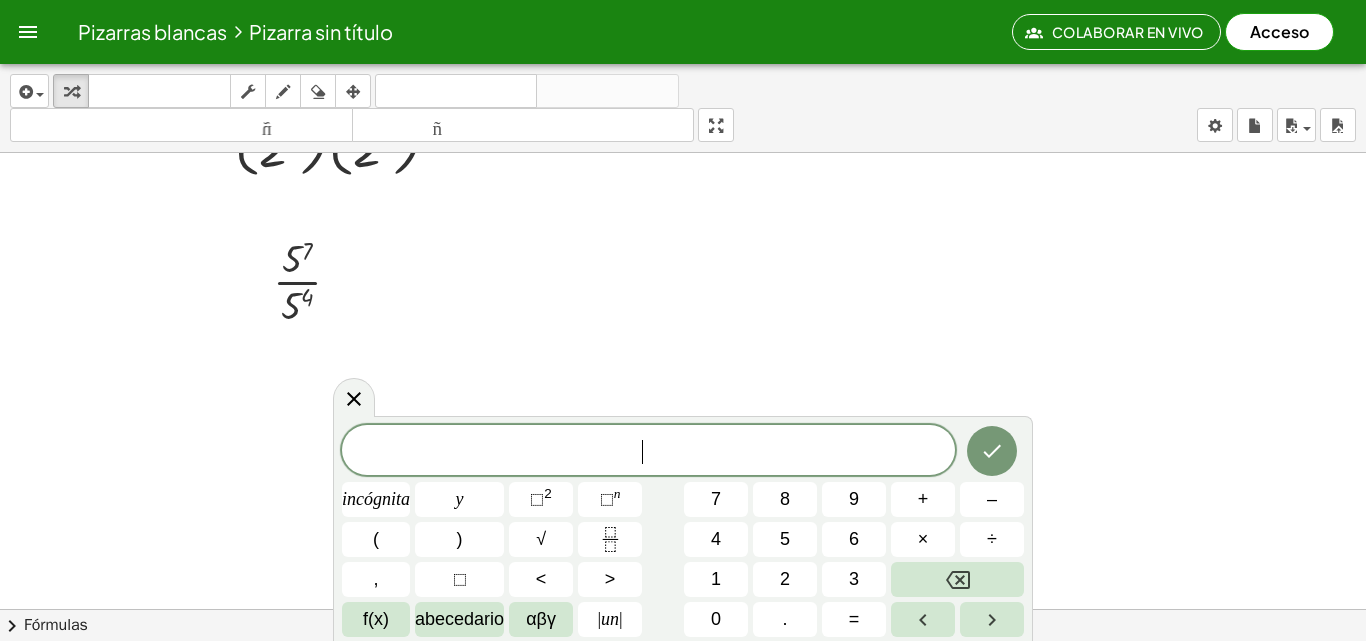 click at bounding box center (683, 509) 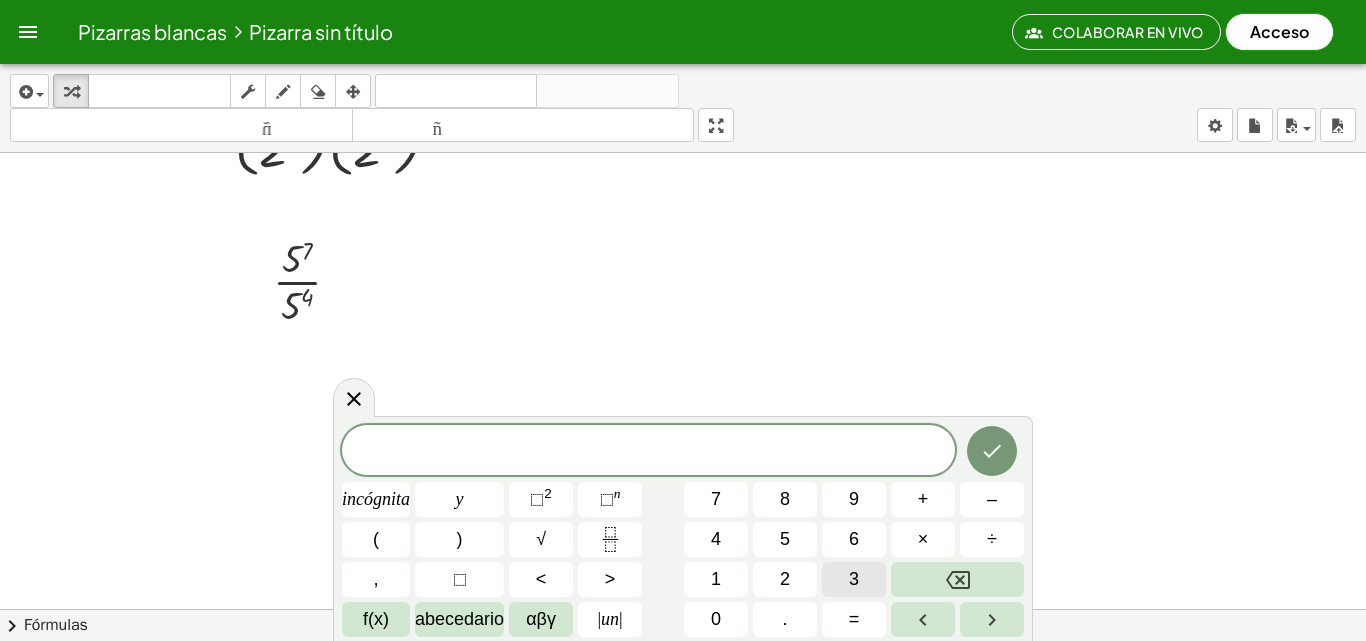 click on "3" at bounding box center (854, 579) 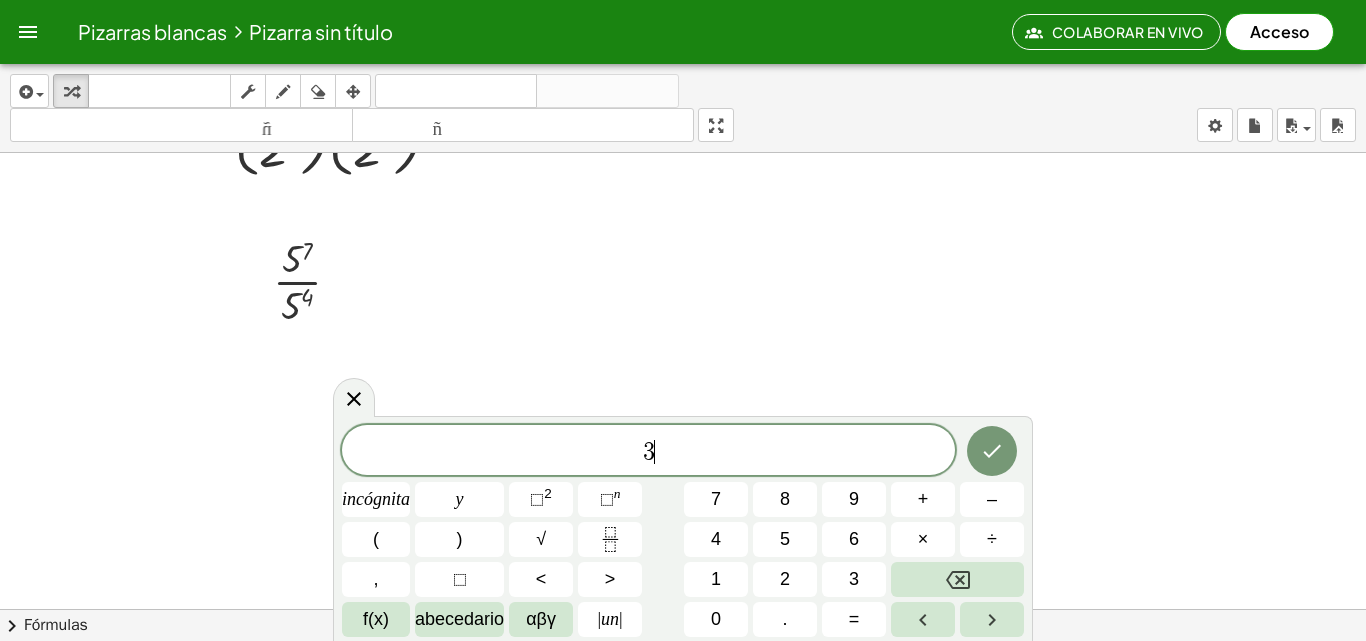 click on "⬚" at bounding box center [607, 499] 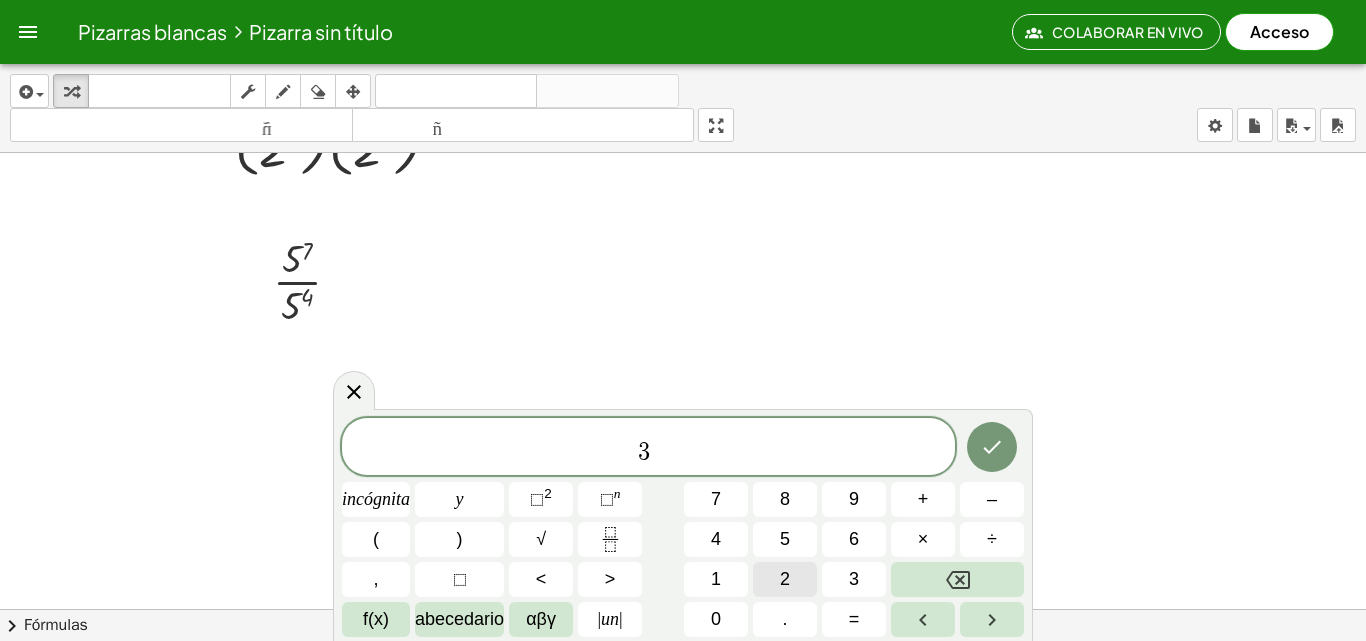 click on "2" at bounding box center (785, 579) 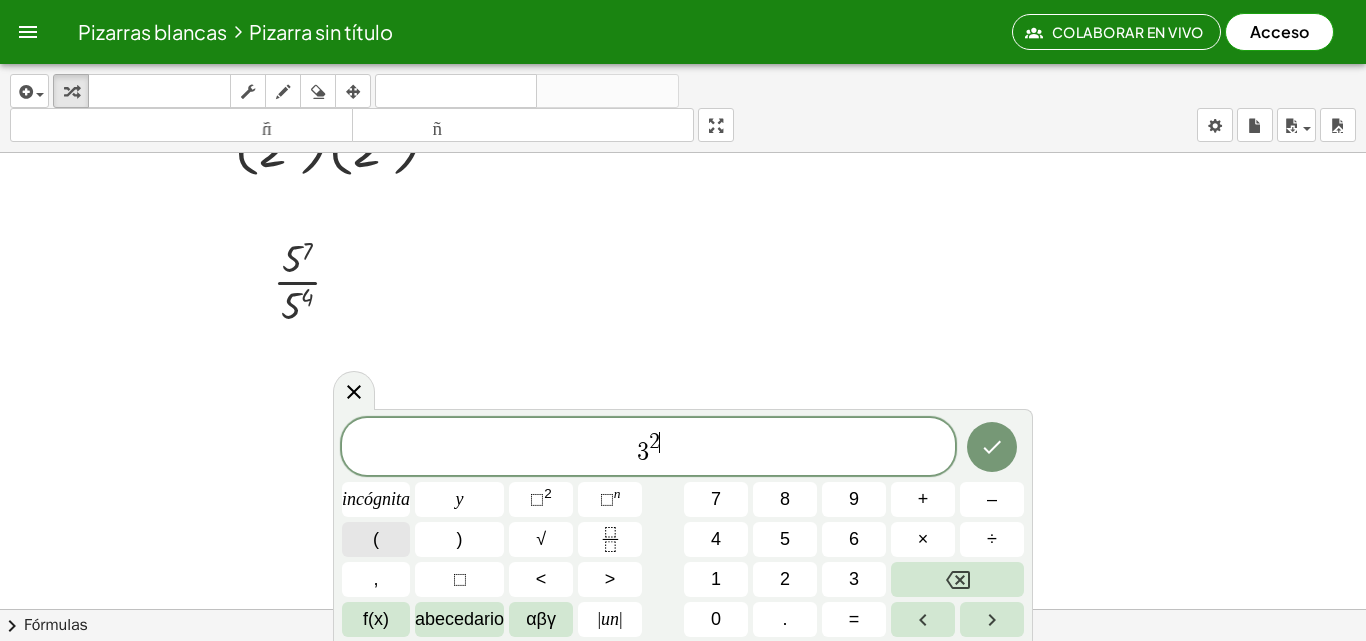 click on "(" at bounding box center (376, 539) 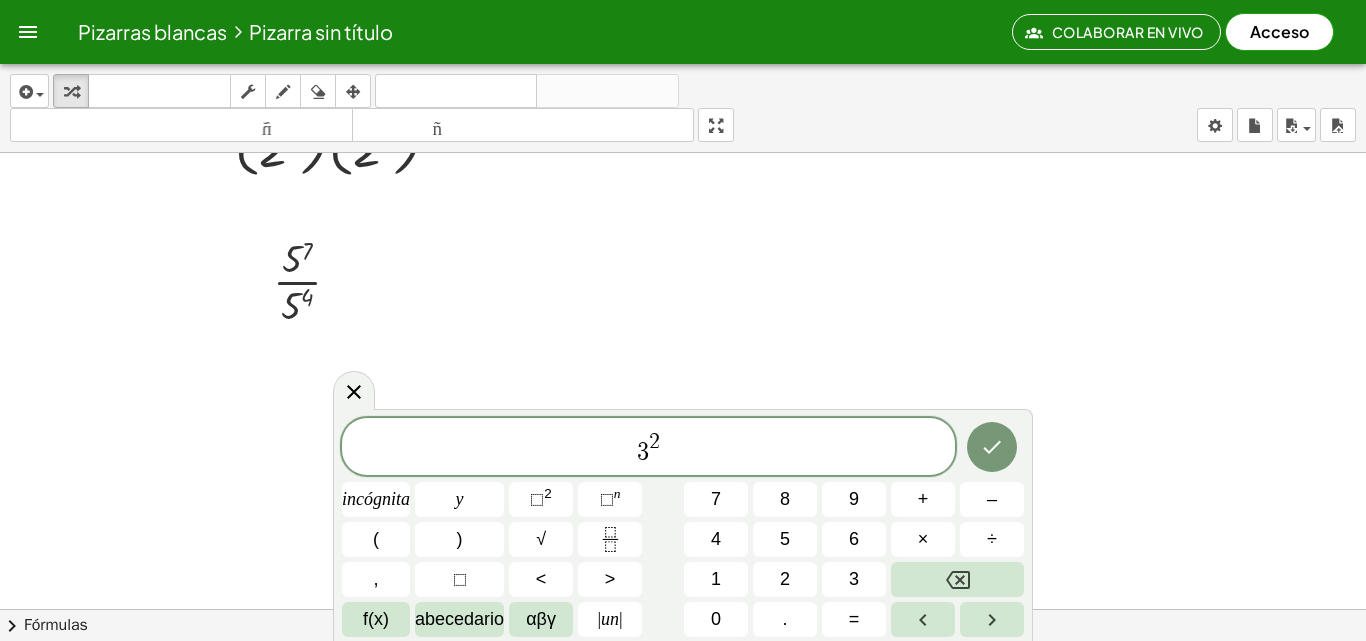 click on "3 2 ​" at bounding box center (648, 448) 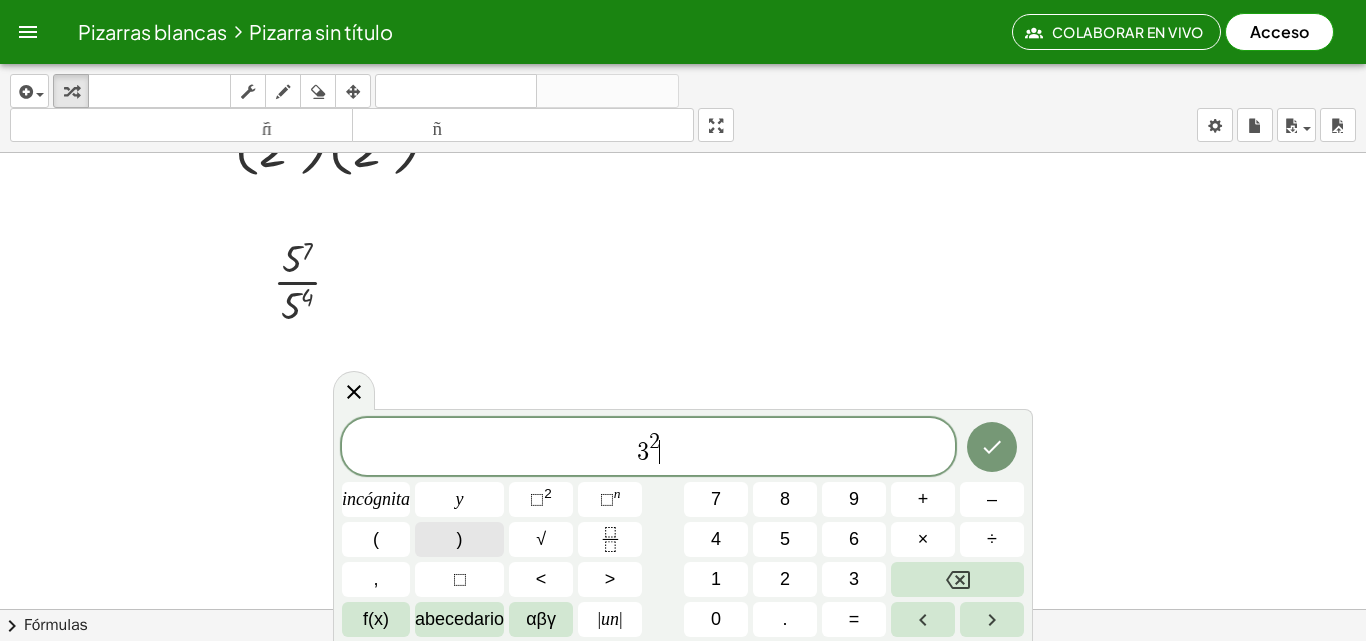 click on ")" at bounding box center (459, 539) 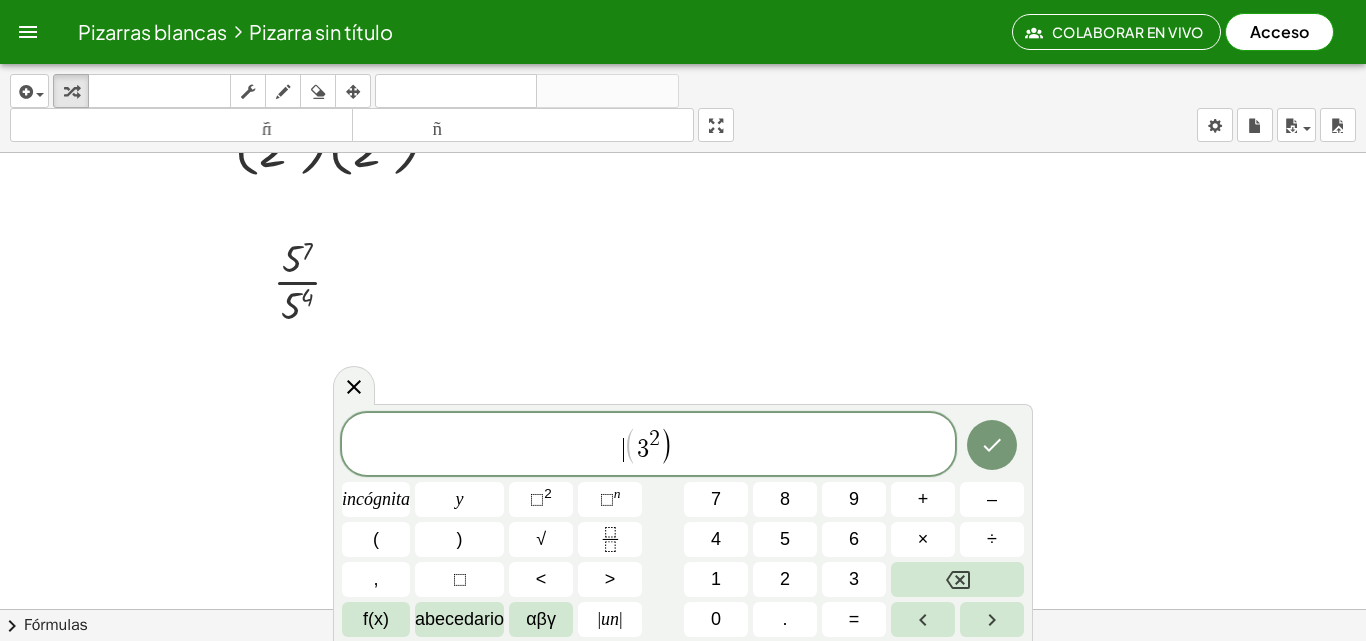 click on "​ ( 3 2 )" at bounding box center (648, 445) 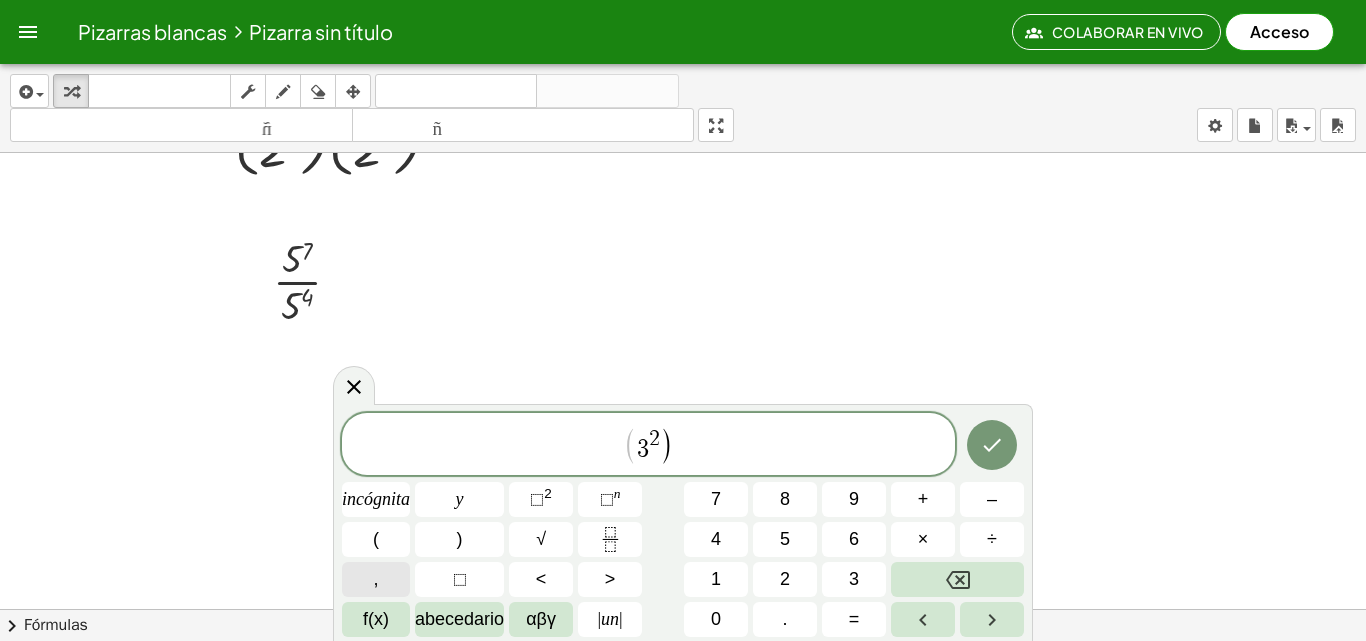 click on "," at bounding box center (376, 579) 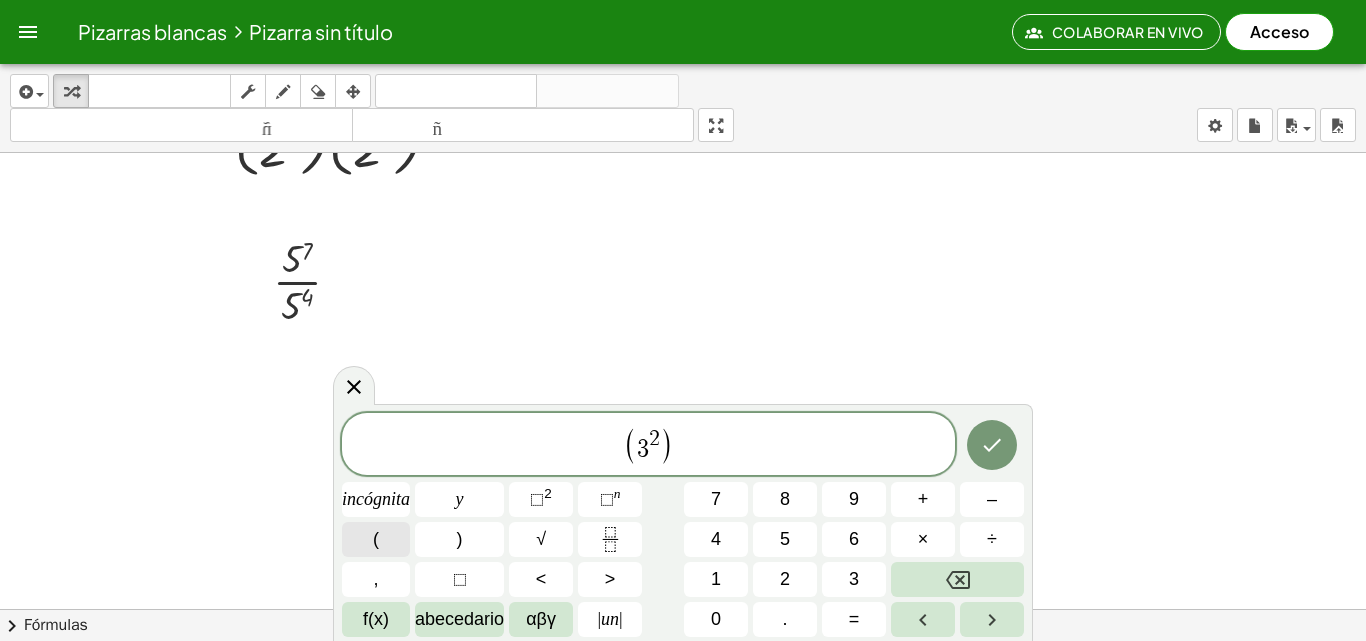 click on "(" at bounding box center [376, 539] 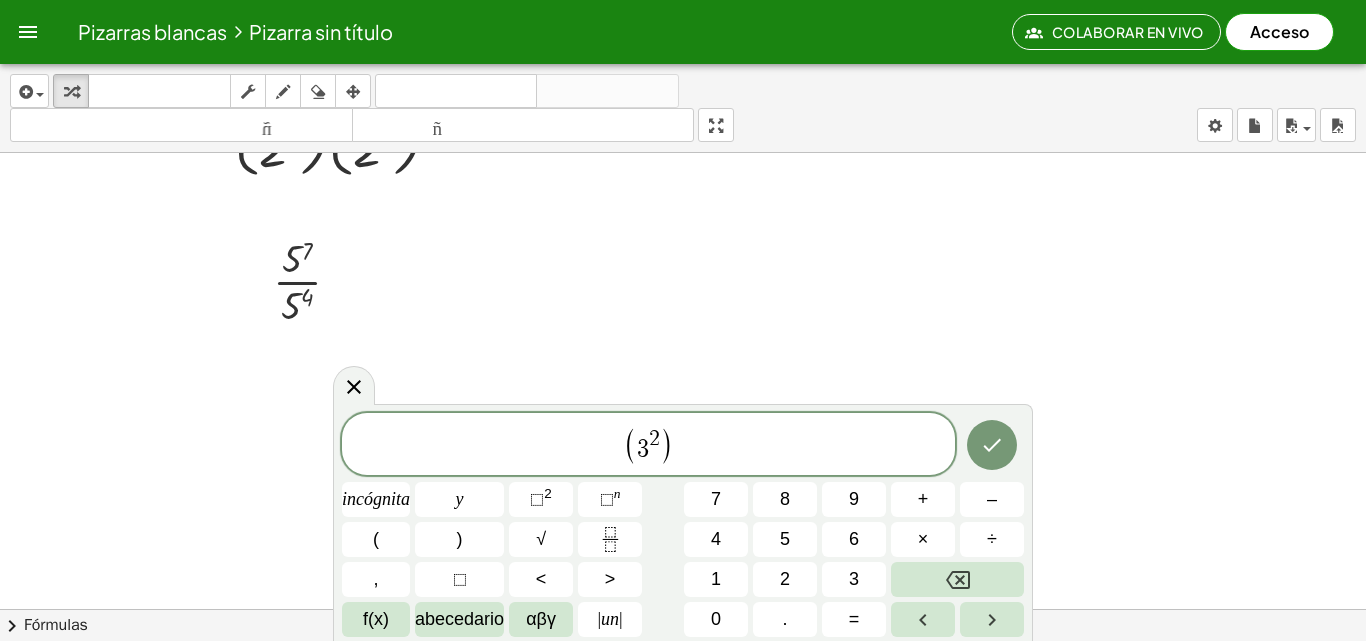 click on "​ ( 3 2 )" at bounding box center [648, 445] 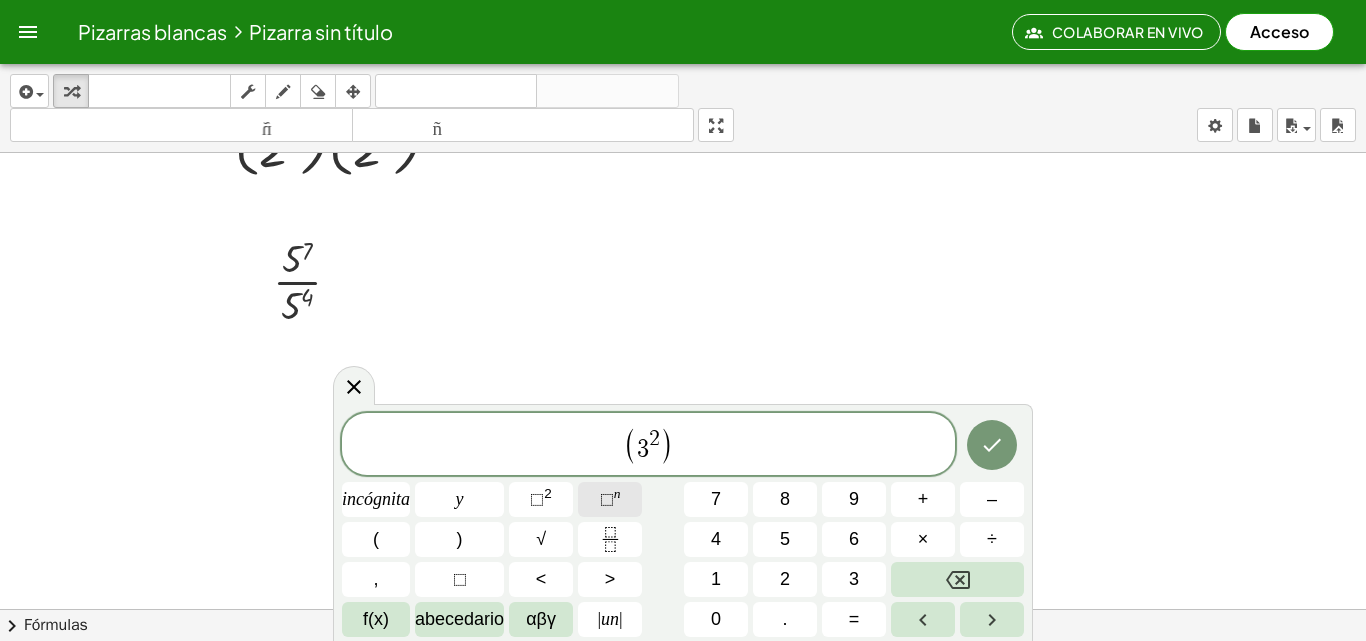 click on "⬚" at bounding box center [607, 499] 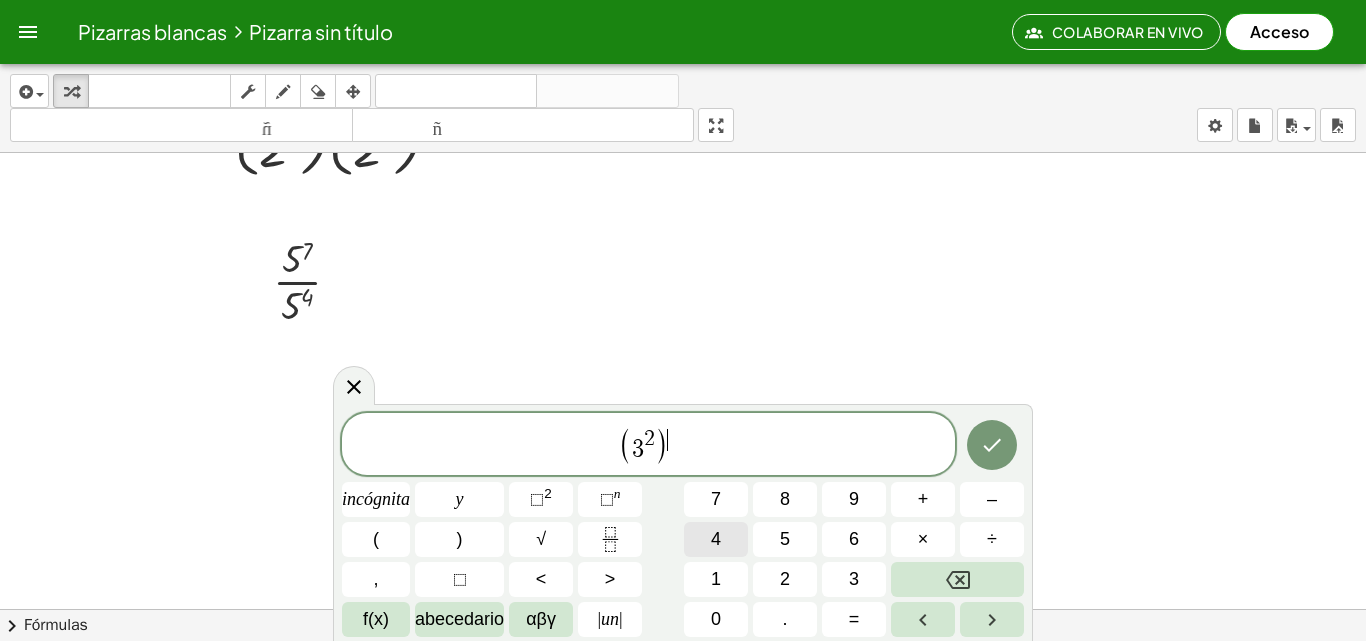 click on "4" at bounding box center (716, 539) 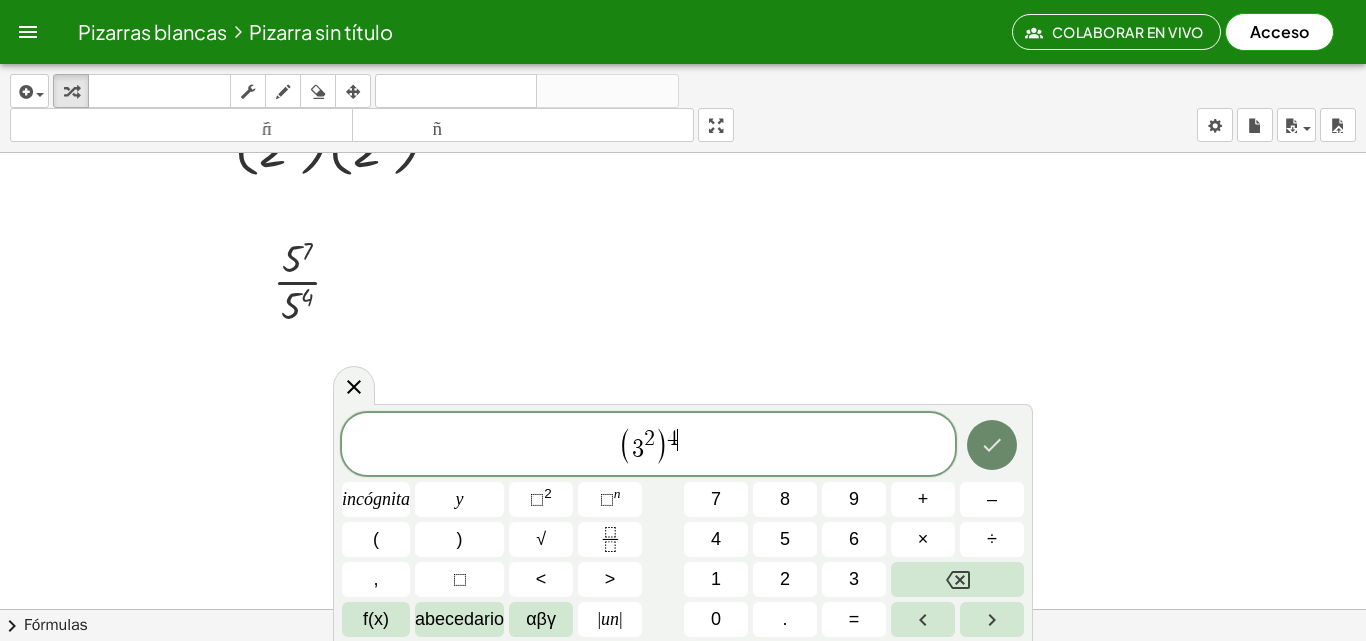 click 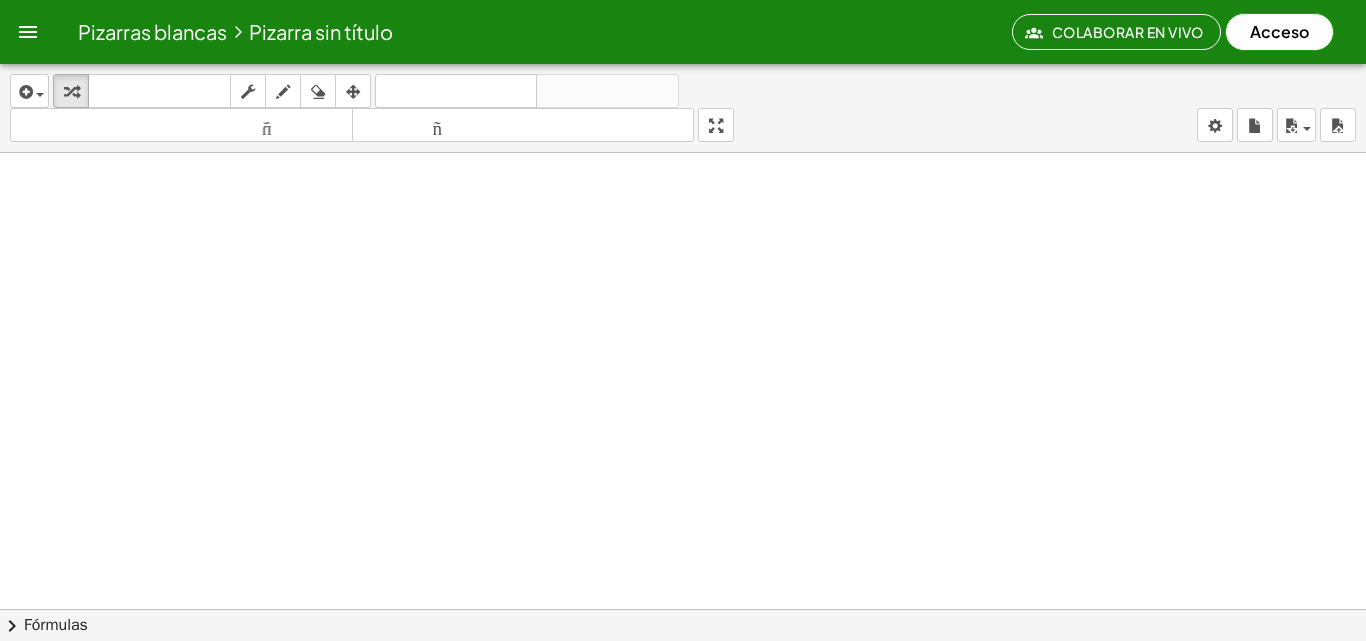 scroll, scrollTop: 656, scrollLeft: 0, axis: vertical 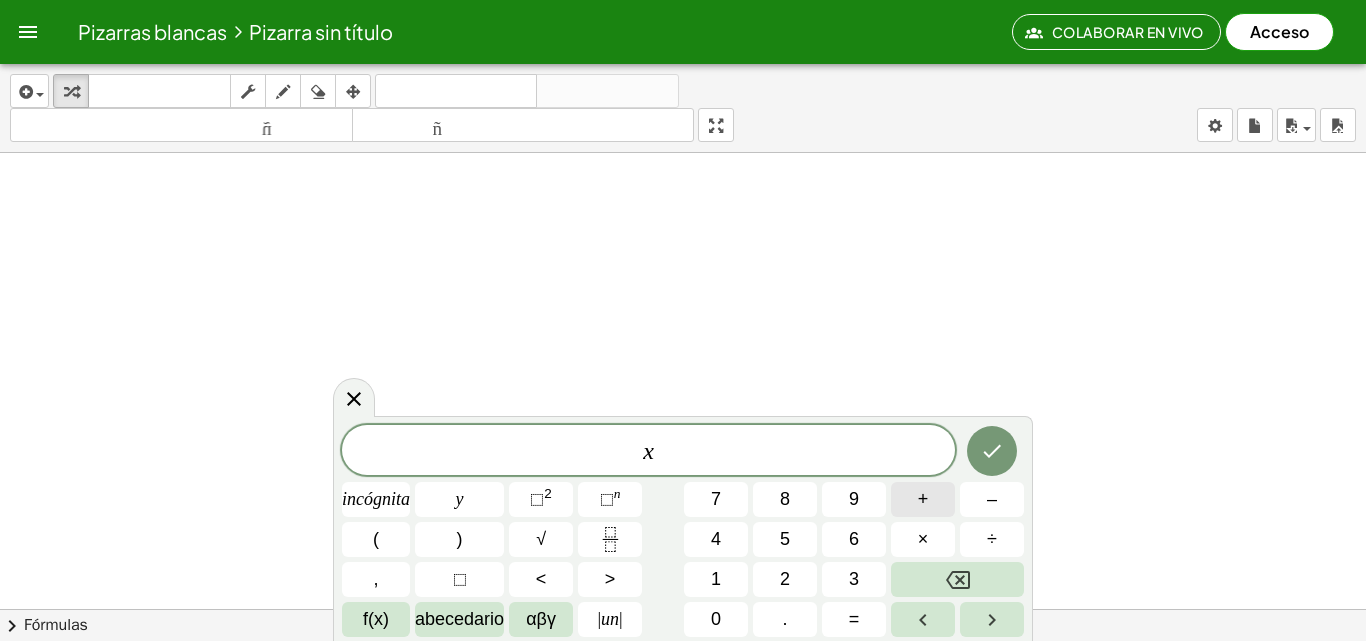 click on "+" at bounding box center (923, 499) 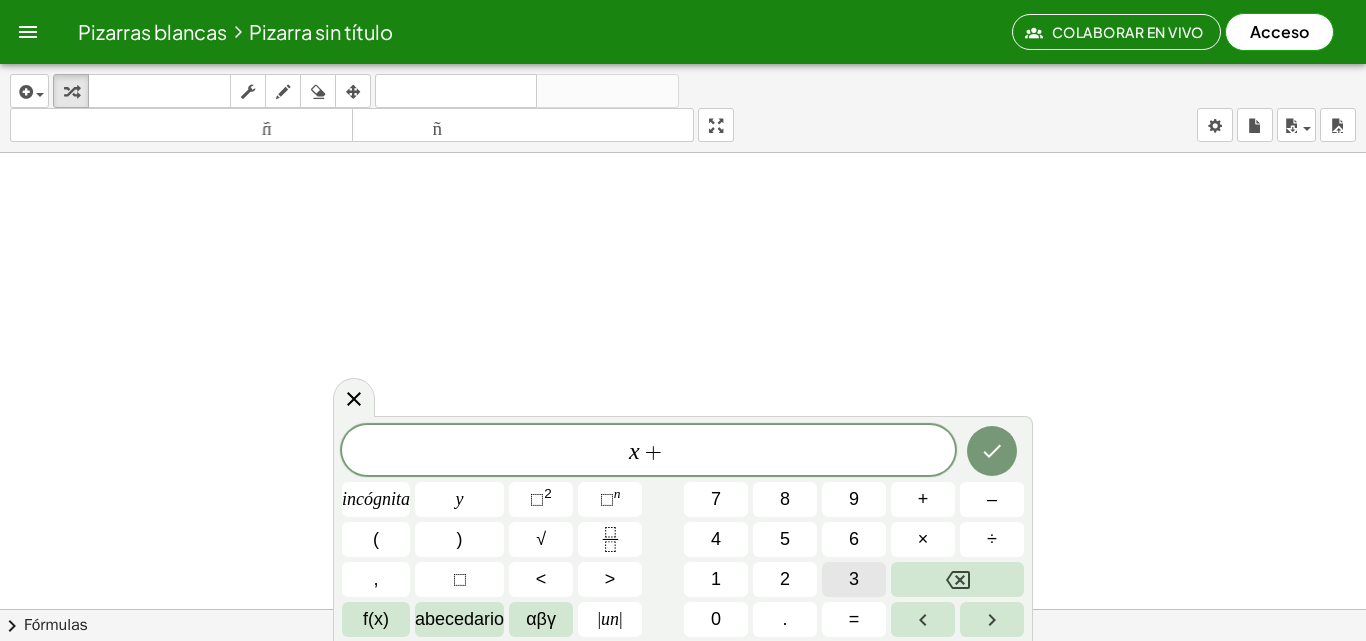 click on "3" at bounding box center (854, 579) 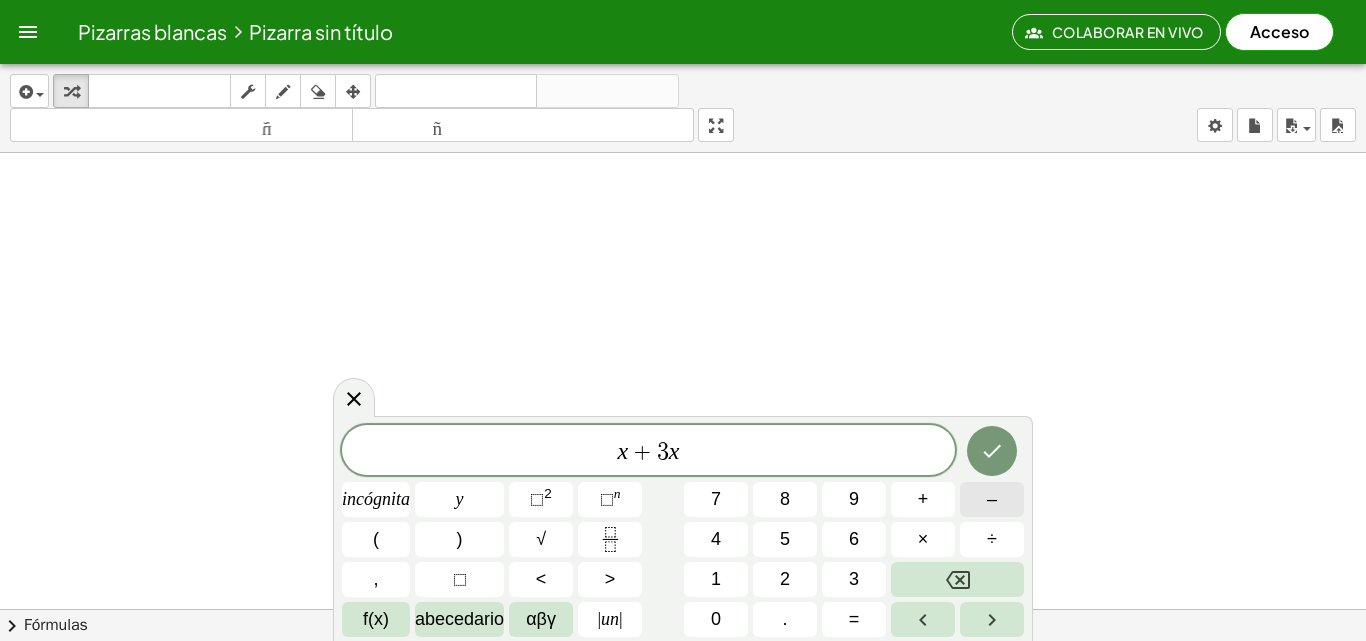 click on "–" at bounding box center (992, 499) 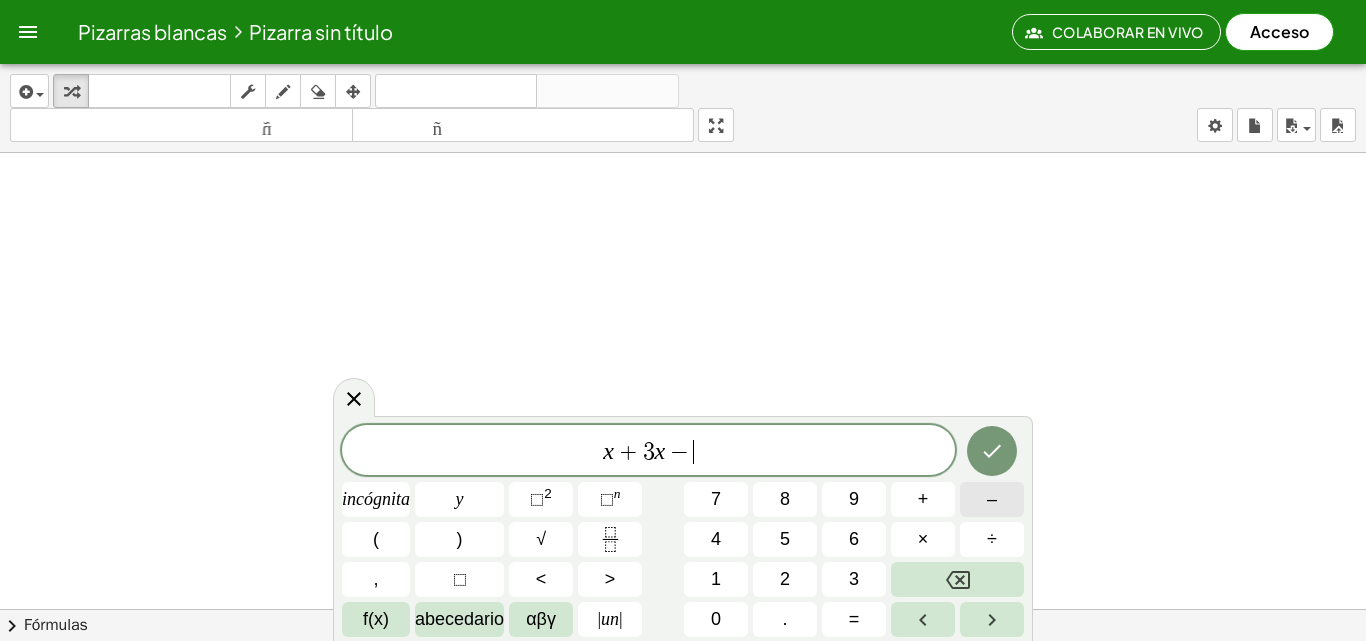 click on "–" at bounding box center [992, 499] 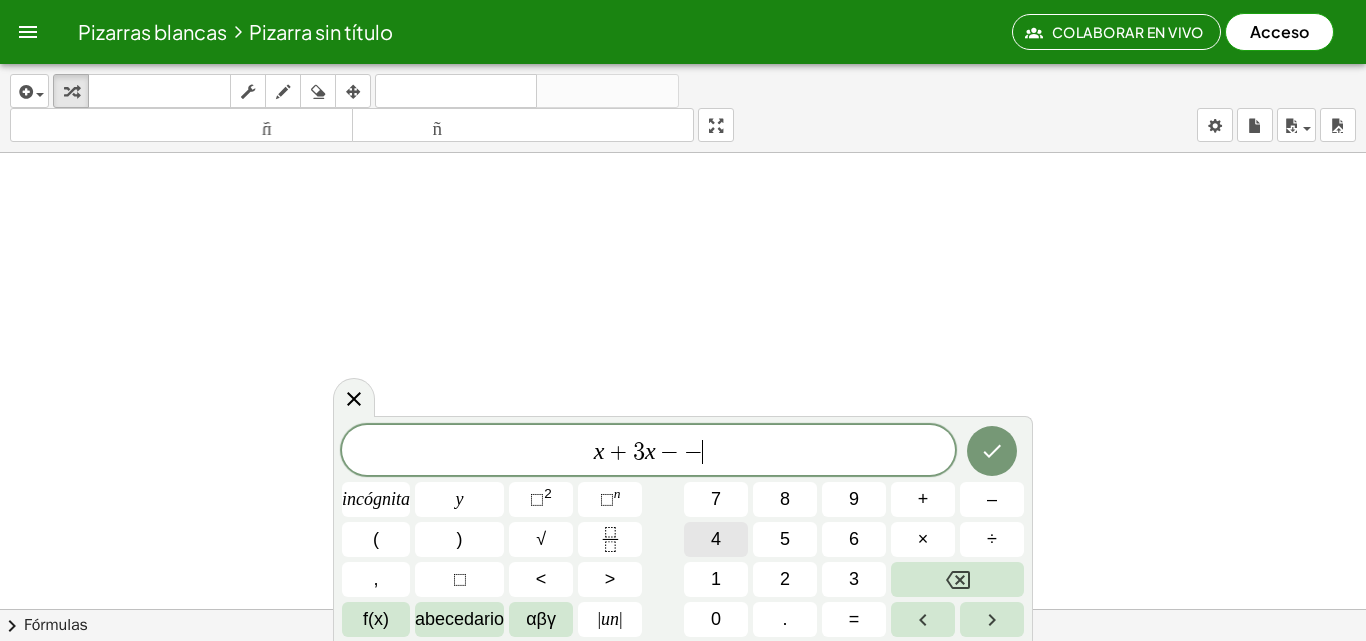 click on "4" at bounding box center (716, 539) 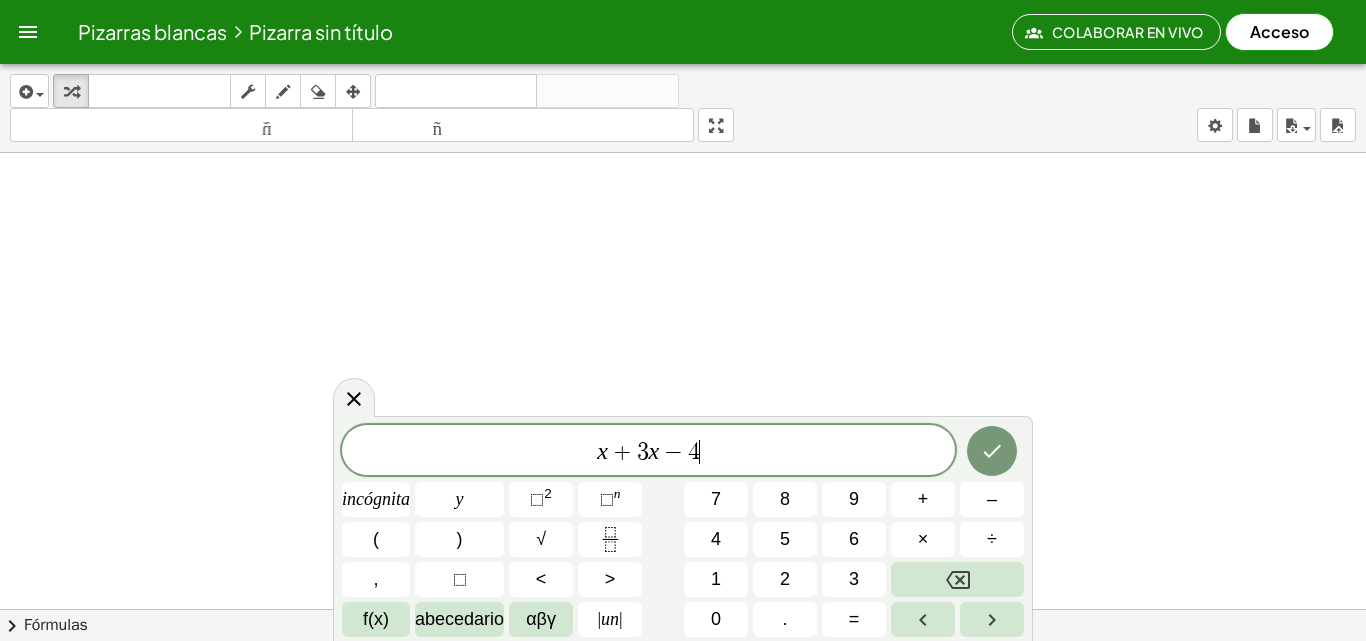 click on "3" at bounding box center [643, 452] 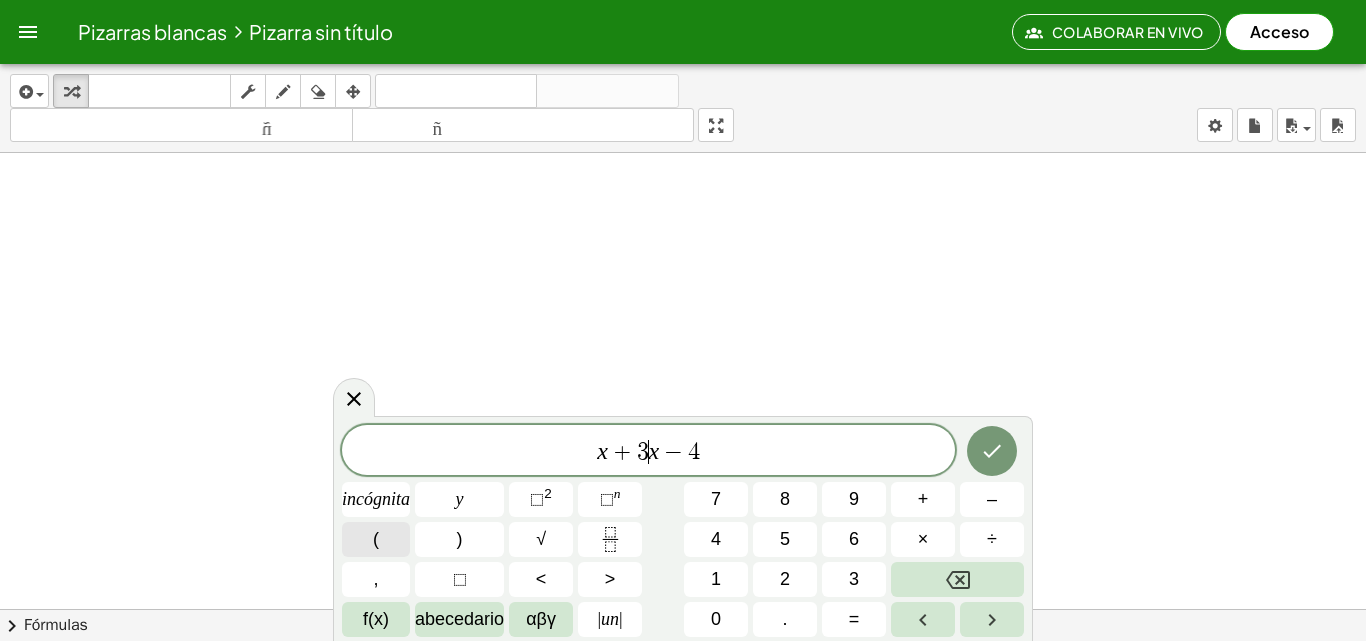 click on "(" at bounding box center [376, 539] 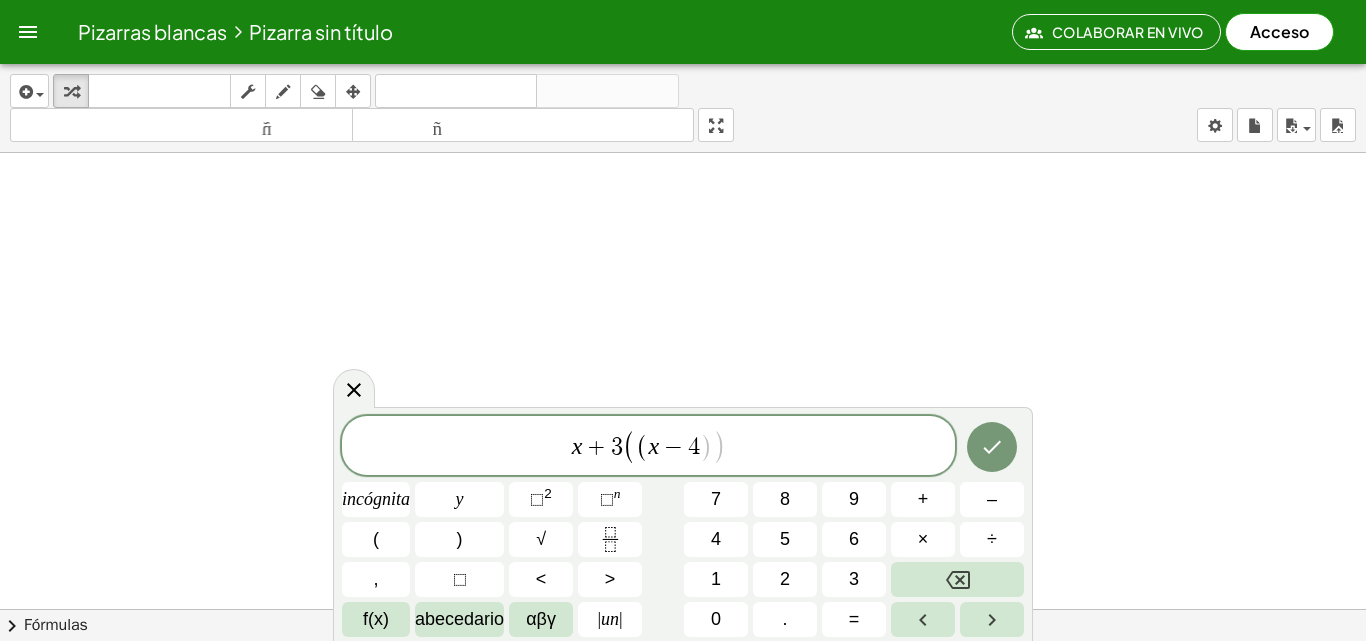 click on "x + 3 ( ( ​ x − 4 ) )" at bounding box center (648, 447) 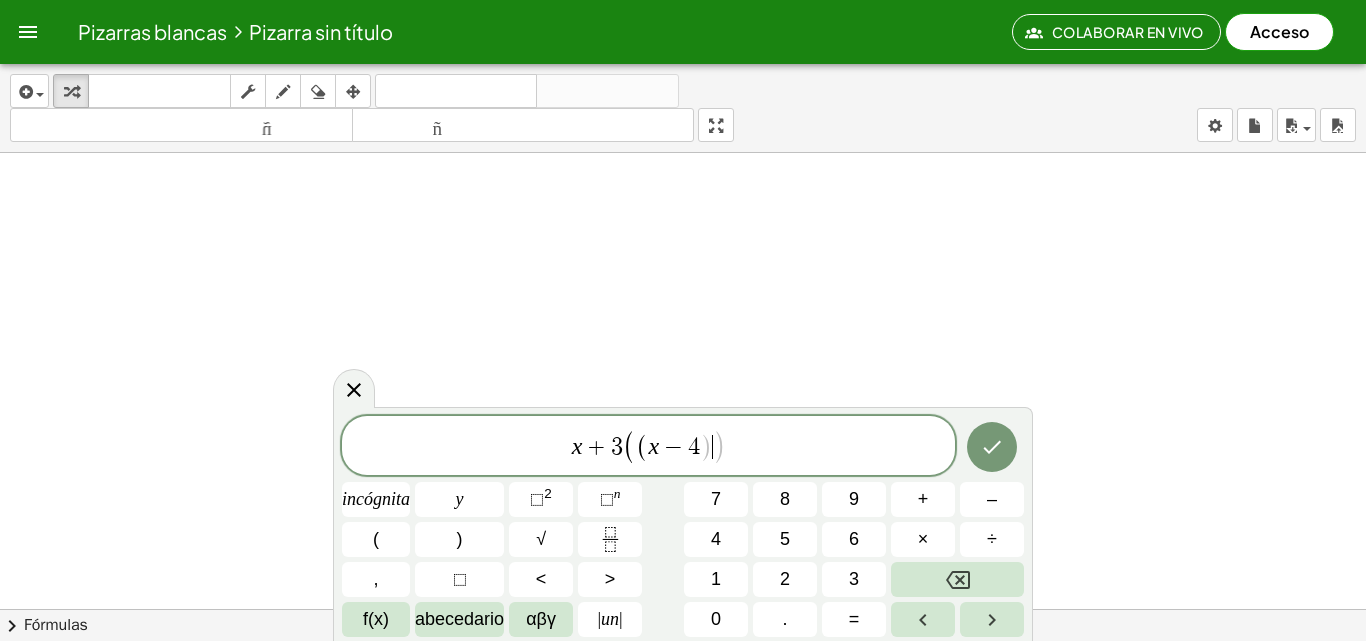 click on "(" at bounding box center [629, 447] 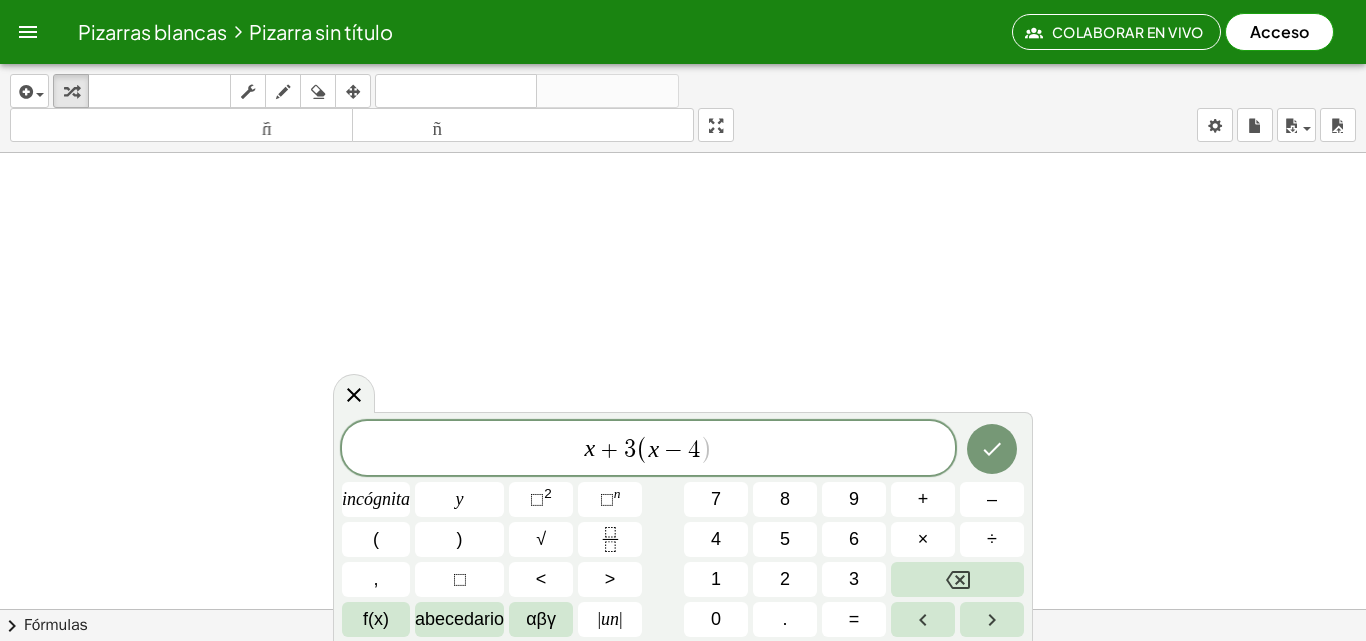 click on "x + 3 ​ ( x − 4 )" at bounding box center [648, 449] 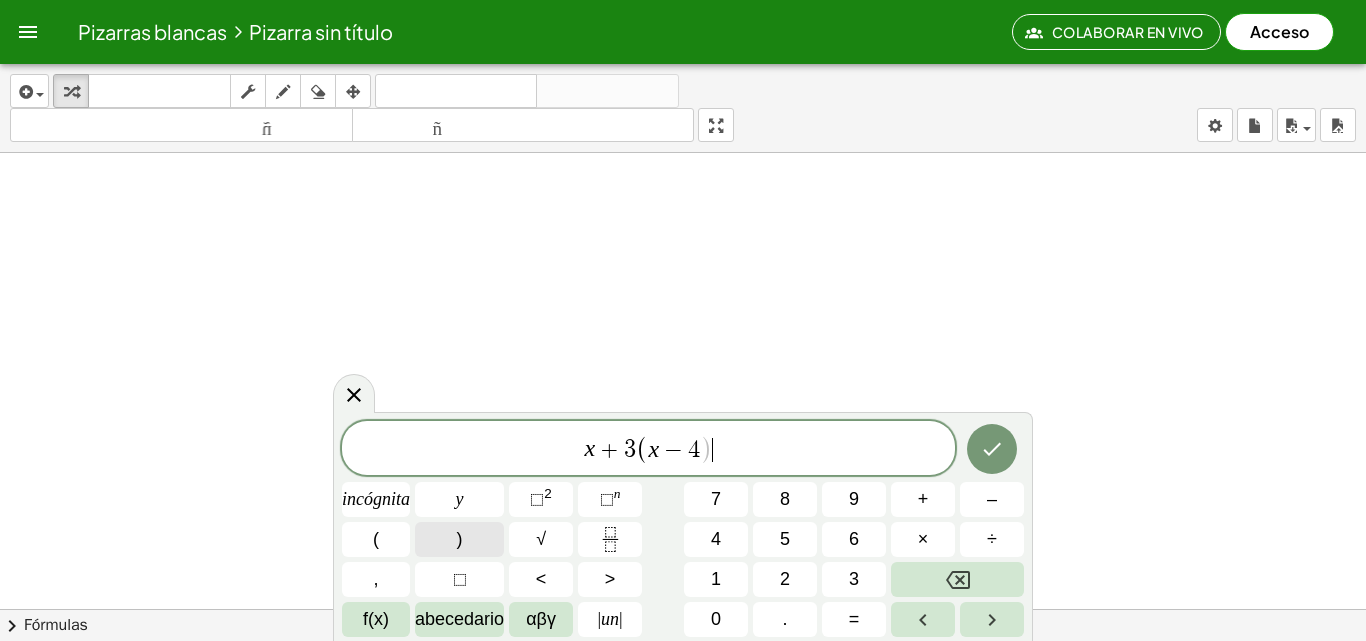 click on ")" at bounding box center (459, 539) 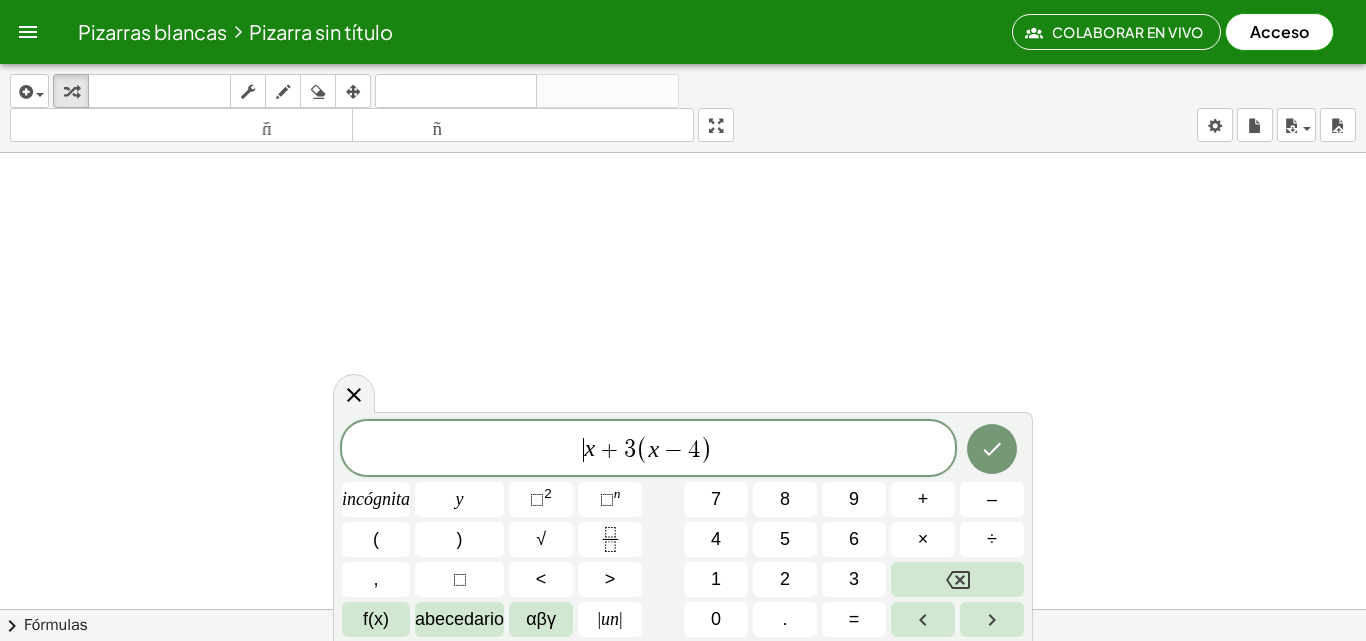 click on "​ x + 3 ( x − 4 )" at bounding box center (648, 449) 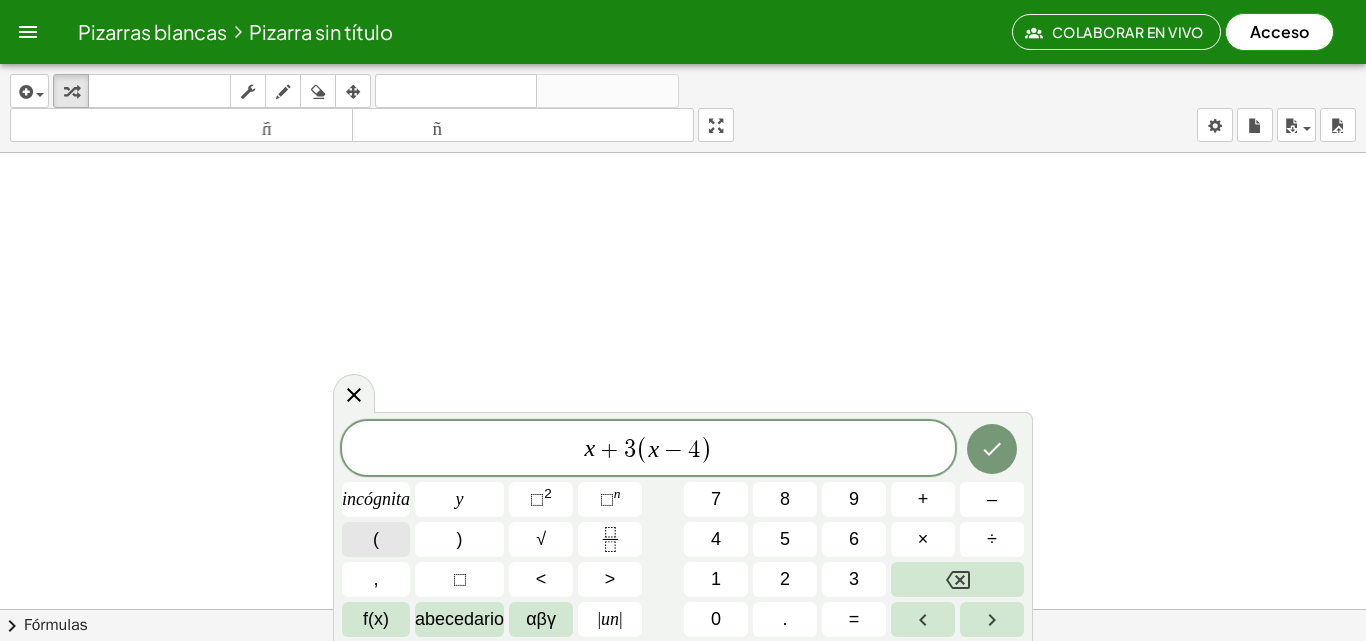 click on "(" at bounding box center (376, 539) 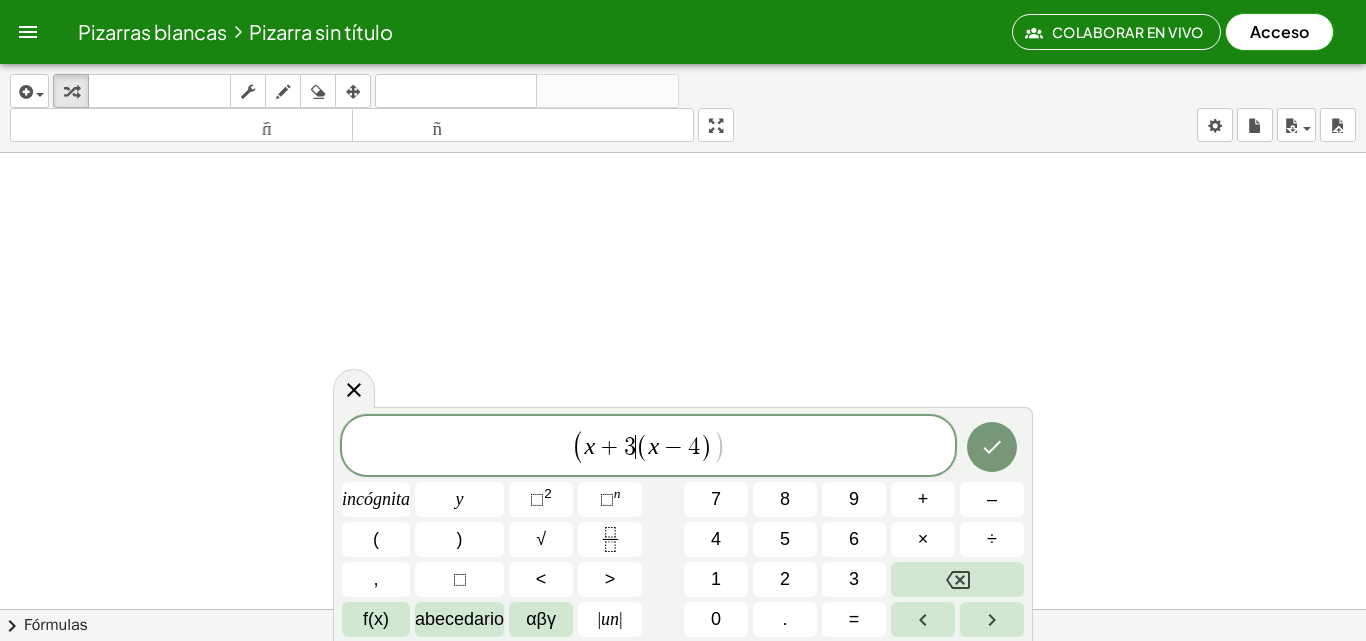 click on "x + 3 ​ ( x − 4 )" at bounding box center (648, 447) 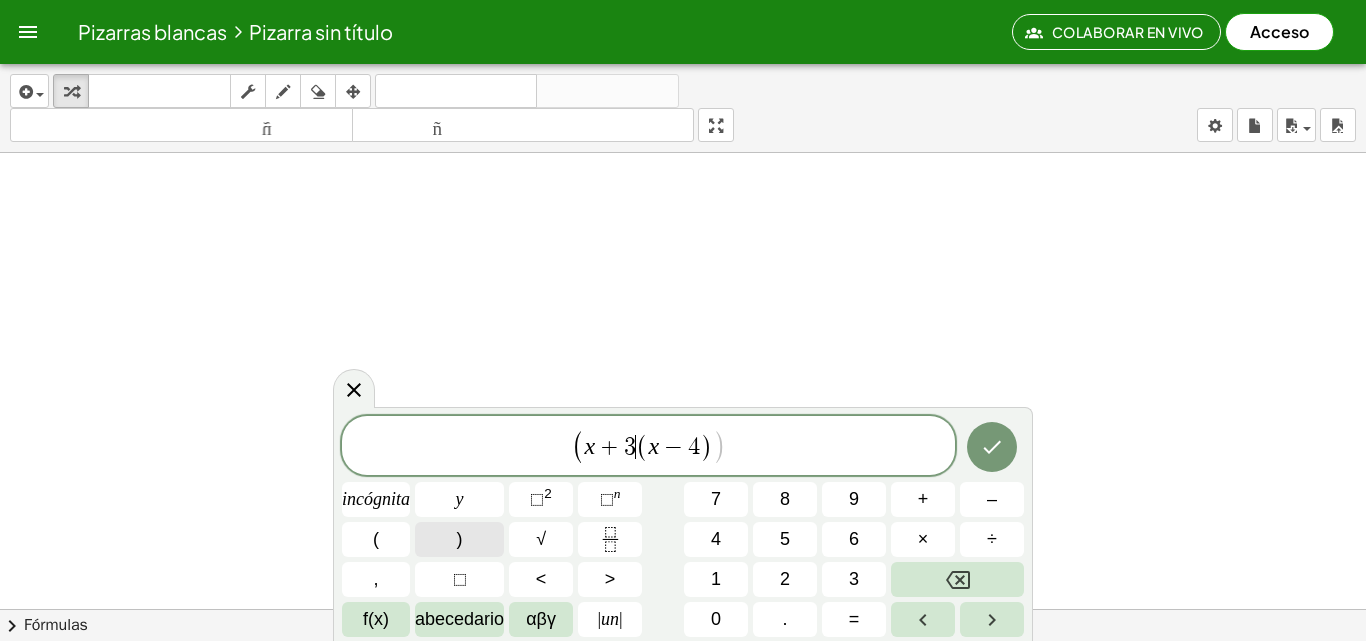 click on ")" at bounding box center [460, 539] 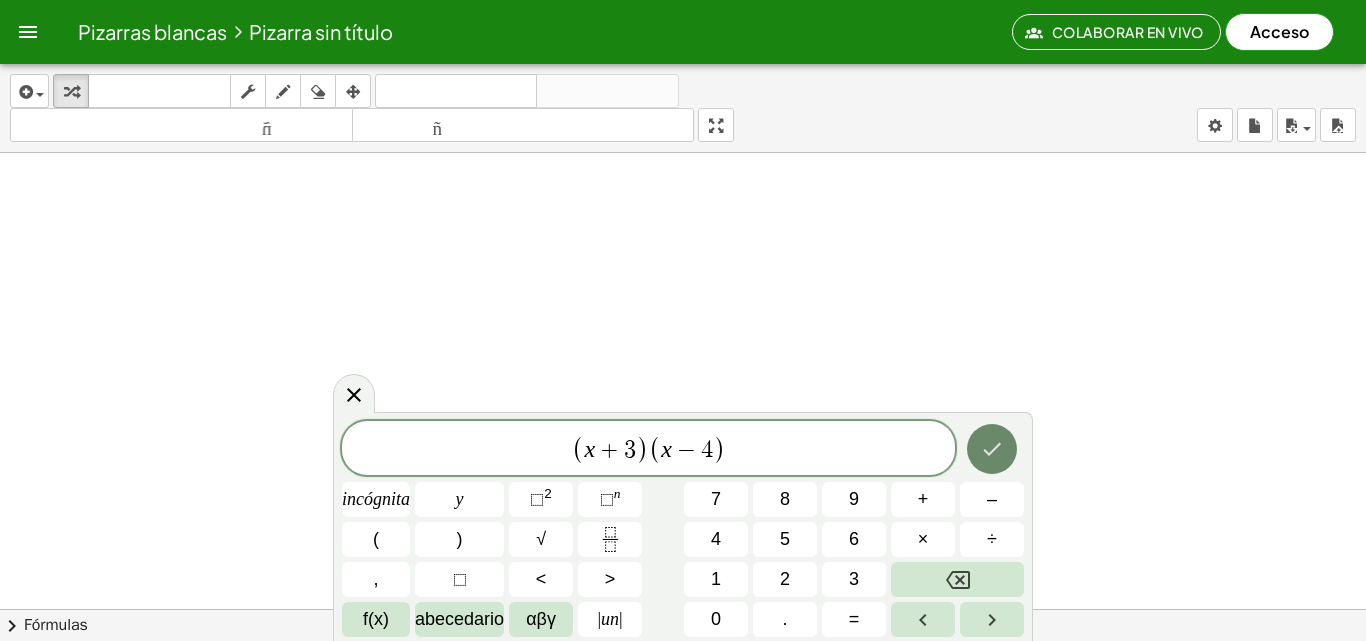 click 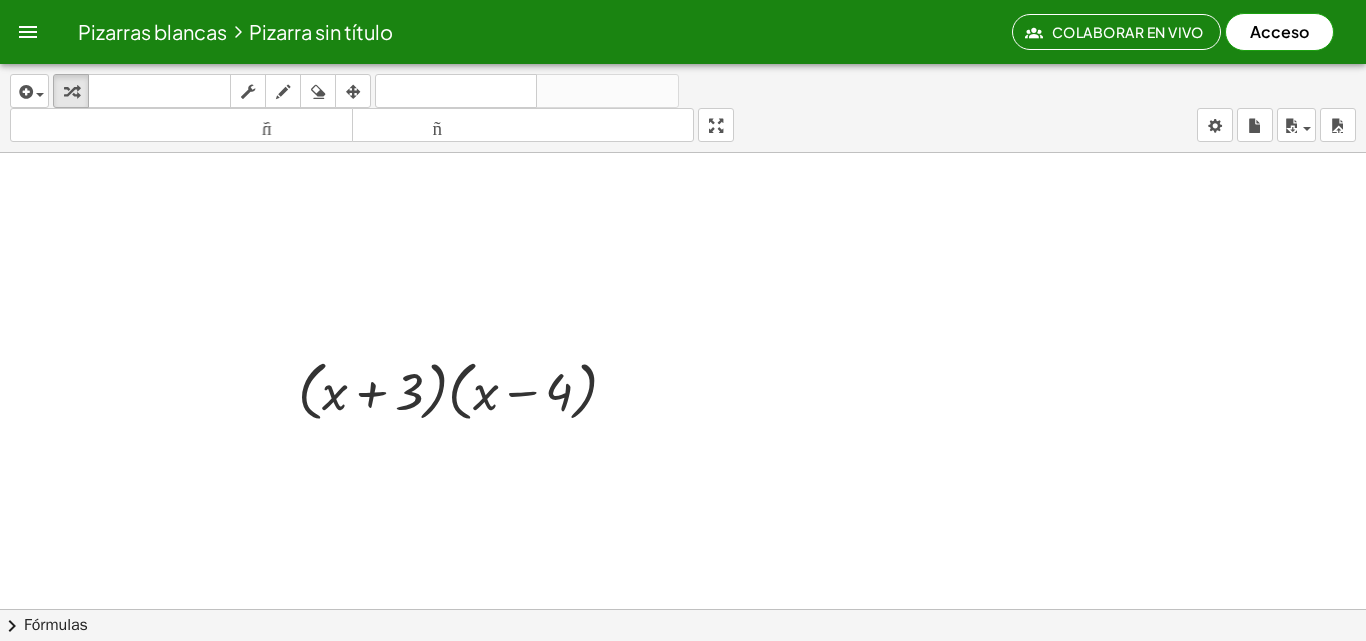 scroll, scrollTop: 912, scrollLeft: 0, axis: vertical 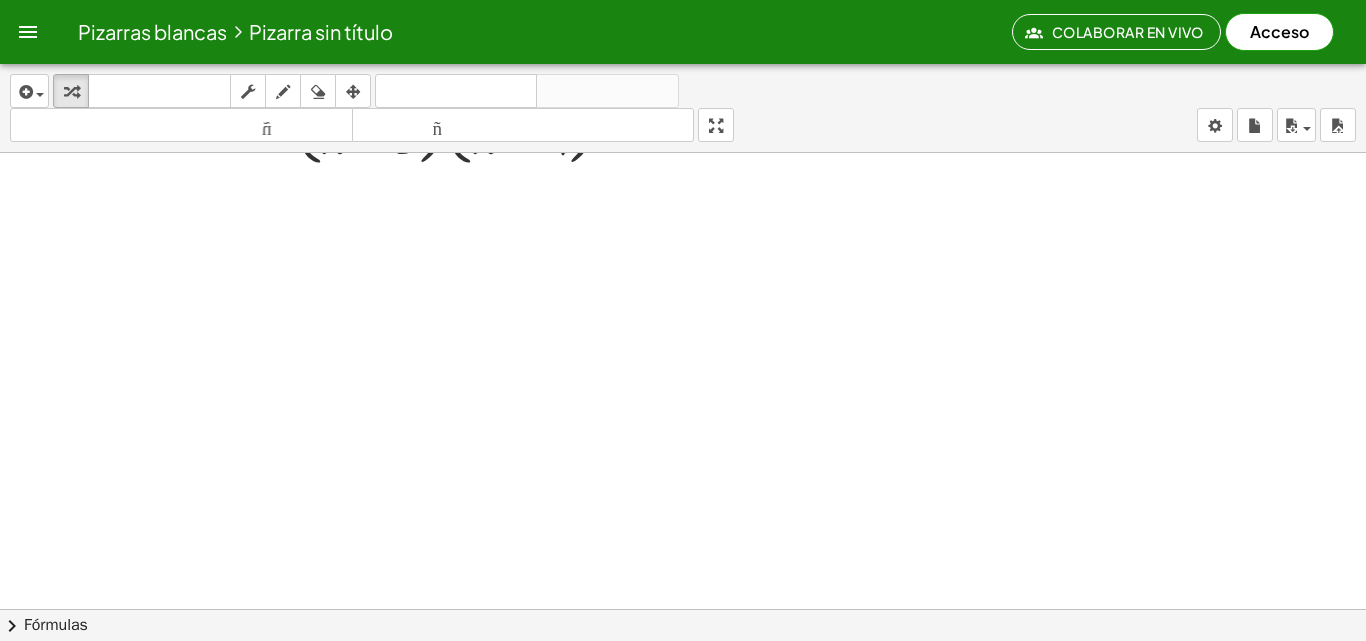 click at bounding box center (683, 153) 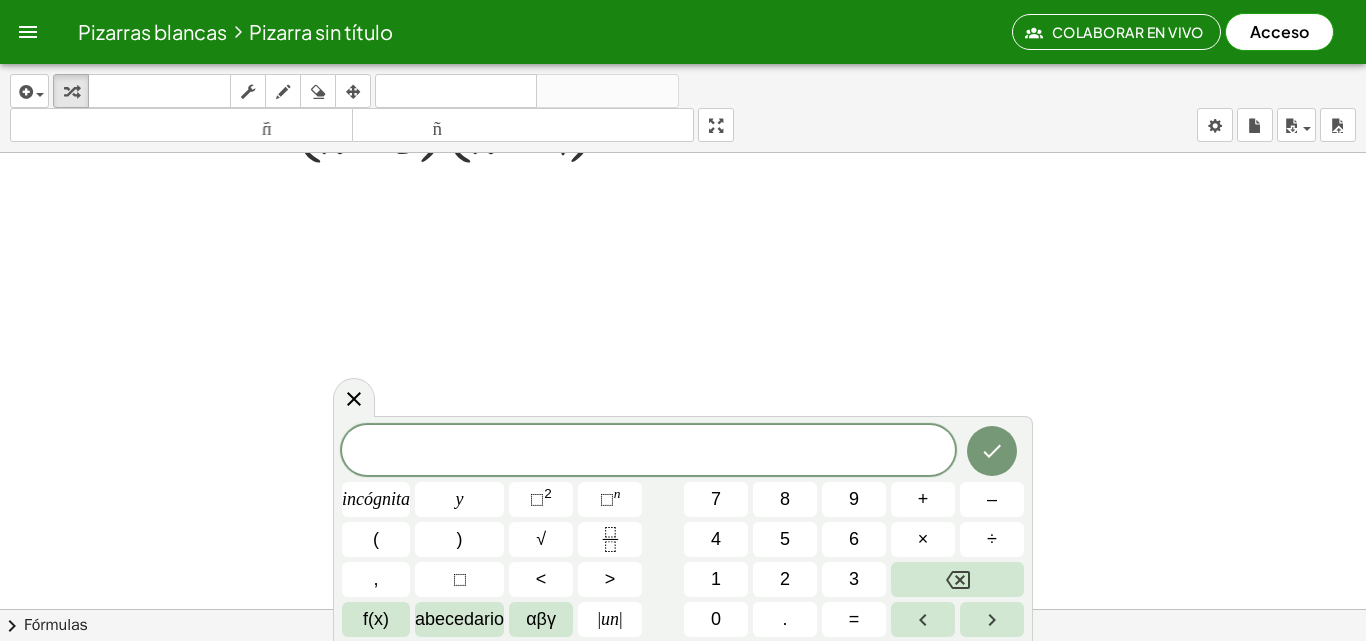 click at bounding box center (683, 153) 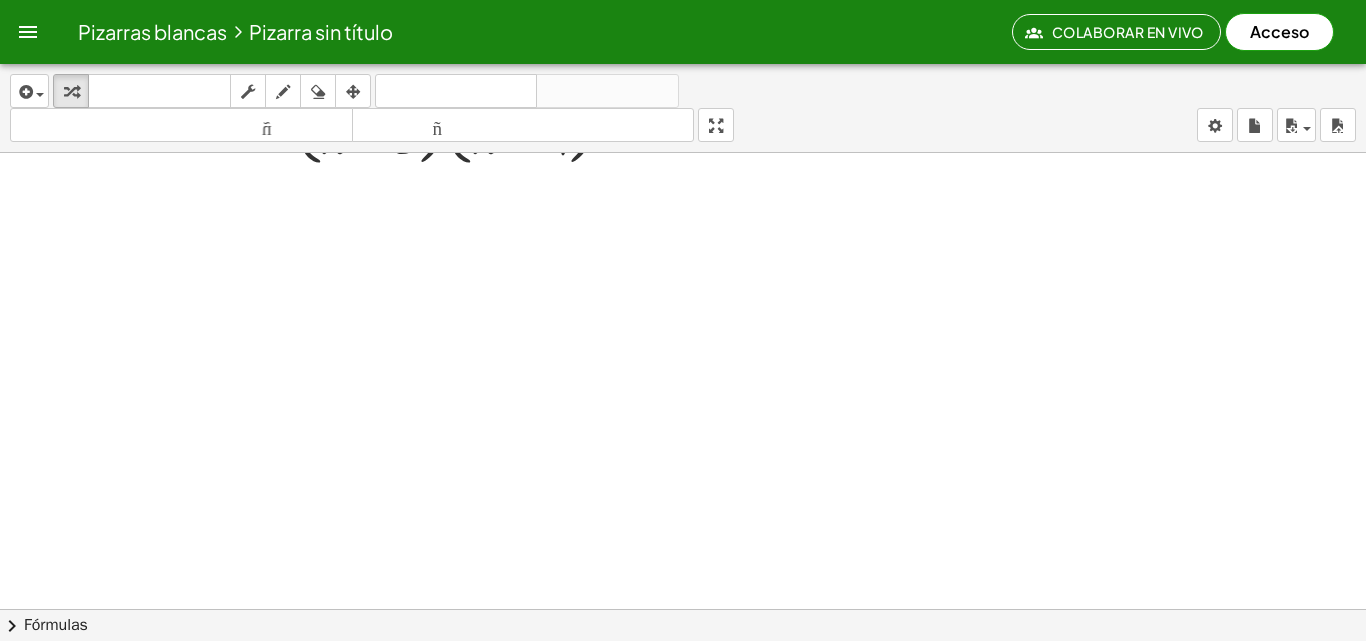click at bounding box center [683, 153] 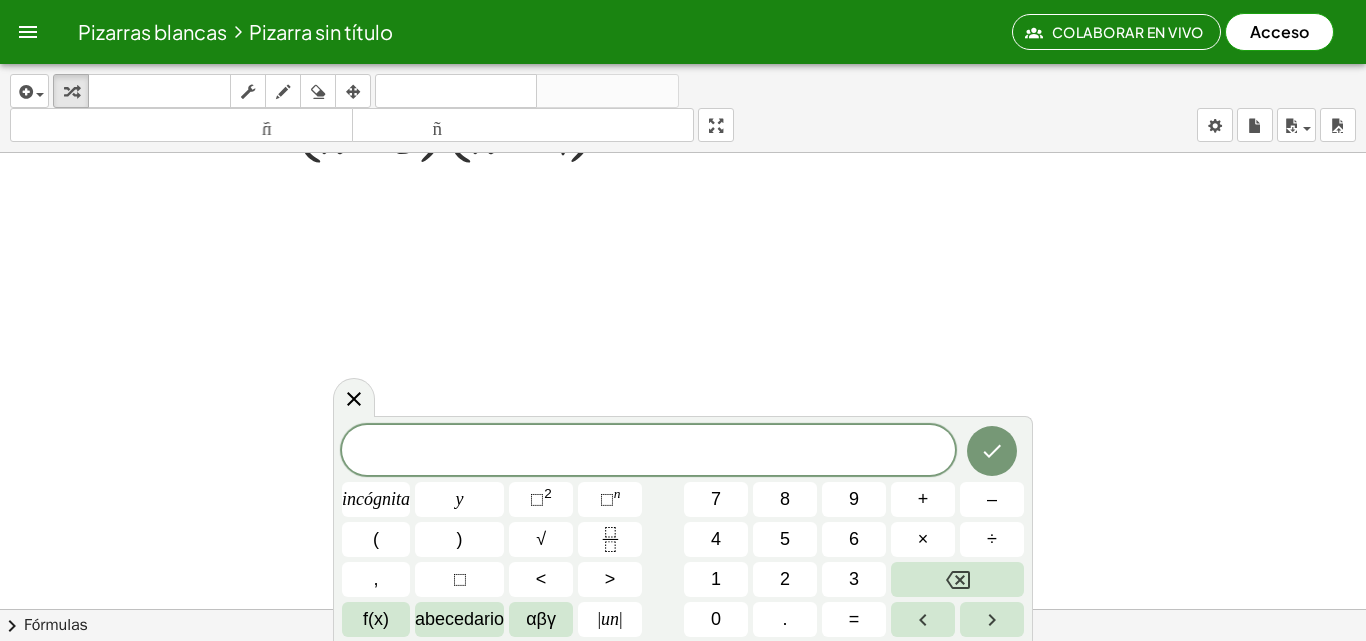 click at bounding box center [683, 153] 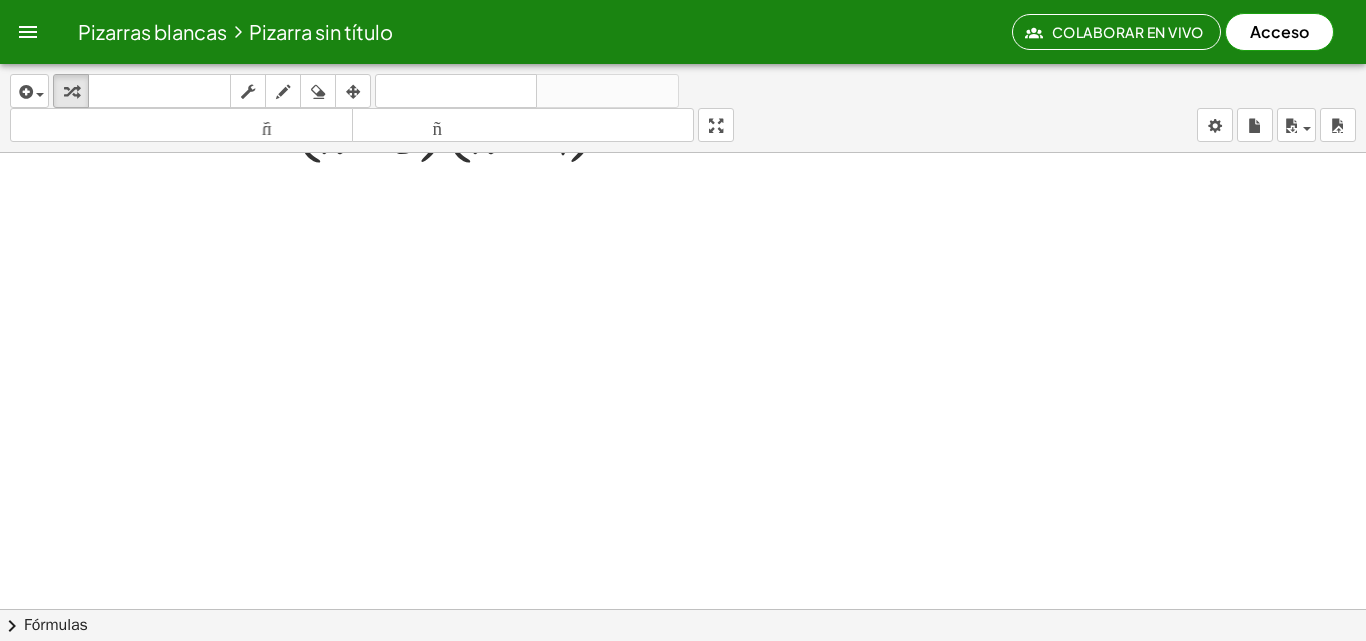 click at bounding box center (683, 153) 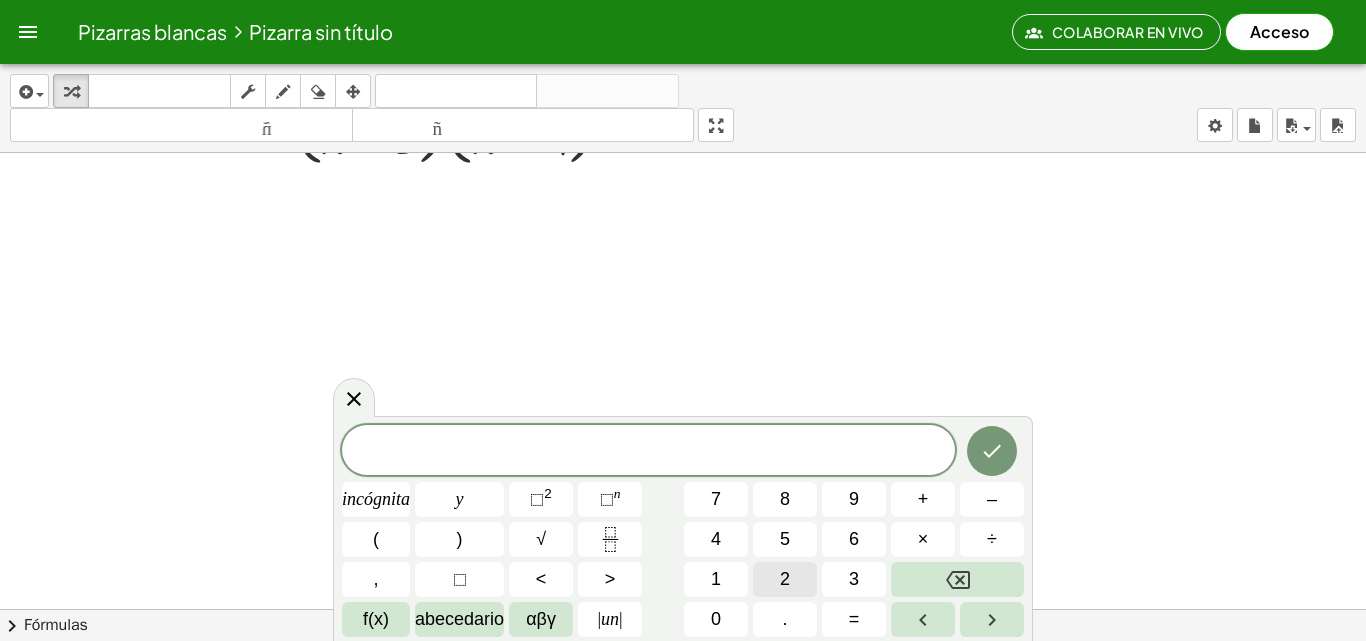 click on "2" at bounding box center [785, 579] 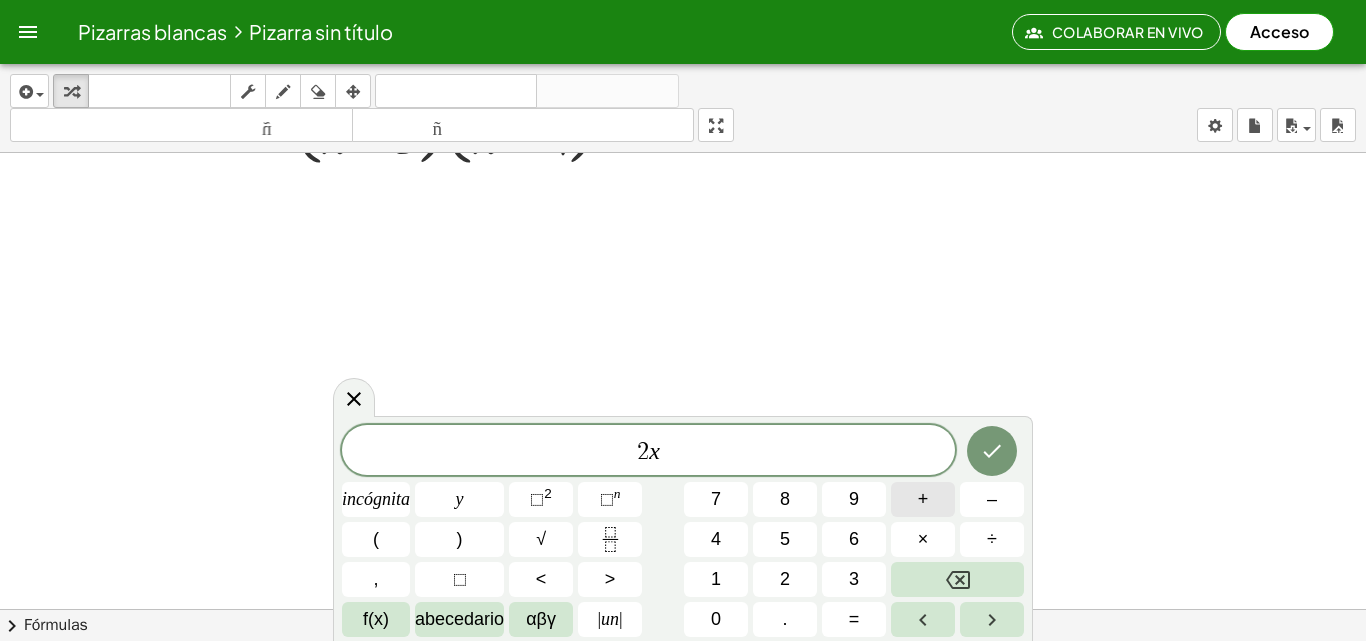 click on "+" at bounding box center (923, 499) 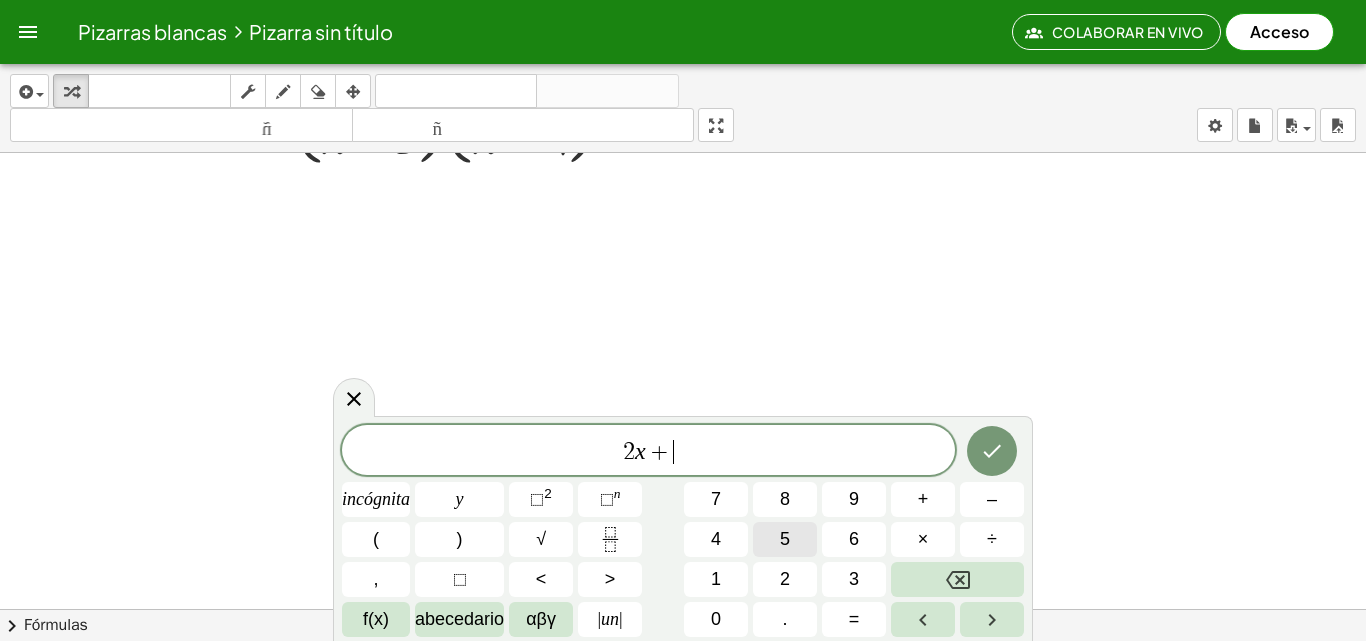 click on "5" at bounding box center [785, 539] 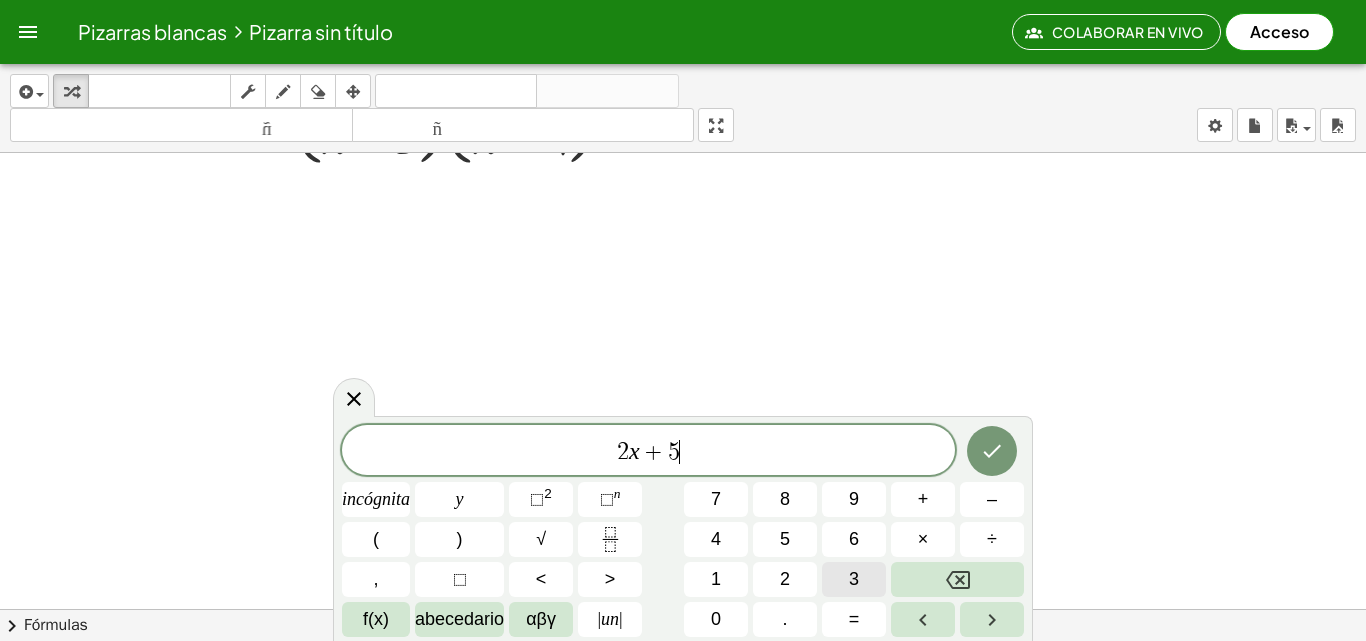 click on "3" at bounding box center [854, 579] 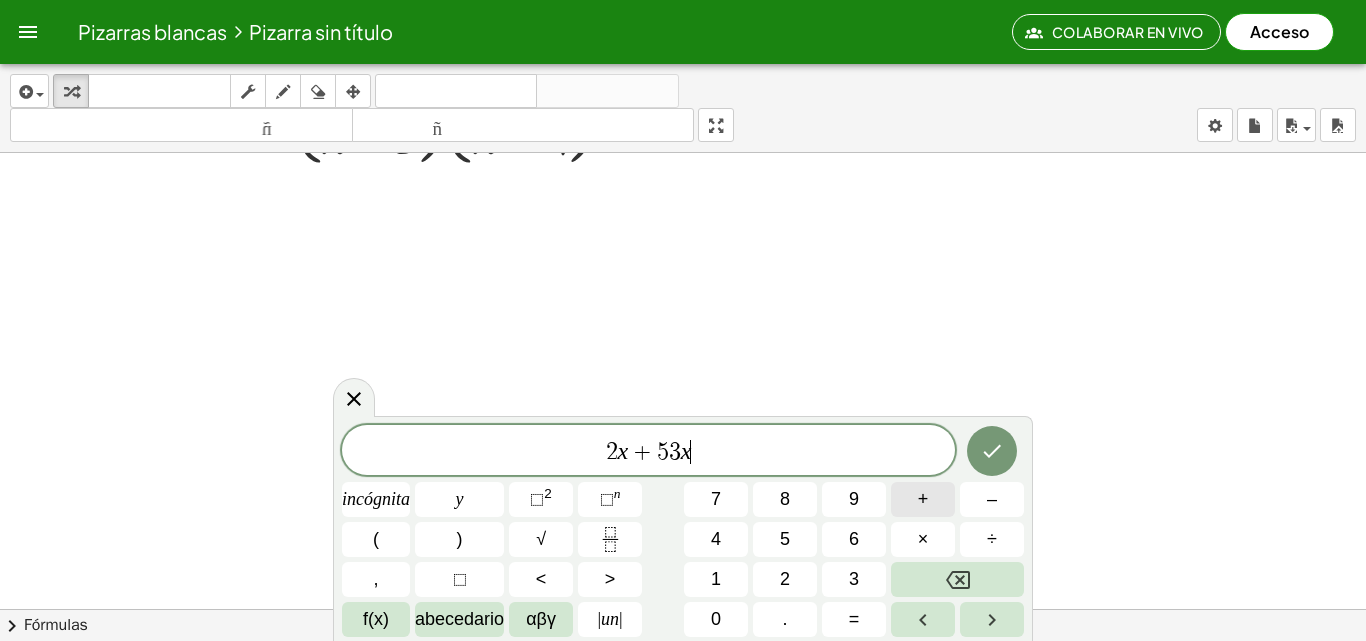 click on "–" at bounding box center [992, 499] 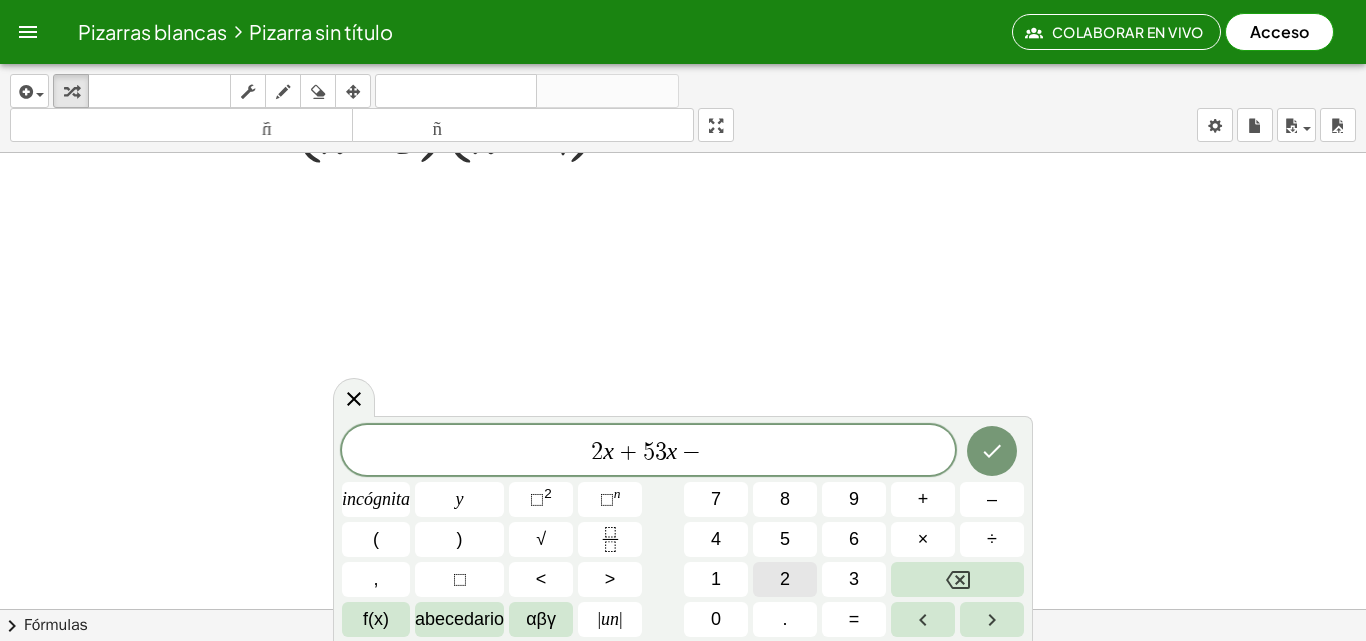 click on "2" at bounding box center (785, 579) 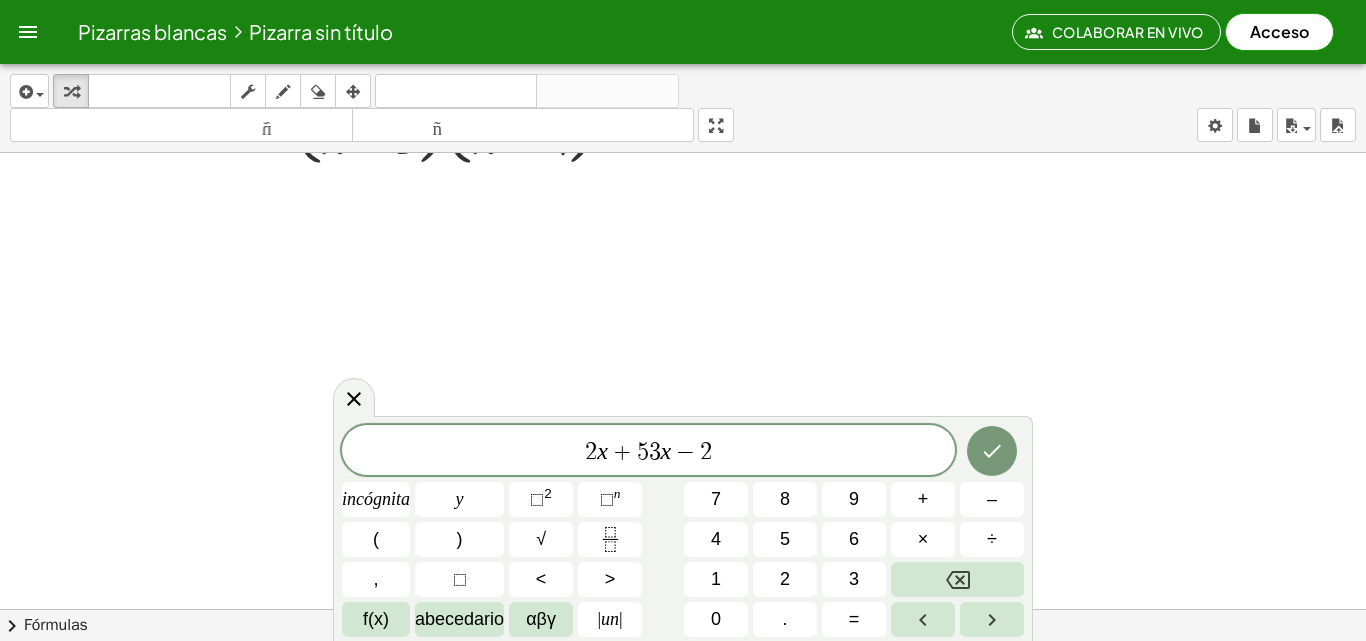 click on "3" at bounding box center [655, 452] 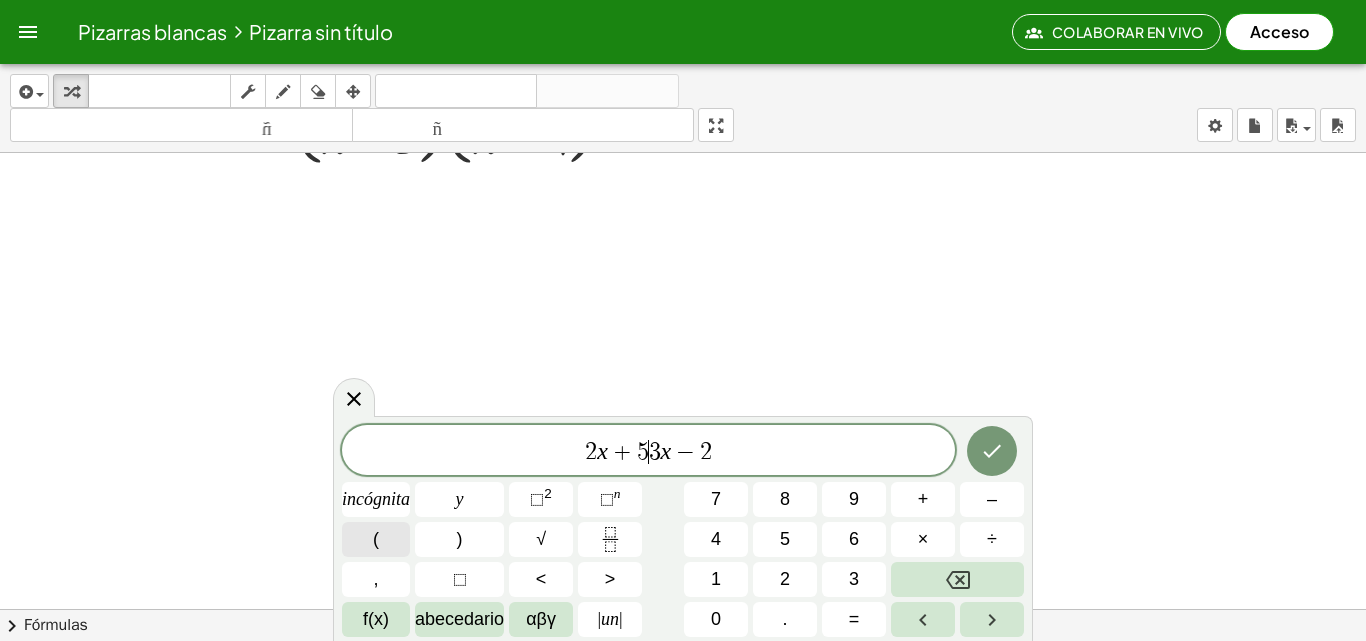 click on "(" at bounding box center [376, 539] 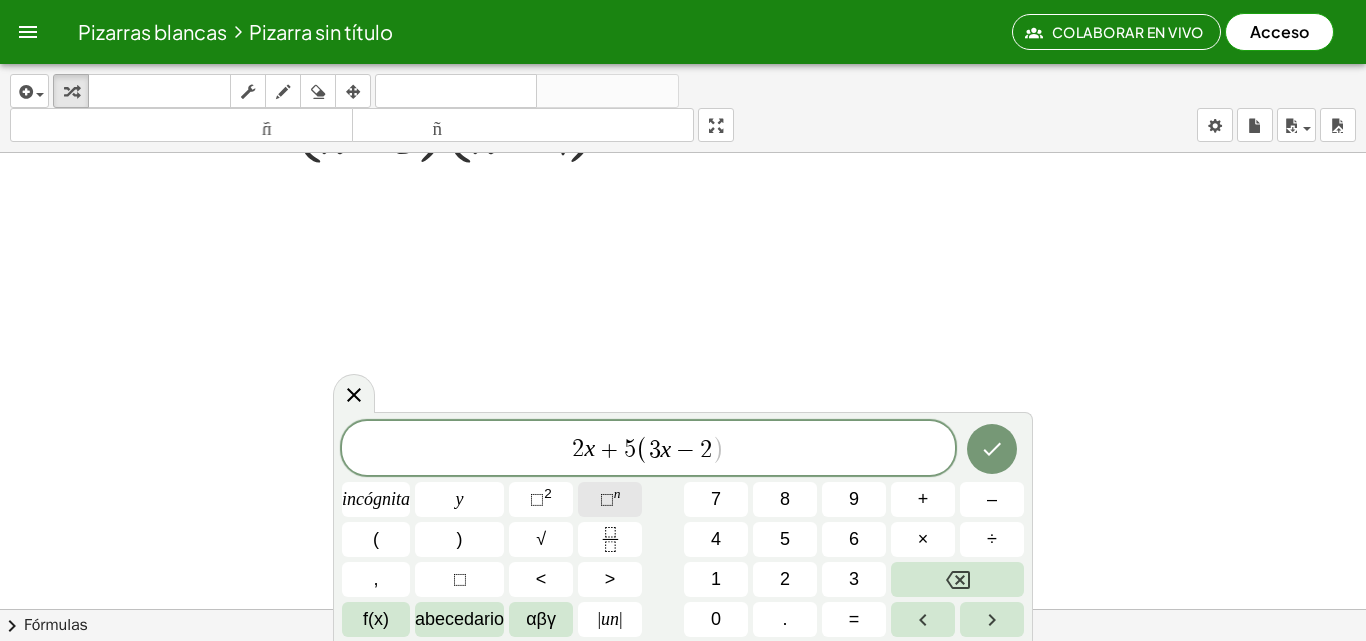 click on "2 x + 5 ( ​ 3 x − 2 )" at bounding box center [648, 449] 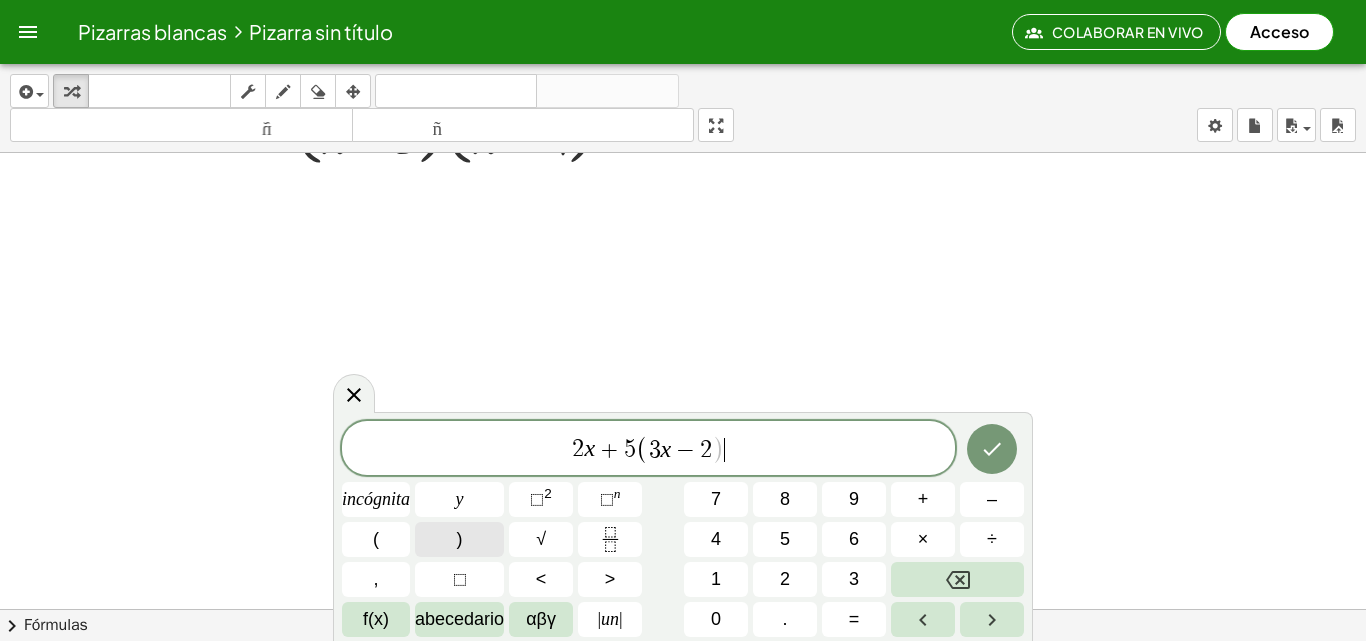 click on ")" at bounding box center [459, 539] 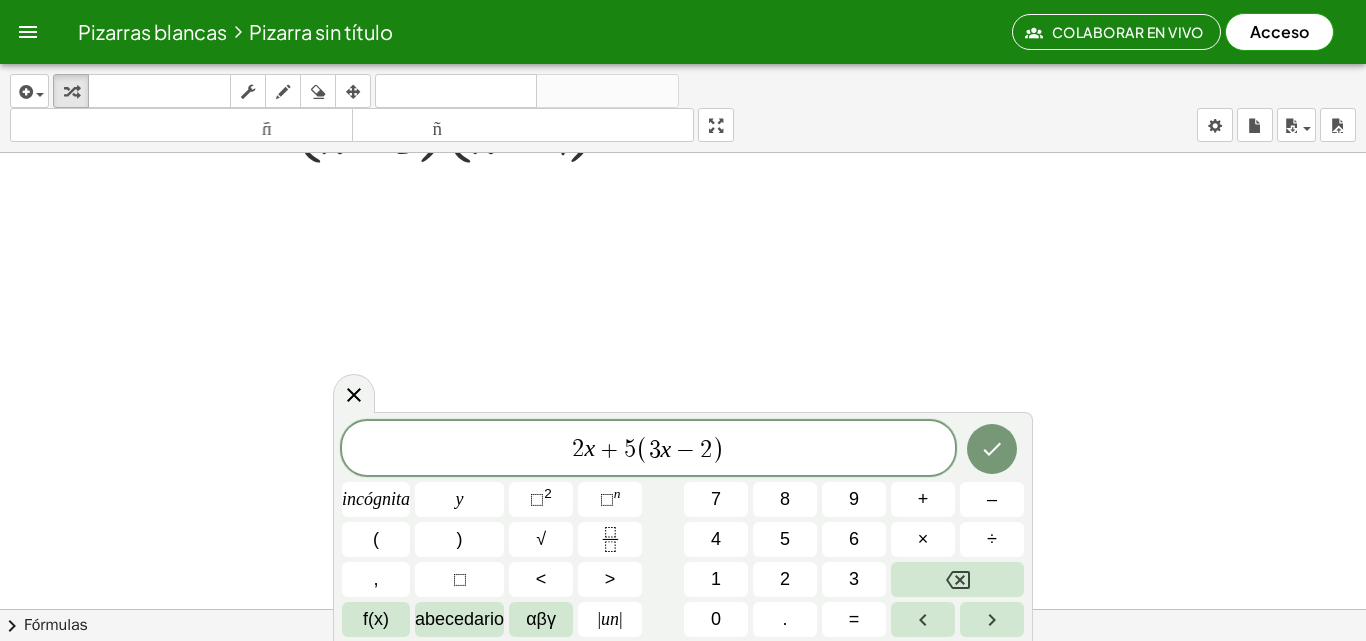 click on "5" at bounding box center [630, 450] 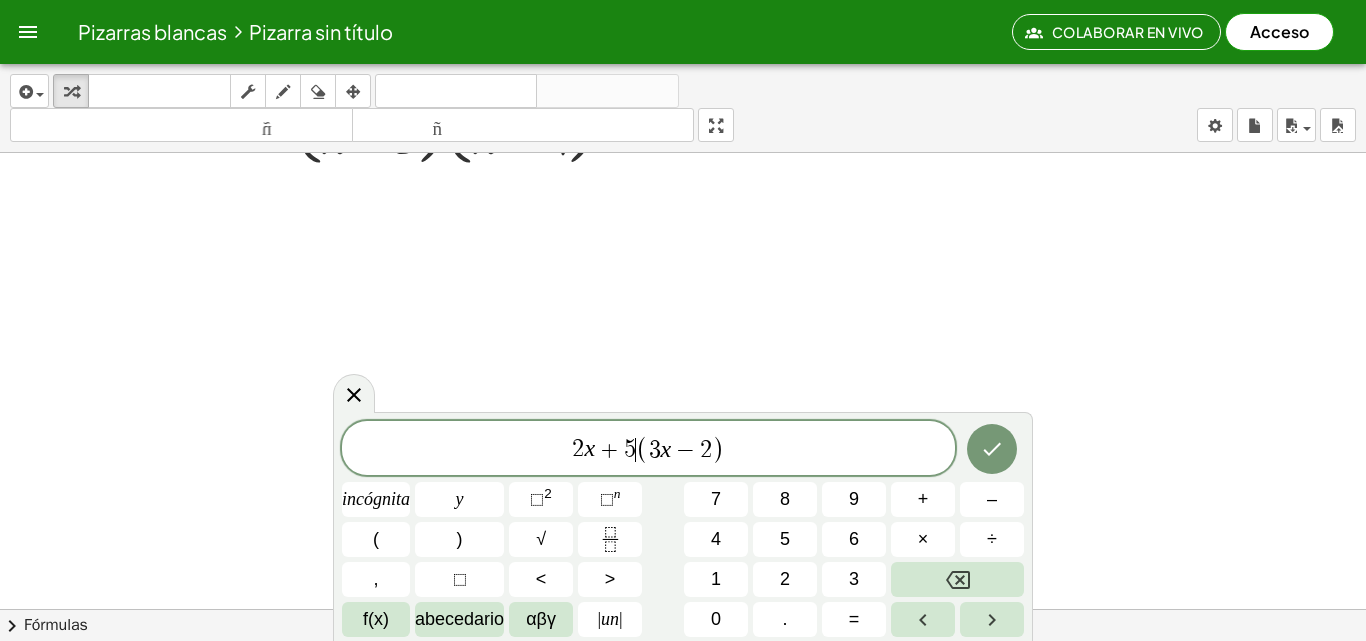click on "5" at bounding box center (630, 450) 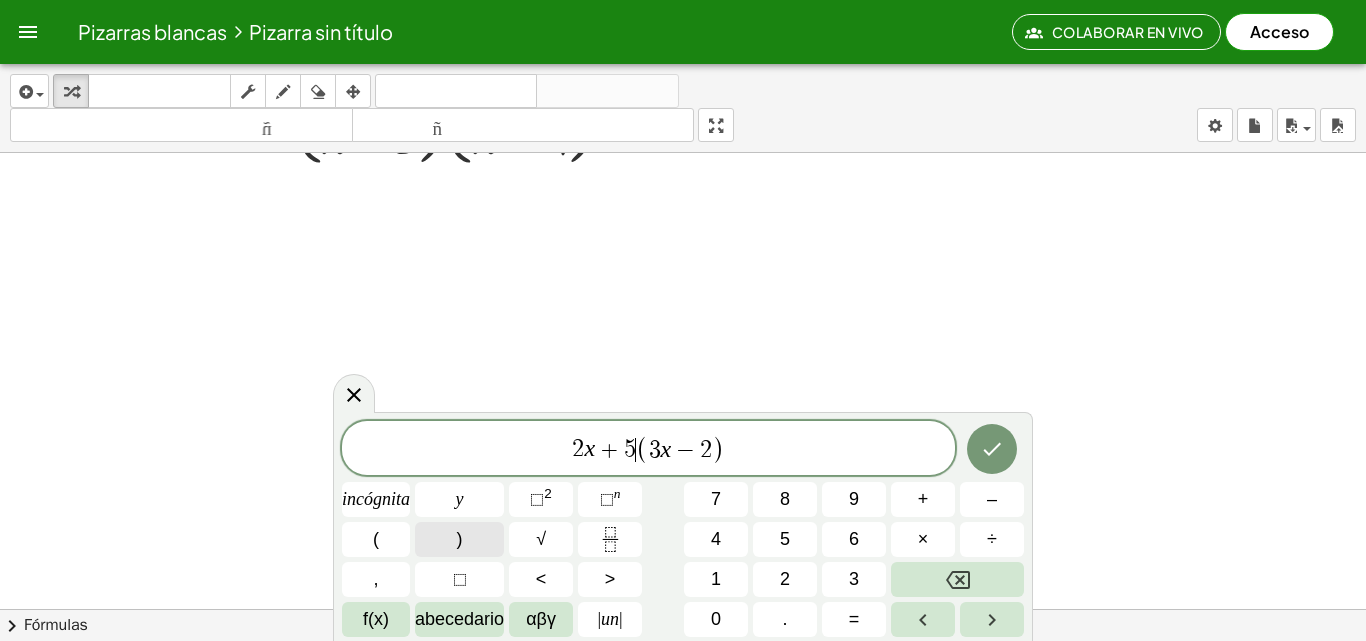 click on ")" at bounding box center [460, 539] 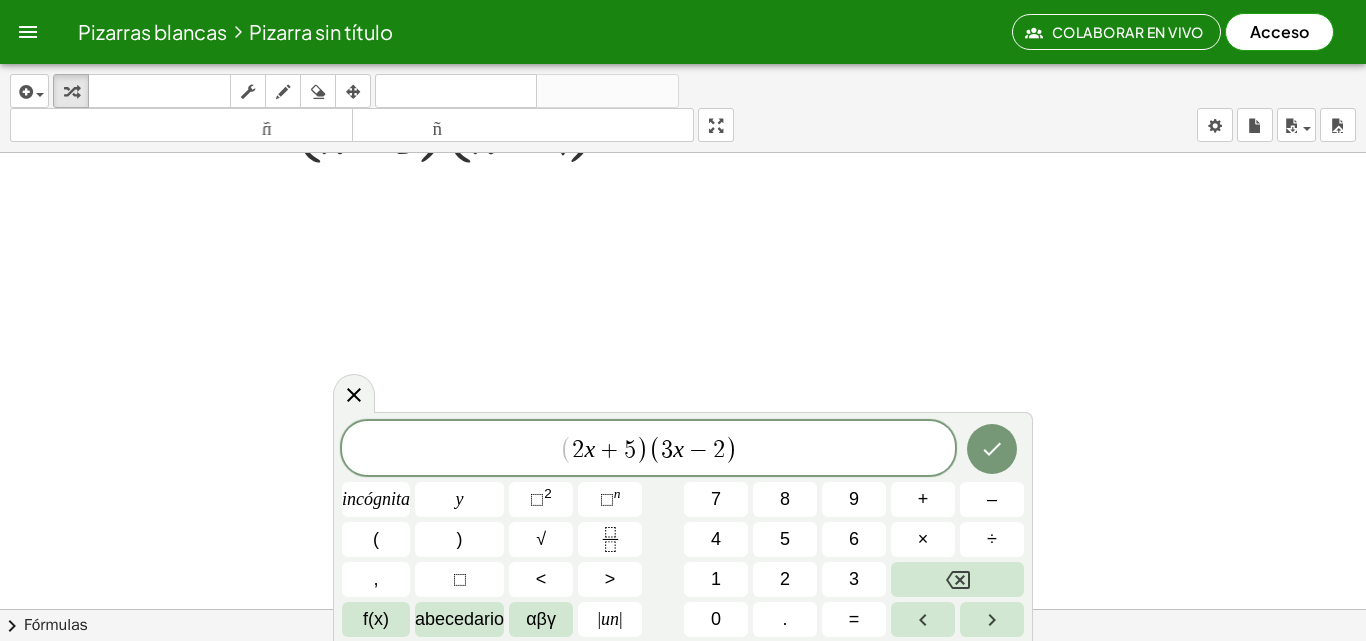click on "(" at bounding box center (566, 449) 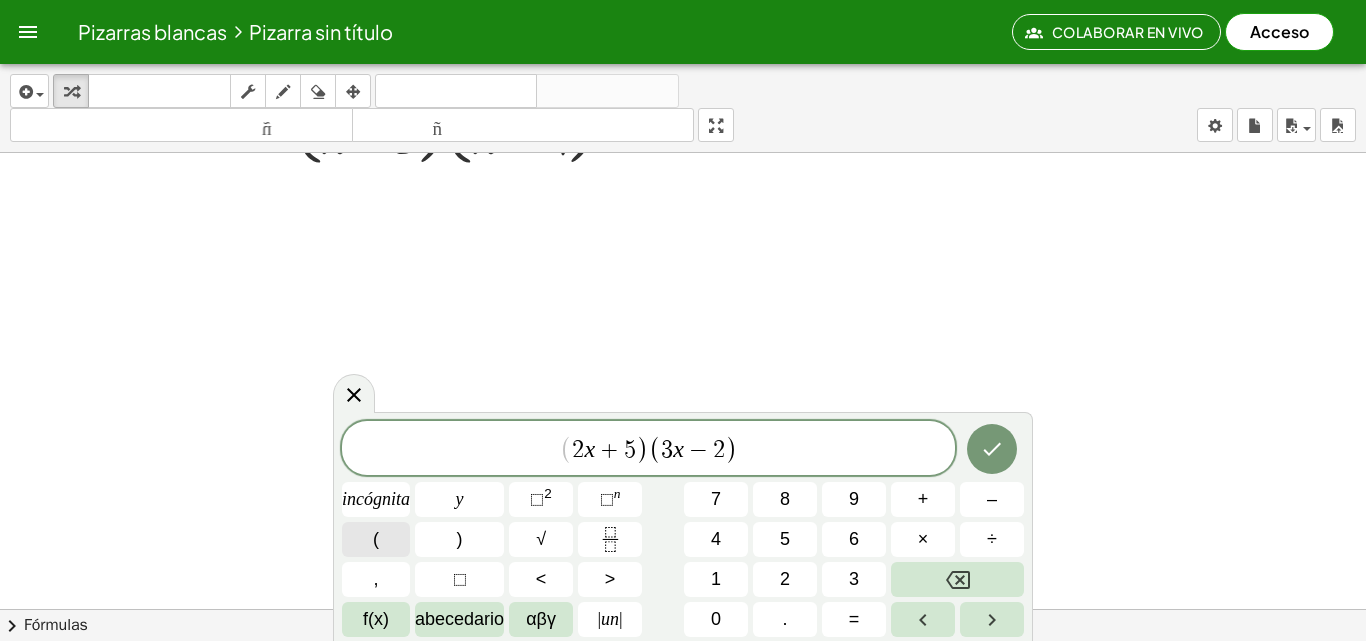 click on "(" at bounding box center (376, 539) 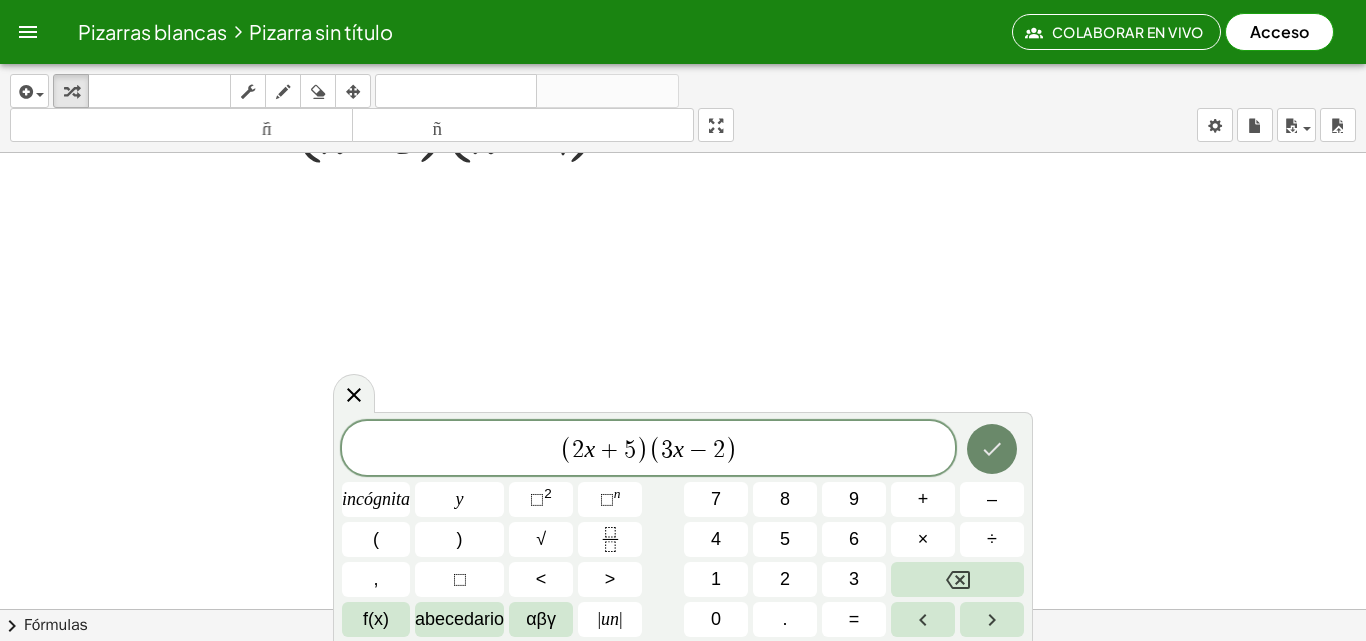click 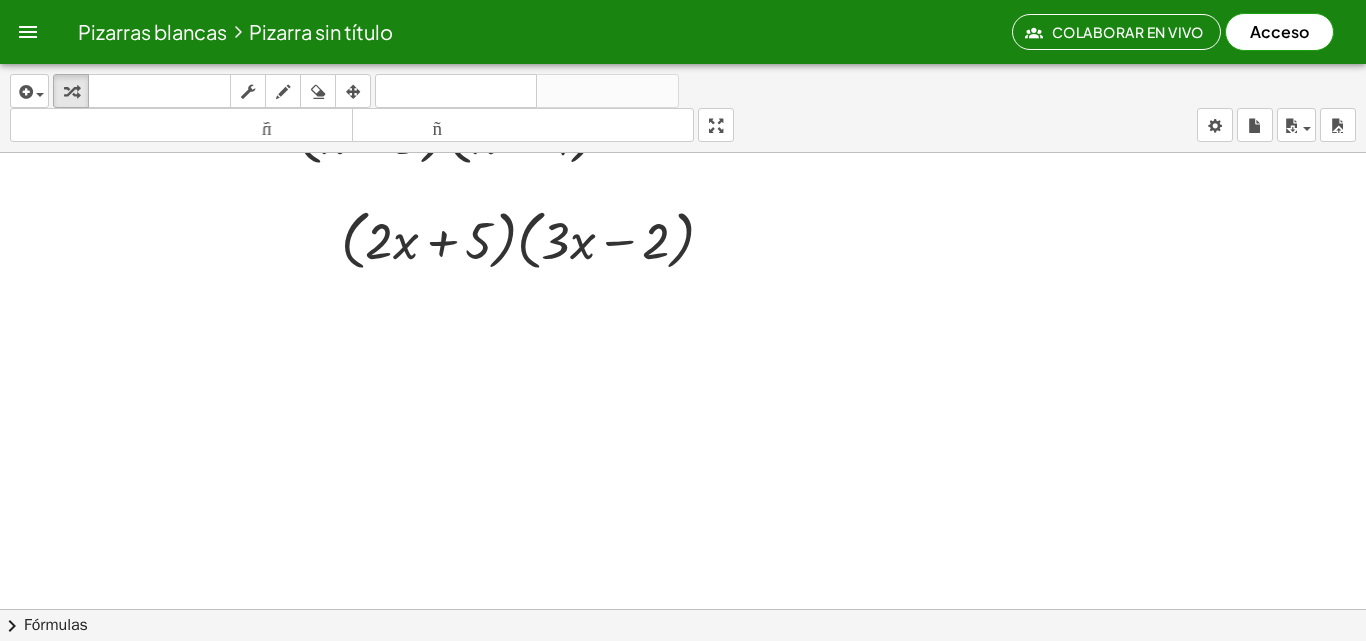 click at bounding box center [683, 153] 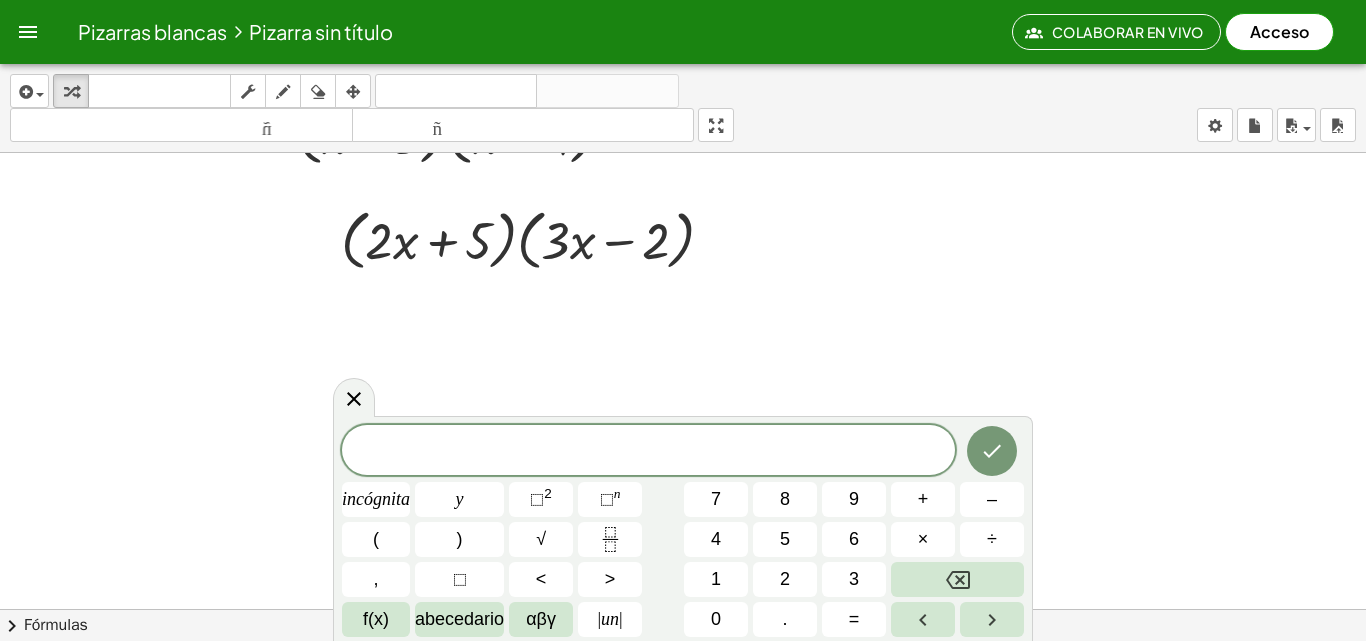 click at bounding box center (683, 153) 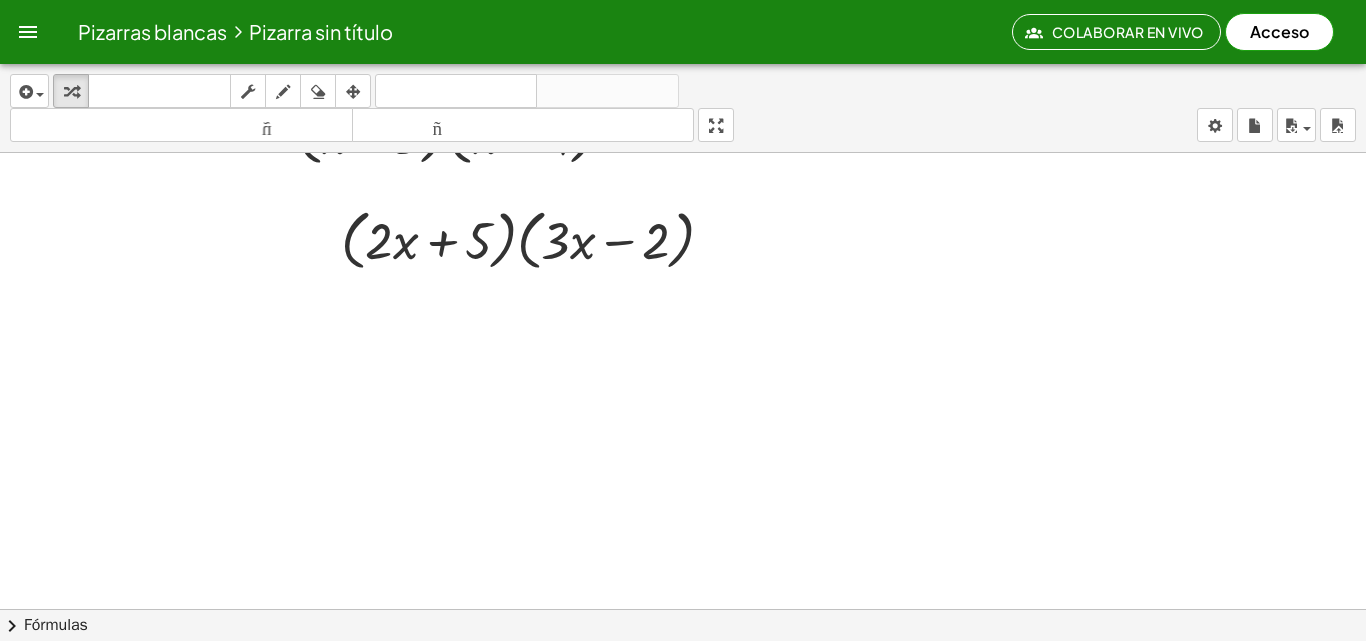 click at bounding box center [683, 153] 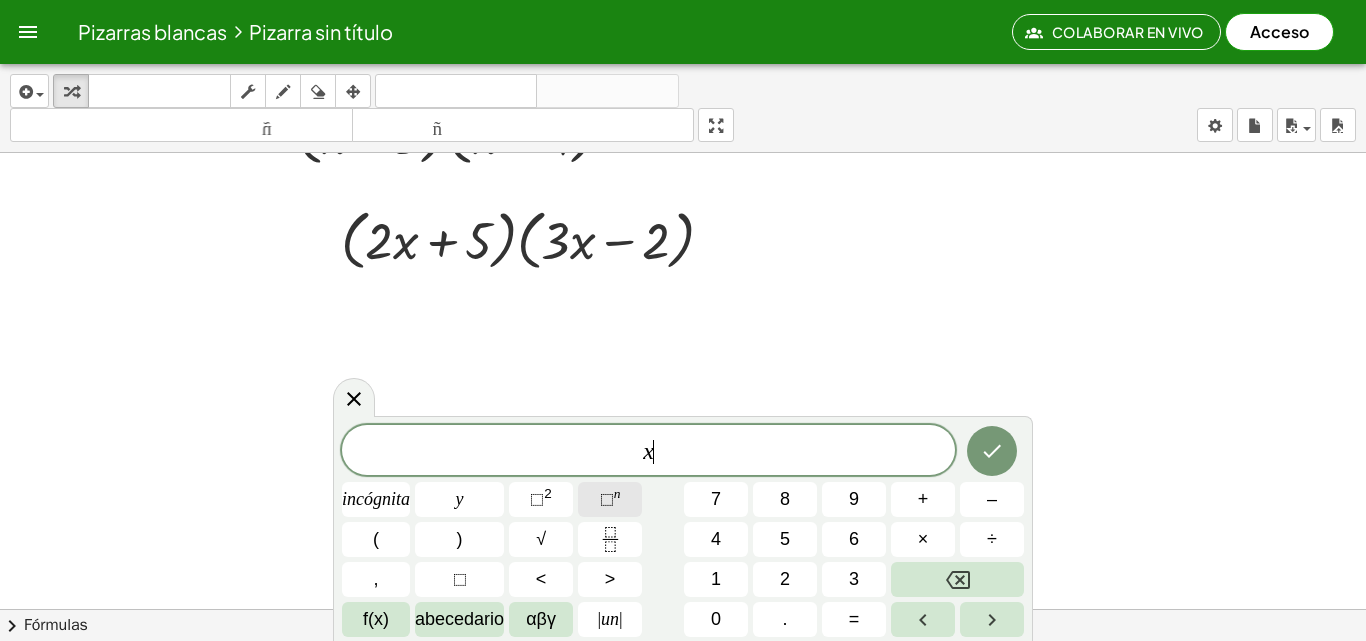 click on "⬚  n" 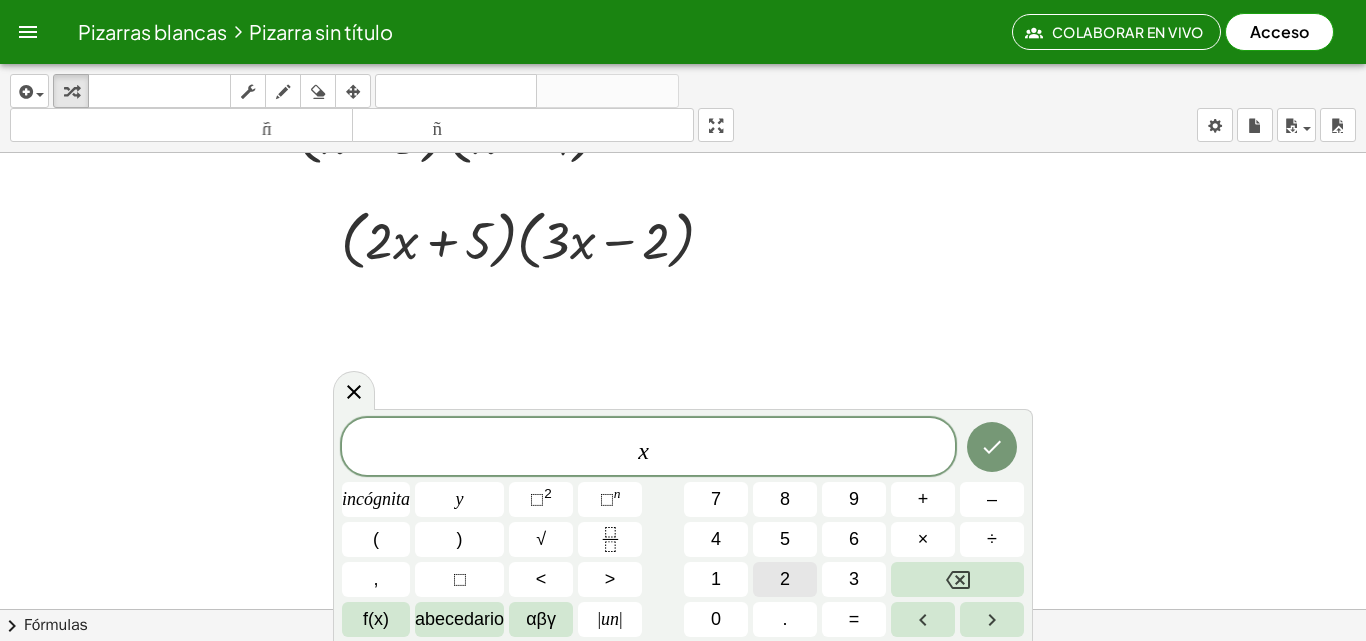 click on "2" at bounding box center (785, 579) 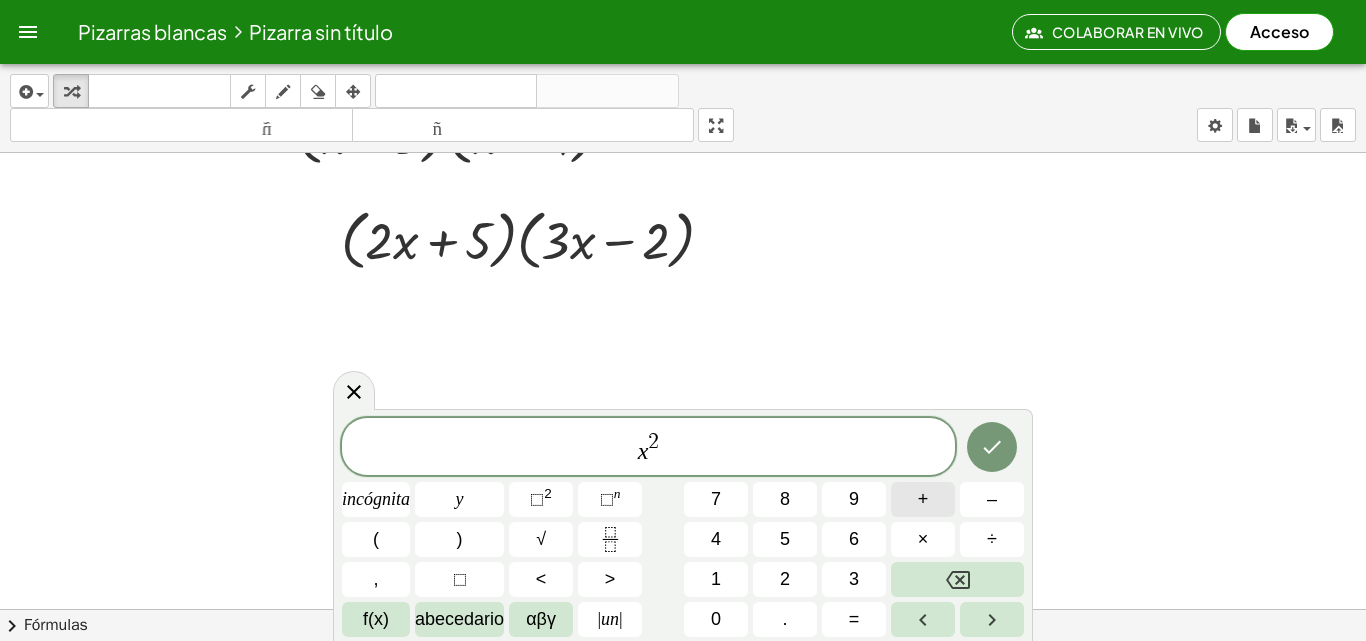 click on "+" at bounding box center [923, 499] 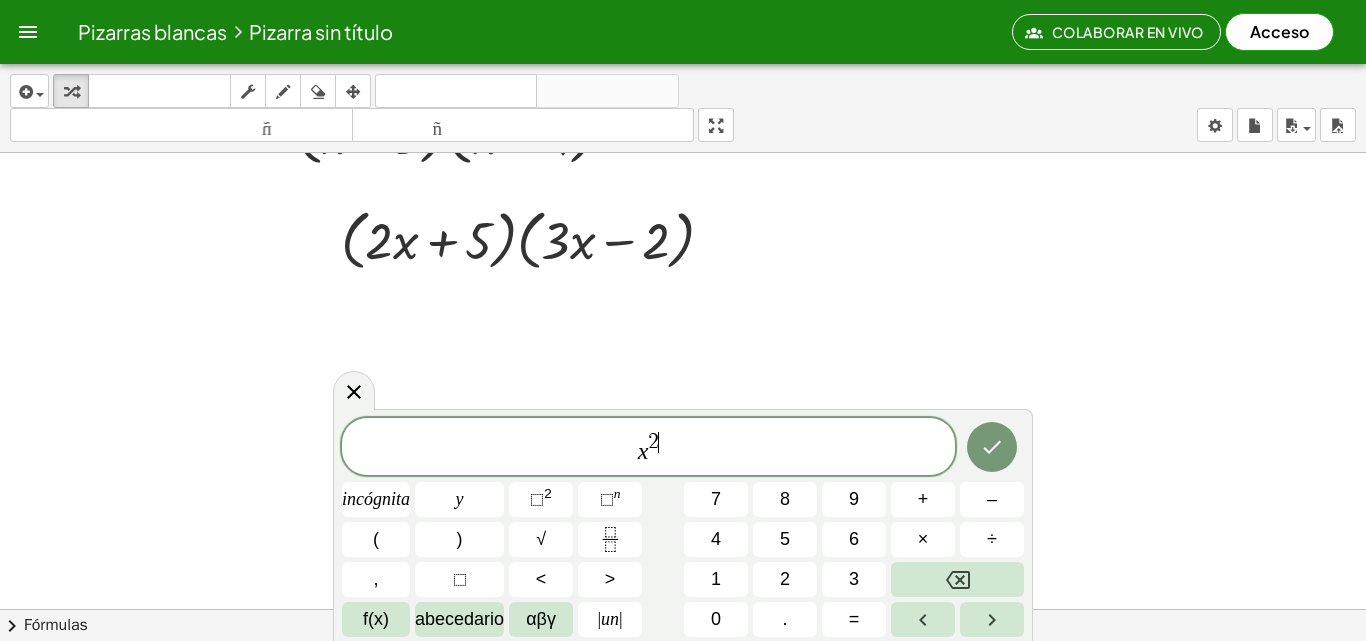 click on "x 2 ​" at bounding box center [648, 448] 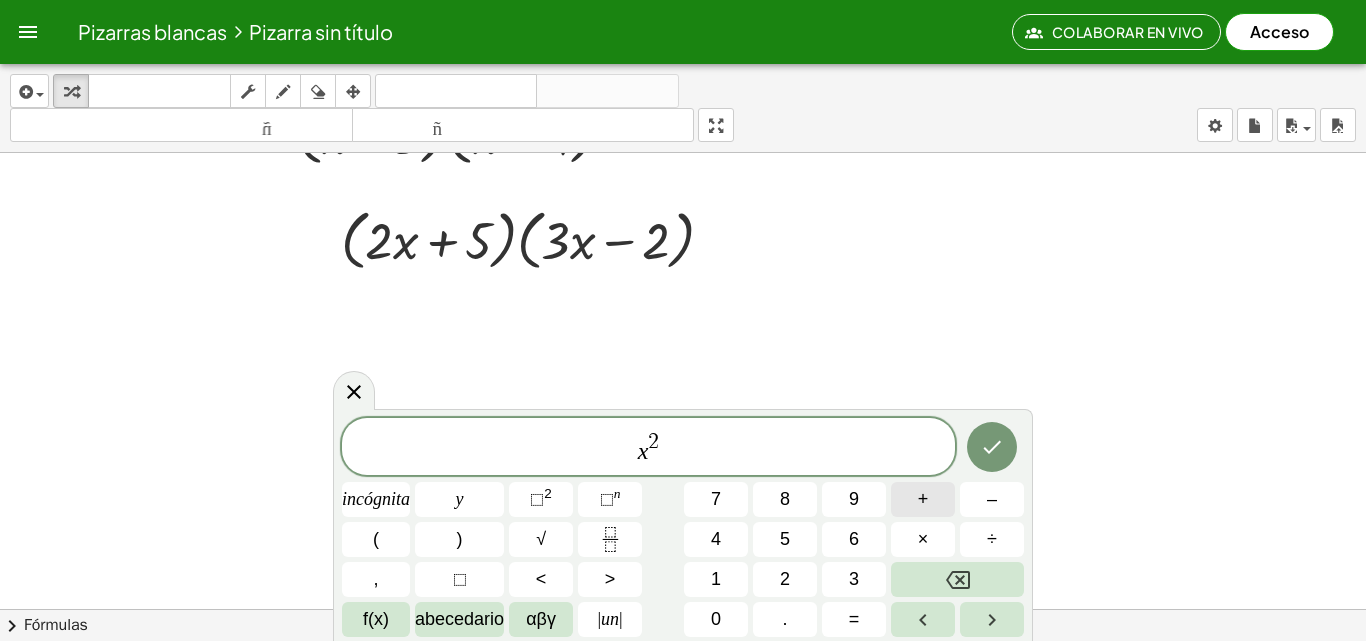 click on "+" at bounding box center [923, 499] 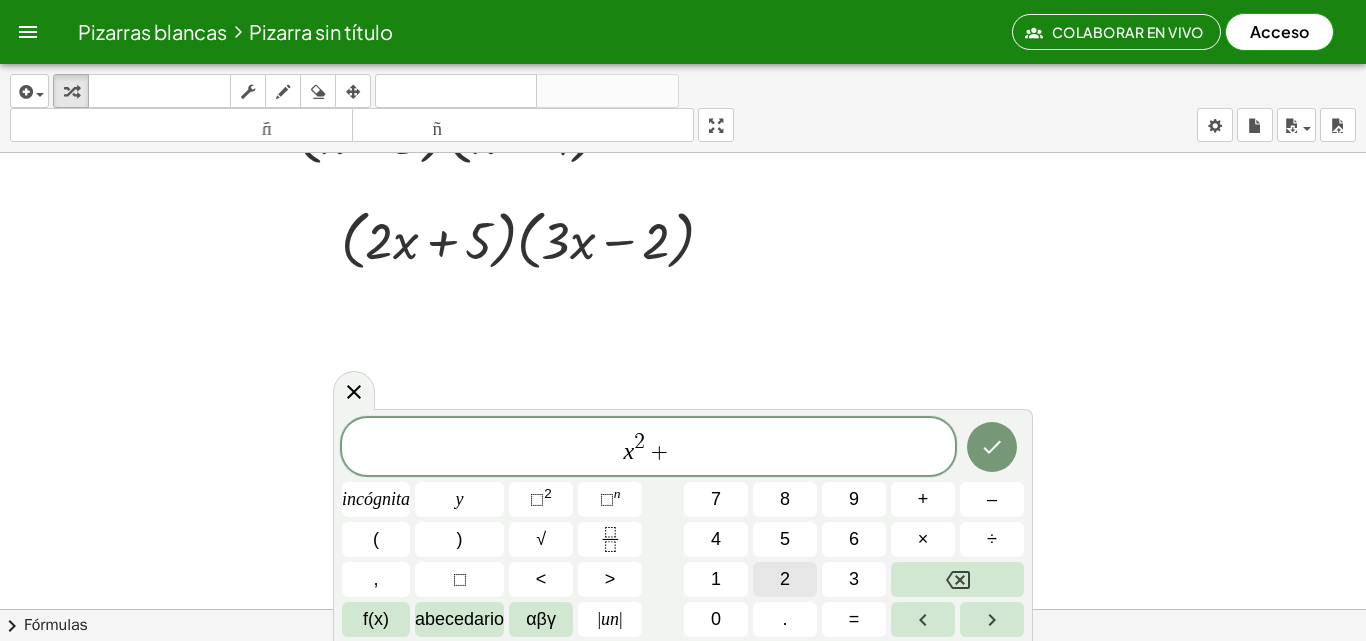click on "2" at bounding box center (785, 579) 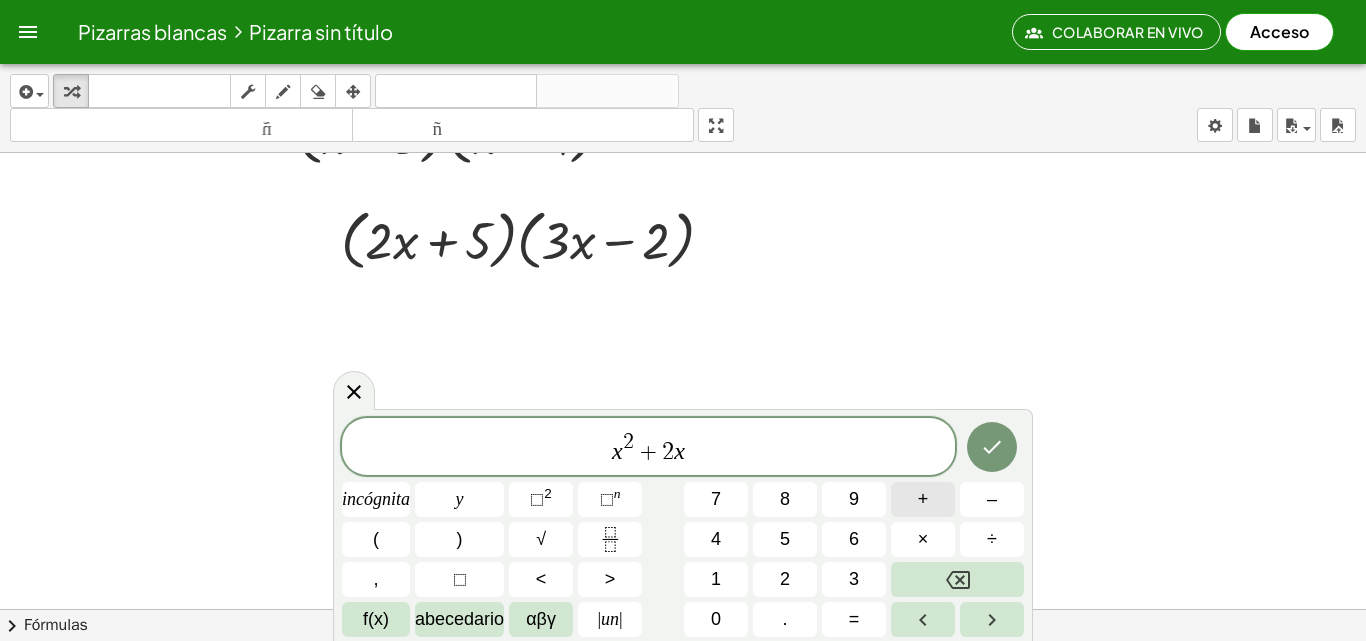 click on "+" at bounding box center (923, 499) 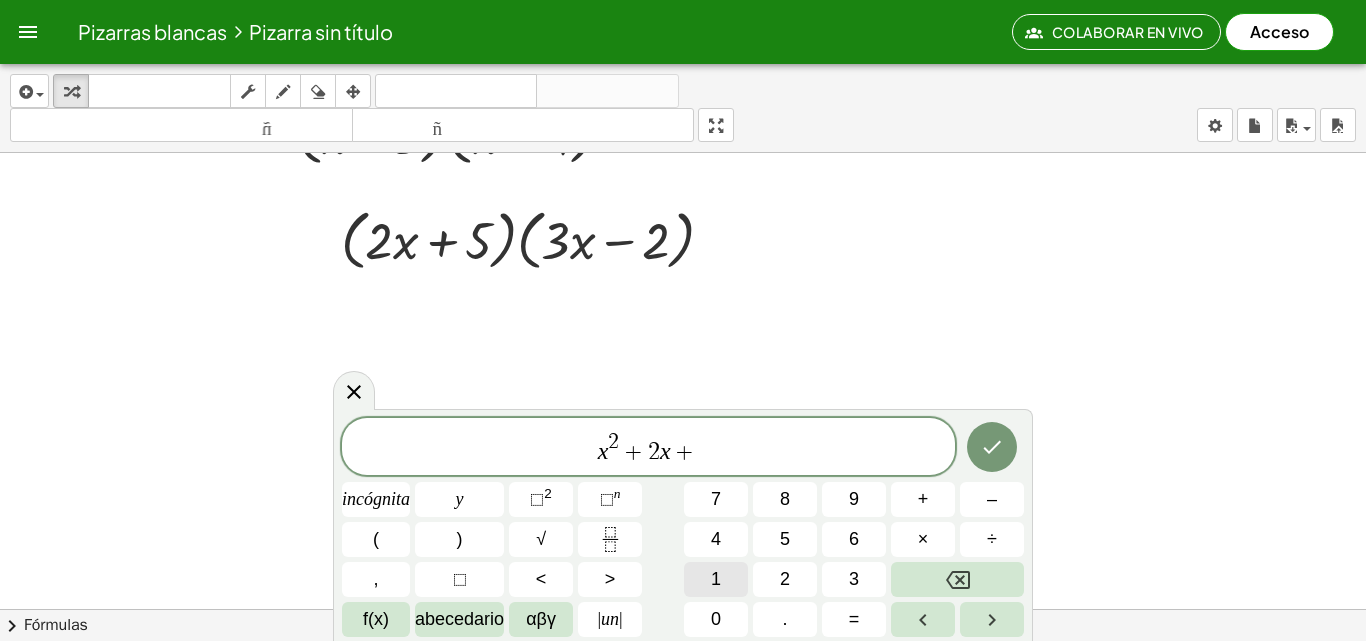 click on "1" at bounding box center [716, 579] 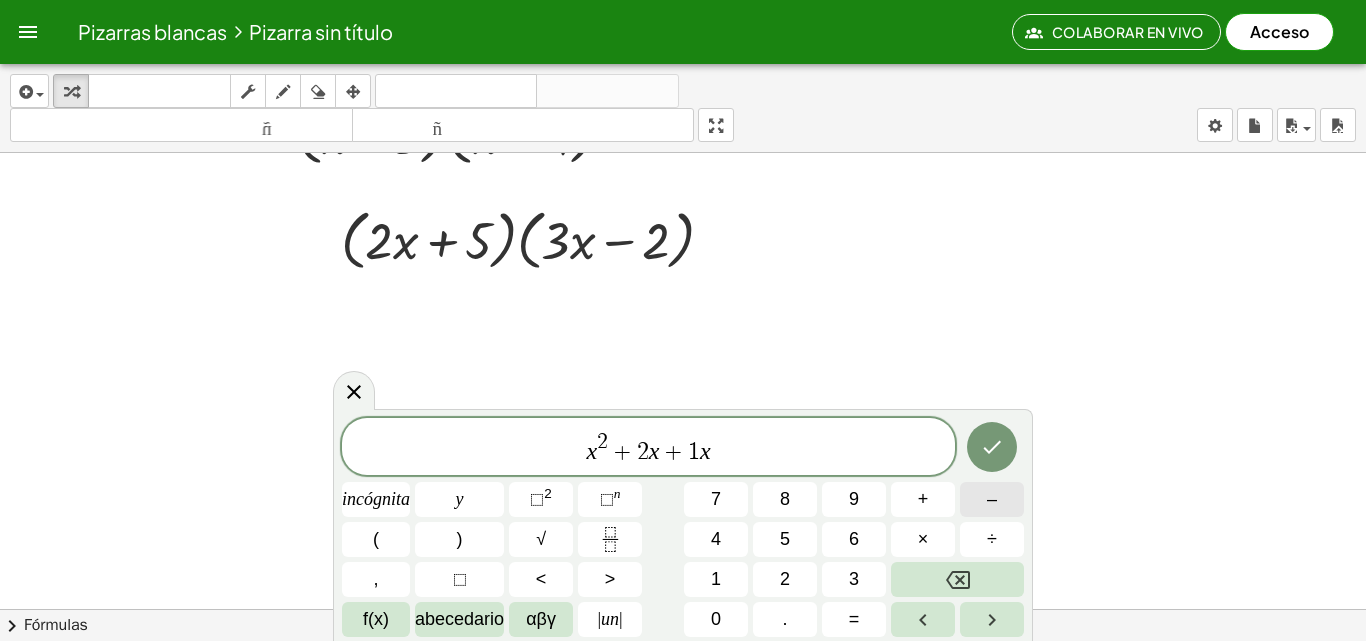 click on "–" at bounding box center [992, 499] 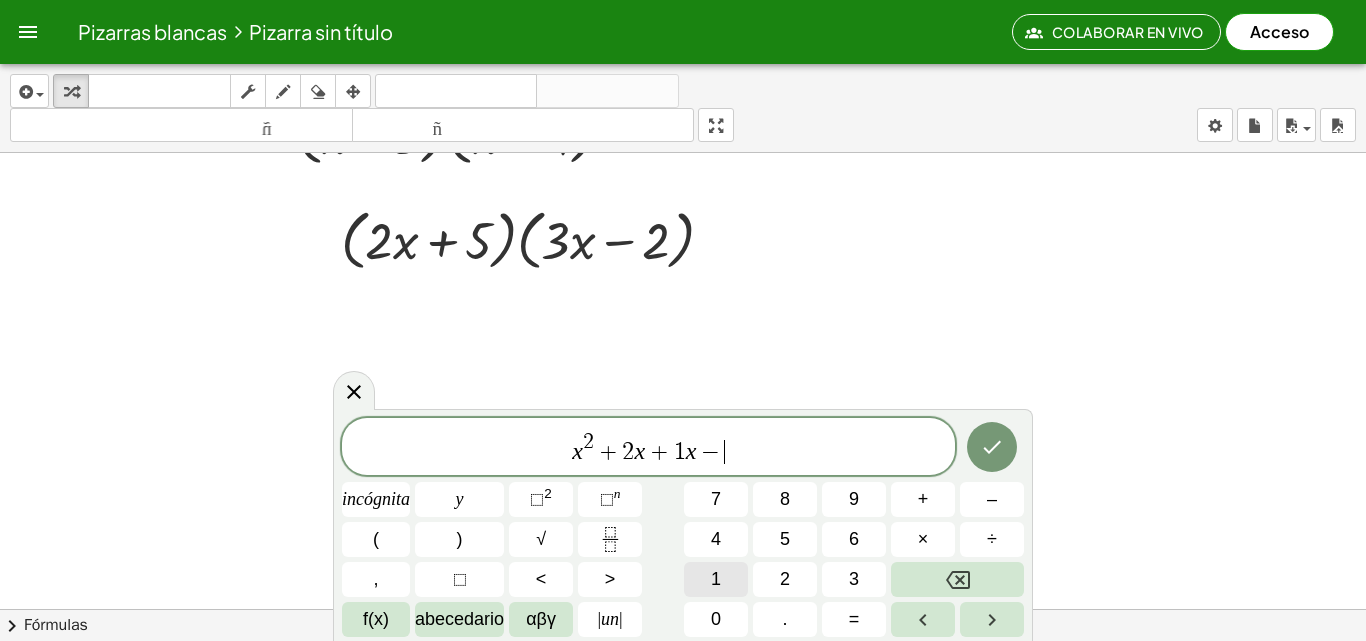 click on "1" at bounding box center [716, 579] 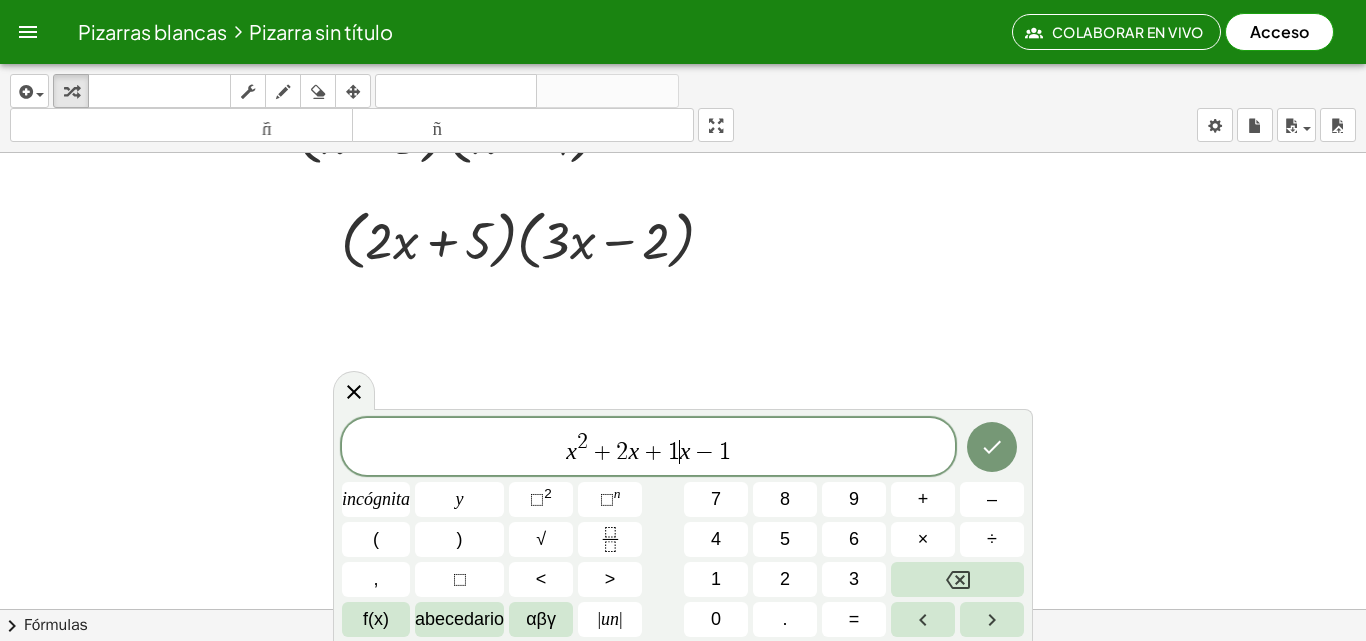 click on "x 2 + 2 x + 1 ​ x − 1" at bounding box center [648, 448] 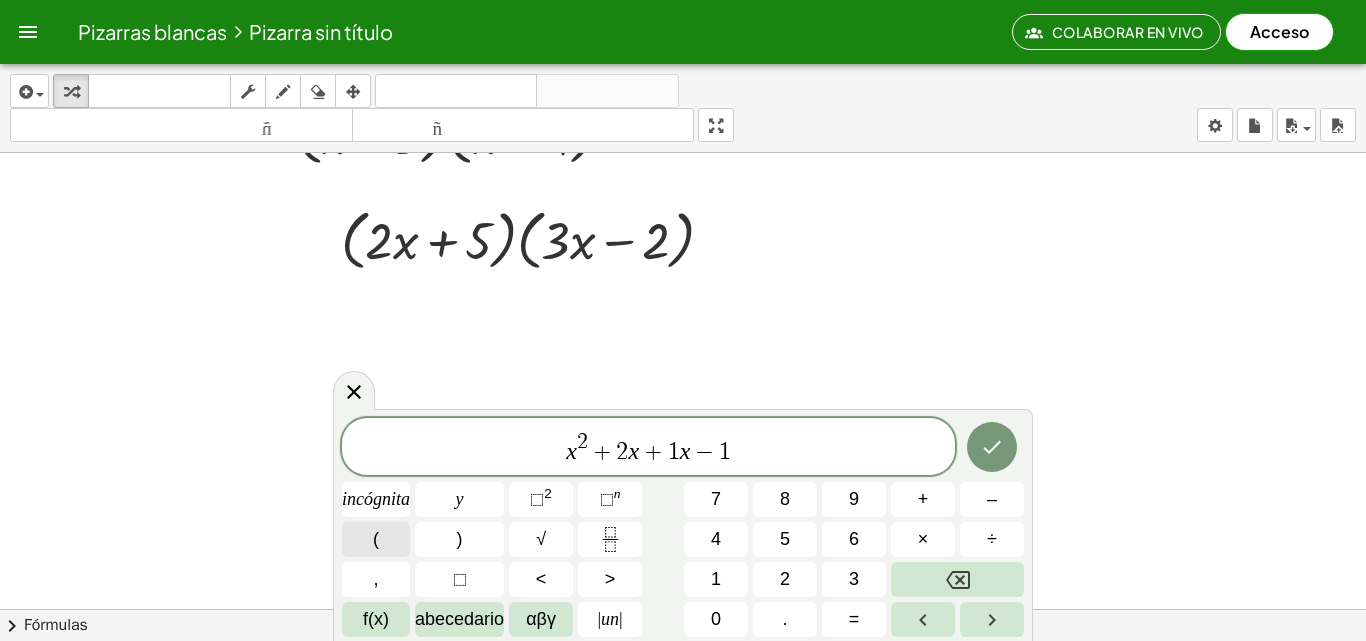 click on "(" at bounding box center [376, 539] 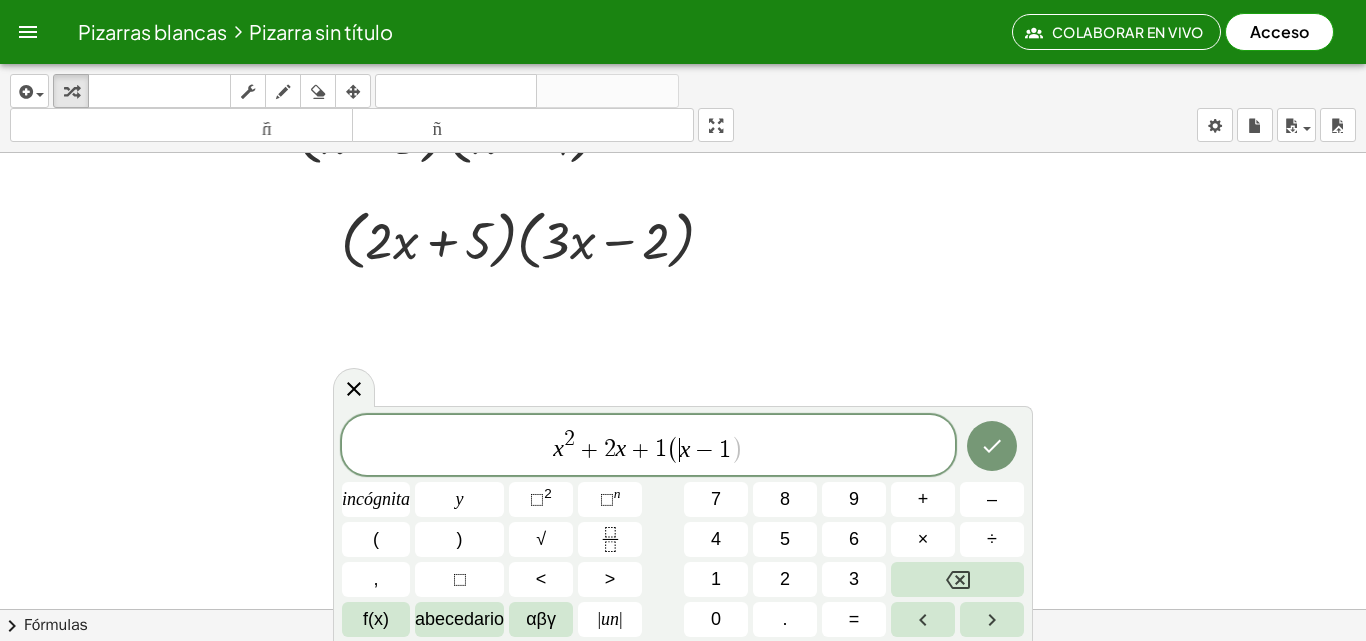 click on "x 2 + 2 x + 1 ( ​ x − 1 )" at bounding box center [648, 446] 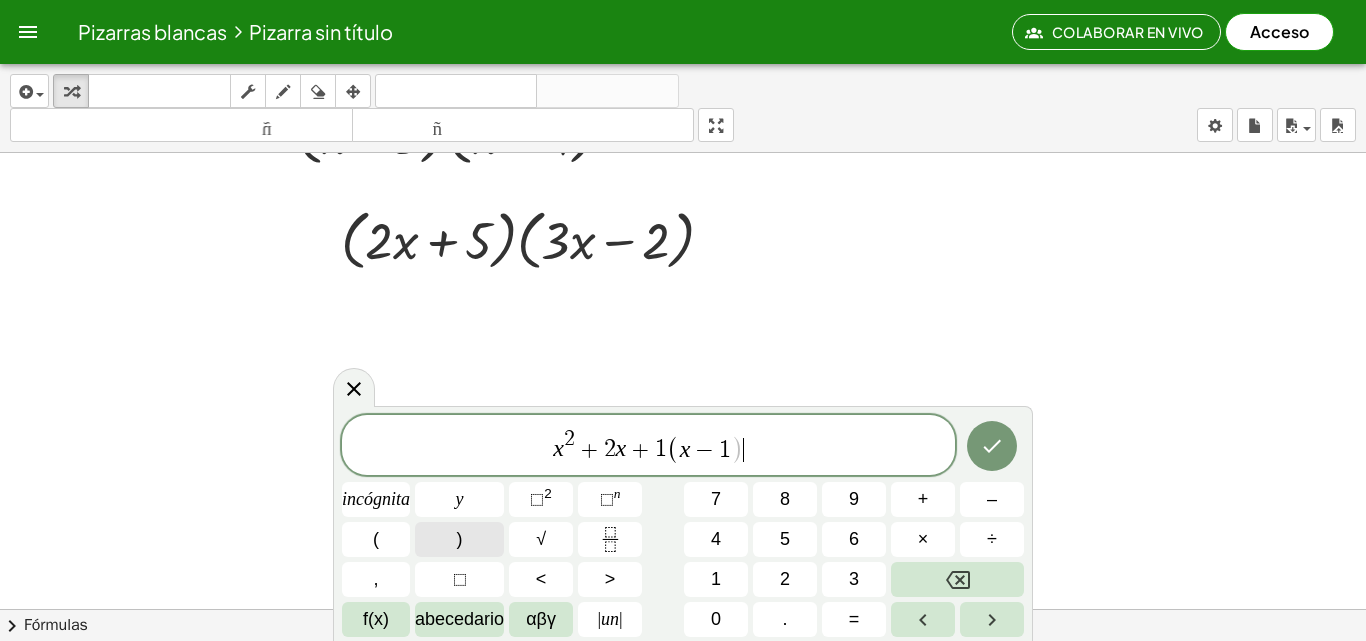 click on ")" at bounding box center (459, 539) 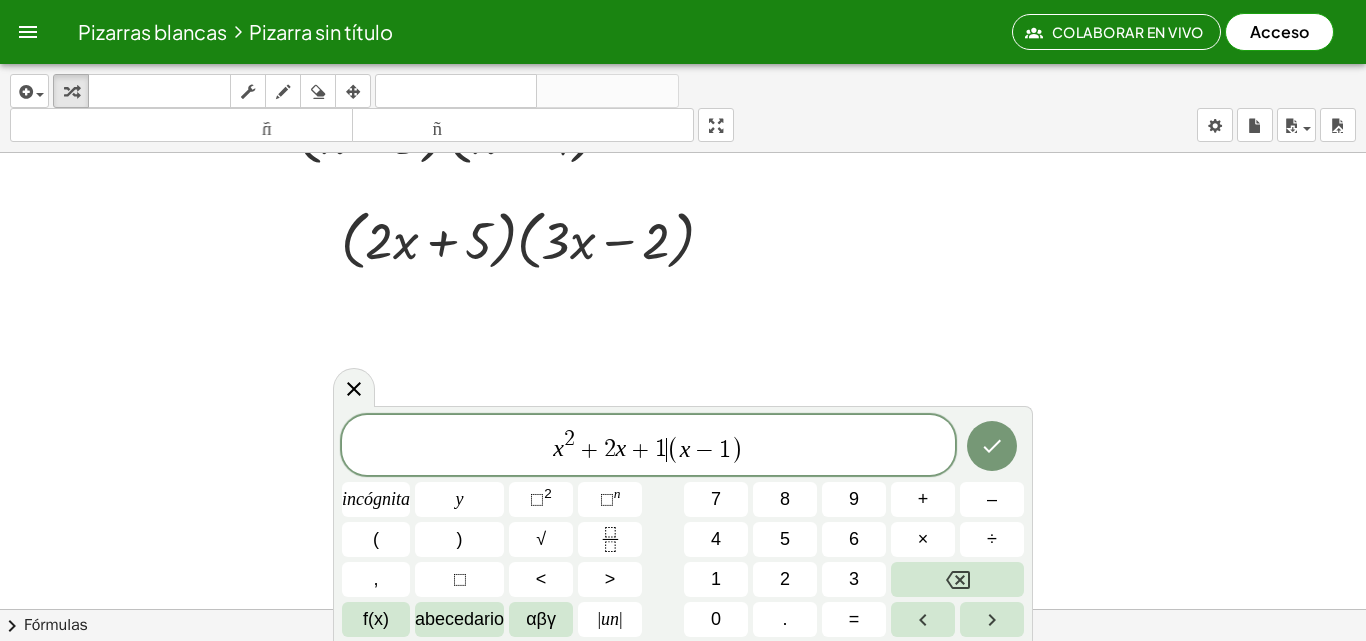 click on "1" at bounding box center (661, 450) 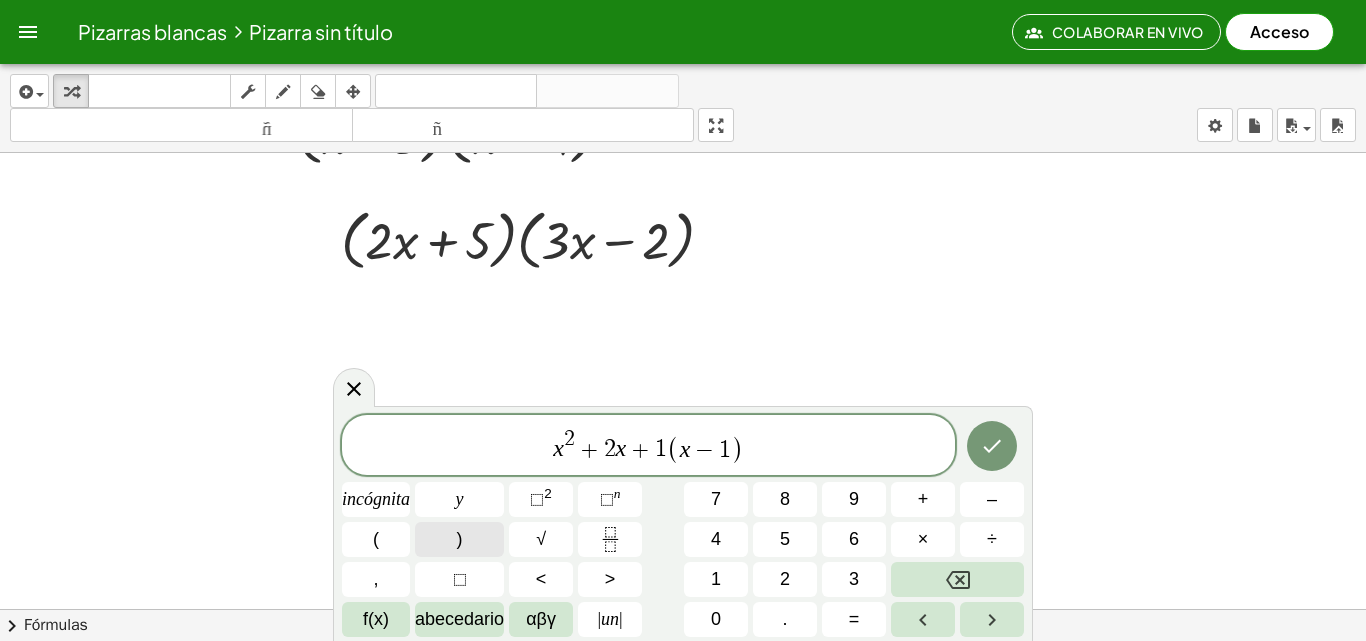 click on ")" at bounding box center [459, 539] 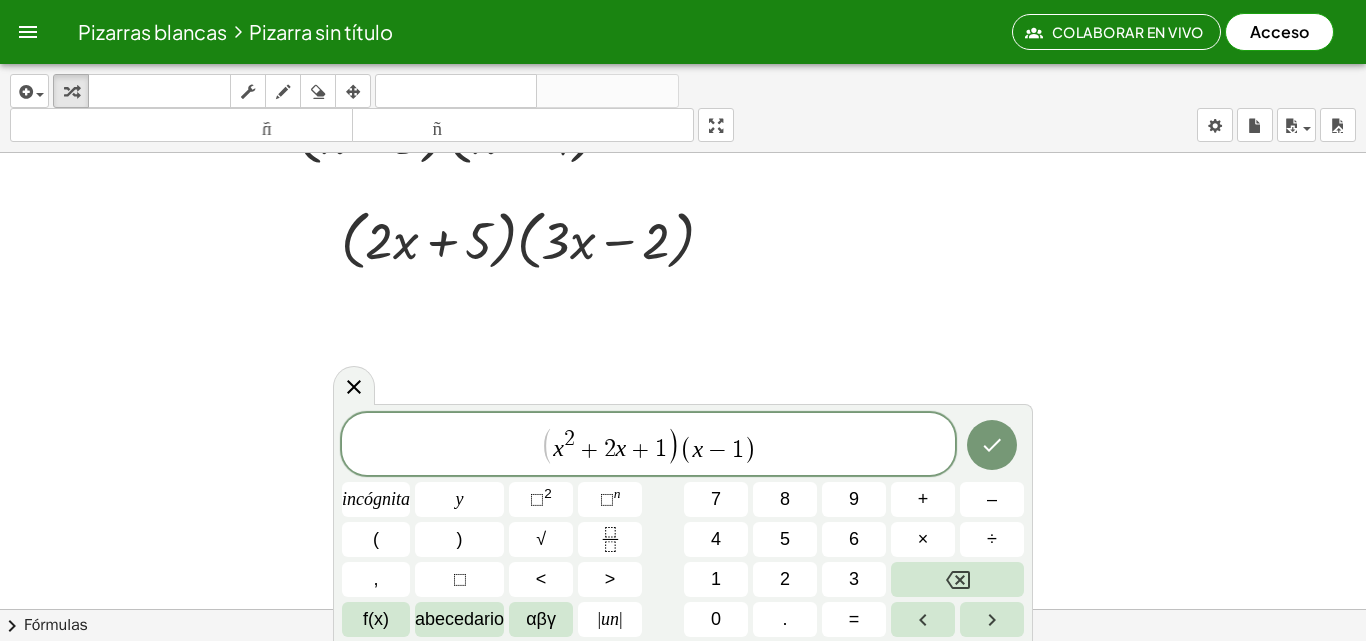 click on "(" at bounding box center (547, 445) 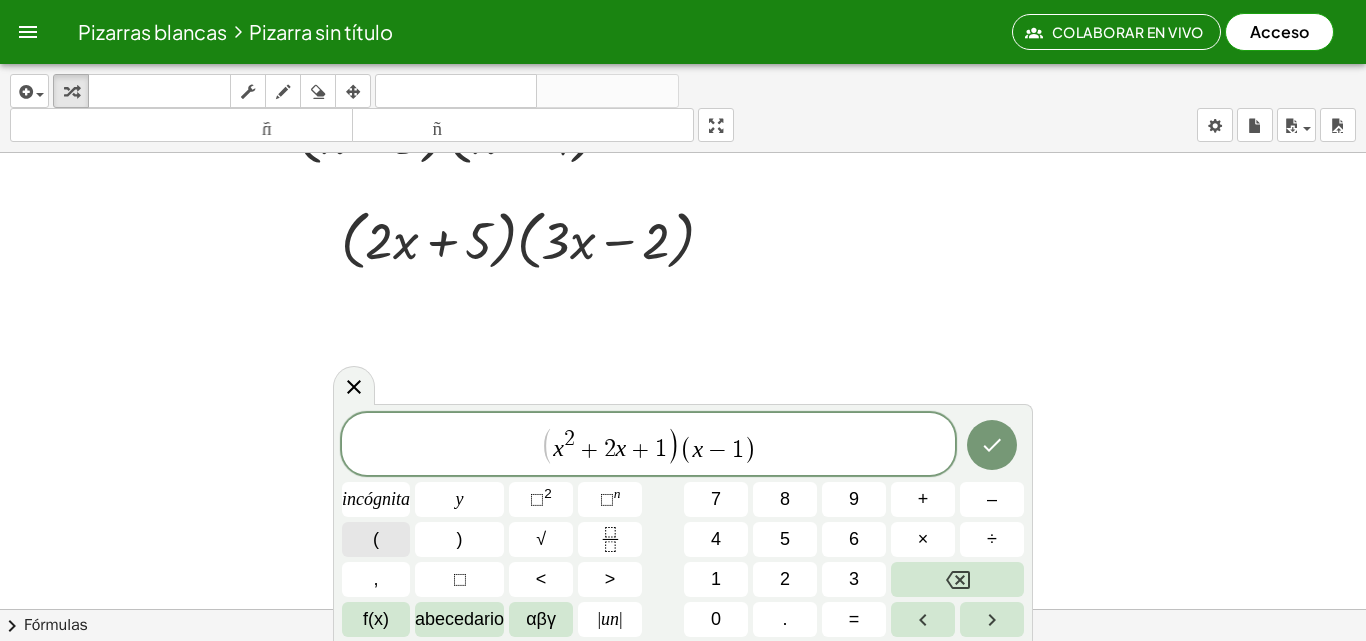 click on "(" at bounding box center [376, 539] 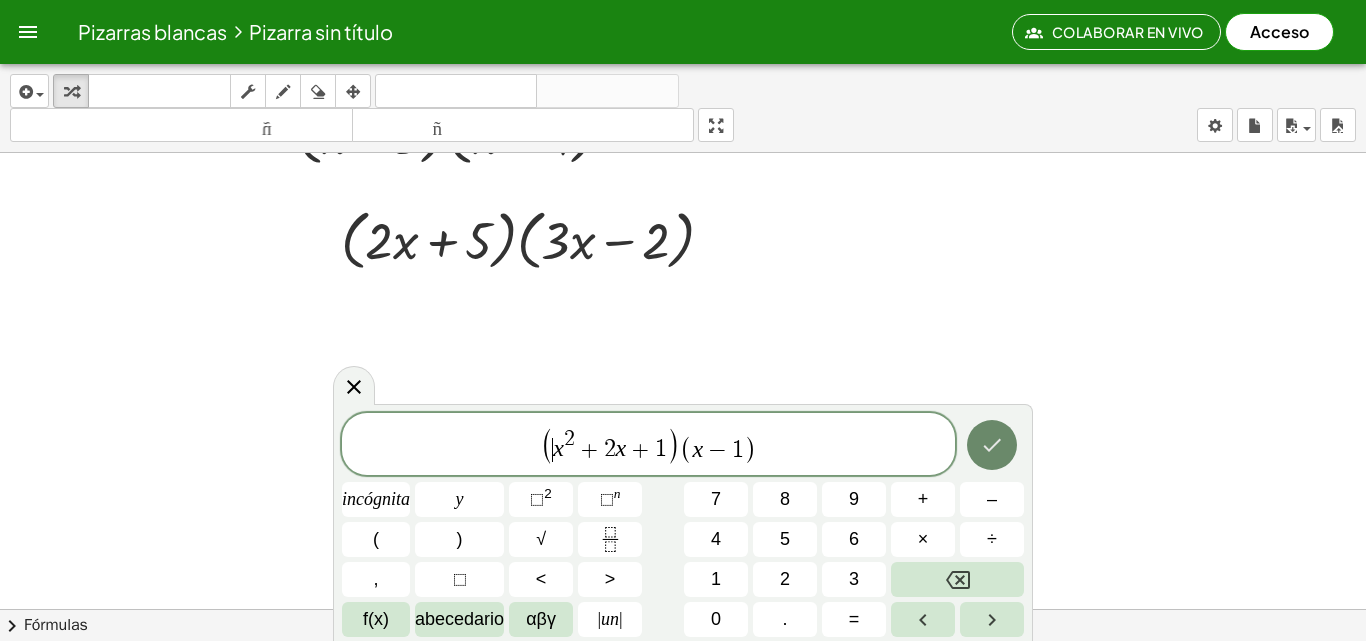 click 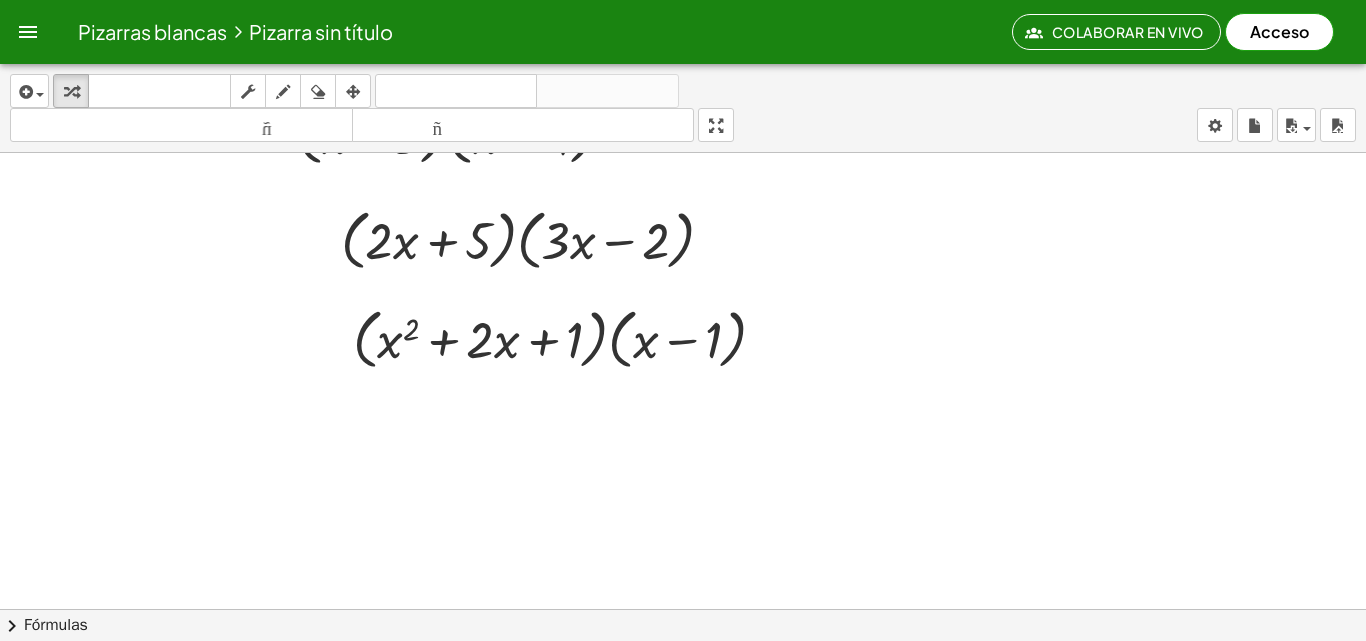 click at bounding box center (683, 153) 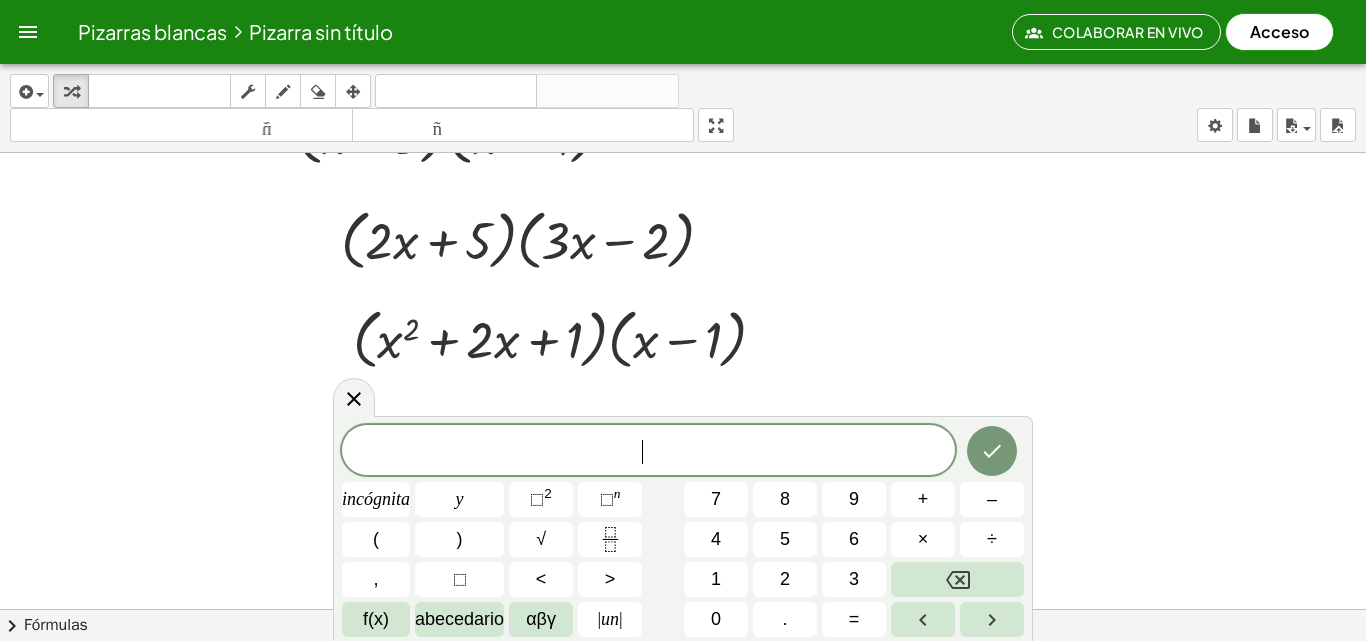 click at bounding box center (683, 153) 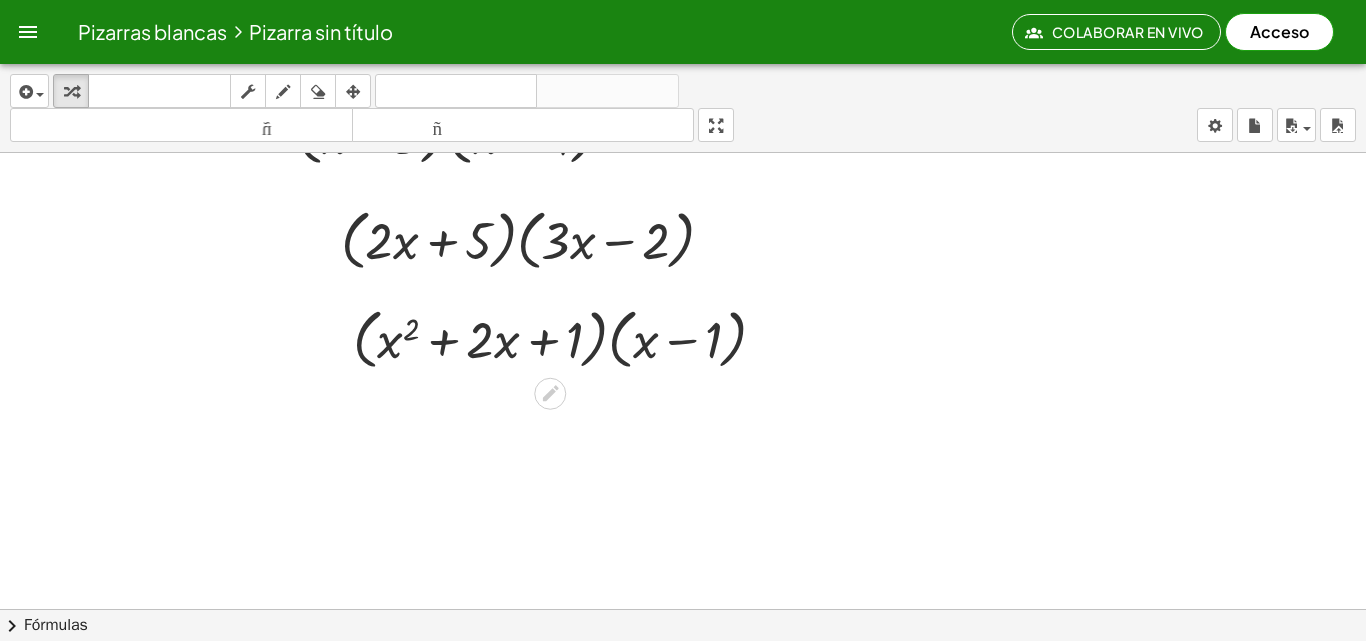 click at bounding box center [683, 153] 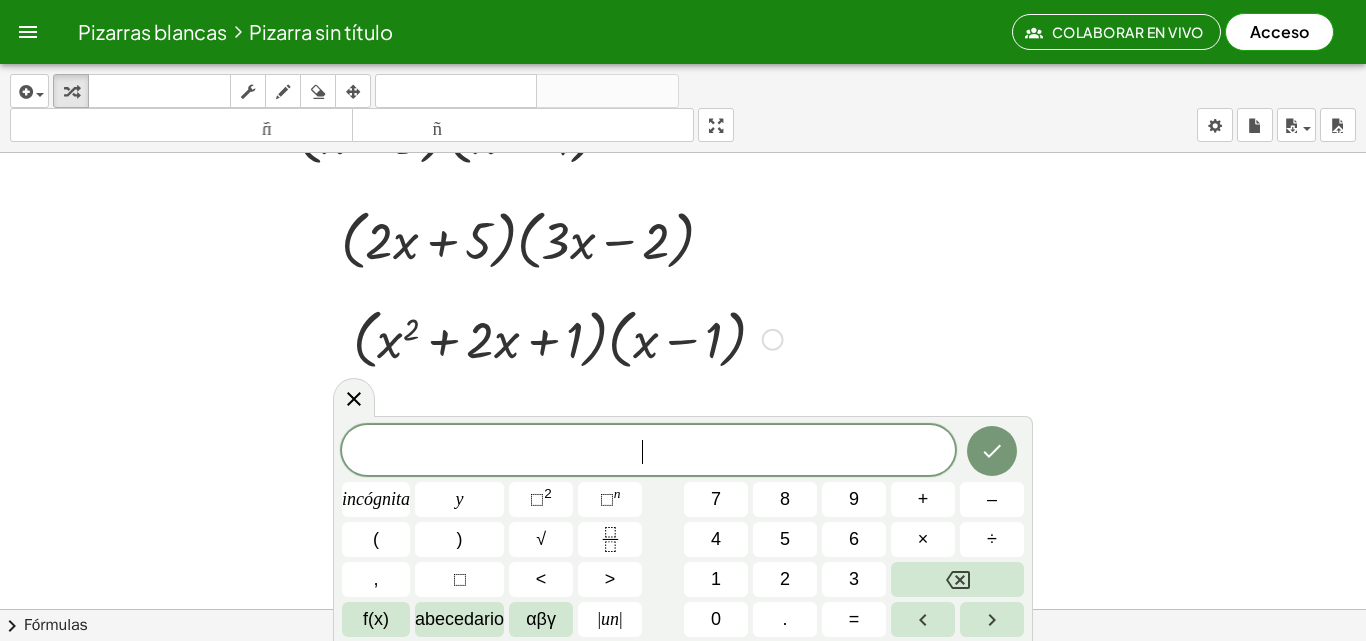 click on "· ( + x 2 + · 2 · x + 1 ) · ( + x − 1 )" at bounding box center (560, 338) 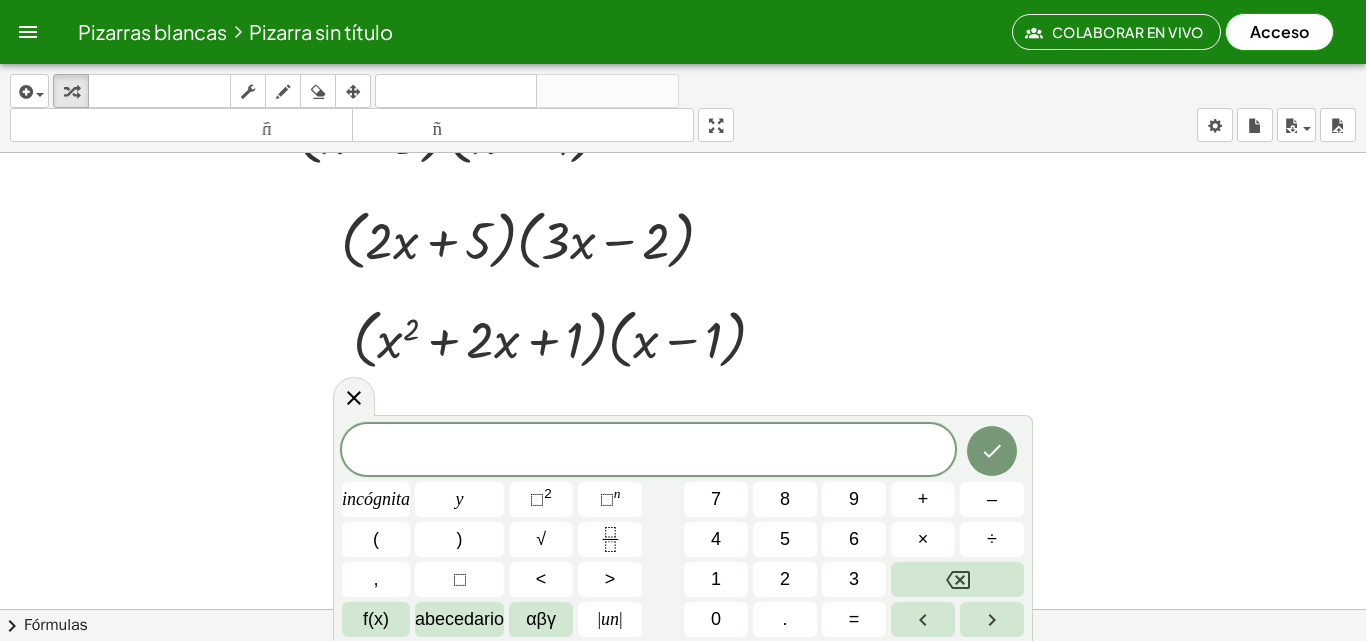click at bounding box center (683, 153) 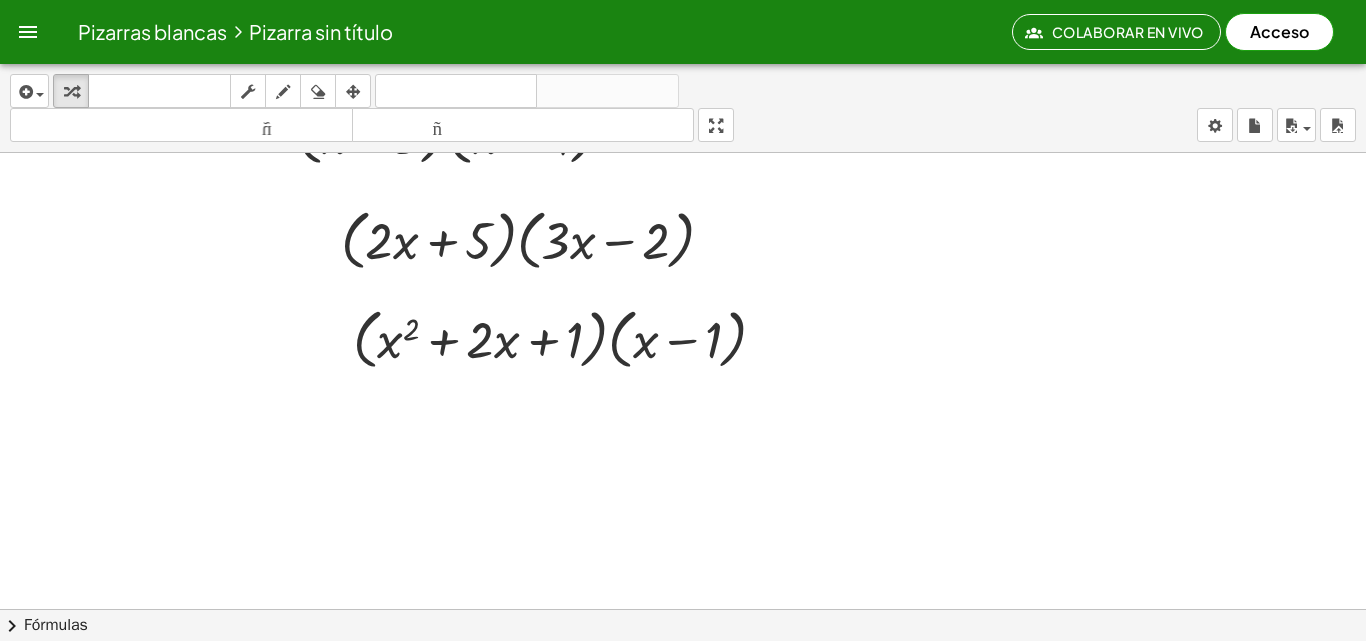click at bounding box center [683, 153] 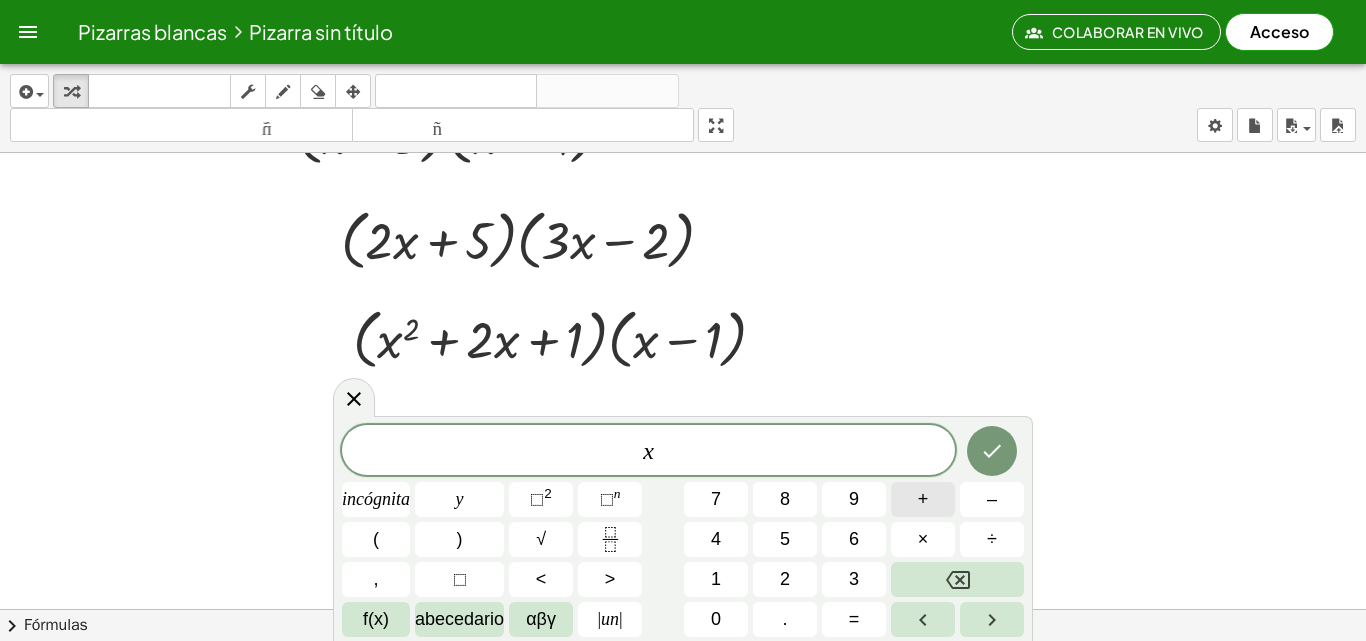 click on "+" at bounding box center [923, 499] 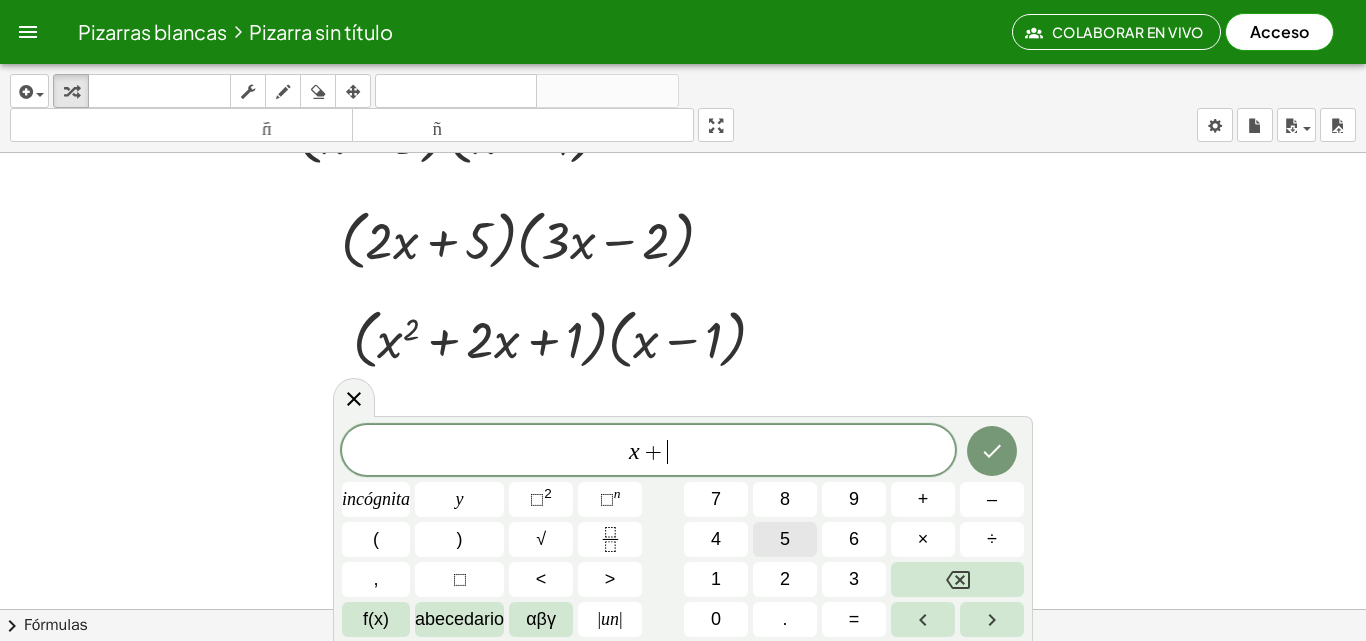 click on "5" at bounding box center (785, 539) 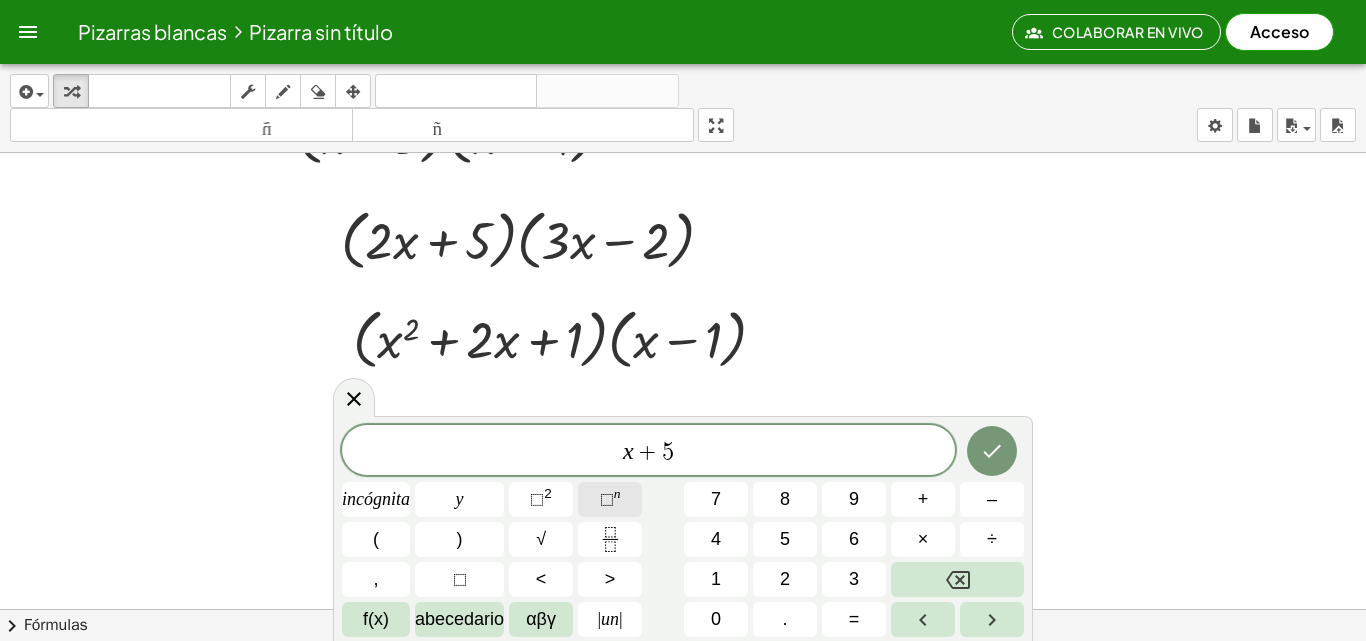 click on "⬚  n" at bounding box center (610, 499) 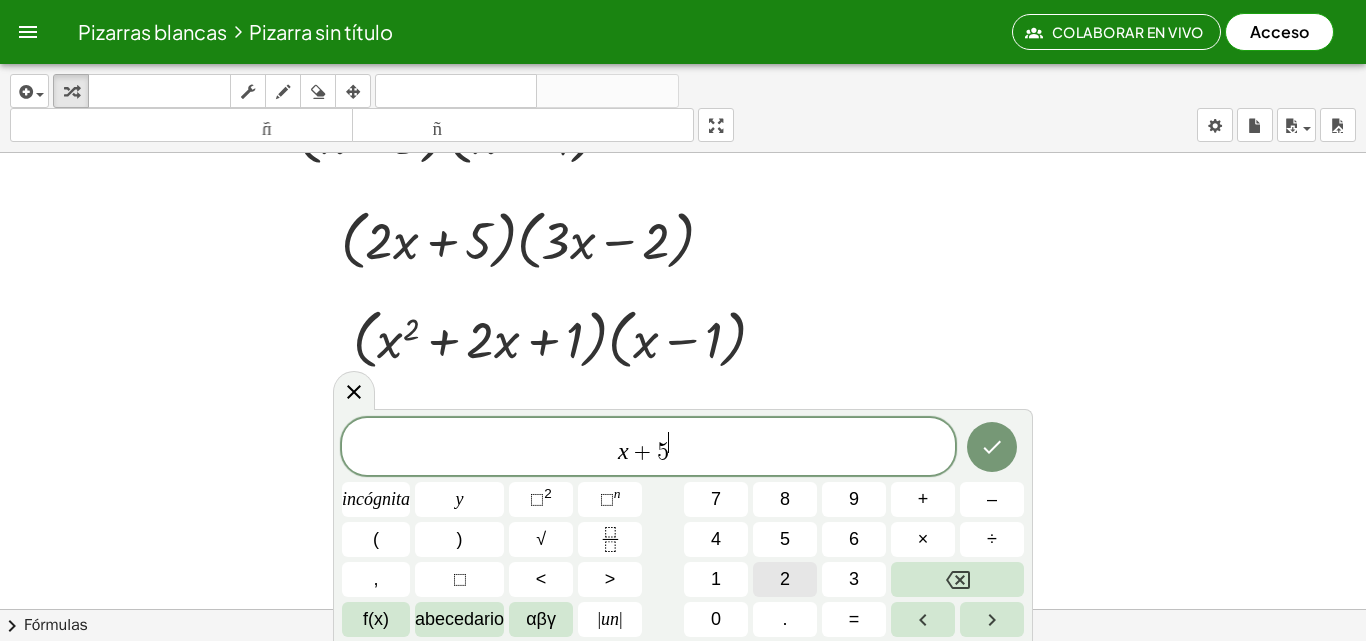 click on "2" at bounding box center [785, 579] 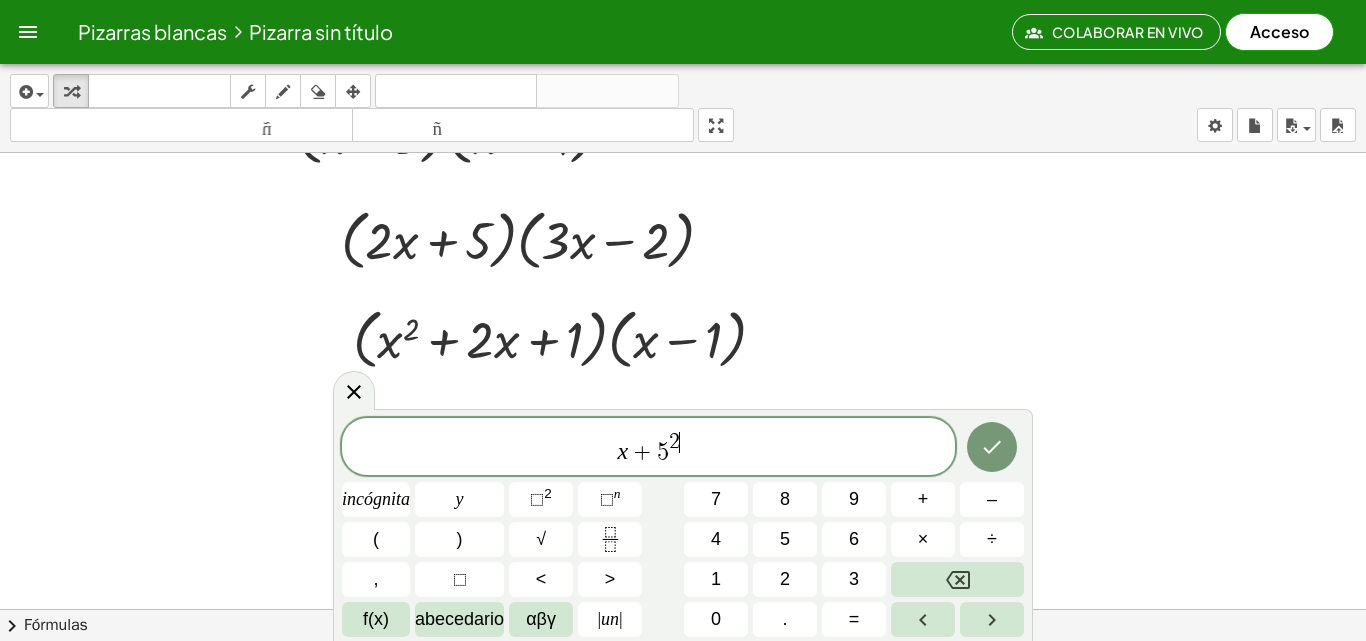 click on "5" at bounding box center [663, 452] 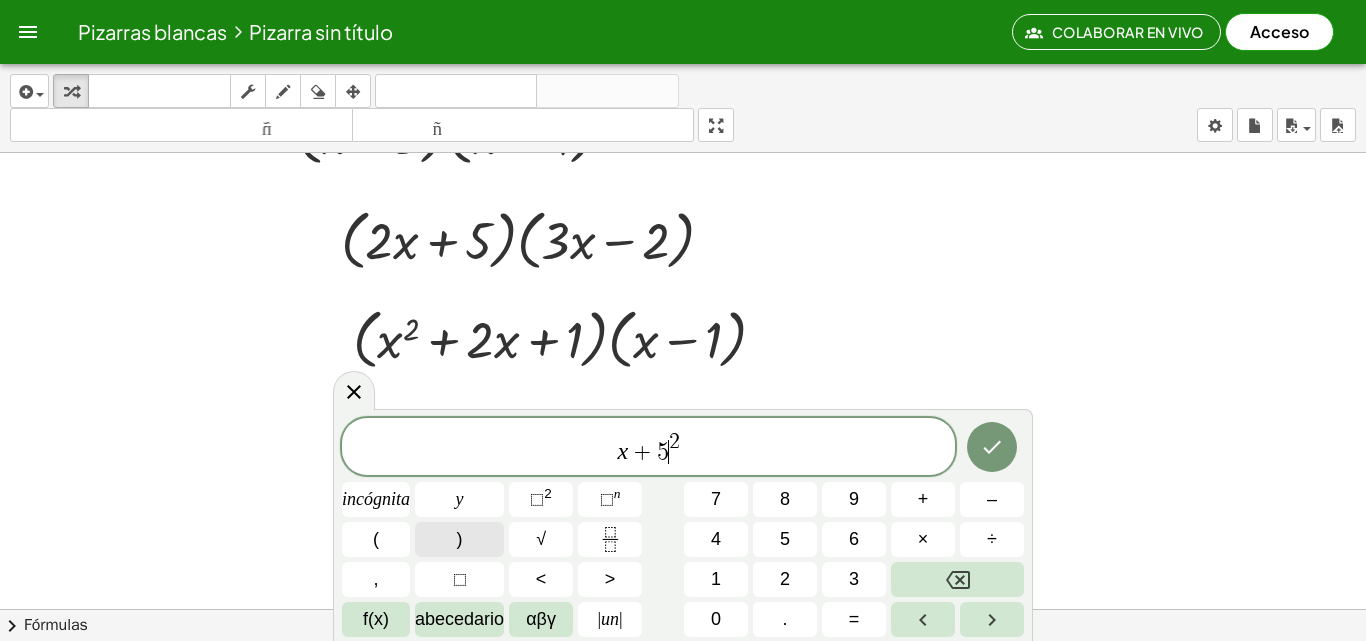 click on ")" at bounding box center [459, 539] 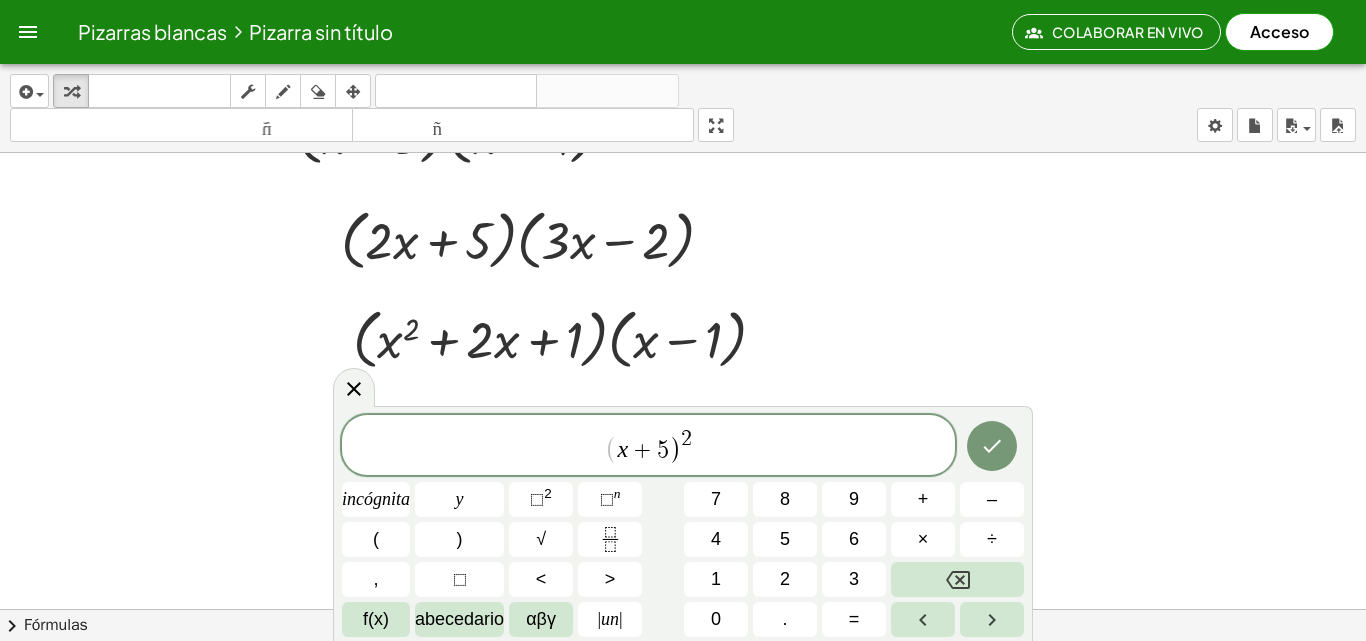 click on "( x + 5 ) ​ 2" at bounding box center [648, 446] 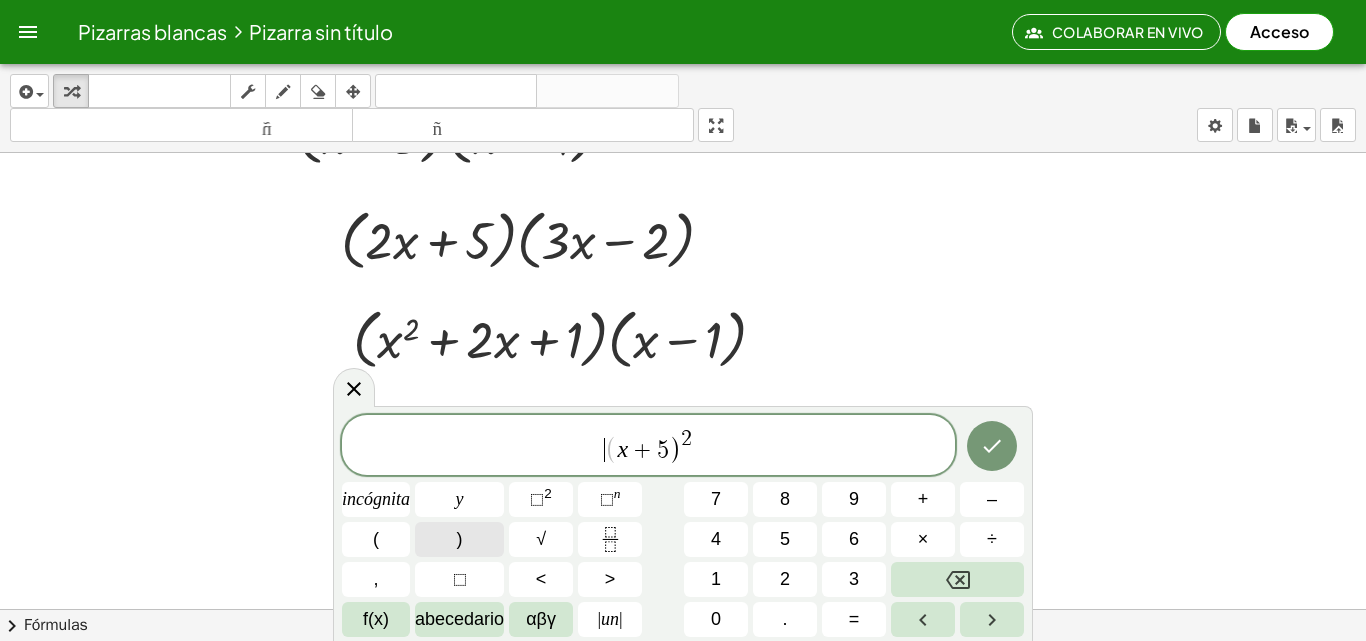 click on ")" at bounding box center [459, 539] 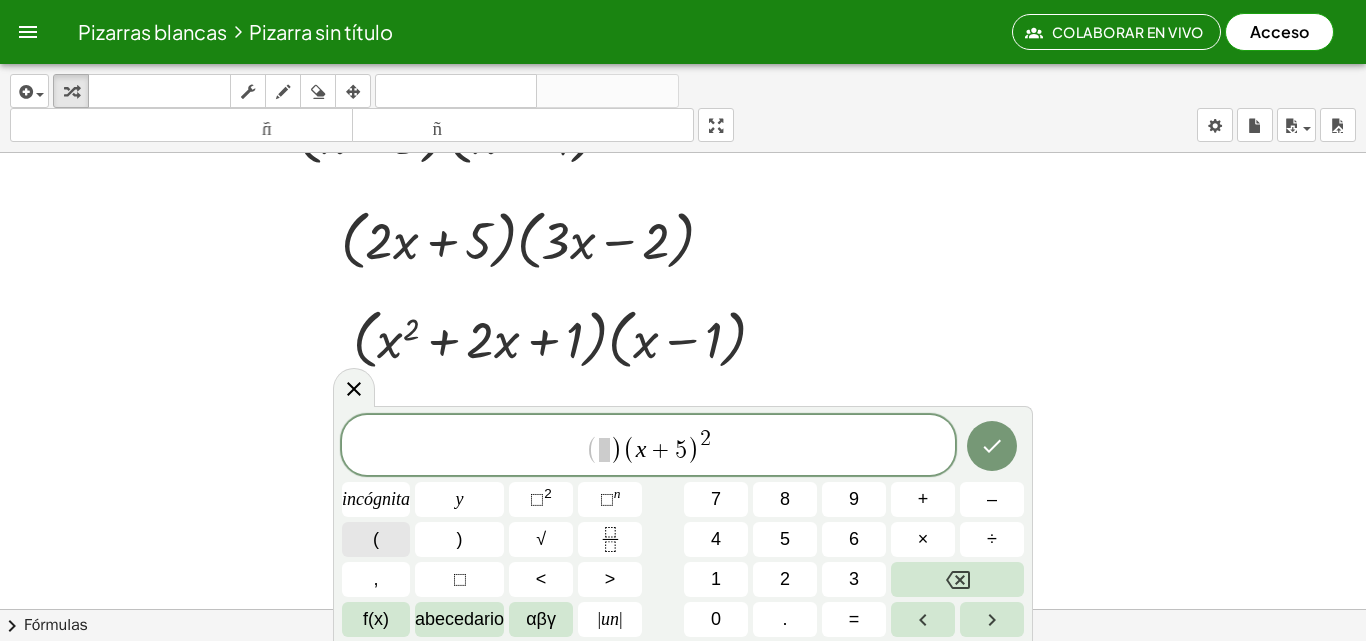 click on "(" at bounding box center [376, 539] 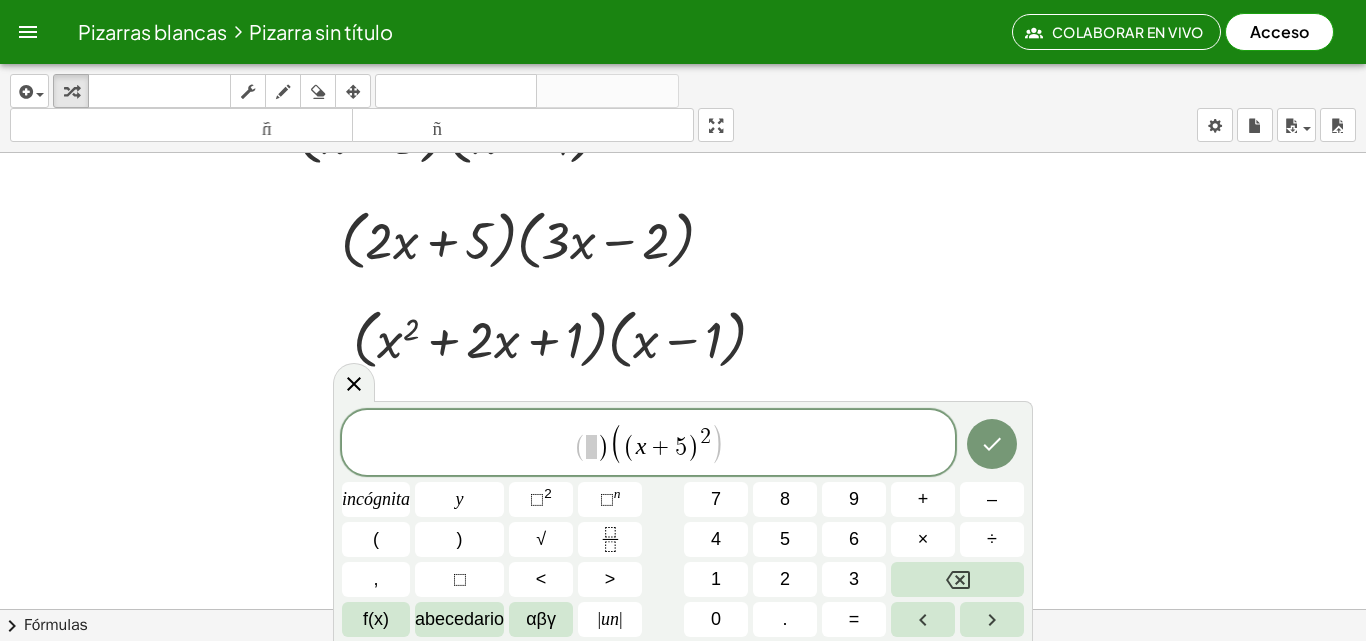 click on ")" at bounding box center (603, 447) 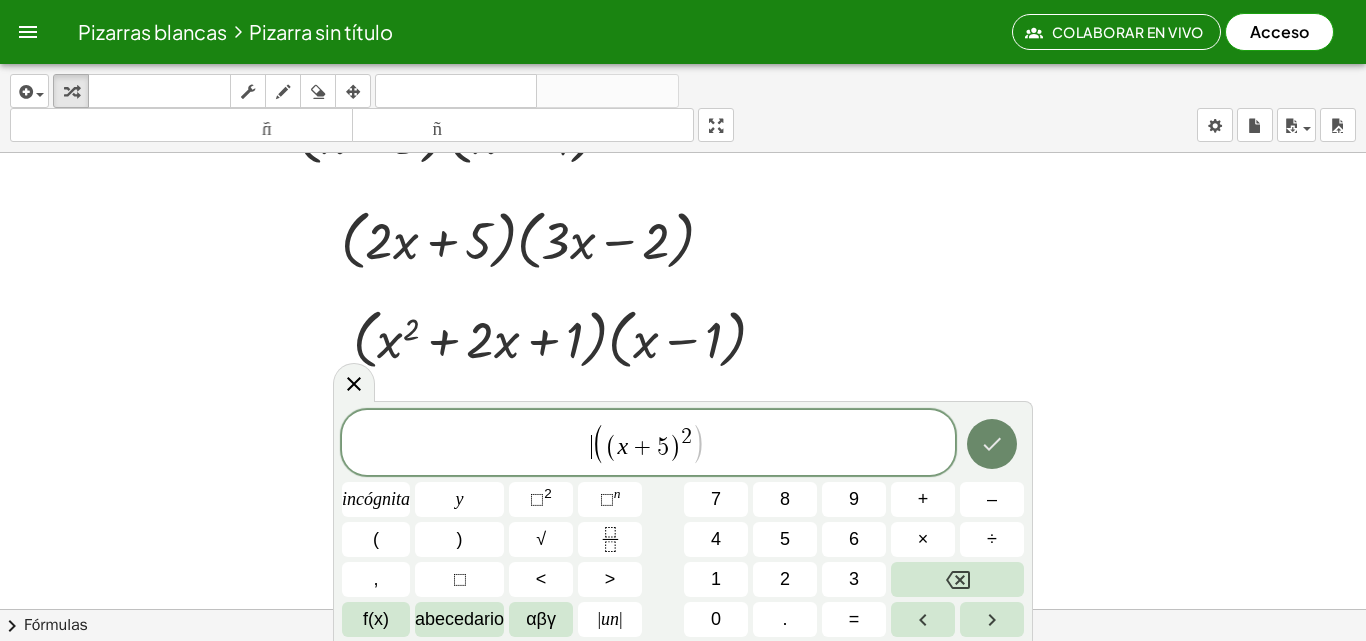click 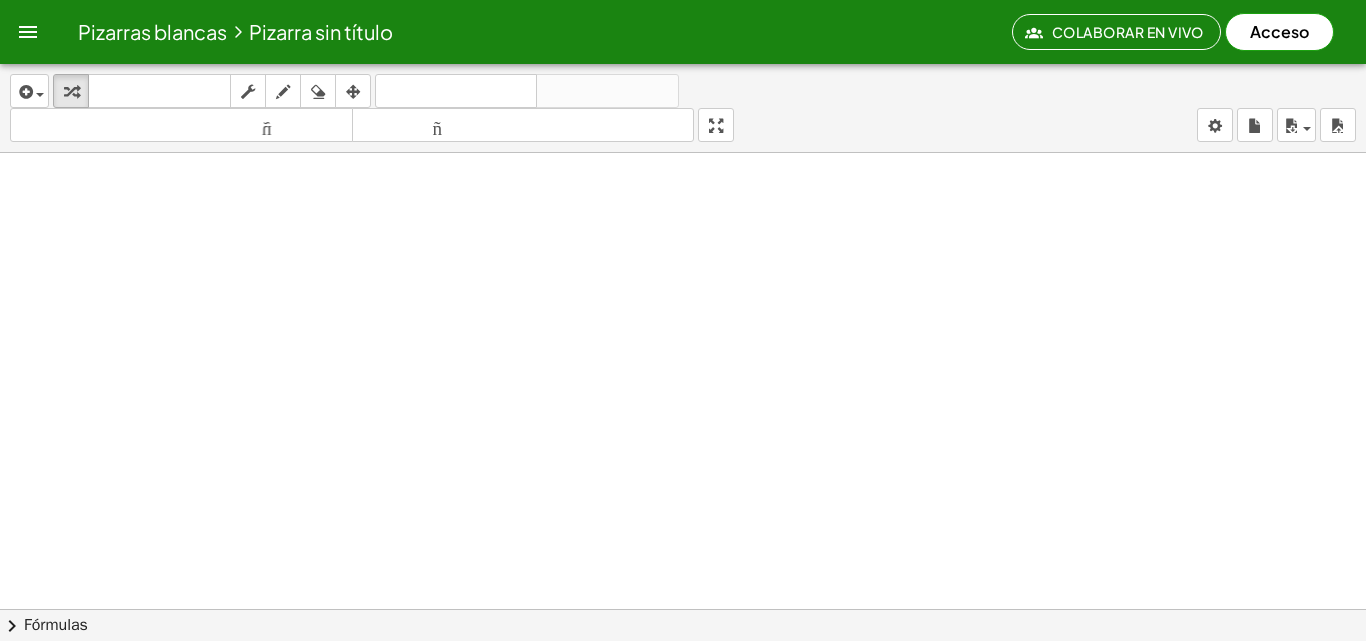 scroll, scrollTop: 1112, scrollLeft: 0, axis: vertical 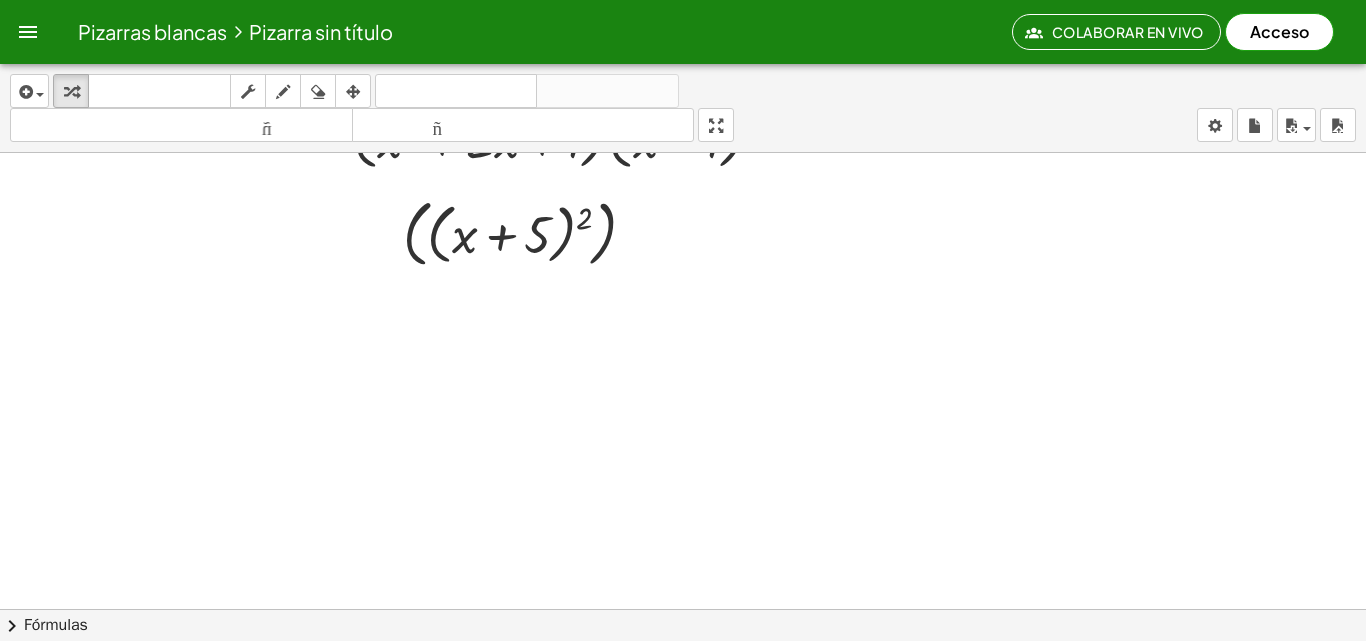 click at bounding box center (683, -47) 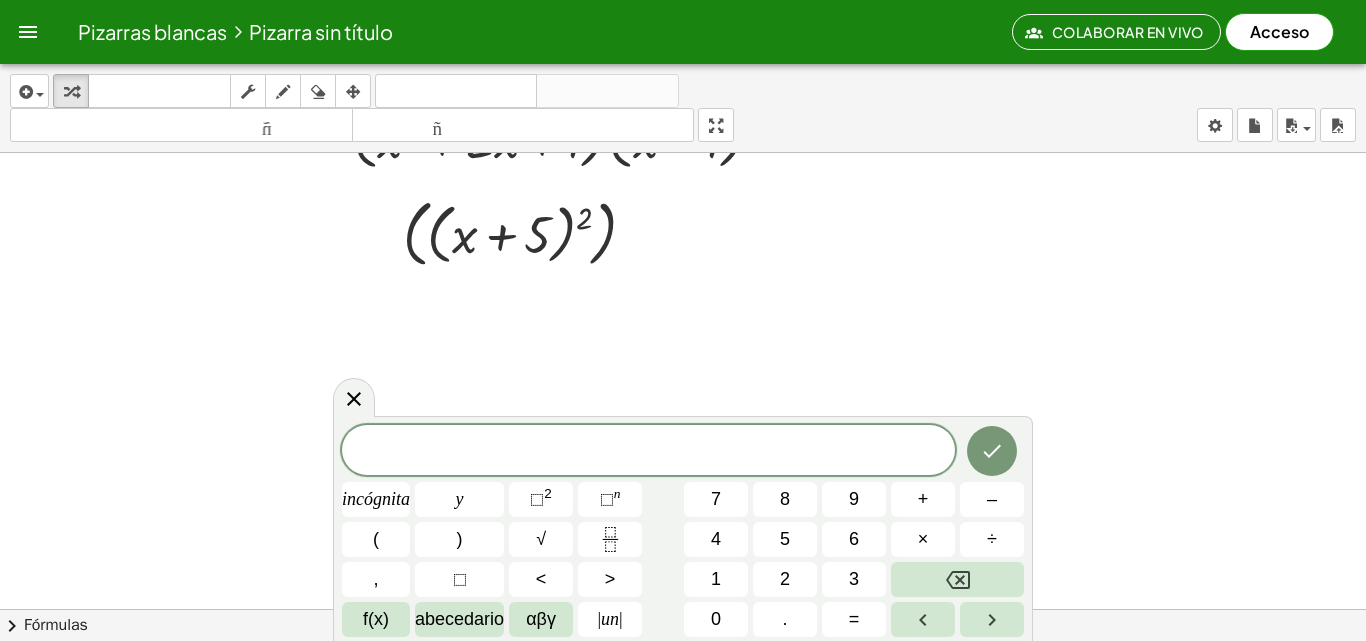 click at bounding box center [683, -47] 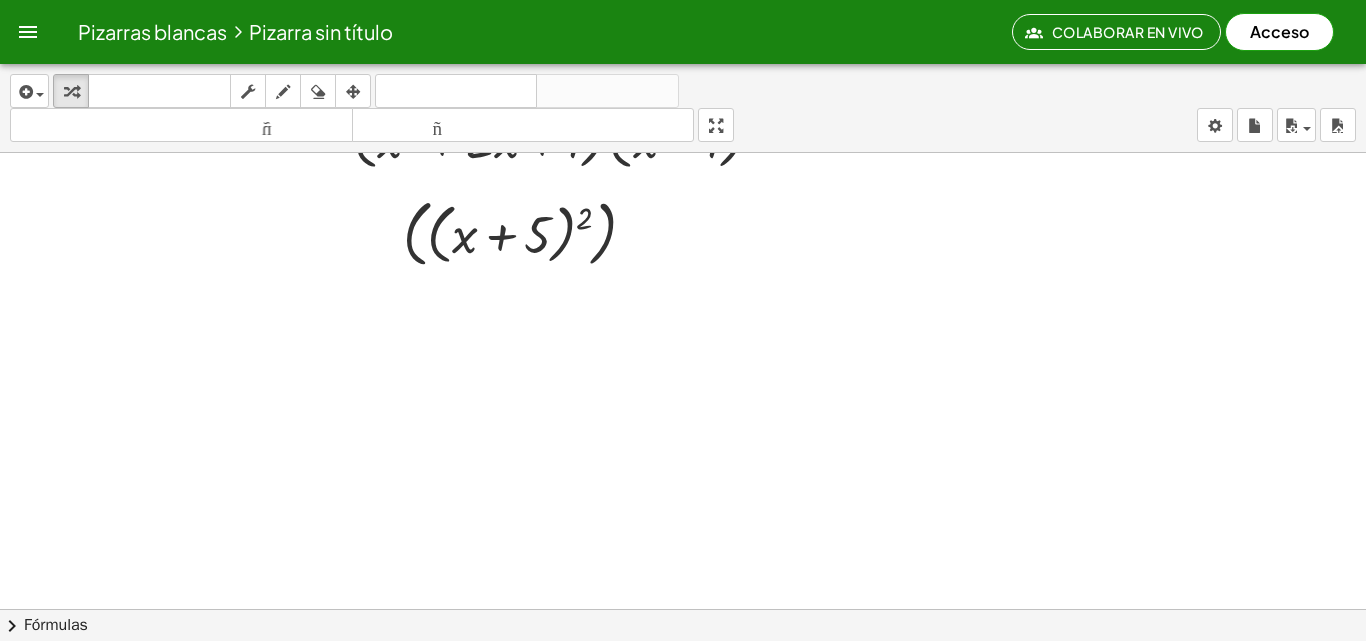 click at bounding box center [683, -47] 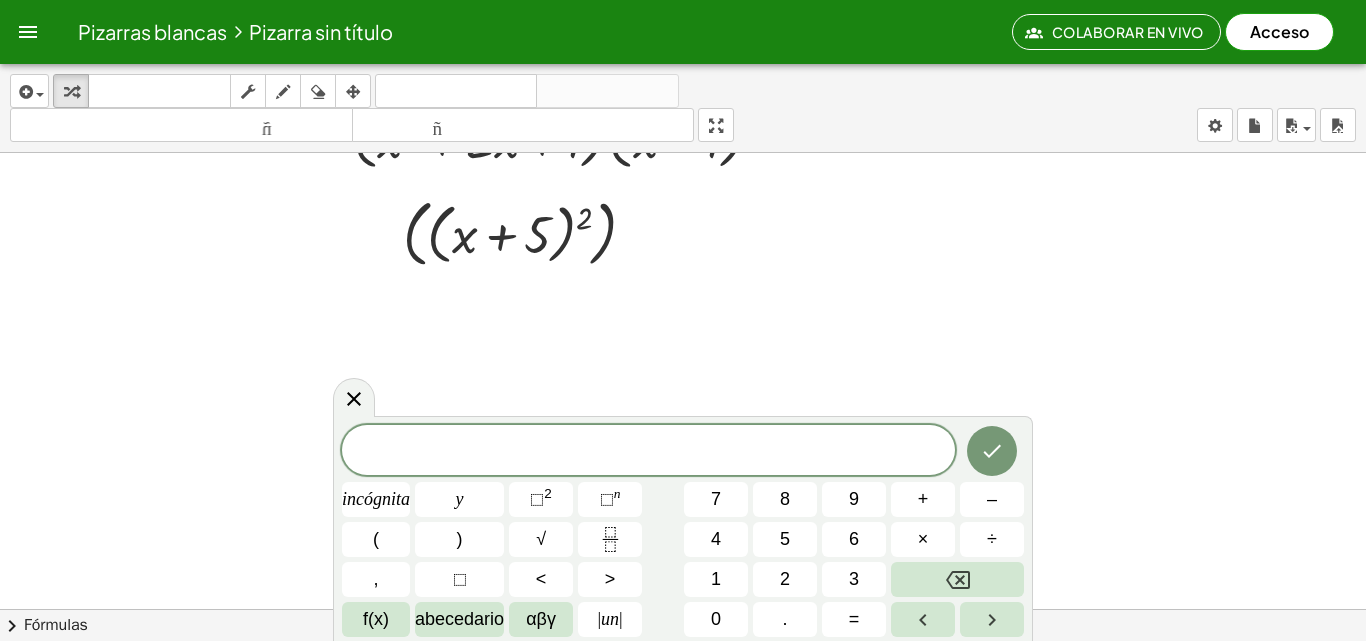click at bounding box center [683, -47] 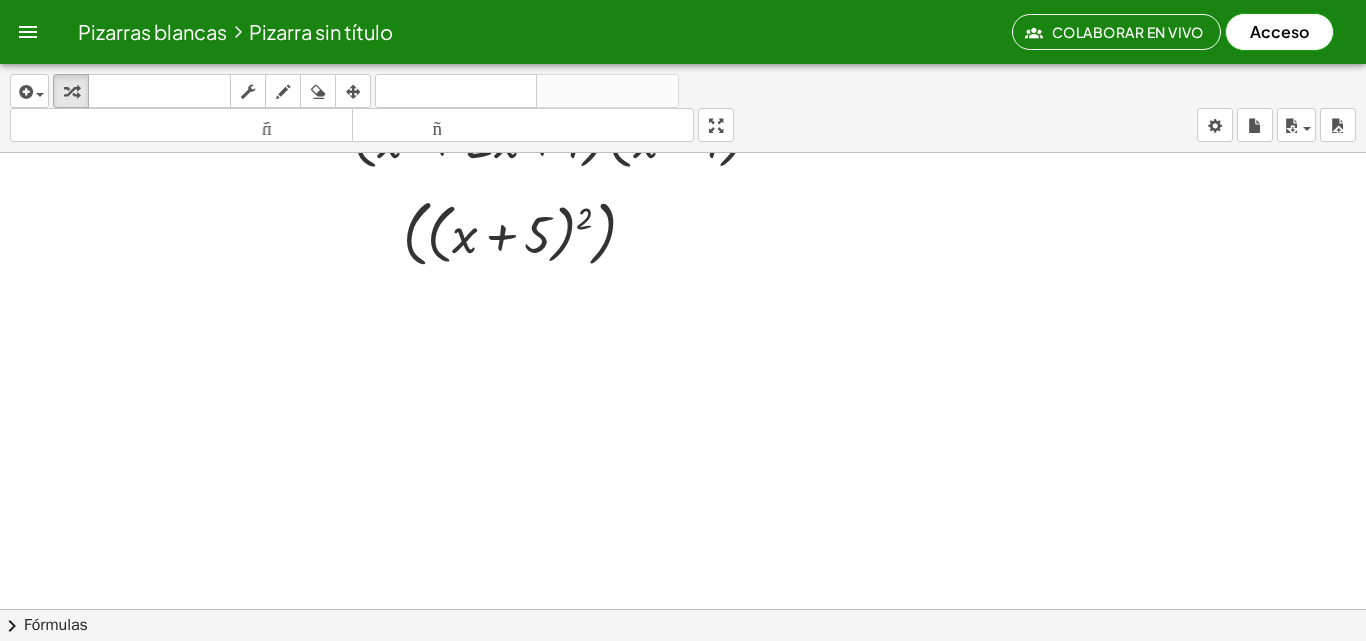 click at bounding box center [683, -47] 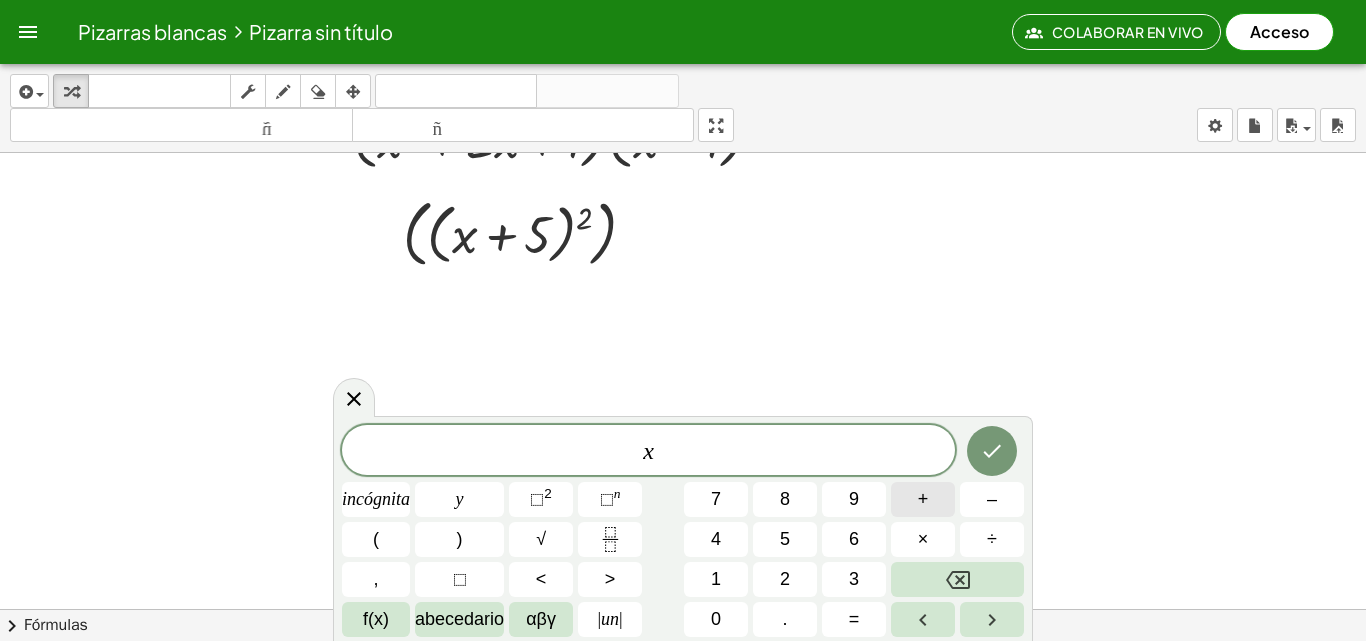 click on "+" at bounding box center [923, 499] 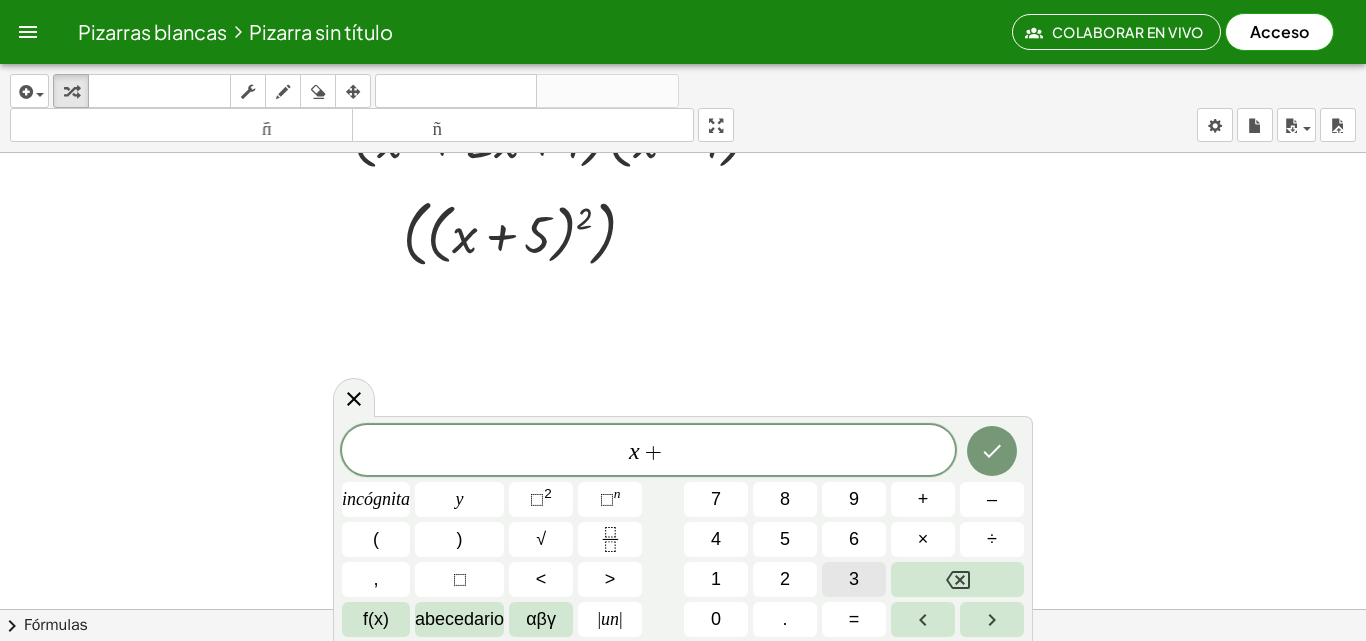 click on "3" at bounding box center (854, 579) 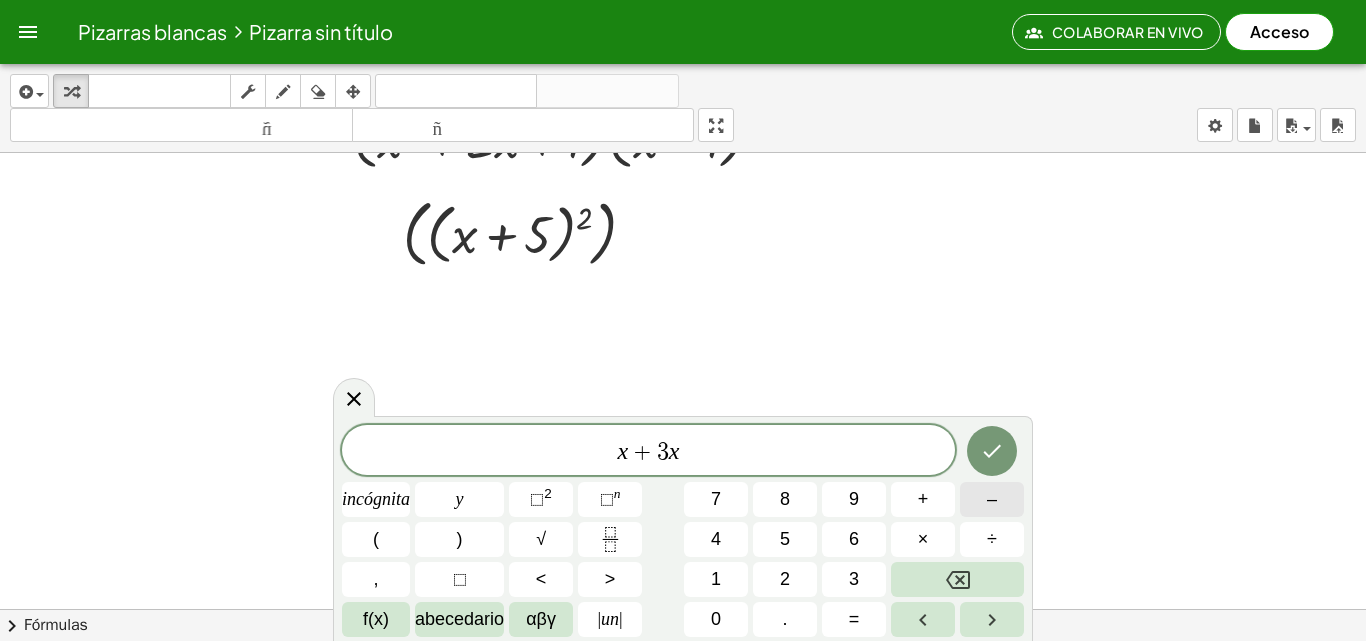 click on "–" at bounding box center (992, 499) 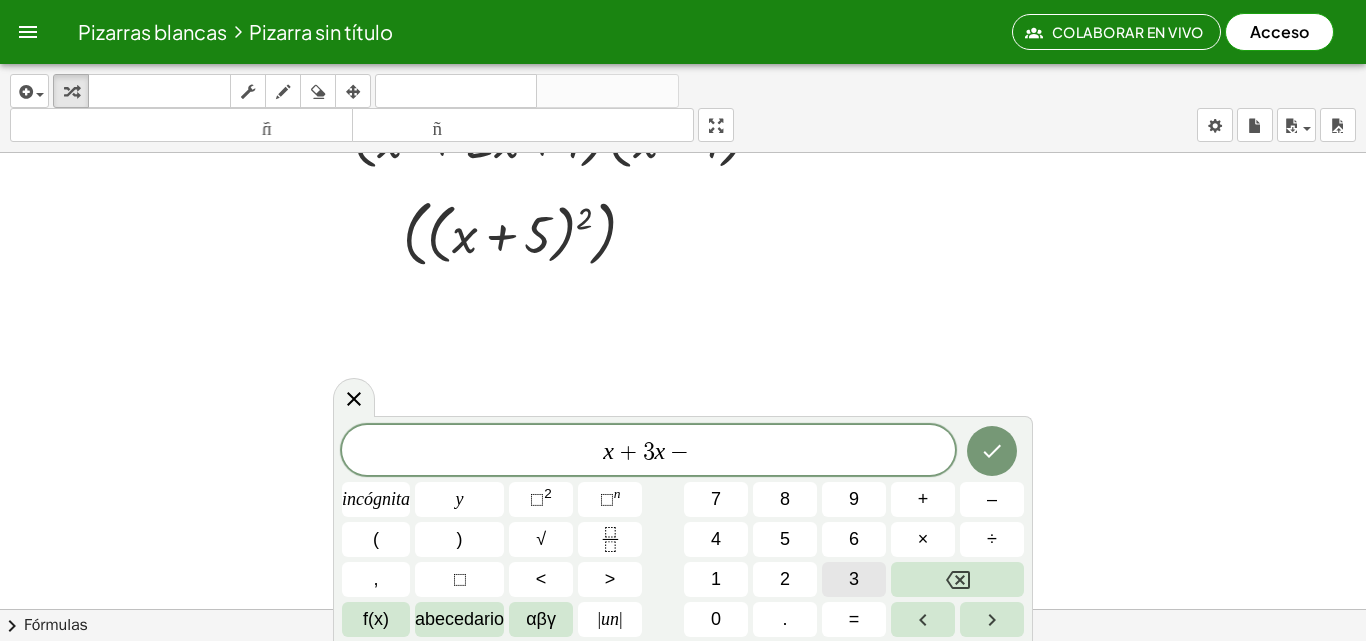 click on "3" at bounding box center [854, 579] 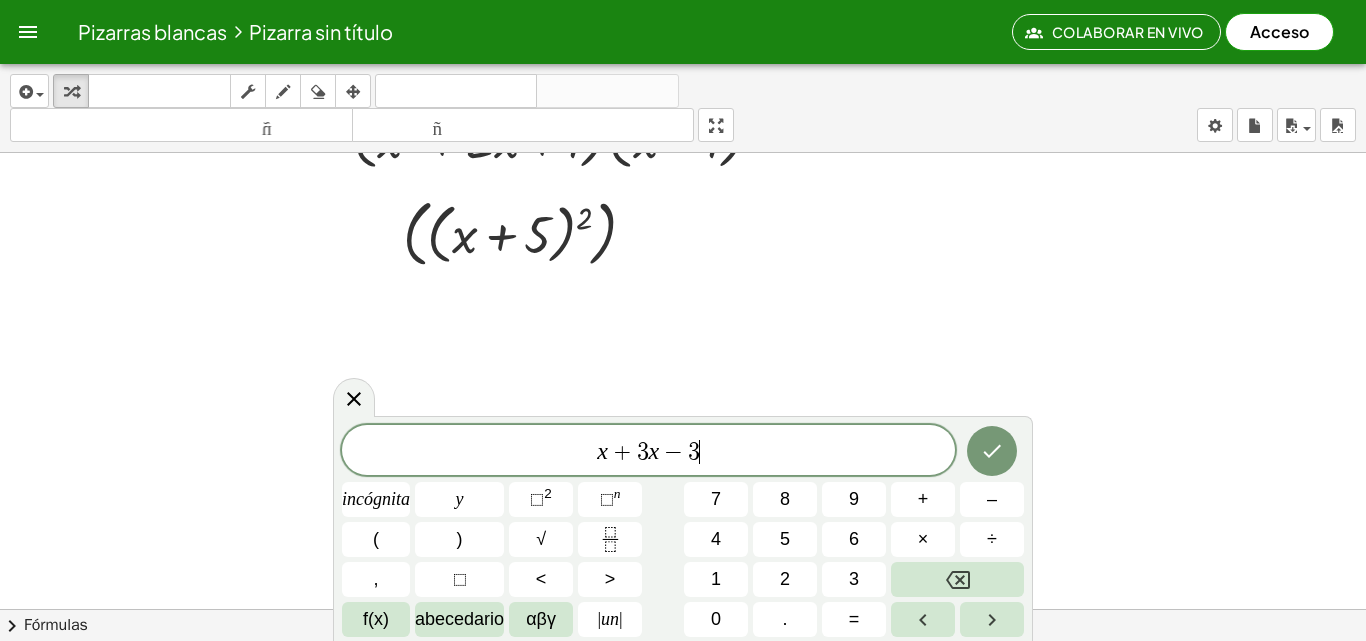 click on "x" at bounding box center [654, 451] 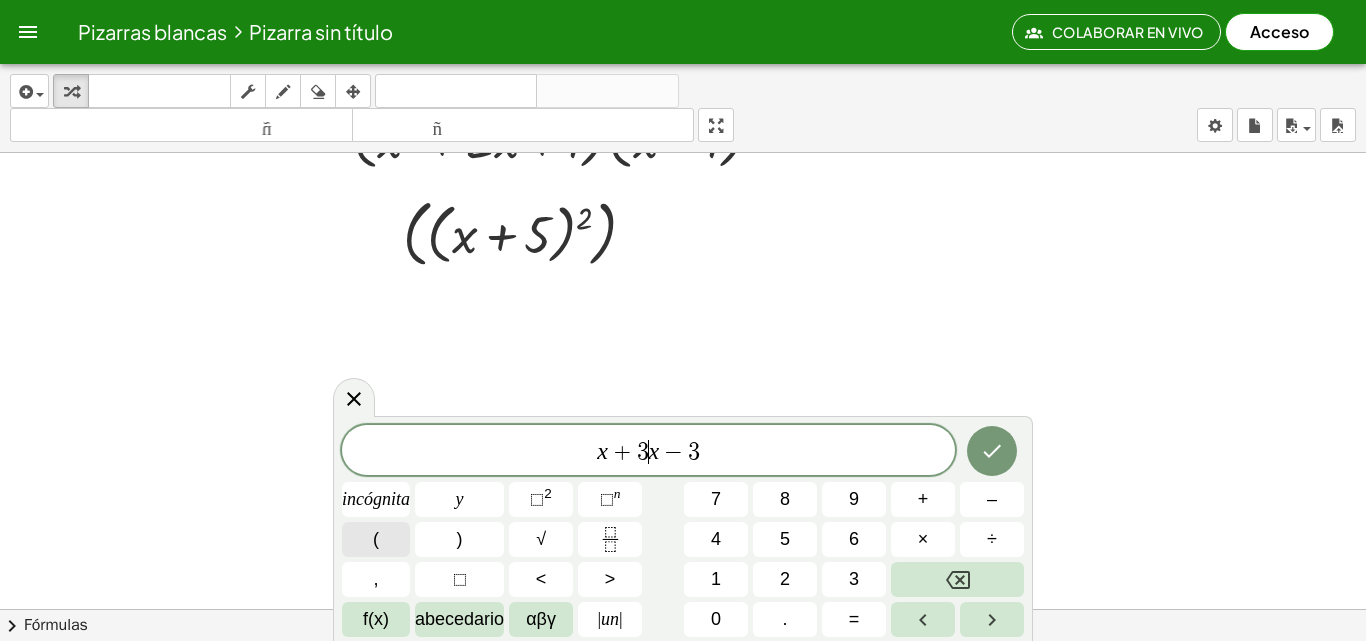 click on "(" at bounding box center [376, 539] 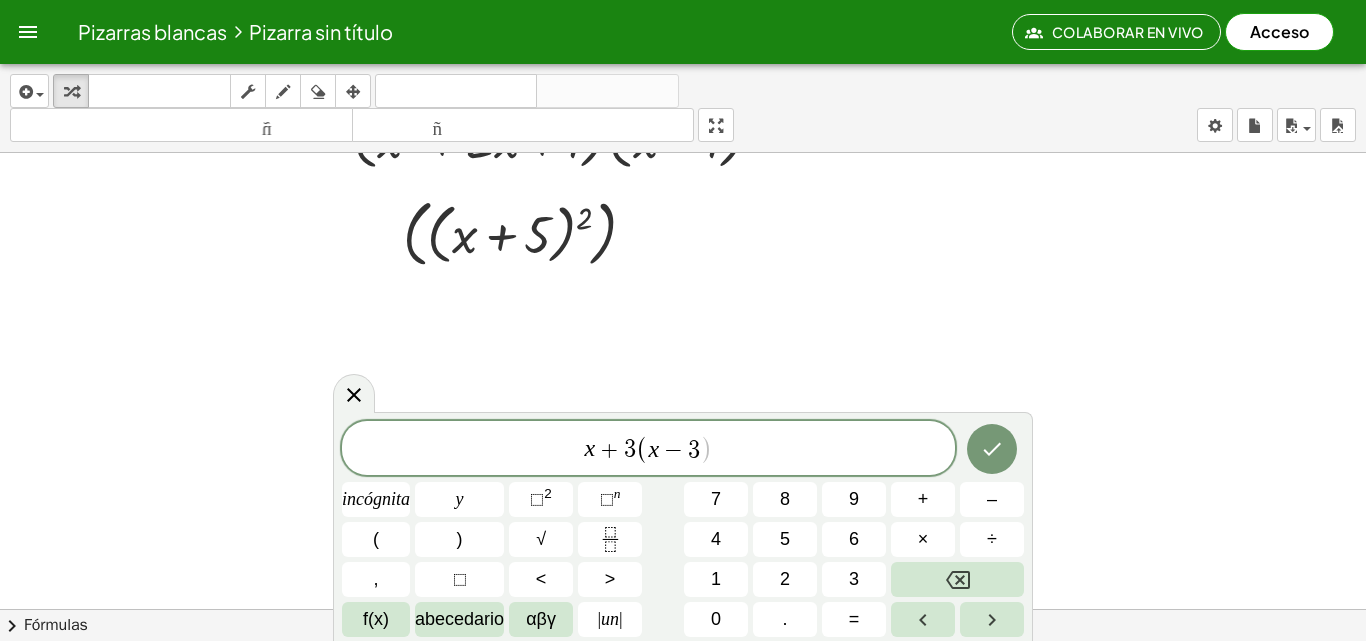 click on "x + 3 ( ​ x − 3 )" at bounding box center (648, 449) 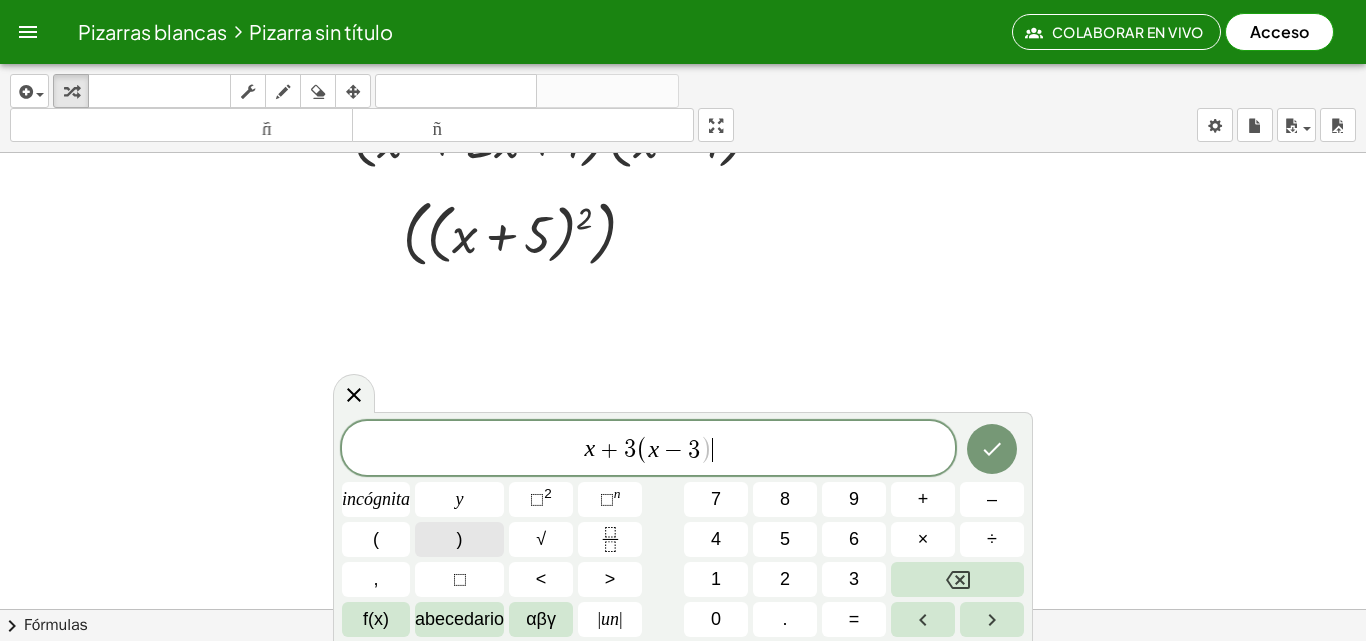 click on ")" at bounding box center [459, 539] 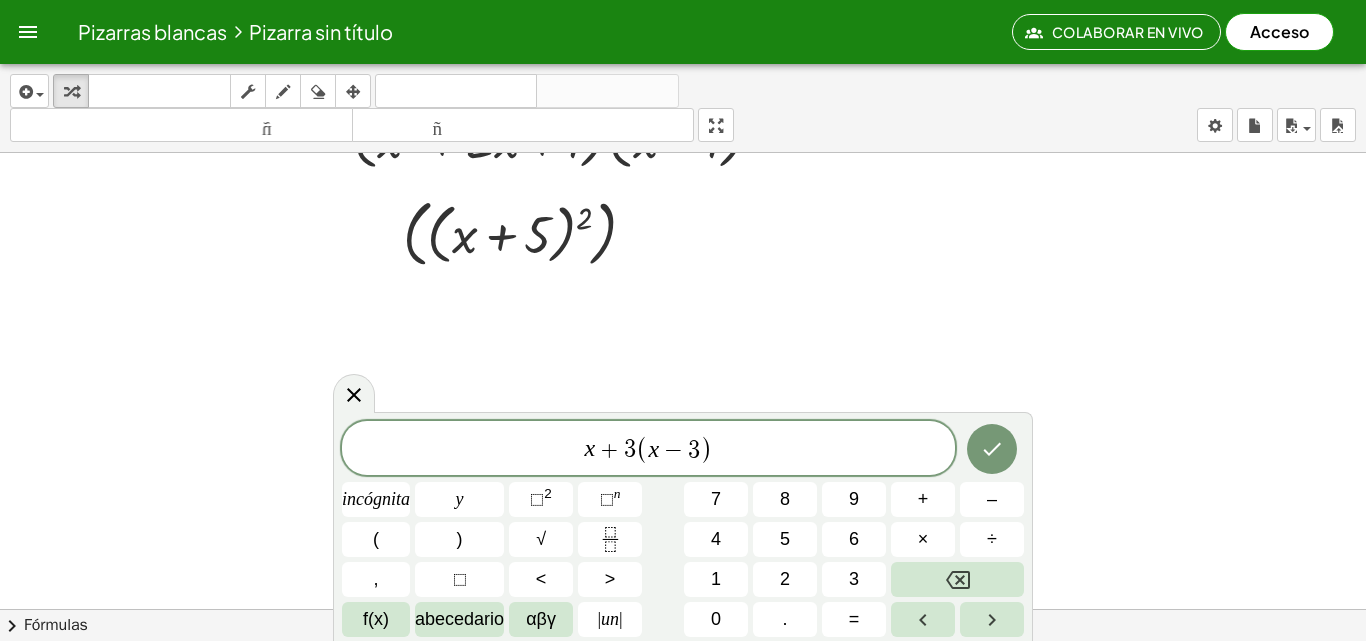 click on "3" at bounding box center [630, 450] 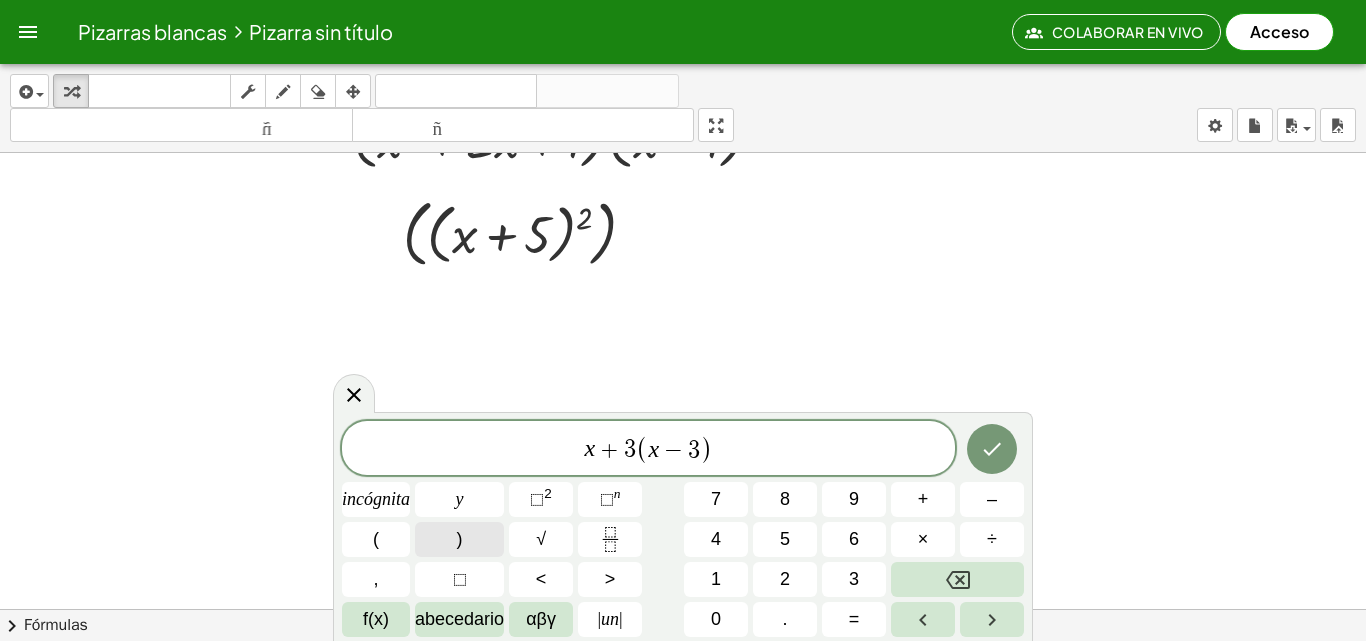click on ")" at bounding box center (459, 539) 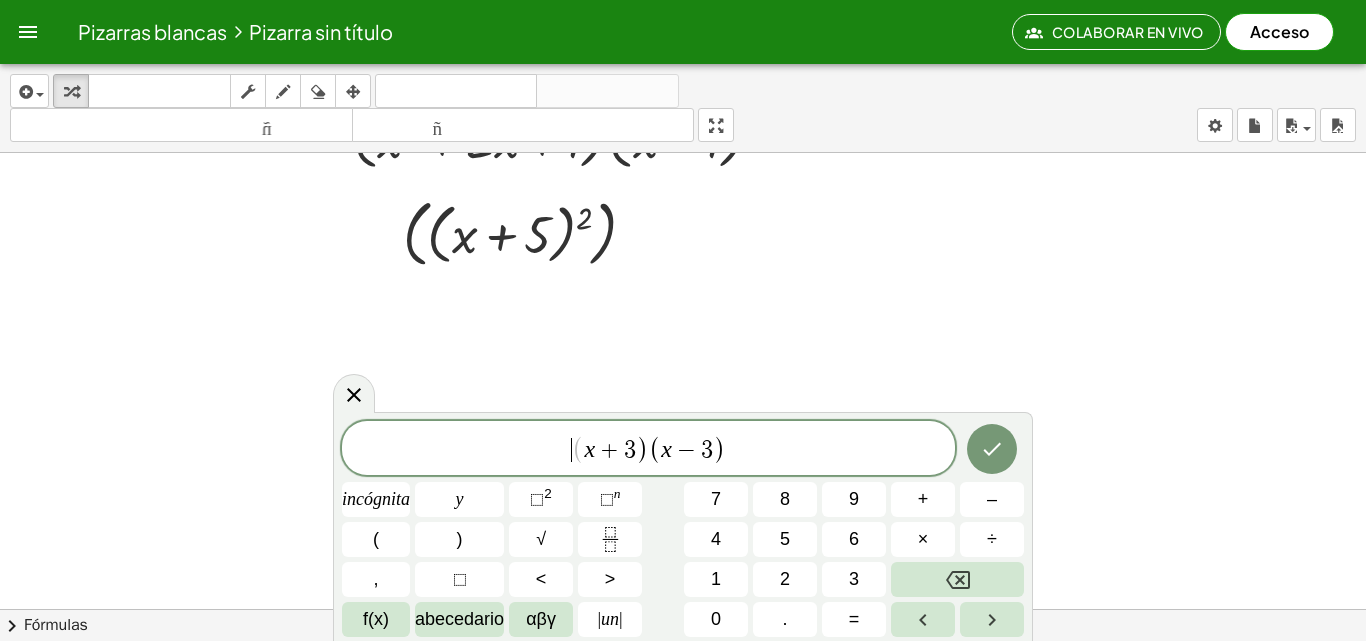 click on "​ ( x + 3 ) ( x − 3 )" at bounding box center (648, 449) 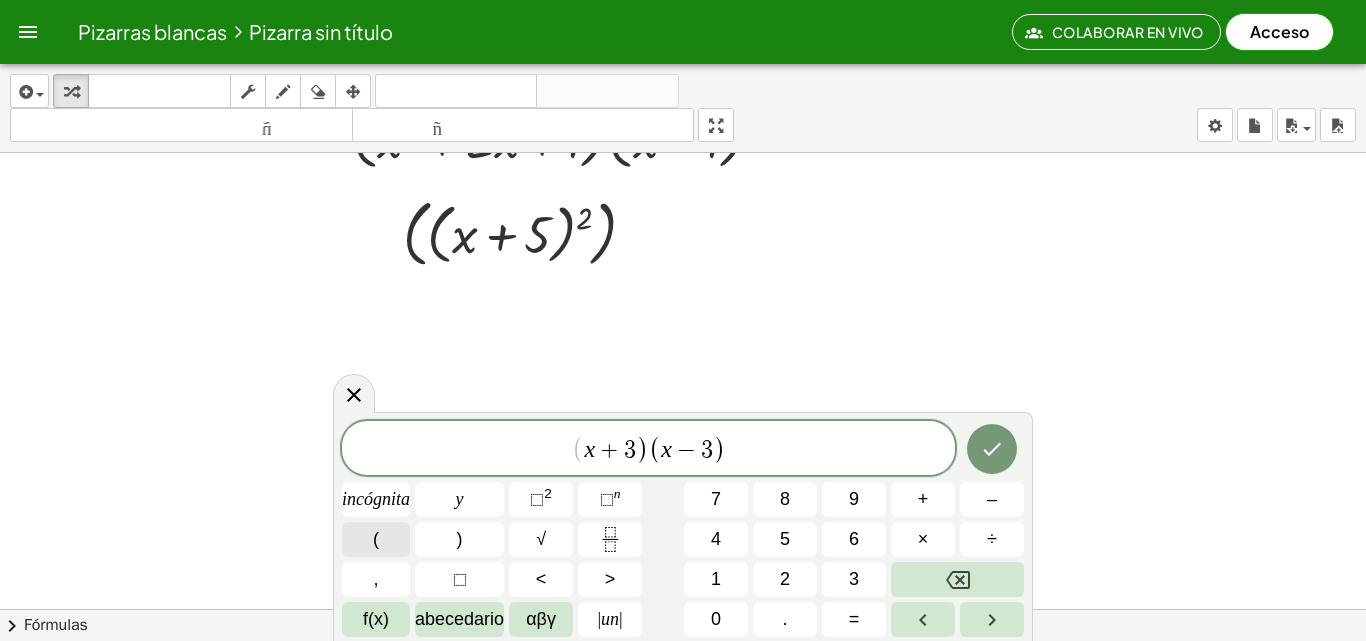 click on "(" at bounding box center (376, 539) 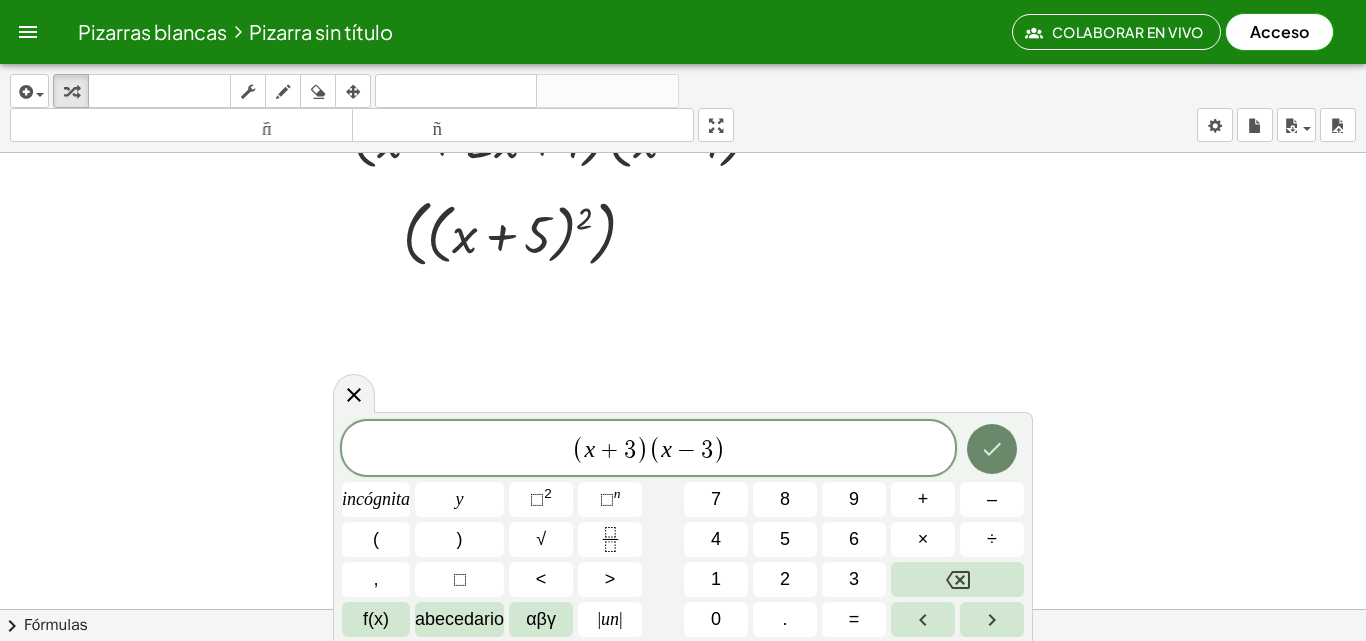 click at bounding box center [992, 449] 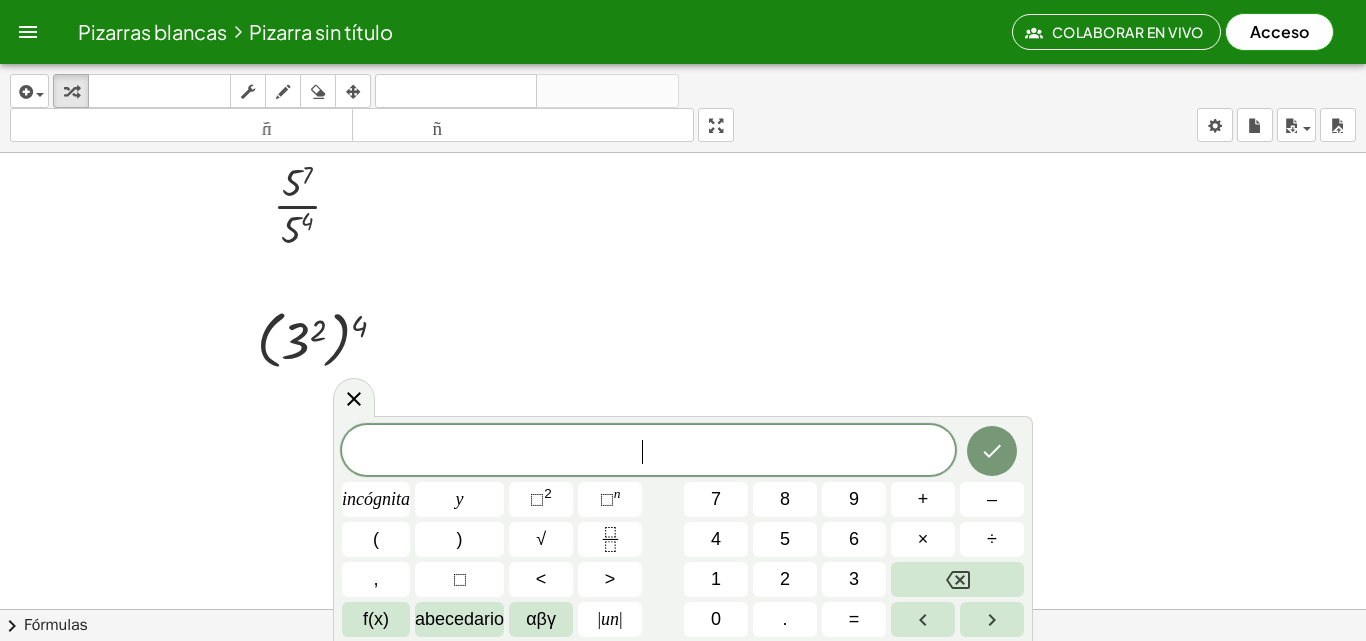 scroll, scrollTop: 12, scrollLeft: 0, axis: vertical 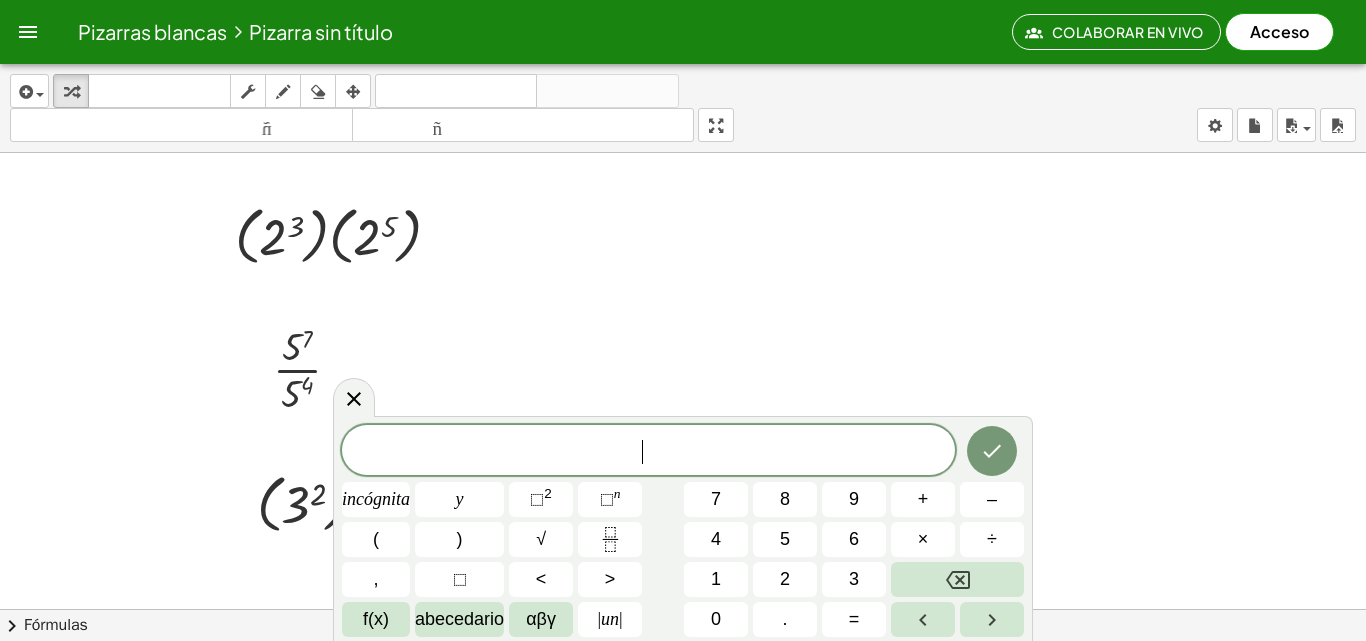 click at bounding box center (683, 1053) 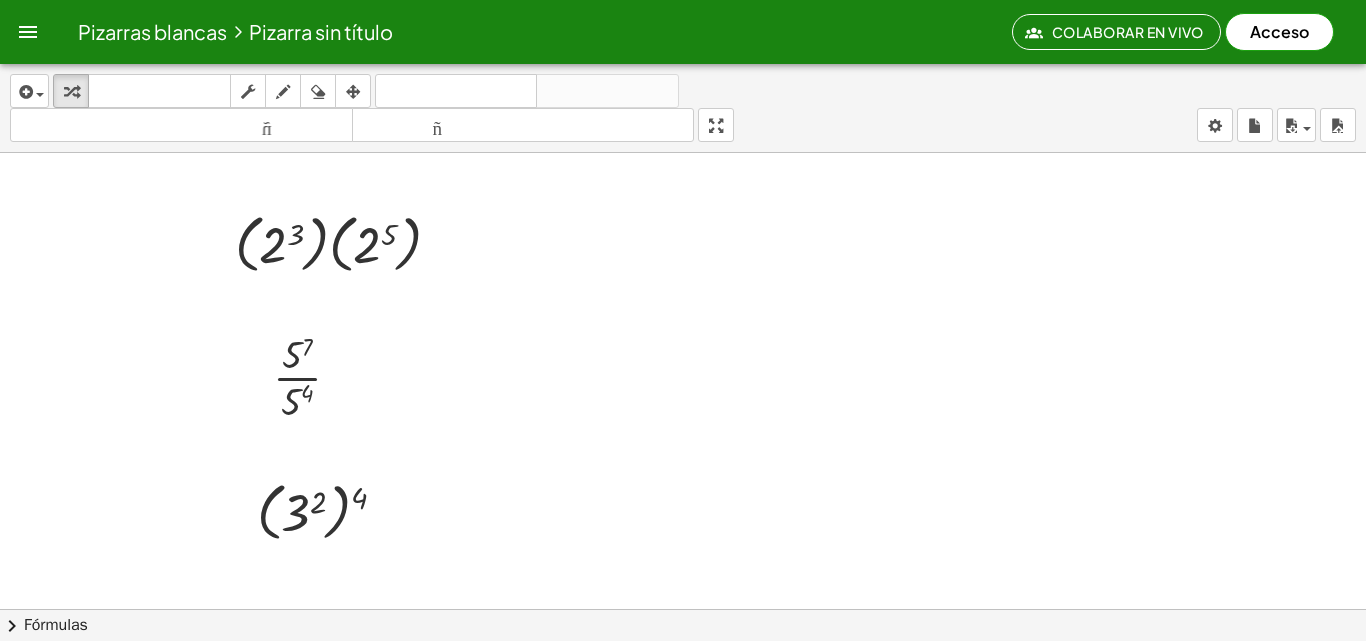 scroll, scrollTop: 0, scrollLeft: 0, axis: both 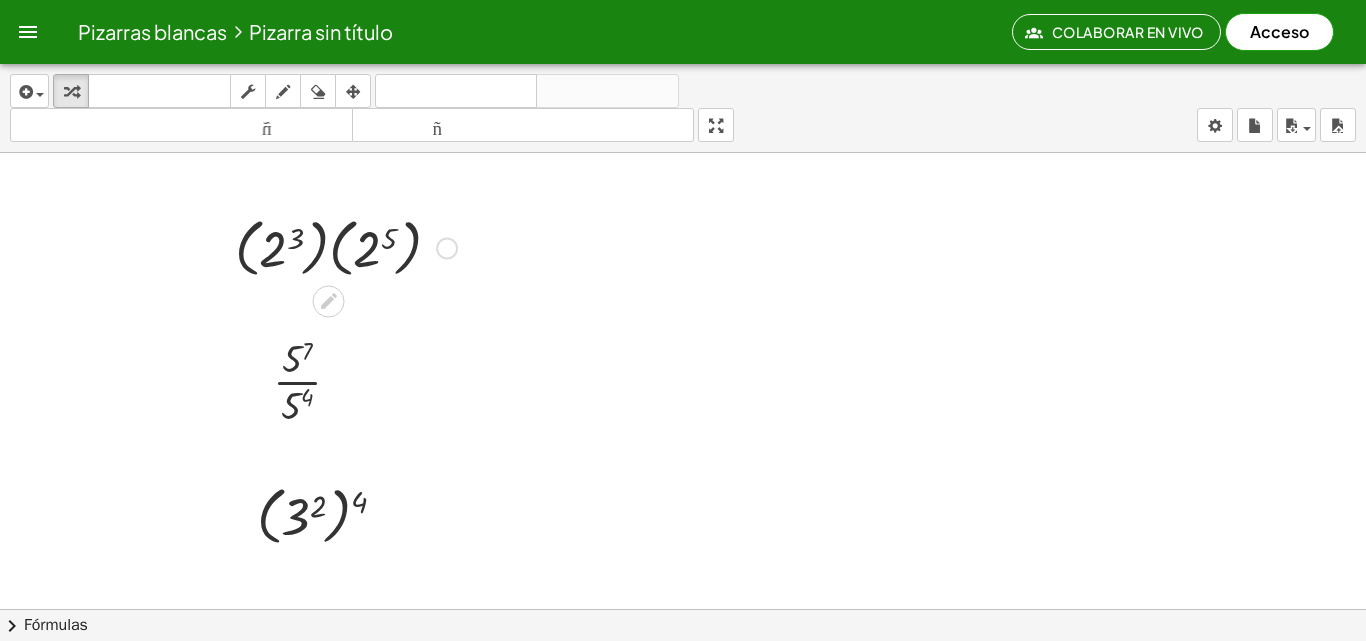 drag, startPoint x: 468, startPoint y: 234, endPoint x: 428, endPoint y: 241, distance: 40.60788 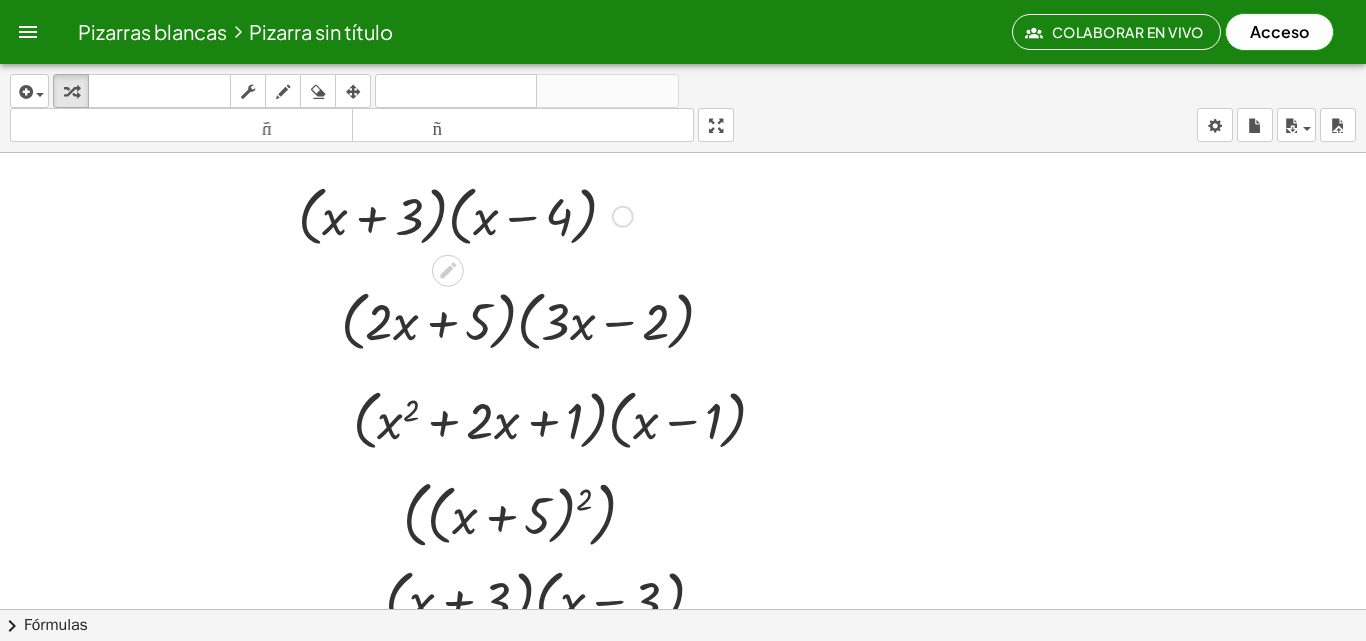 scroll, scrollTop: 1000, scrollLeft: 0, axis: vertical 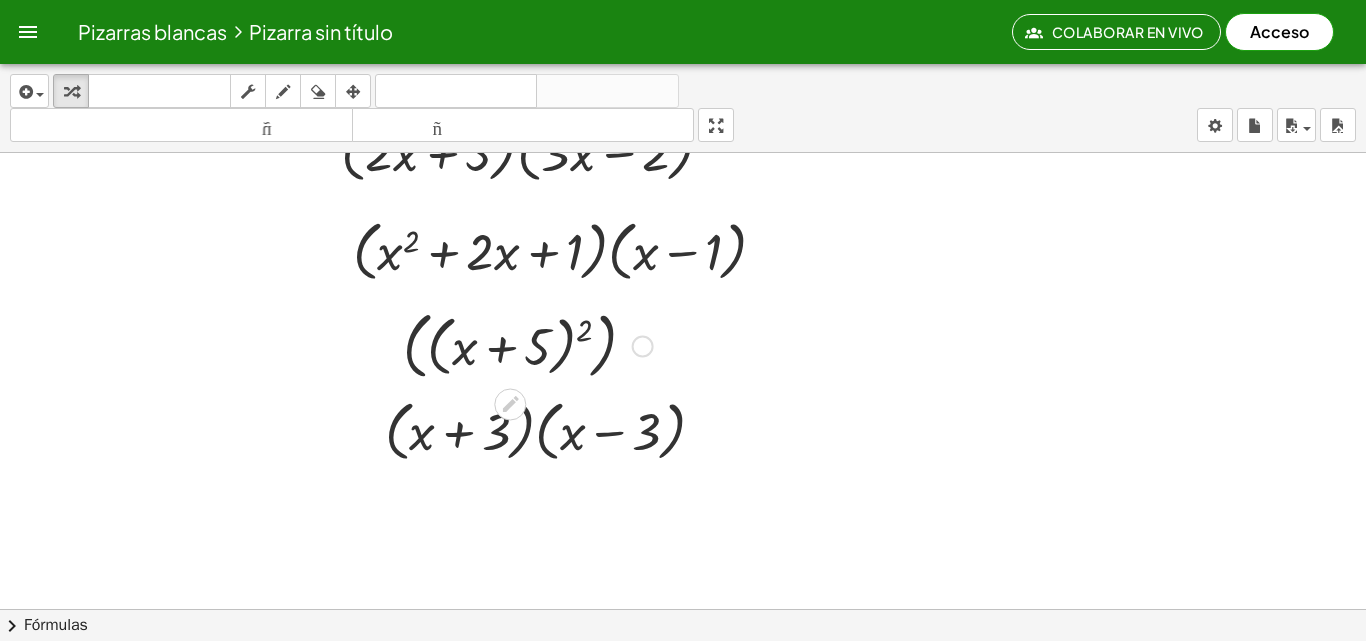 click at bounding box center [643, 347] 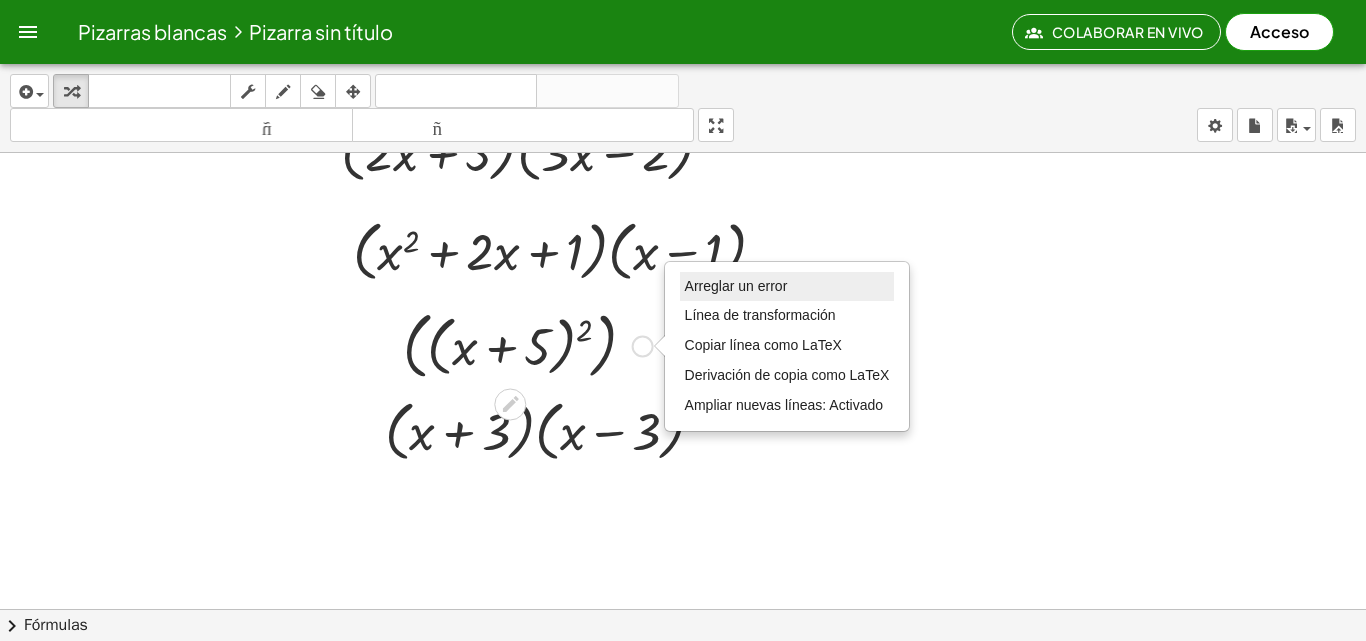 click on "Arreglar un error" at bounding box center [736, 286] 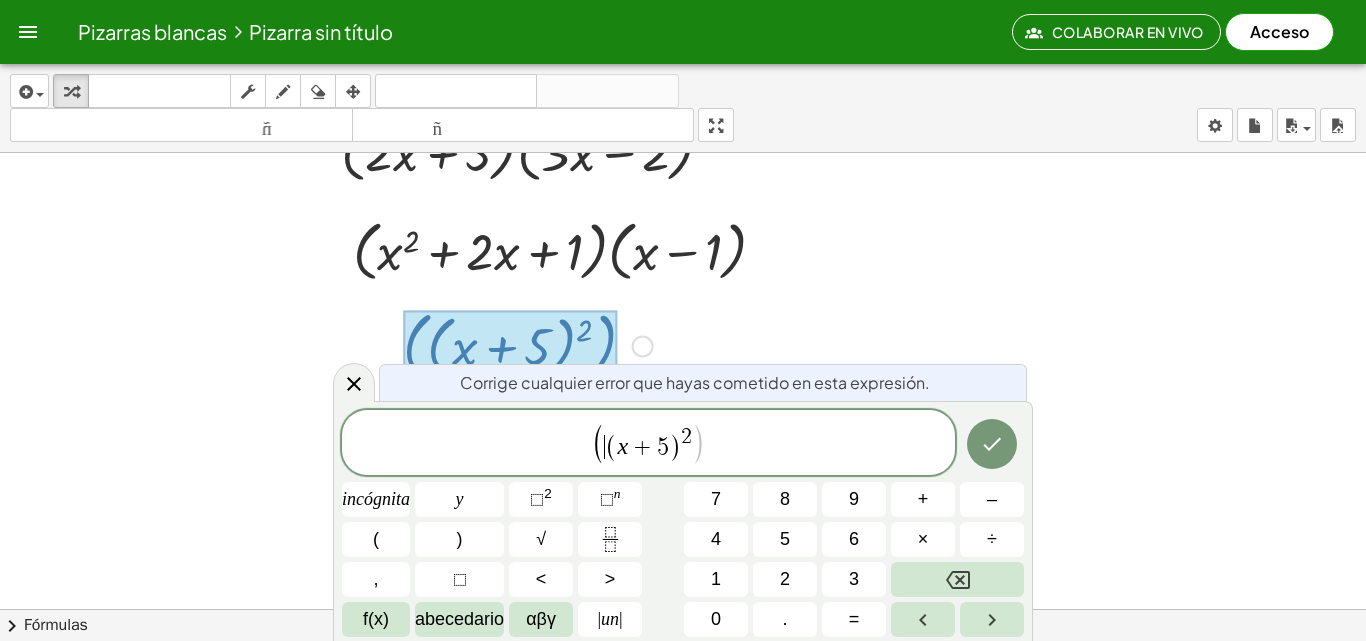 click on "(" at bounding box center [598, 444] 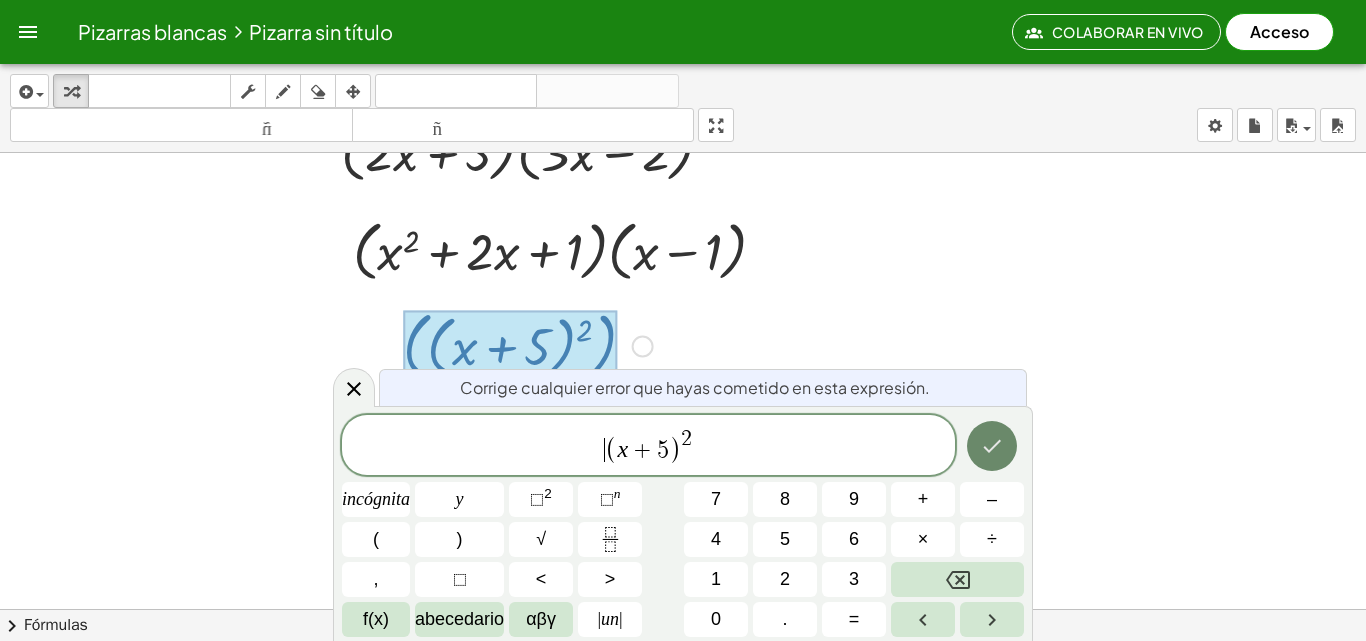 click 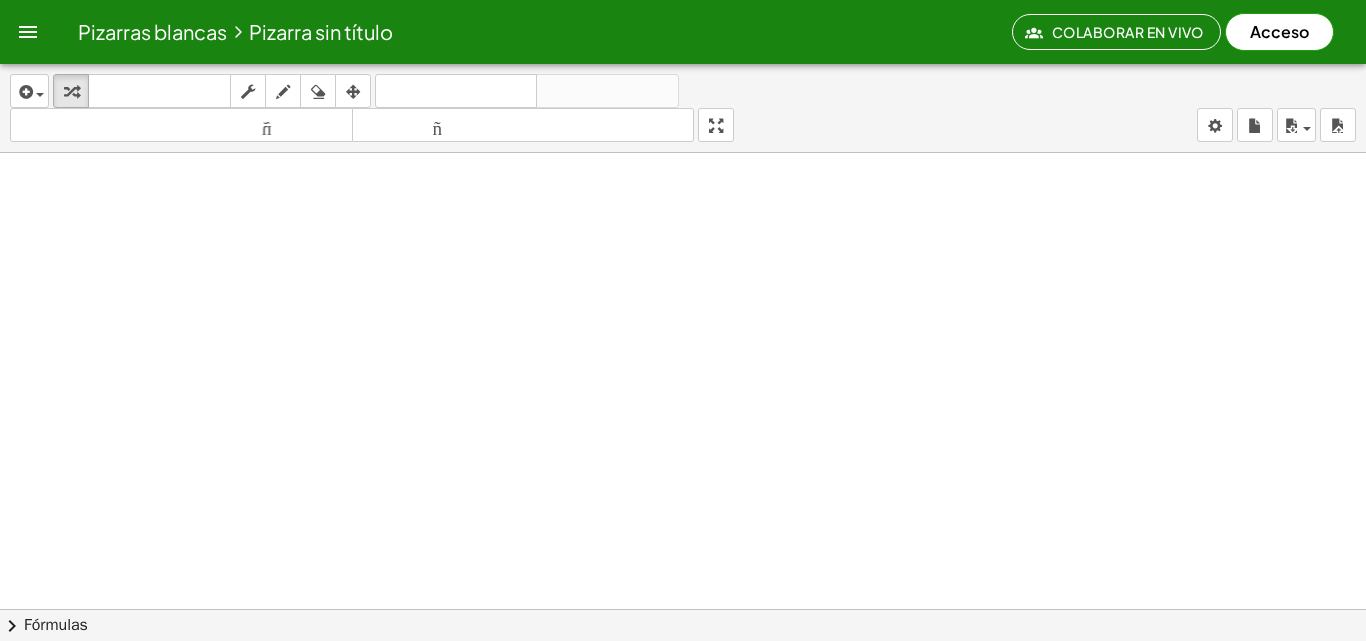 scroll, scrollTop: 1368, scrollLeft: 0, axis: vertical 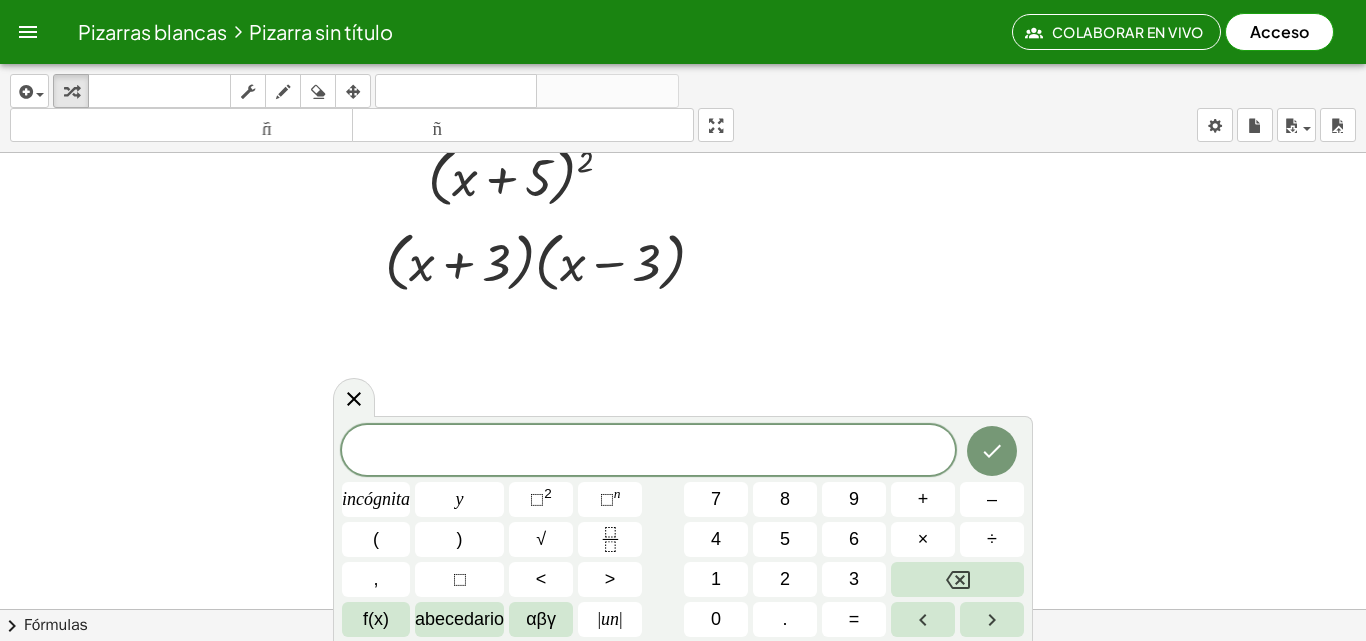 click at bounding box center (683, -104) 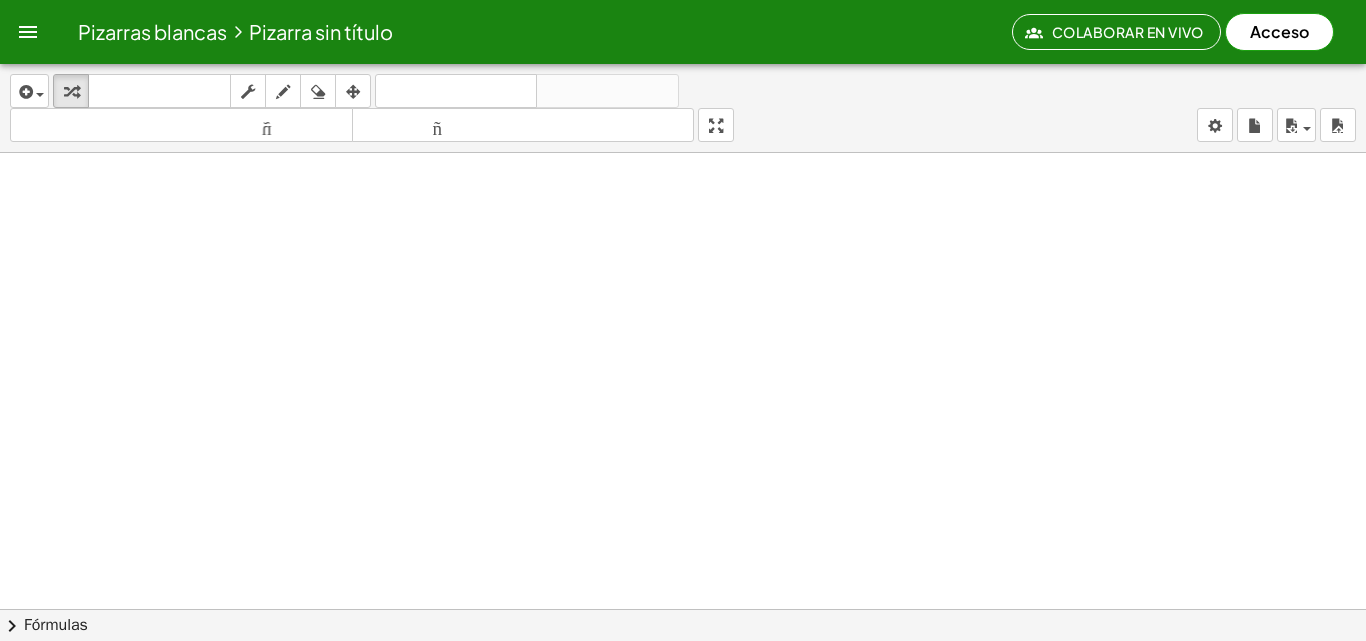 scroll, scrollTop: 1368, scrollLeft: 0, axis: vertical 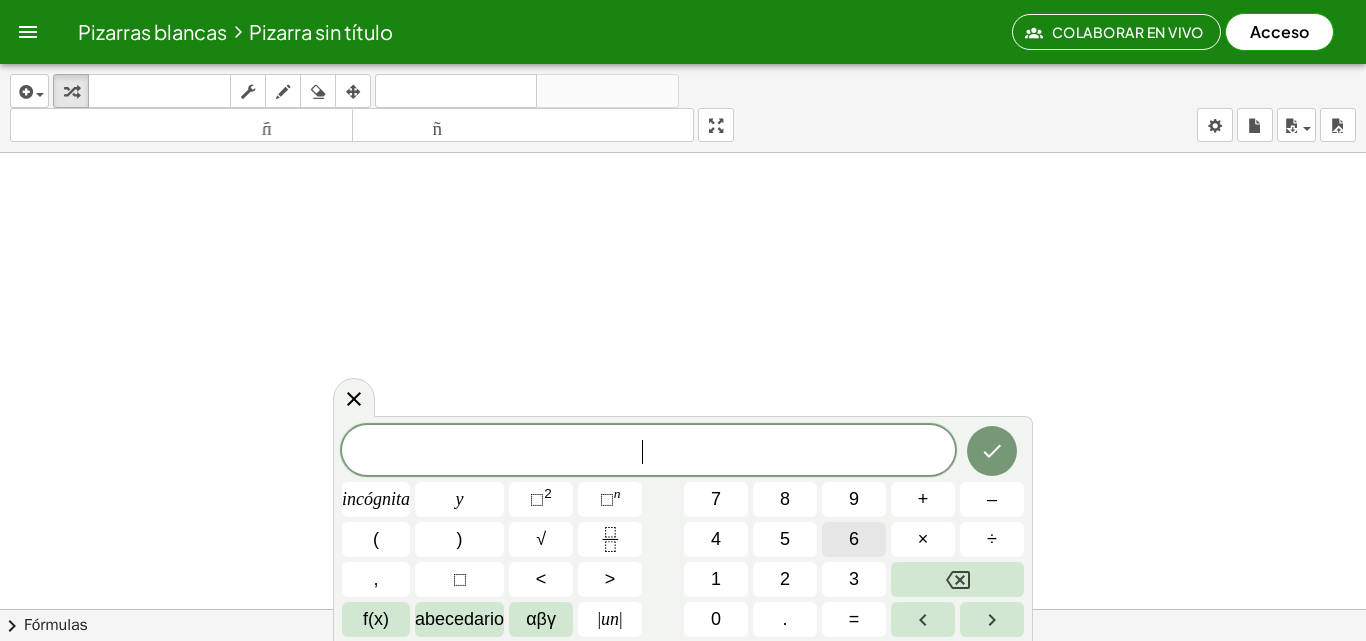 click on "6" at bounding box center (854, 539) 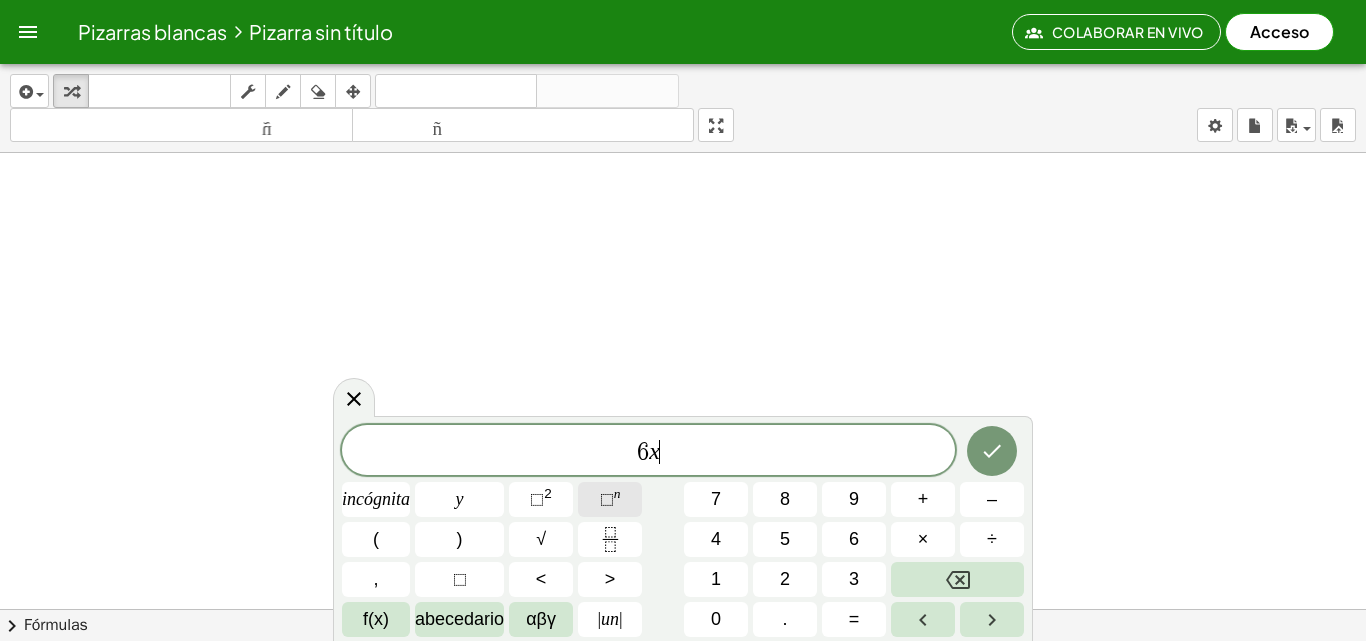 click on "⬚  n" at bounding box center [610, 499] 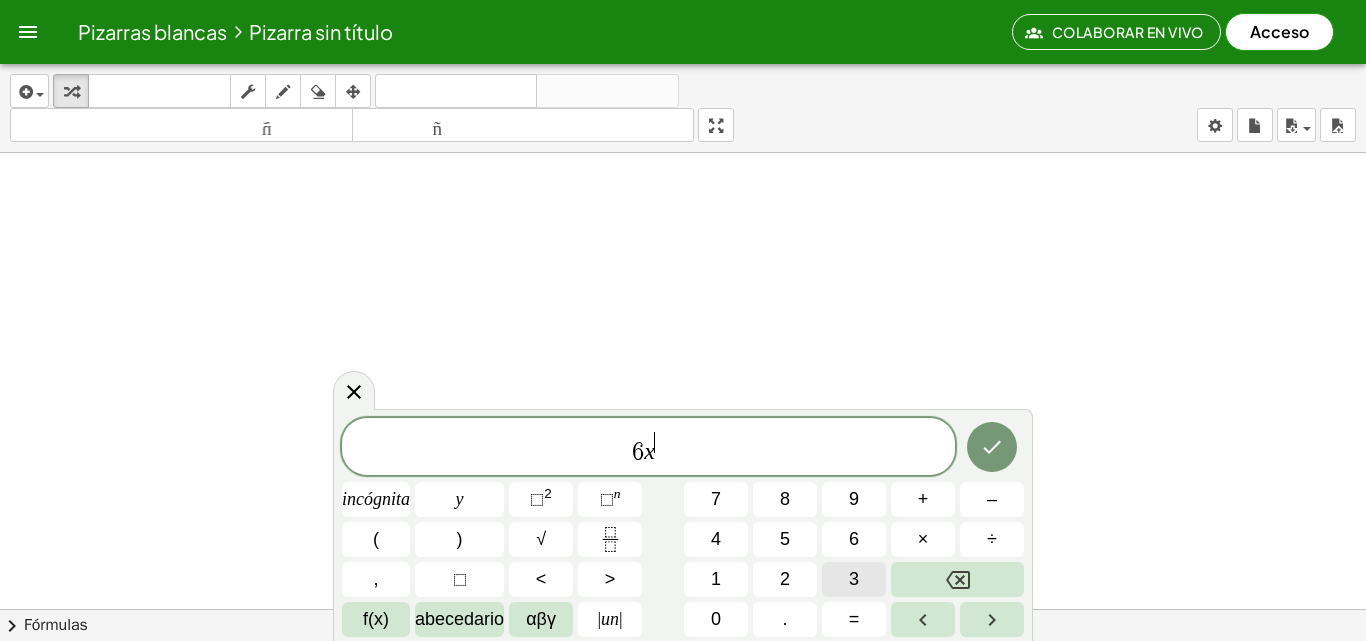 click on "3" at bounding box center [854, 579] 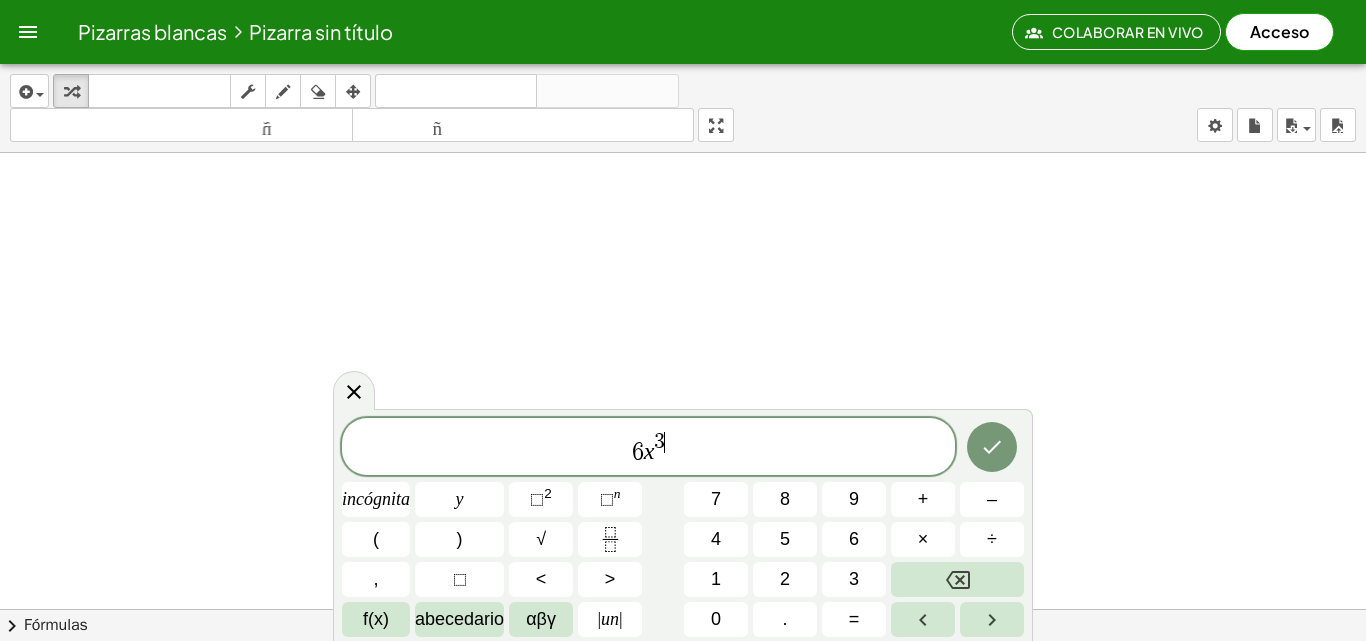 click on "6 x 3 ​" at bounding box center (648, 448) 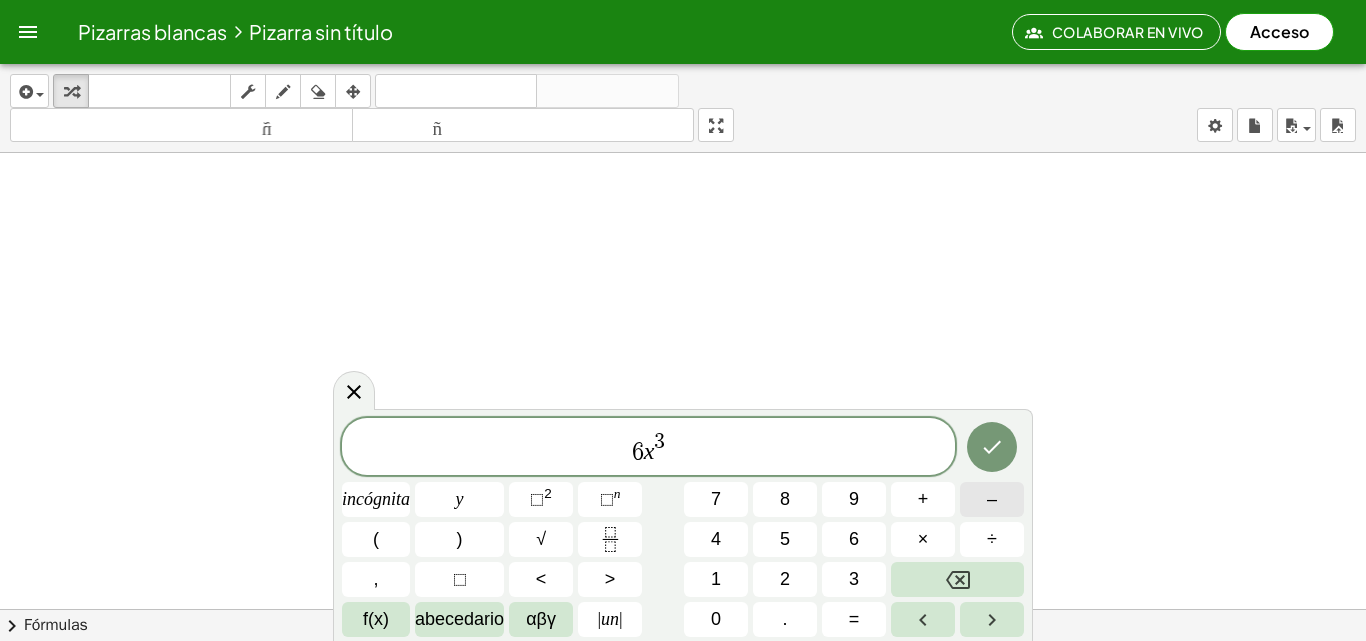 click on "–" at bounding box center (992, 499) 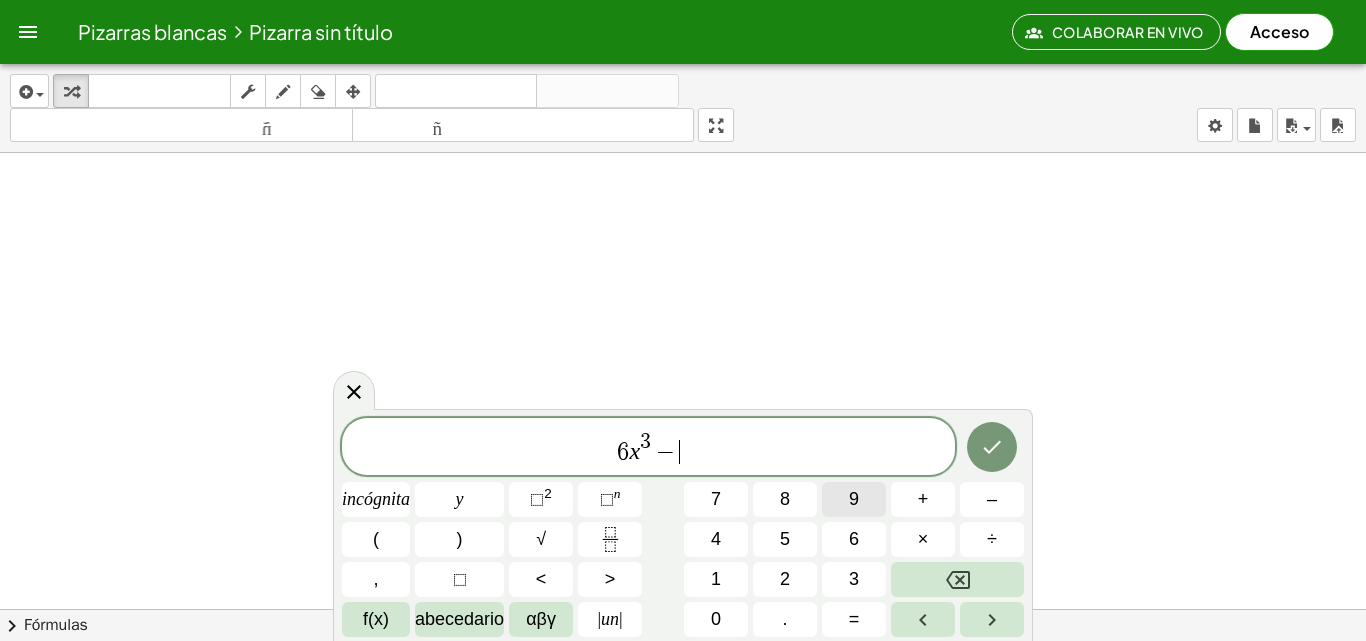 click on "9" at bounding box center (854, 499) 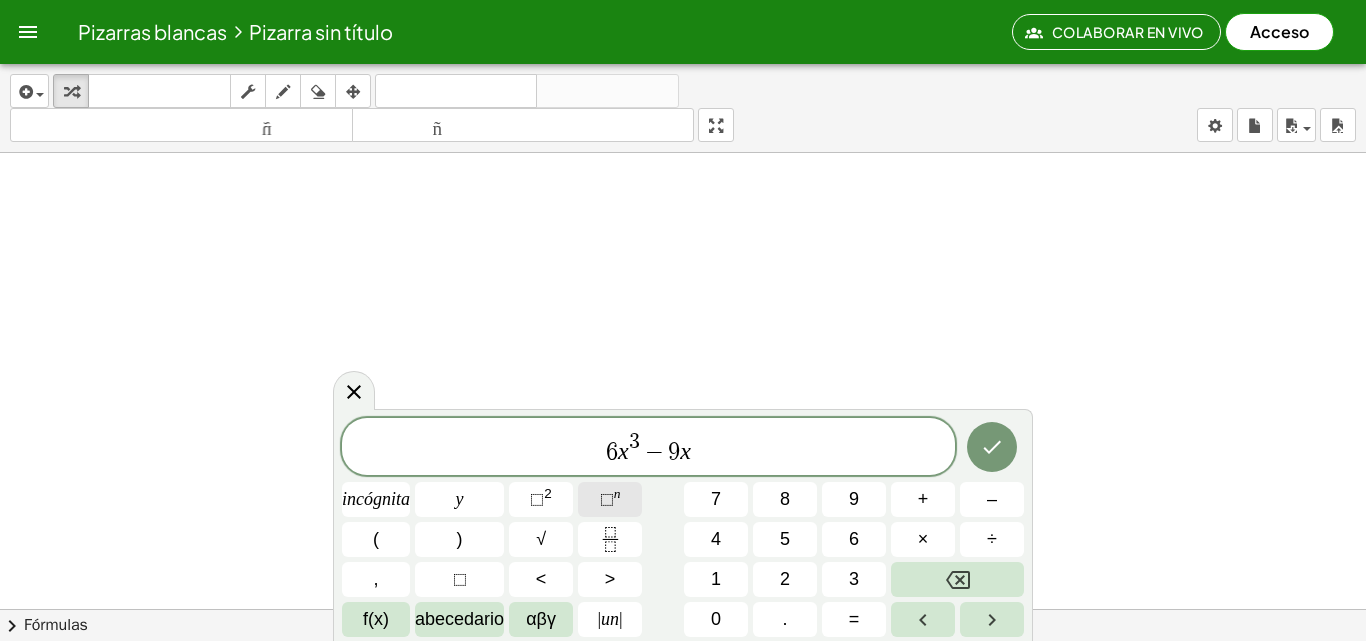 click on "⬚  n" at bounding box center [610, 499] 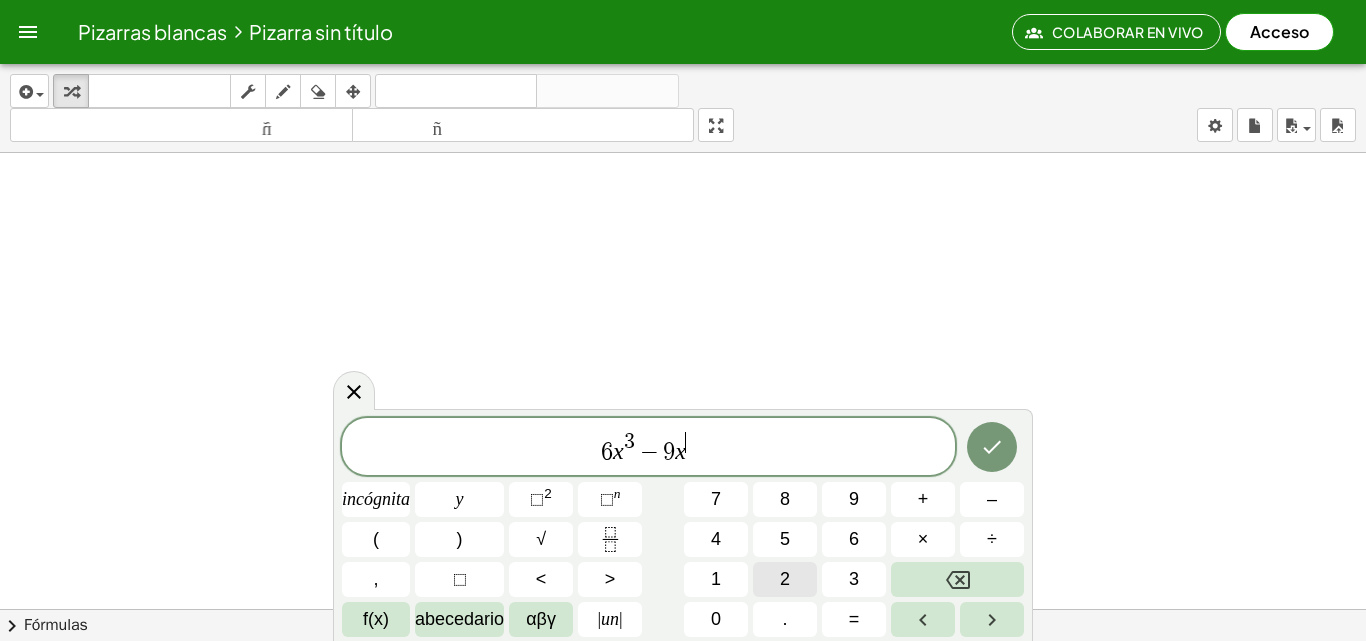 click on "2" at bounding box center (785, 579) 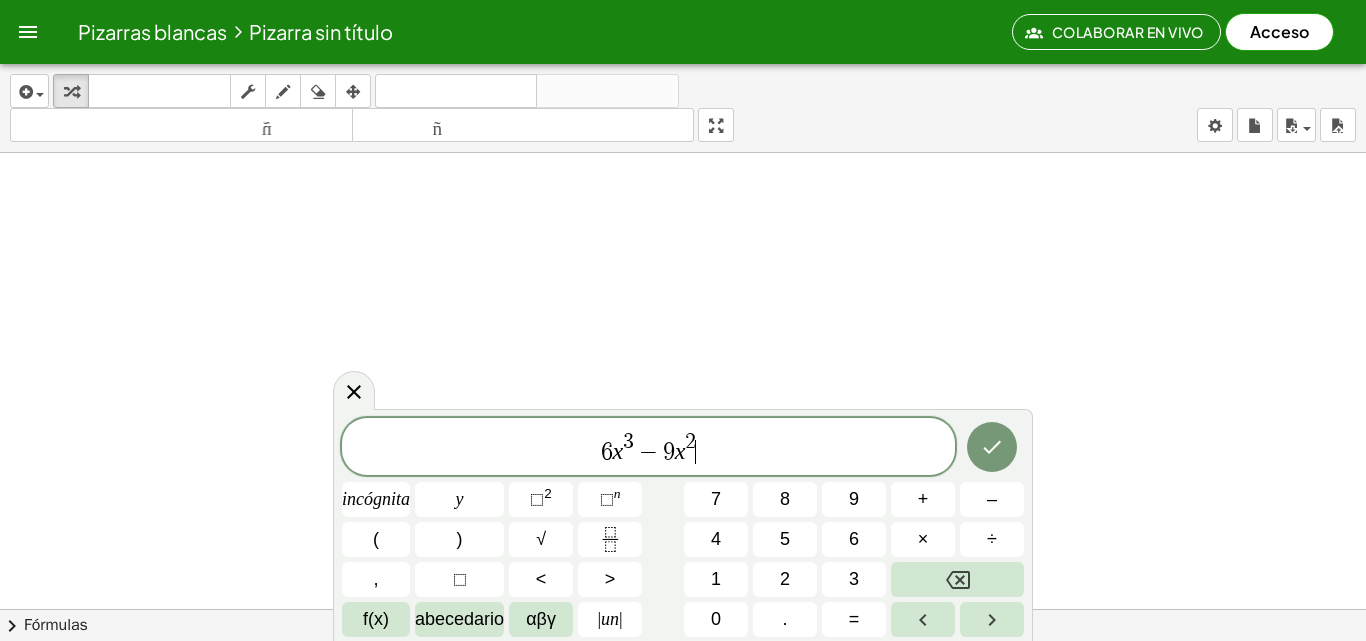 click on "6 x 3 − 9 x 2 ​" at bounding box center (648, 448) 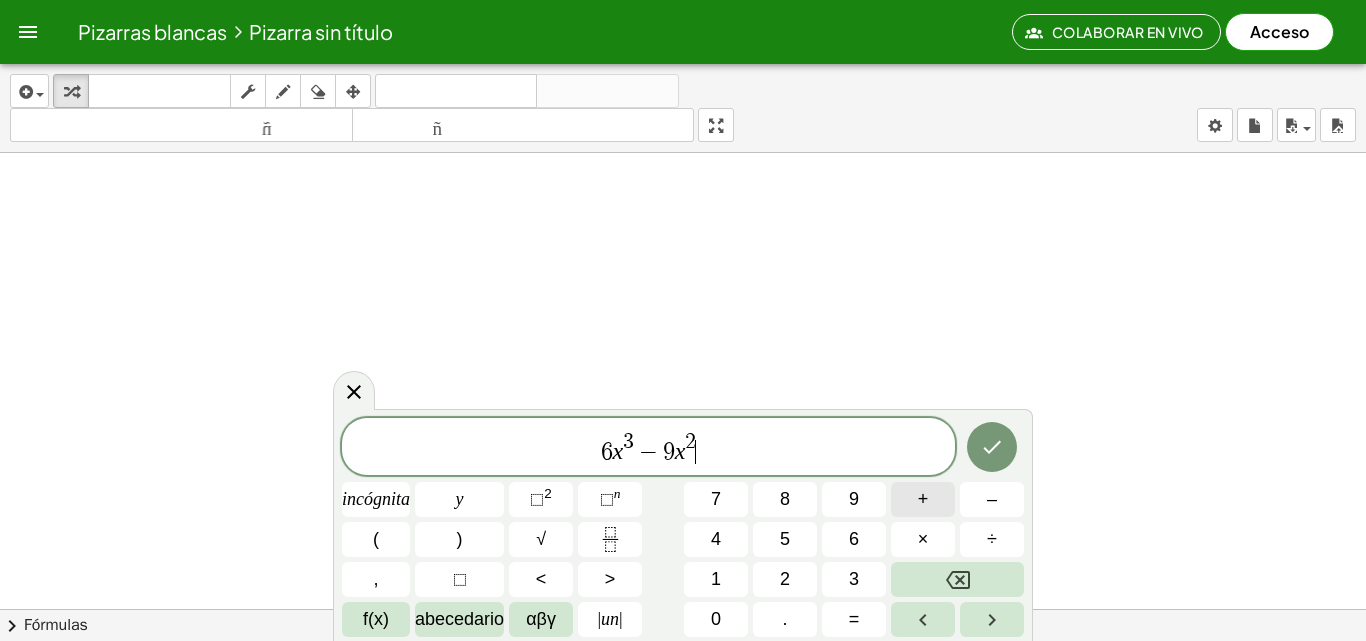 click on "+" at bounding box center [923, 499] 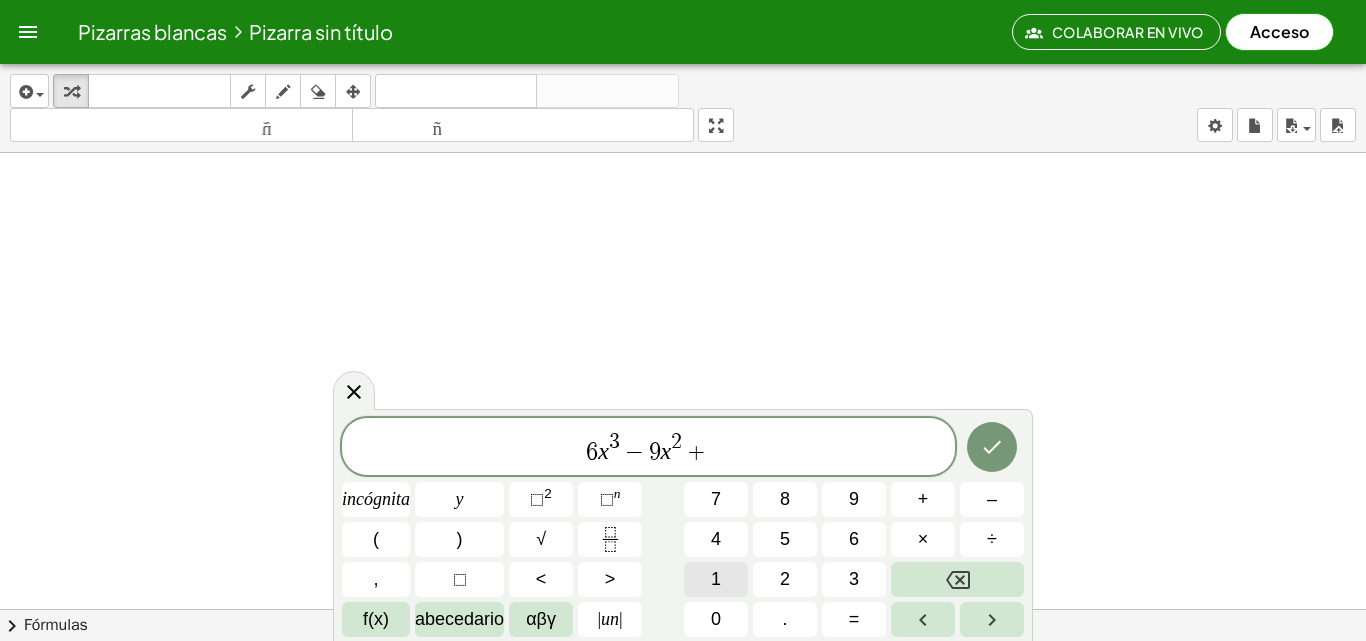 click on "1" at bounding box center [716, 579] 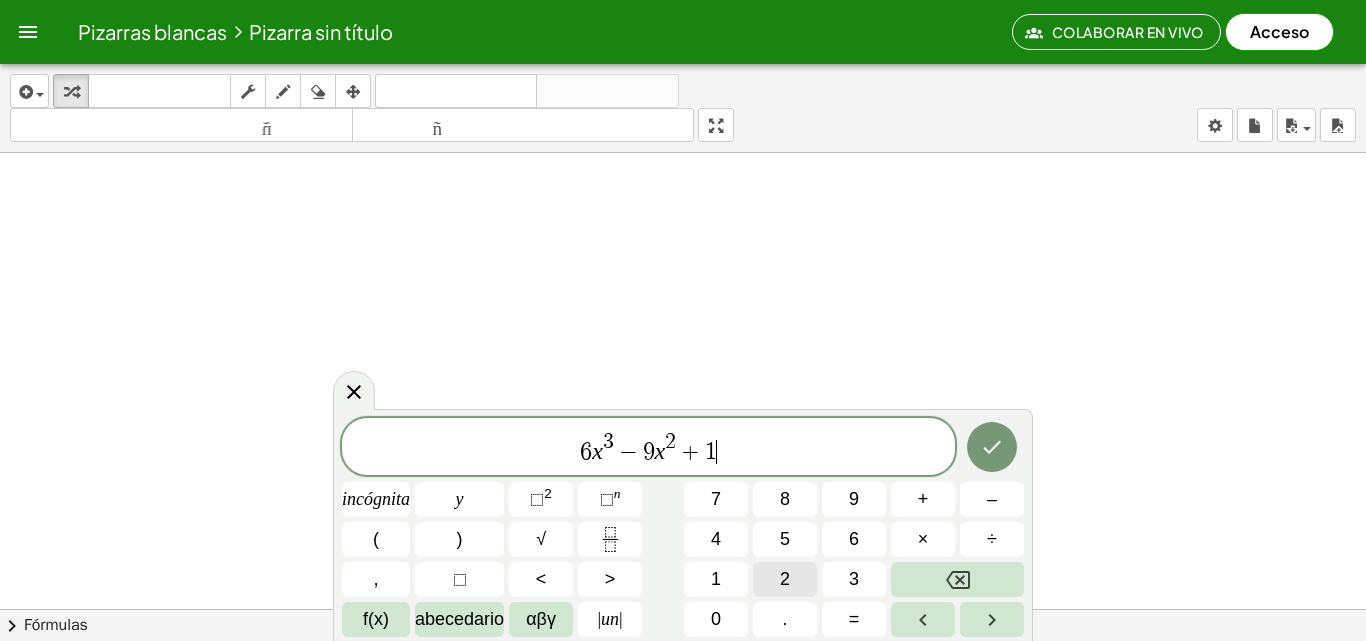 click on "2" at bounding box center (785, 579) 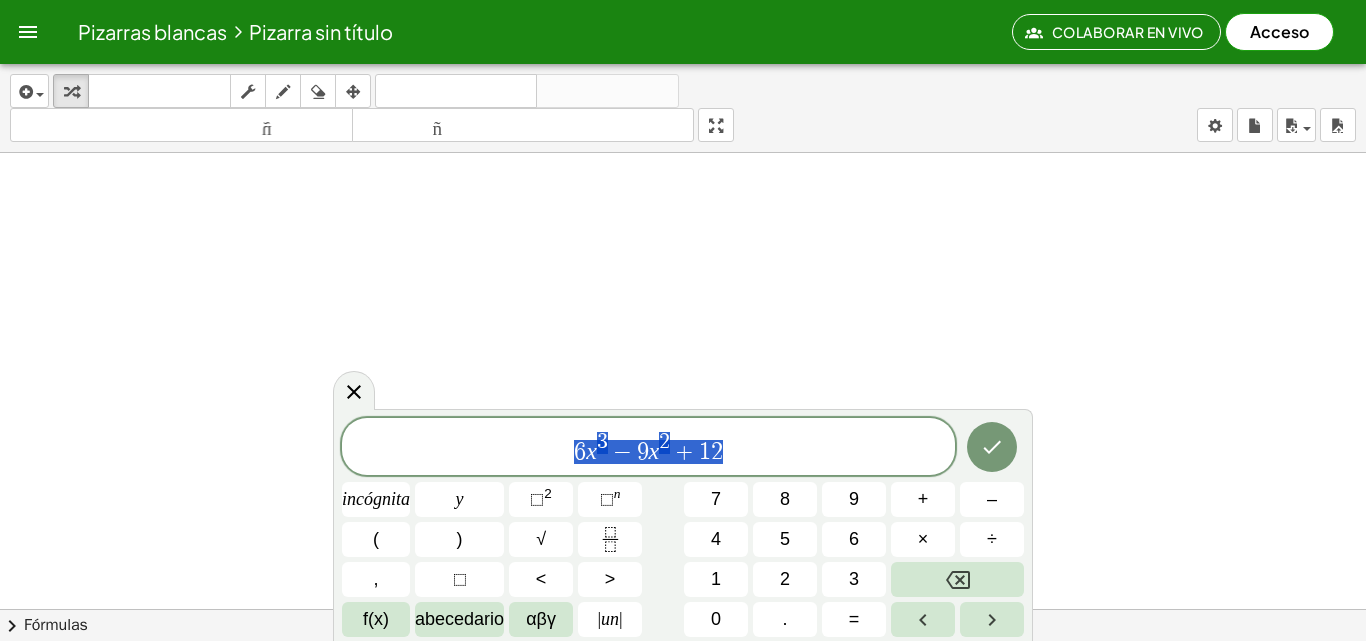 drag, startPoint x: 738, startPoint y: 438, endPoint x: 519, endPoint y: 437, distance: 219.00229 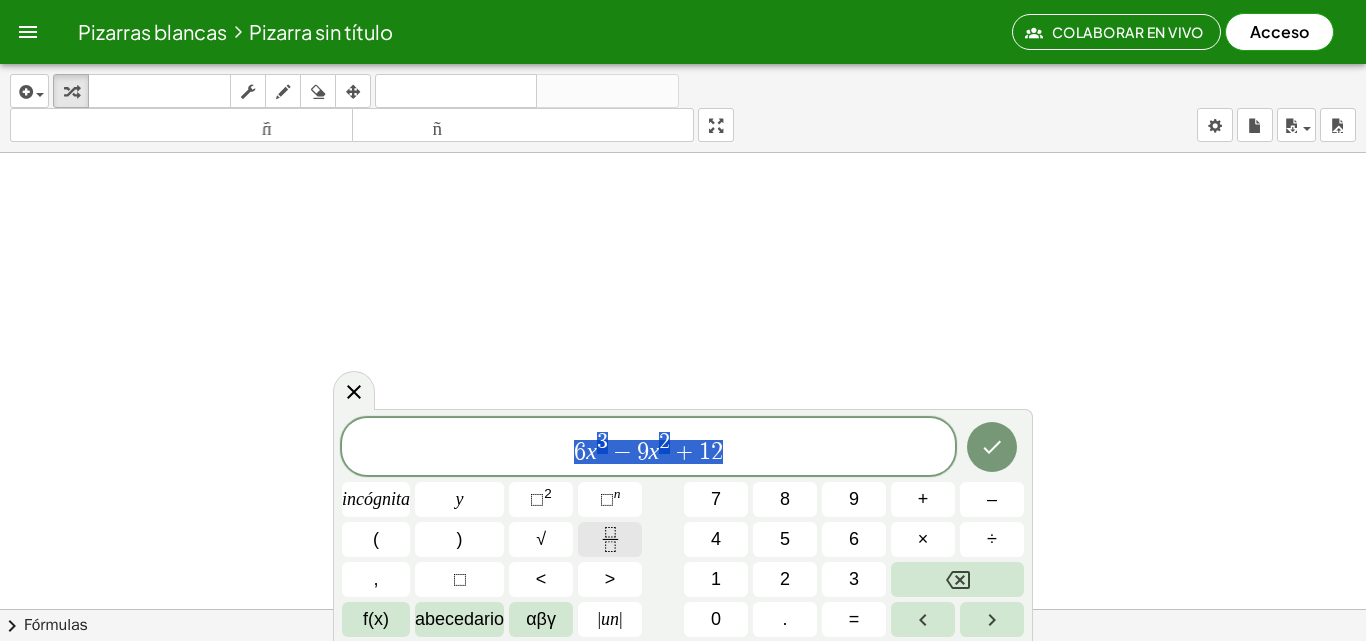 click 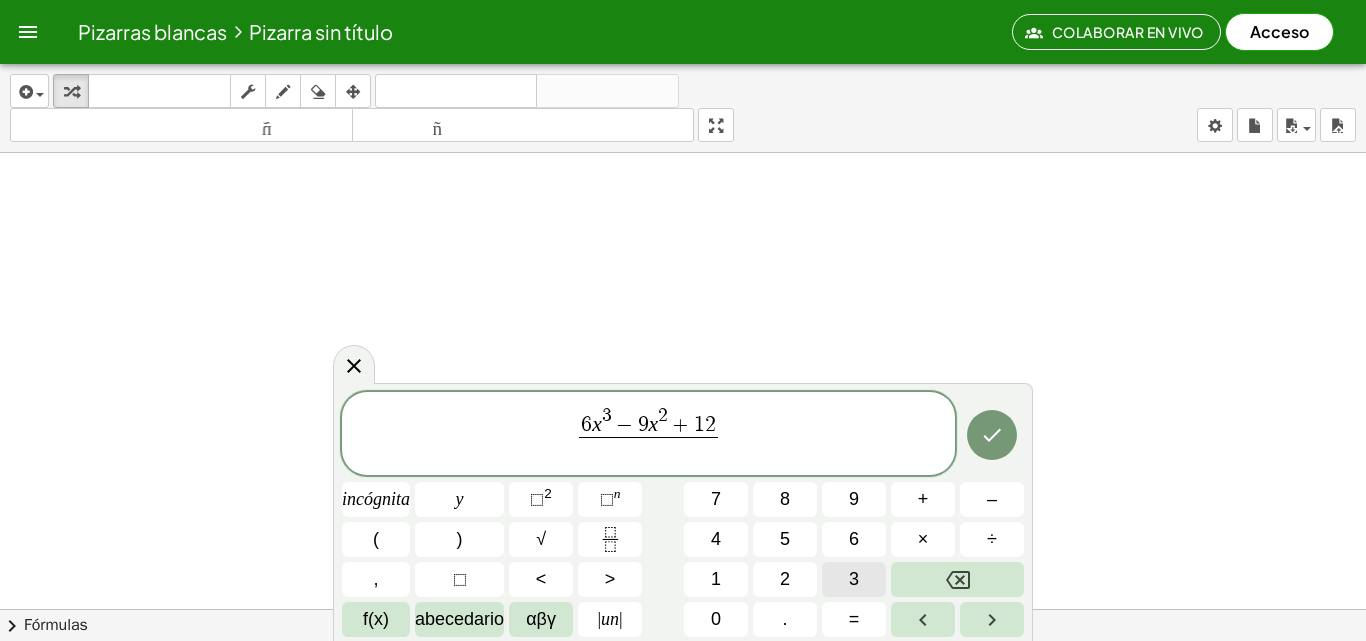 click on "3" at bounding box center (854, 579) 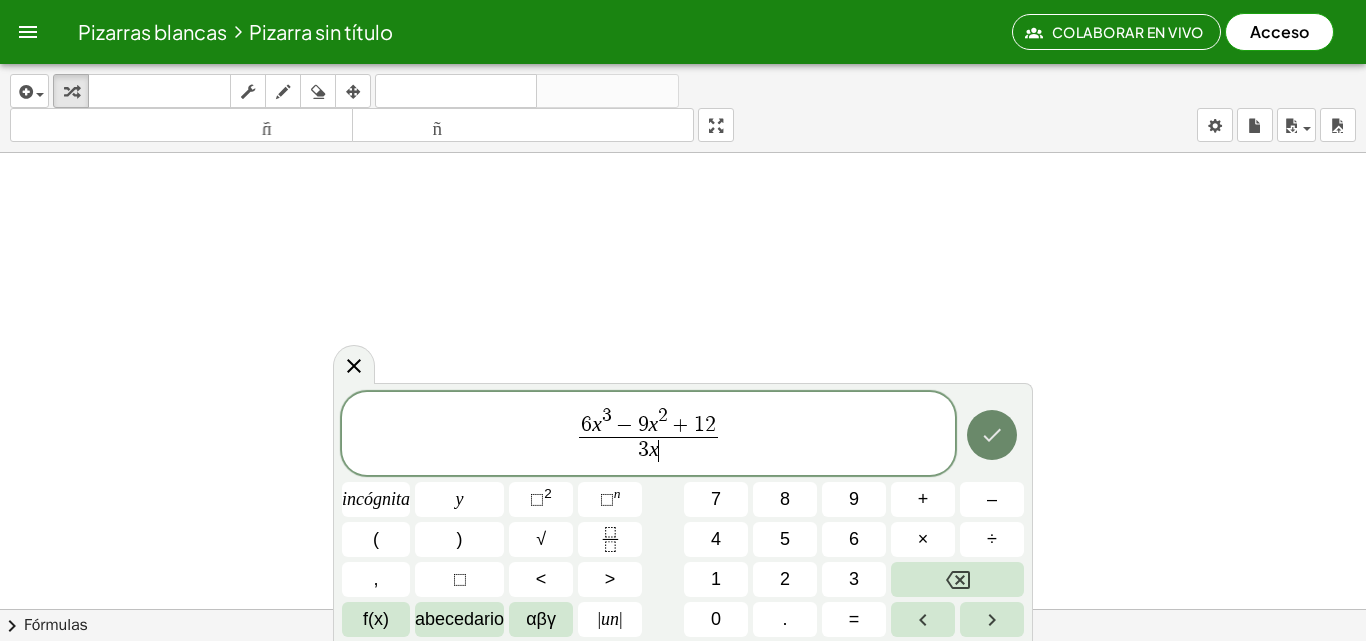 click at bounding box center [992, 435] 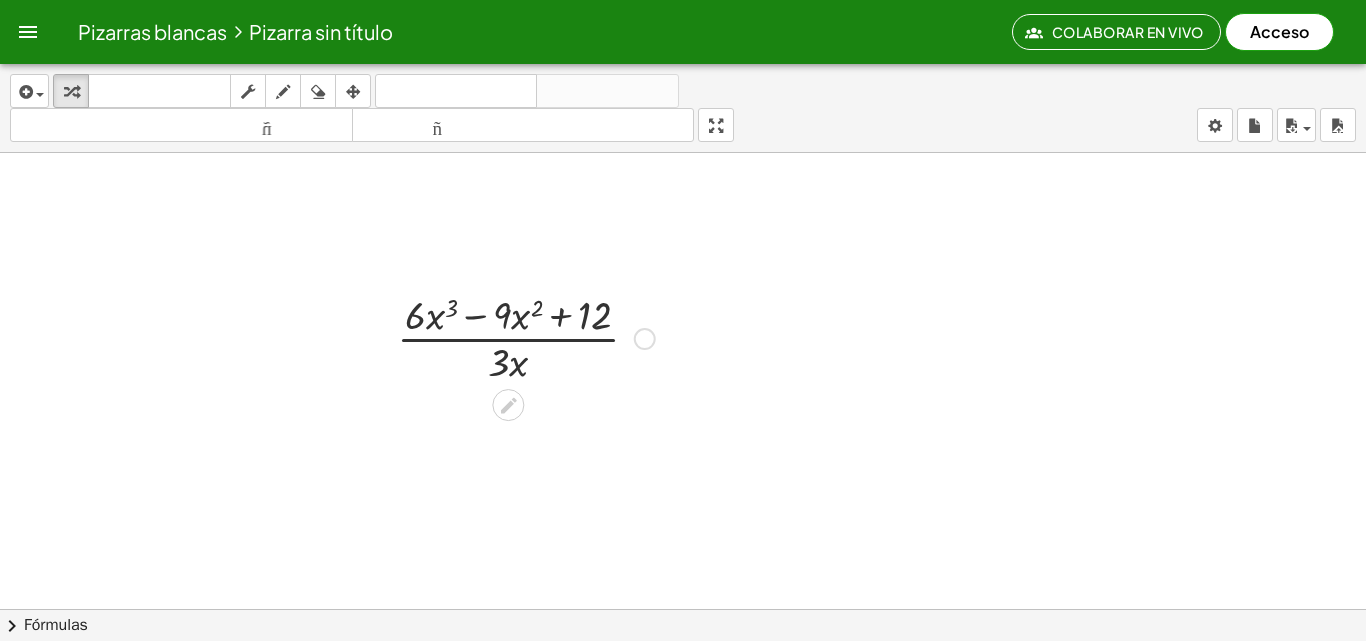scroll, scrollTop: 1468, scrollLeft: 0, axis: vertical 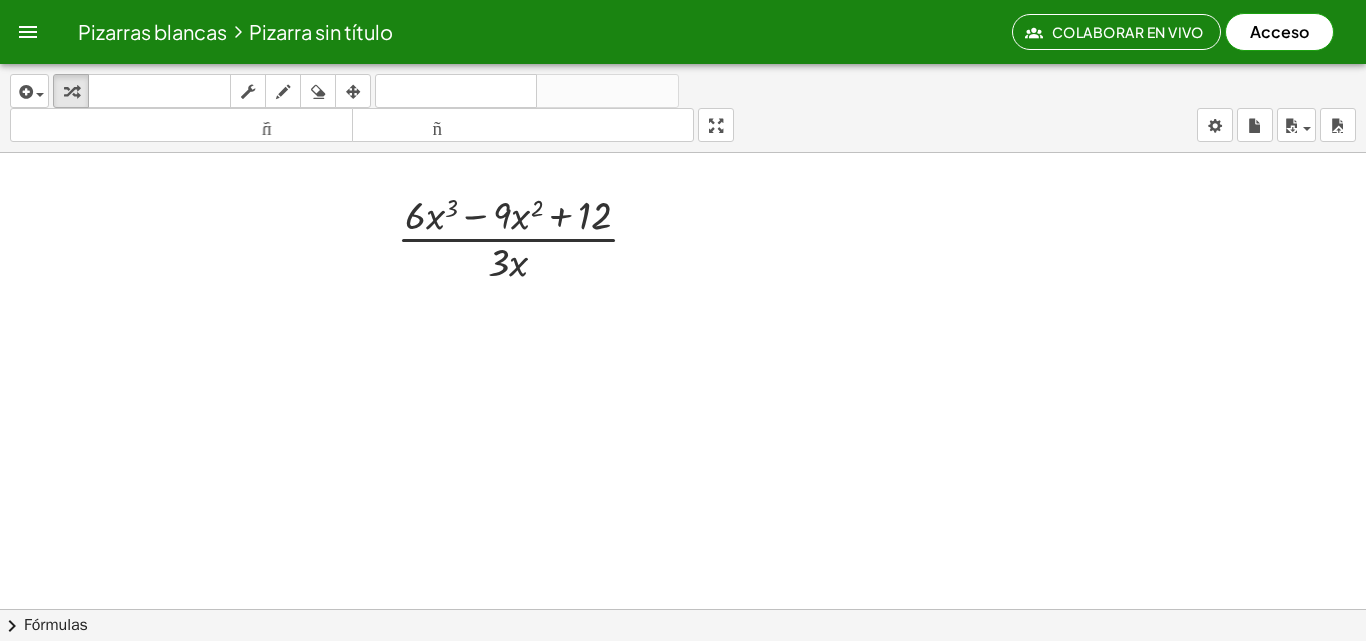 click at bounding box center (683, -175) 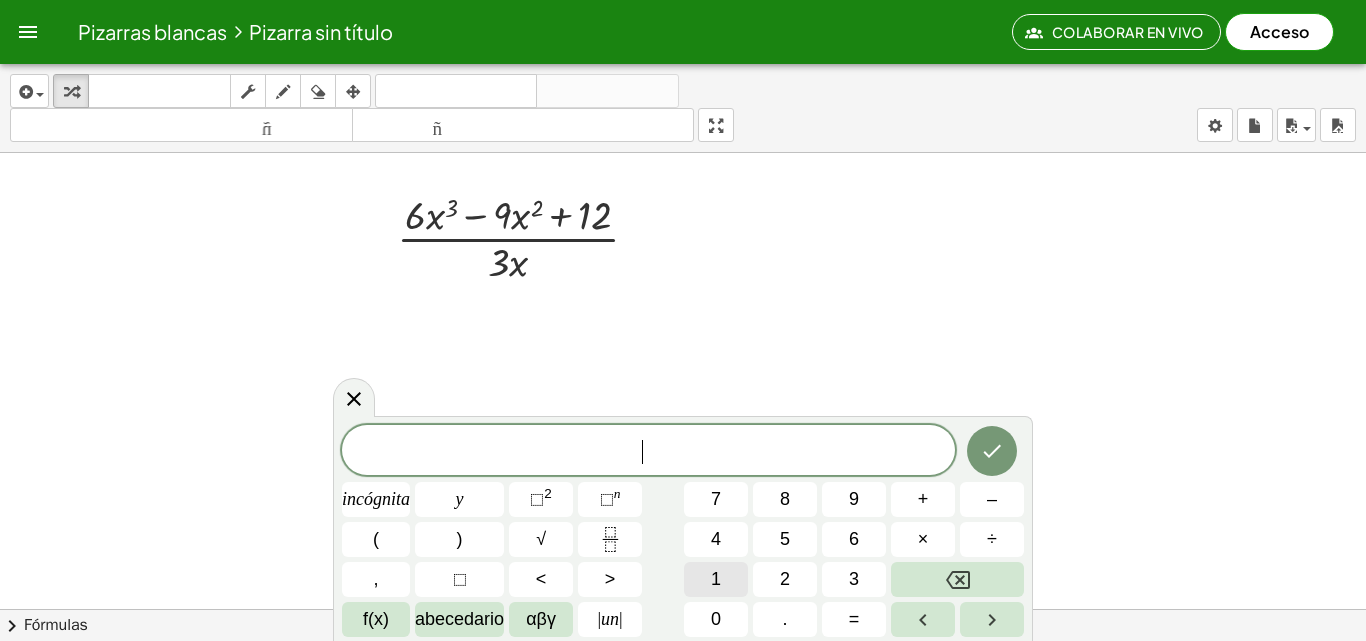 click on "1" at bounding box center (716, 579) 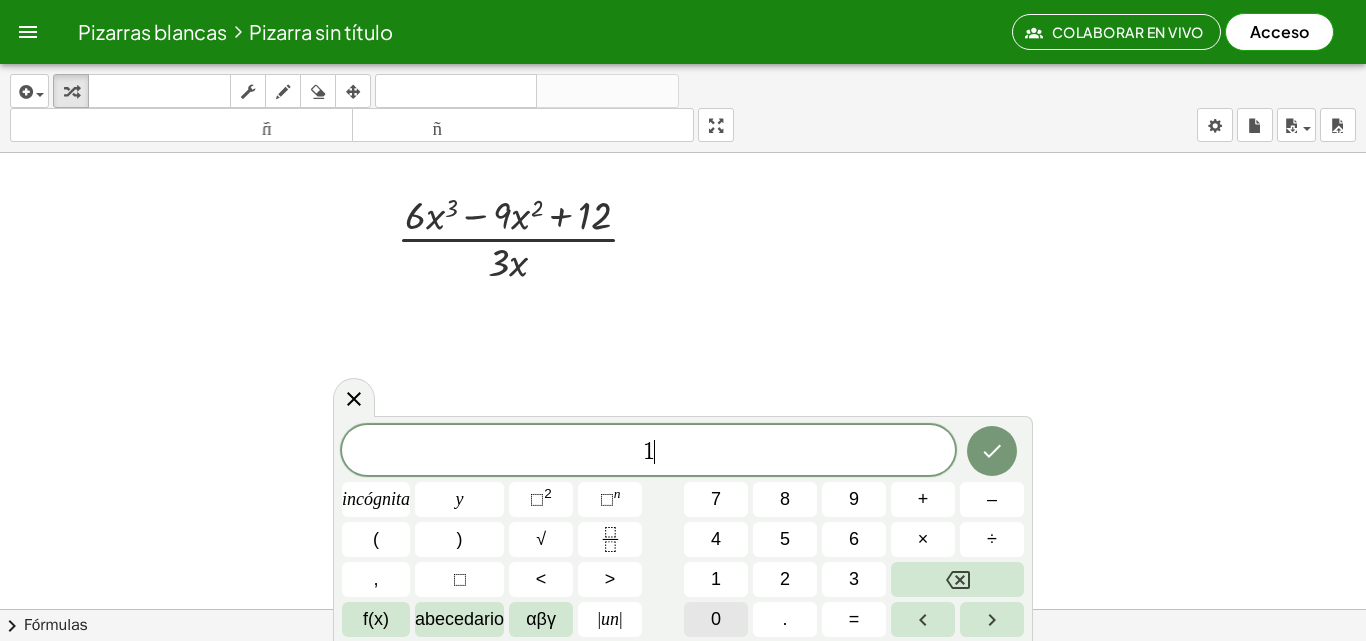 click on "0" at bounding box center [716, 619] 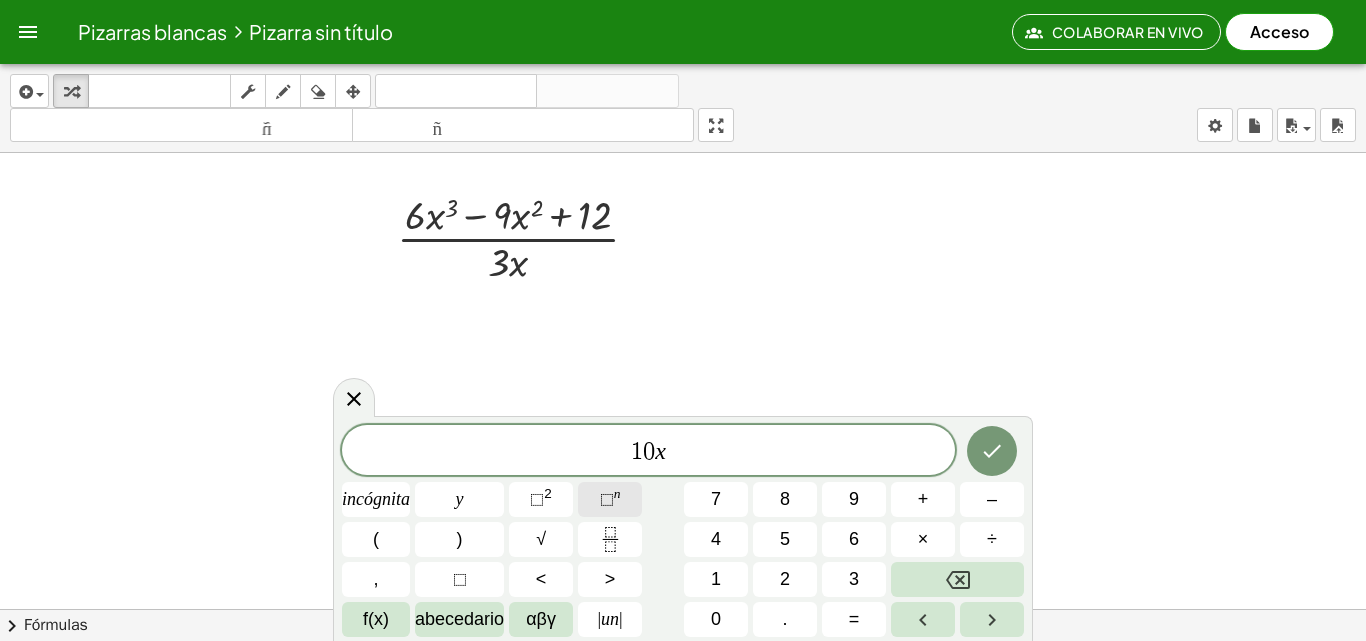 click on "⬚  n" at bounding box center (610, 499) 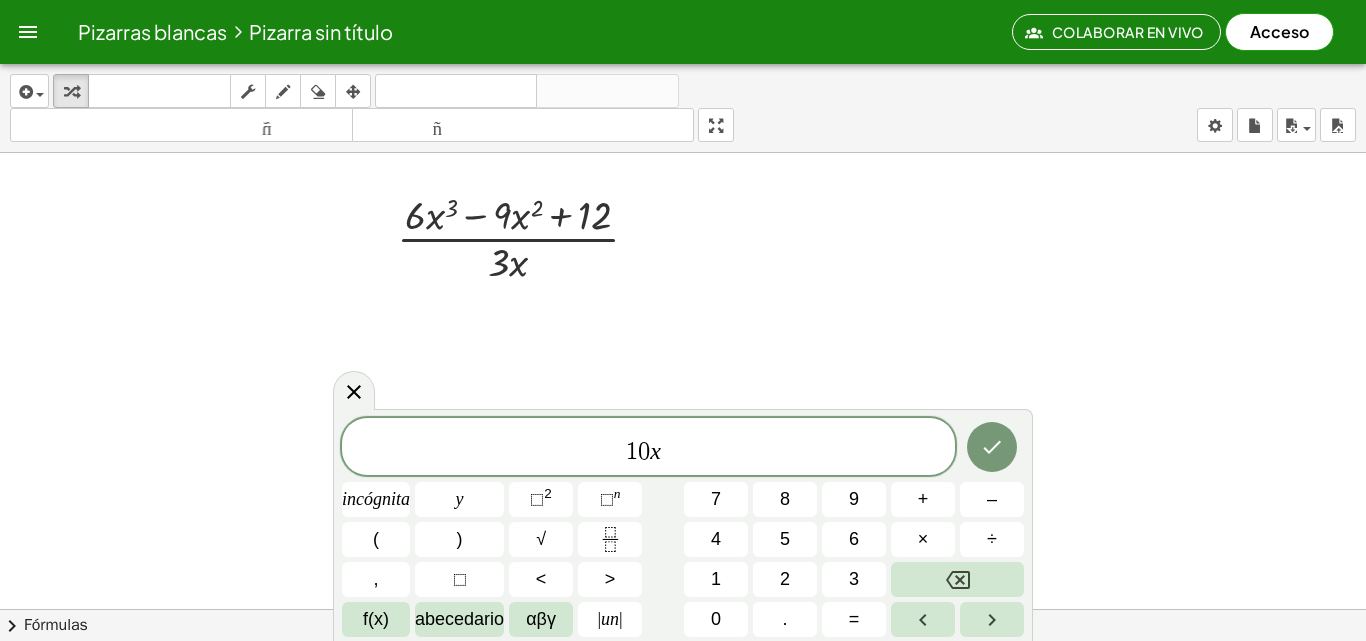 click on "1 0 x ​ incógnita y ⬚  2 ⬚  n 7 8 9 + – ( ) √ 4 5 6 × ÷ , ⬚ < > 1 2 3 f(x) abecedario αβγ |  un  | 0 . =" at bounding box center (683, 527) 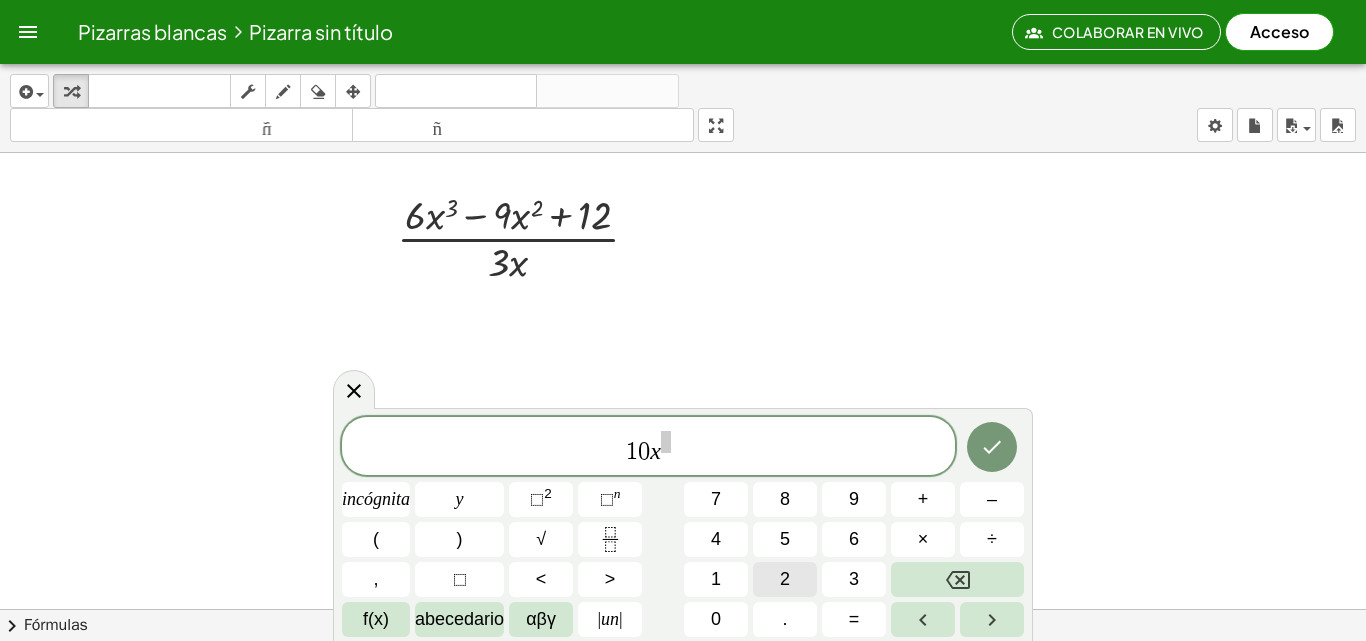 click on "2" at bounding box center (785, 579) 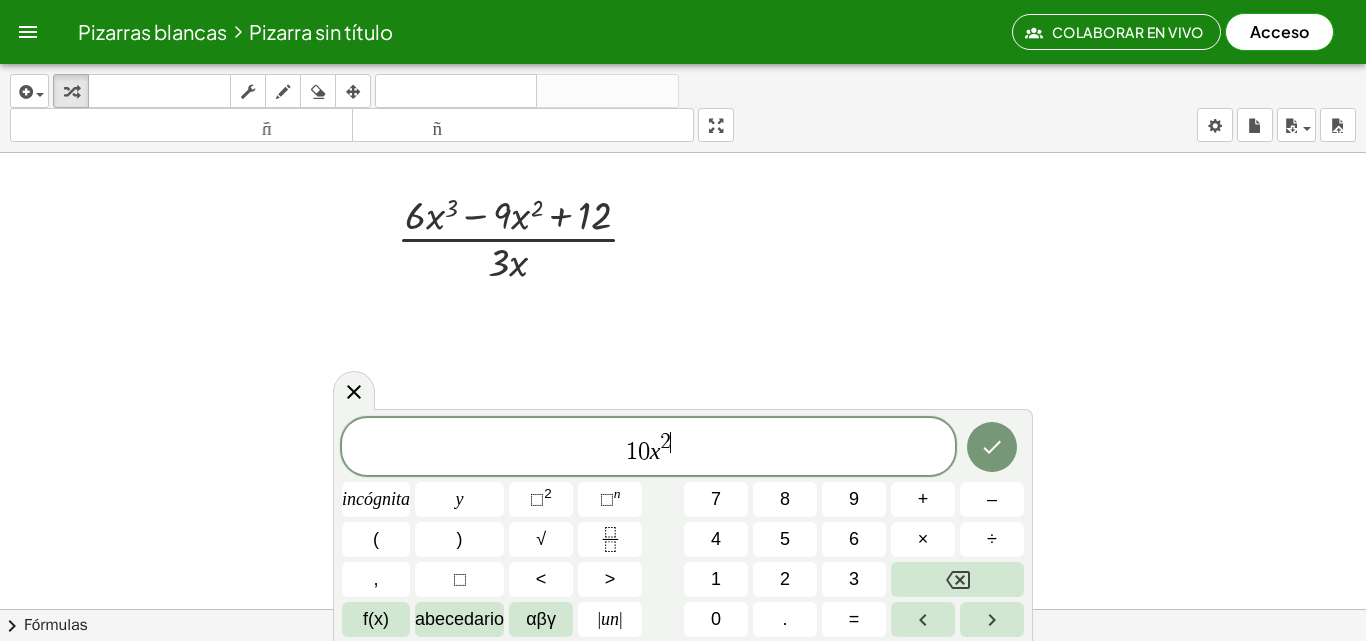 click on "1 0 x 2 ​" 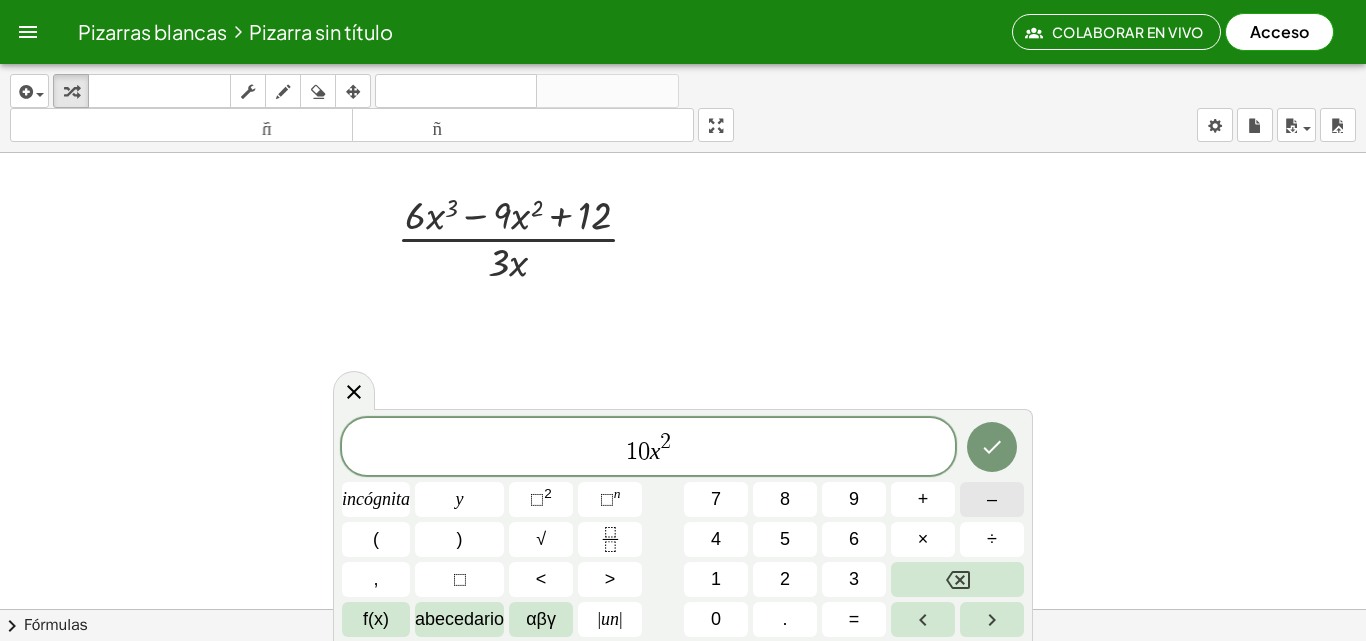 click on "–" at bounding box center [992, 499] 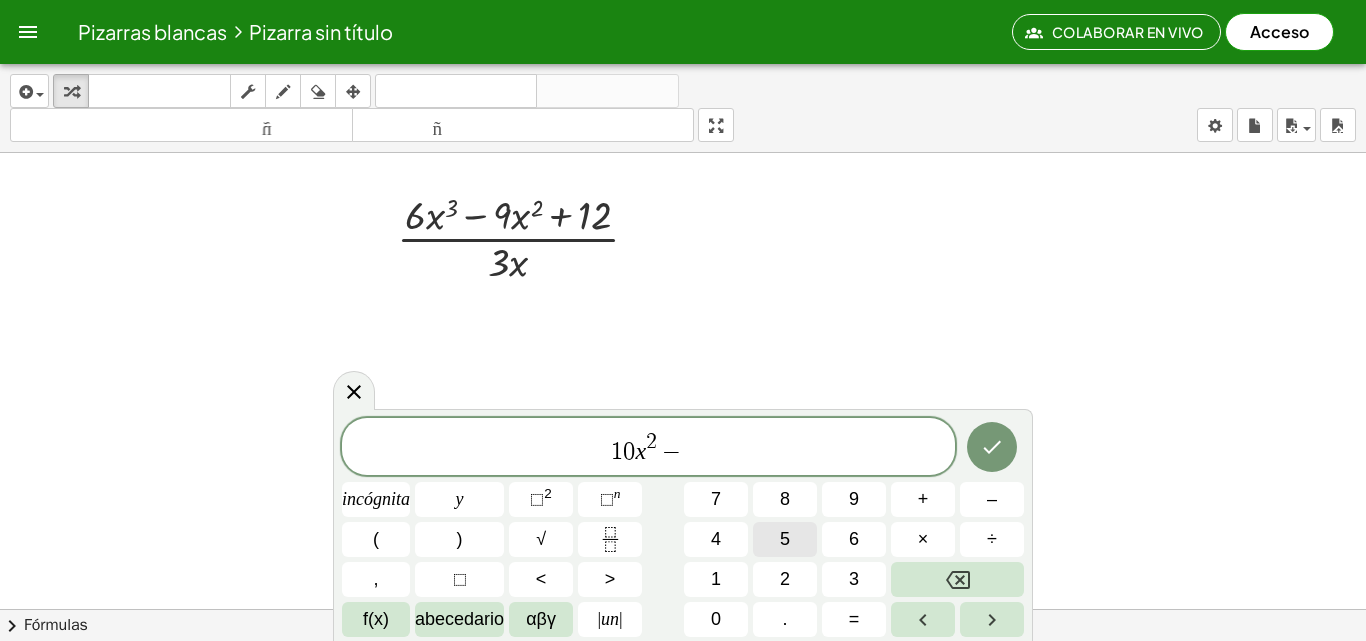 click on "5" at bounding box center (785, 539) 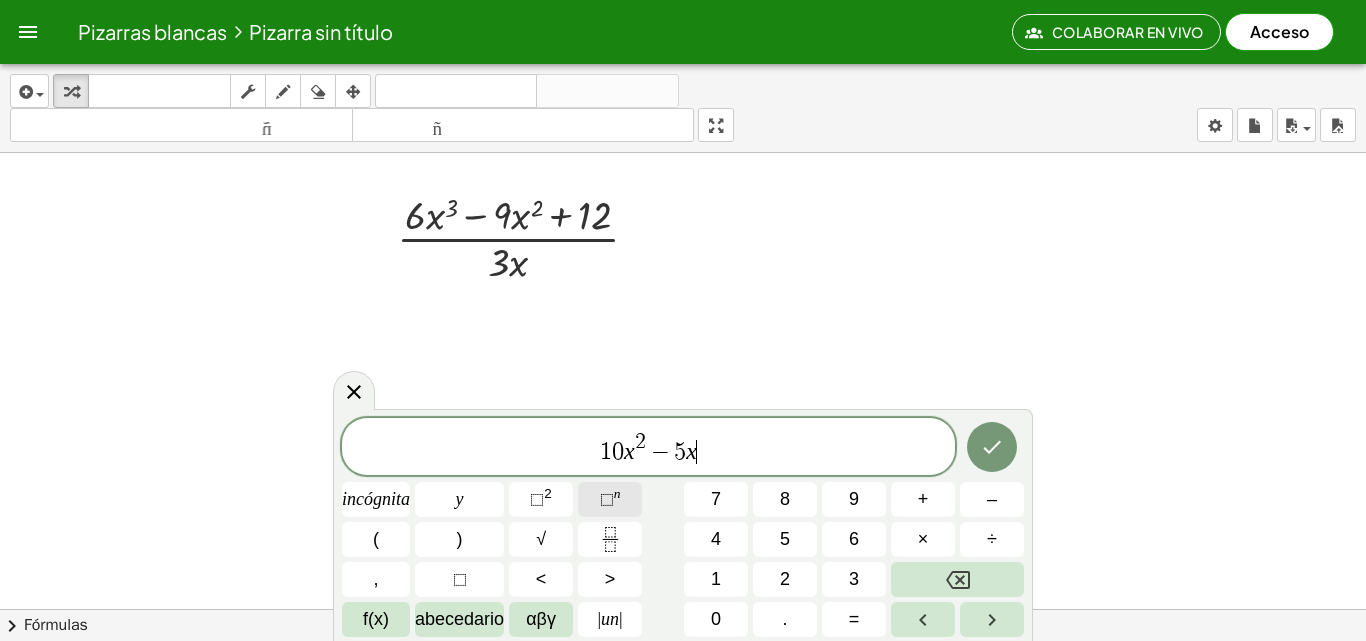 click on "⬚  n" at bounding box center [610, 499] 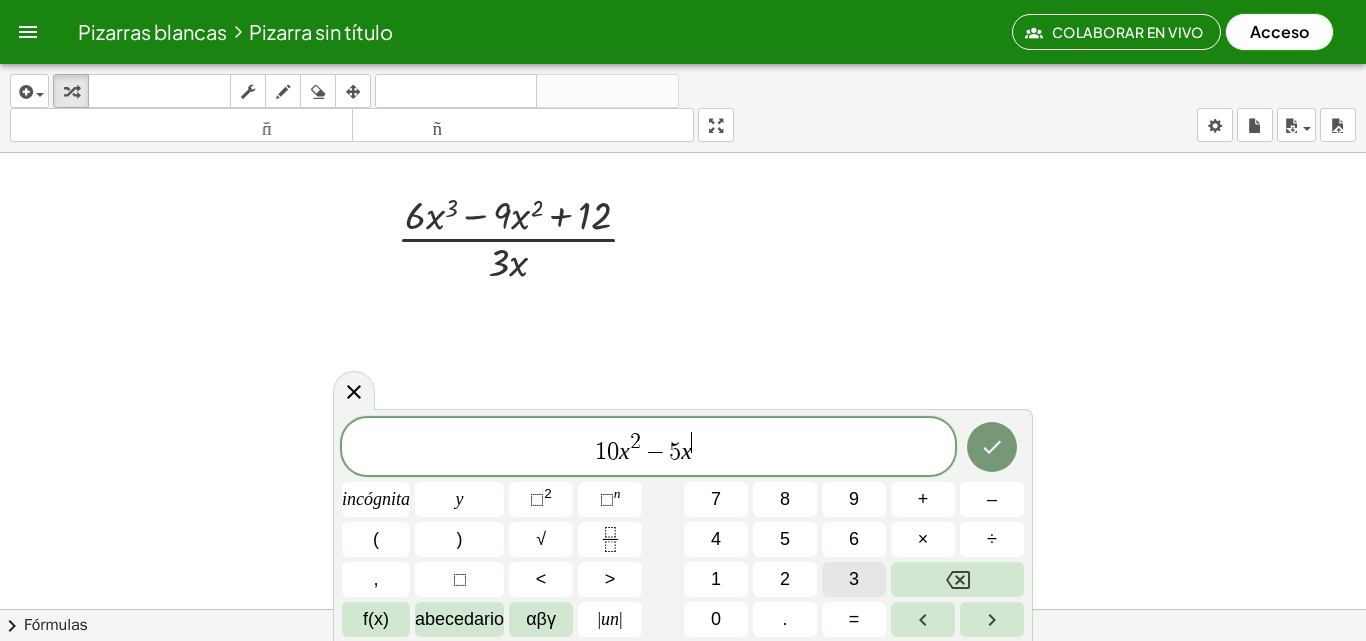 click on "3" at bounding box center (854, 579) 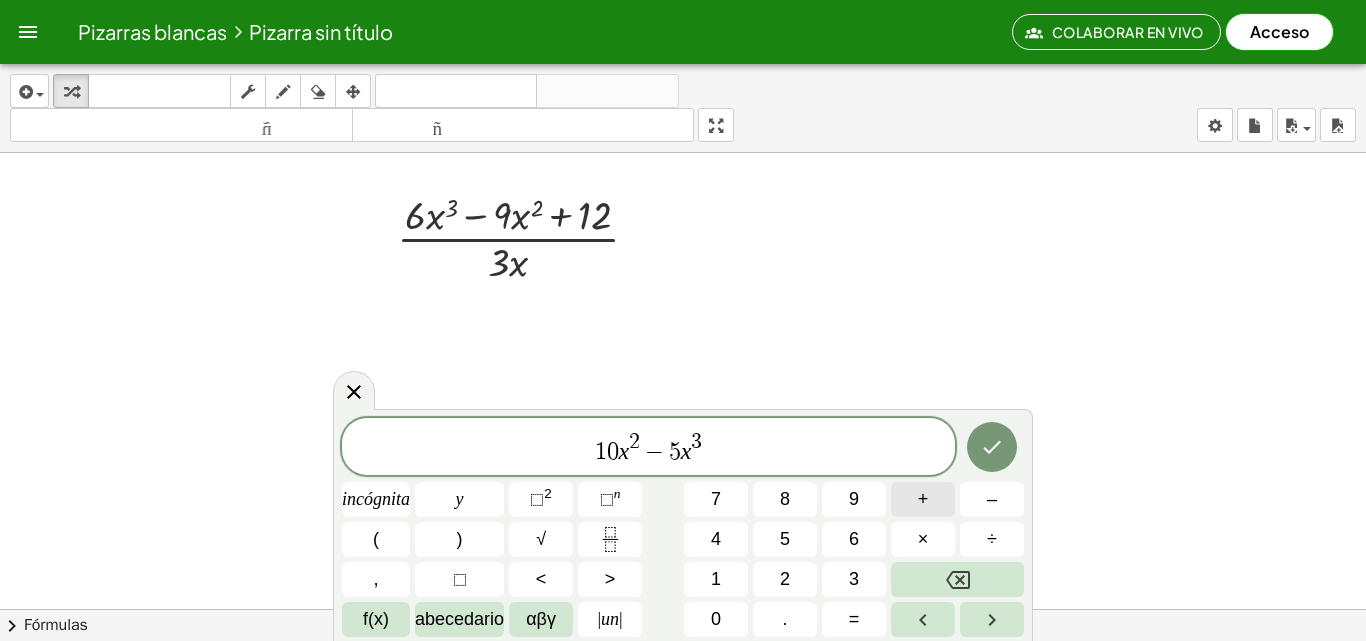 click on "+" at bounding box center [923, 499] 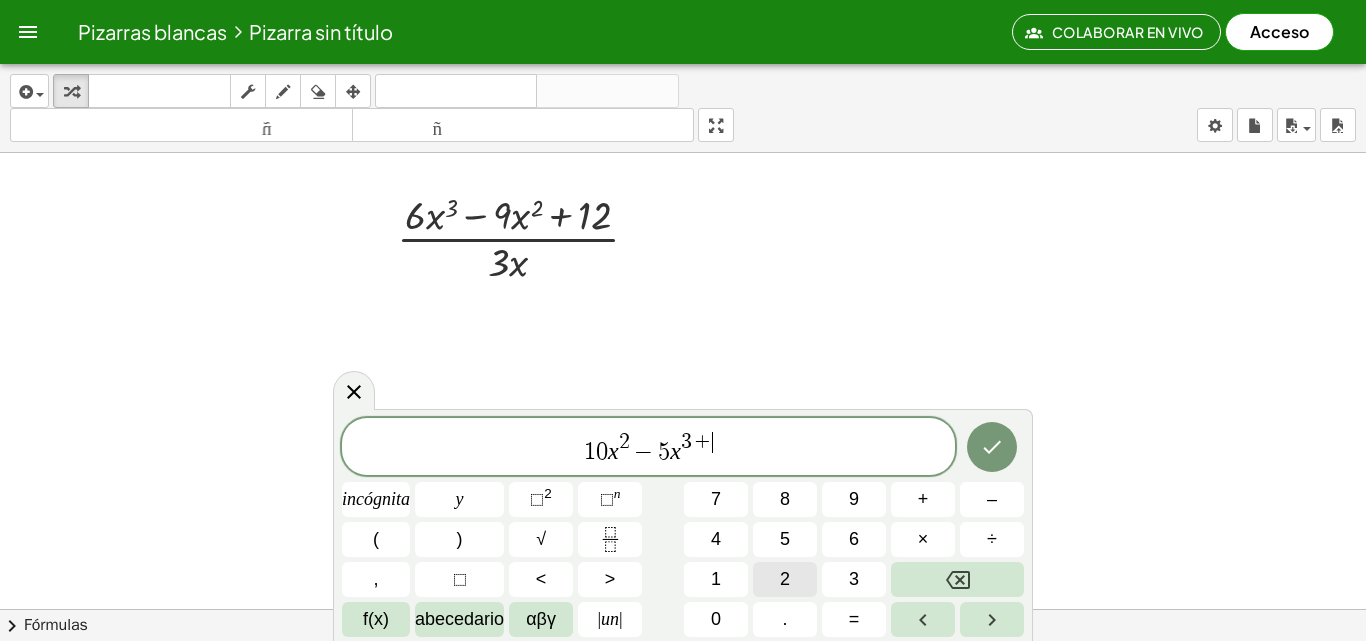 click on "2" at bounding box center [785, 579] 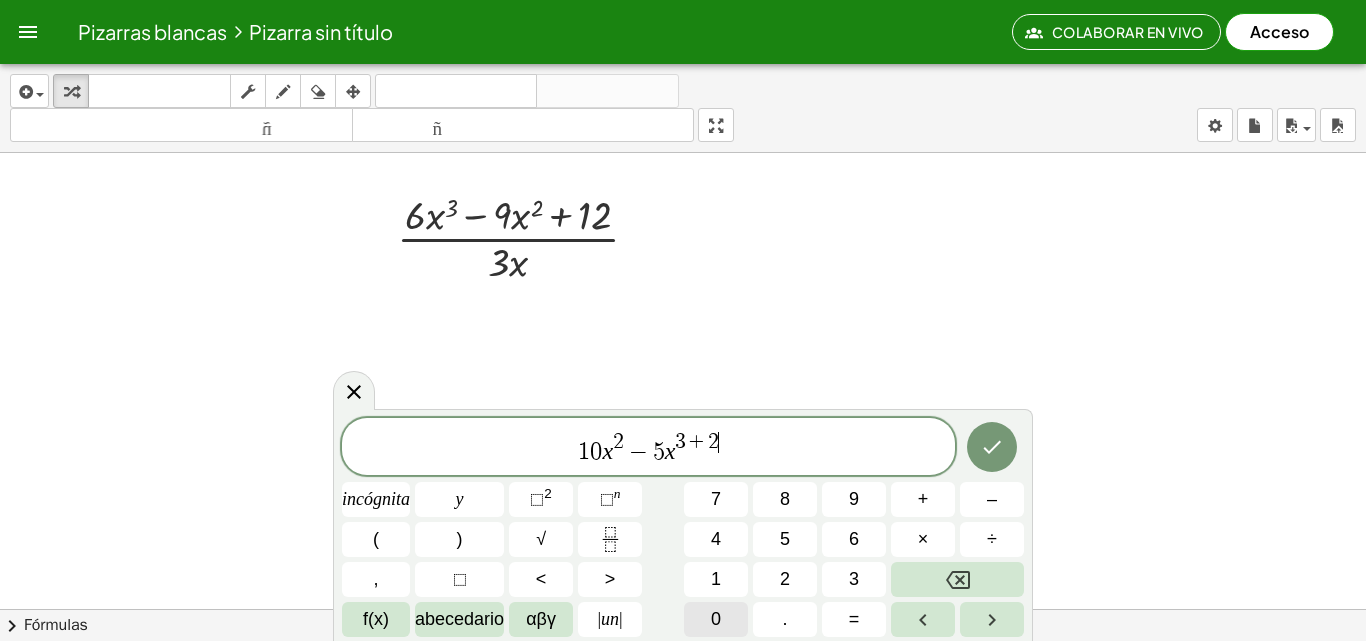 click on "0" at bounding box center (716, 619) 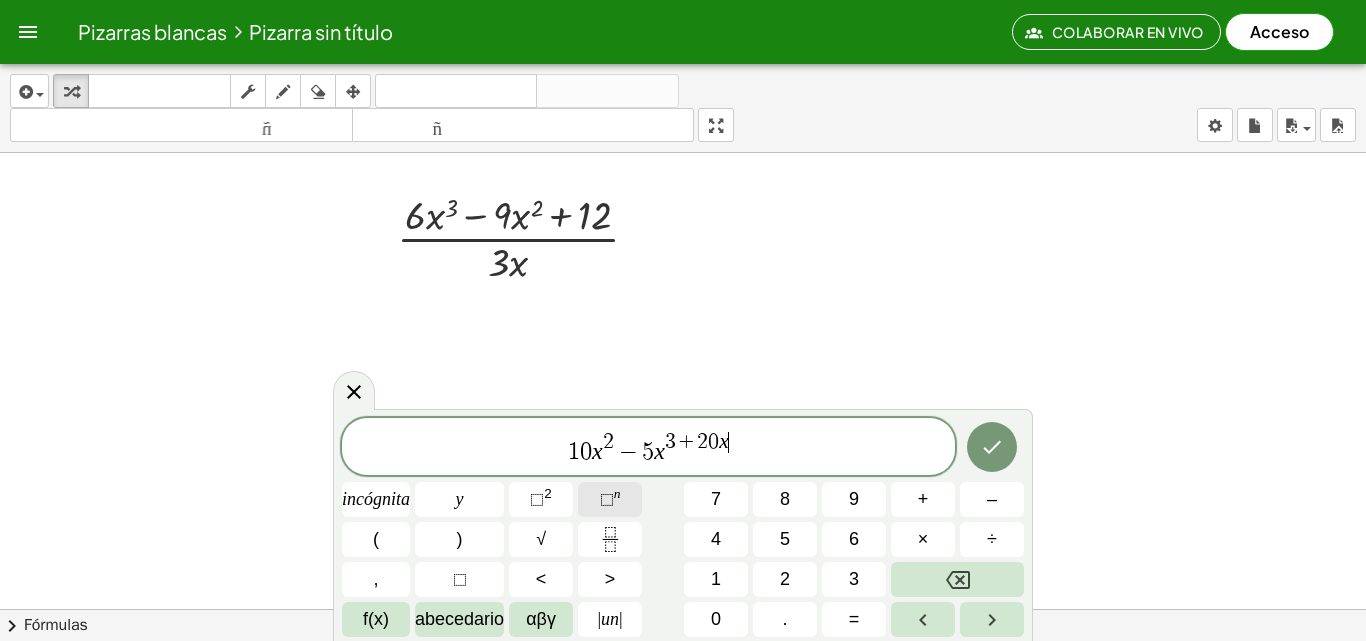 click on "⬚  n" at bounding box center [610, 499] 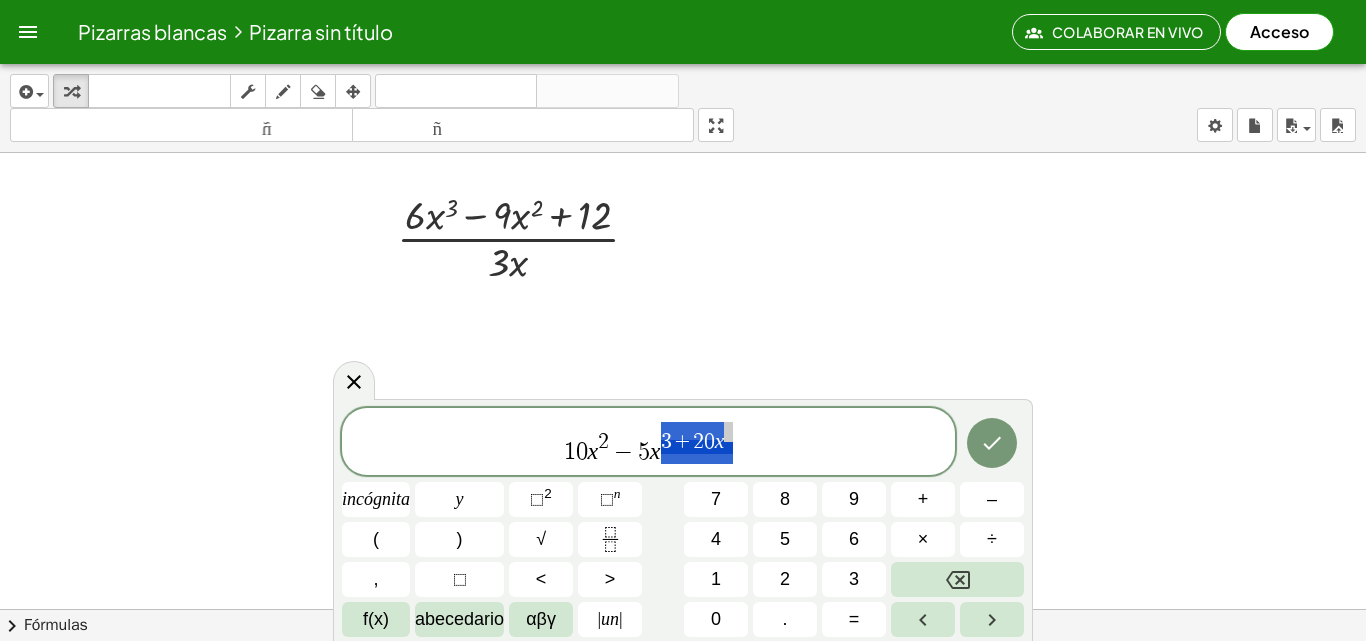 drag, startPoint x: 735, startPoint y: 440, endPoint x: 707, endPoint y: 445, distance: 28.442924 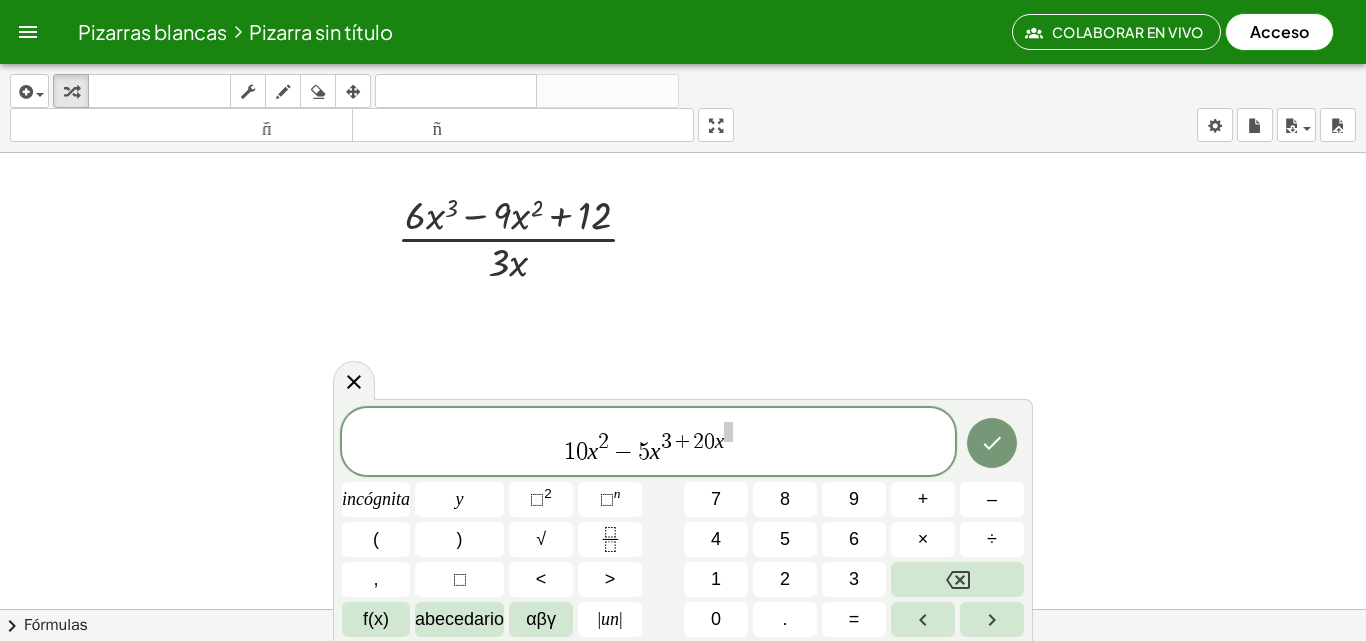 click on "+" at bounding box center [682, 443] 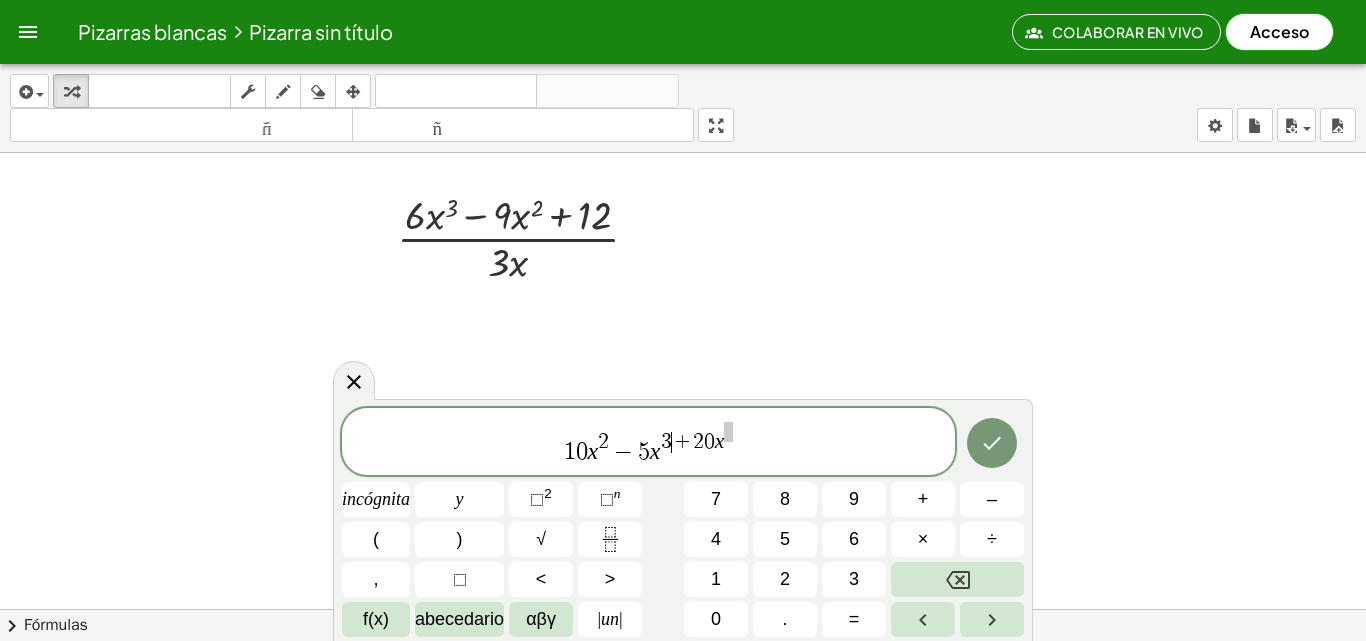 click on "3 ​ + 2 0 x" at bounding box center [697, 437] 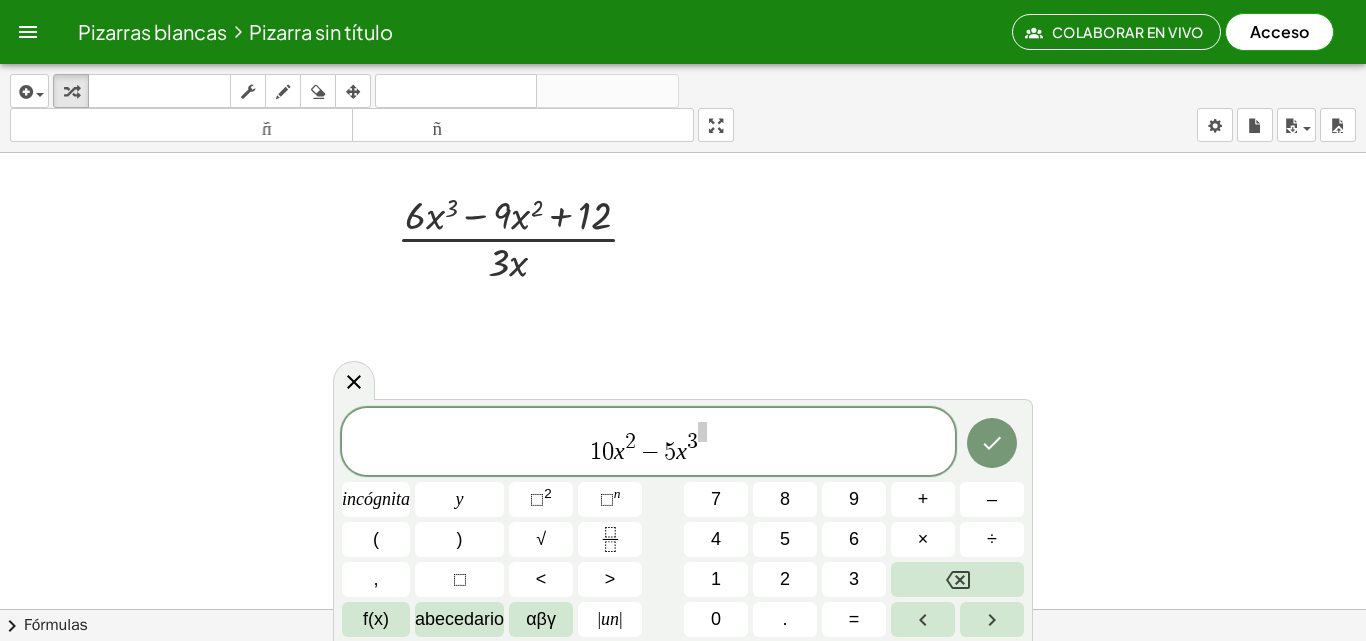 click on "1 0 x 2 − 5 x 3 ​" at bounding box center [648, 443] 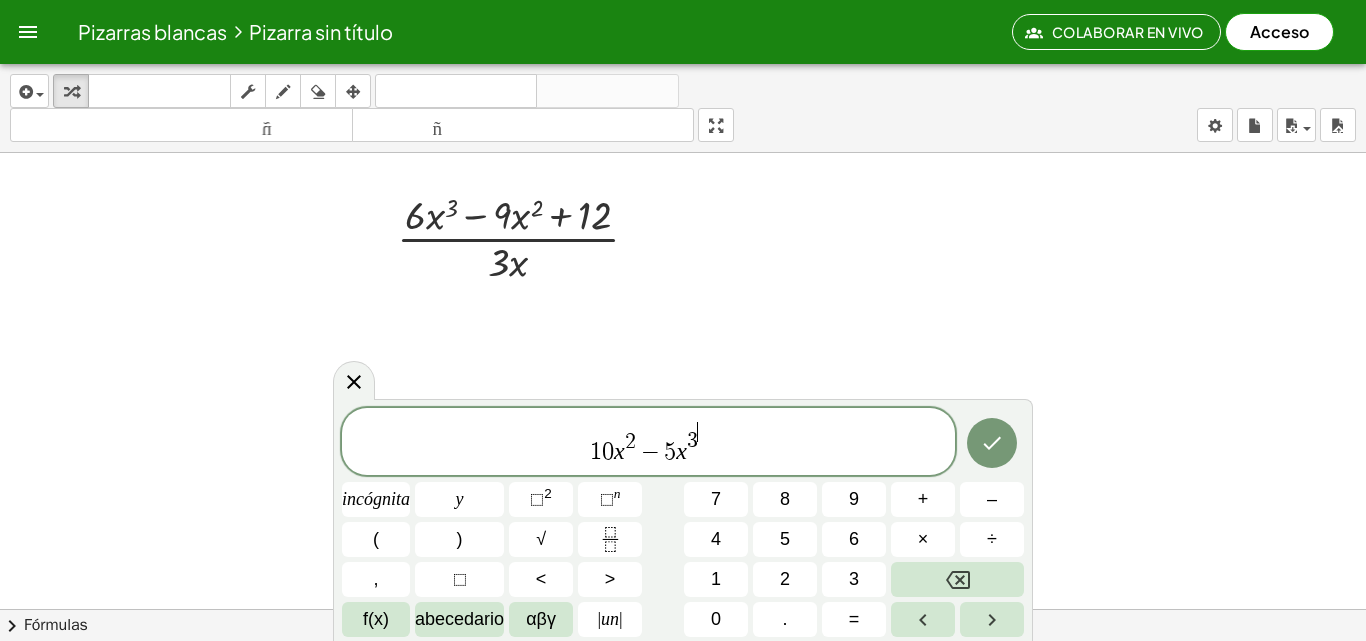 click on "1 0 x 2 − 5 x 3 ​" at bounding box center (648, 443) 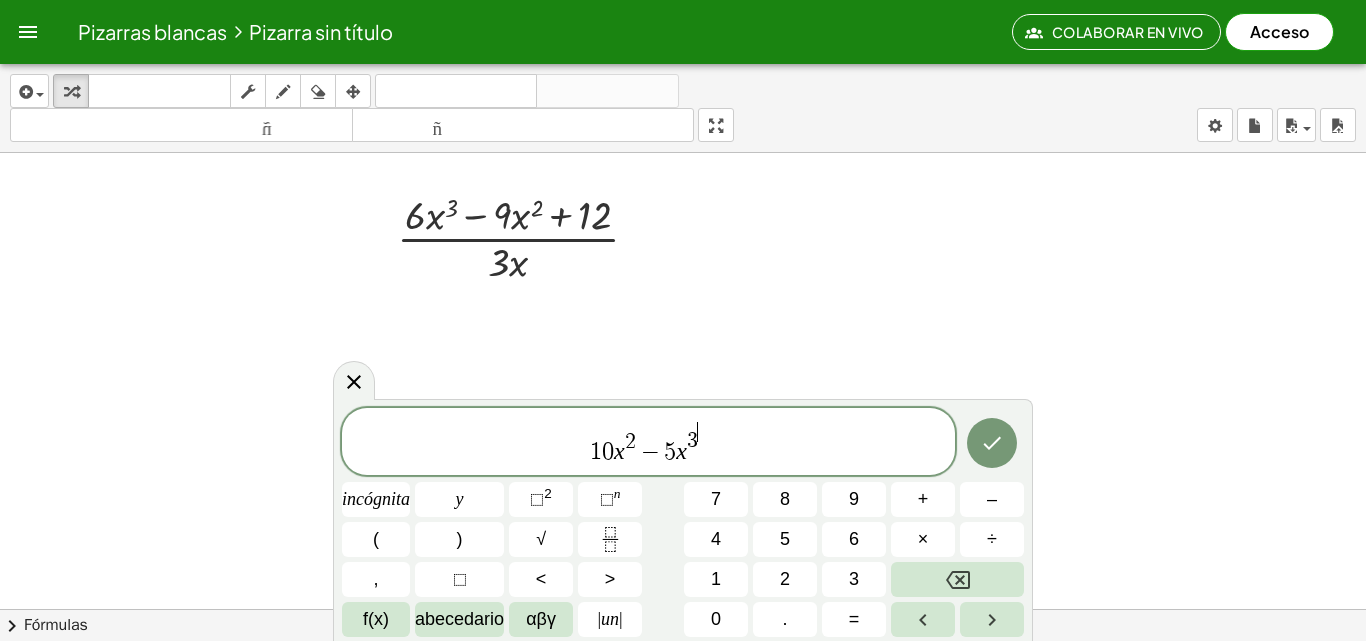 click on "1 0 x 2 − 5 x 3 ​" at bounding box center [648, 443] 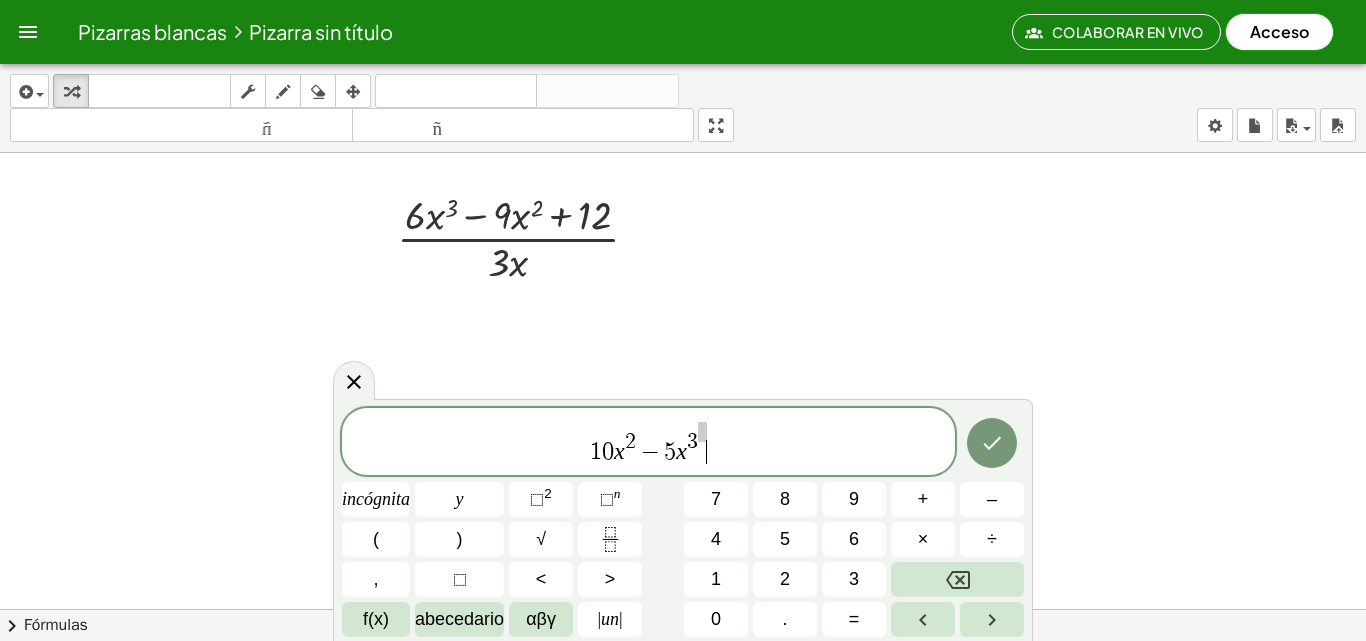 click on "1 0 x 2 − 5 x 3 ​" 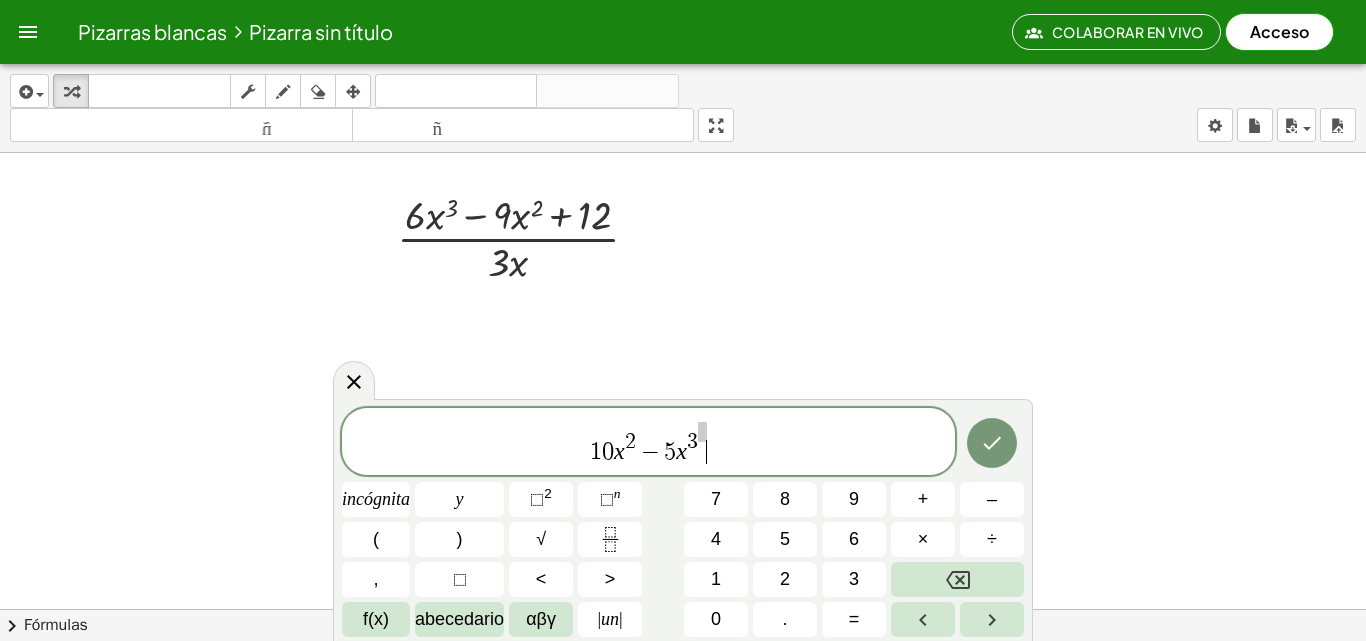 click on "1 0 x 2 − 5 x 3 ​" at bounding box center (648, 443) 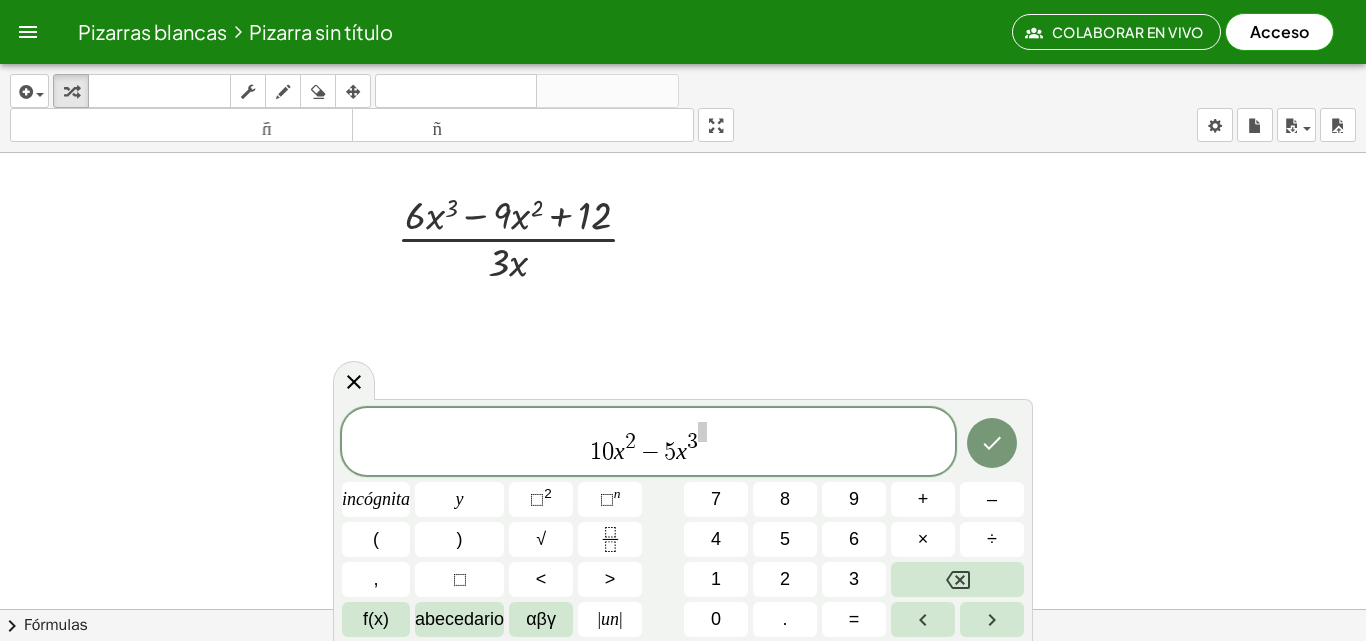 click at bounding box center (702, 432) 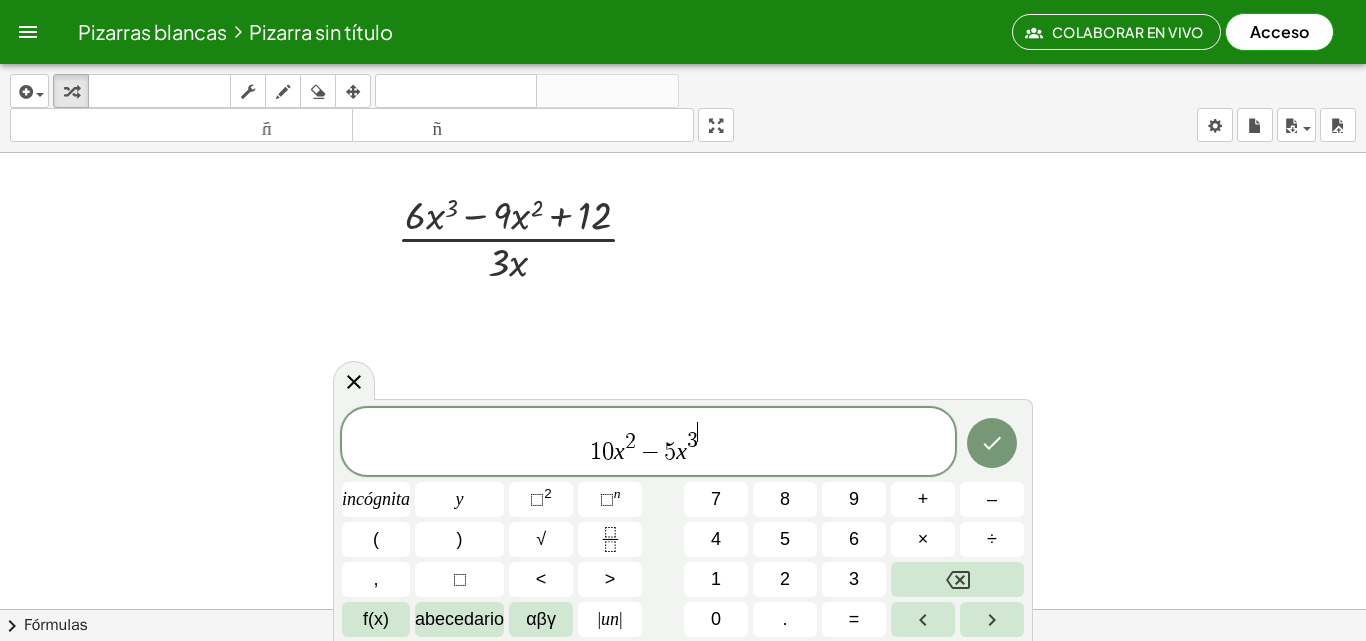 click on "1 0 x 2 − 5 x 3 ​" at bounding box center (648, 443) 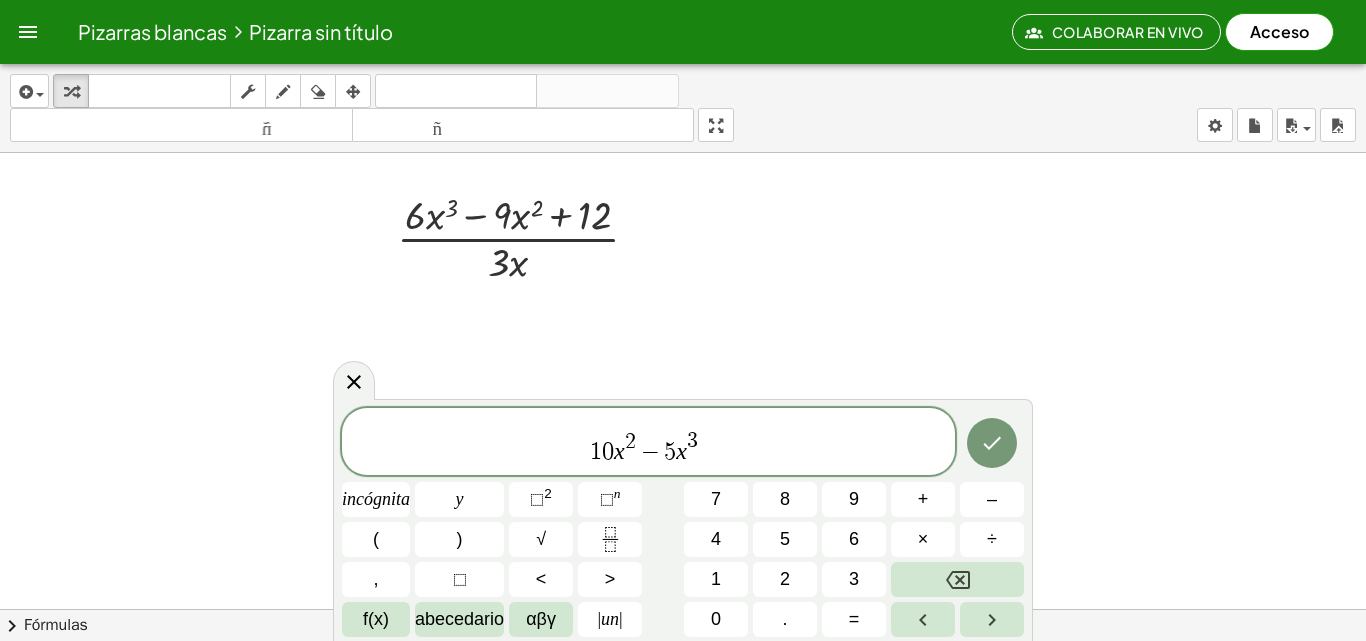 click on "1 0 x 2 − 5 x 3 ​" at bounding box center [648, 443] 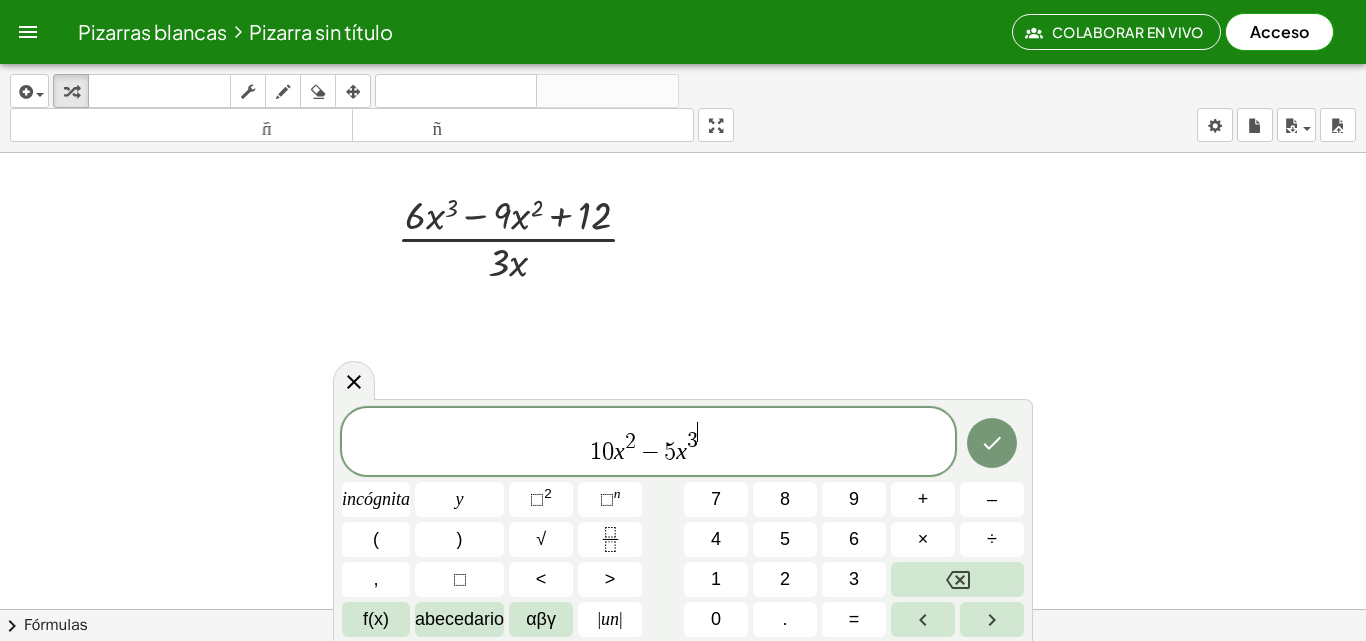 click on "1 0 x 2 − 5 x 3 ​" at bounding box center [648, 443] 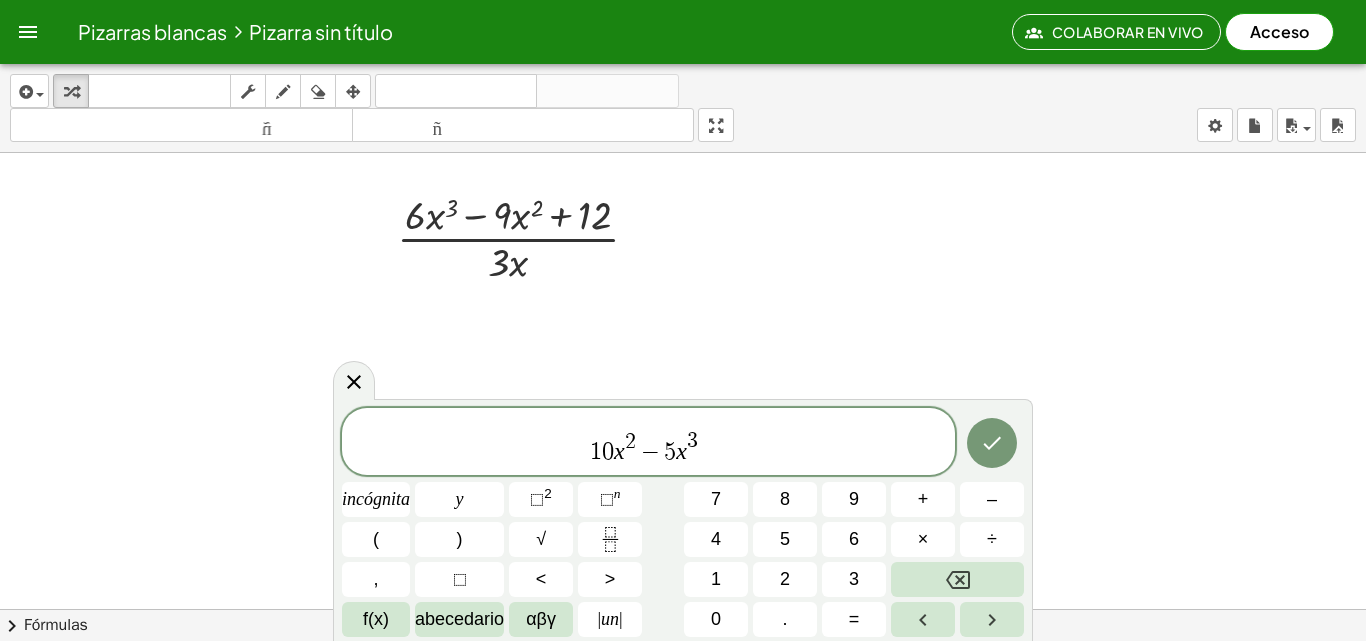 click on "1 0 x 2 − 5 x 3 ​" 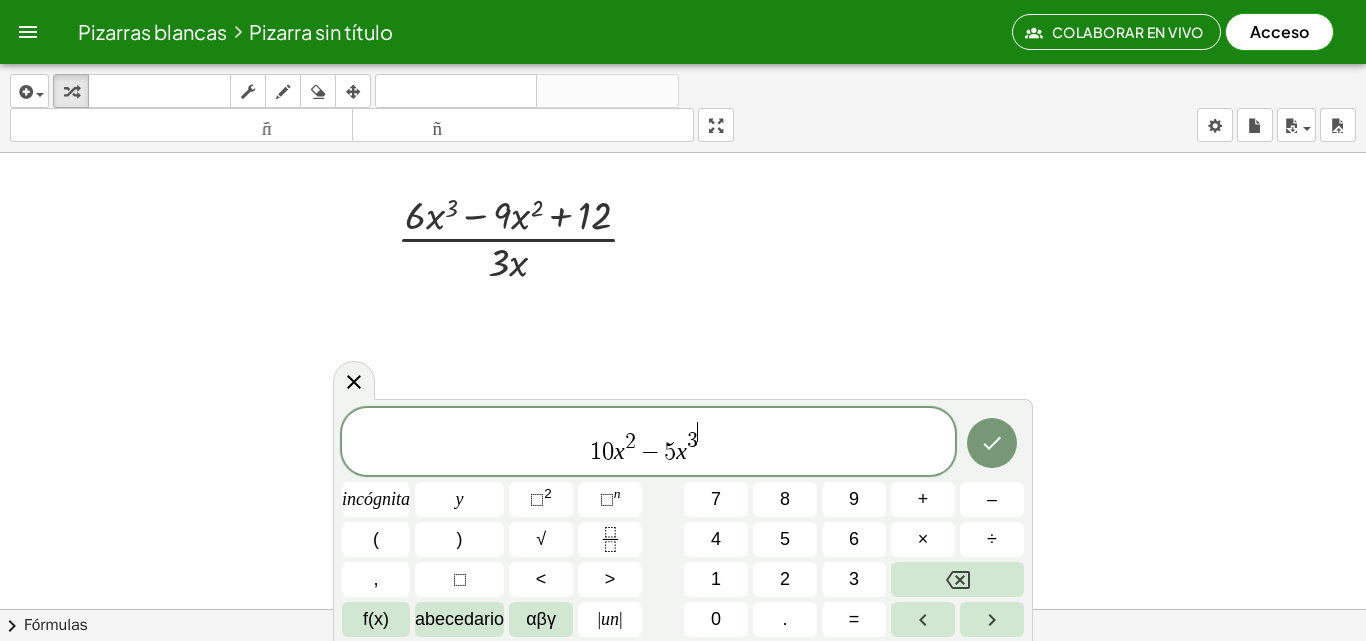 click on "3 ​" at bounding box center (697, 437) 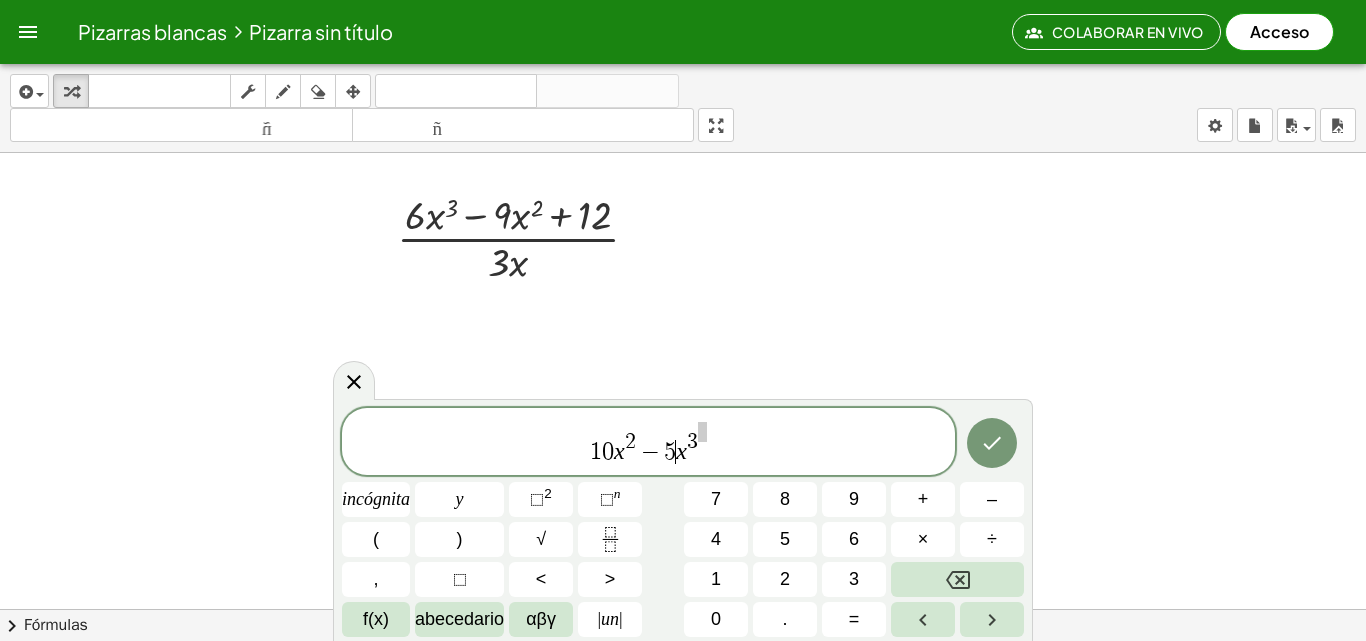 click on "x" at bounding box center [681, 451] 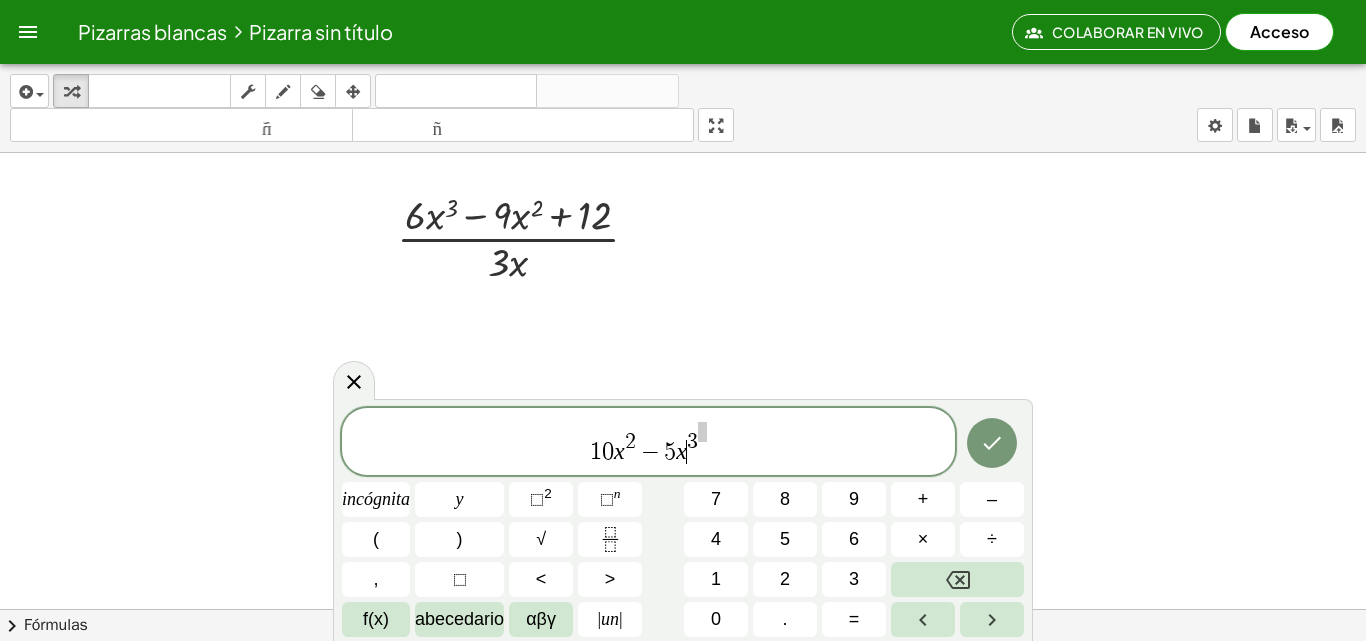 click on "x" at bounding box center [681, 451] 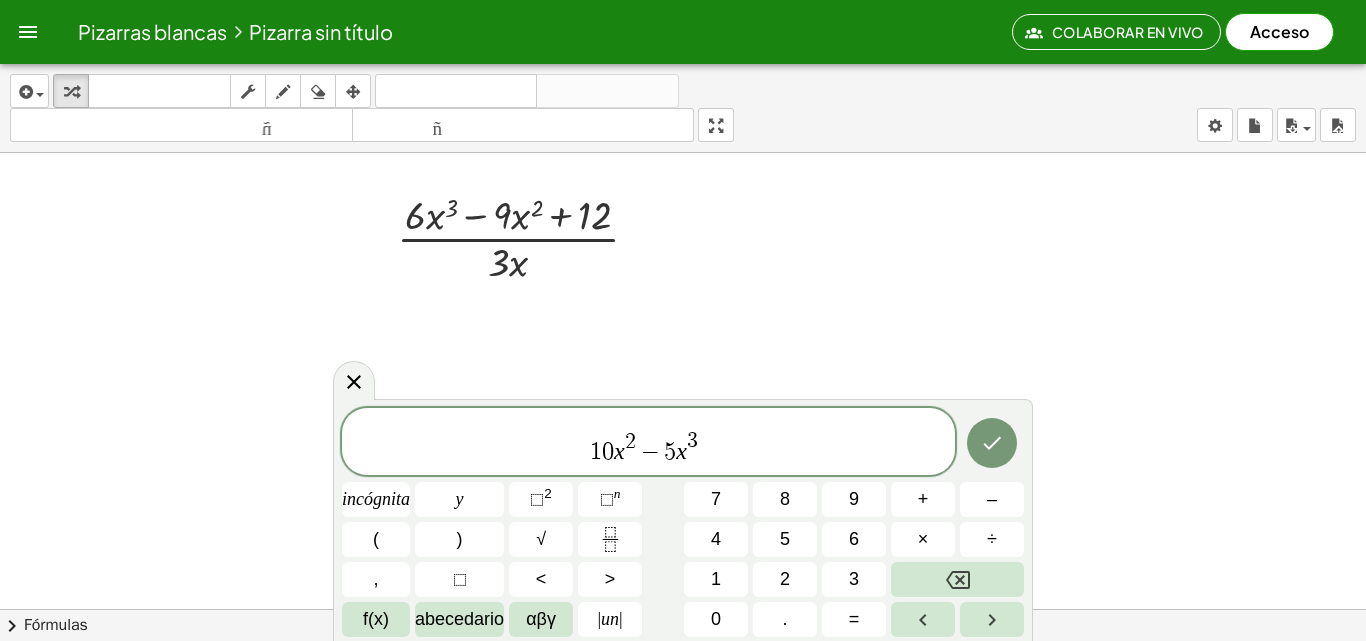 click on "​" at bounding box center [702, 431] 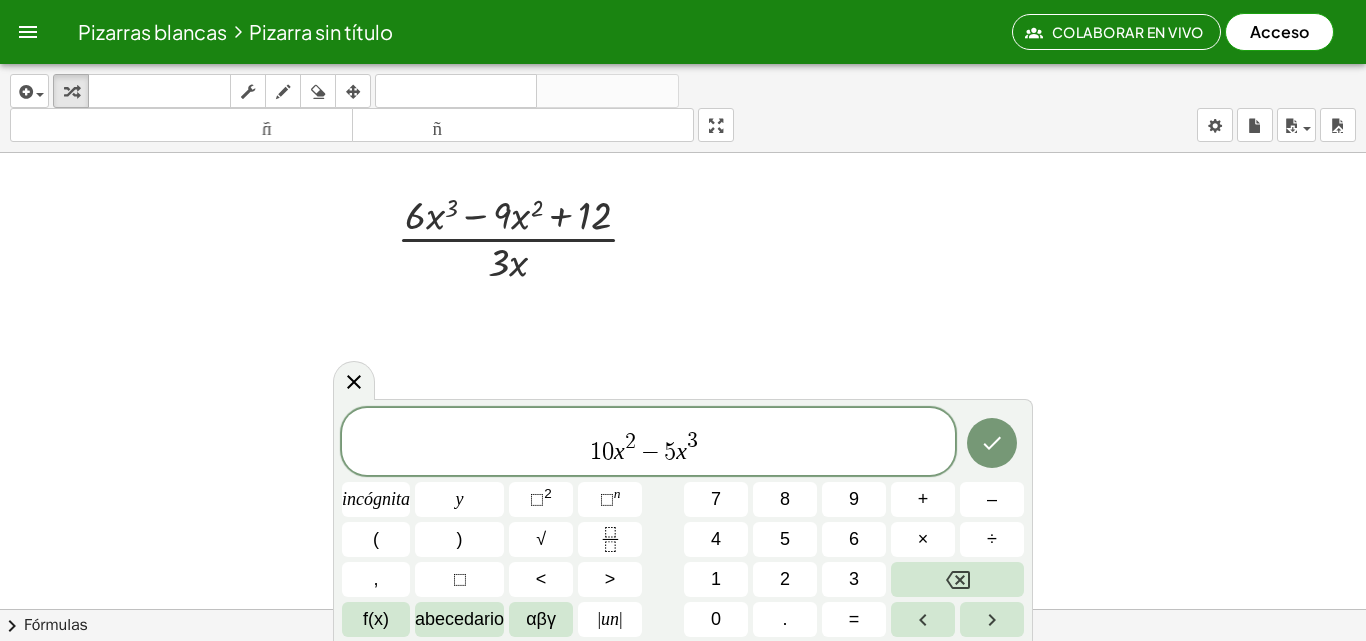 click on "1 0 x 2 − 5 x 3 ​" at bounding box center [648, 443] 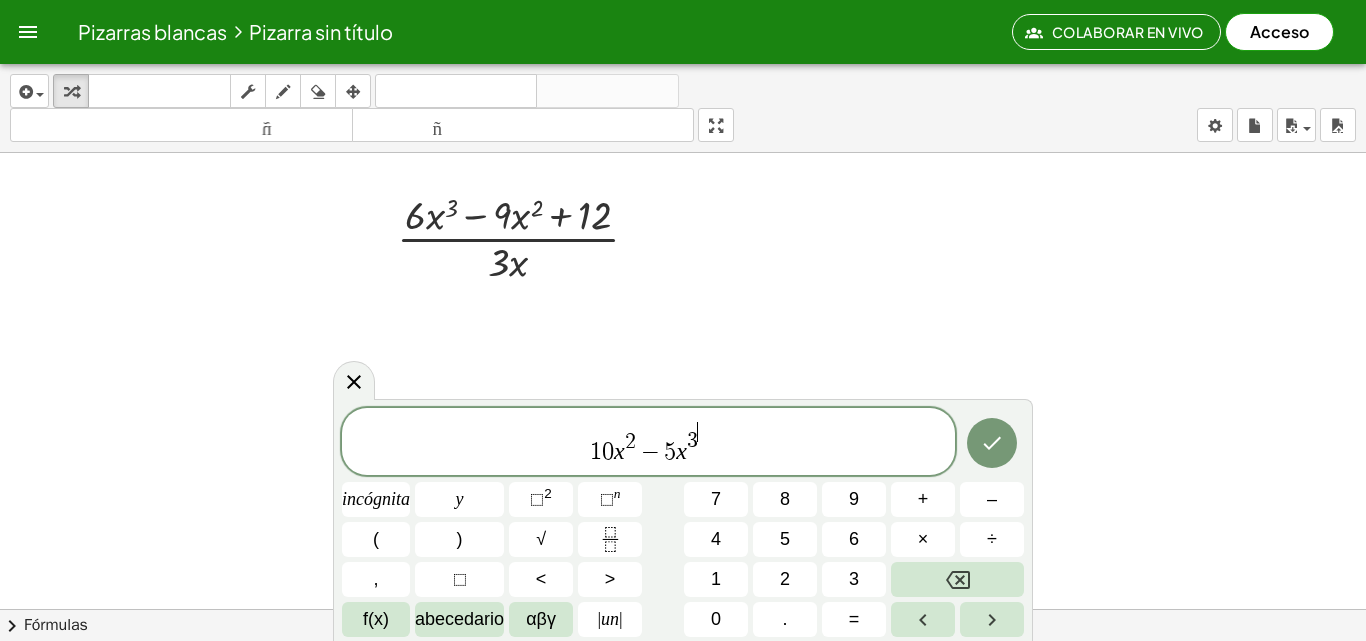 click on "1 0 x 2 − 5 x 3 ​" at bounding box center [648, 443] 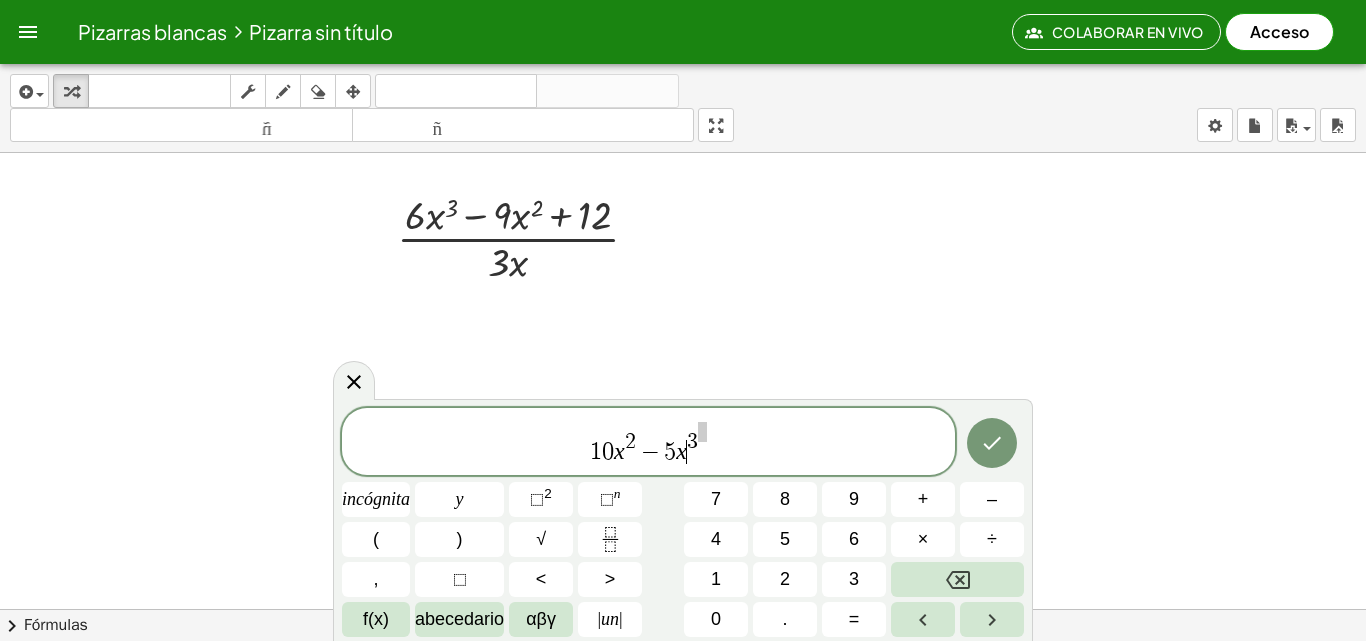 click on "1 0 x 2 − 5 x ​ 3" at bounding box center (648, 443) 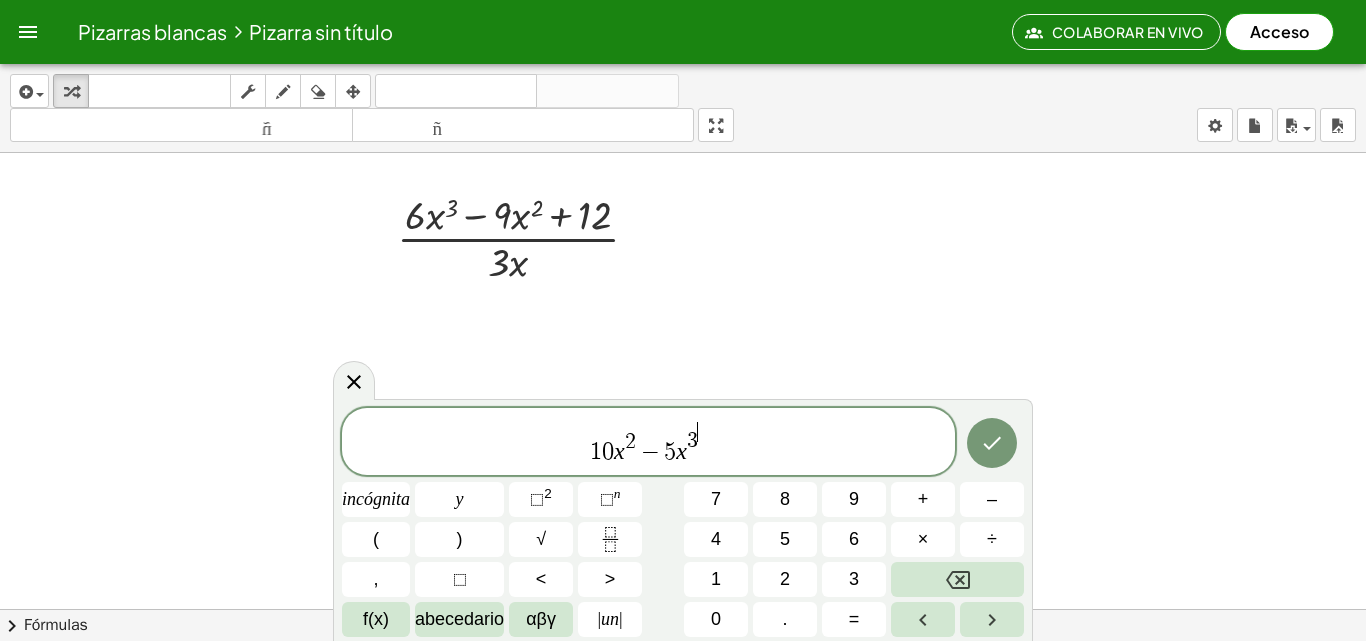 click on "1 0 x 2 − 5 x 3 ​" at bounding box center (648, 443) 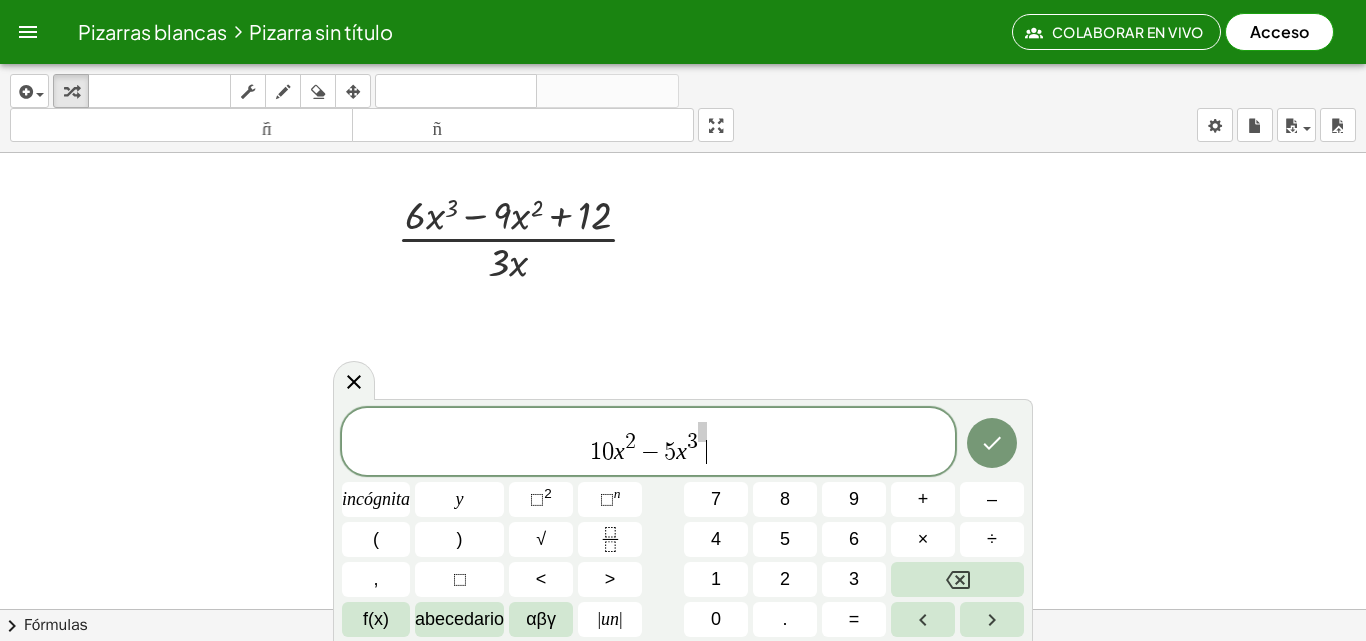 click on "1 0 x 2 − 5 x 3 ​" at bounding box center [648, 443] 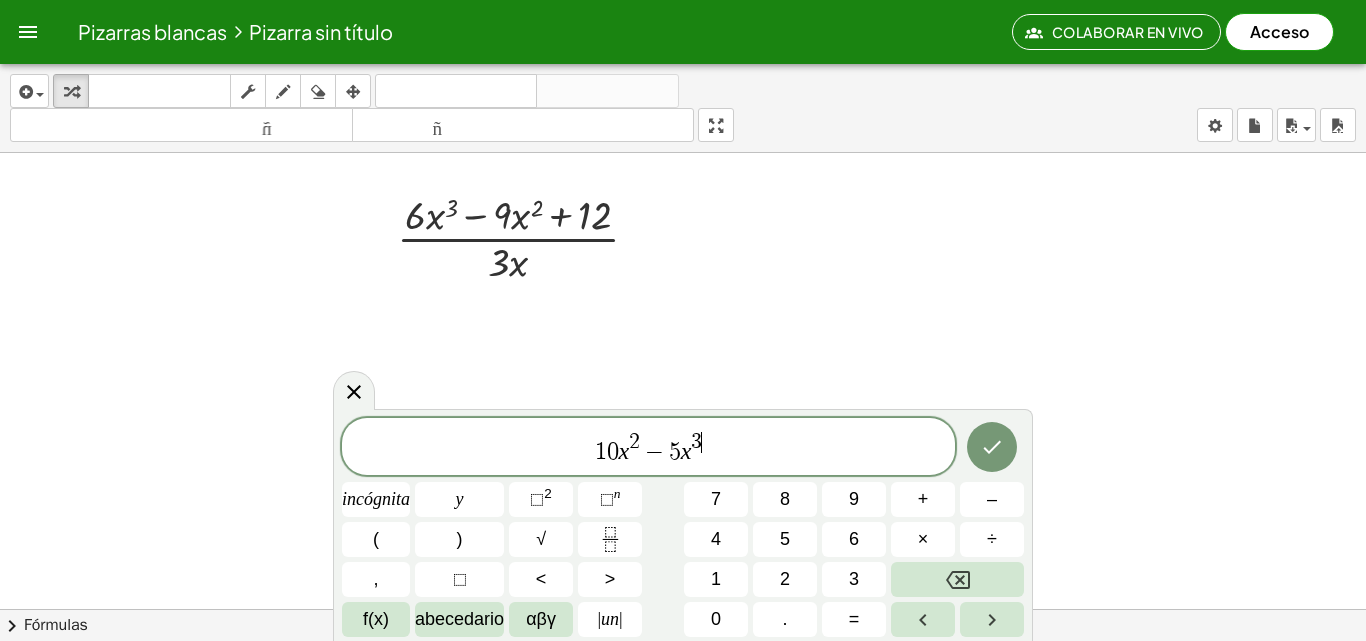 click on "1 0 x 2 − 5 x 3 ​" 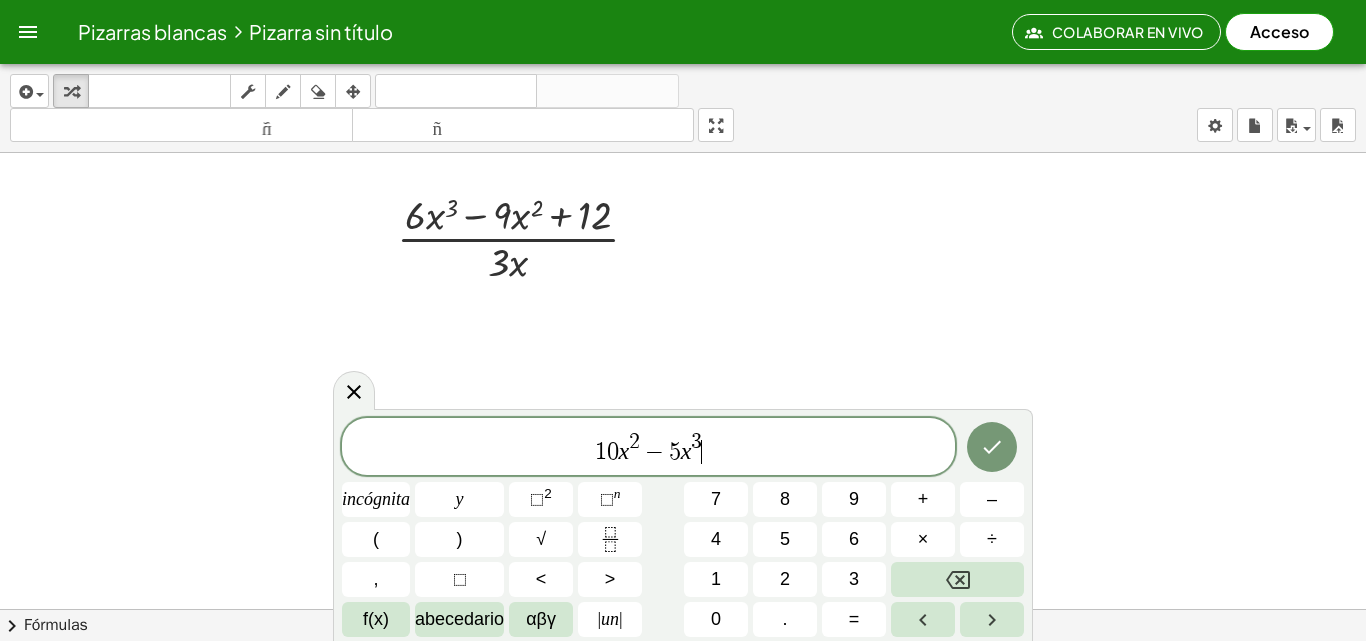 click on "1 0 x 2 − 5 x 3 ​" at bounding box center (648, 448) 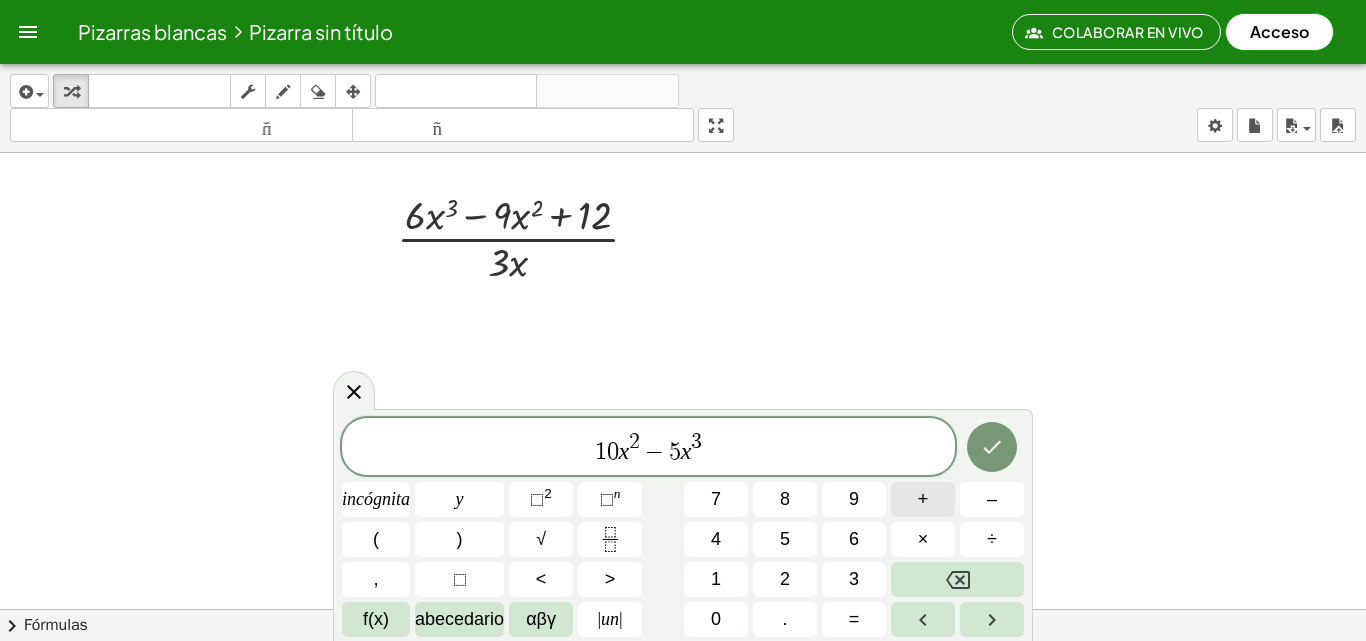 click on "+" at bounding box center (923, 499) 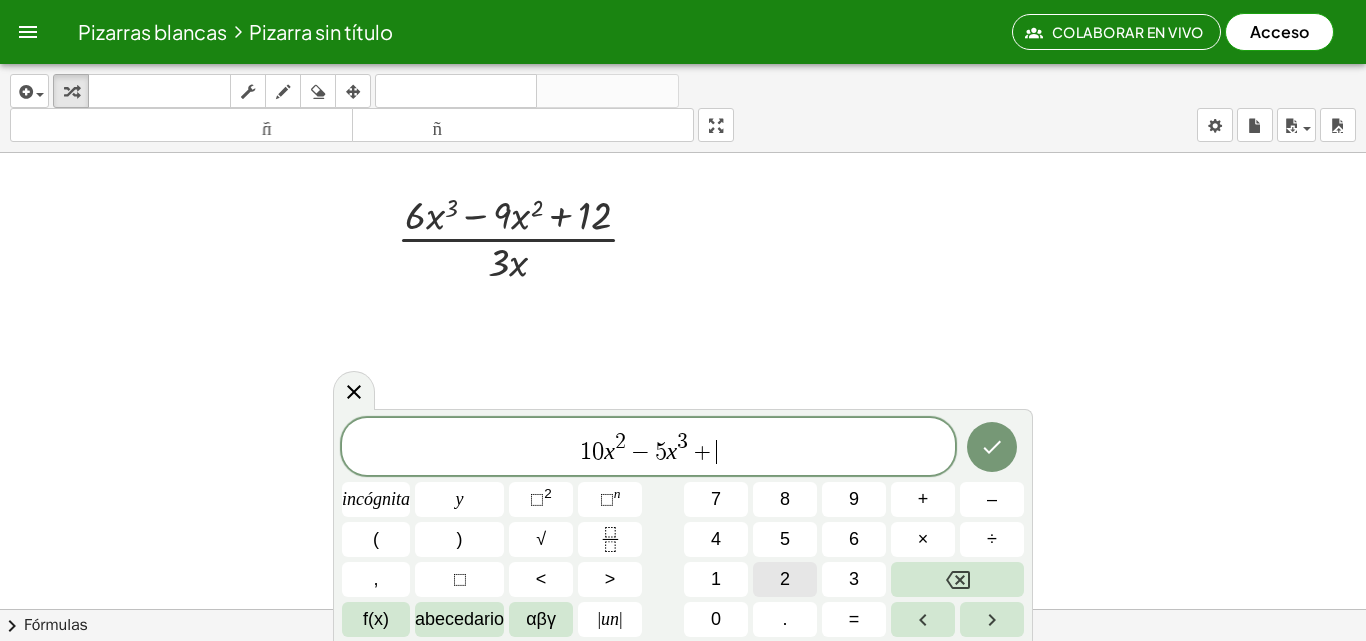 click on "2" at bounding box center (785, 579) 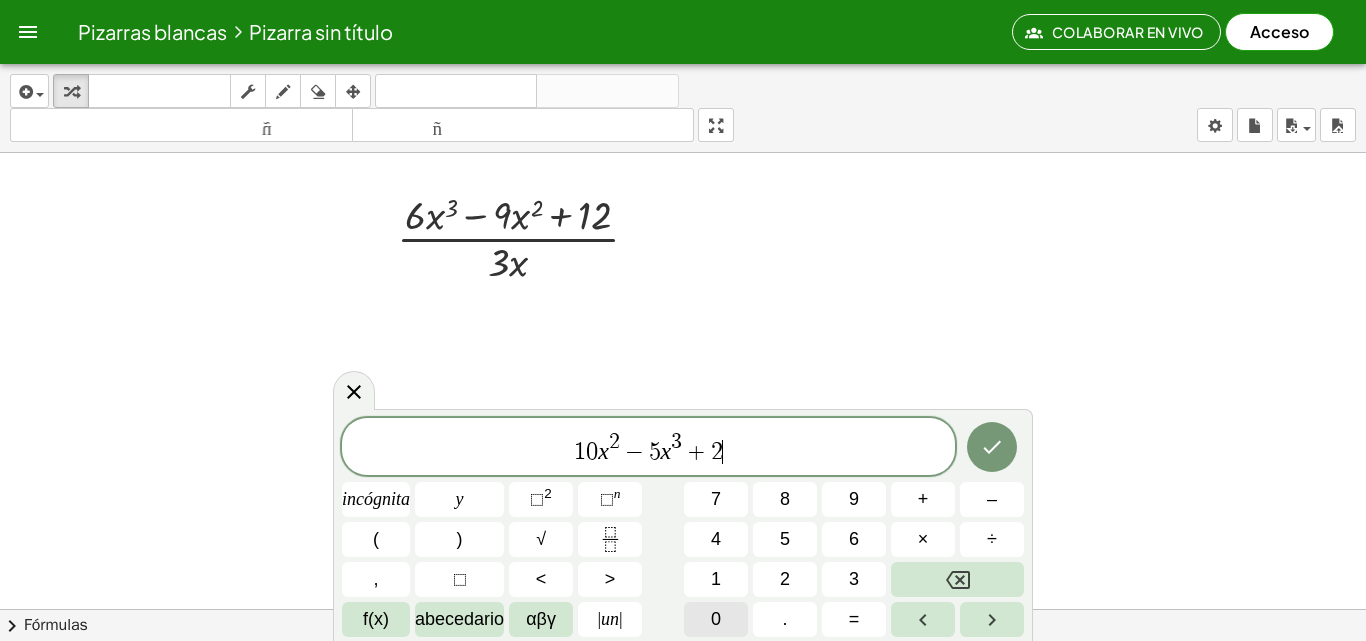 click on "0" at bounding box center (716, 619) 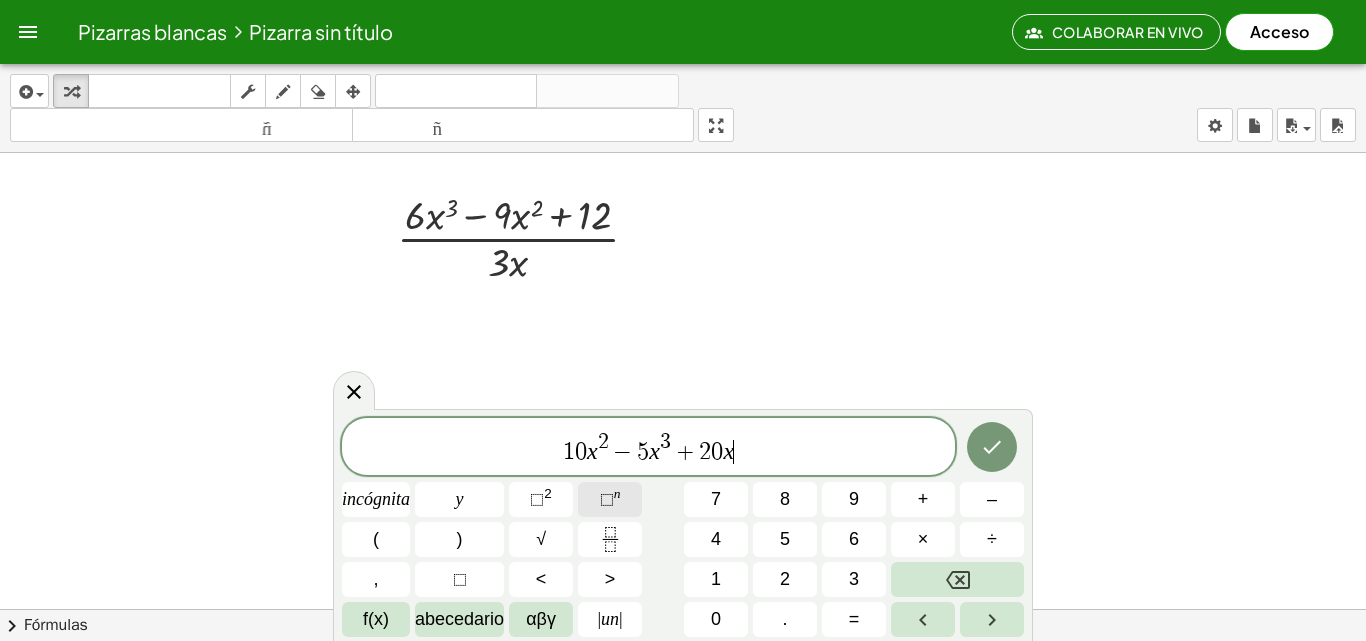 click on "n" at bounding box center [617, 493] 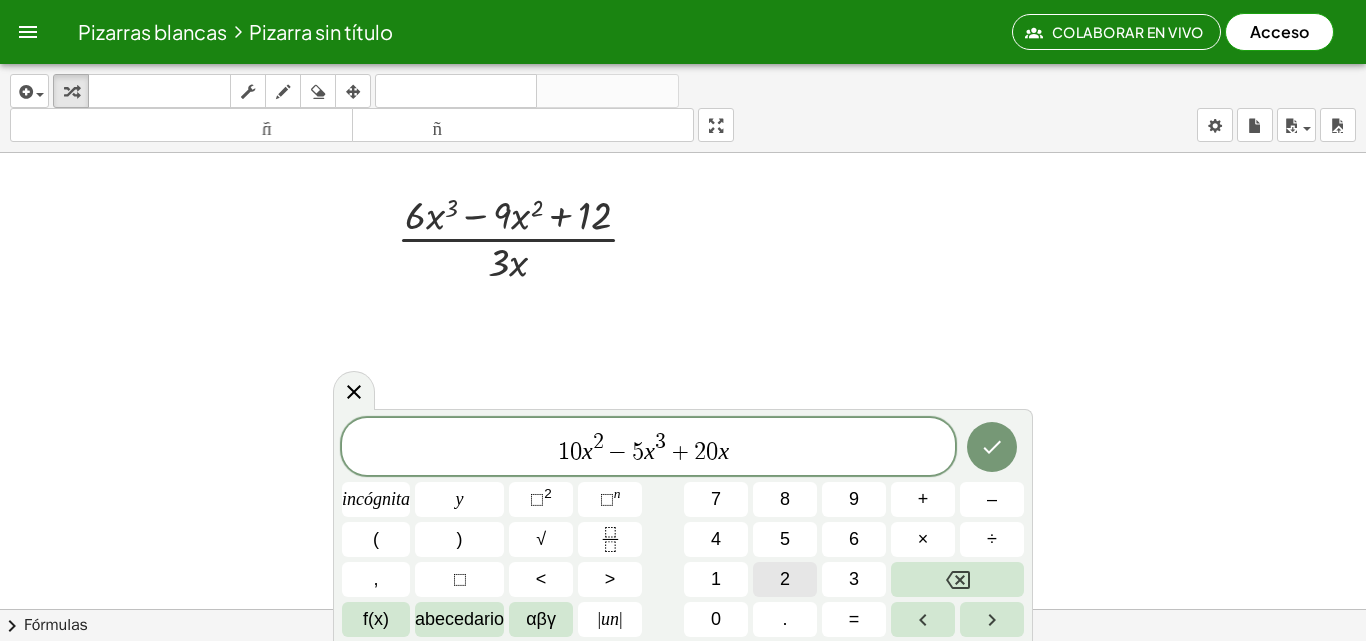click on "2" at bounding box center (785, 579) 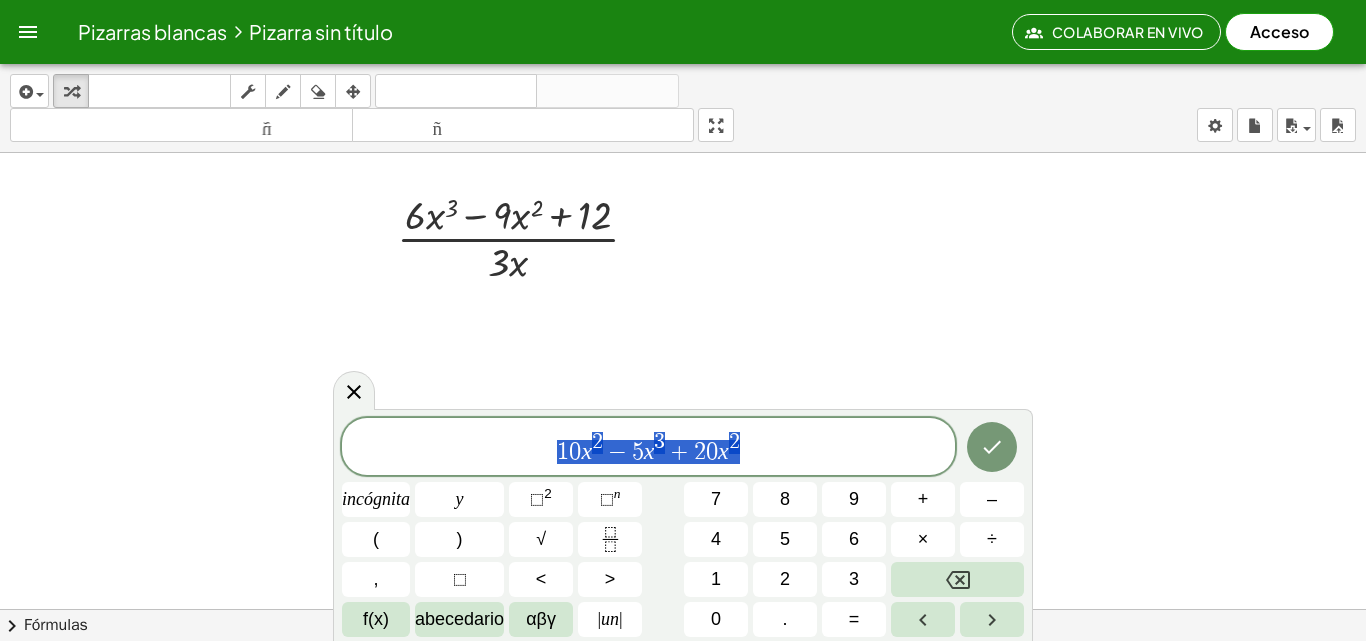 drag, startPoint x: 740, startPoint y: 457, endPoint x: 528, endPoint y: 465, distance: 212.1509 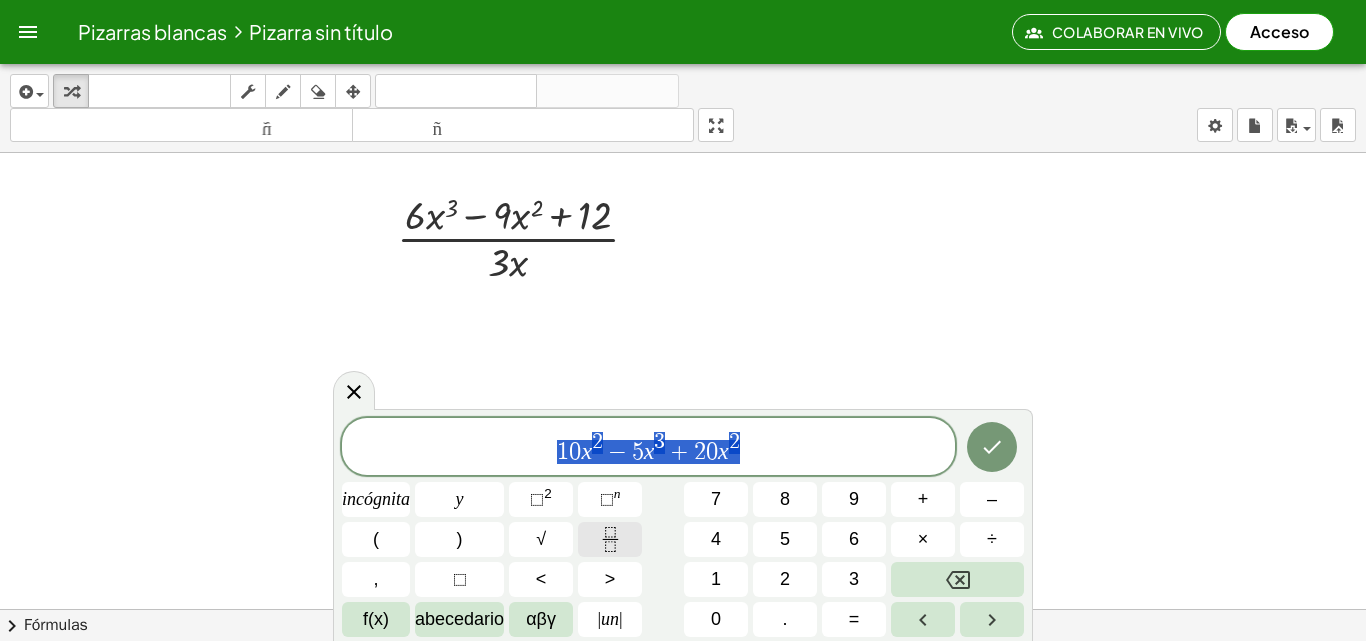 click 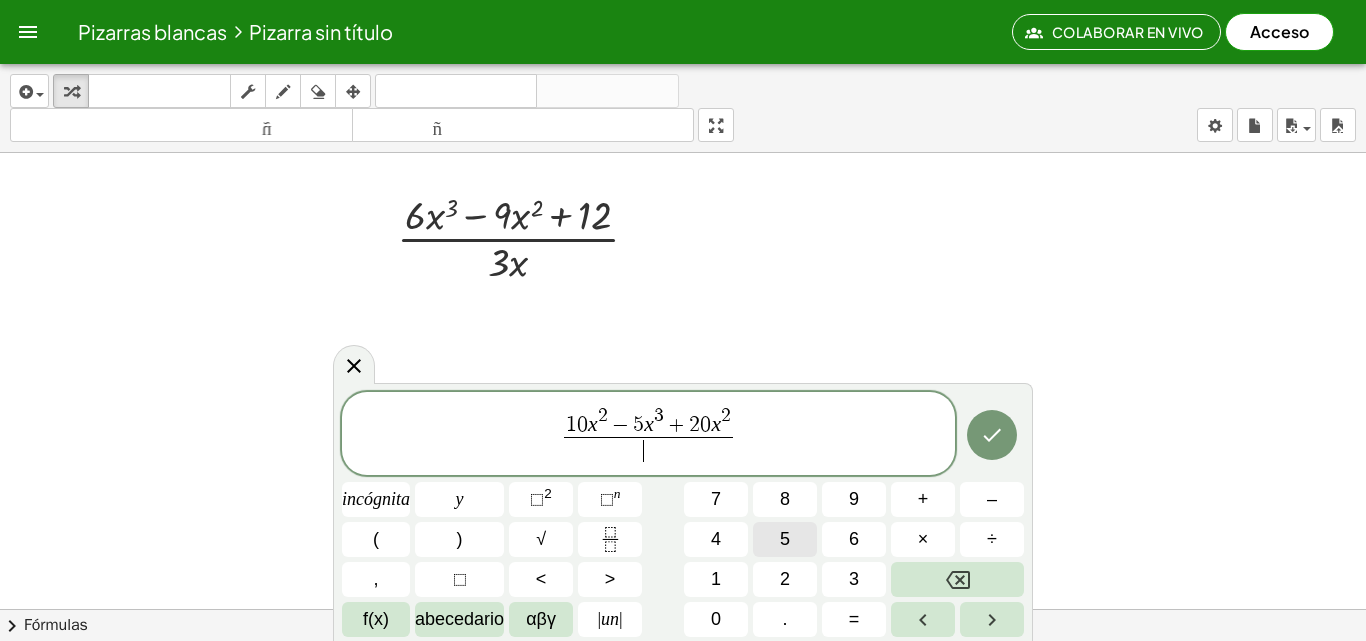 click on "5" at bounding box center [785, 539] 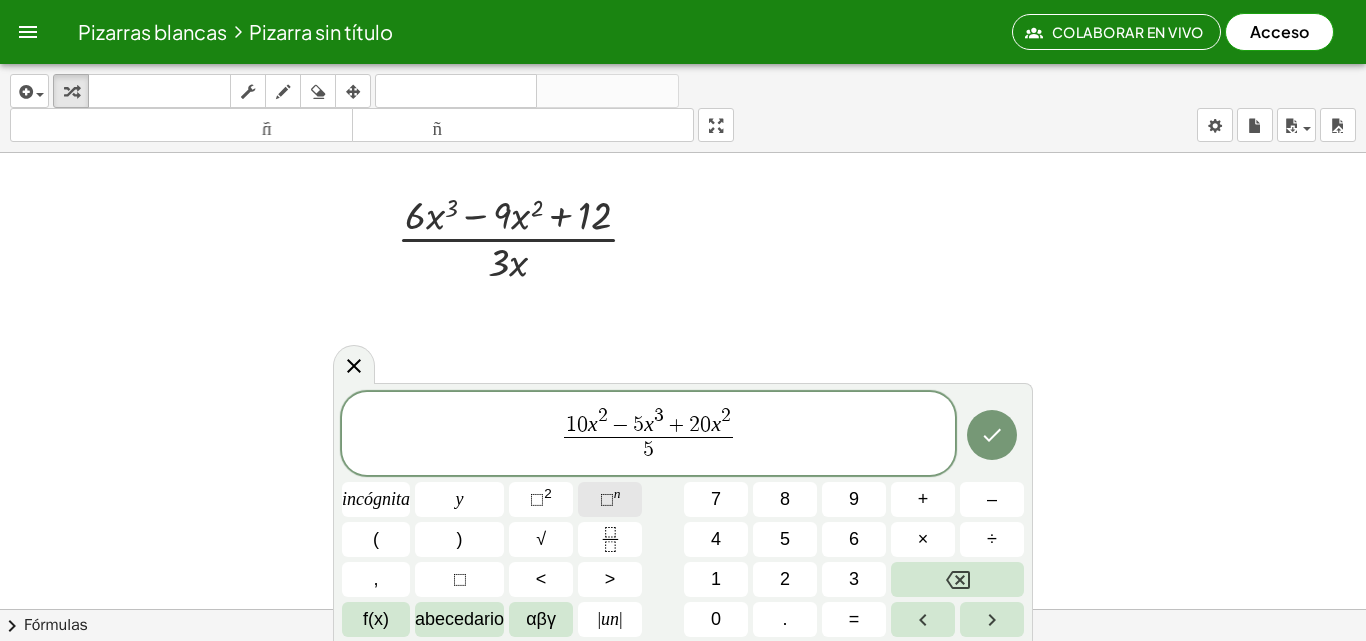 click on "⬚" at bounding box center [607, 499] 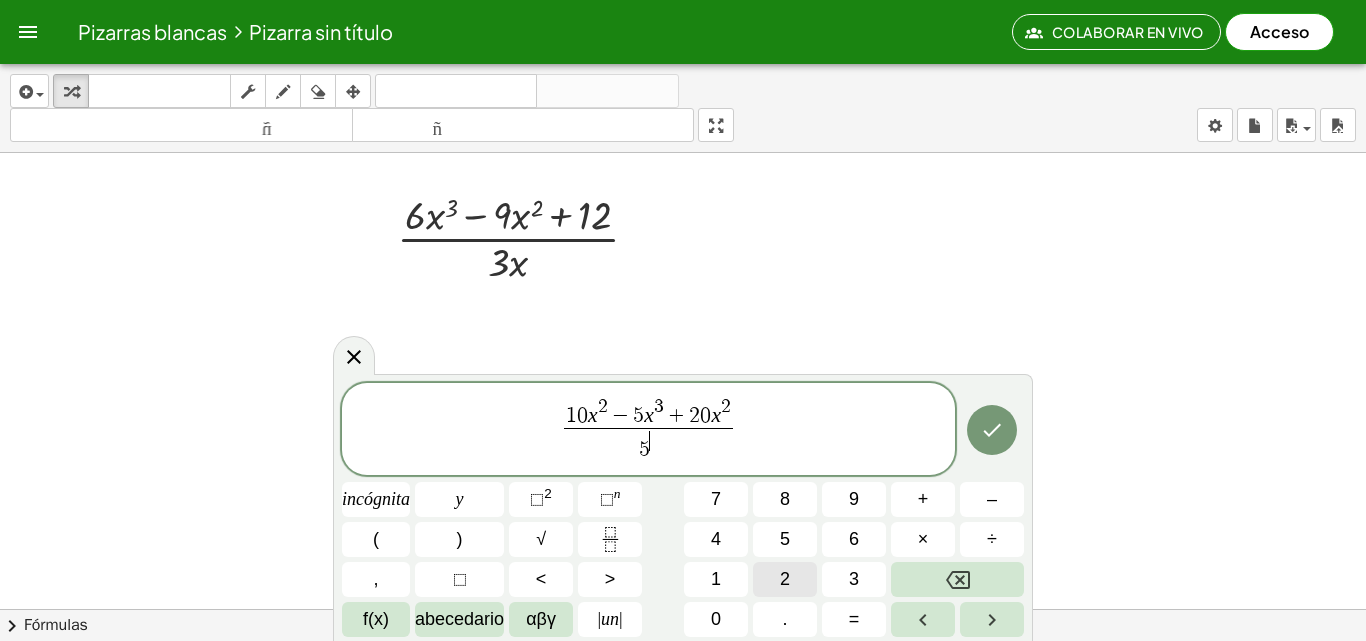 click on "2" at bounding box center (785, 579) 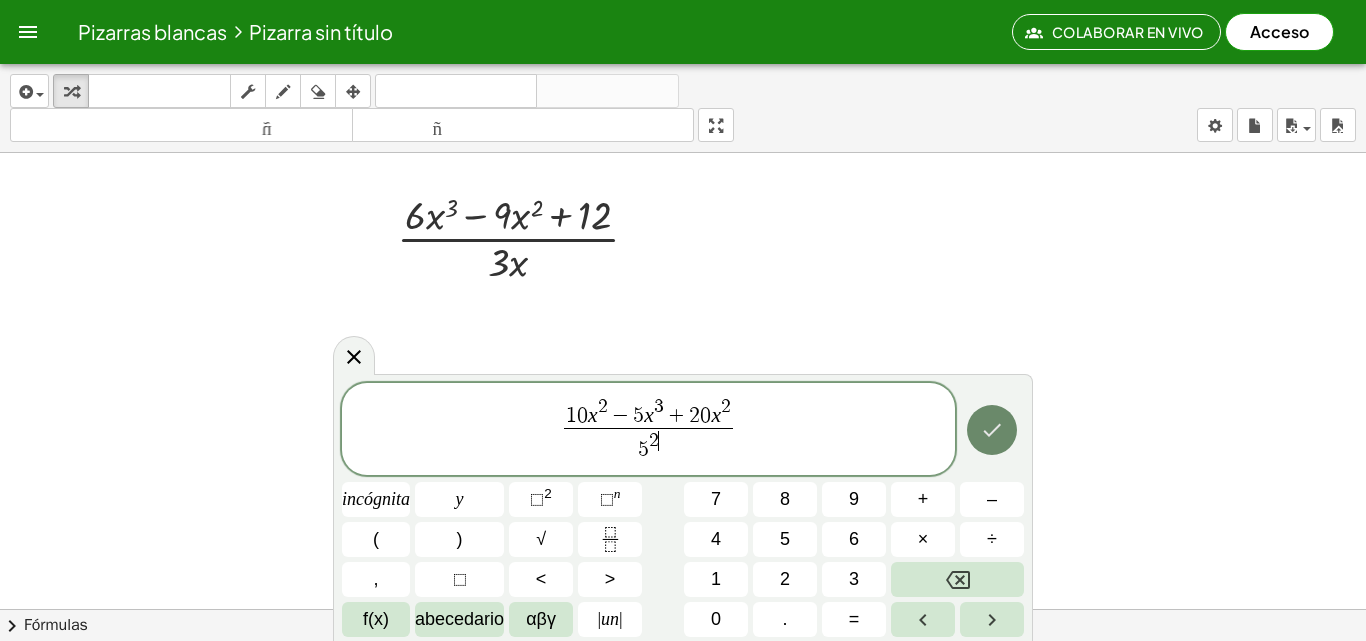 click 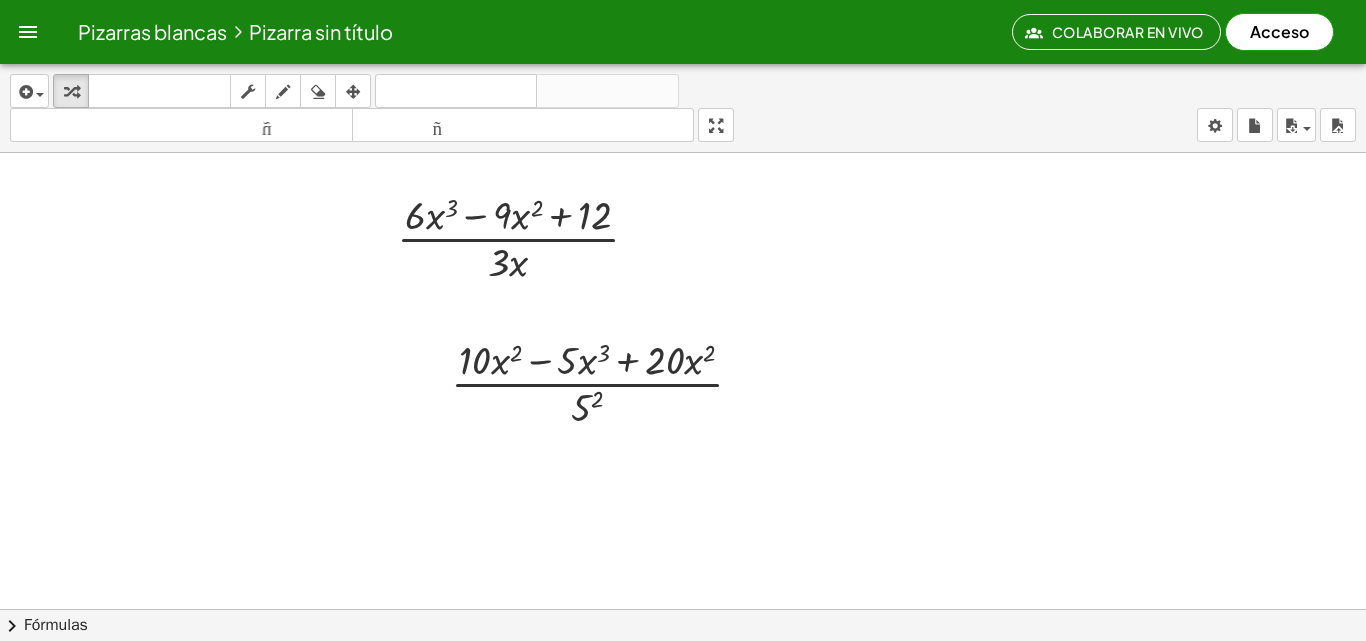 scroll, scrollTop: 1668, scrollLeft: 0, axis: vertical 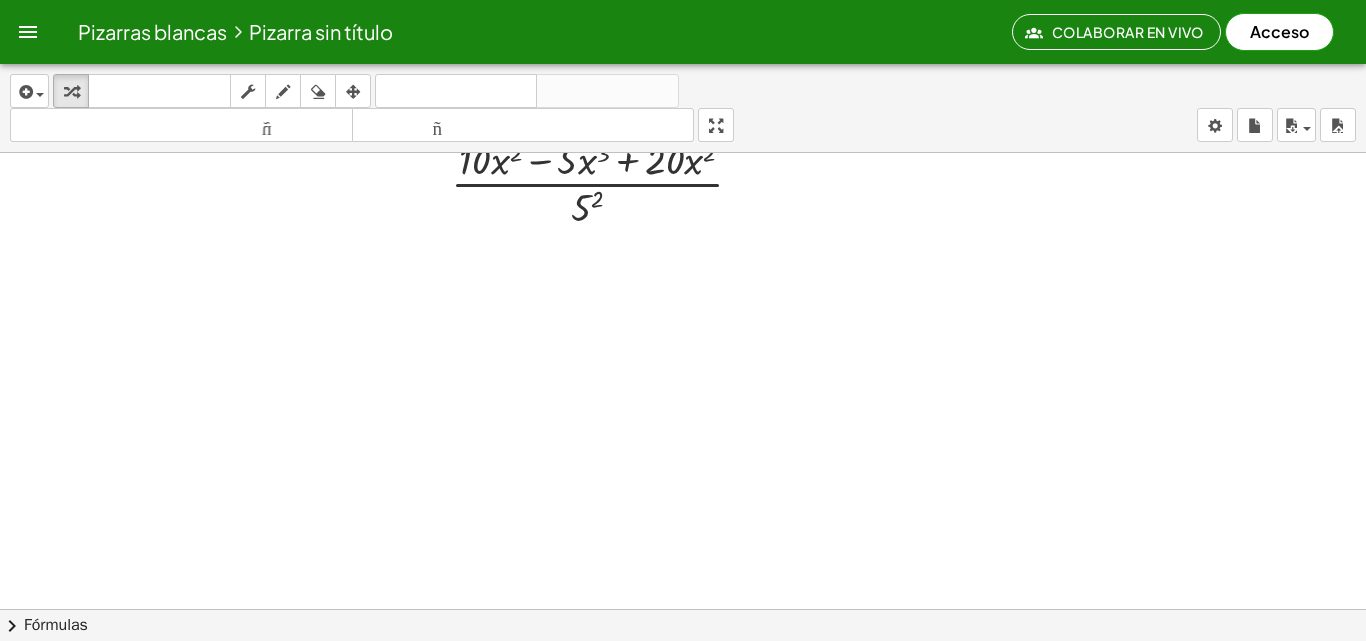 click at bounding box center [683, -375] 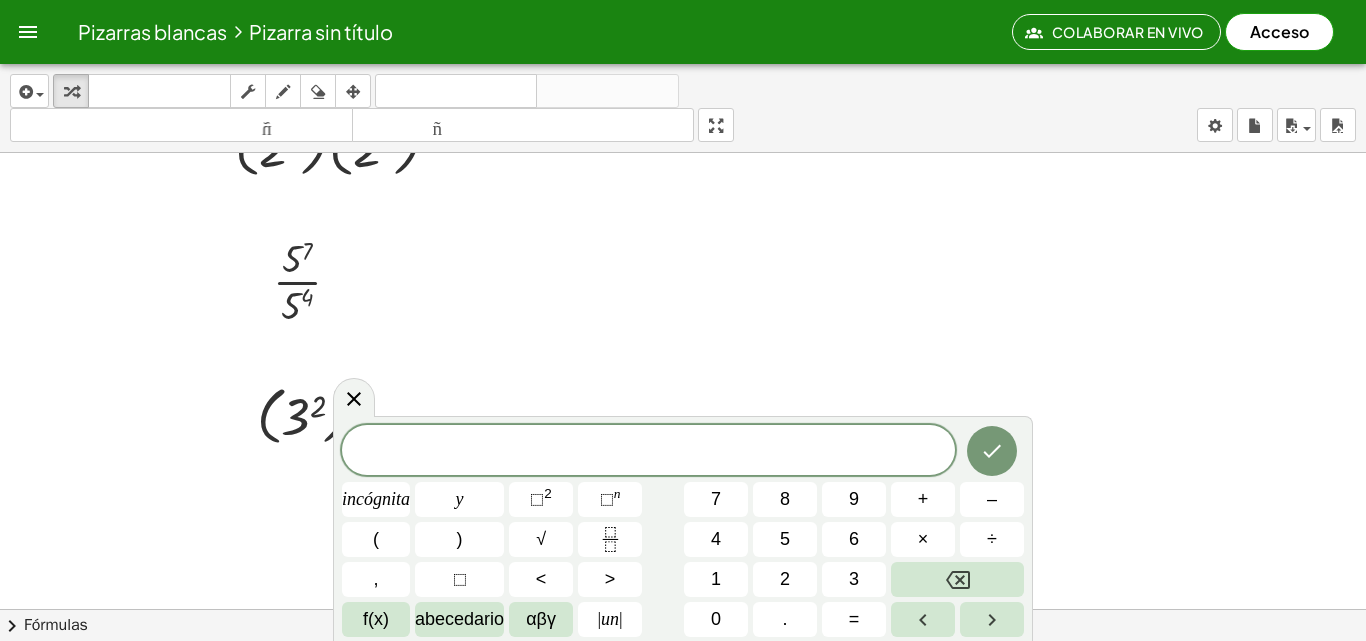 scroll, scrollTop: 0, scrollLeft: 0, axis: both 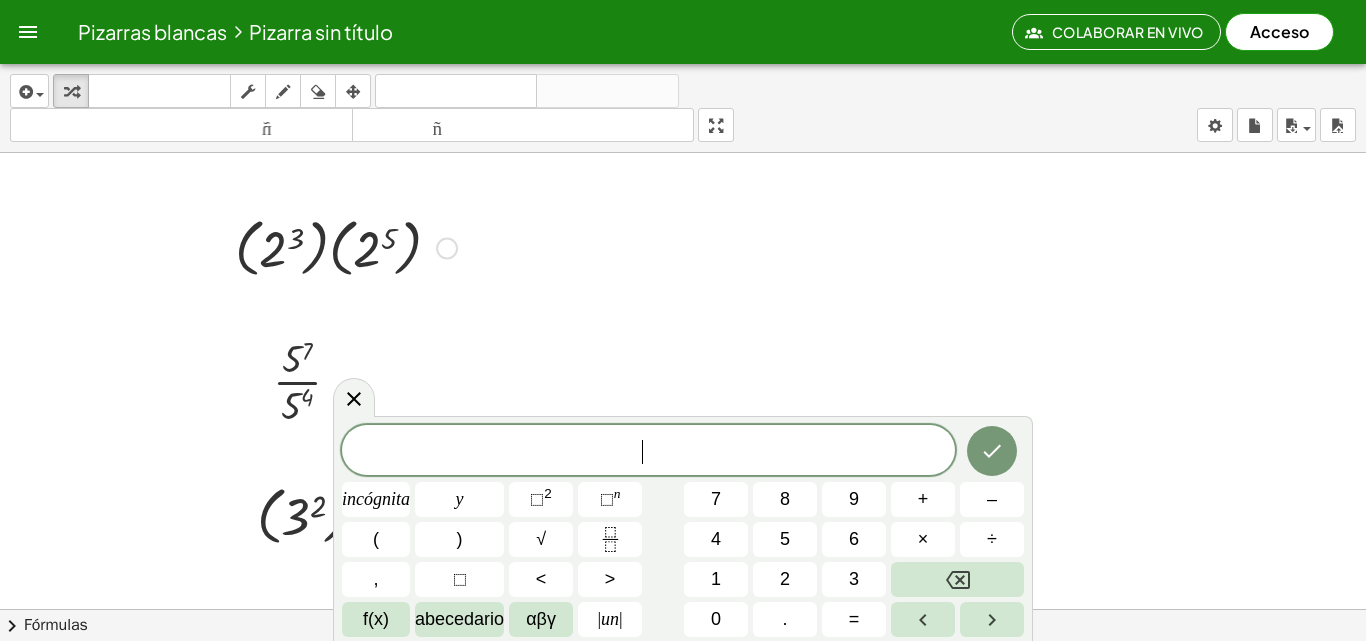click at bounding box center (346, 246) 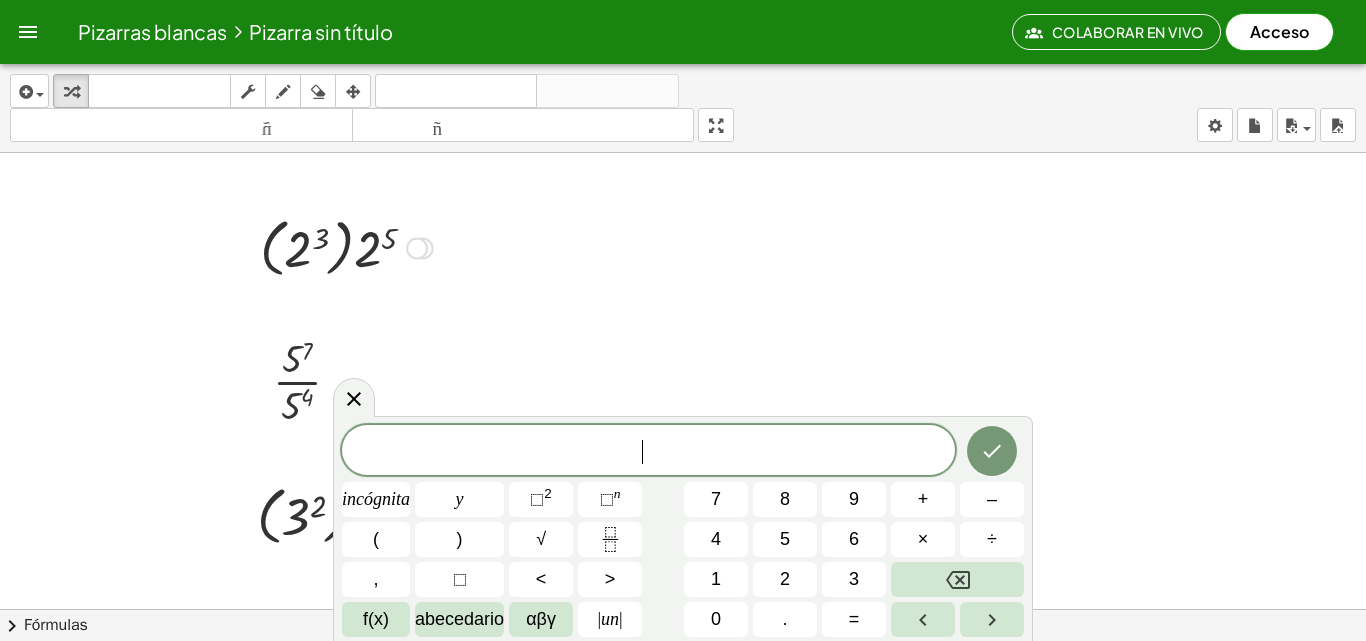 click at bounding box center (346, 246) 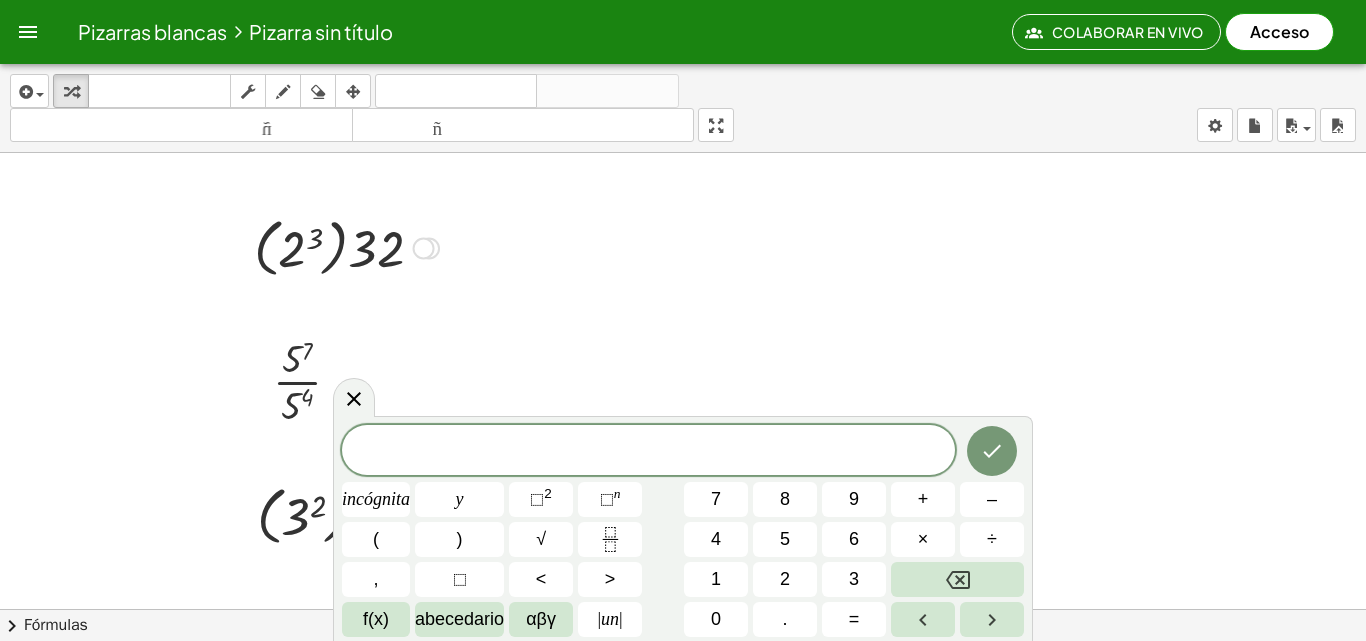 click at bounding box center [346, 246] 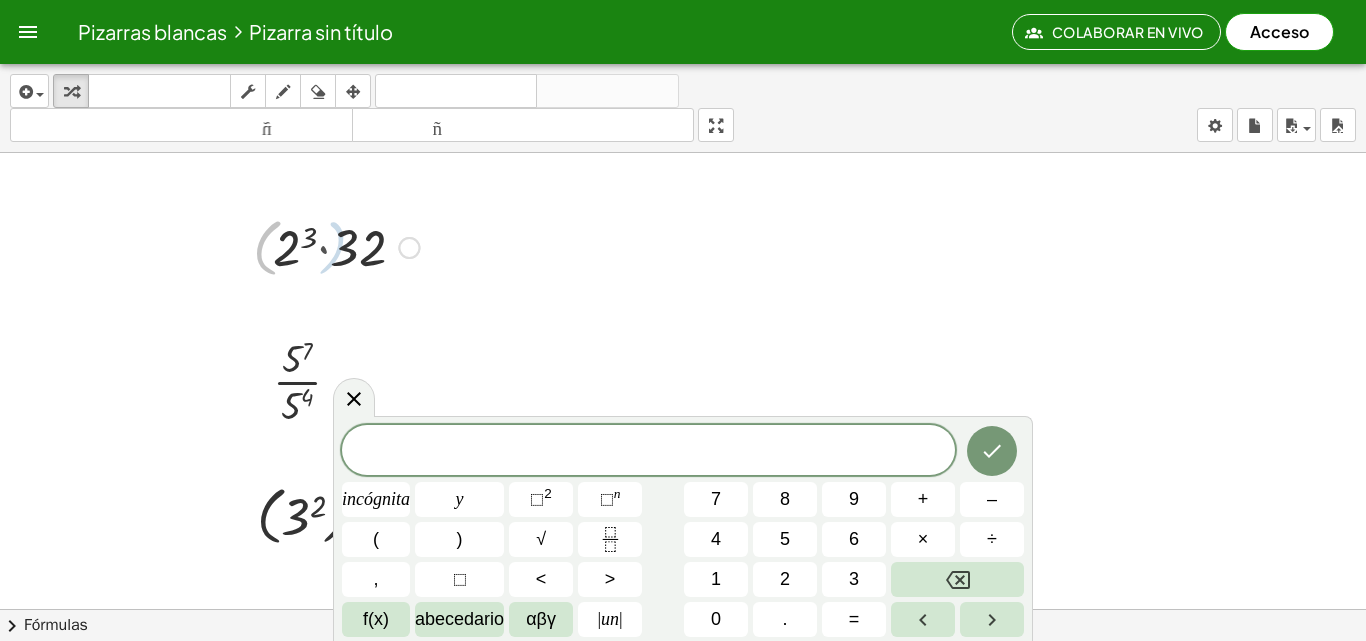 click at bounding box center [409, 248] 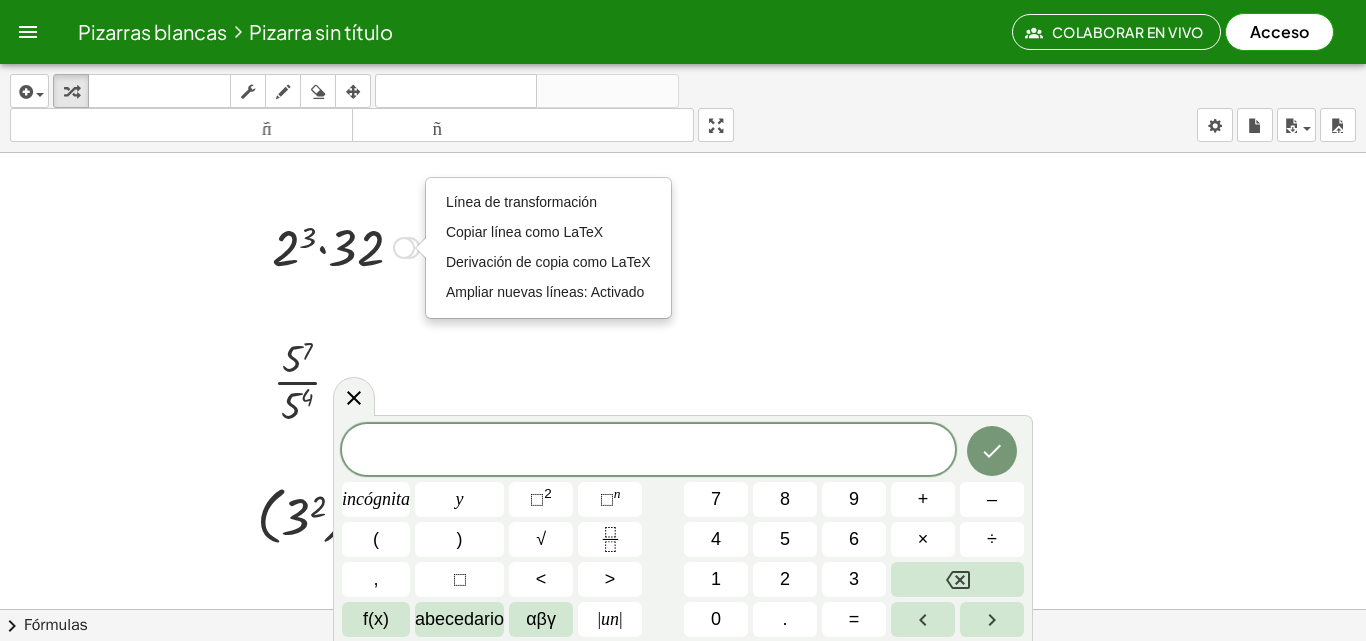 drag, startPoint x: 295, startPoint y: 239, endPoint x: 440, endPoint y: 261, distance: 146.65947 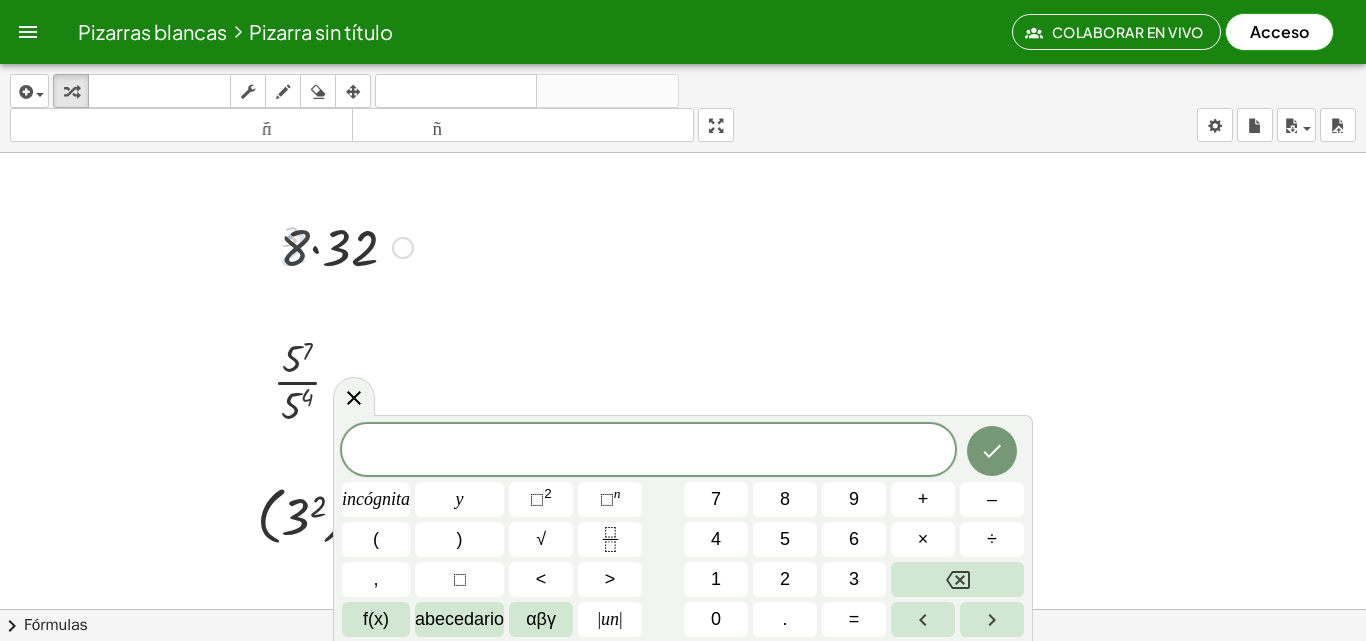 click on "Línea de transformación Copiar línea como LaTeX Derivación de copia como LaTeX Ampliar nuevas líneas: Activado" at bounding box center (403, 248) 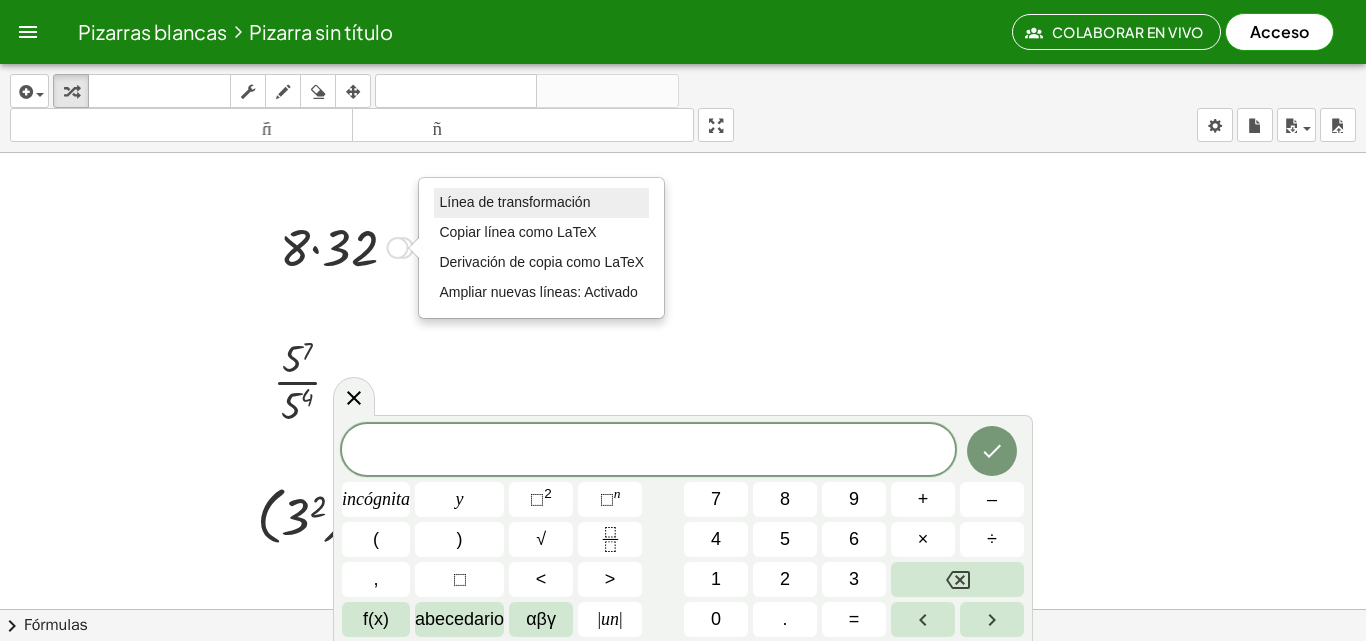 click on "Línea de transformación" at bounding box center (514, 202) 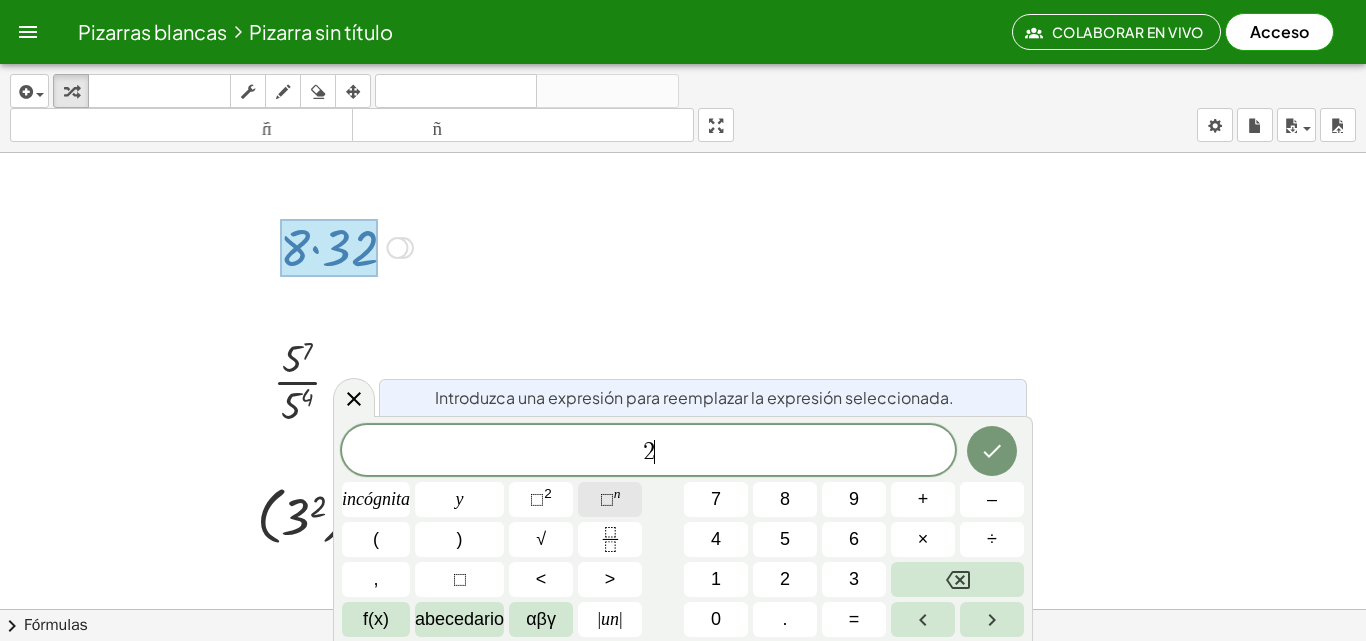 click on "⬚  n" 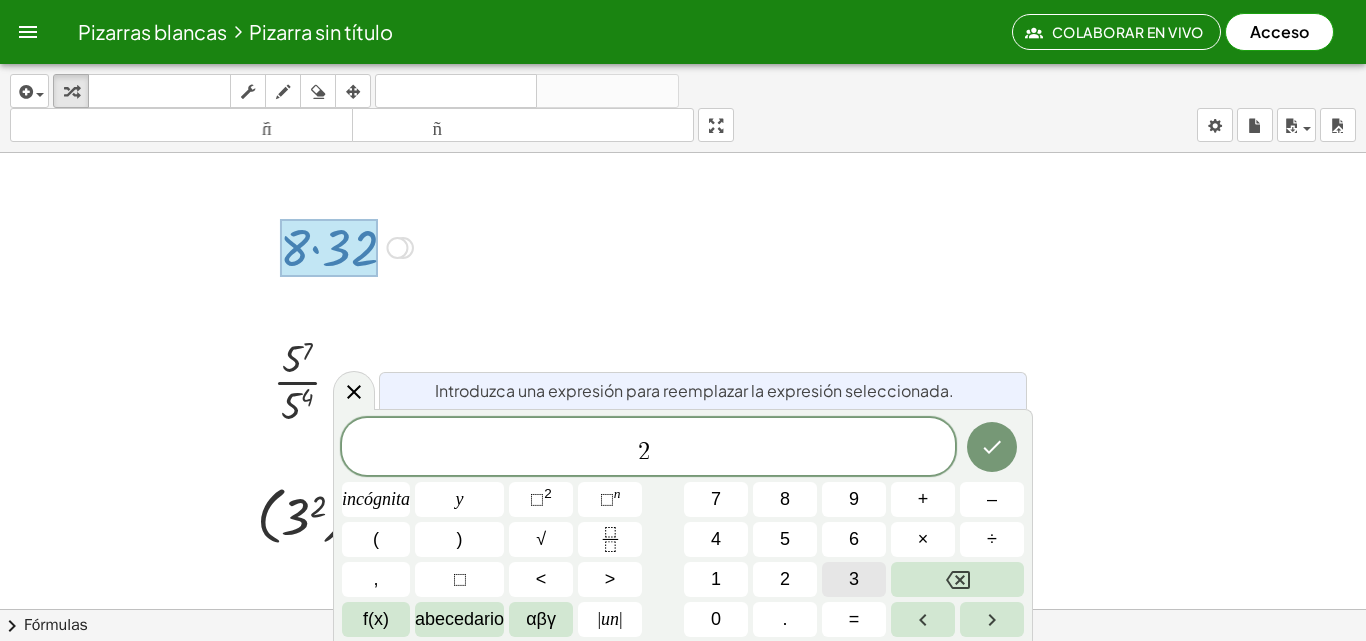 click on "3" at bounding box center [854, 579] 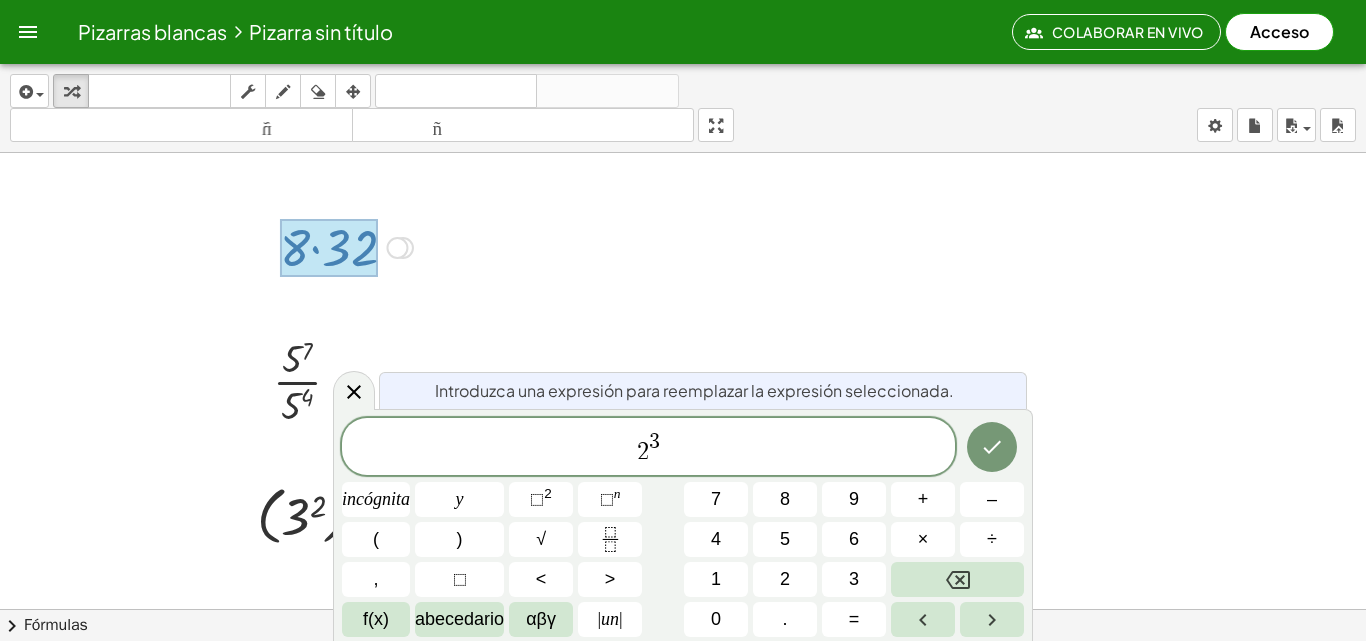 click on "2 3 ​" at bounding box center [648, 448] 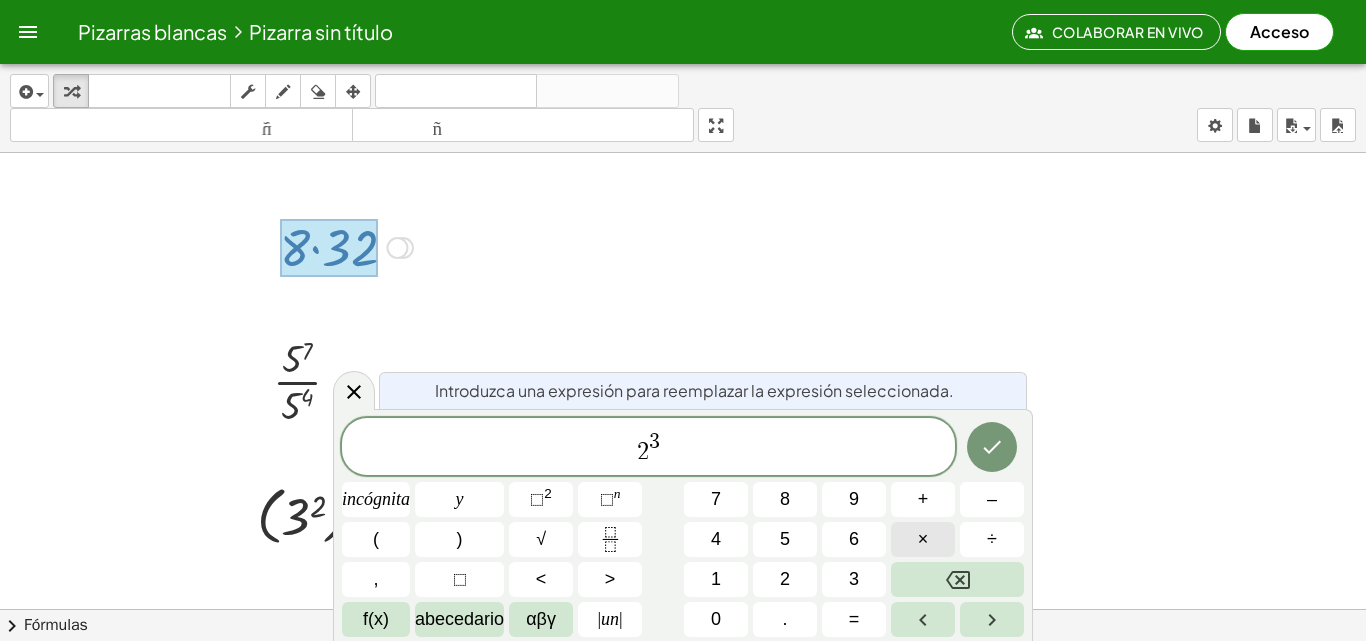 click on "×" at bounding box center [923, 539] 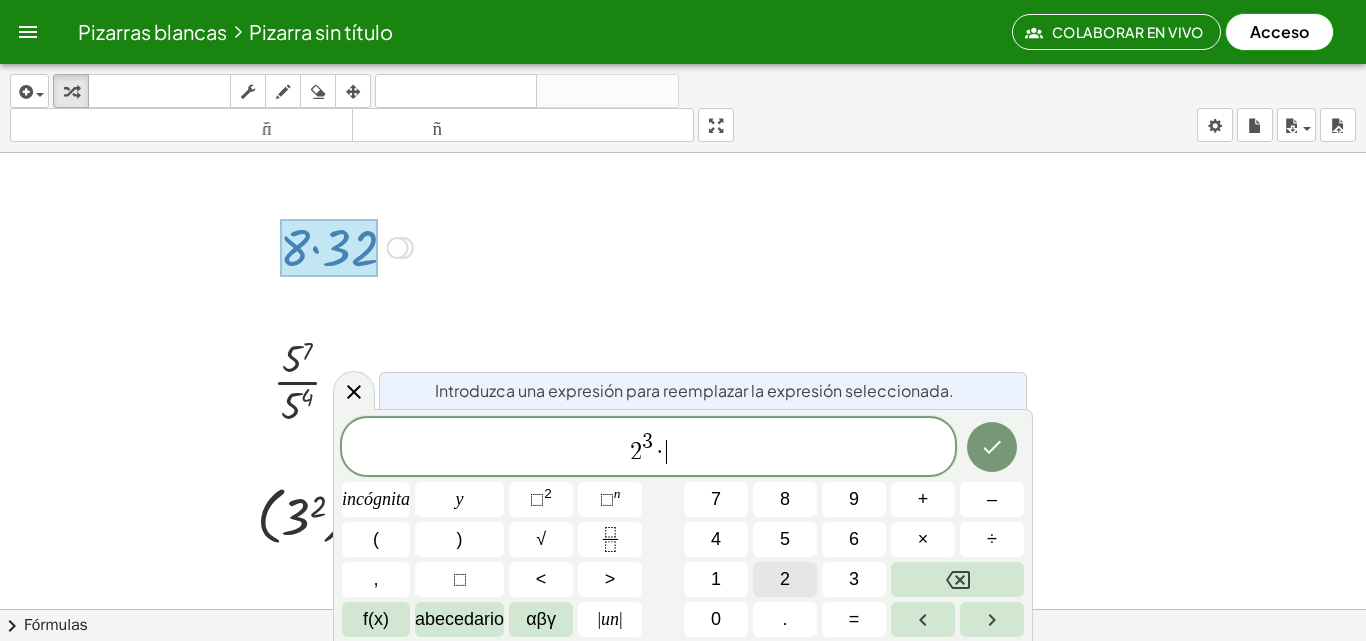 click on "2" at bounding box center (785, 579) 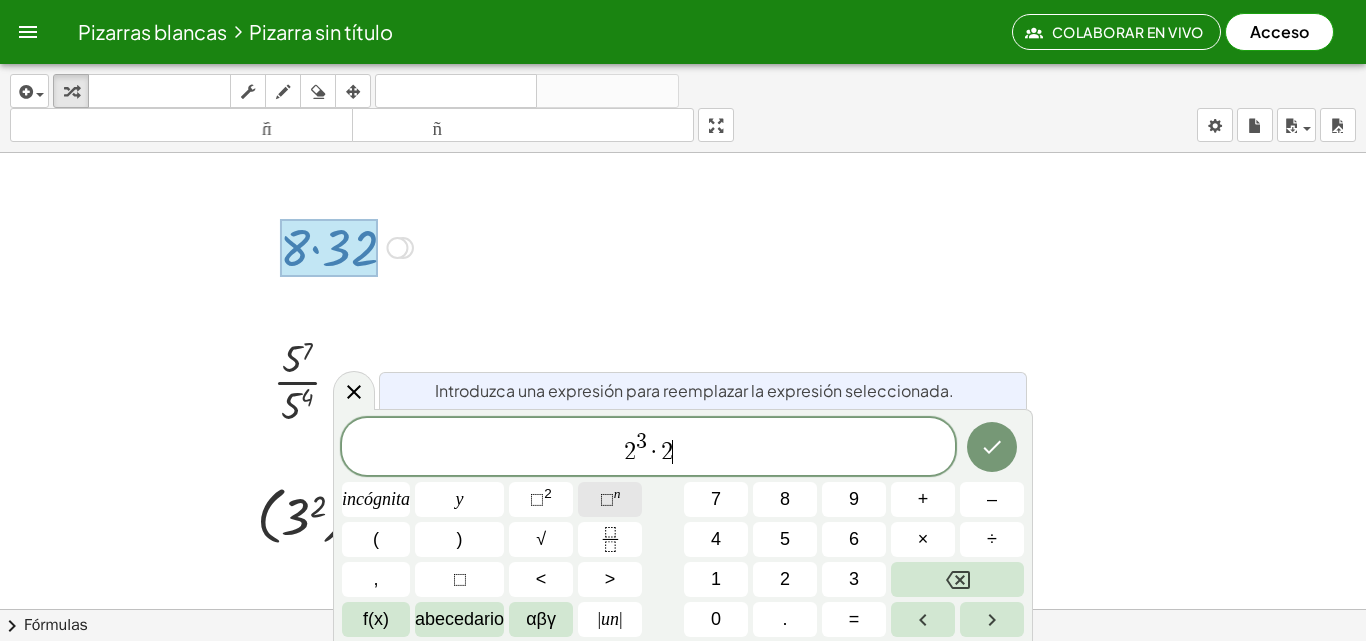 click on "⬚  n" at bounding box center (610, 499) 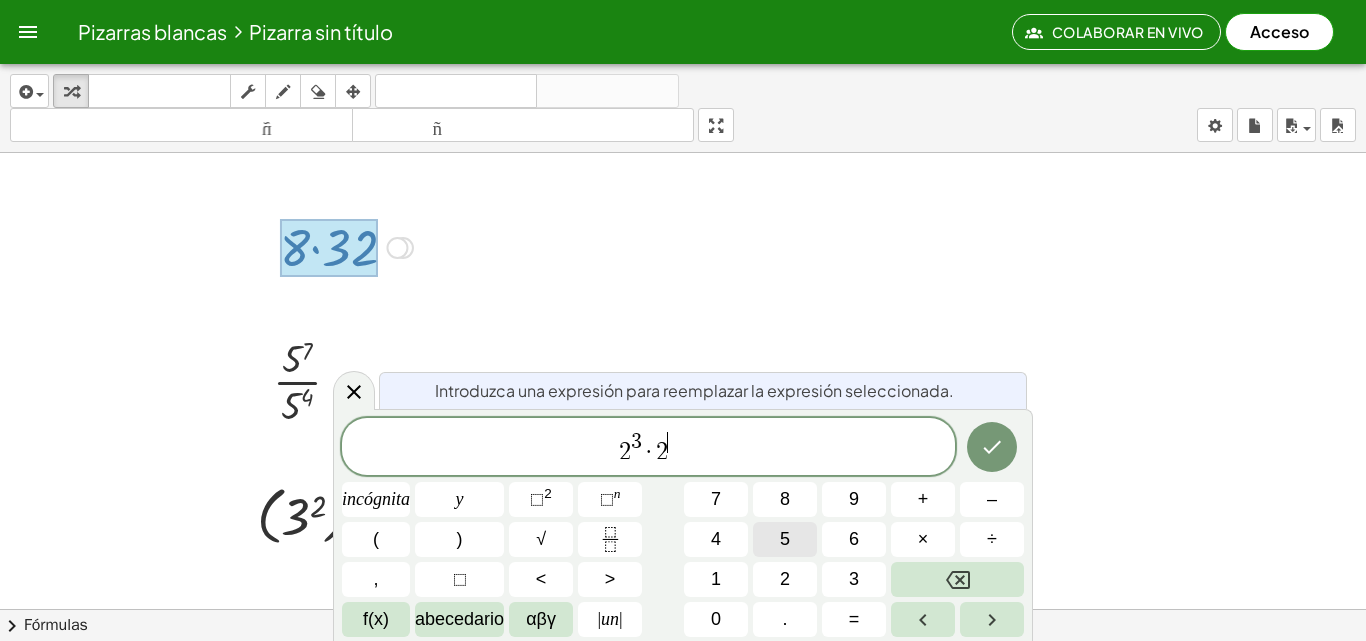click on "5" at bounding box center (785, 539) 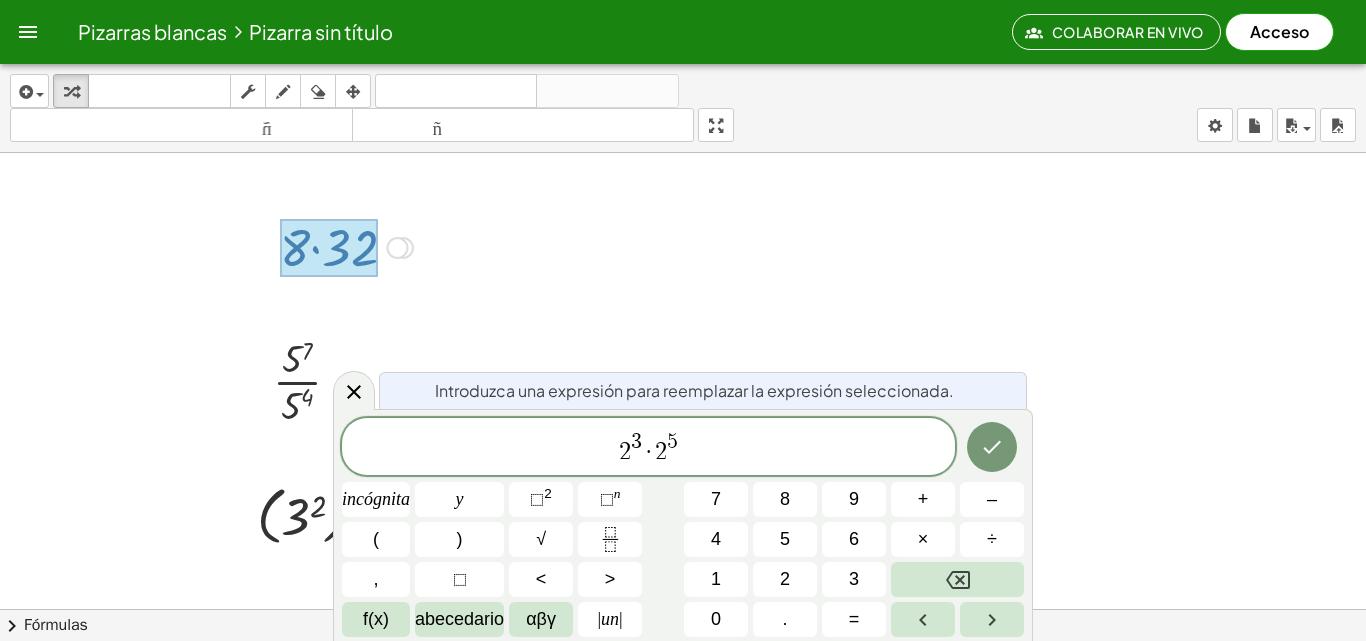 drag, startPoint x: 655, startPoint y: 441, endPoint x: 688, endPoint y: 453, distance: 35.1141 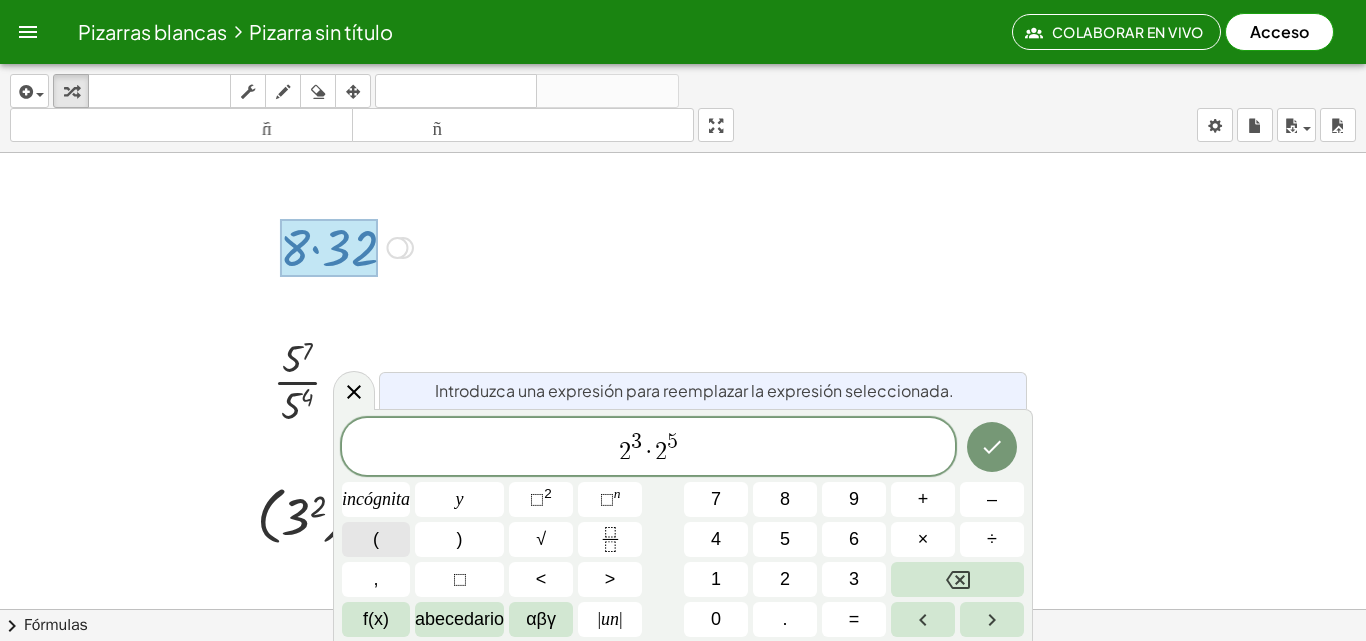click on "(" at bounding box center (376, 539) 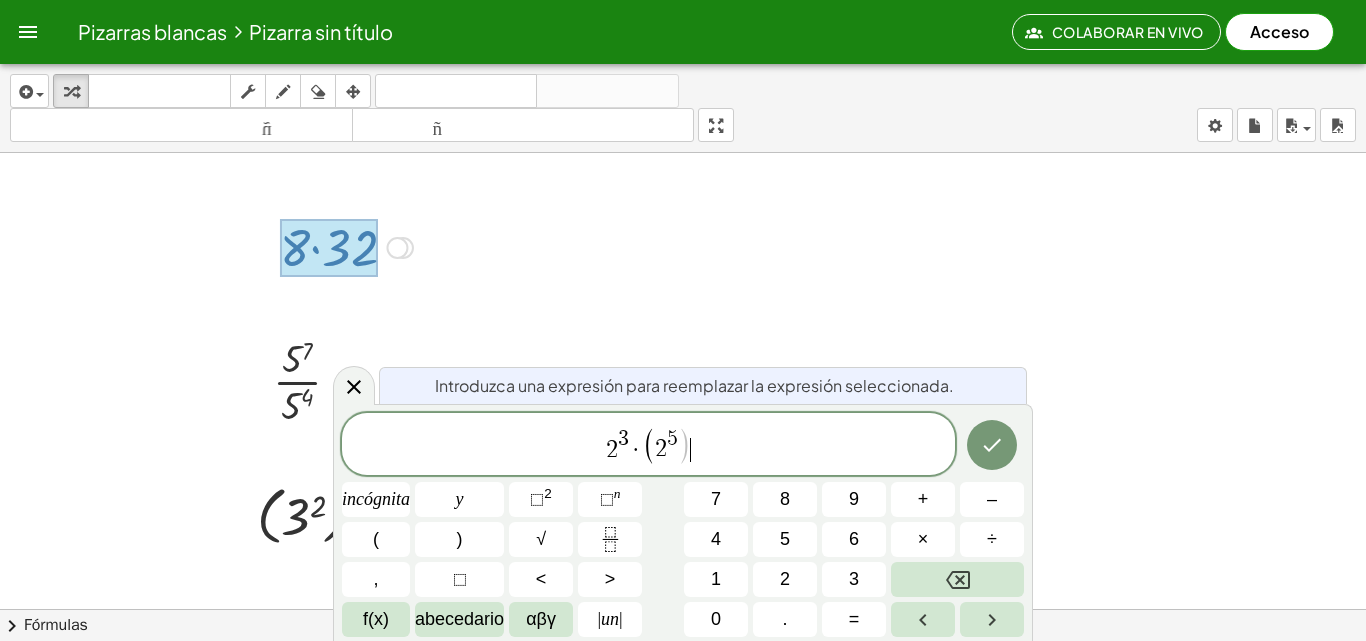drag, startPoint x: 729, startPoint y: 444, endPoint x: 649, endPoint y: 482, distance: 88.56636 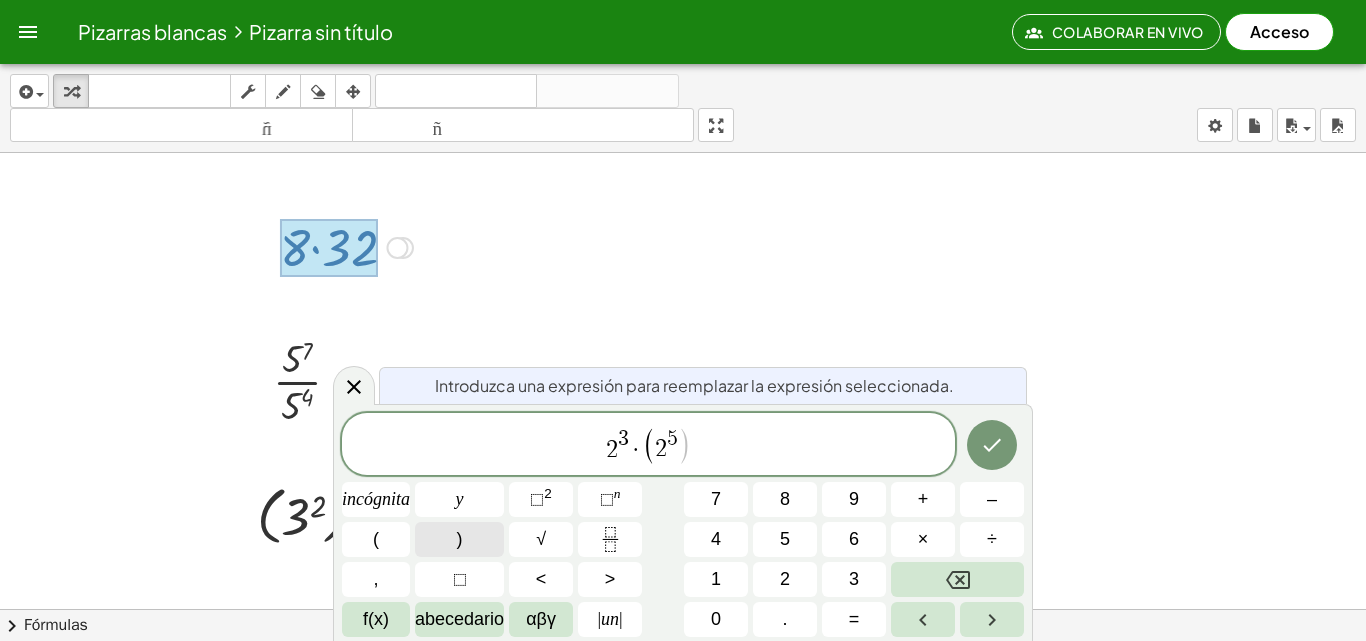 click on ")" at bounding box center [459, 539] 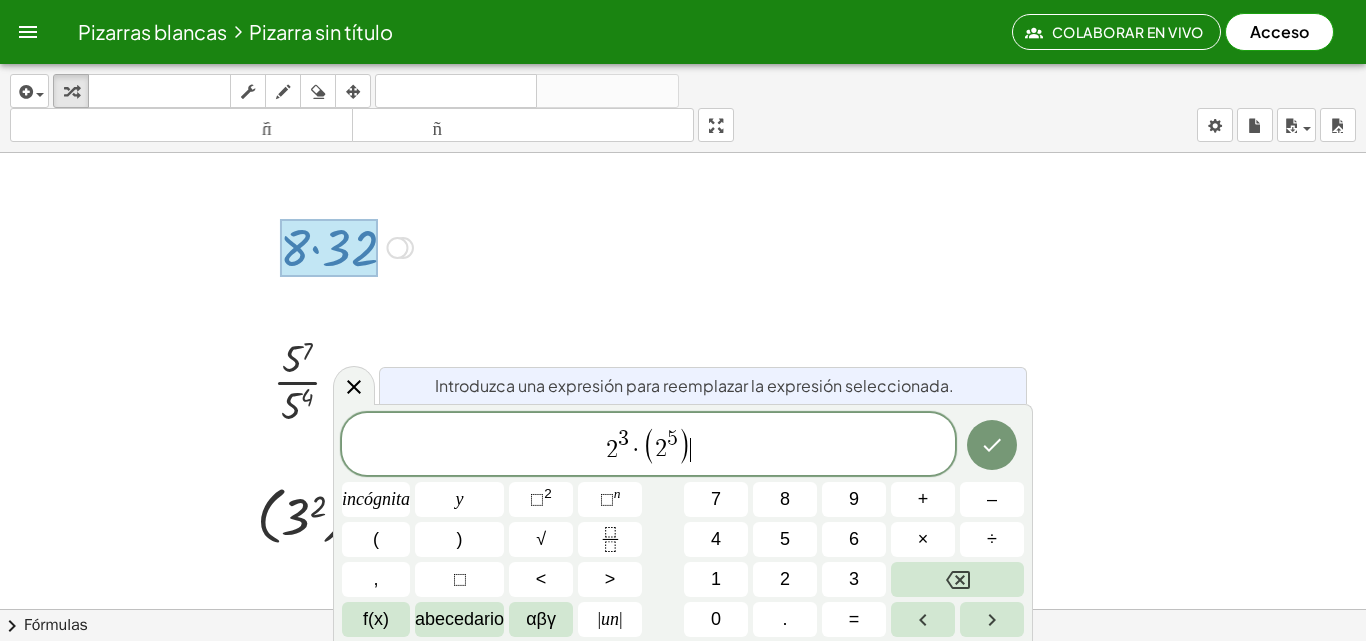 click on "2 3 · ( 2 5 ) ​" at bounding box center [648, 445] 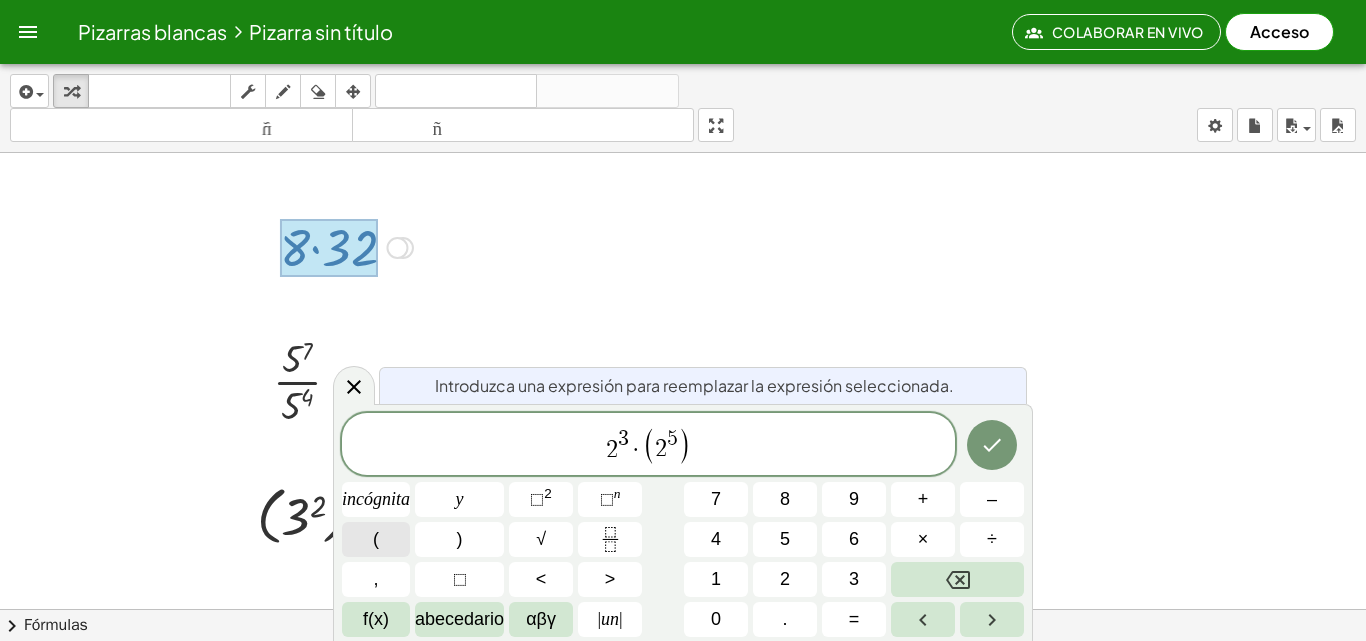click on "(" at bounding box center [376, 539] 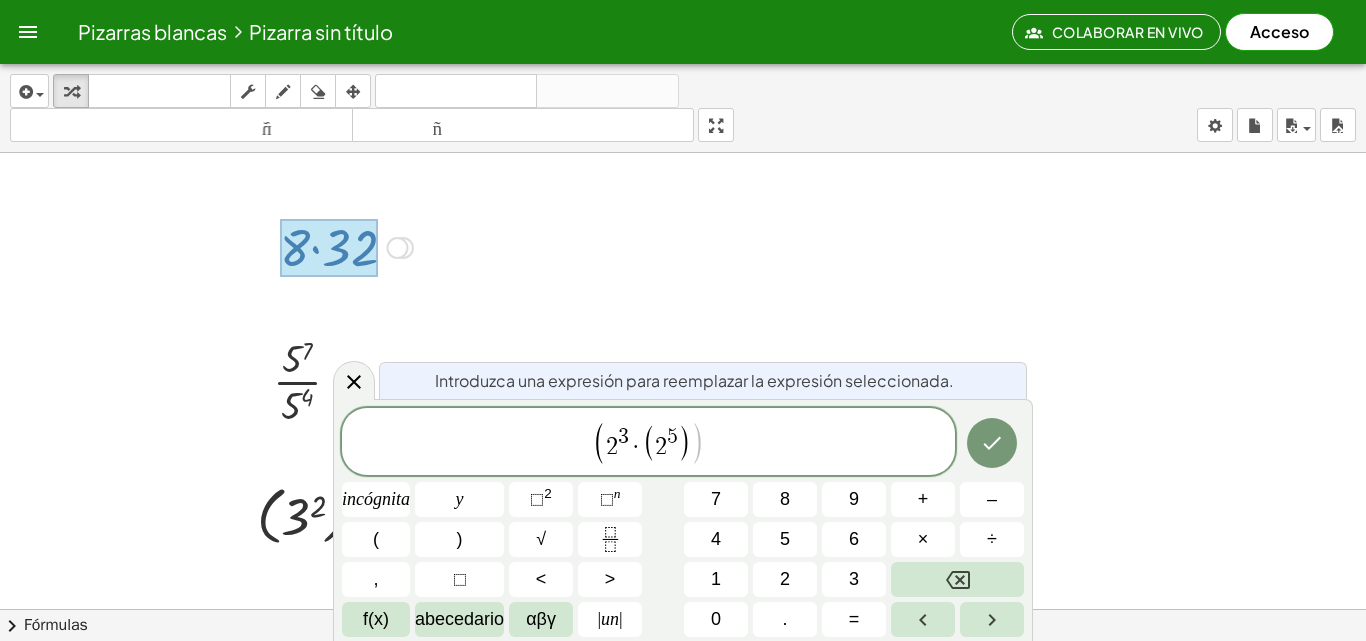 click on "·" at bounding box center (636, 447) 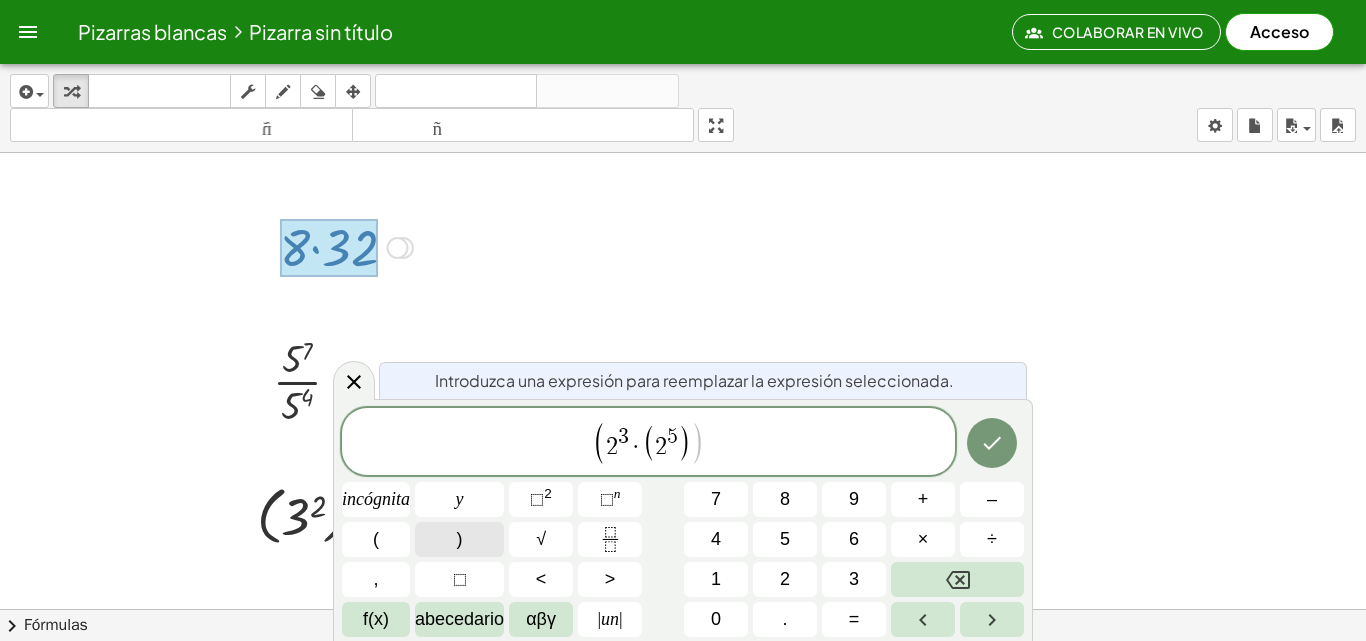 click on ")" at bounding box center (459, 539) 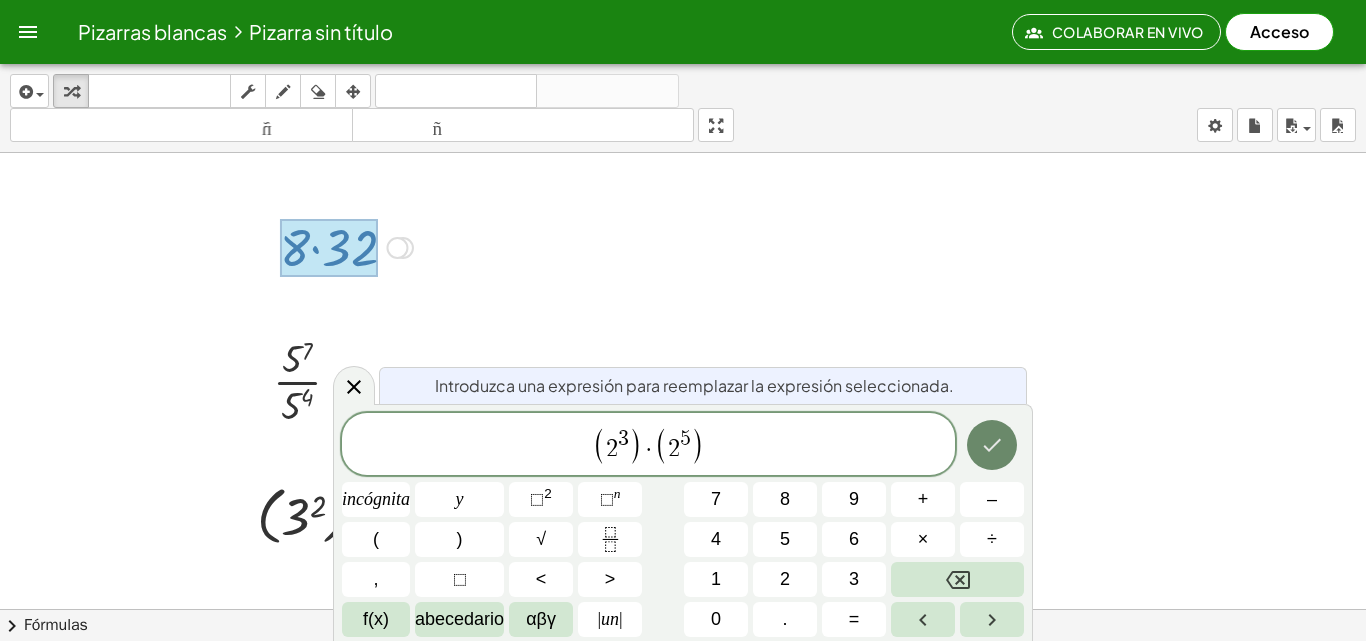 click 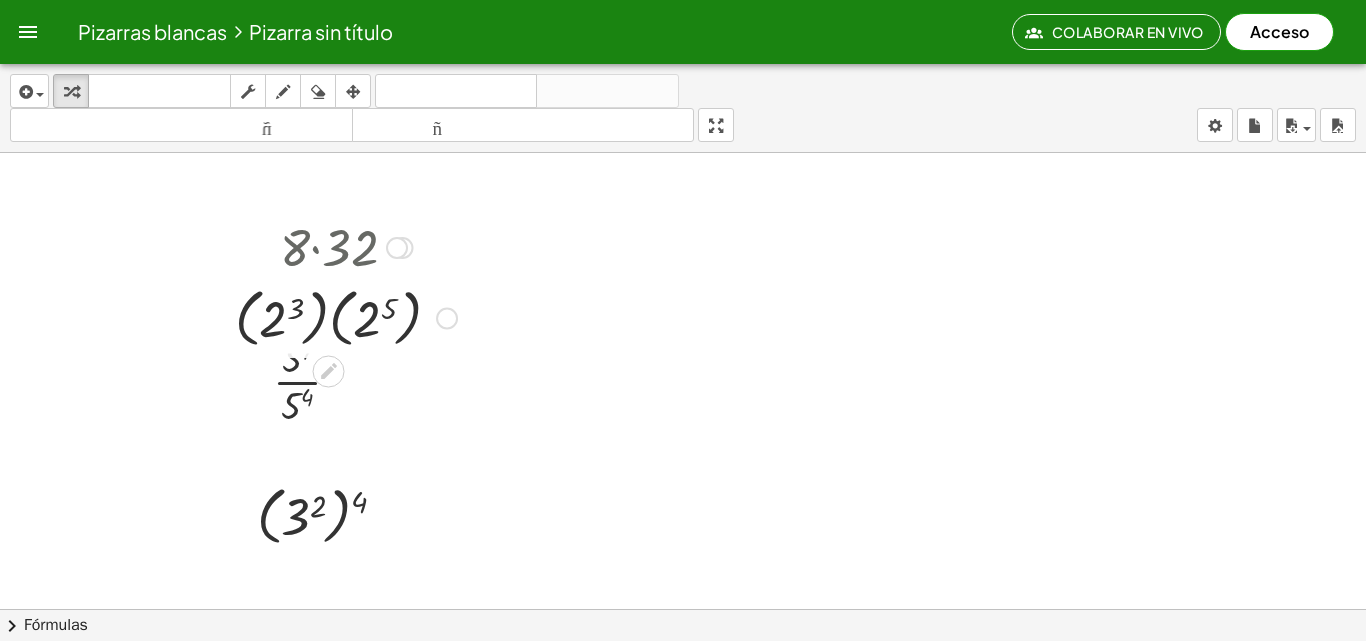 click at bounding box center [447, 319] 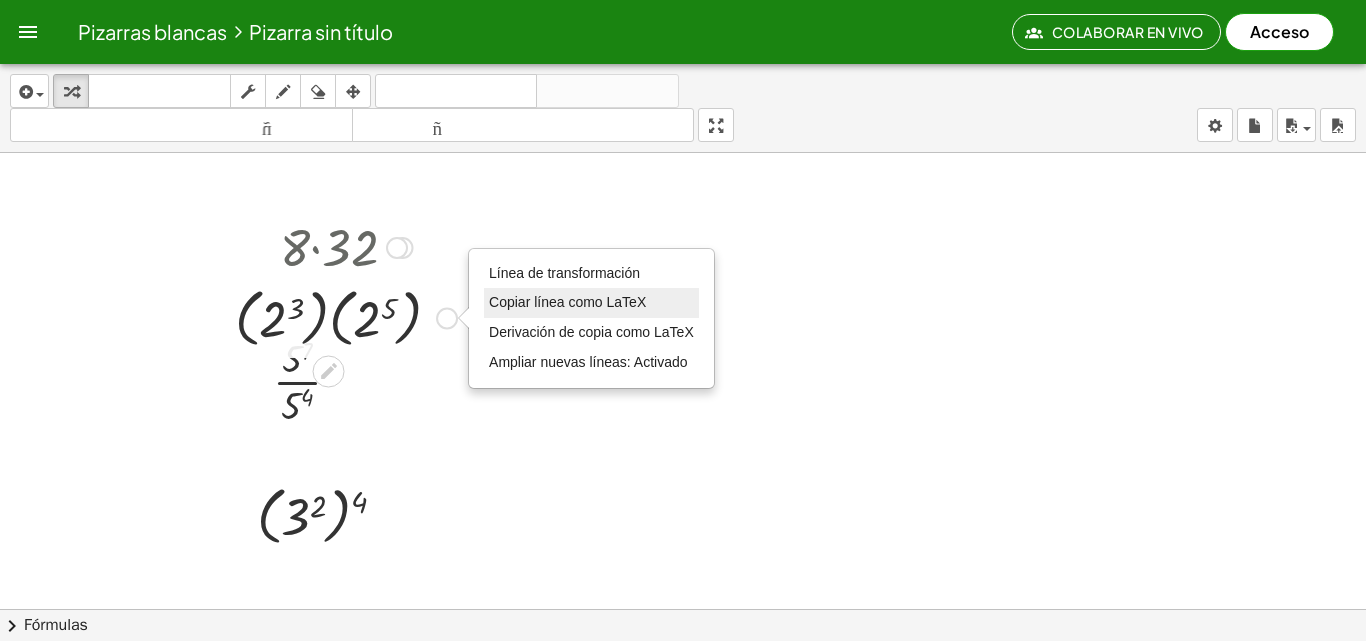 click on "Copiar línea como LaTeX" at bounding box center (567, 302) 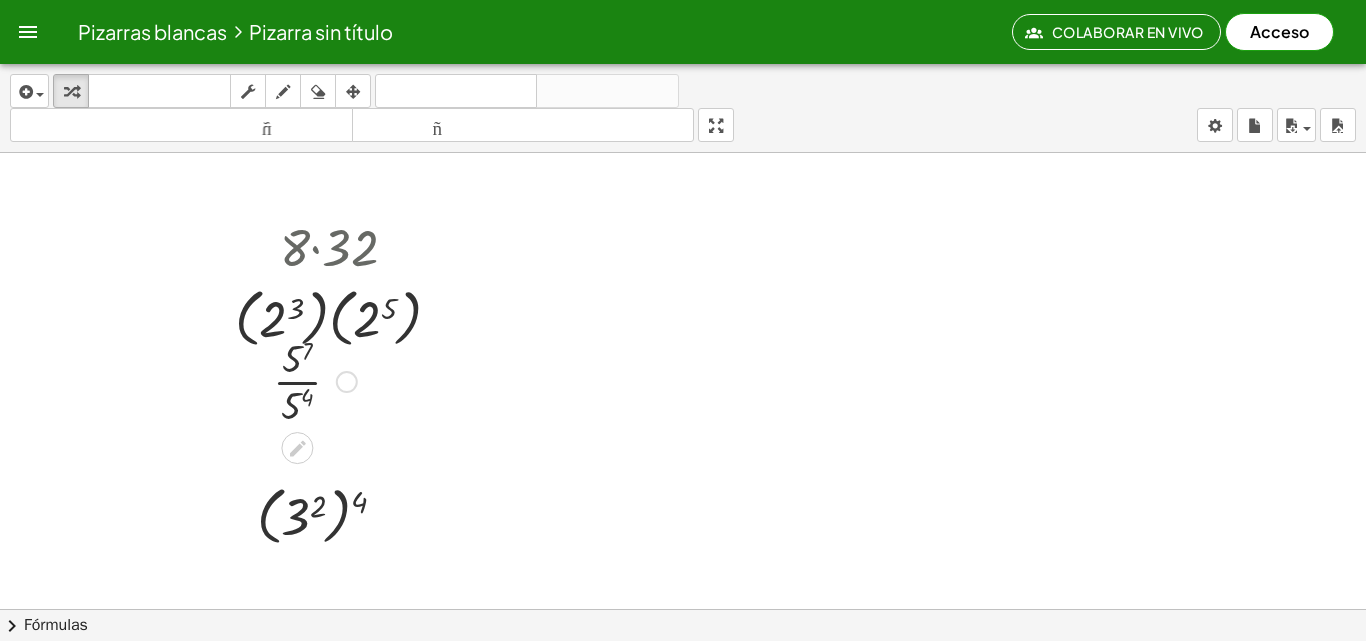 click at bounding box center [347, 382] 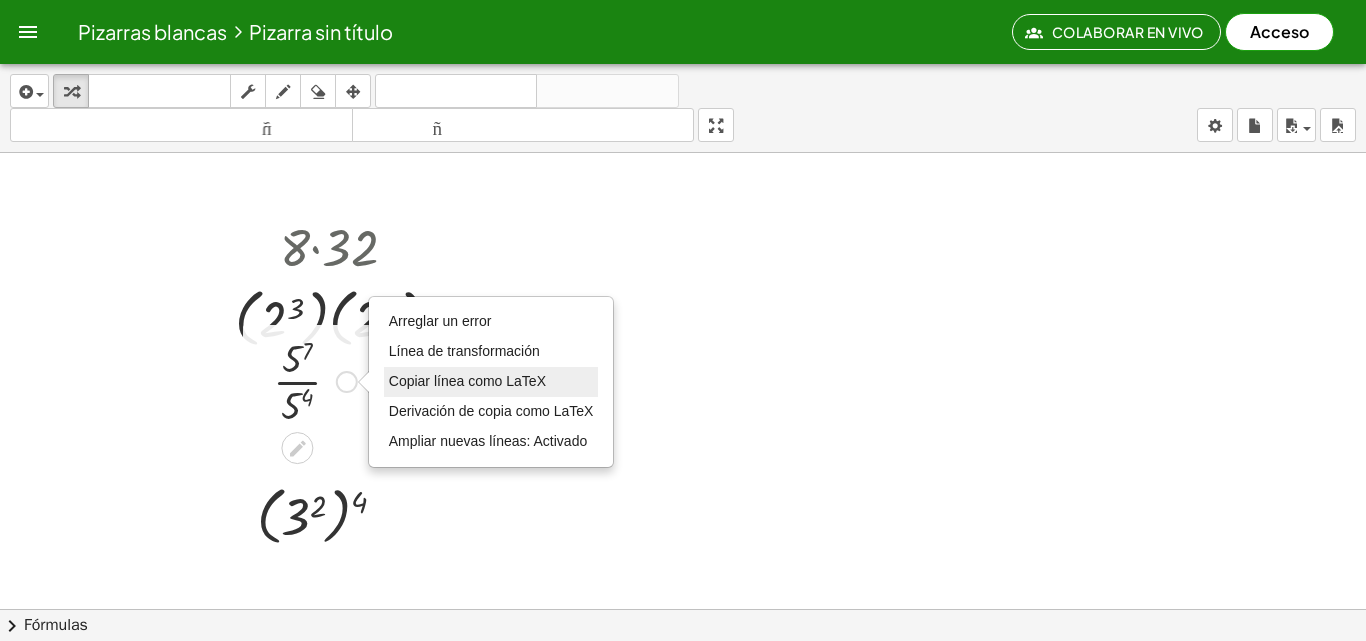 click on "Copiar línea como LaTeX" at bounding box center (467, 381) 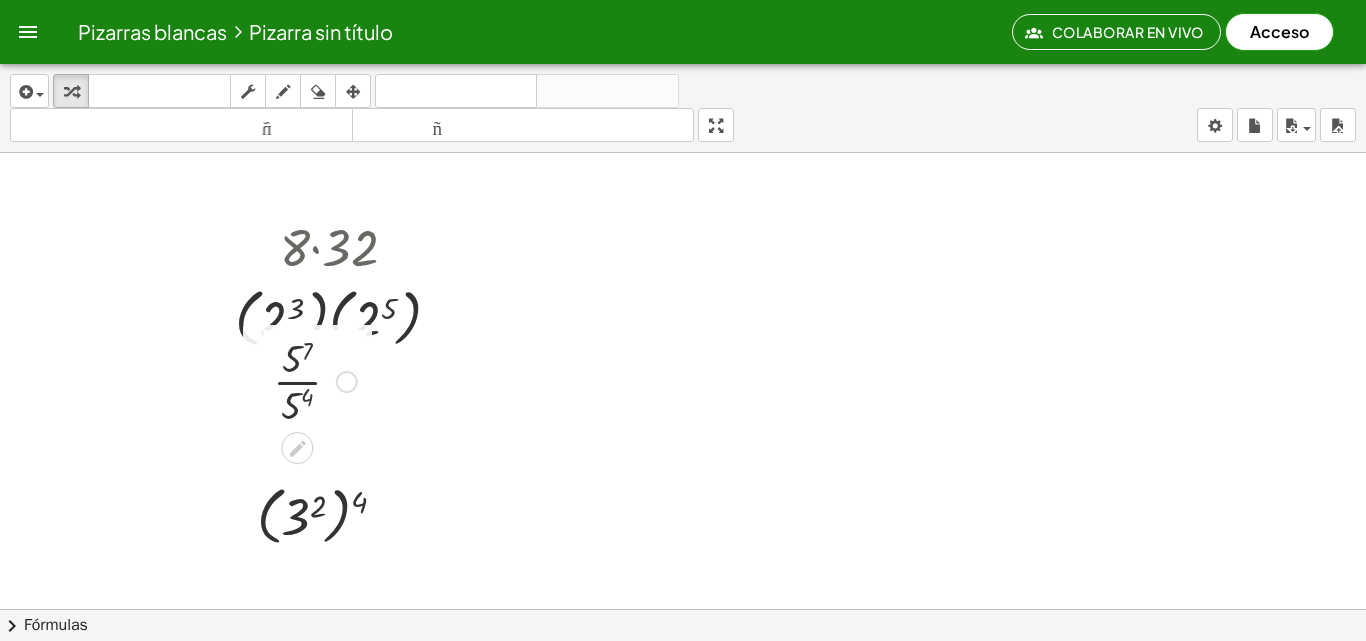 click on "Copiado done" at bounding box center (347, 382) 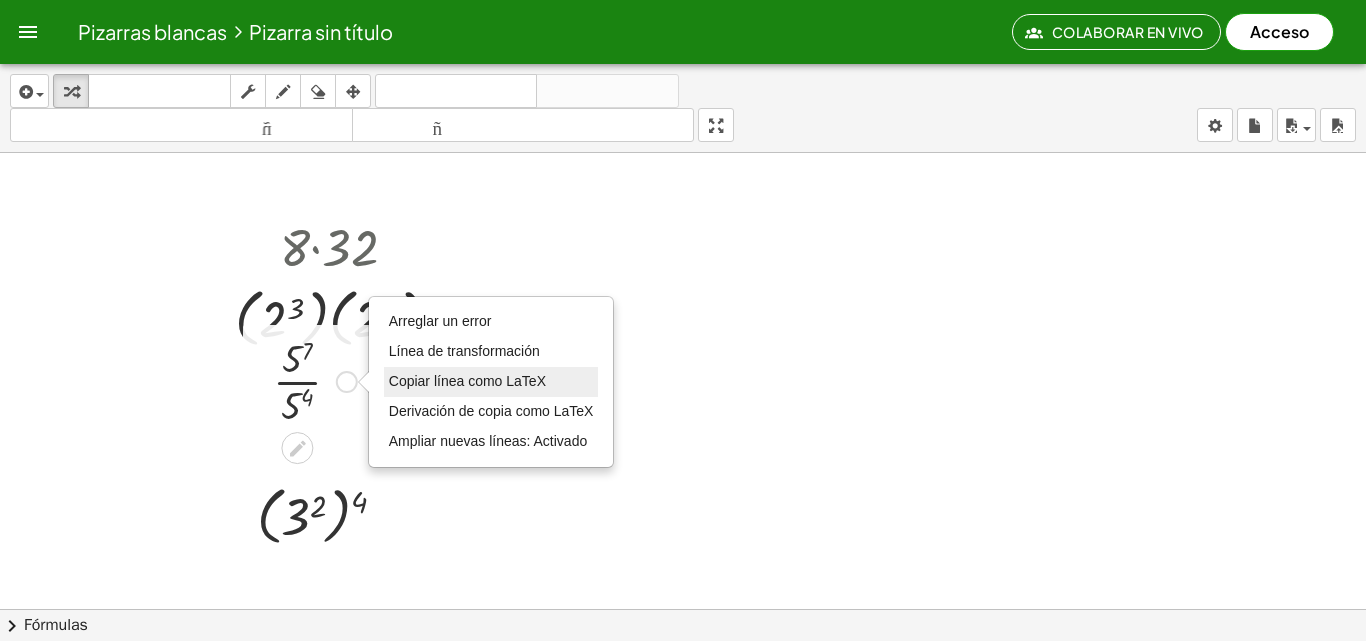 click on "Copiar línea como LaTeX" at bounding box center (467, 381) 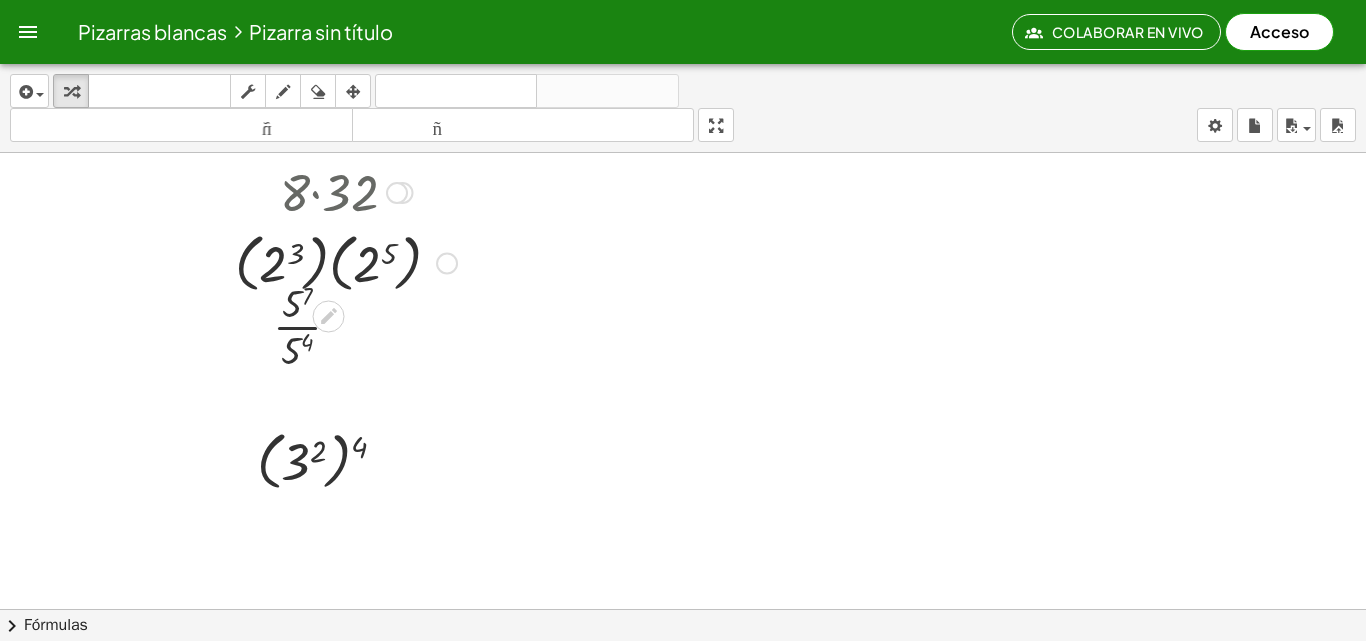 scroll, scrollTop: 100, scrollLeft: 0, axis: vertical 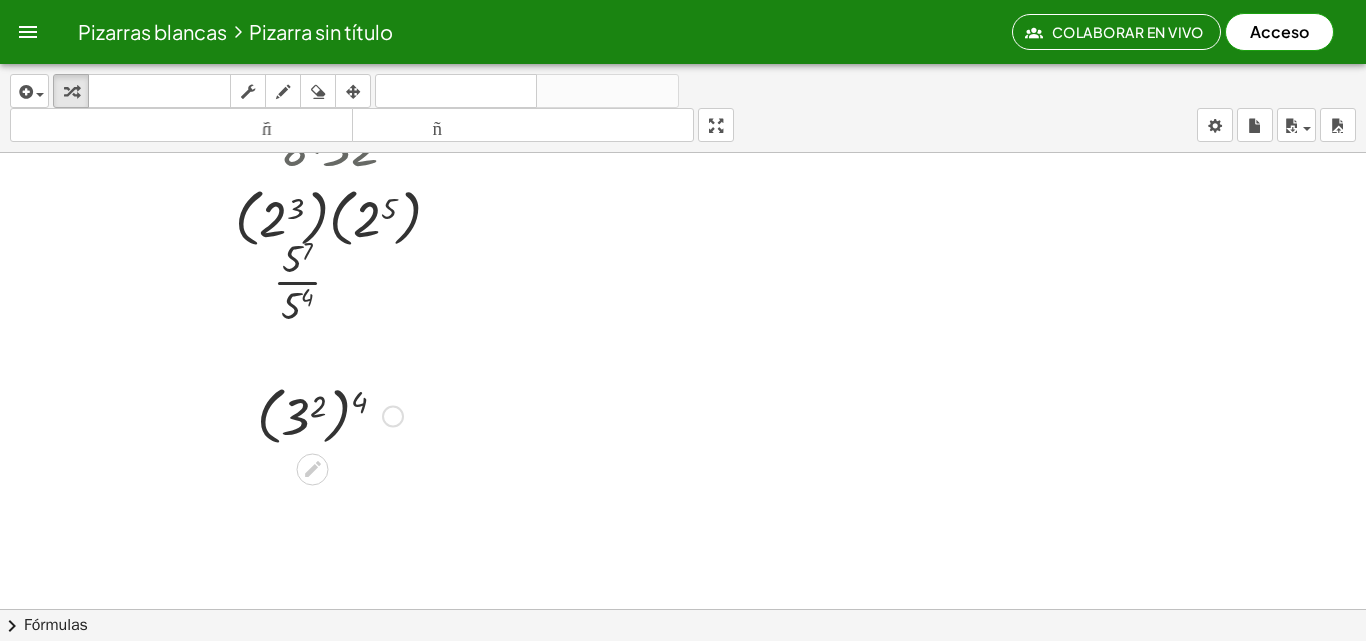 click at bounding box center (393, 417) 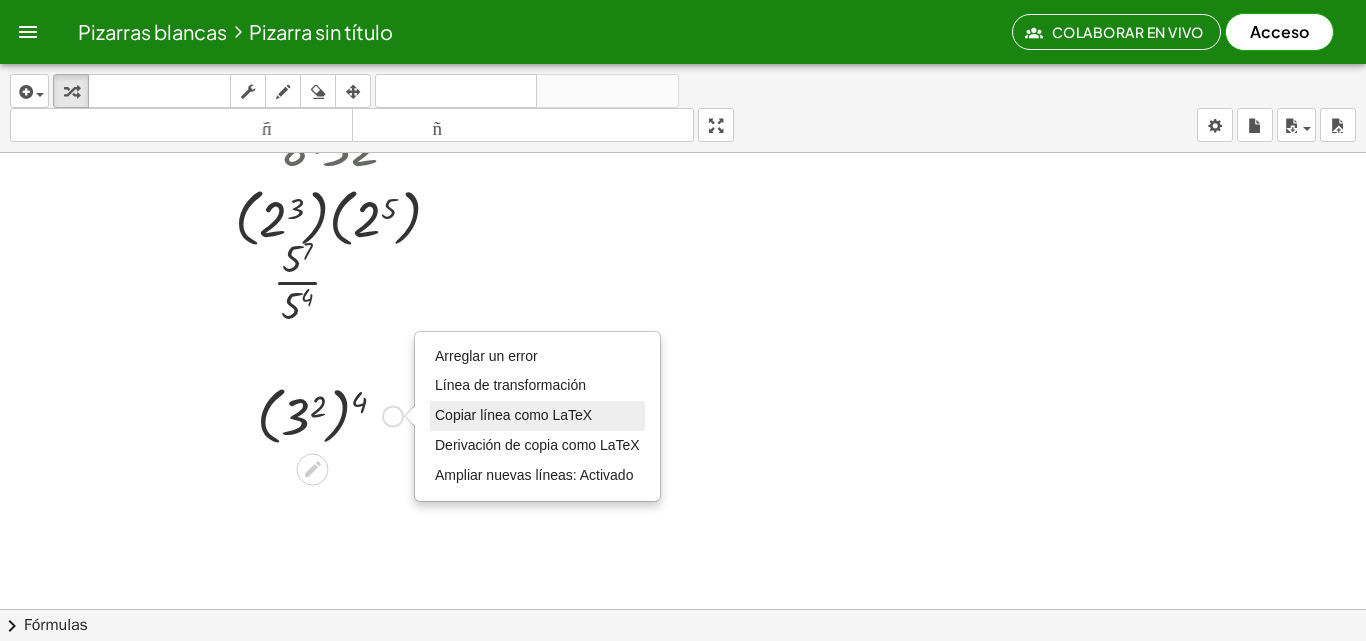 click on "Copiar línea como LaTeX" at bounding box center (537, 416) 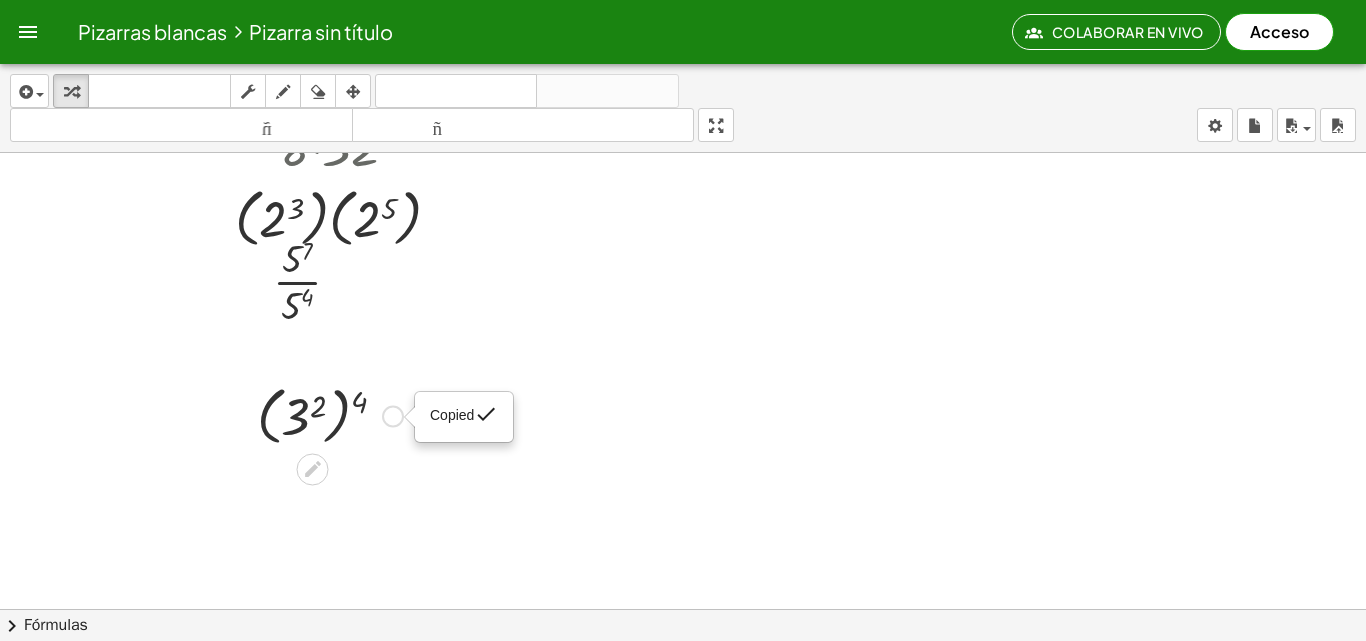 click on "Copied done" at bounding box center (464, 417) 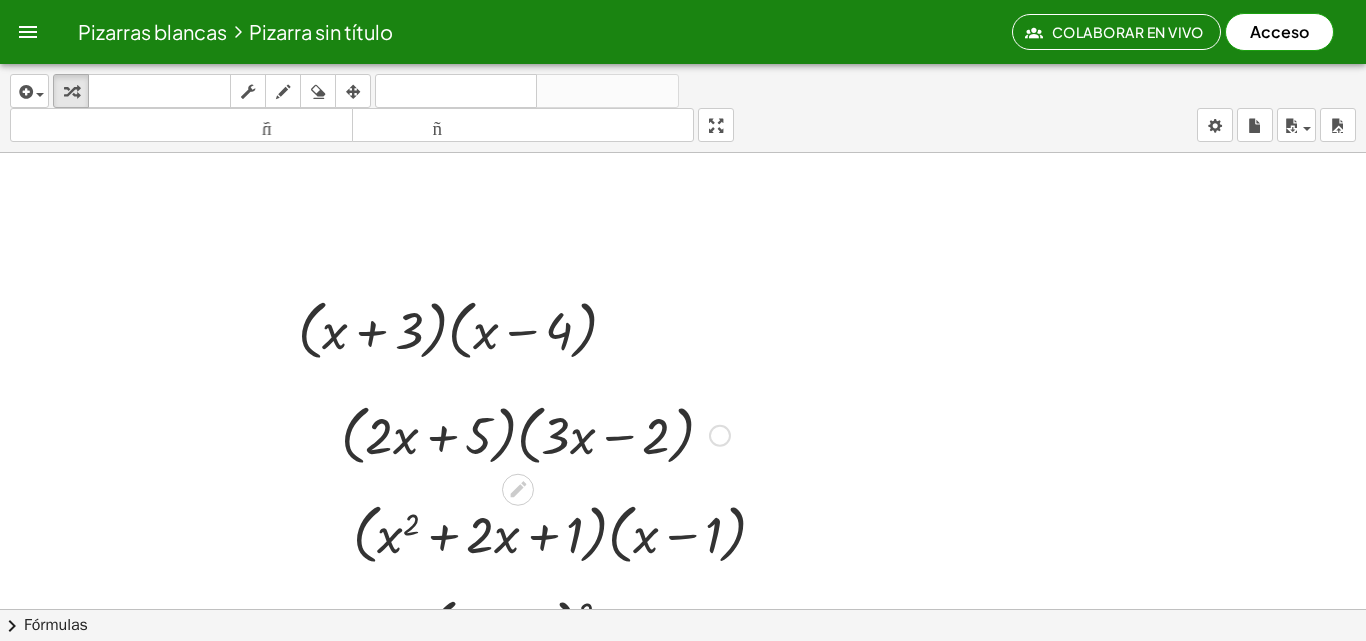 scroll, scrollTop: 700, scrollLeft: 0, axis: vertical 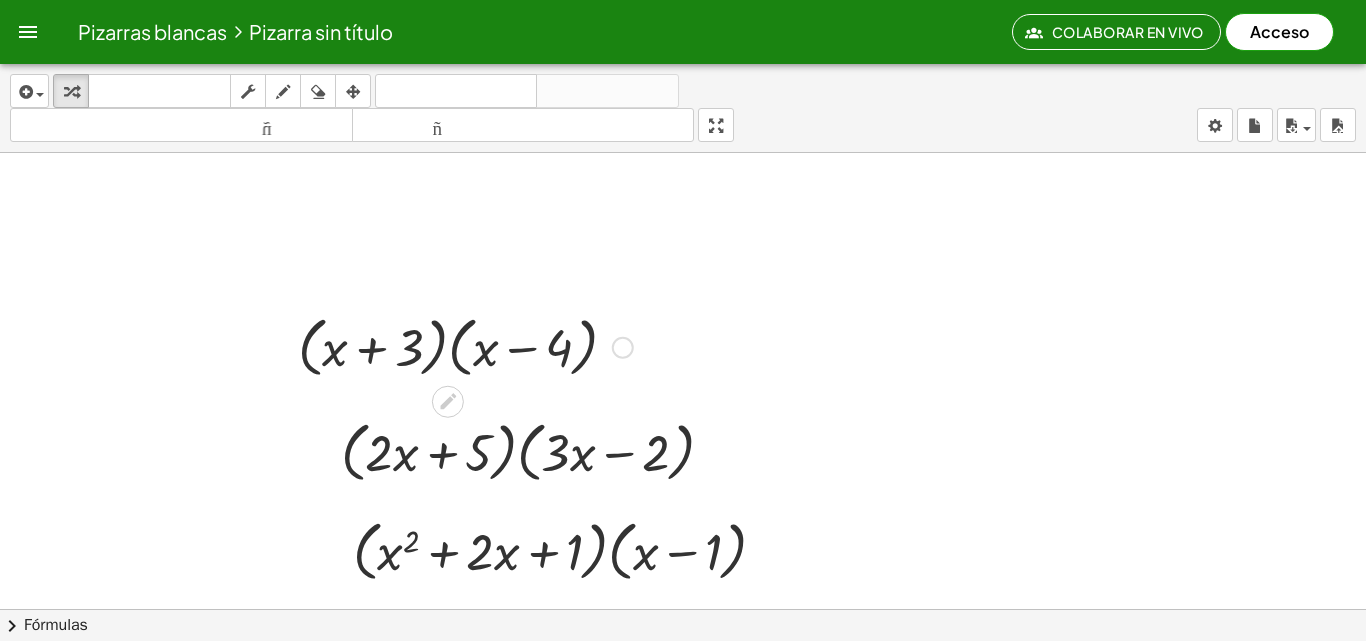 click at bounding box center [623, 348] 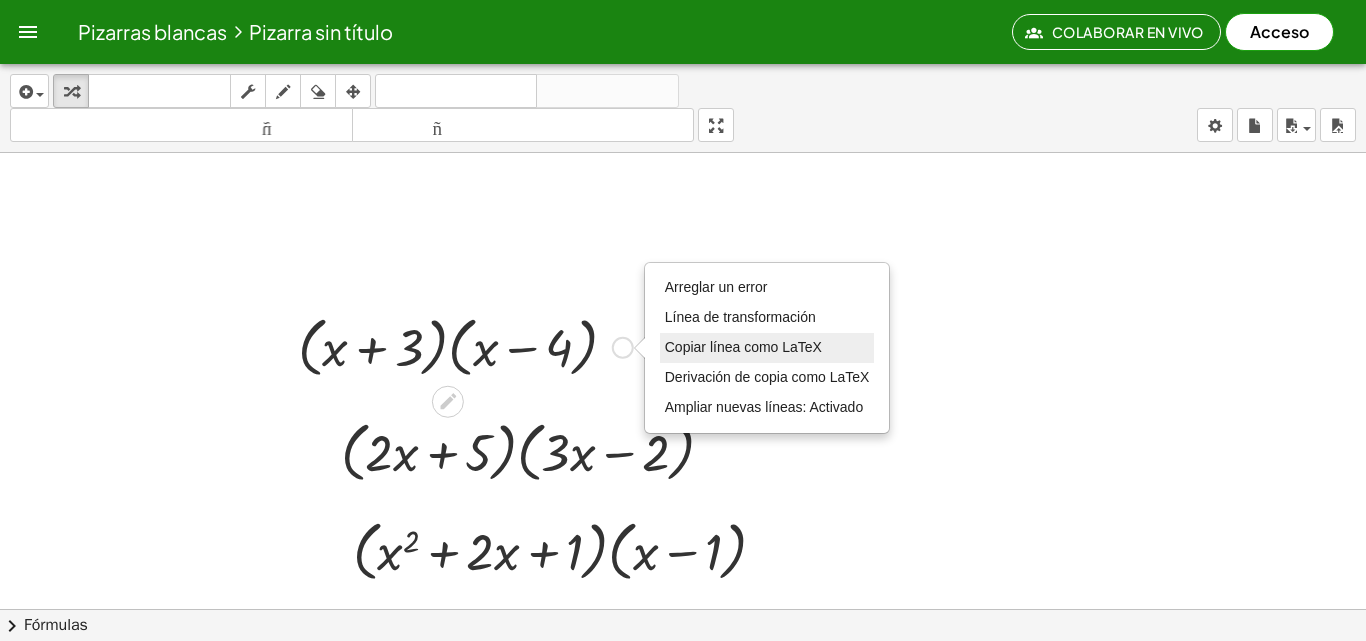 click on "Copiar línea como LaTeX" at bounding box center [767, 348] 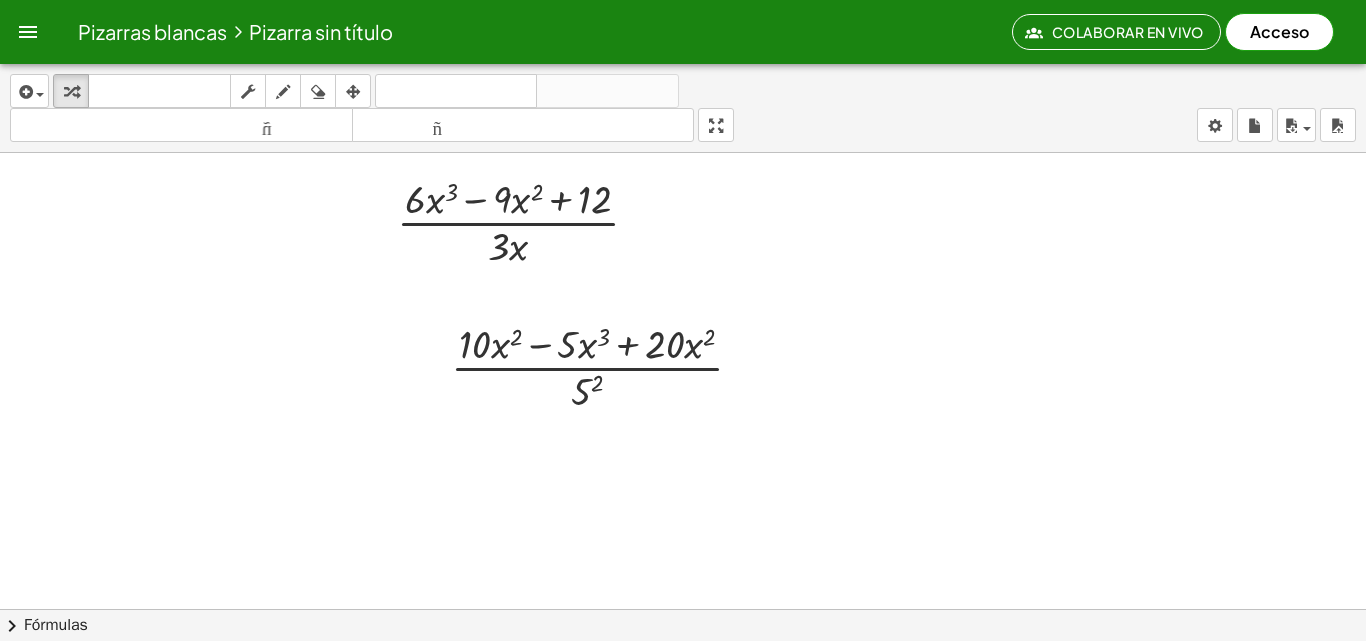 scroll, scrollTop: 1724, scrollLeft: 0, axis: vertical 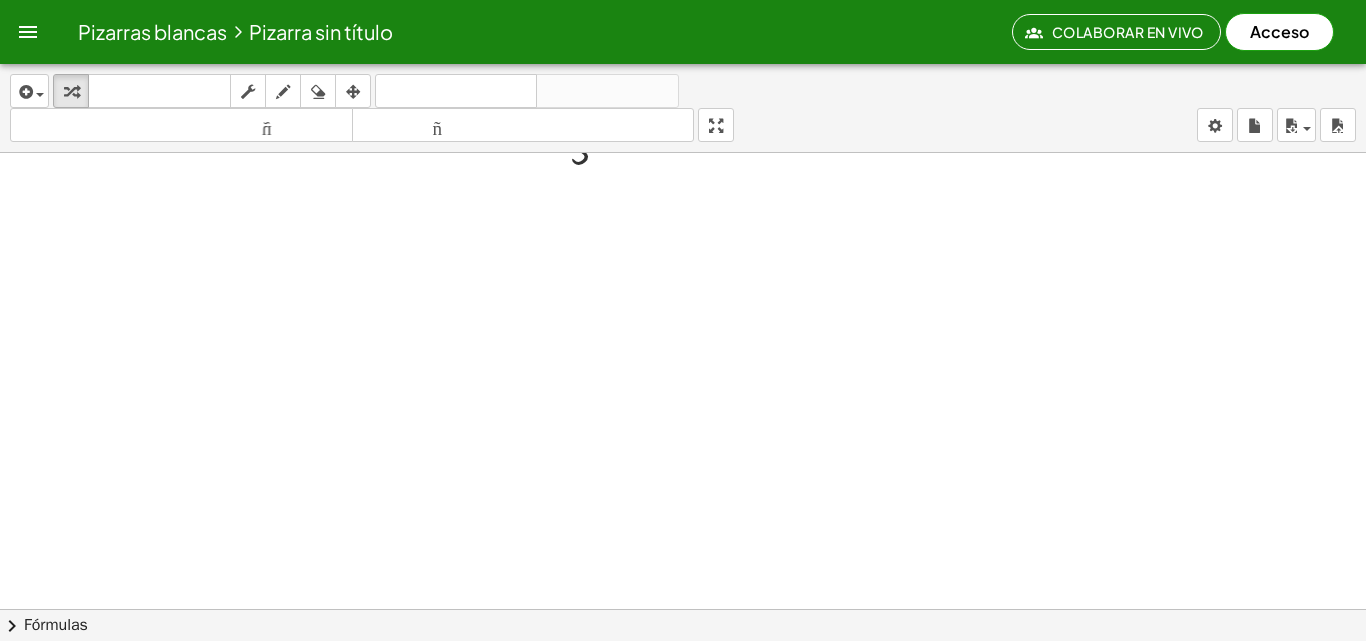 click at bounding box center [683, -431] 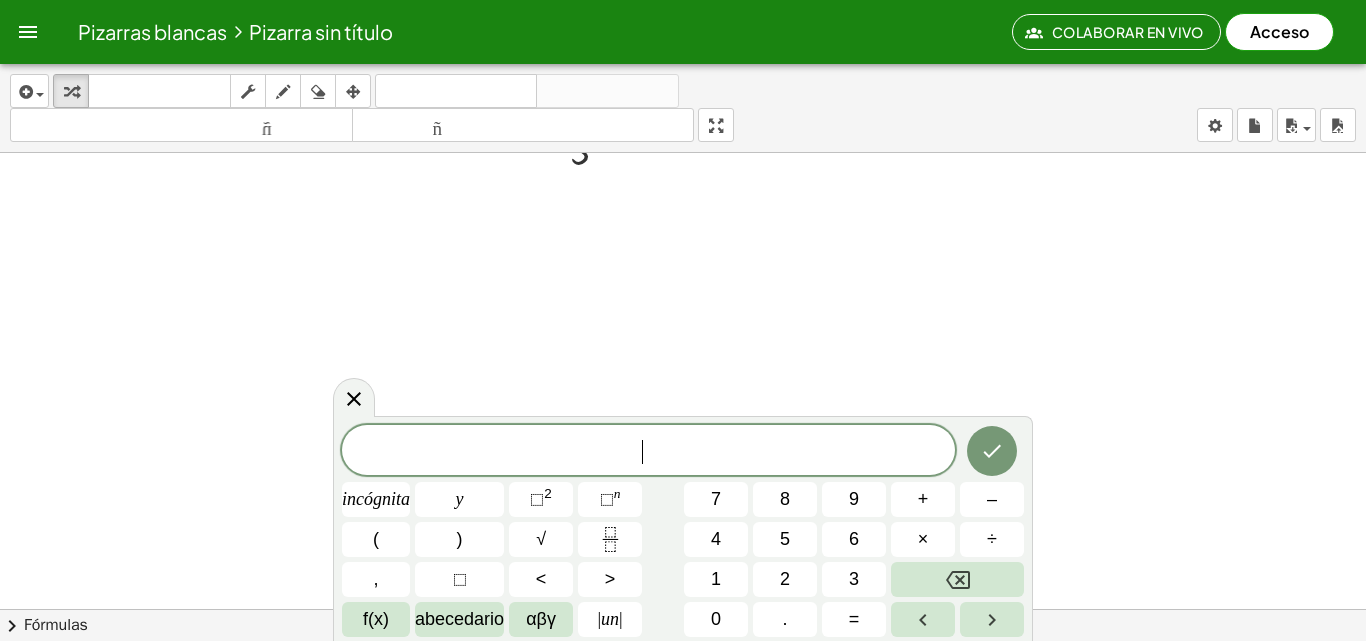 scroll, scrollTop: 1524, scrollLeft: 0, axis: vertical 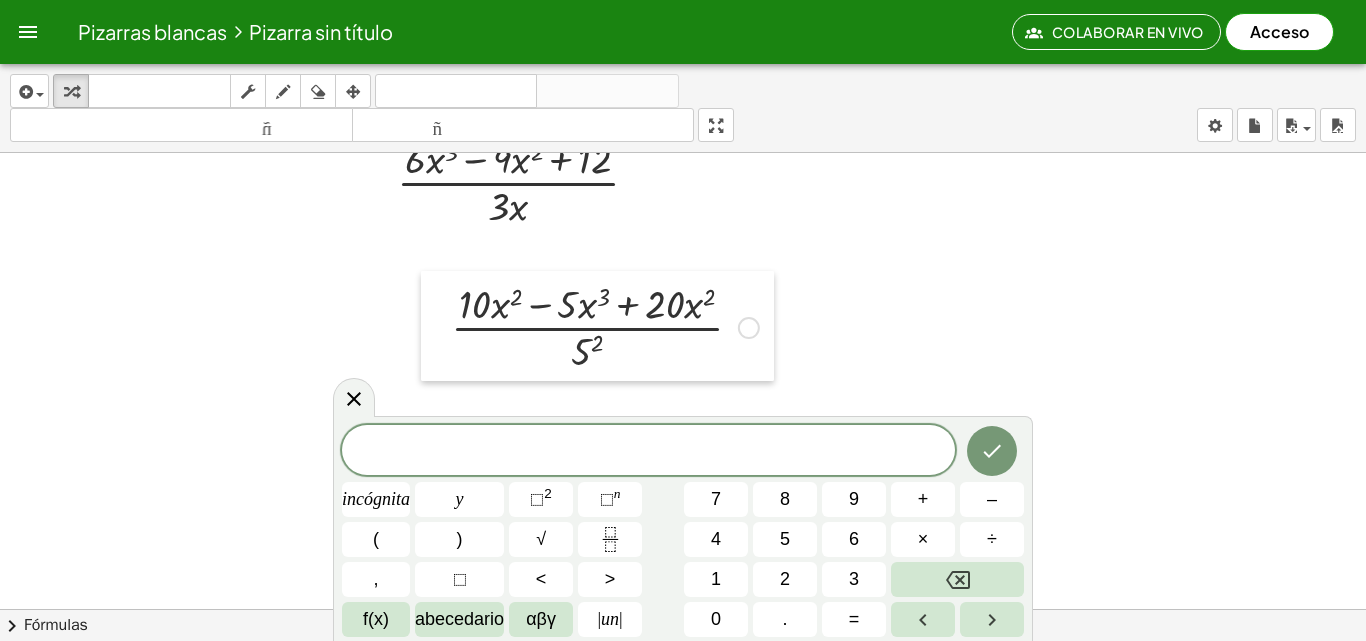 click at bounding box center (436, 326) 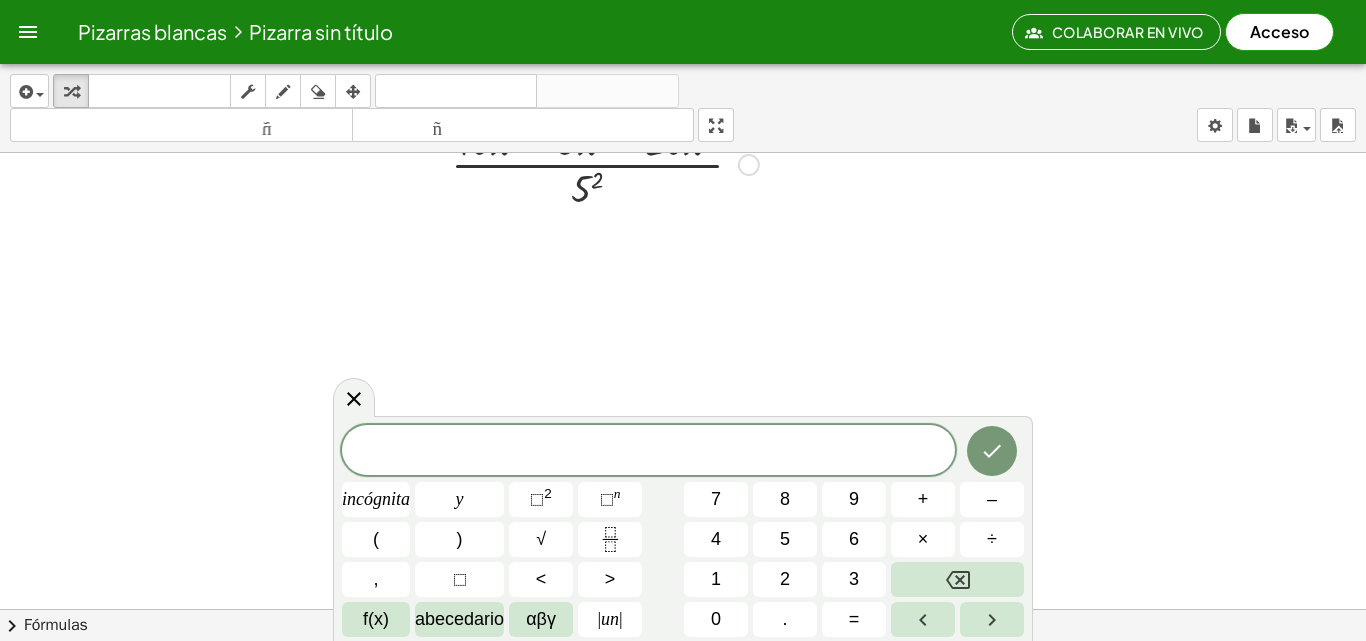 scroll, scrollTop: 1724, scrollLeft: 0, axis: vertical 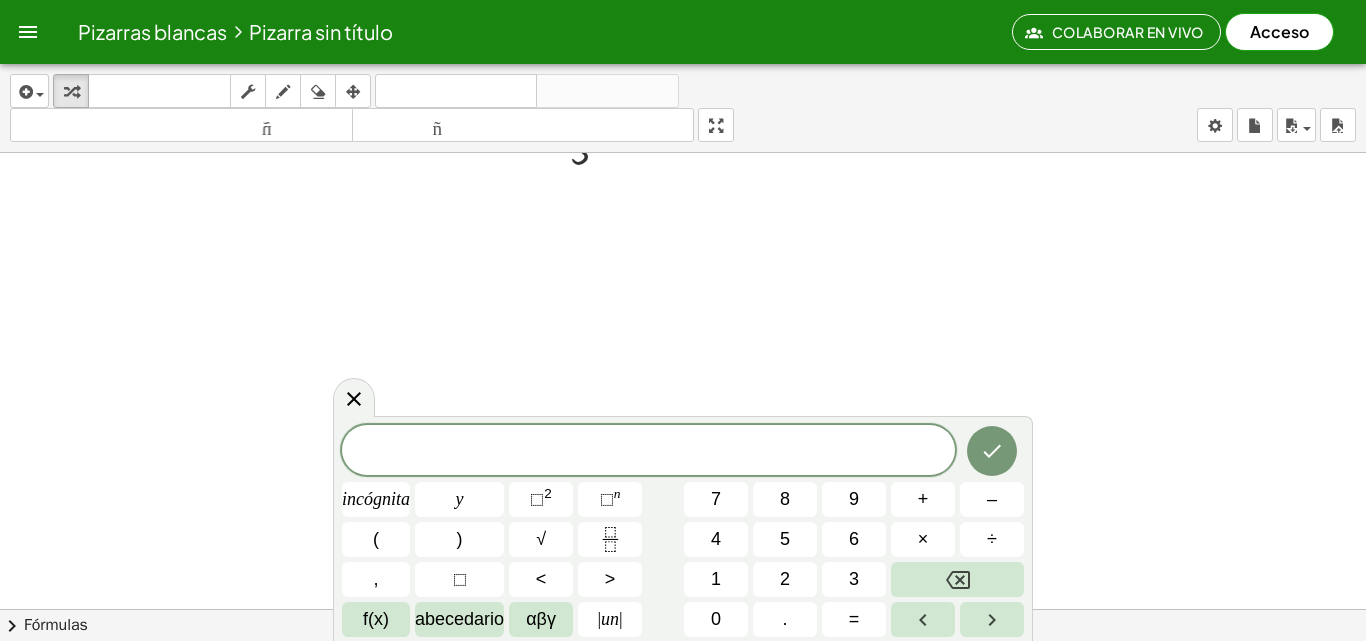 click at bounding box center [683, -431] 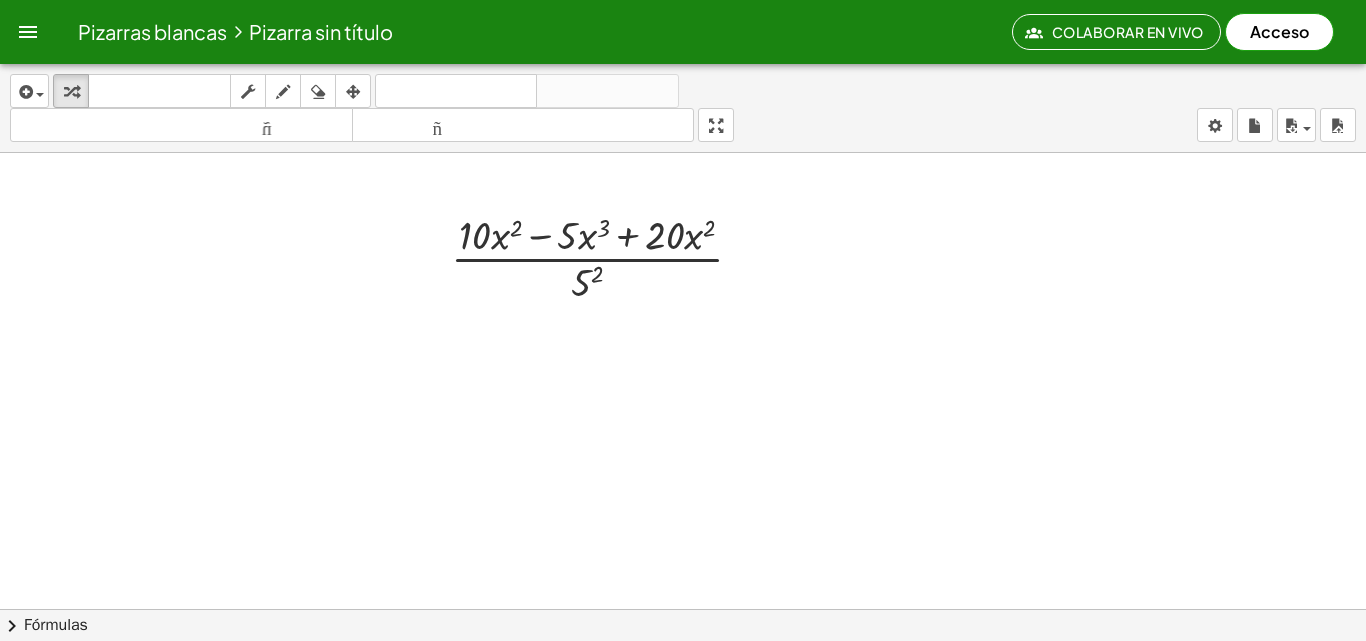 scroll, scrollTop: 1624, scrollLeft: 0, axis: vertical 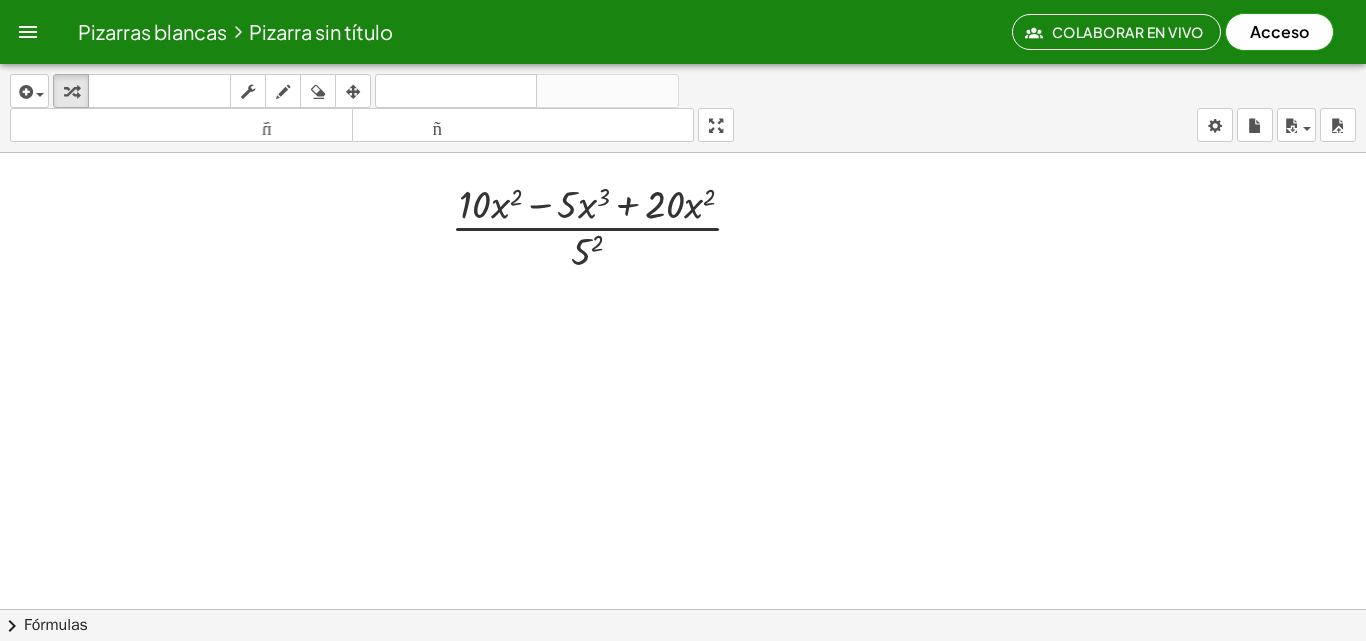 click at bounding box center [683, -331] 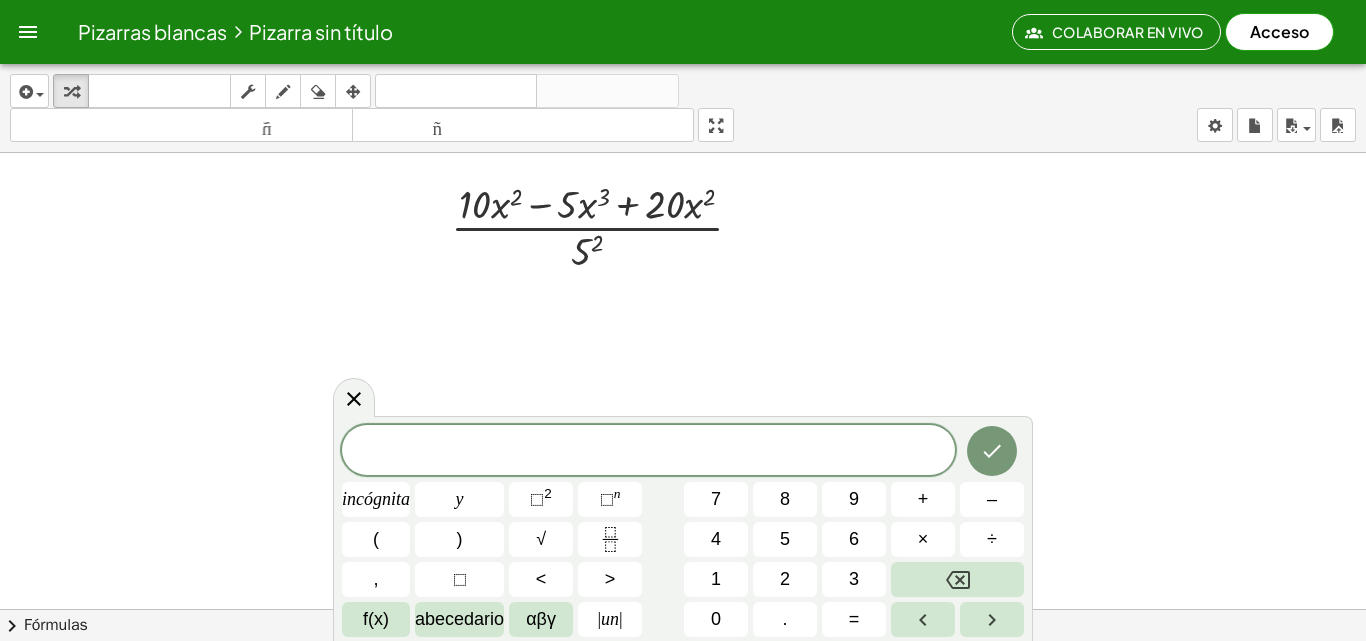 click at bounding box center [683, -331] 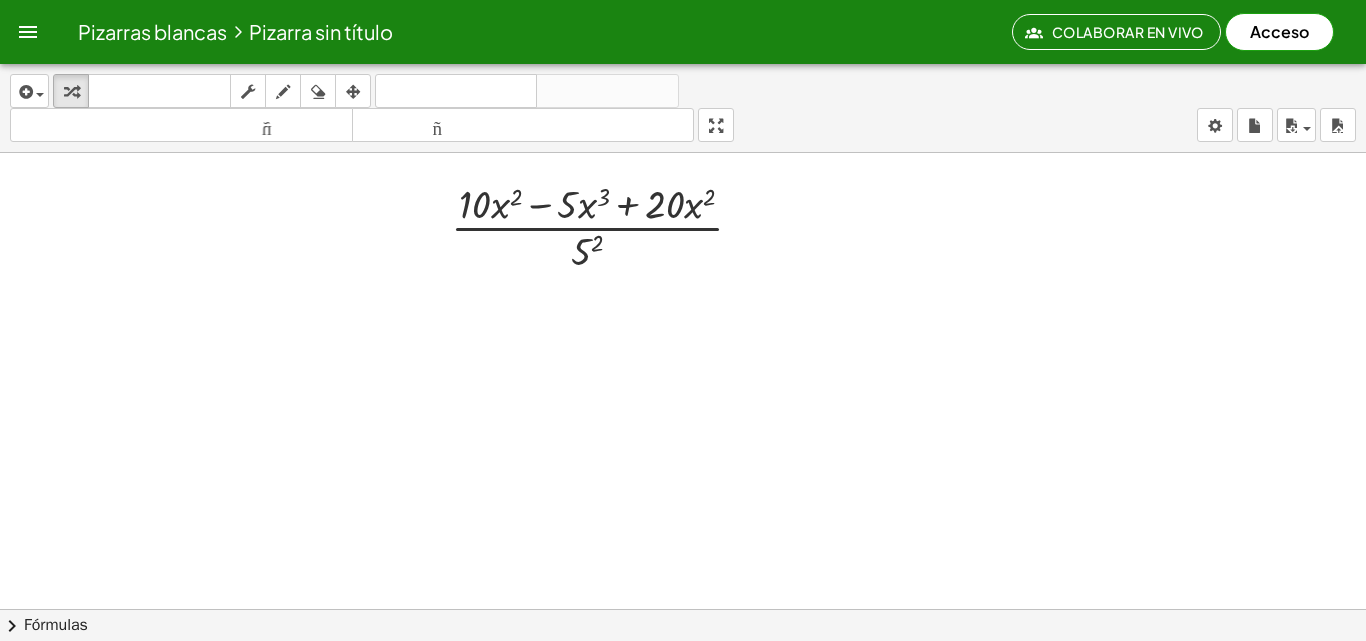 click at bounding box center (683, -331) 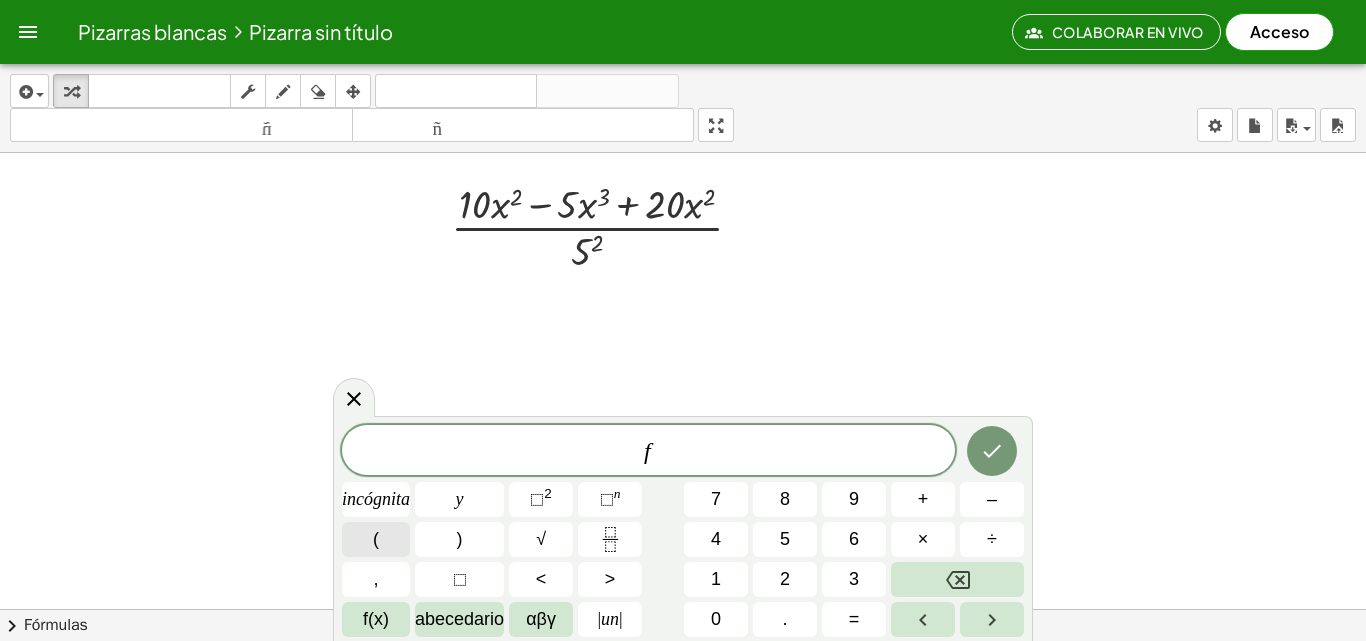 click on "(" at bounding box center [376, 539] 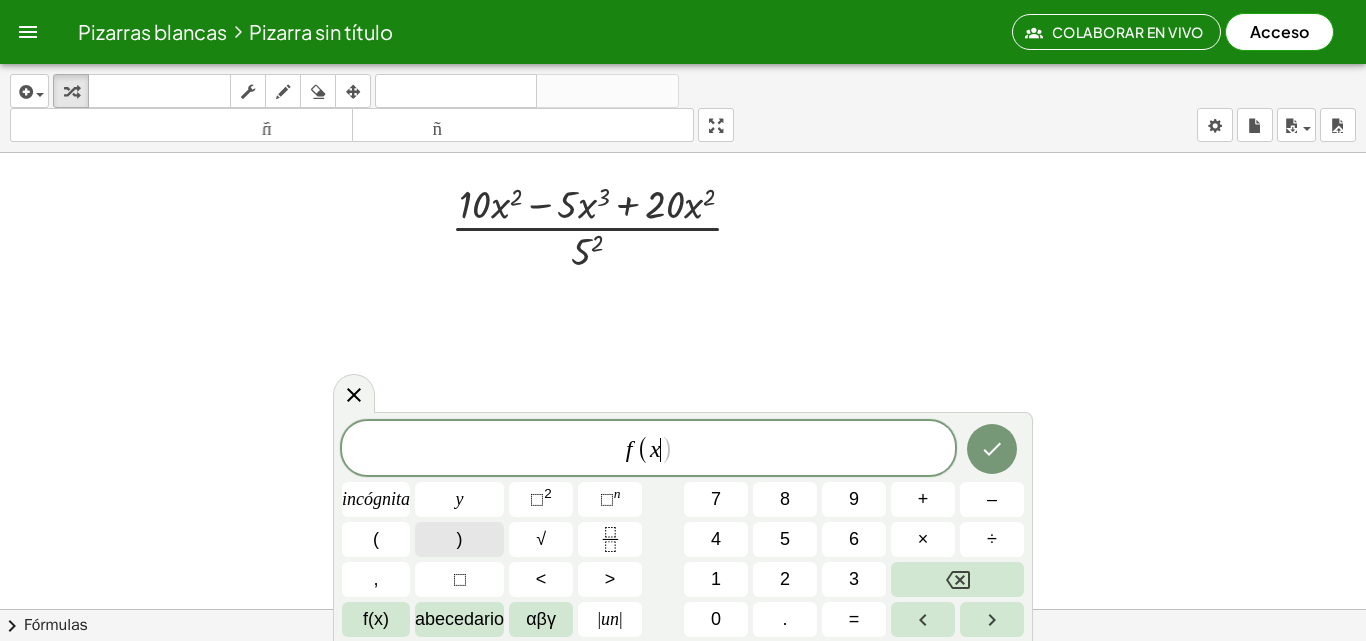 click on ")" at bounding box center (459, 539) 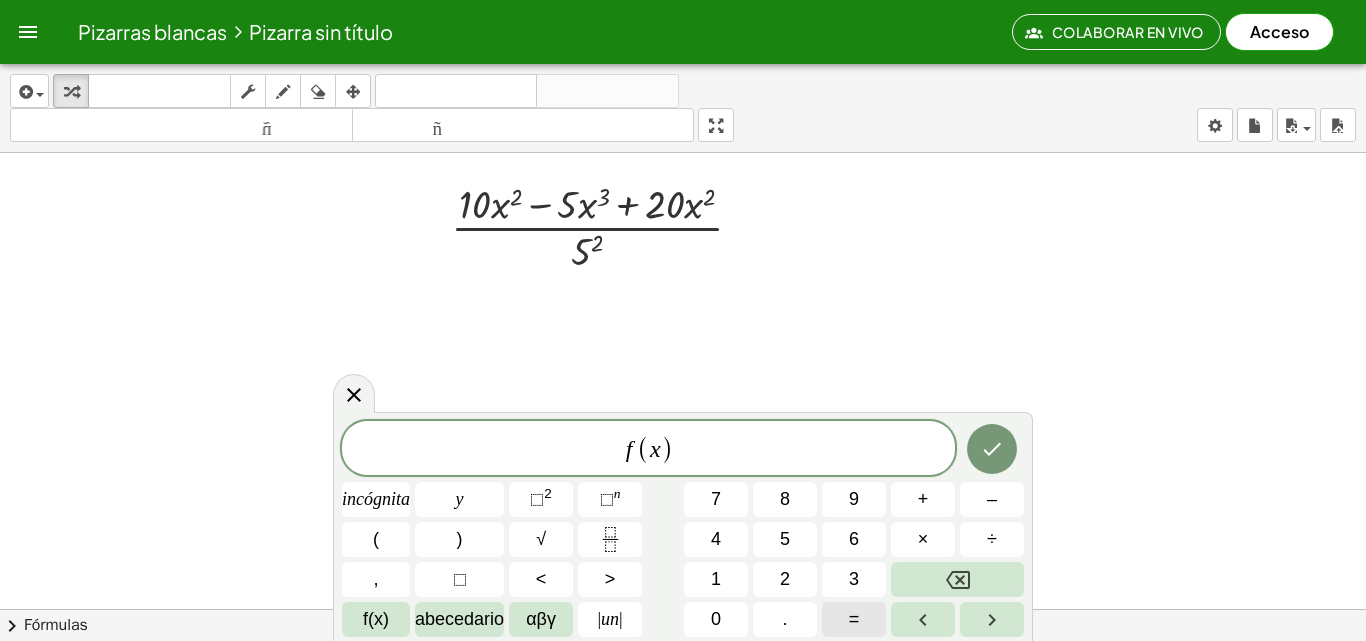 click on "=" at bounding box center (854, 619) 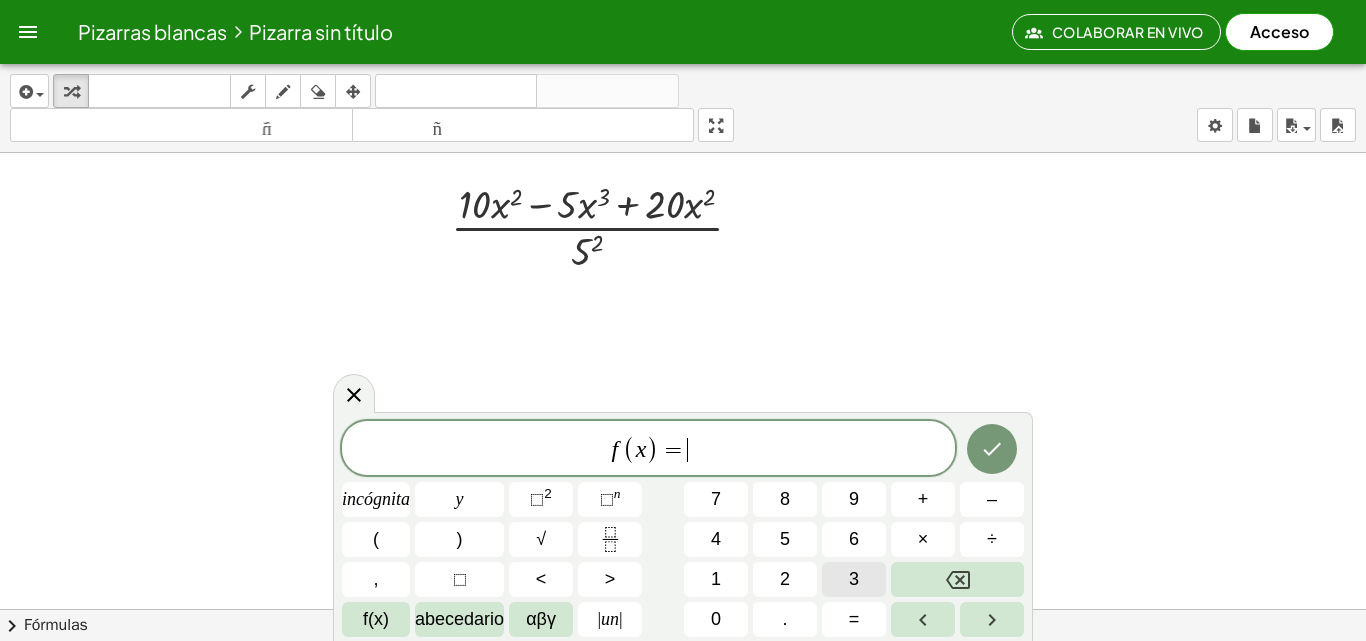 click on "3" at bounding box center (854, 579) 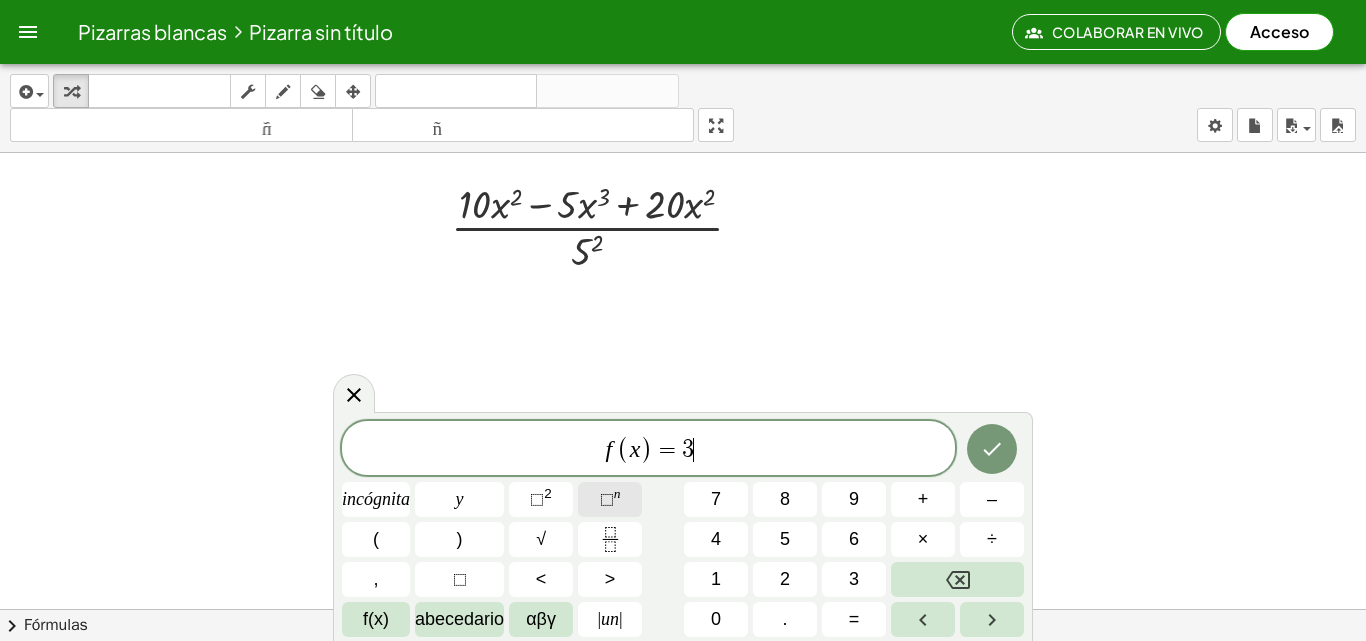 click on "n" at bounding box center [617, 493] 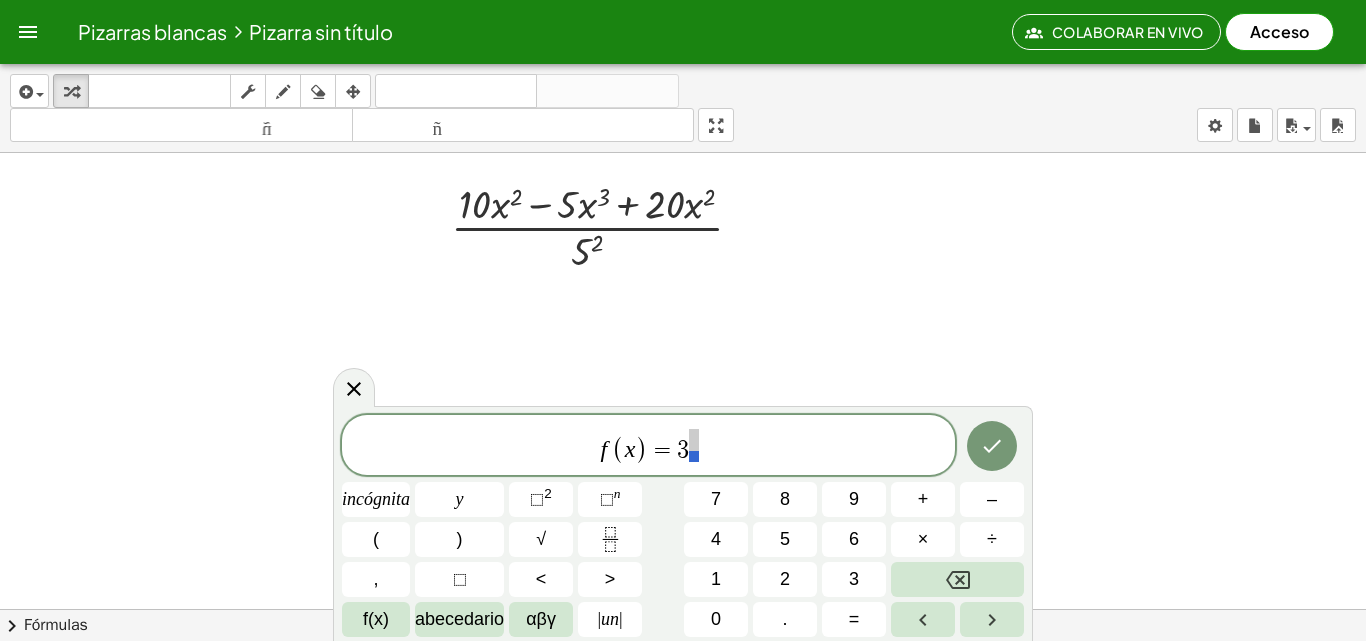 drag, startPoint x: 710, startPoint y: 444, endPoint x: 692, endPoint y: 446, distance: 18.110771 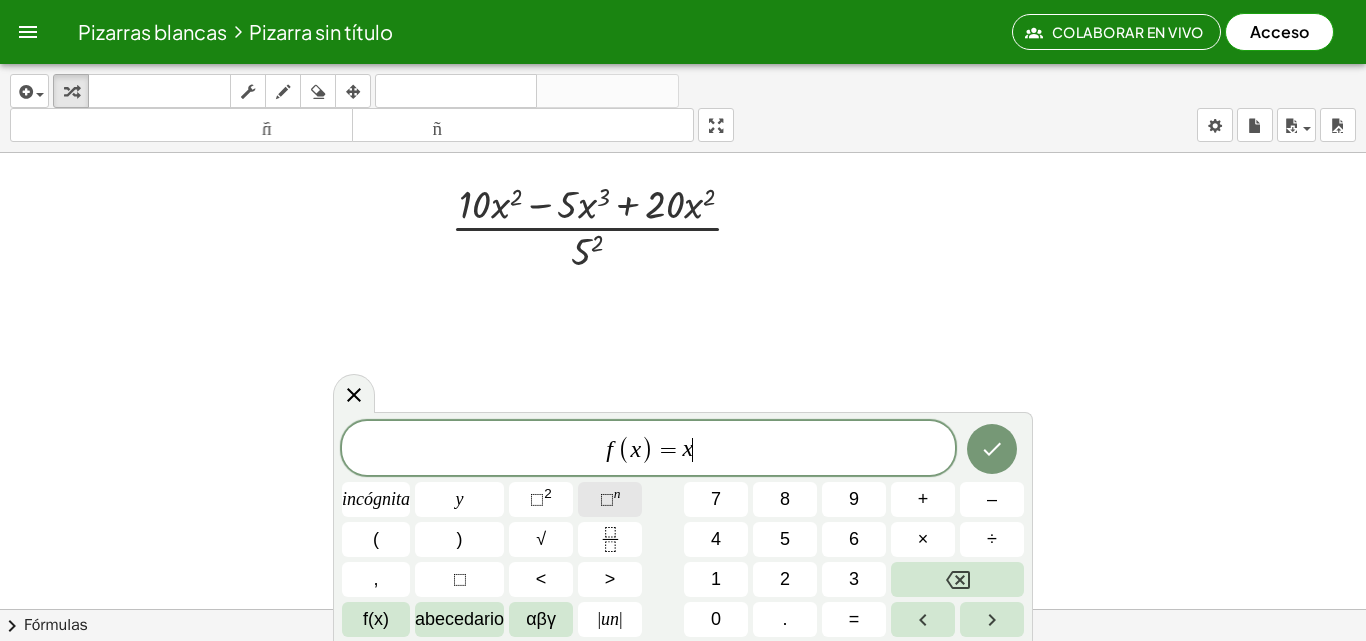 click on "⬚  n" at bounding box center (610, 499) 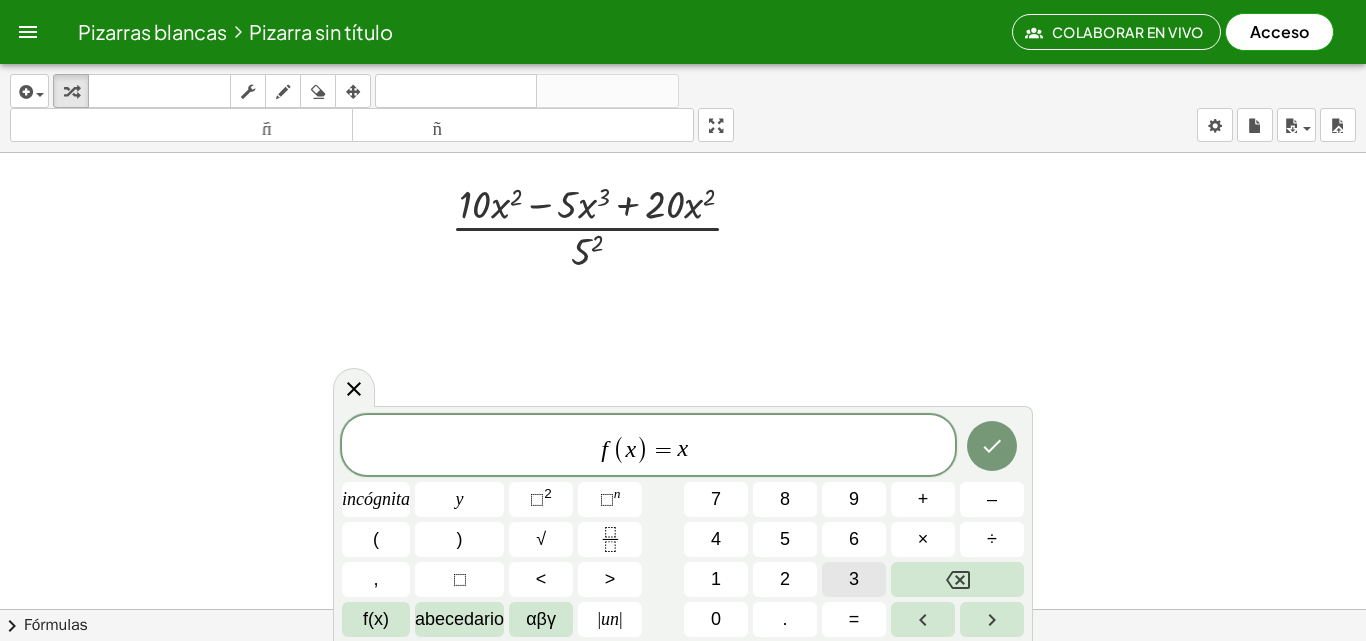 click on "3" at bounding box center (854, 579) 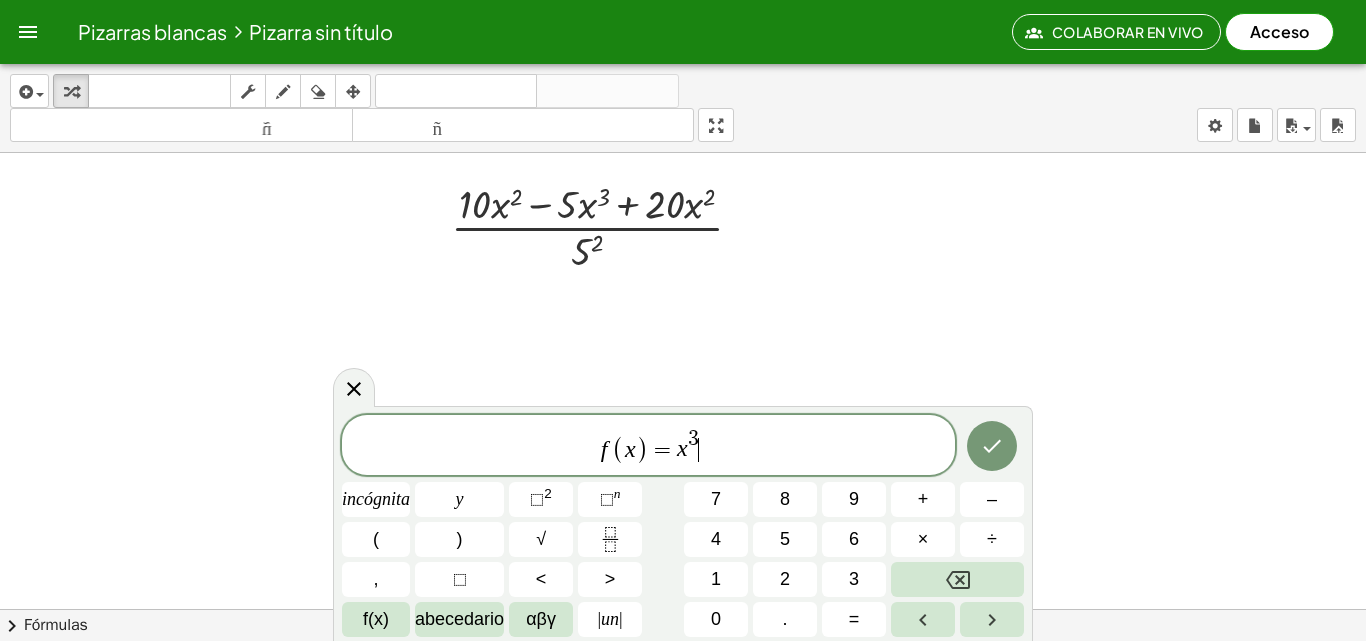 click on "f ( x ) = x 3 ​" at bounding box center [648, 446] 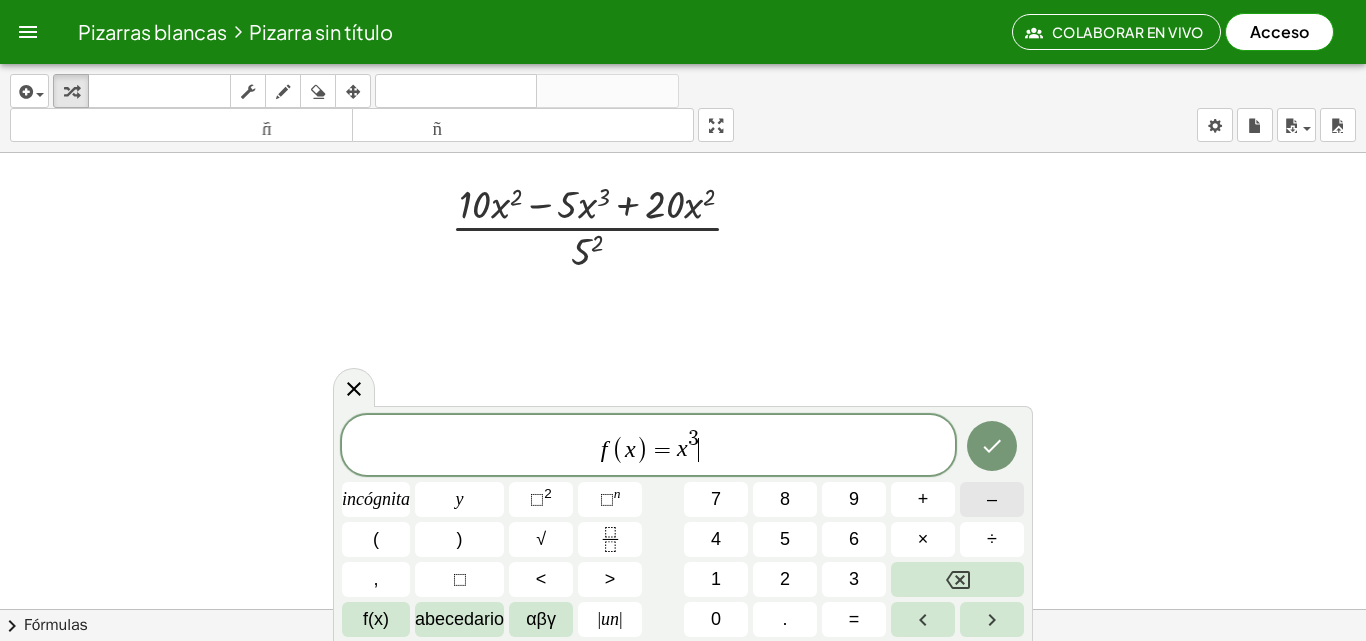 click on "–" at bounding box center (992, 499) 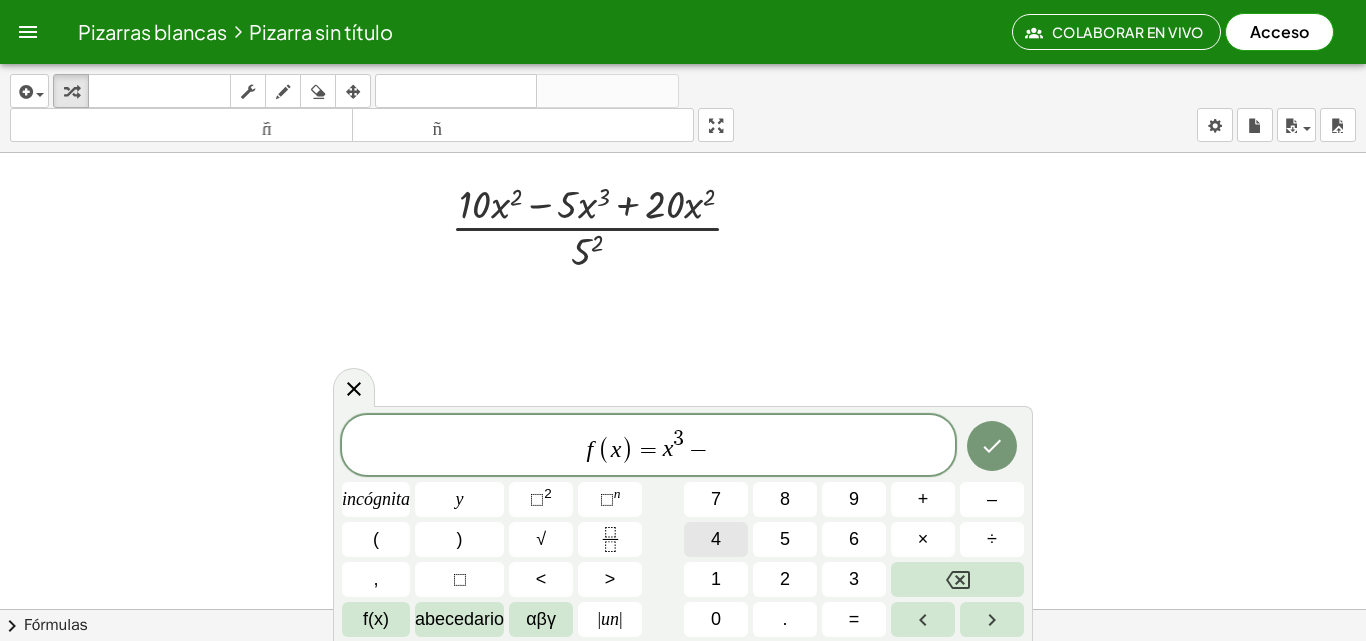click on "4" at bounding box center (716, 539) 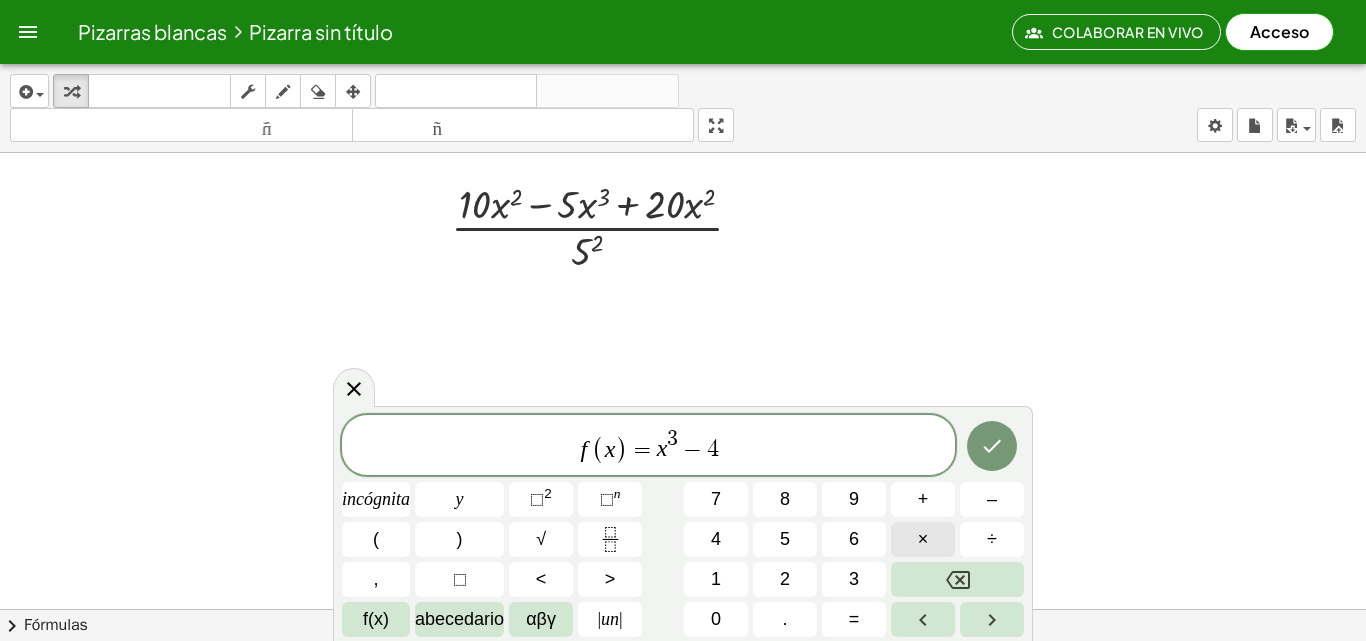 click on "×" at bounding box center [923, 539] 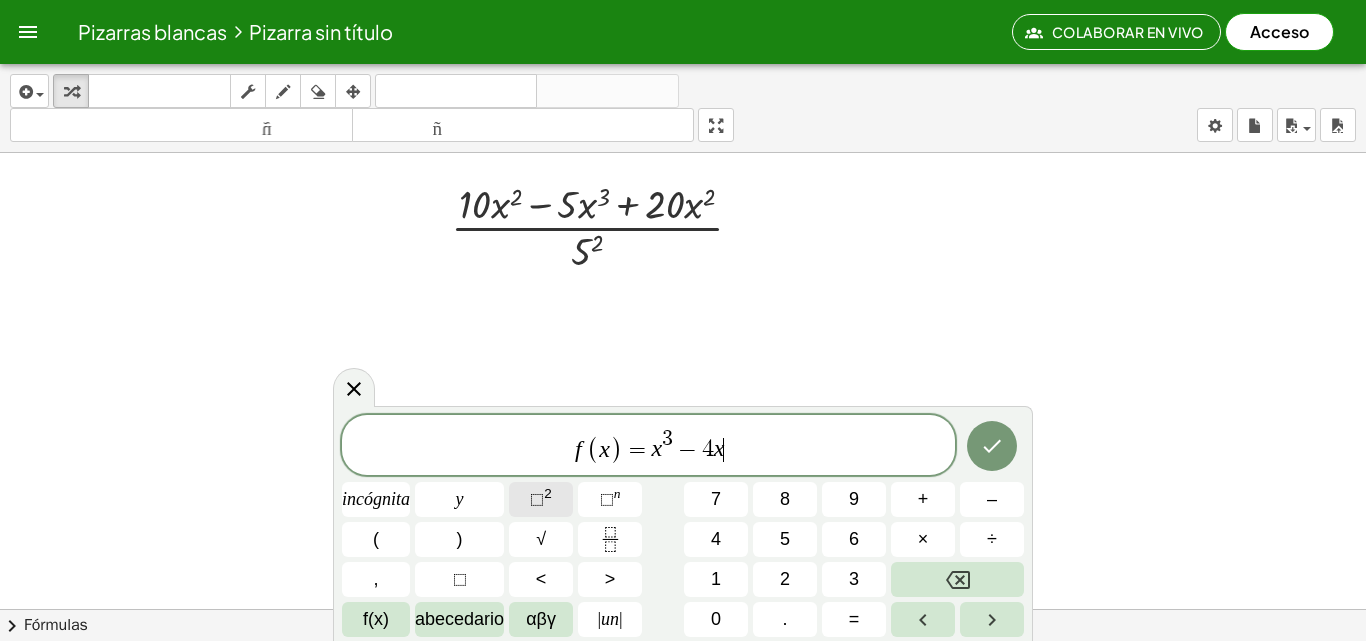click on "⬚  2" 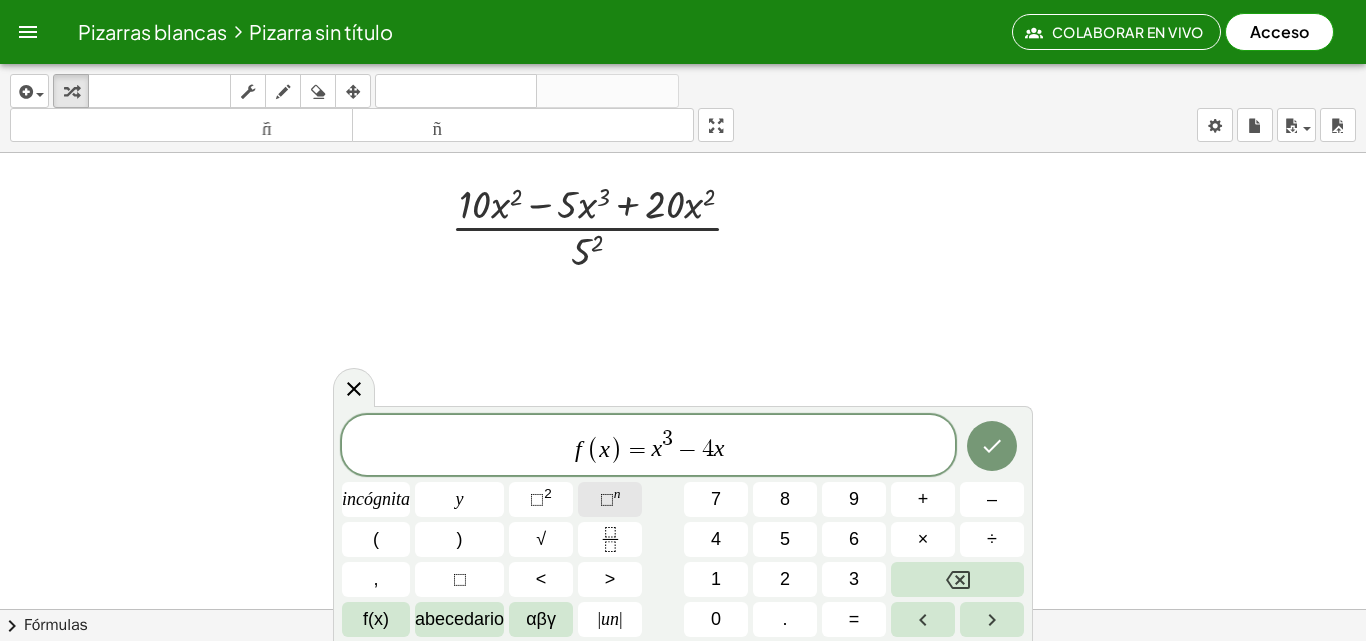 click on "⬚" at bounding box center (607, 499) 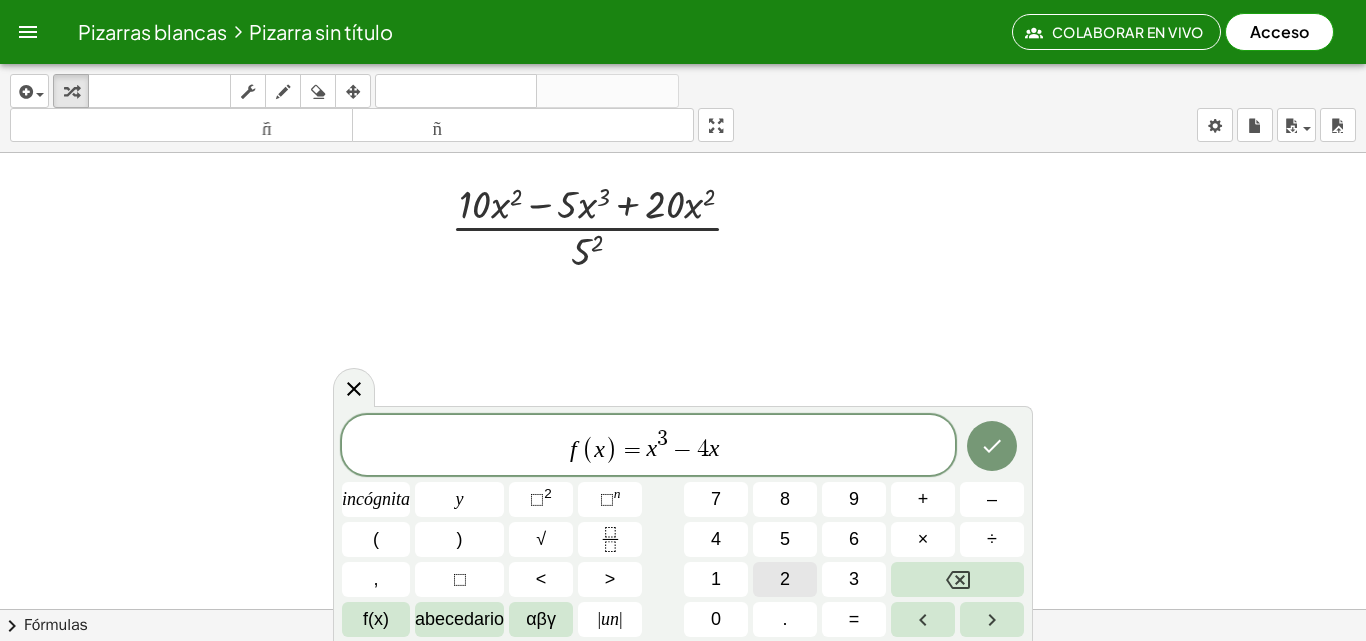 click on "2" at bounding box center (785, 579) 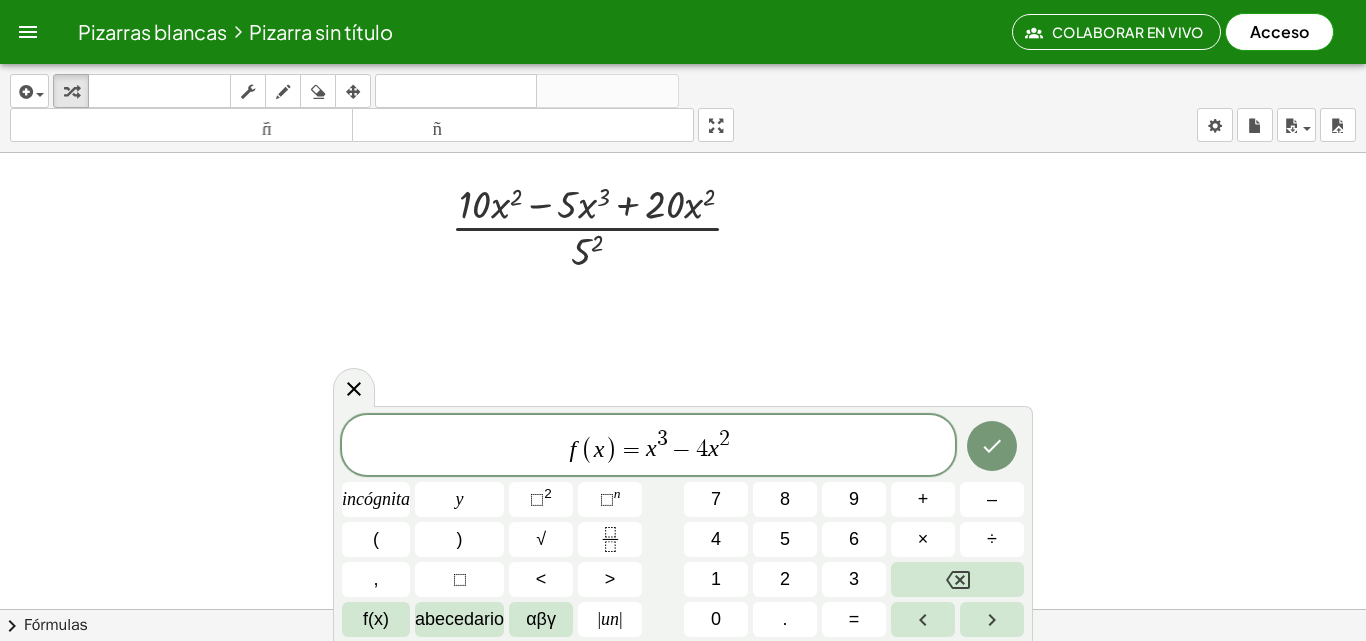 click on "f ( x ) = x 3 − 4 x 2 ​" 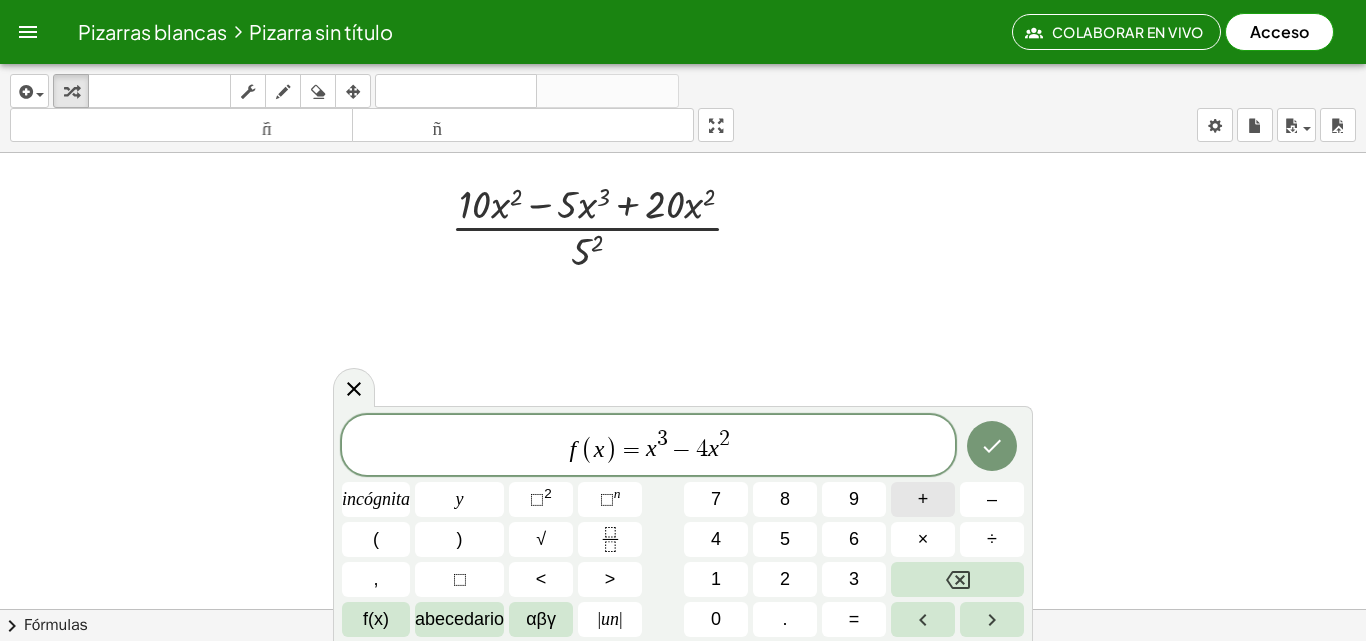click on "+" at bounding box center (923, 499) 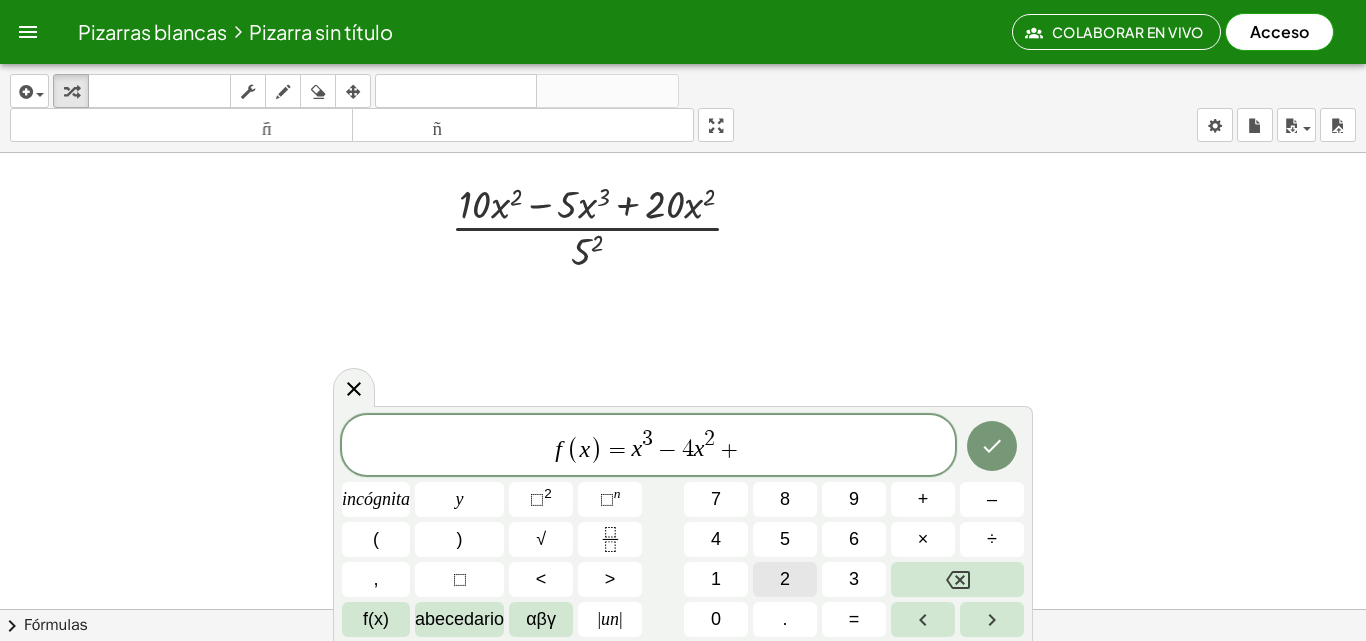 click on "2" at bounding box center [785, 579] 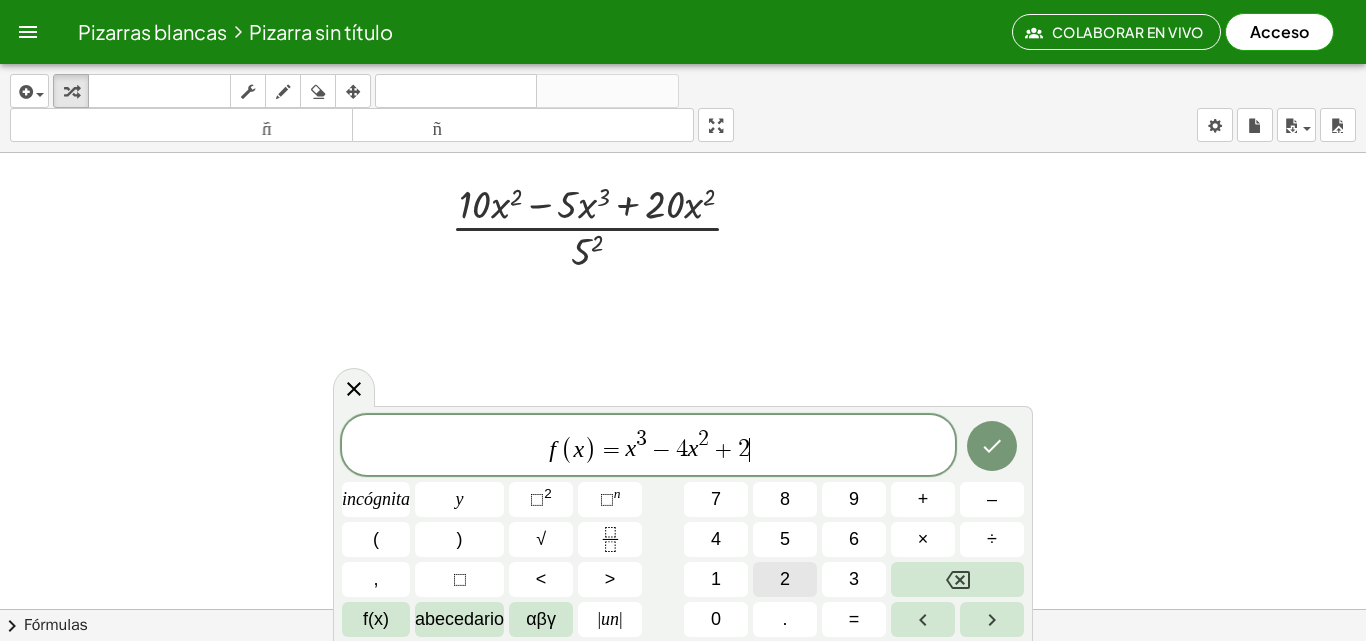 click on "2" at bounding box center (785, 579) 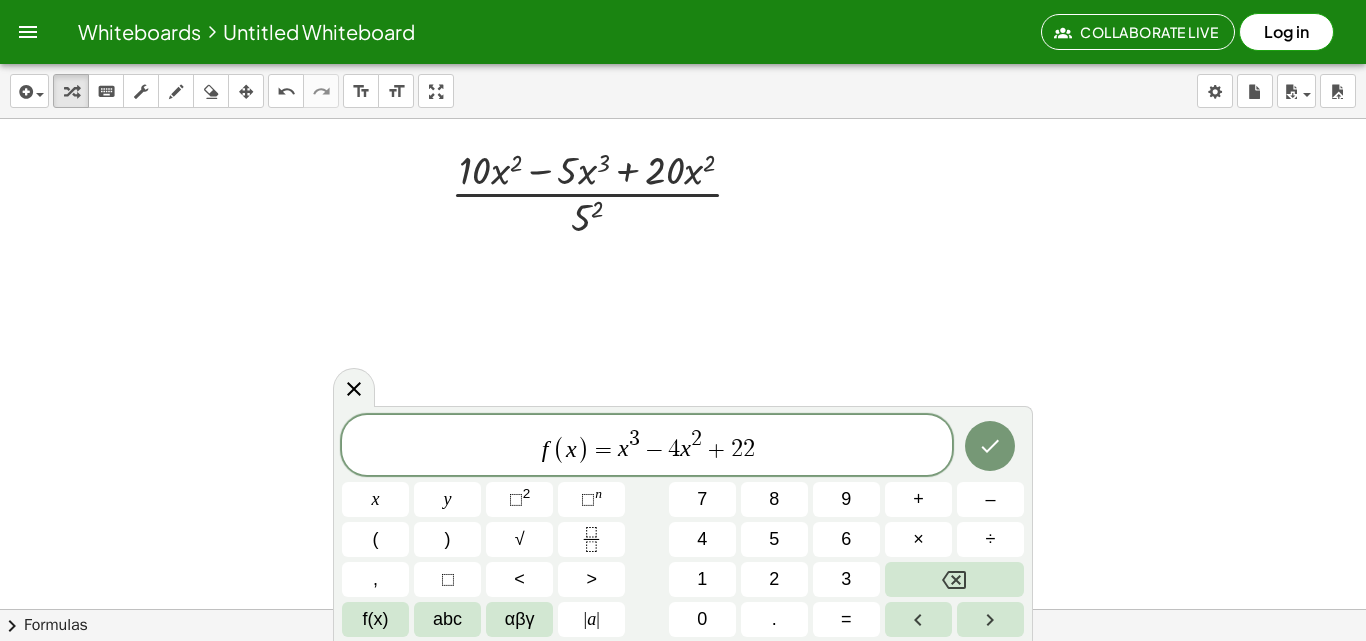 click at bounding box center (683, -365) 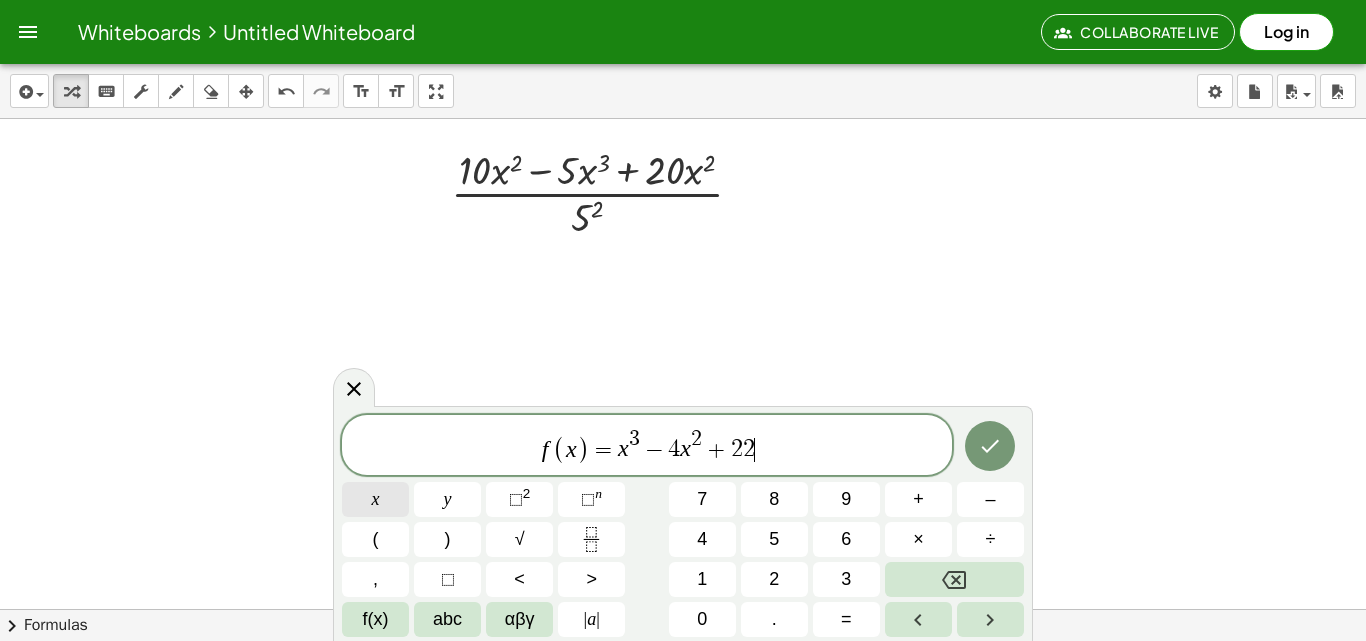 click on "x" at bounding box center (376, 499) 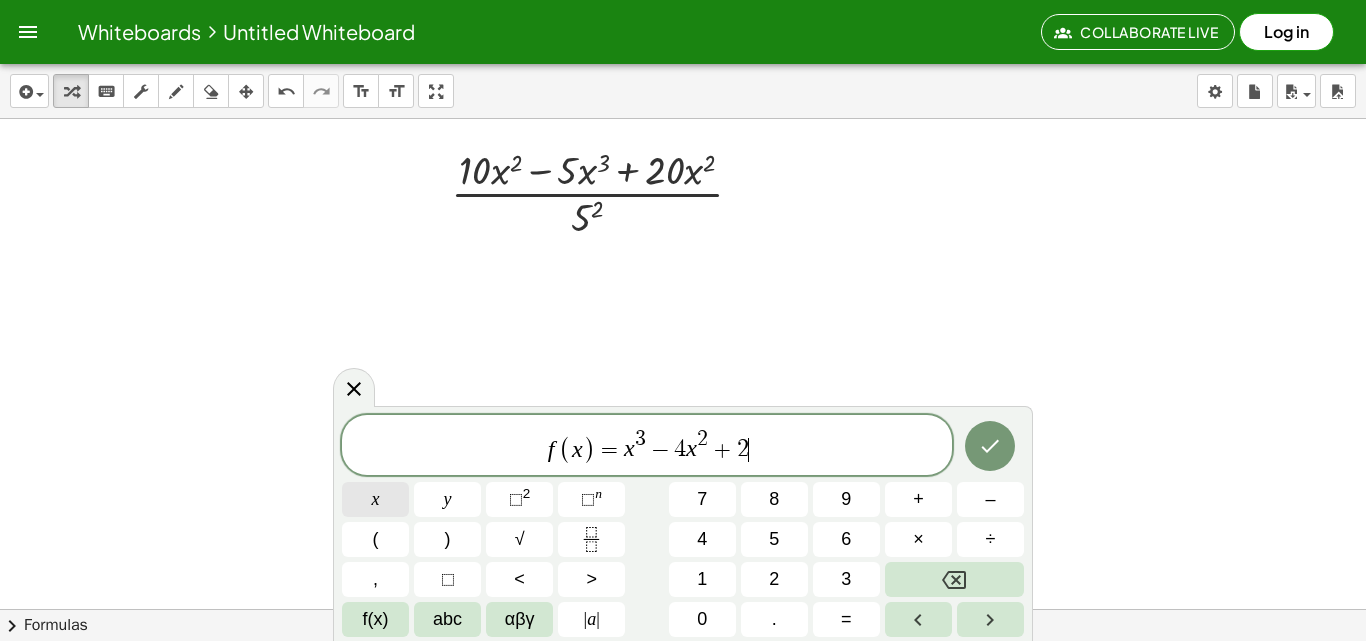 click on "x" at bounding box center [375, 499] 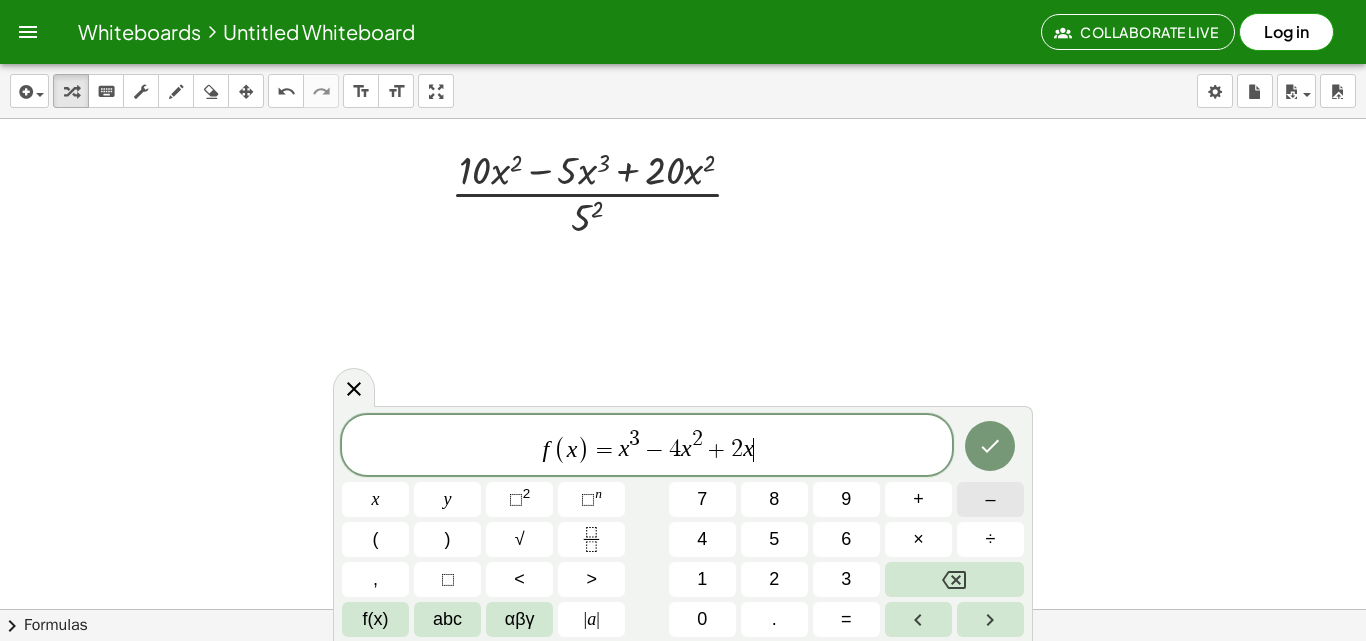 click on "–" at bounding box center (990, 499) 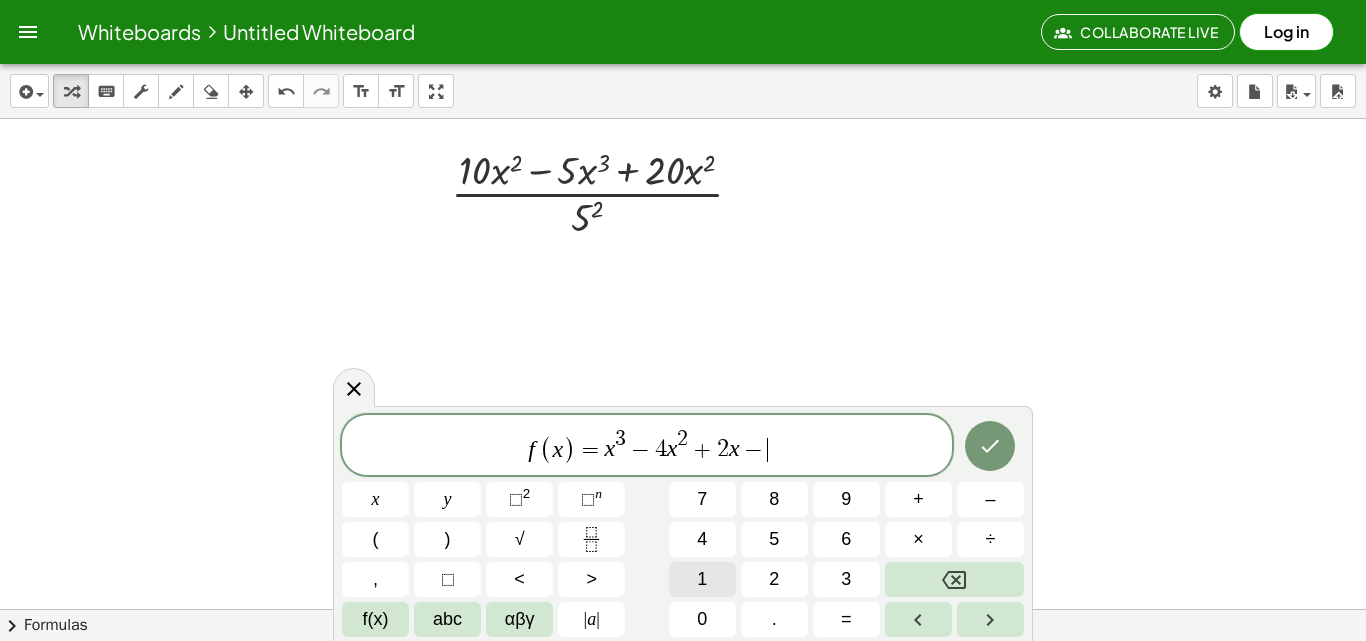 click on "1" at bounding box center (702, 579) 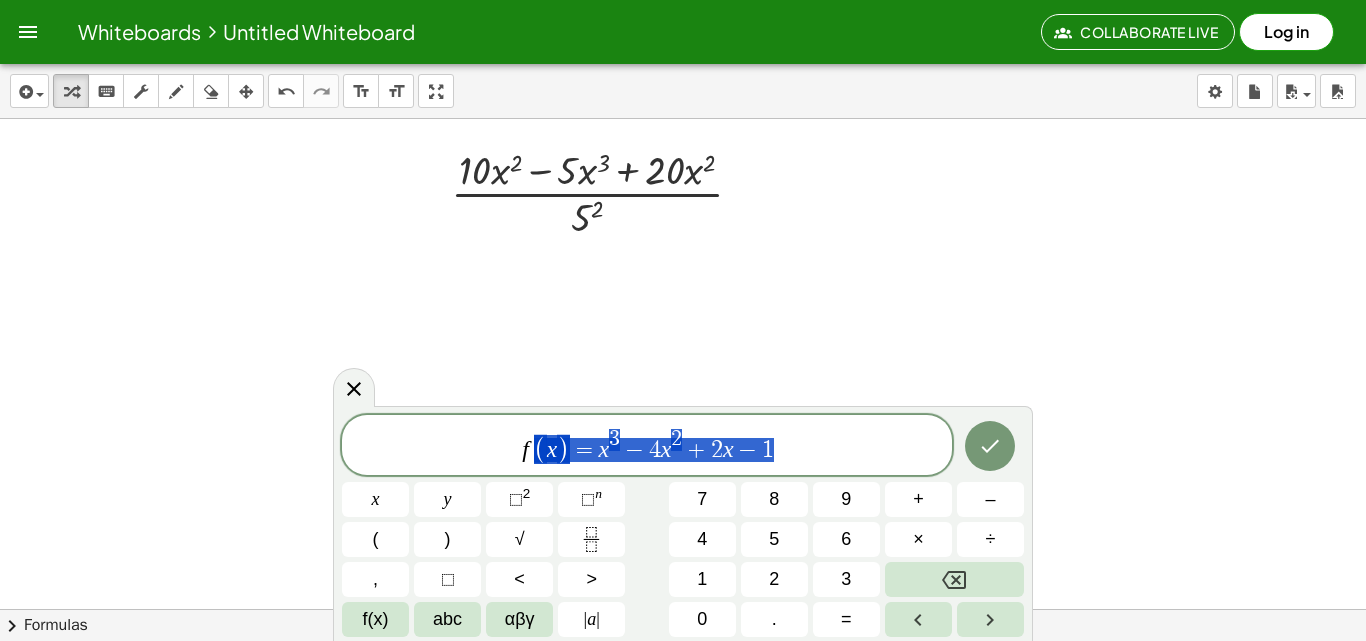 drag, startPoint x: 788, startPoint y: 454, endPoint x: 553, endPoint y: 452, distance: 235.00851 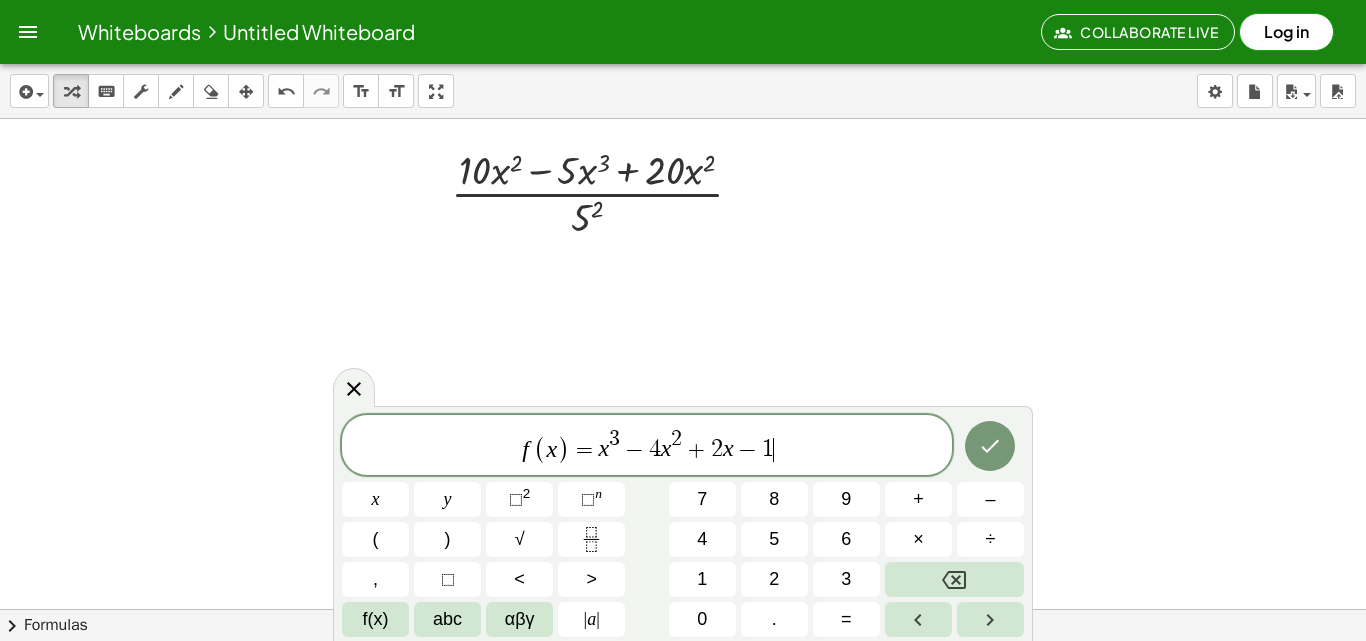 click on "f ( x ) = x 3 − 4 x 2 + 2 x − 1 ​" at bounding box center (647, 446) 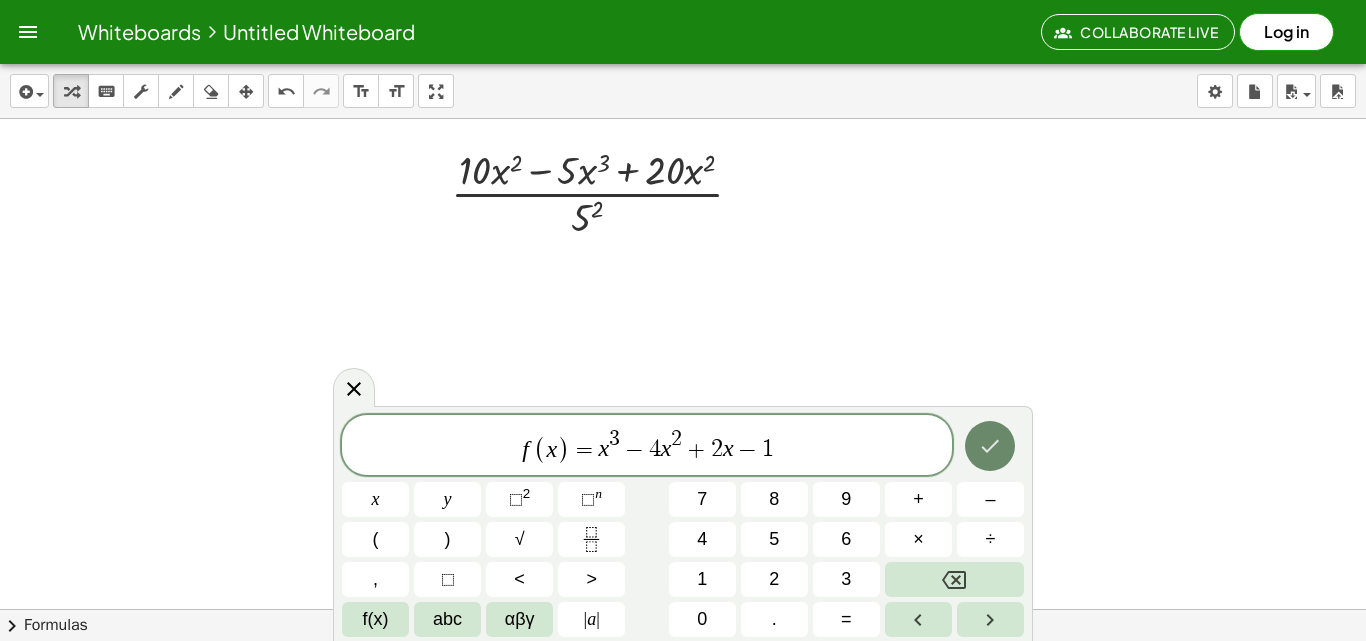 click at bounding box center (990, 446) 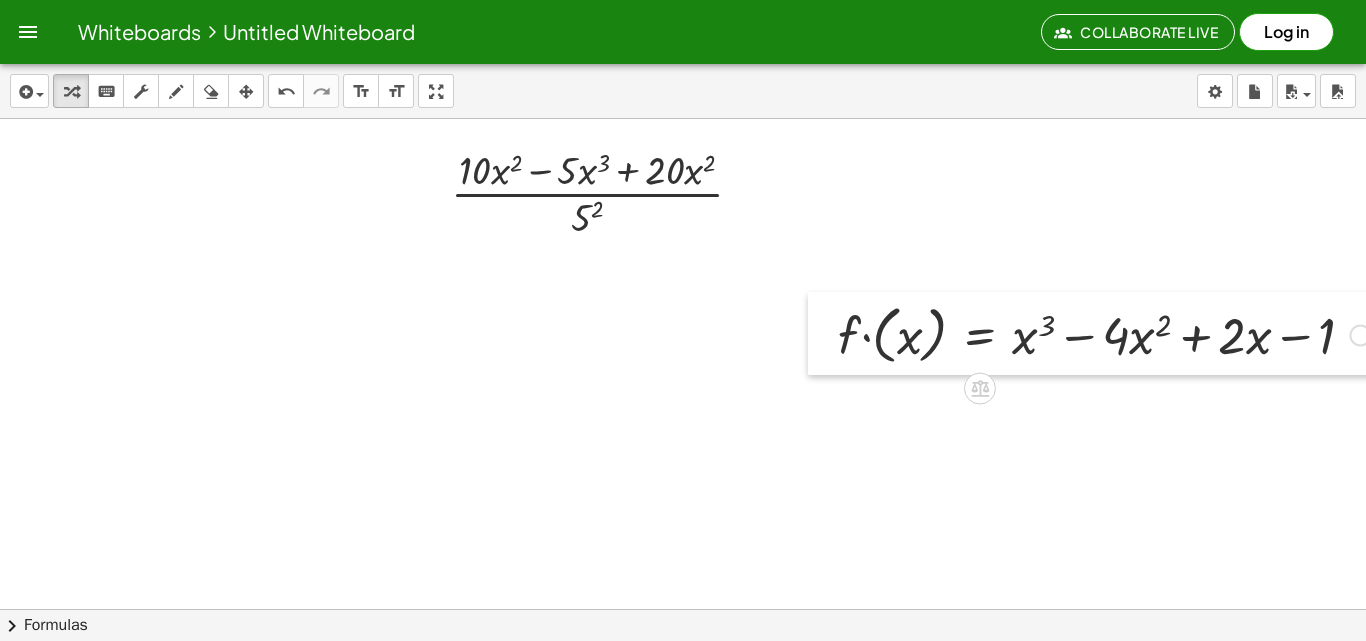 click at bounding box center [823, 333] 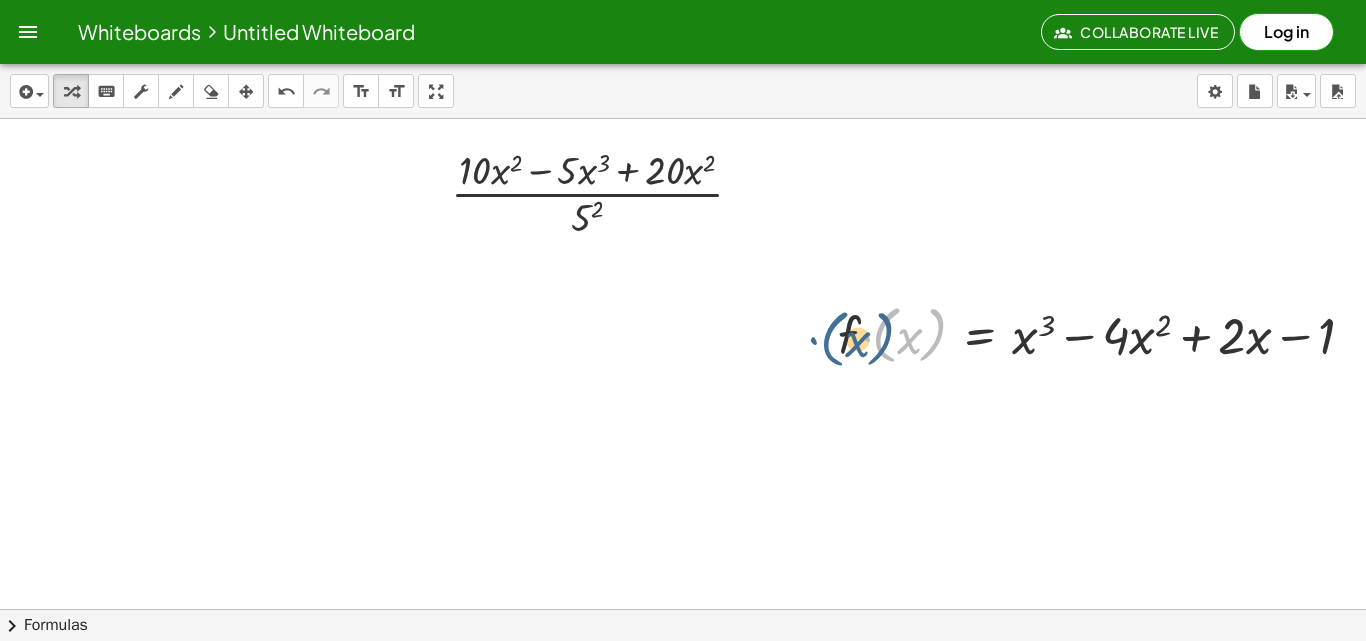 drag, startPoint x: 893, startPoint y: 338, endPoint x: 882, endPoint y: 335, distance: 11.401754 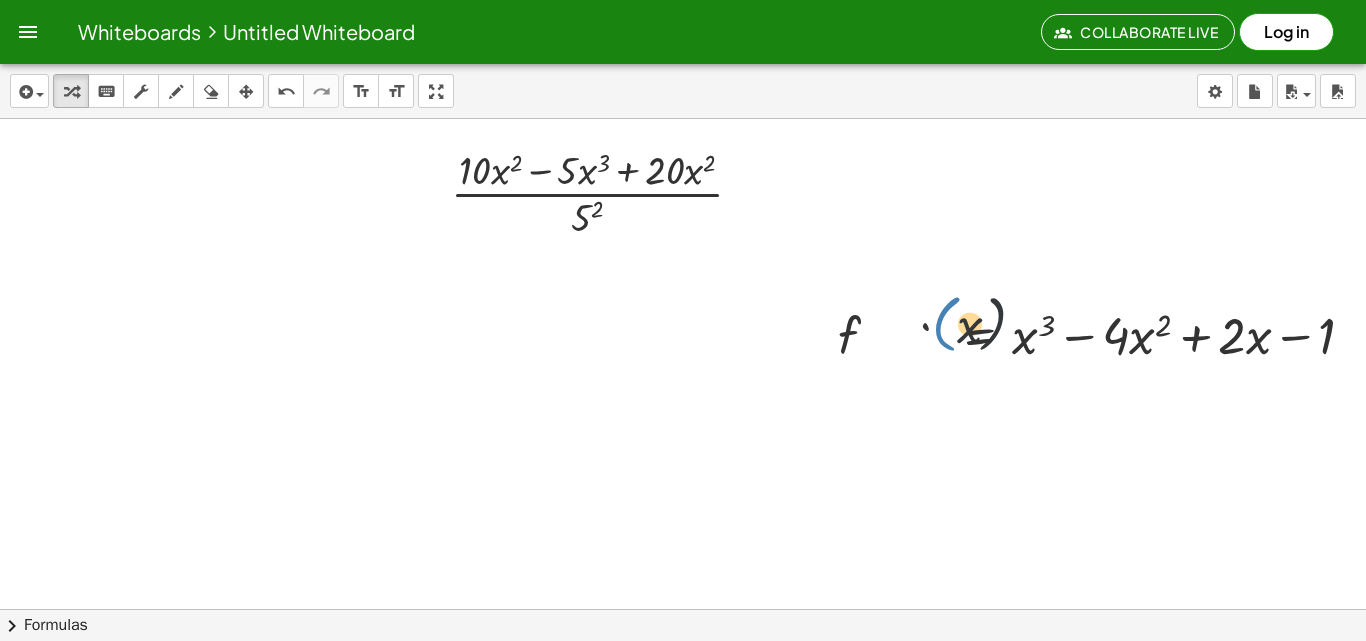drag, startPoint x: 882, startPoint y: 335, endPoint x: 943, endPoint y: 325, distance: 61.81424 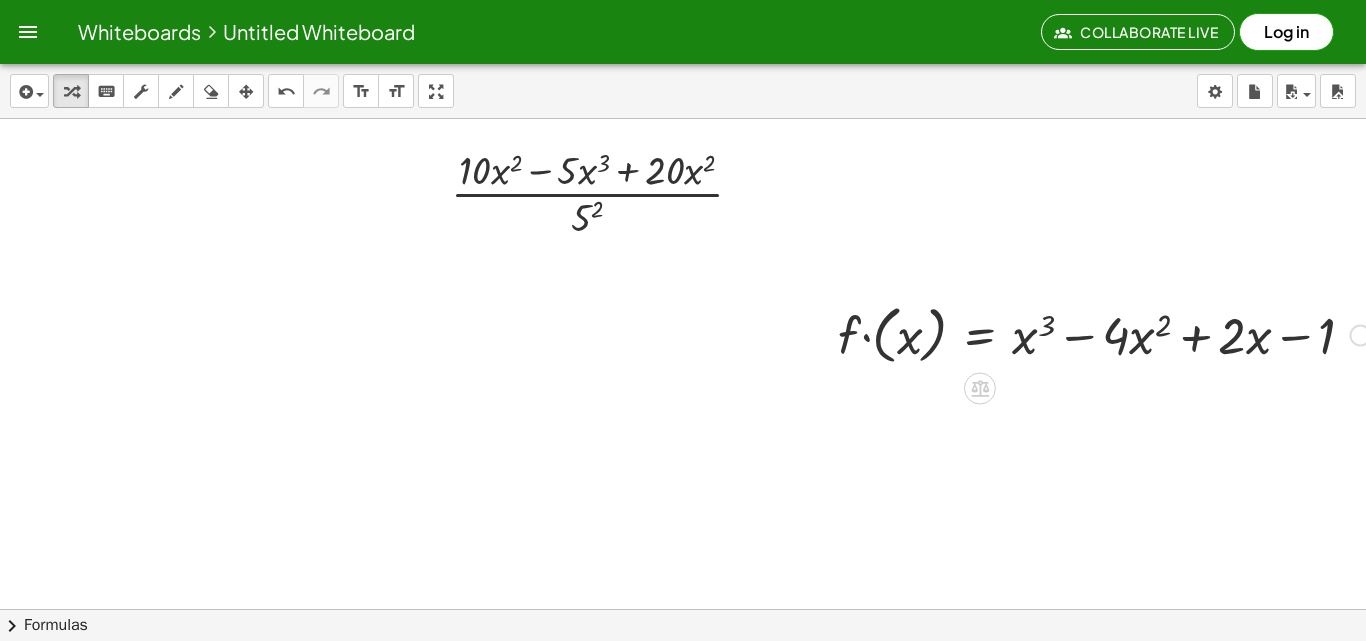 click on "· f · ( x ) = + x 3 − · 4 · x 2 + · 2 · x − 1" at bounding box center [1096, 333] 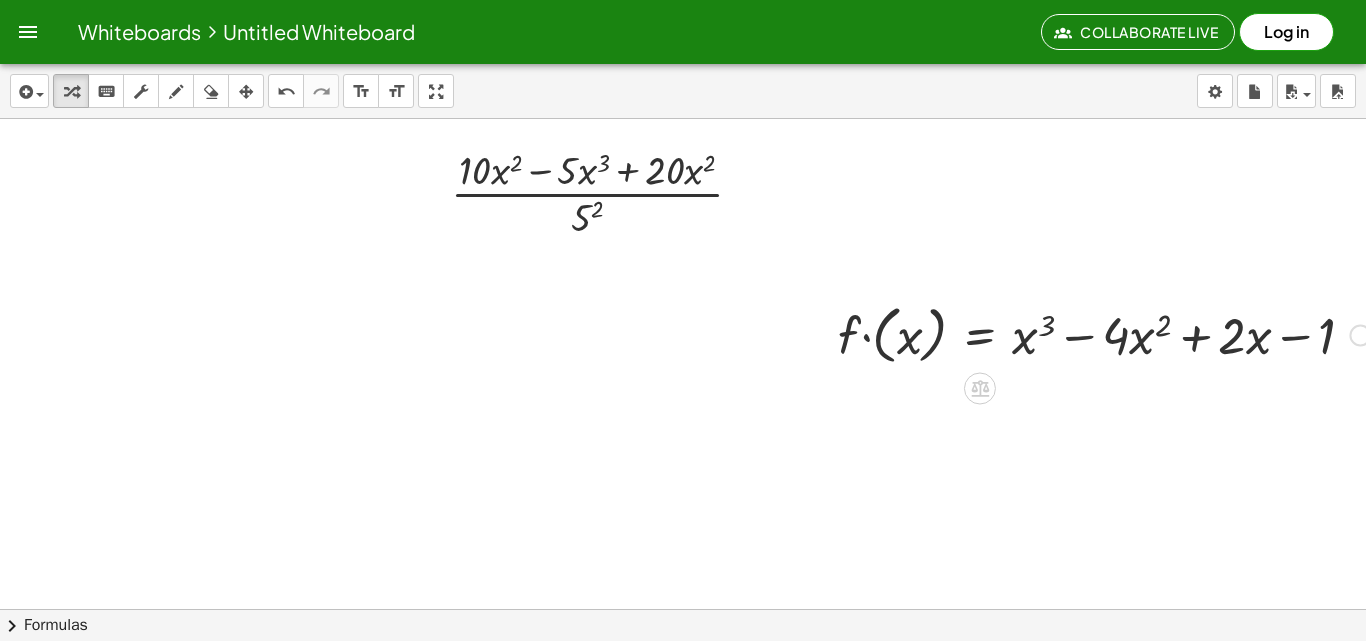 click at bounding box center [1104, 333] 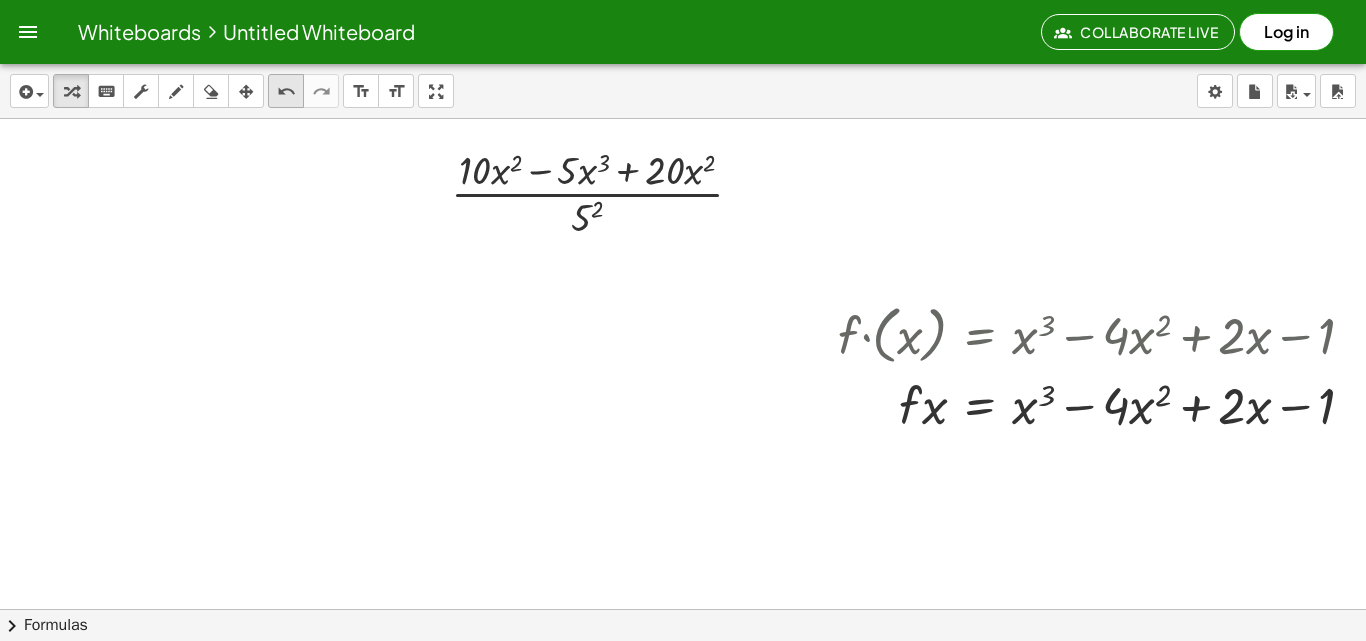 click on "undo" at bounding box center [286, 92] 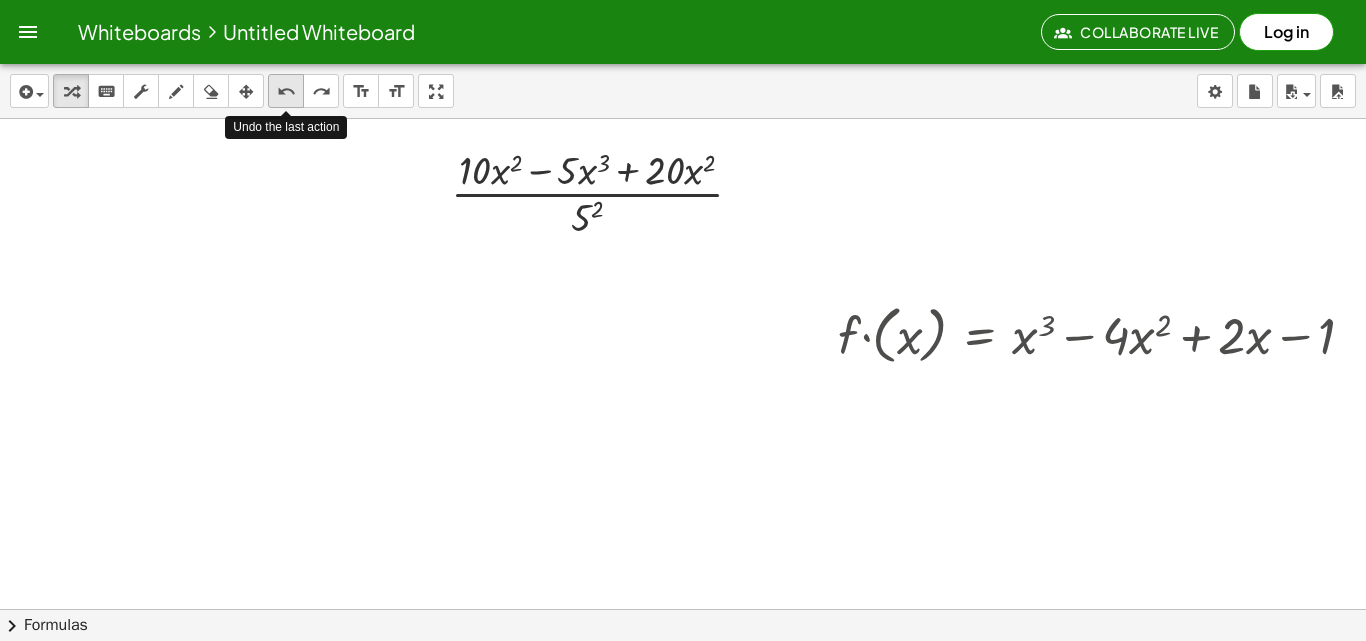 click on "undo" at bounding box center [286, 92] 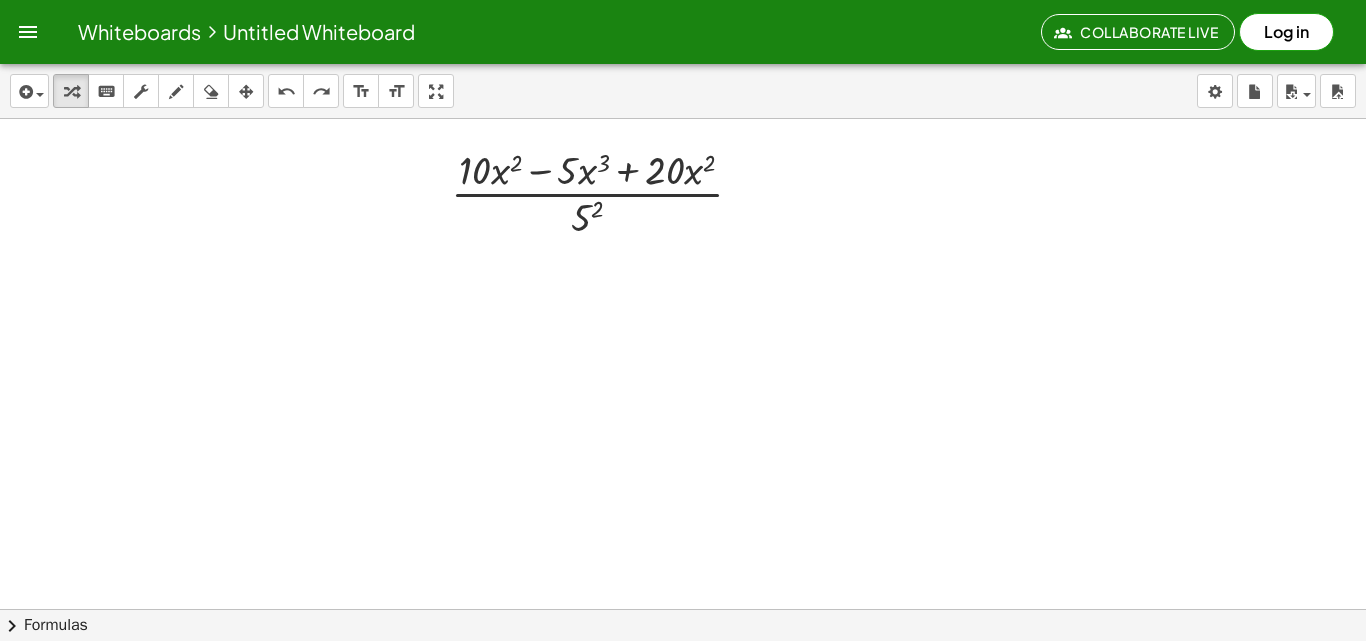 click at bounding box center [695, -365] 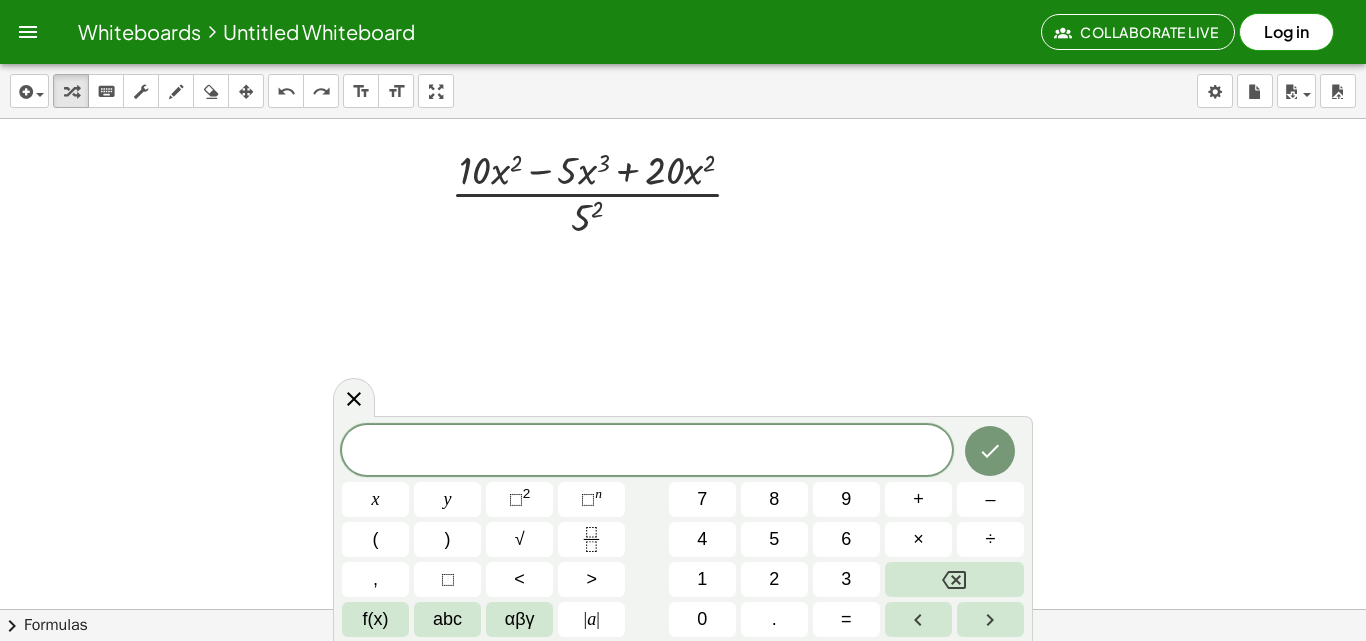 click at bounding box center [695, -365] 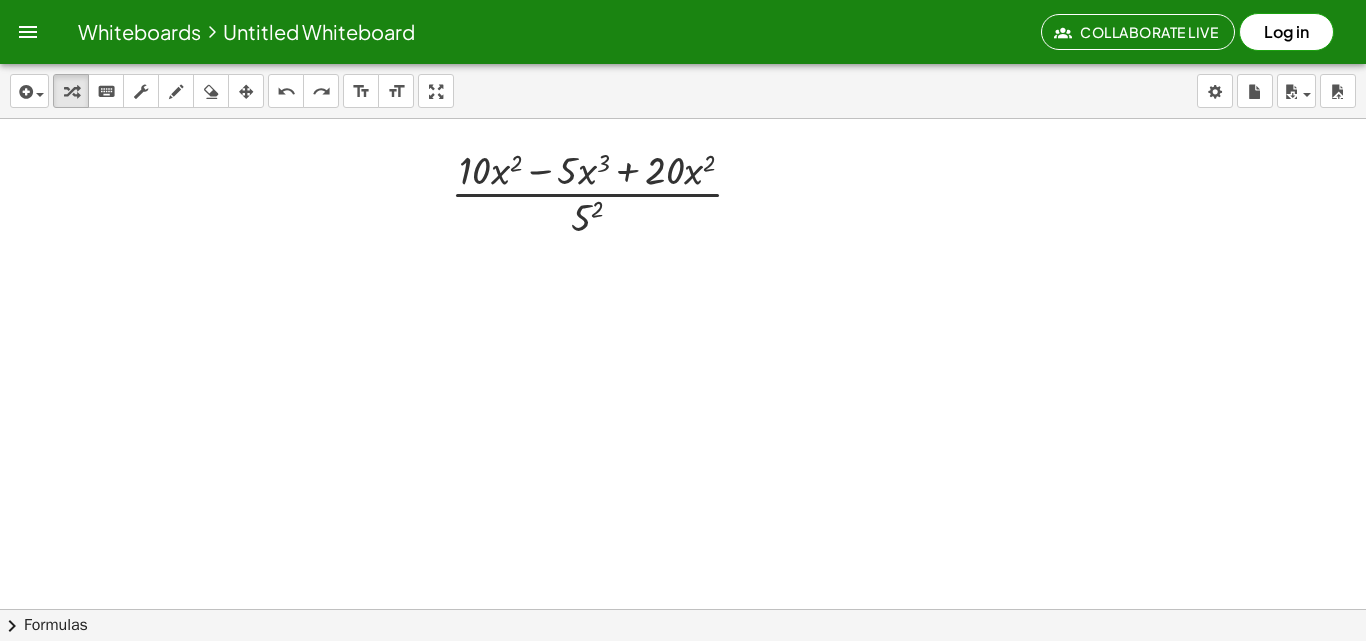 drag, startPoint x: 722, startPoint y: 293, endPoint x: 559, endPoint y: 307, distance: 163.60013 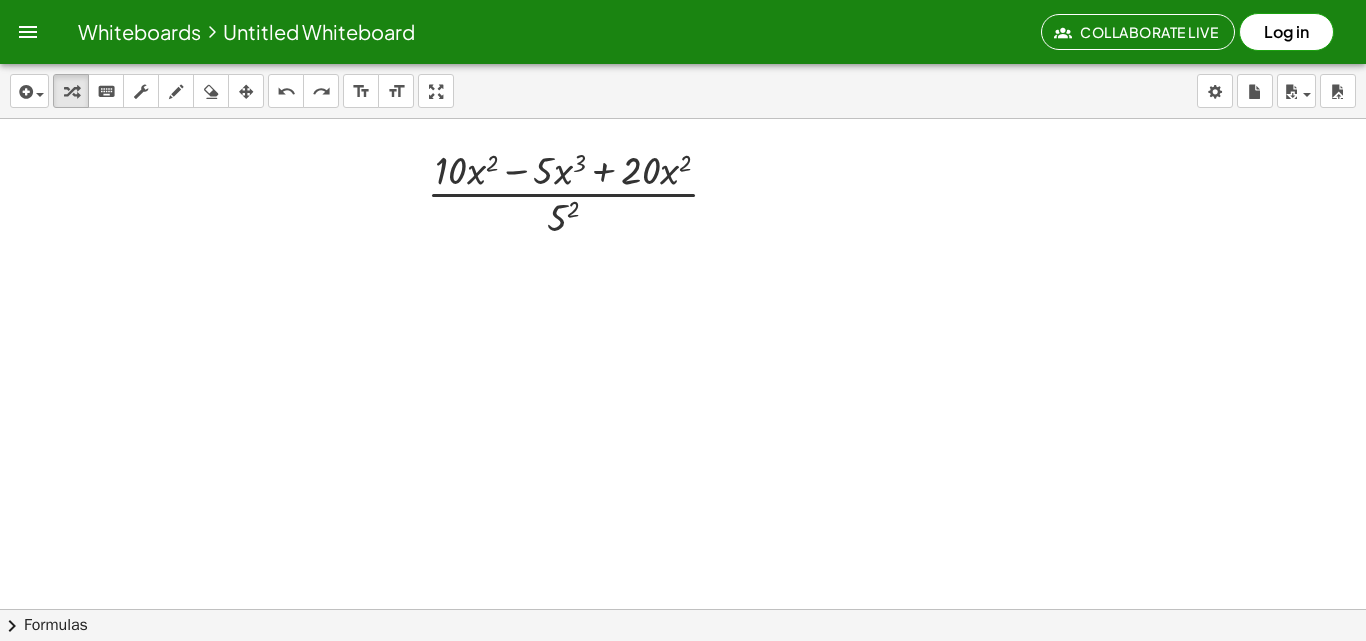 click at bounding box center (671, -365) 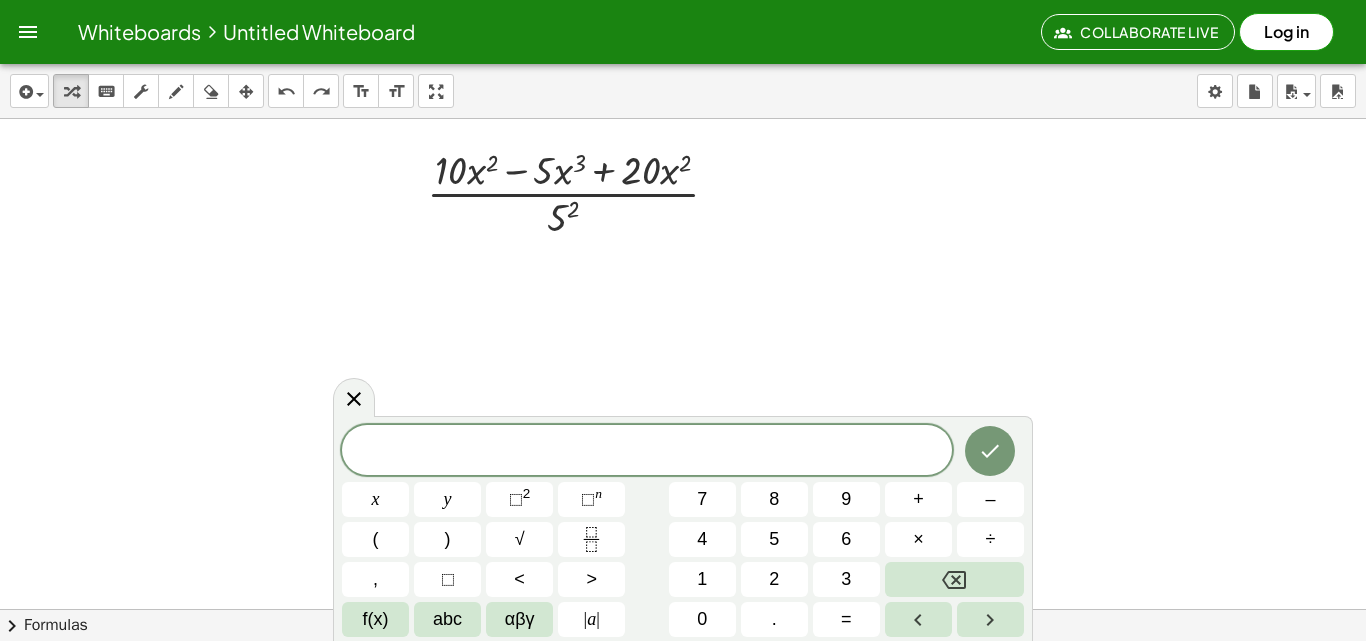 click at bounding box center (671, -365) 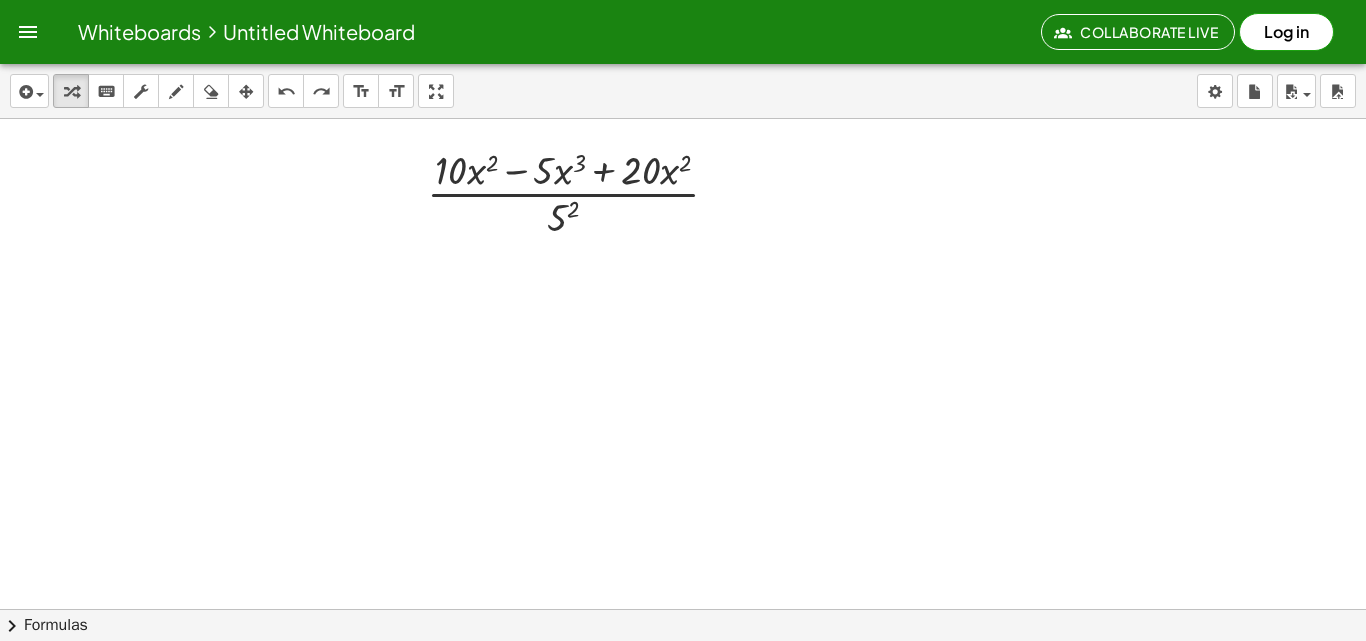 click at bounding box center [671, -365] 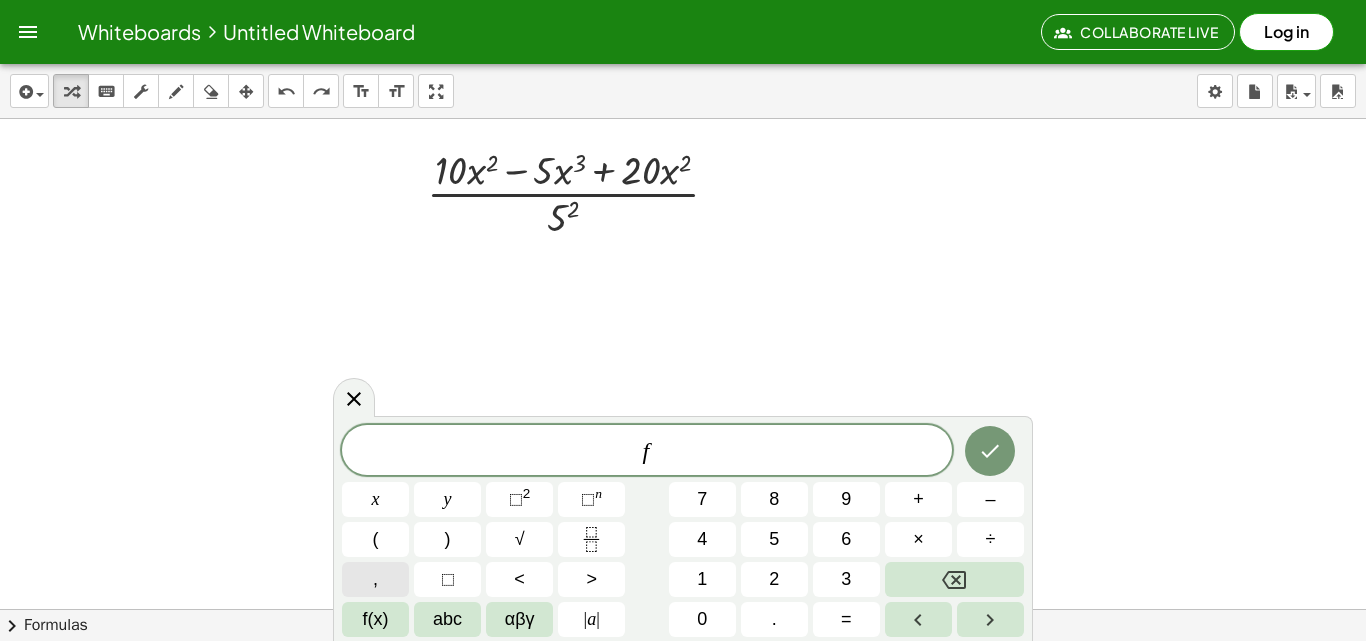 click on "," at bounding box center (375, 579) 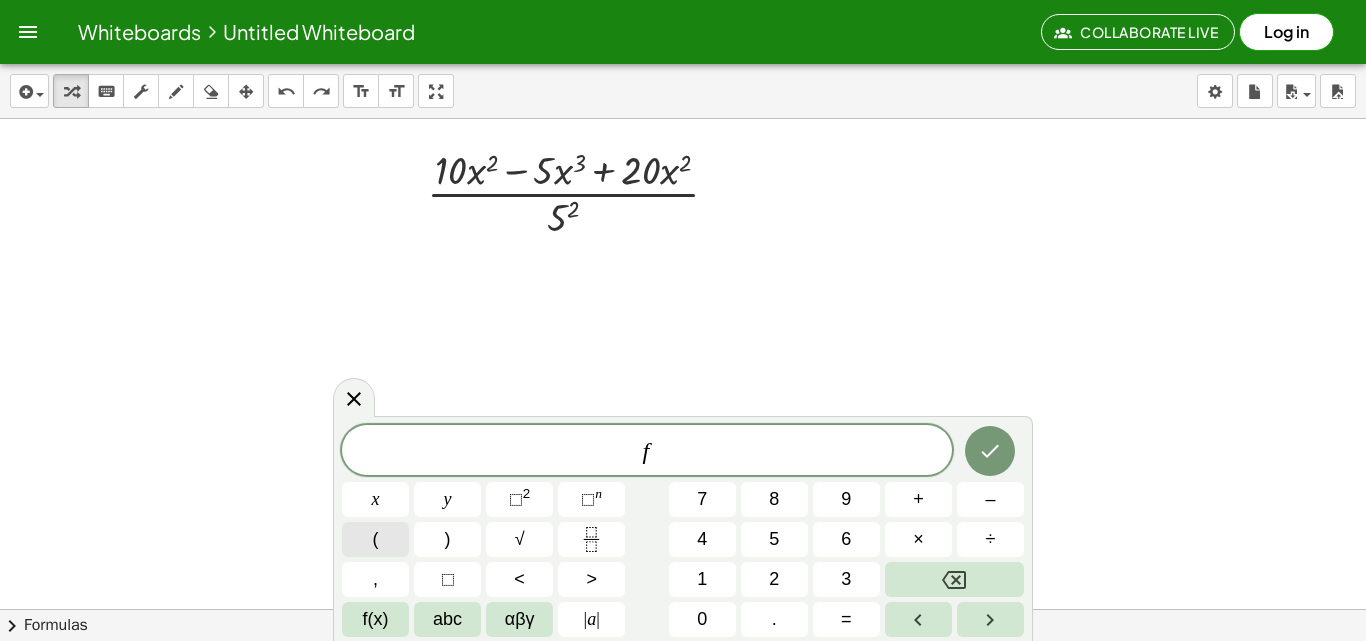 click on "(" at bounding box center (375, 539) 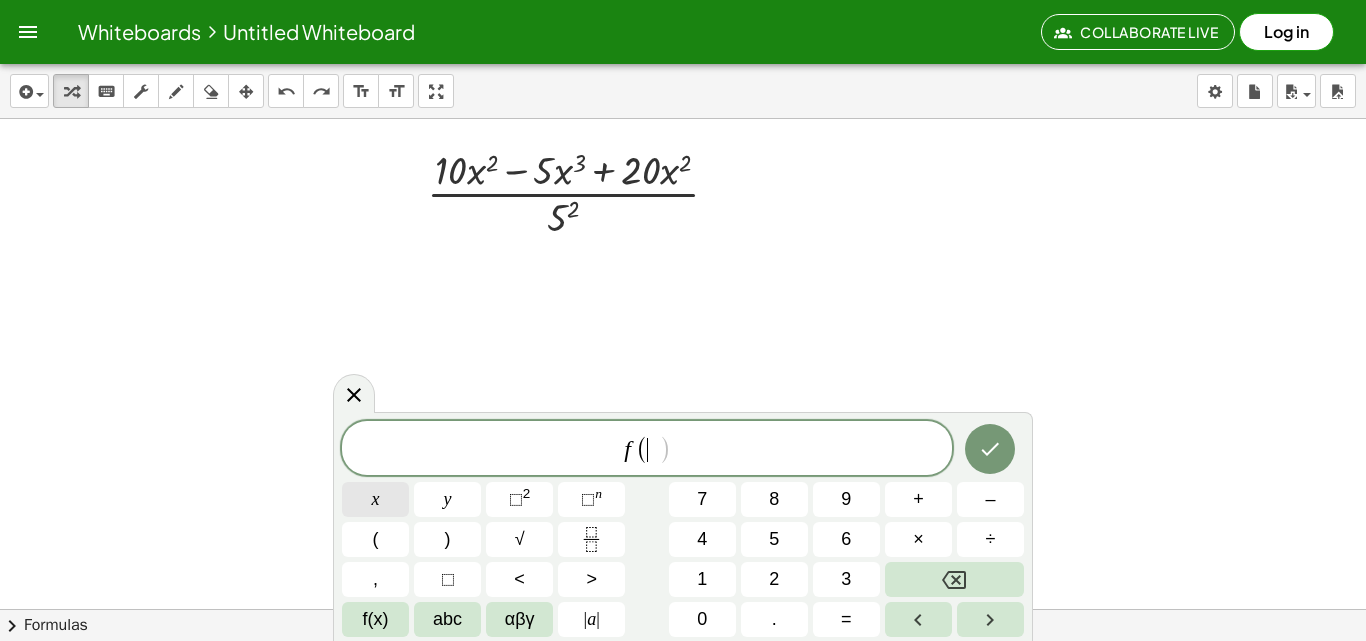 click on "x" at bounding box center [375, 499] 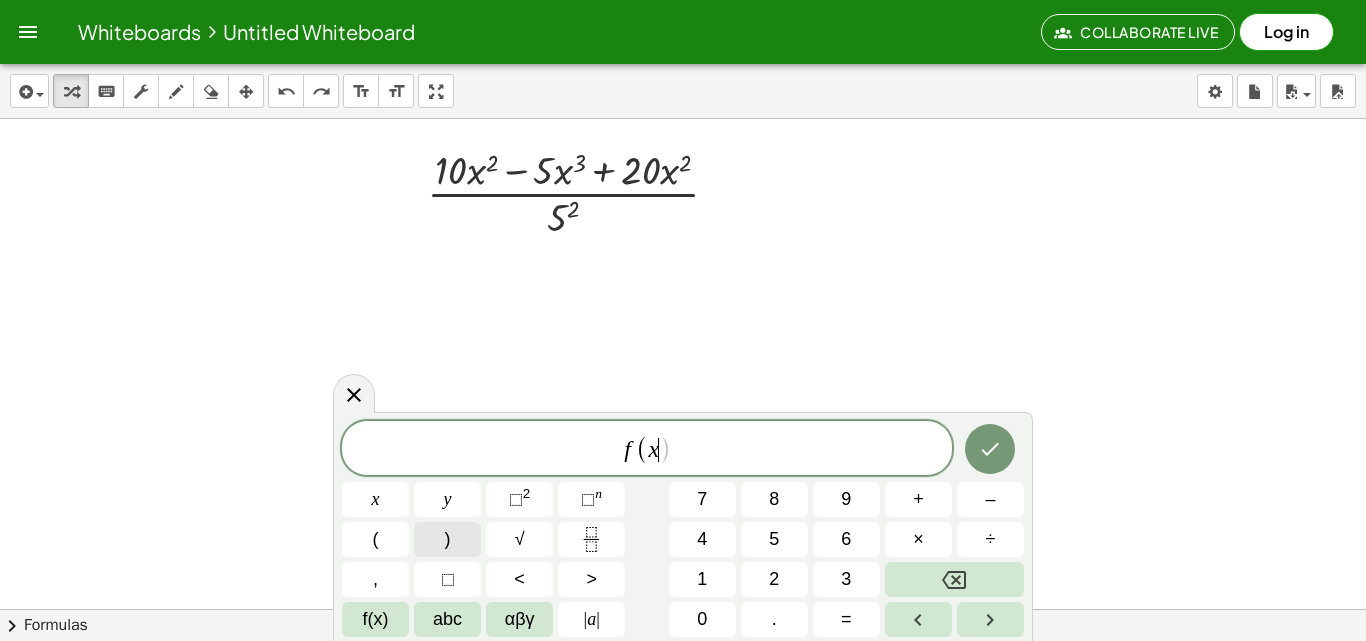 click on ")" at bounding box center [447, 539] 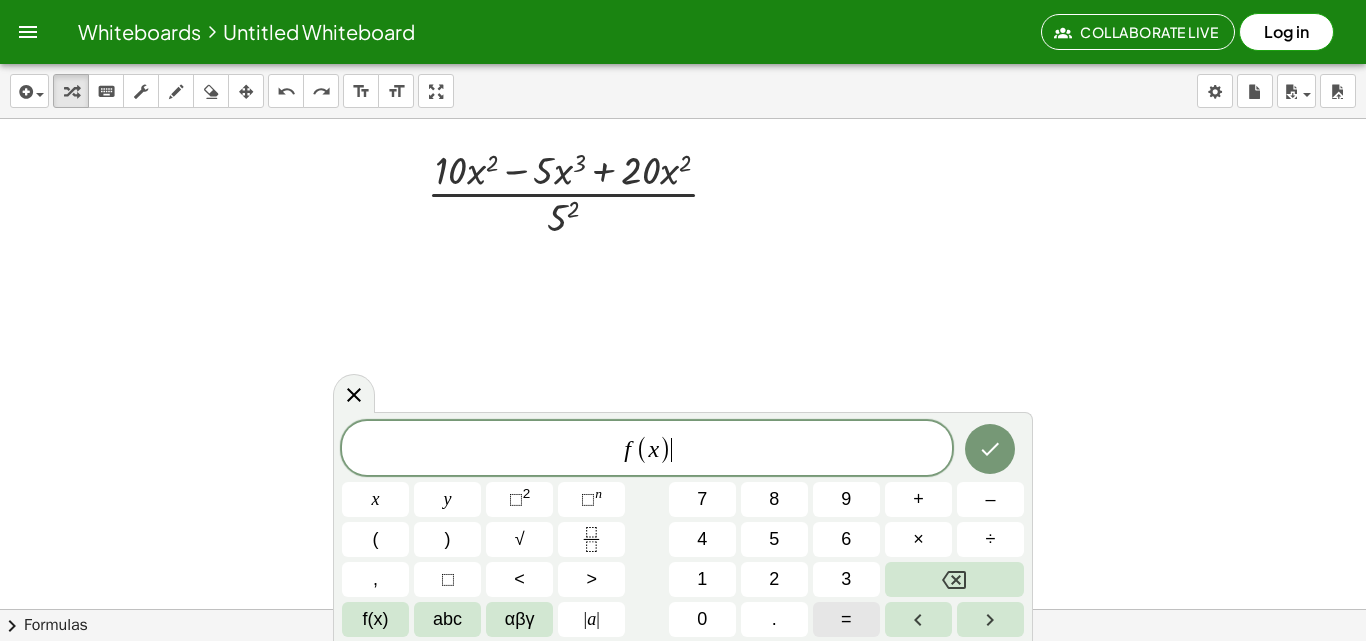 click on "=" at bounding box center (846, 619) 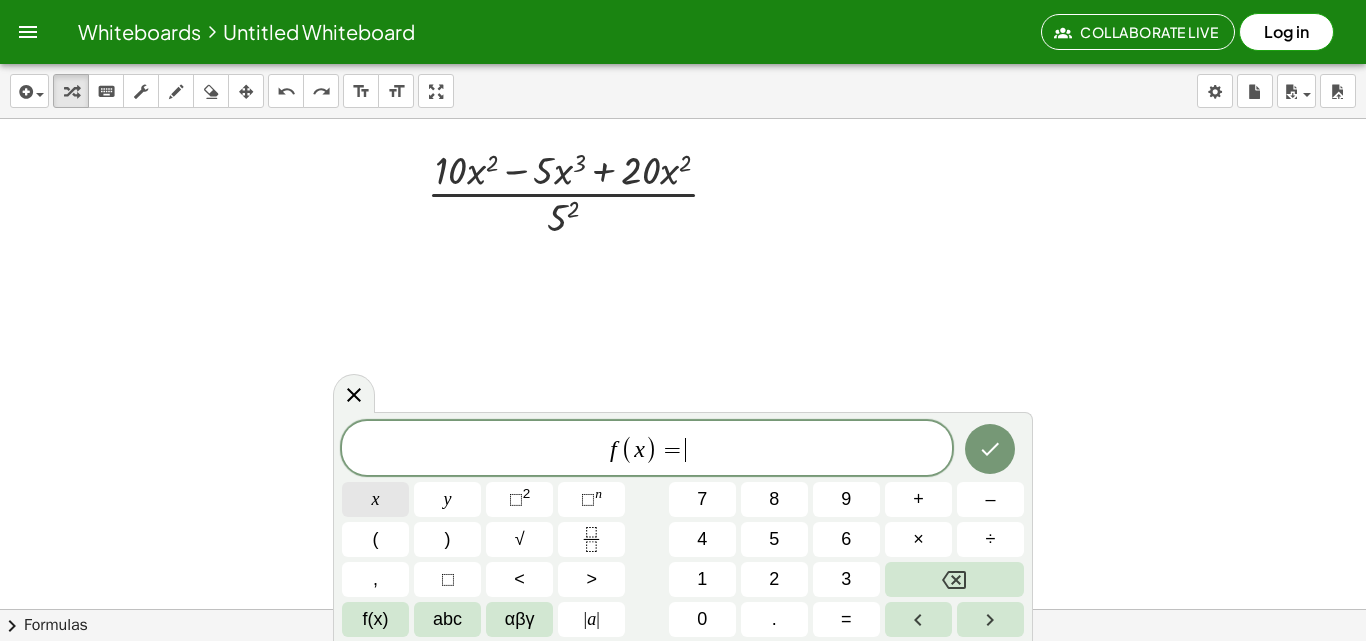 click on "x" at bounding box center [376, 499] 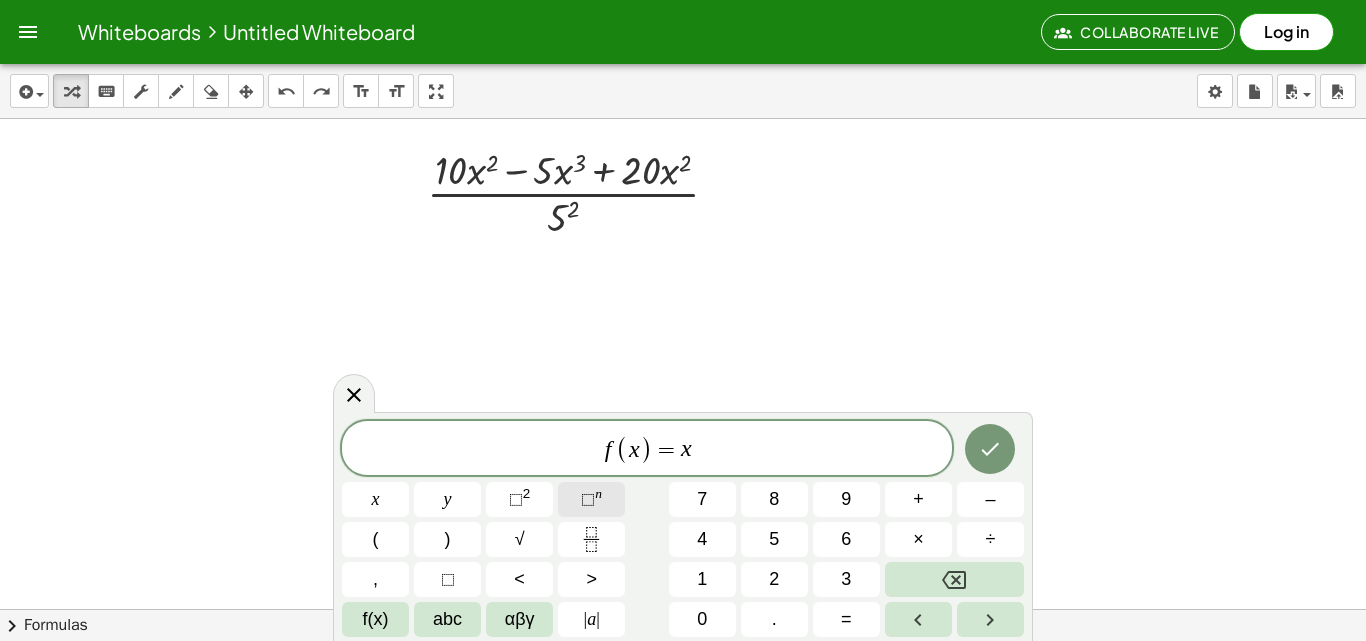 click on "⬚ n" 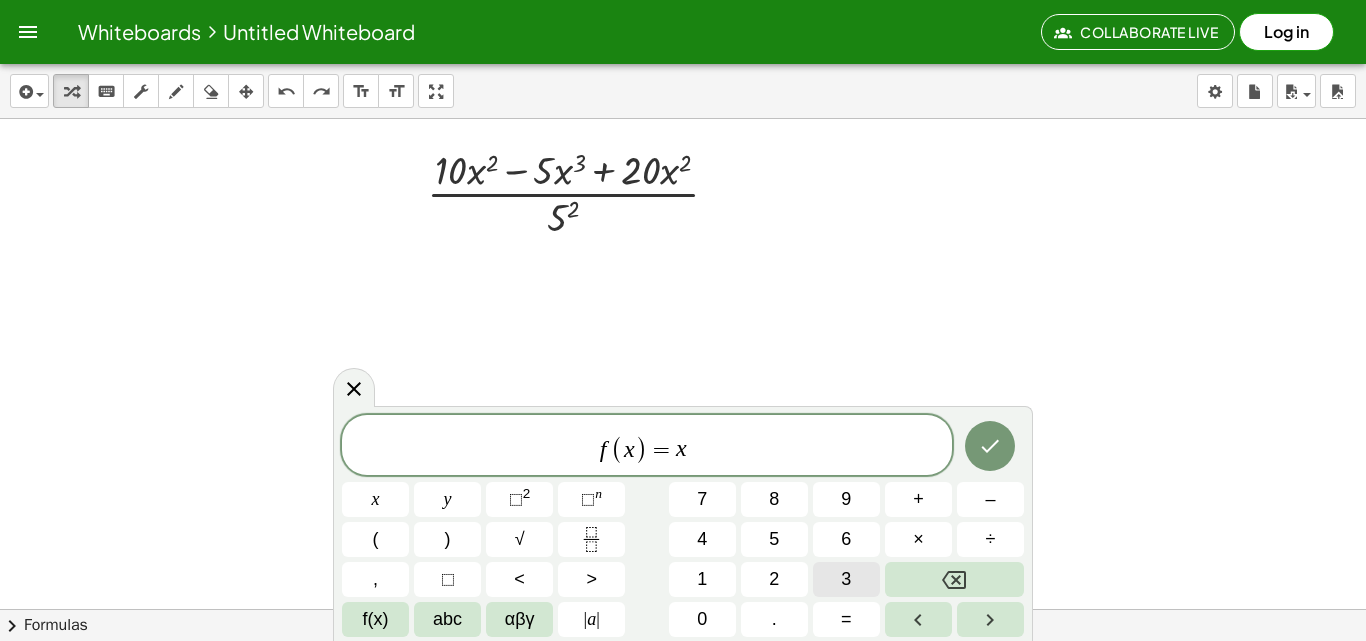 click on "3" at bounding box center [846, 579] 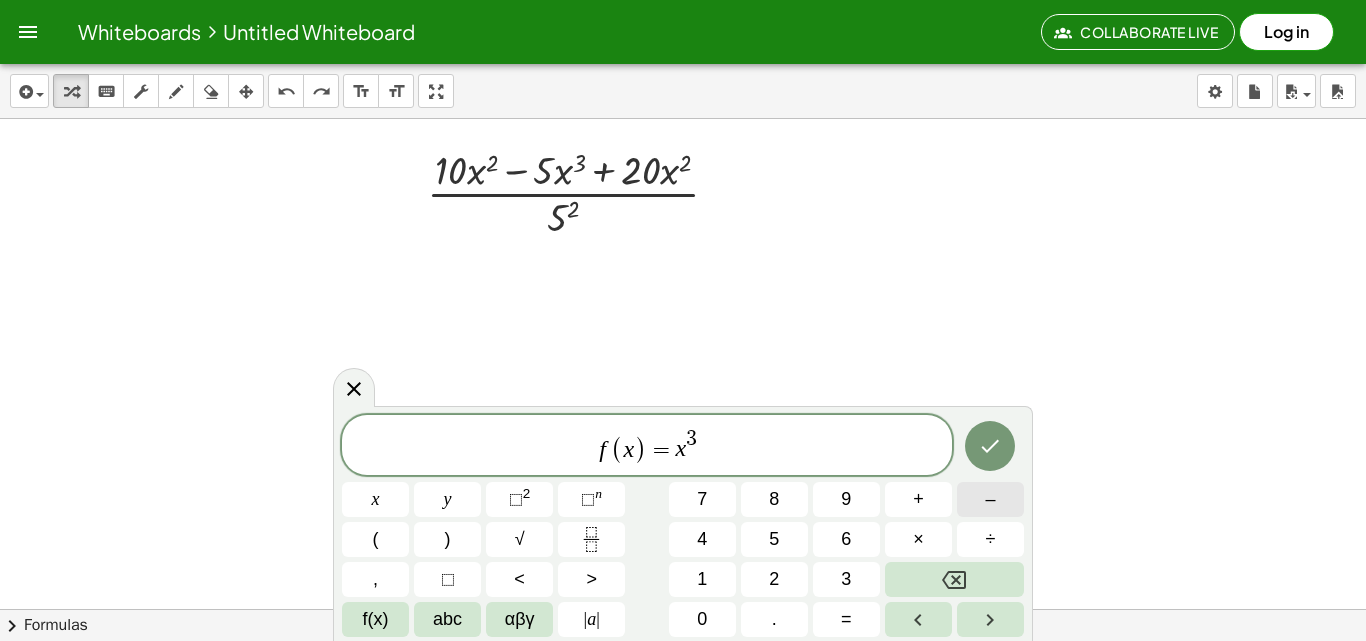 click on "–" at bounding box center [990, 499] 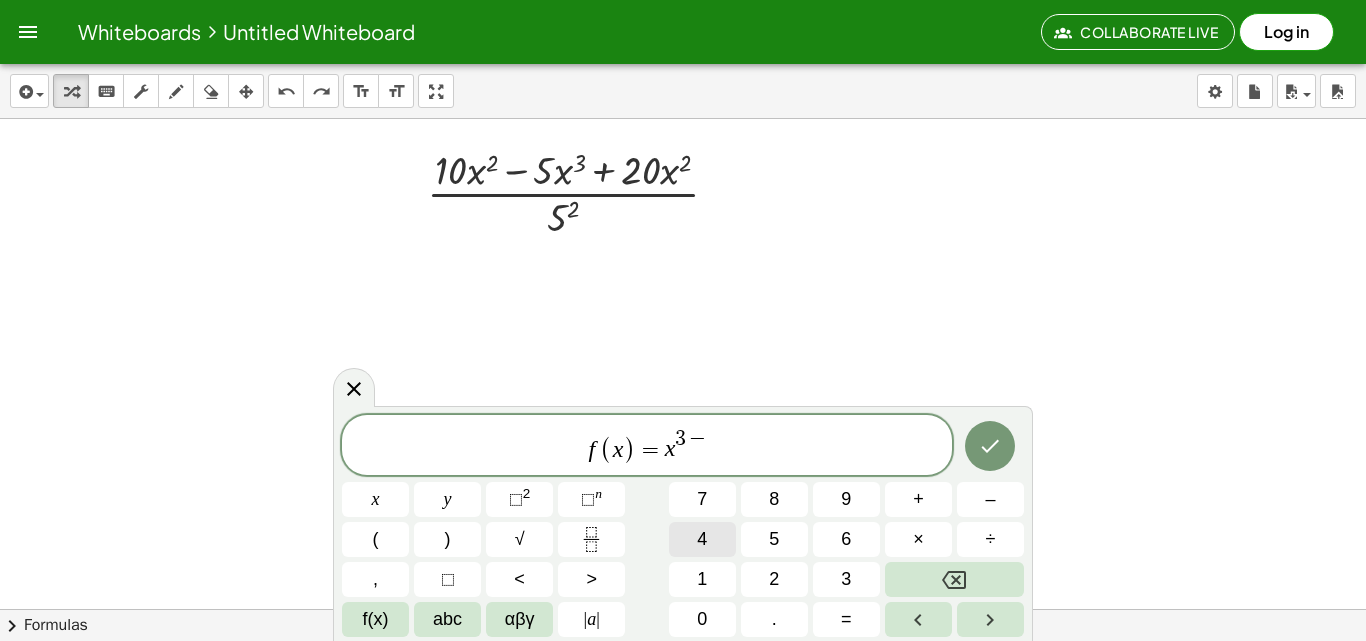 click on "4" at bounding box center [702, 539] 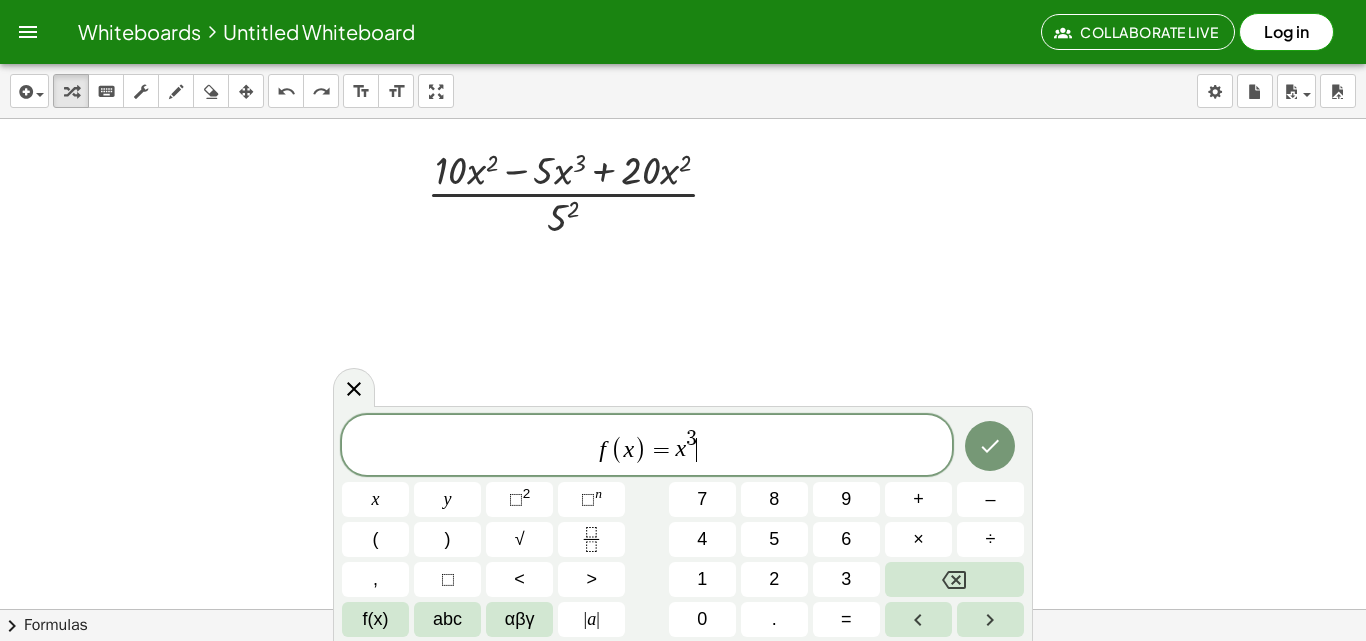 click on "f ( x ) = x 3 ​" 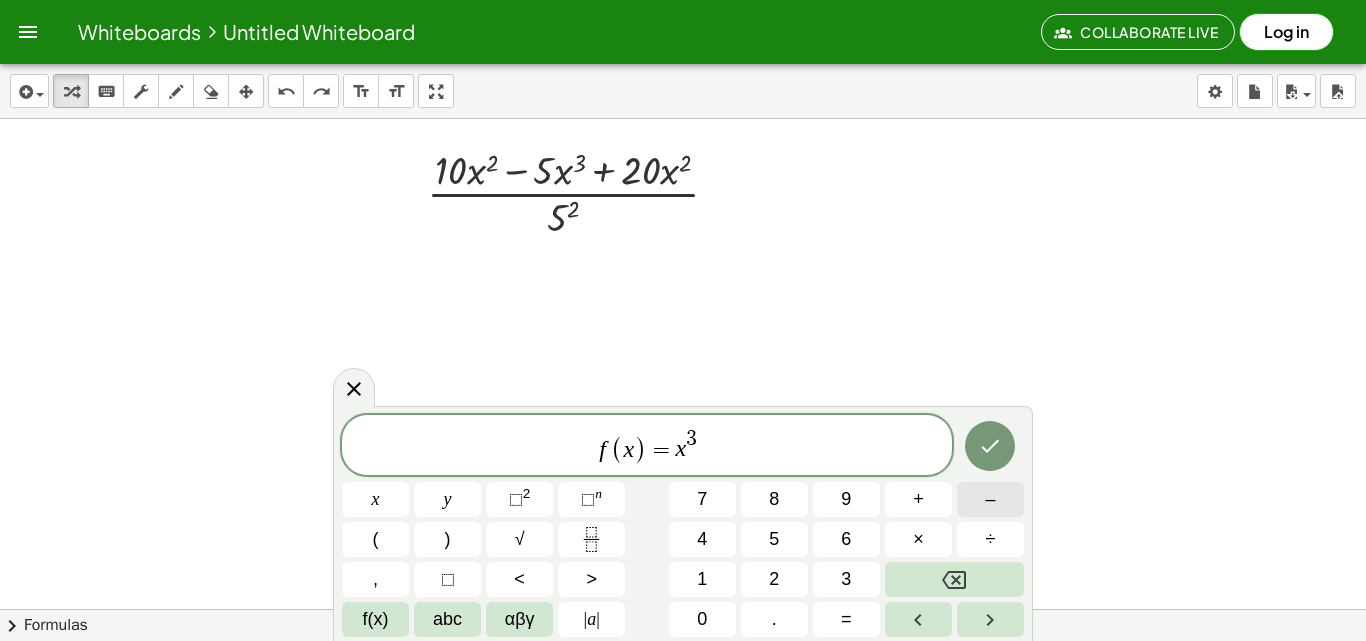 click on "–" at bounding box center [990, 499] 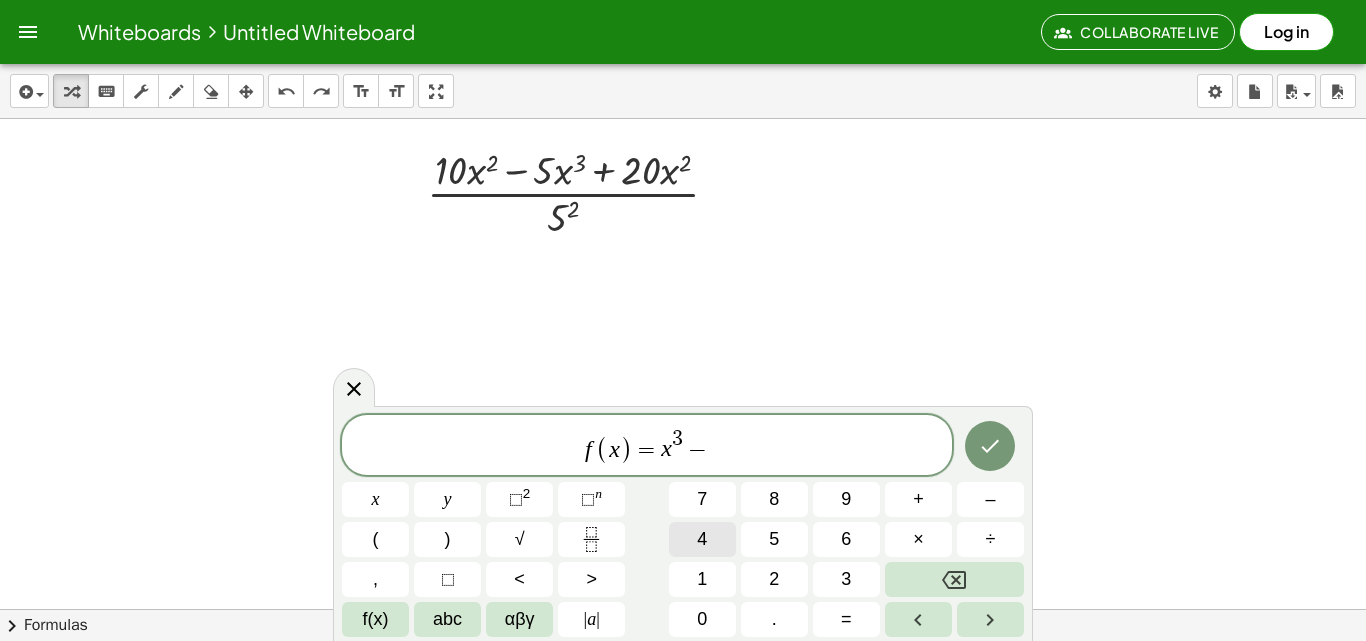 click on "4" at bounding box center (702, 539) 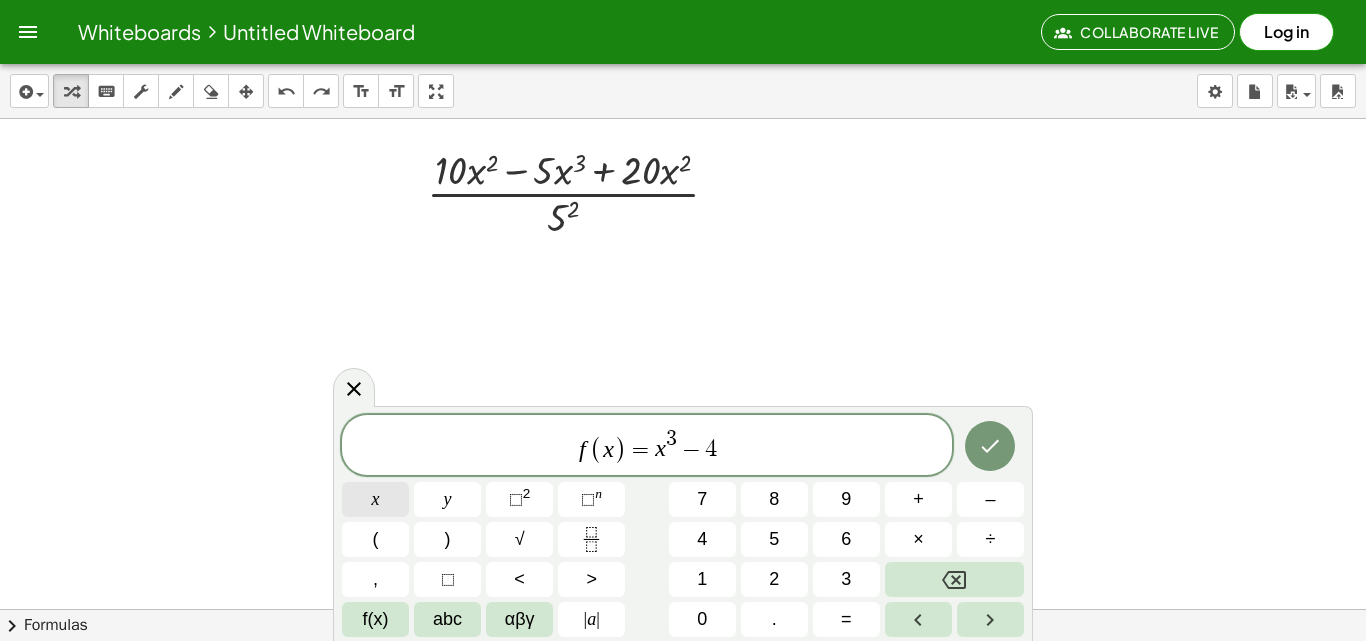 click on "x" at bounding box center (375, 499) 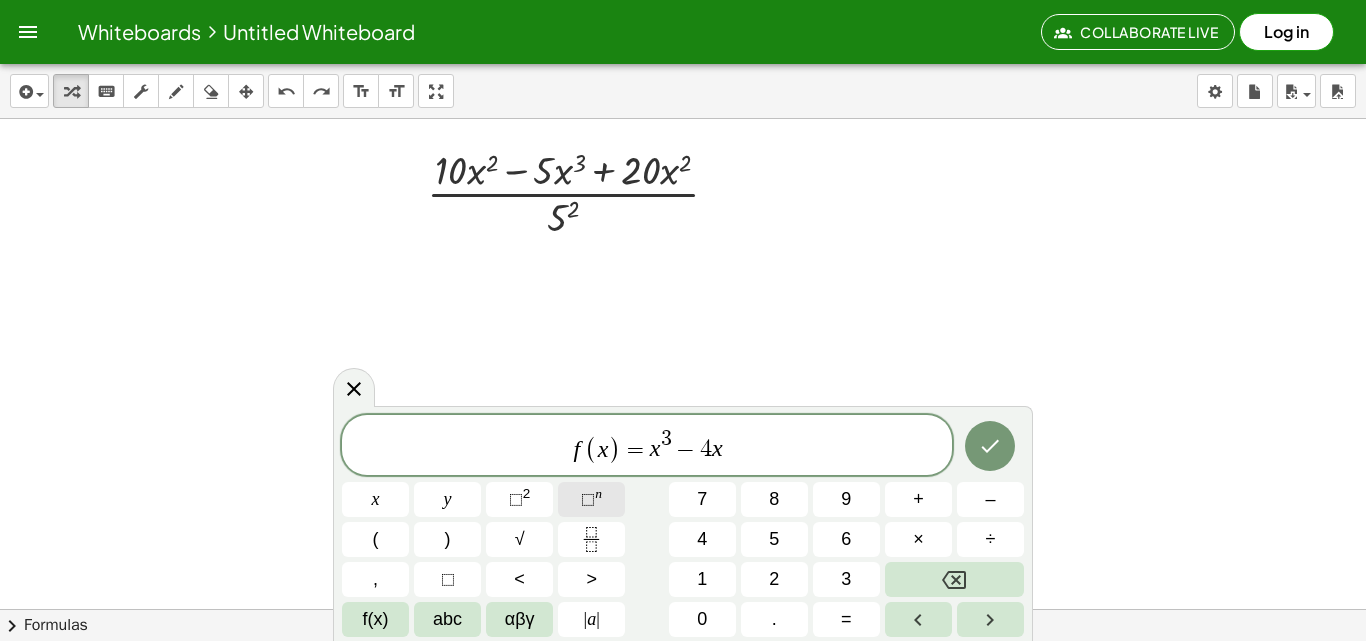 click on "⬚" at bounding box center [588, 499] 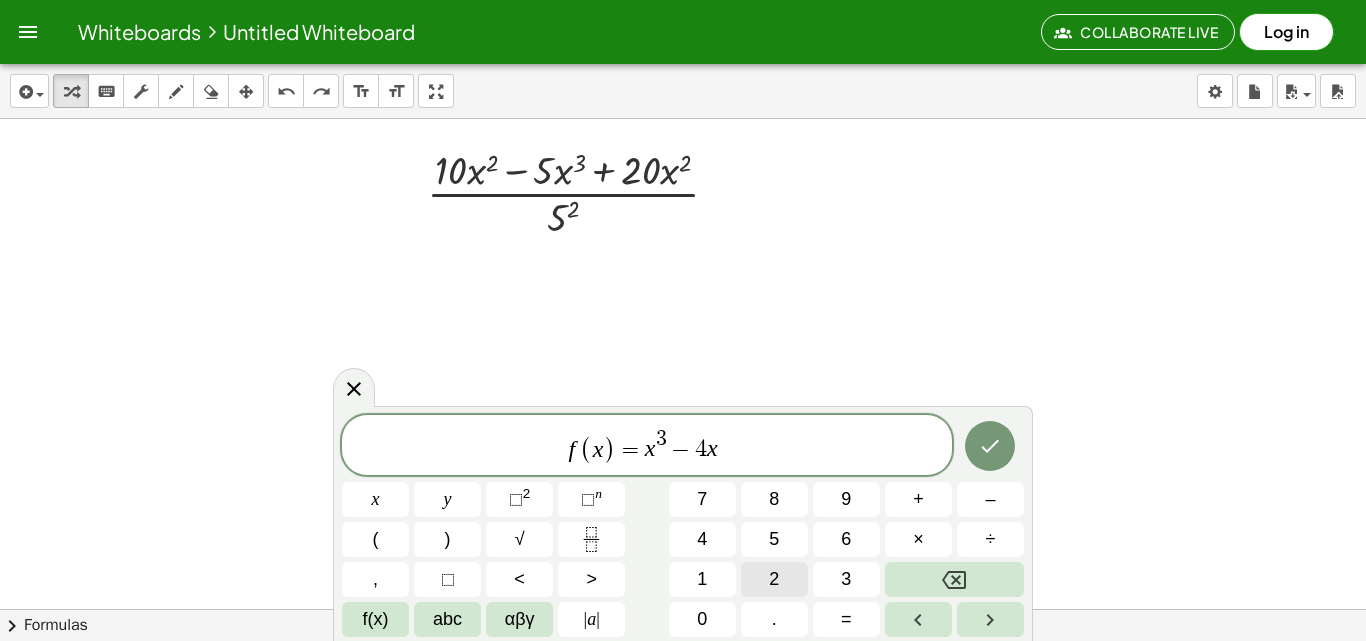 click on "2" at bounding box center [774, 579] 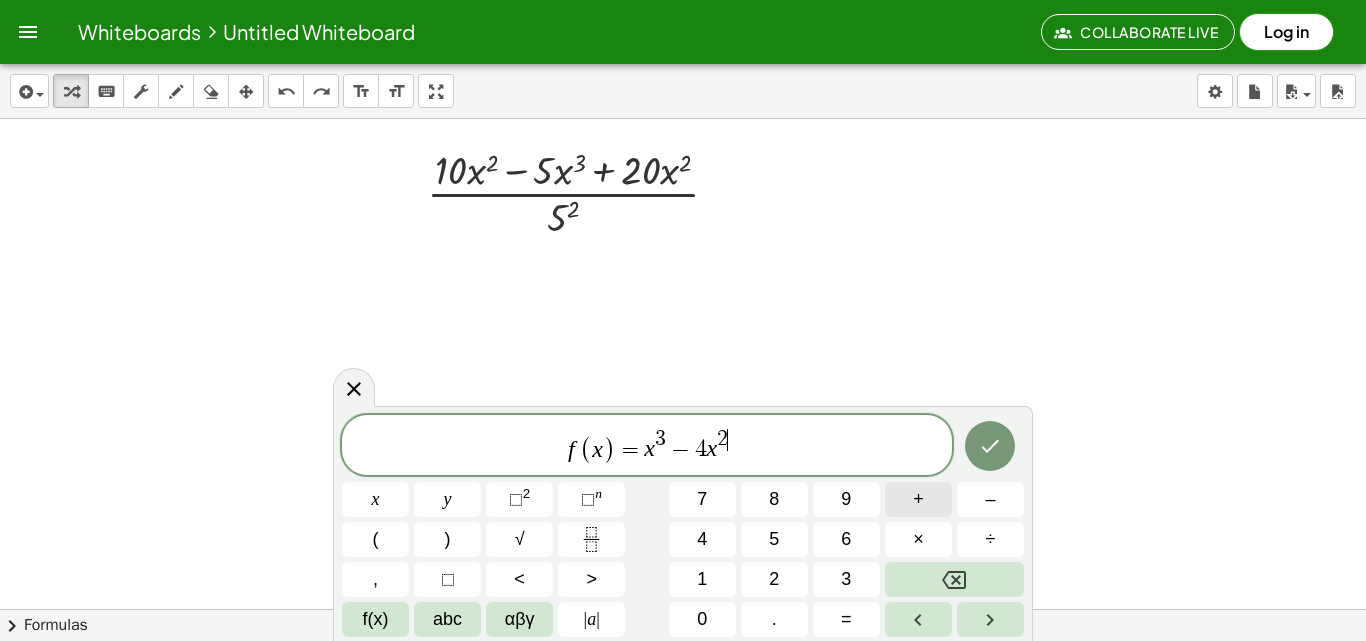 click on "+" at bounding box center (918, 499) 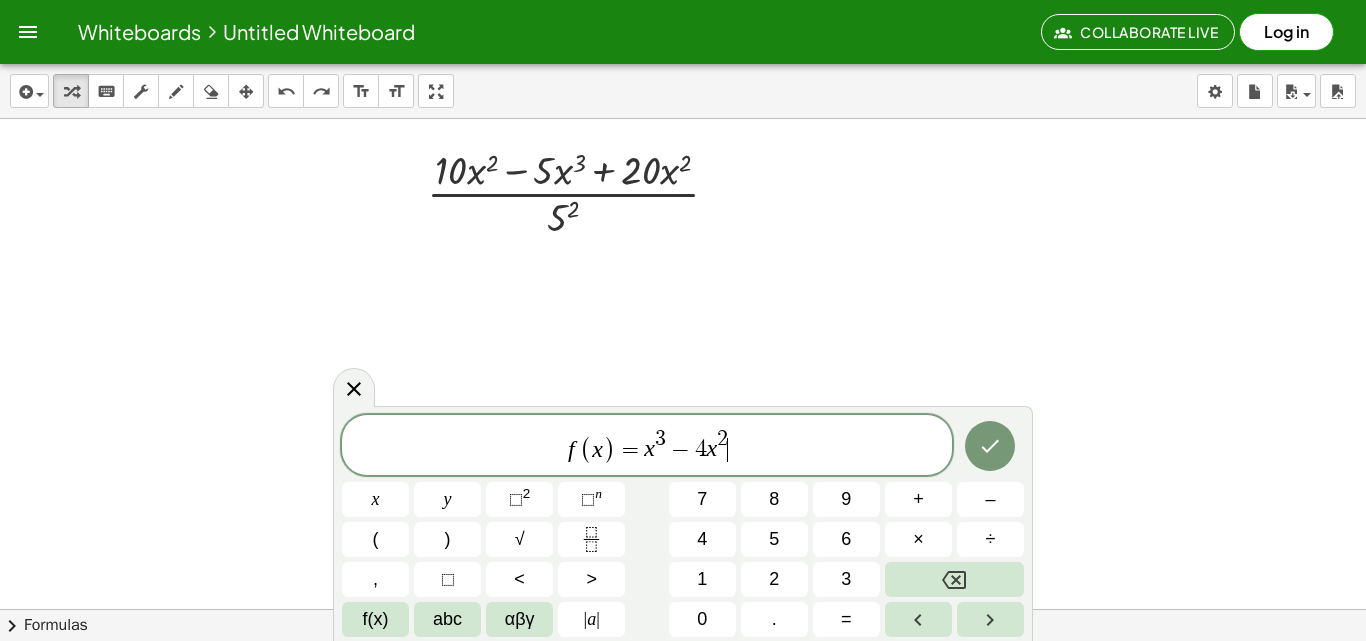click on "f ( x ) = x 3 − 4 x 2 ​" at bounding box center [647, 446] 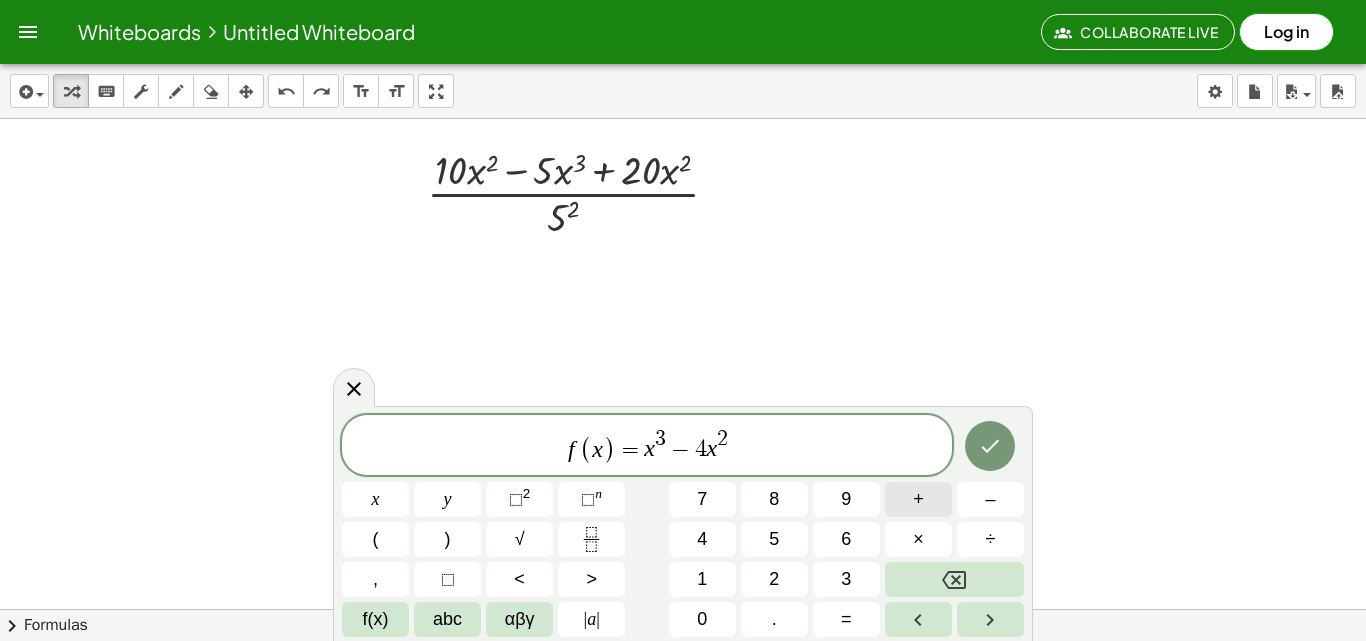 click on "+" at bounding box center (918, 499) 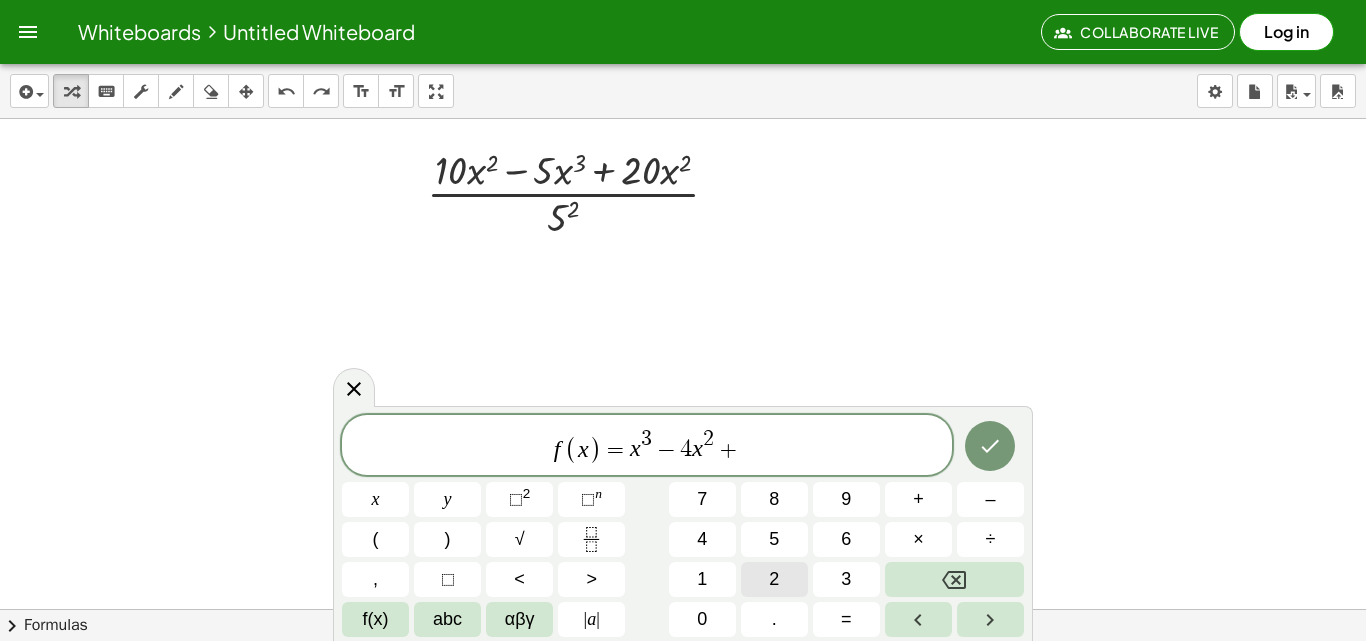 click on "2" at bounding box center [774, 579] 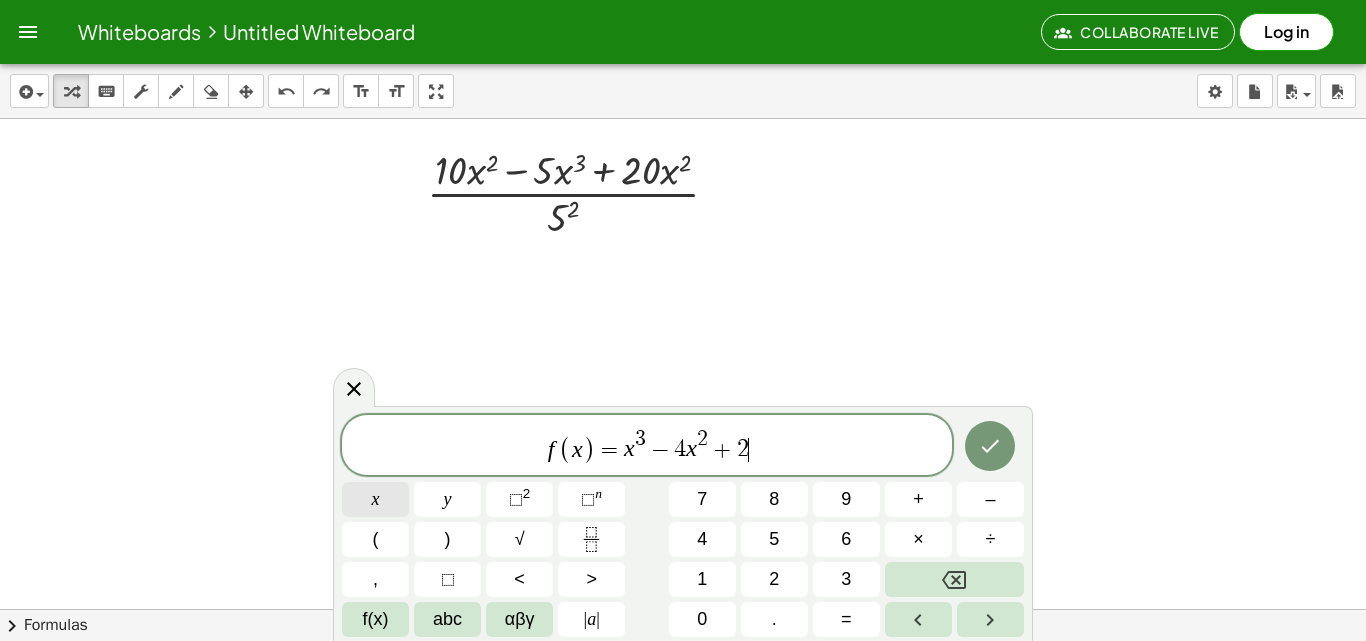click on "x" at bounding box center (375, 499) 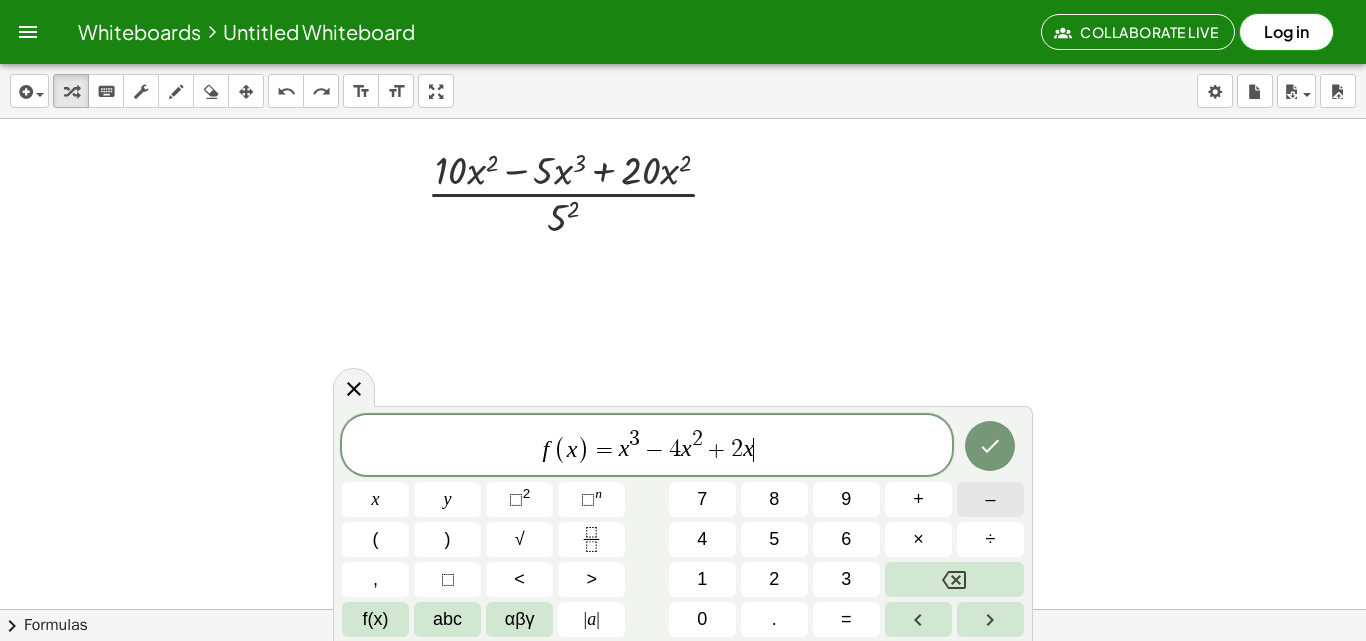 click on "–" at bounding box center [990, 499] 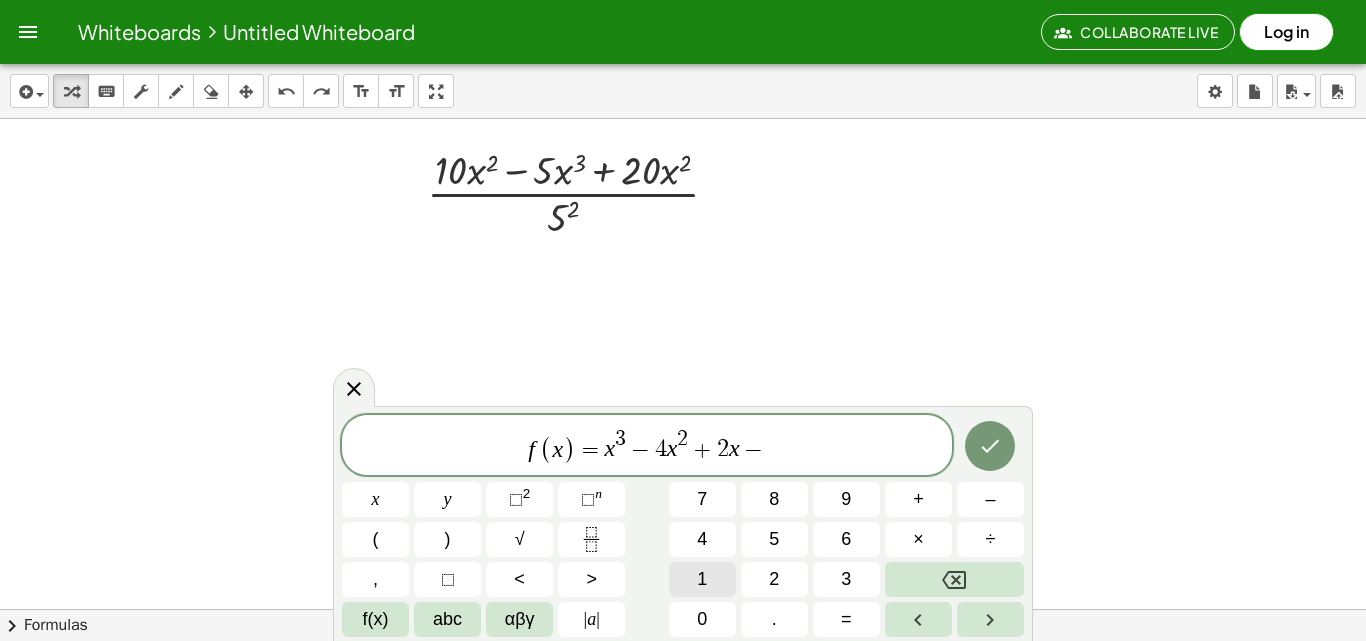 click on "1" at bounding box center [702, 579] 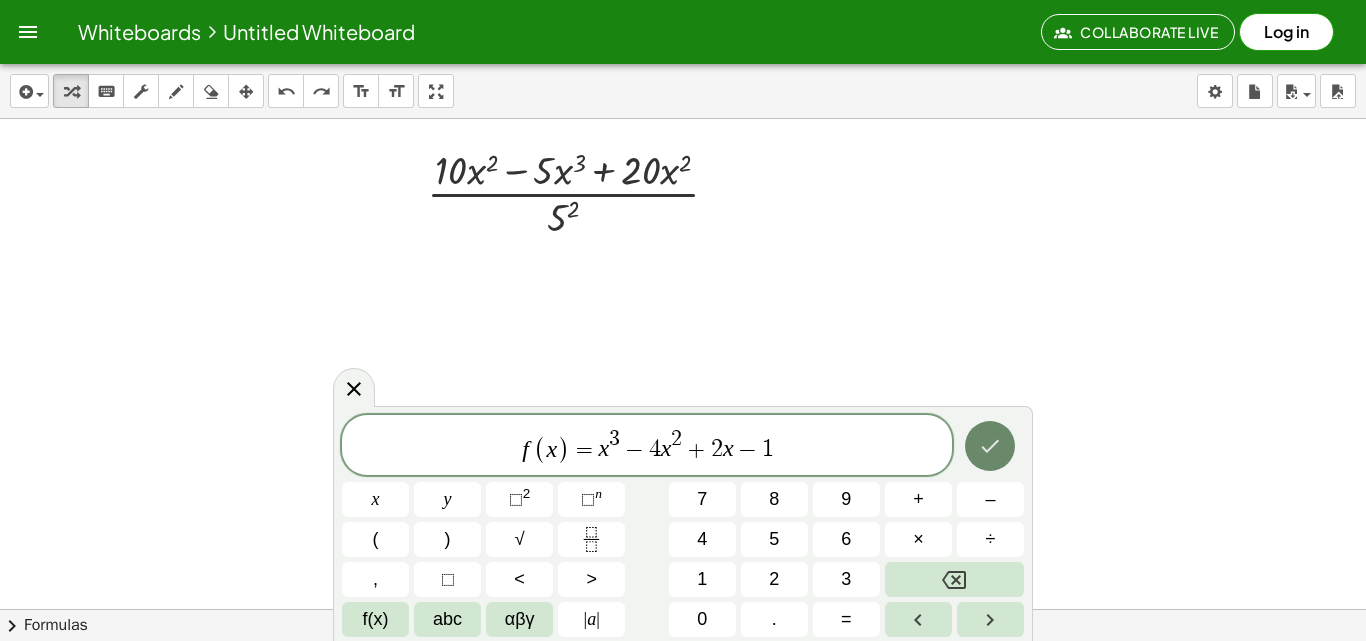 click 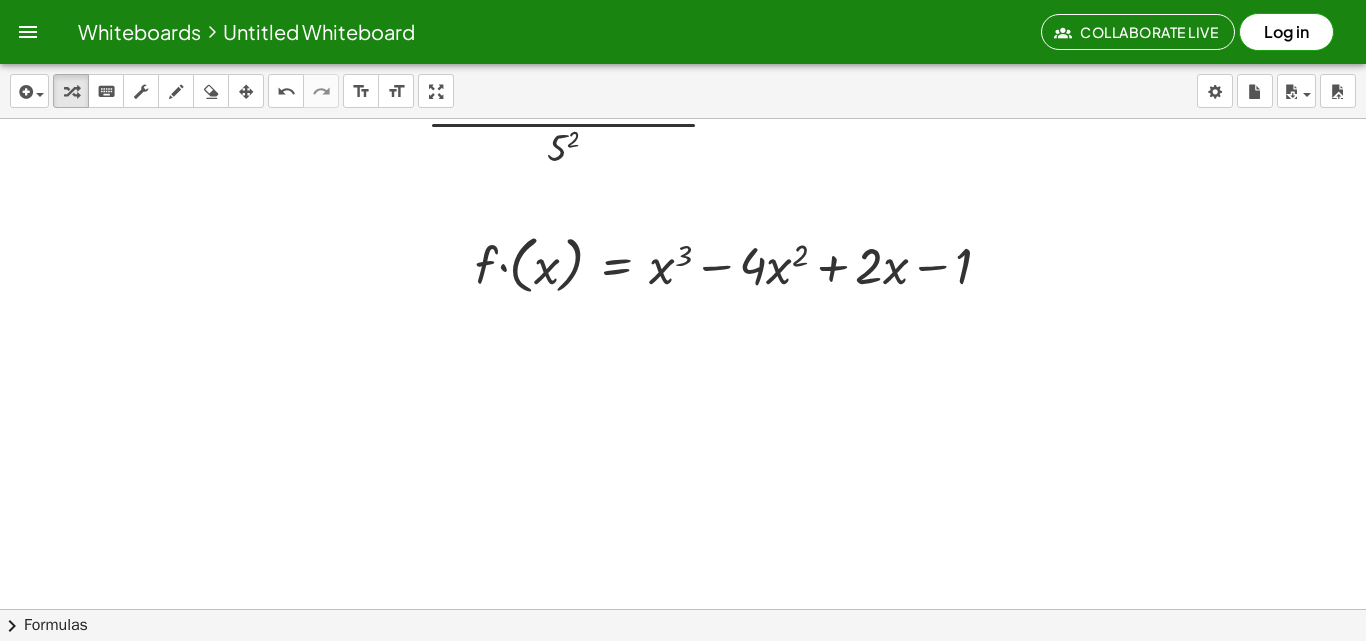 scroll, scrollTop: 1805, scrollLeft: 39, axis: both 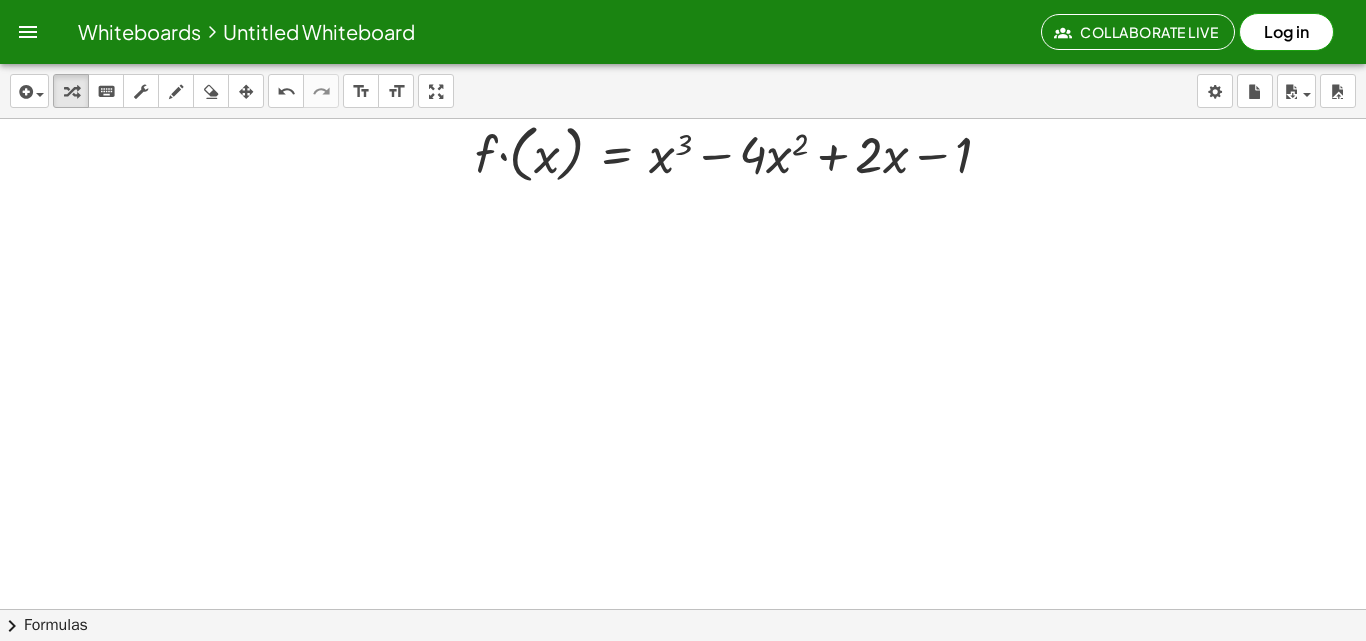 click at bounding box center [671, -216] 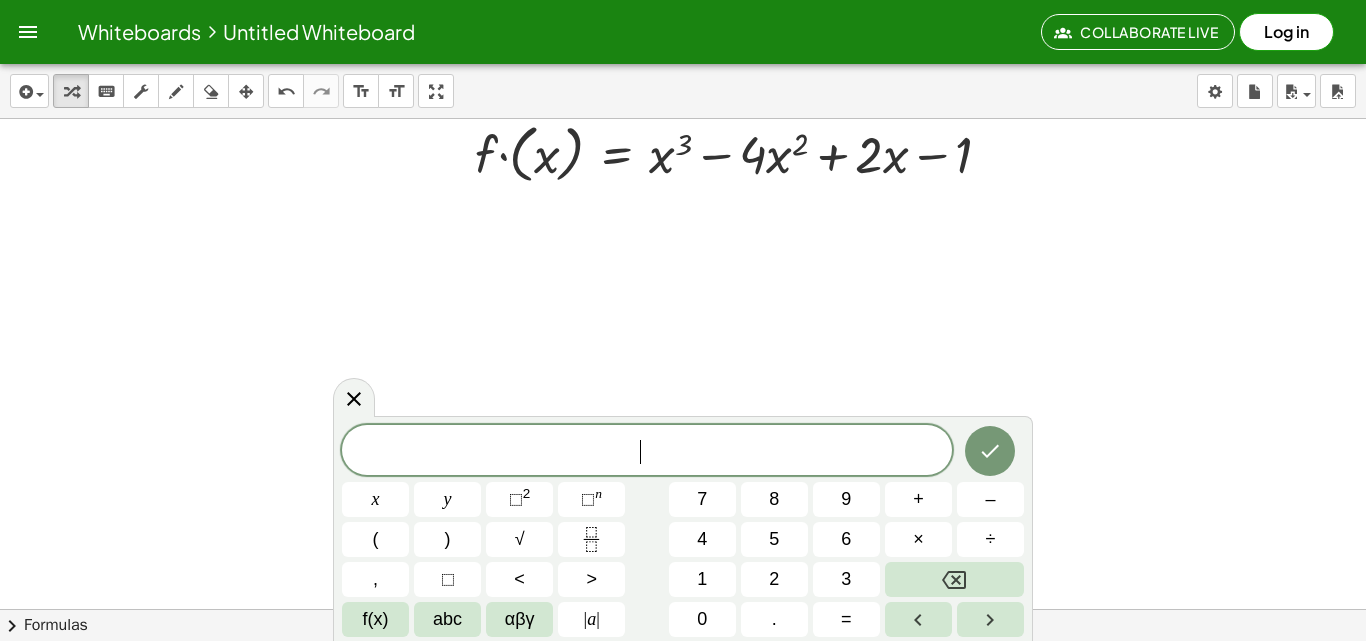 click at bounding box center [671, -216] 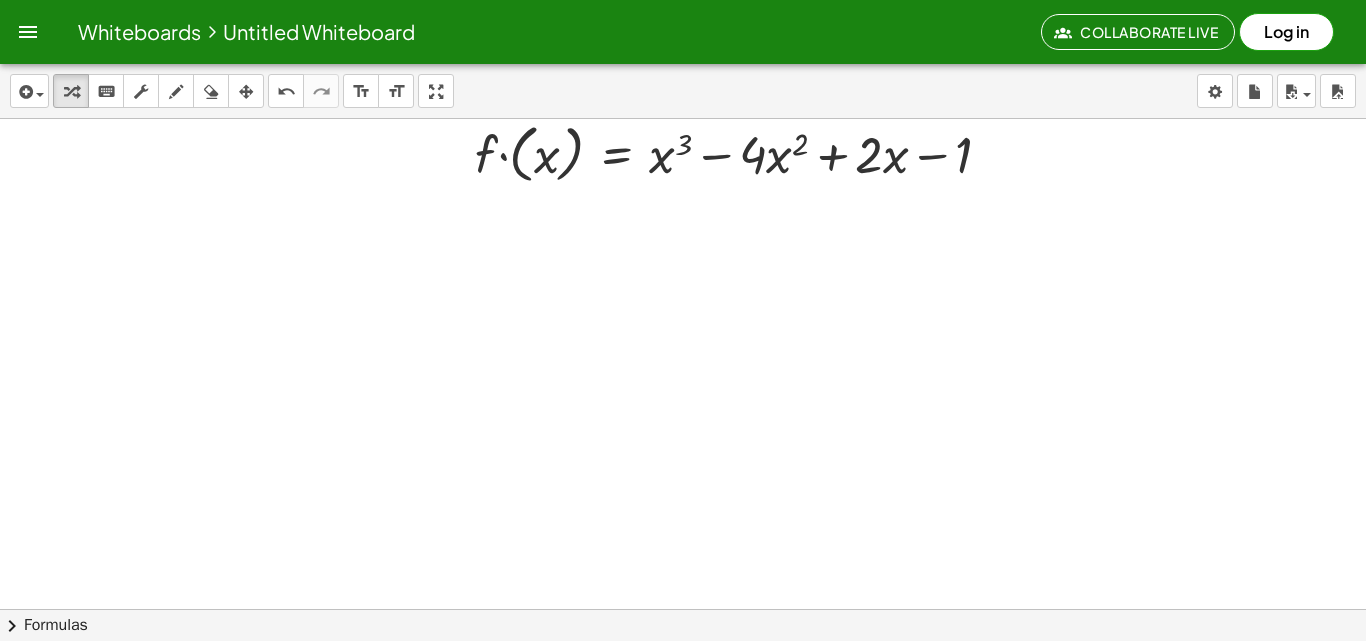 click at bounding box center [671, -216] 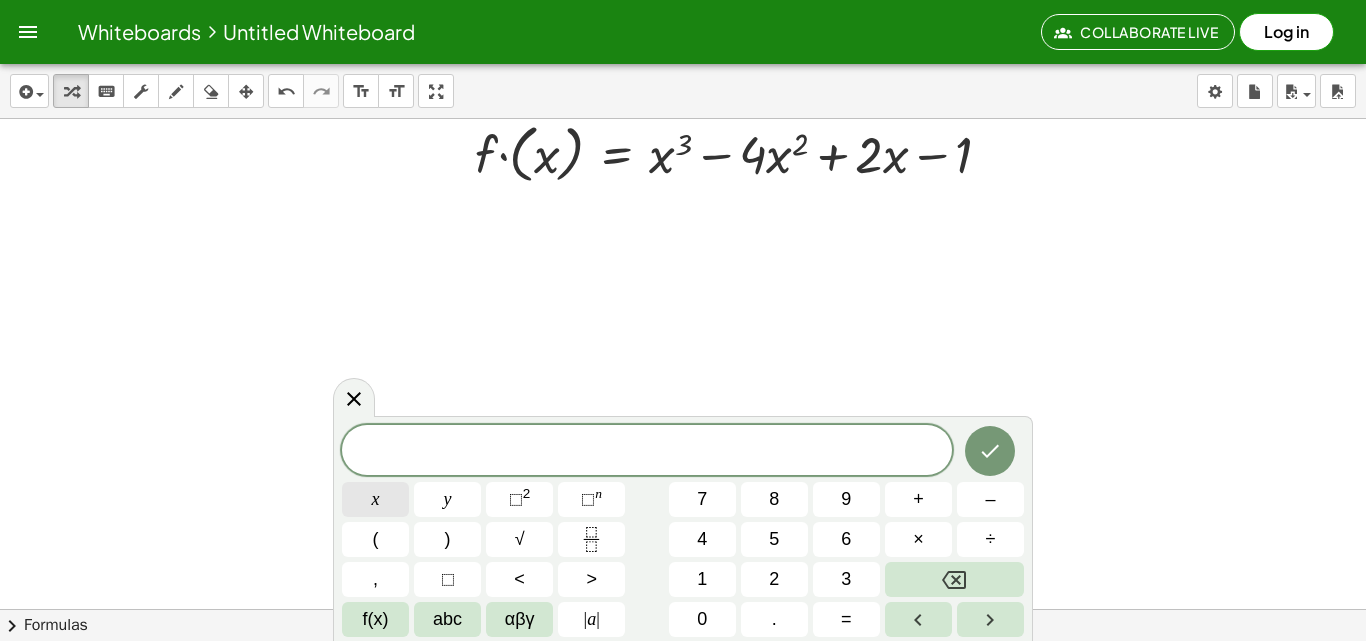 click on "x" at bounding box center [376, 499] 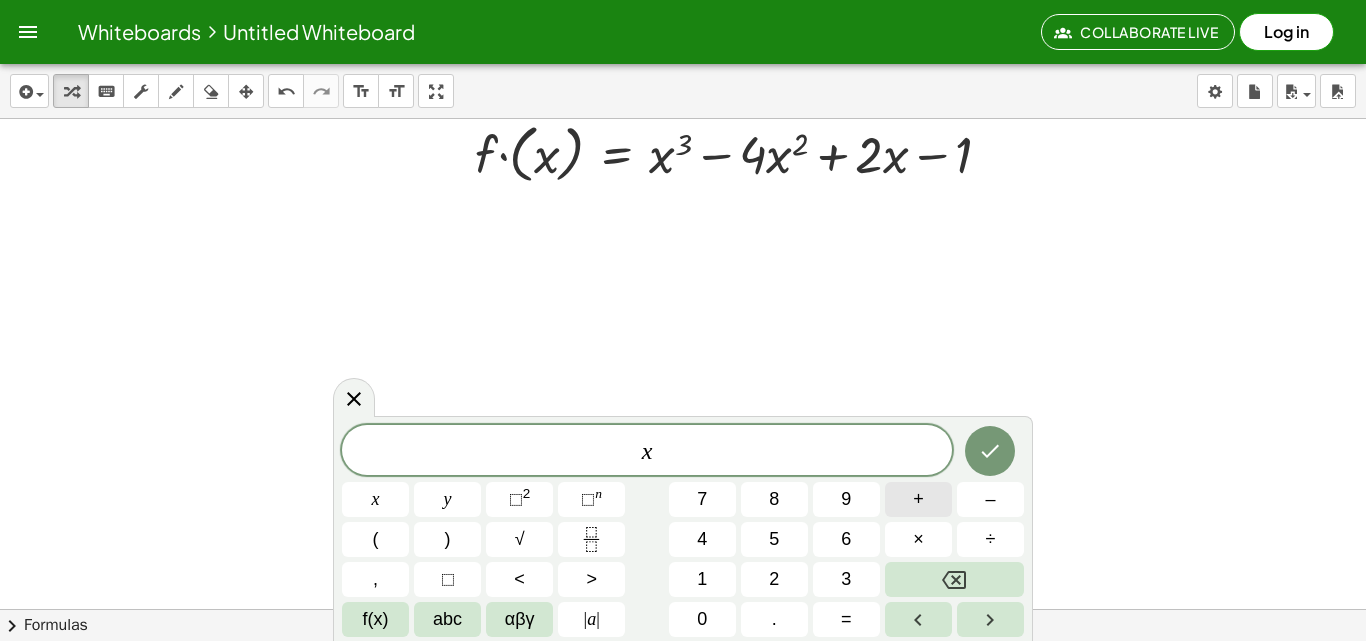 click on "+" at bounding box center [918, 499] 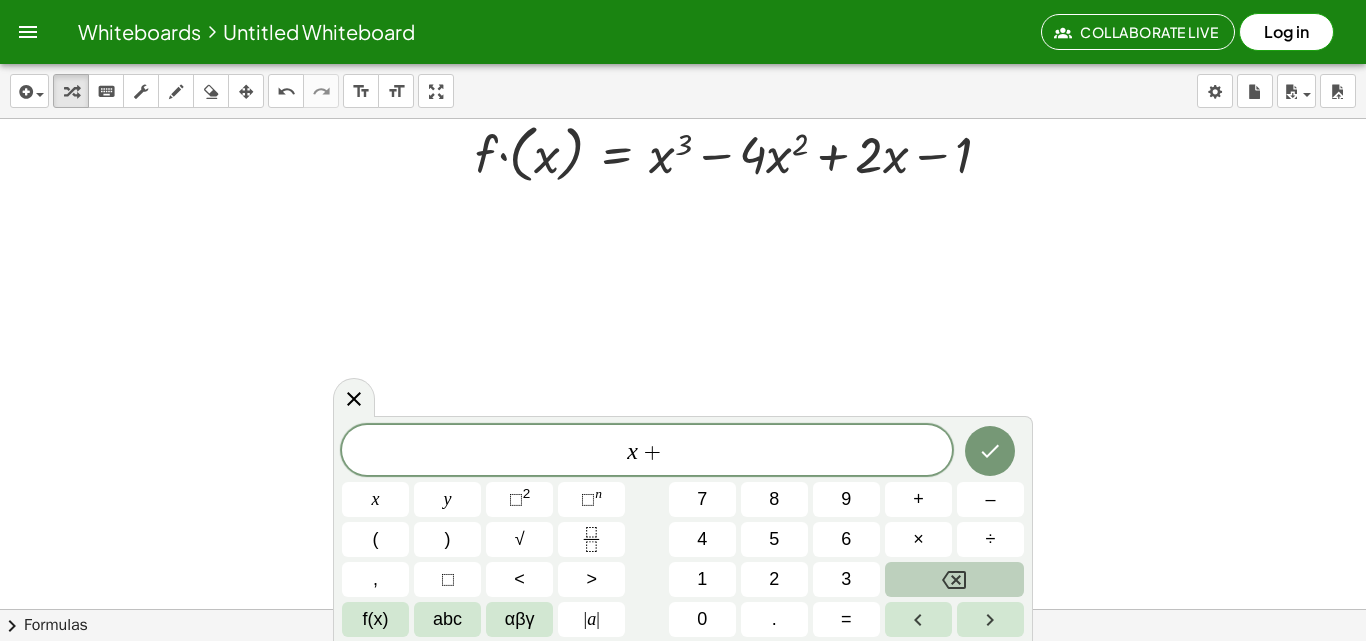click 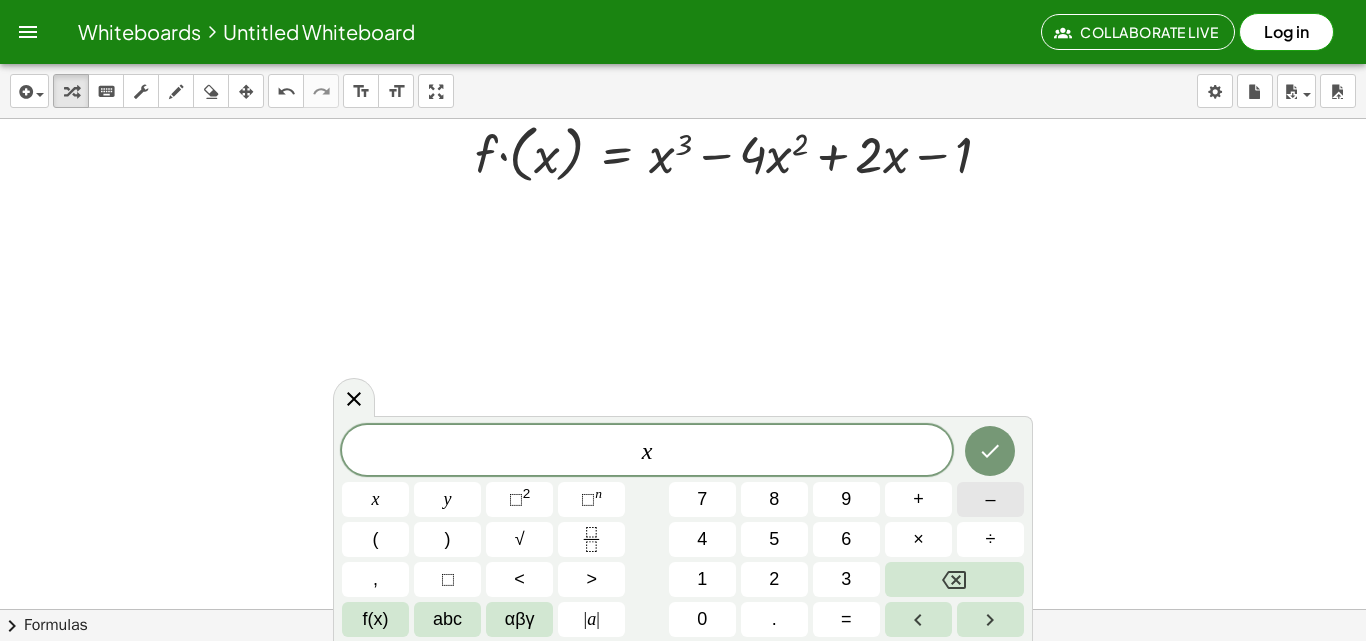 click on "–" at bounding box center [990, 499] 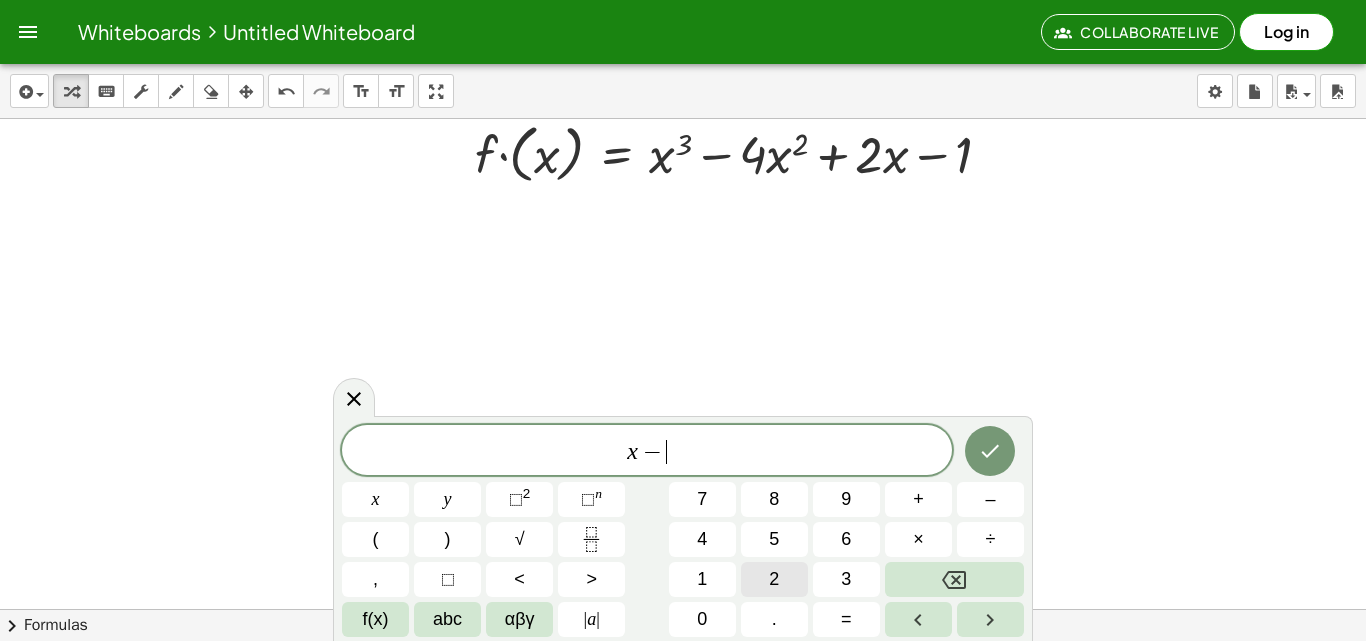 click on "2" at bounding box center (774, 579) 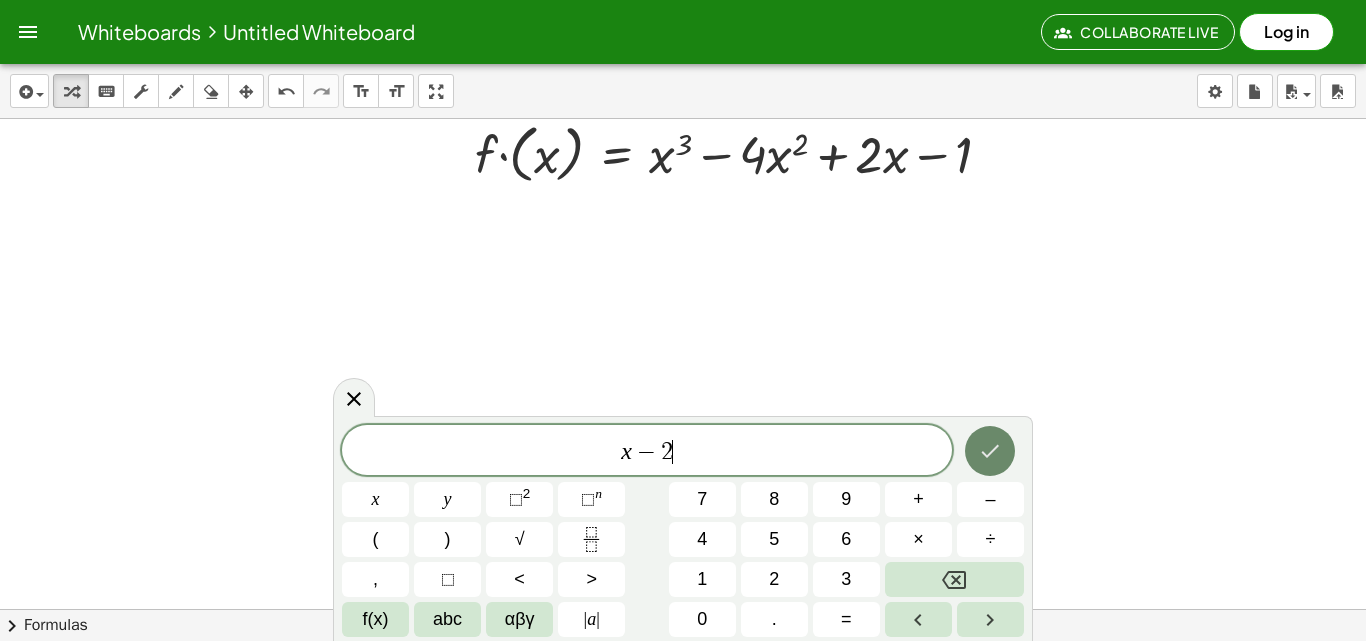 click at bounding box center (990, 451) 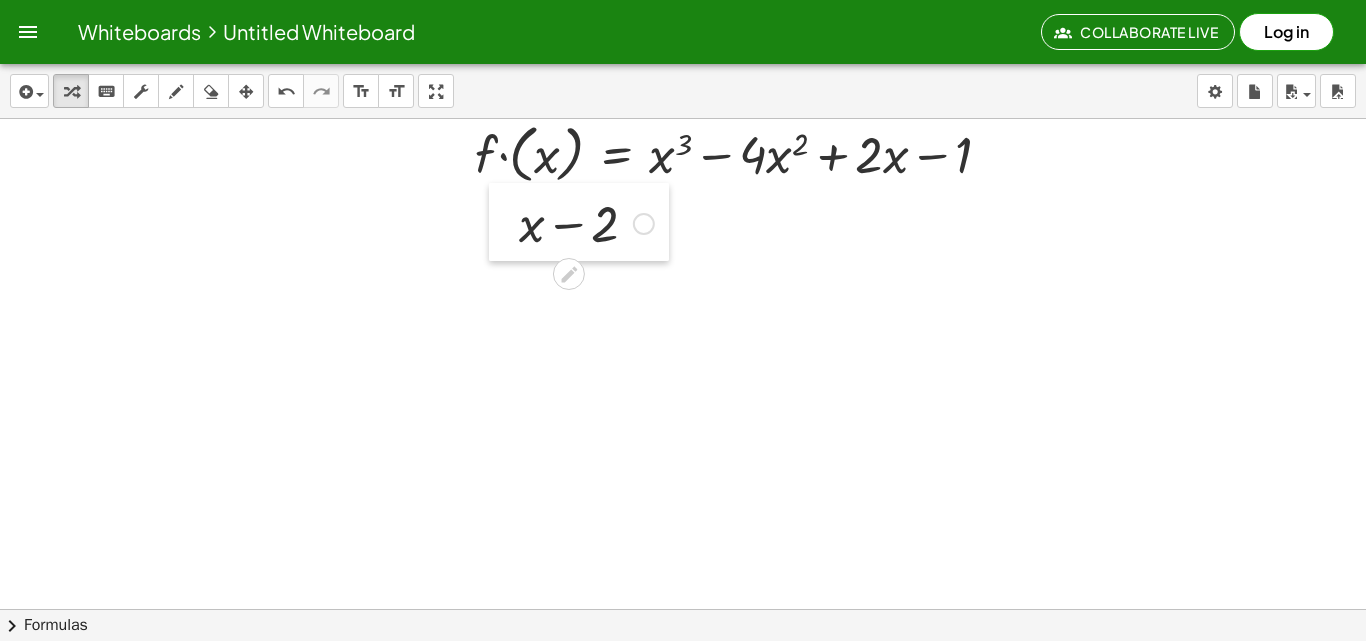 drag, startPoint x: 363, startPoint y: 260, endPoint x: 500, endPoint y: 225, distance: 141.40015 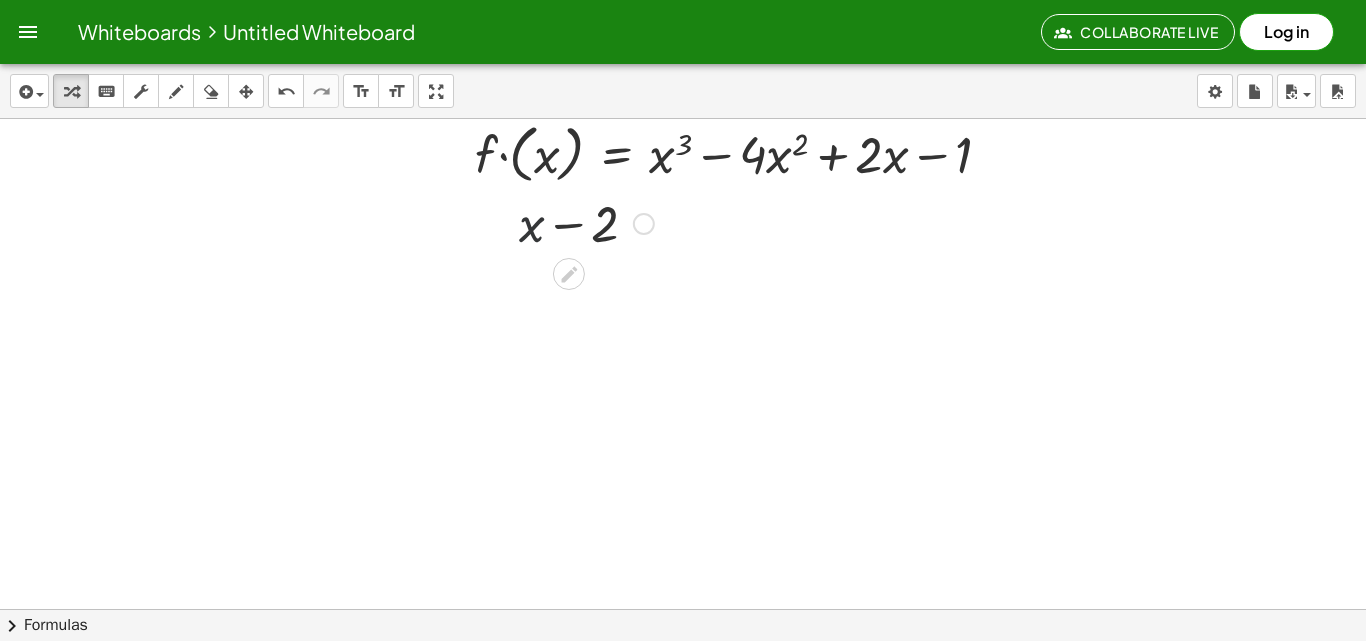 click at bounding box center [586, 222] 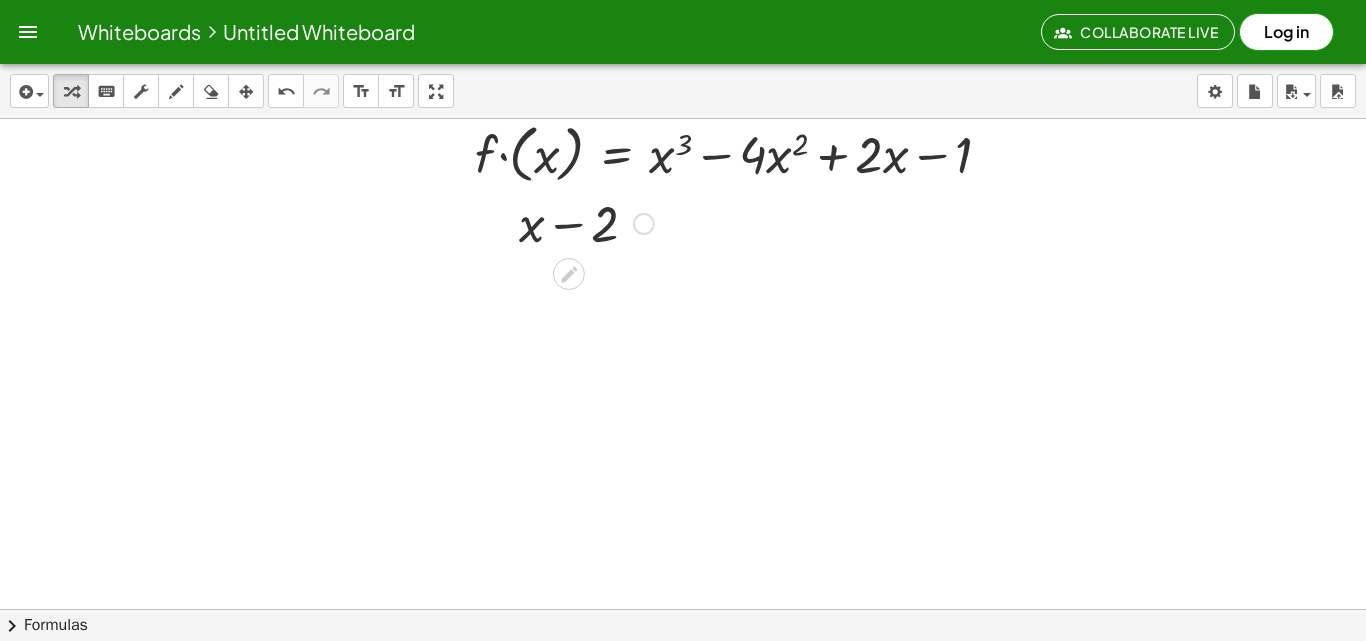 click at bounding box center [586, 222] 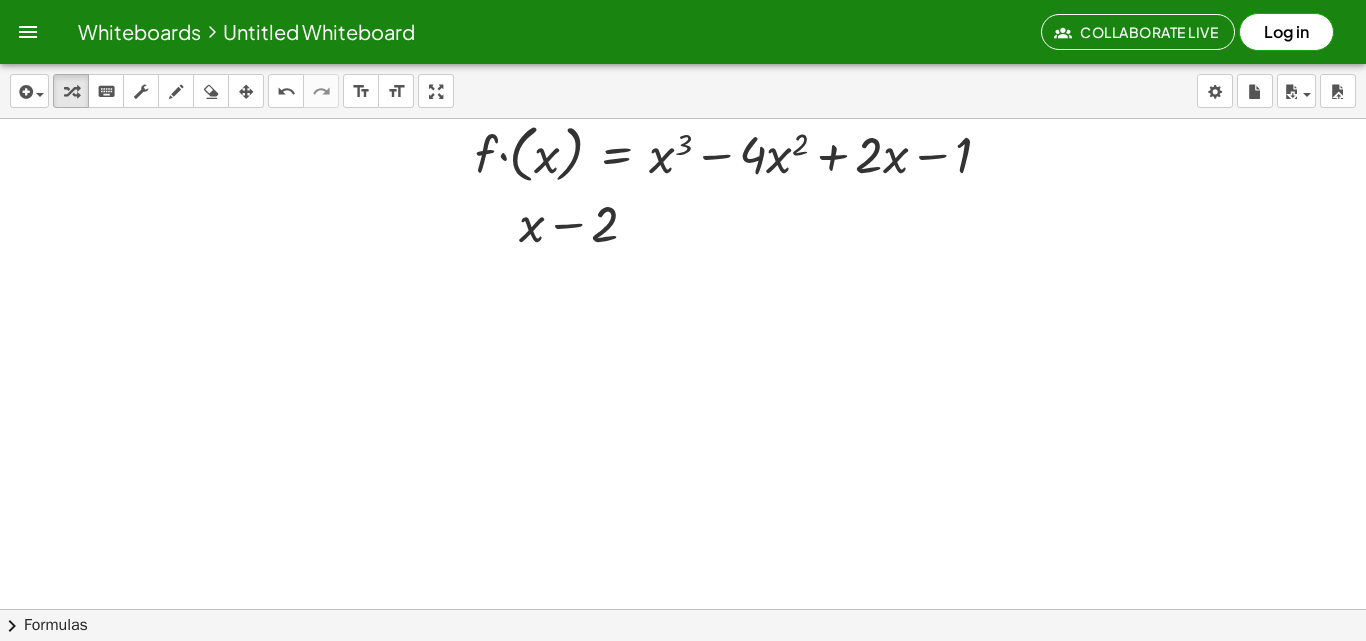 click at bounding box center (671, -216) 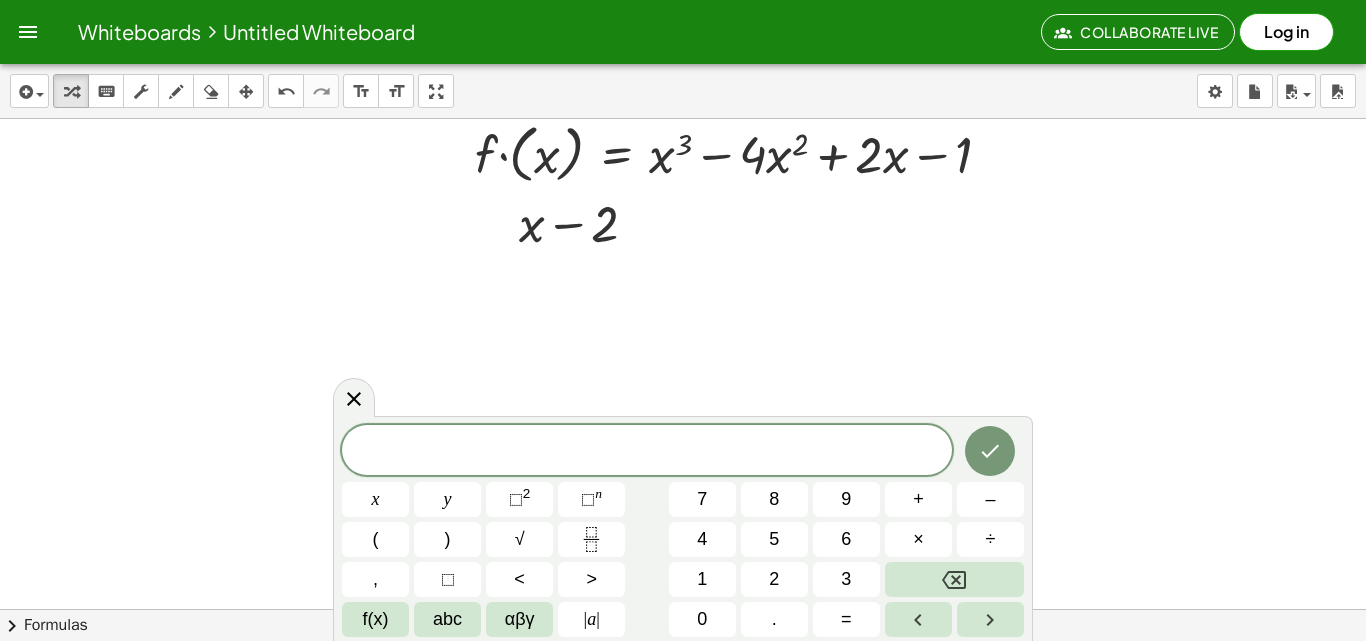click at bounding box center (671, -216) 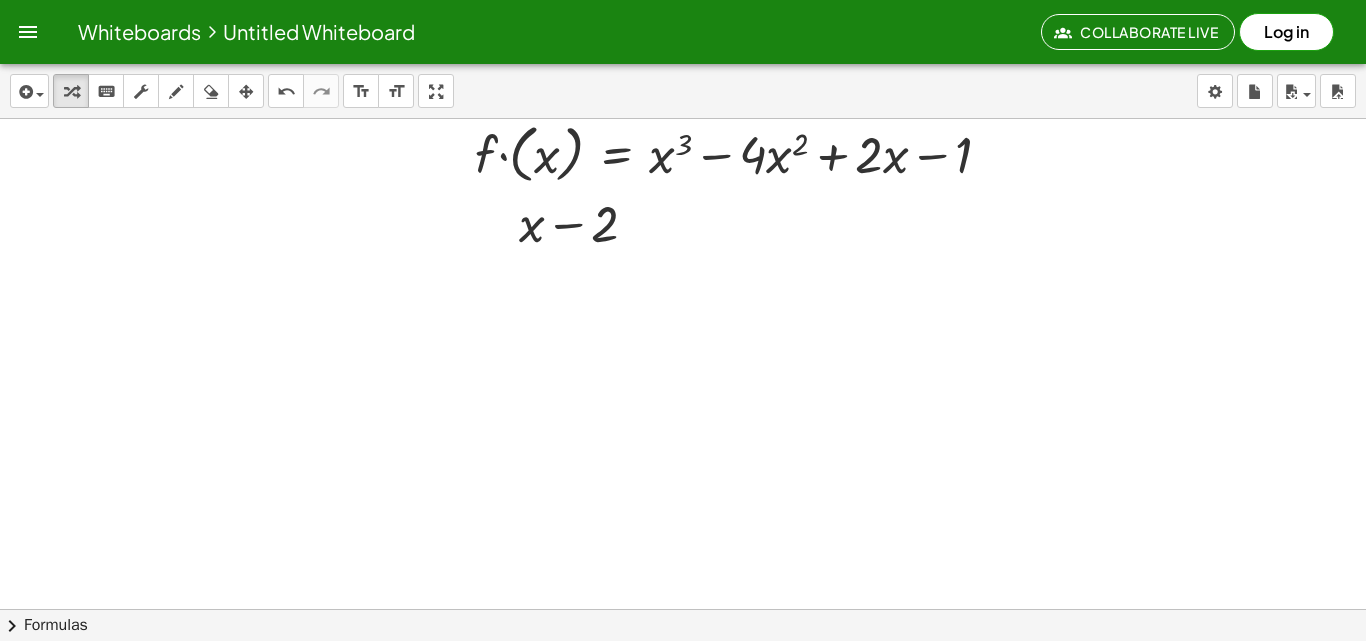 click at bounding box center [671, -216] 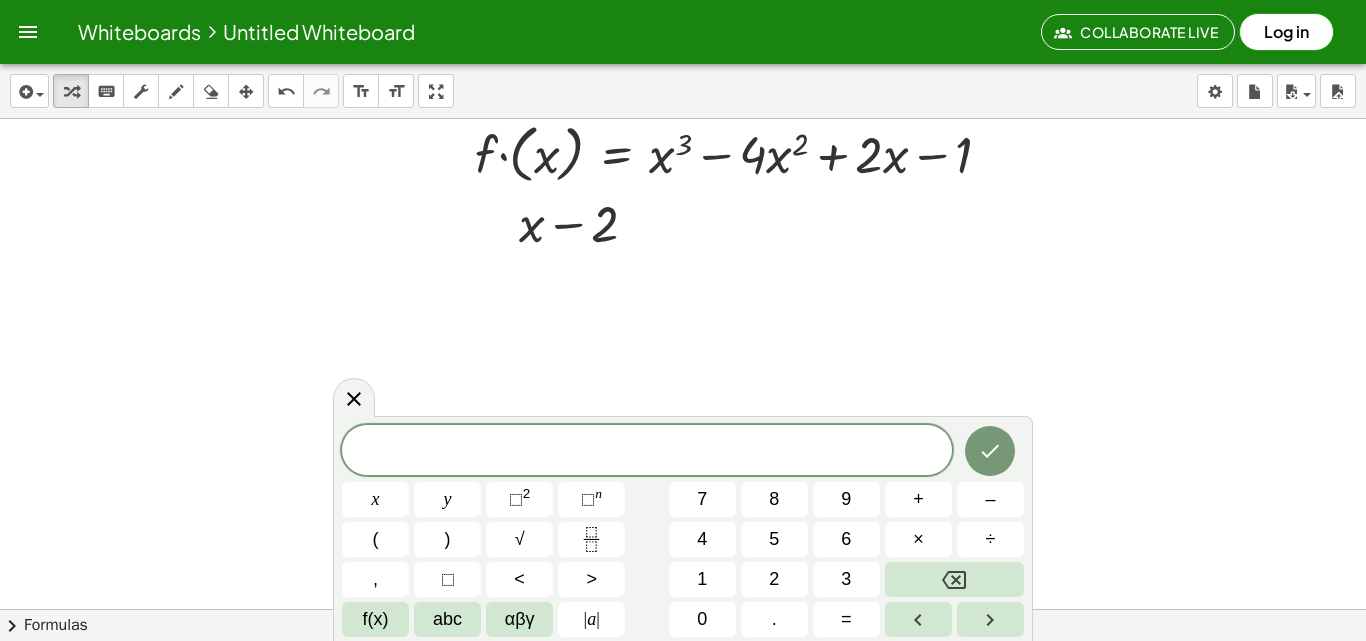 click at bounding box center (671, -216) 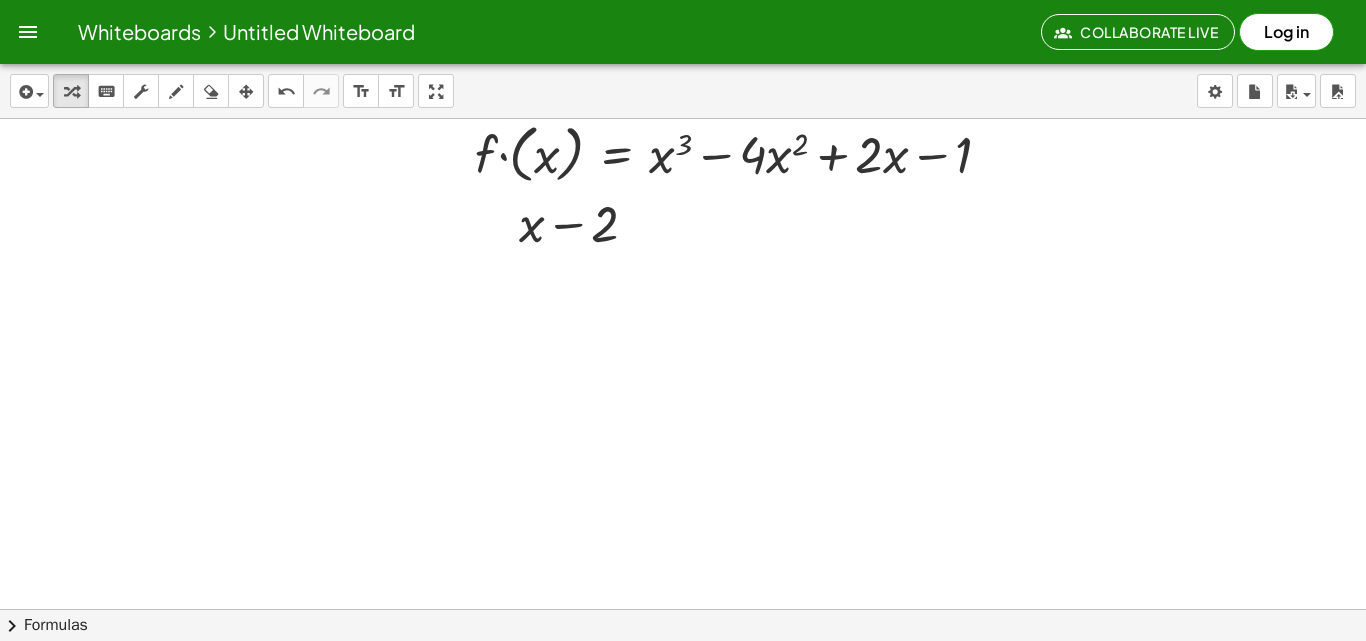 click at bounding box center [671, -216] 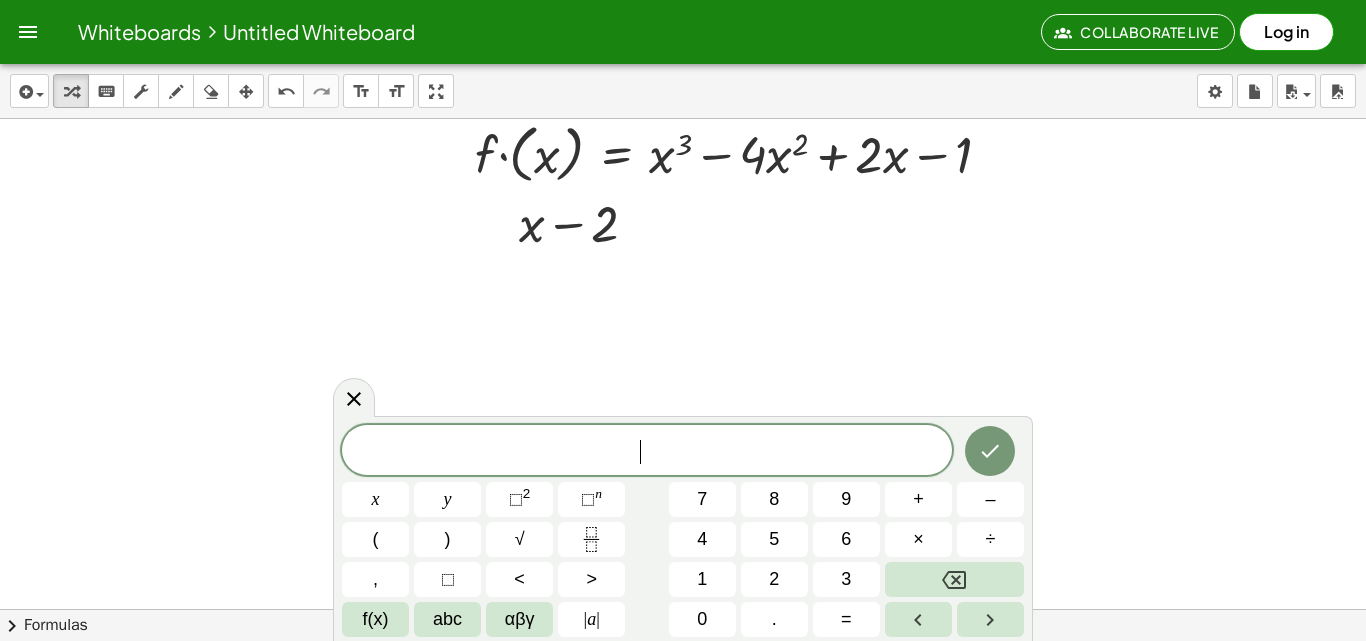 click at bounding box center [671, -216] 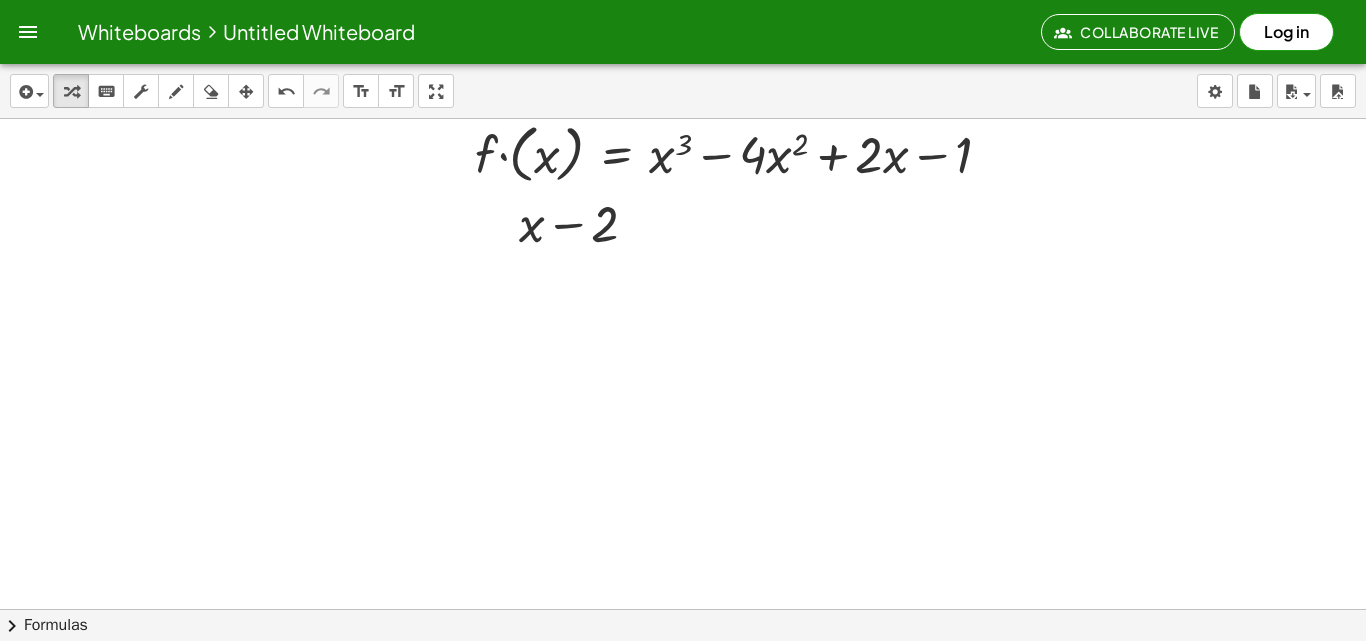 click at bounding box center (671, -216) 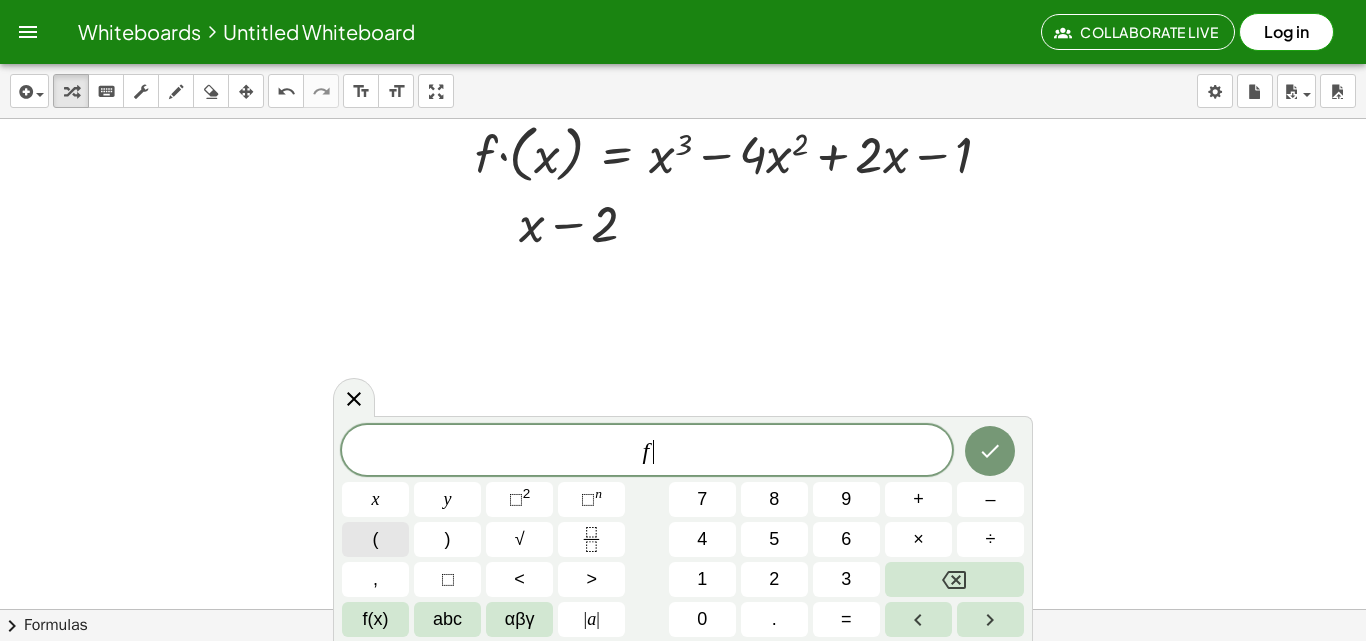 click on "(" at bounding box center (375, 539) 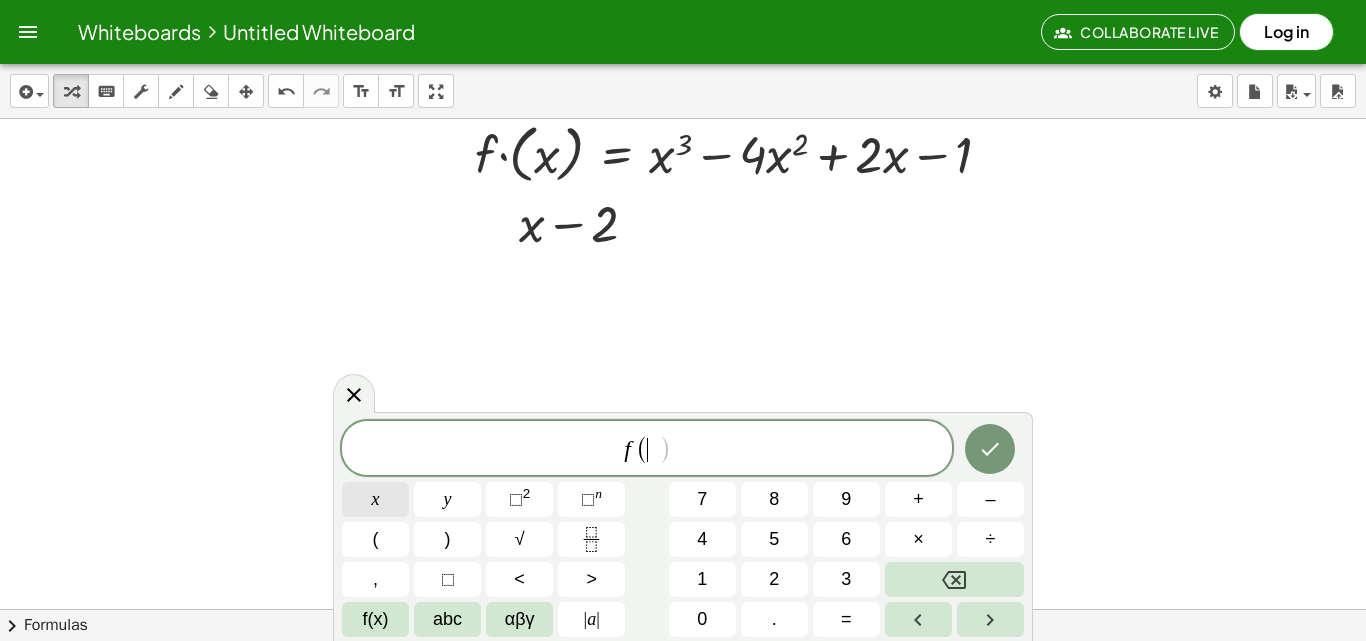 click on "x" at bounding box center [375, 499] 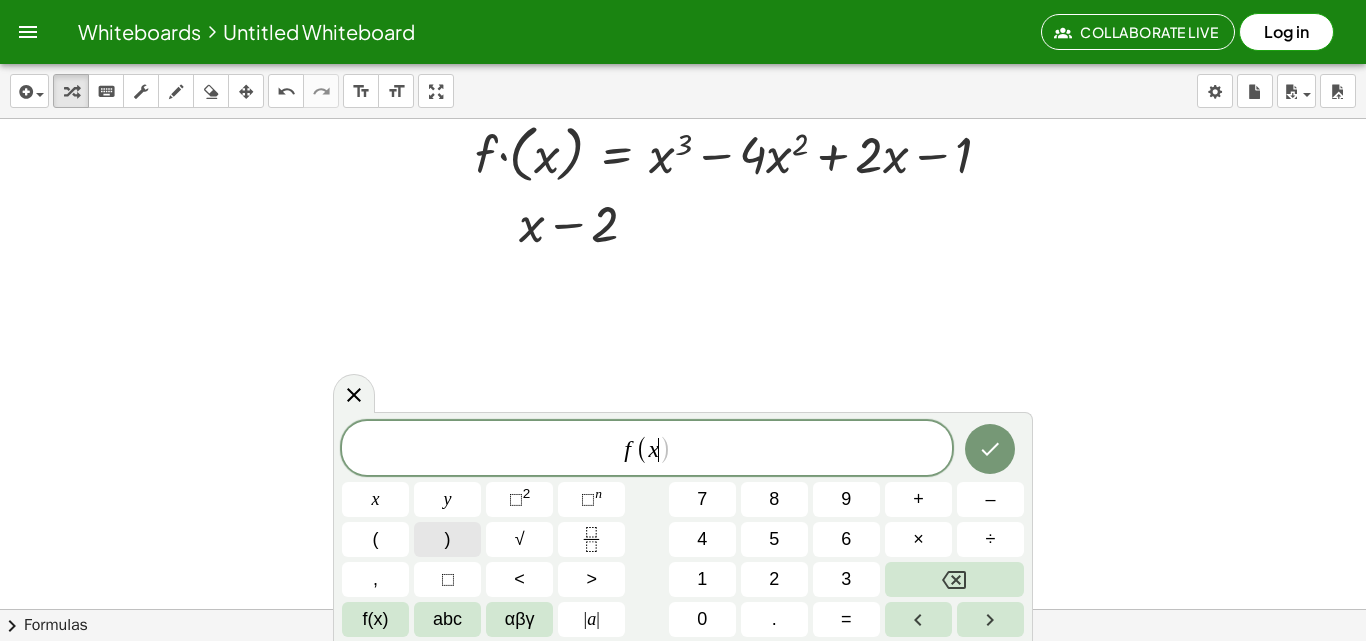click on ")" at bounding box center (447, 539) 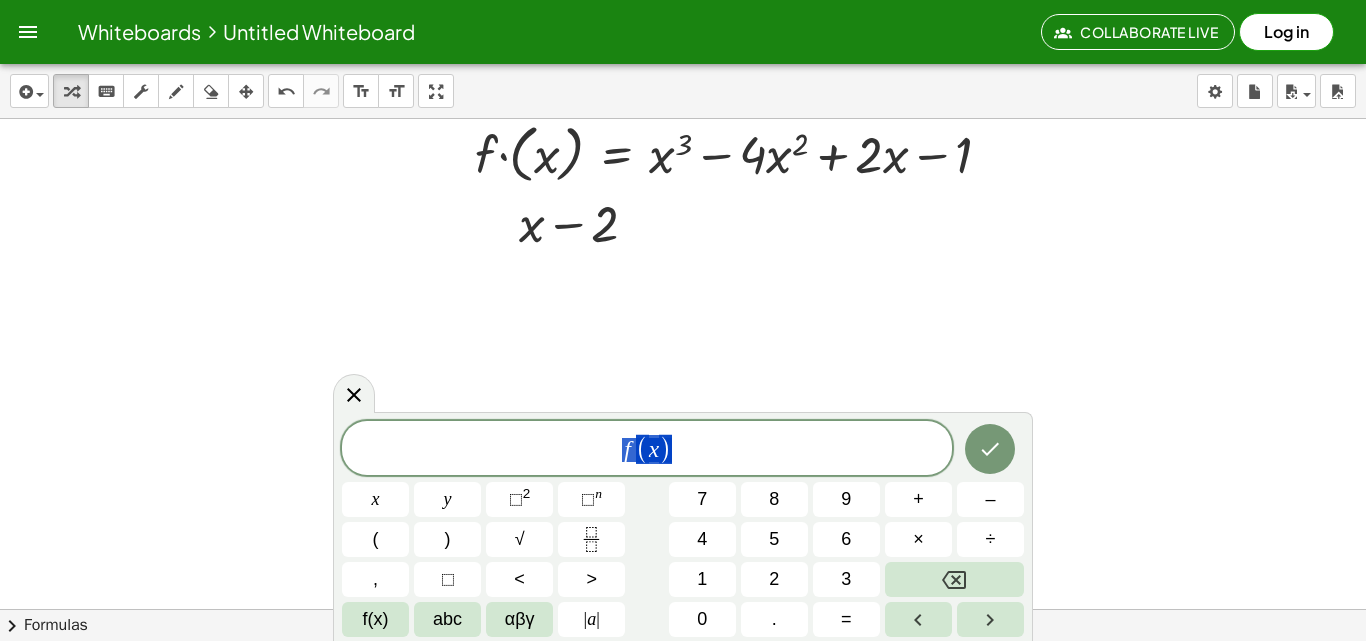 drag, startPoint x: 645, startPoint y: 463, endPoint x: 605, endPoint y: 472, distance: 41 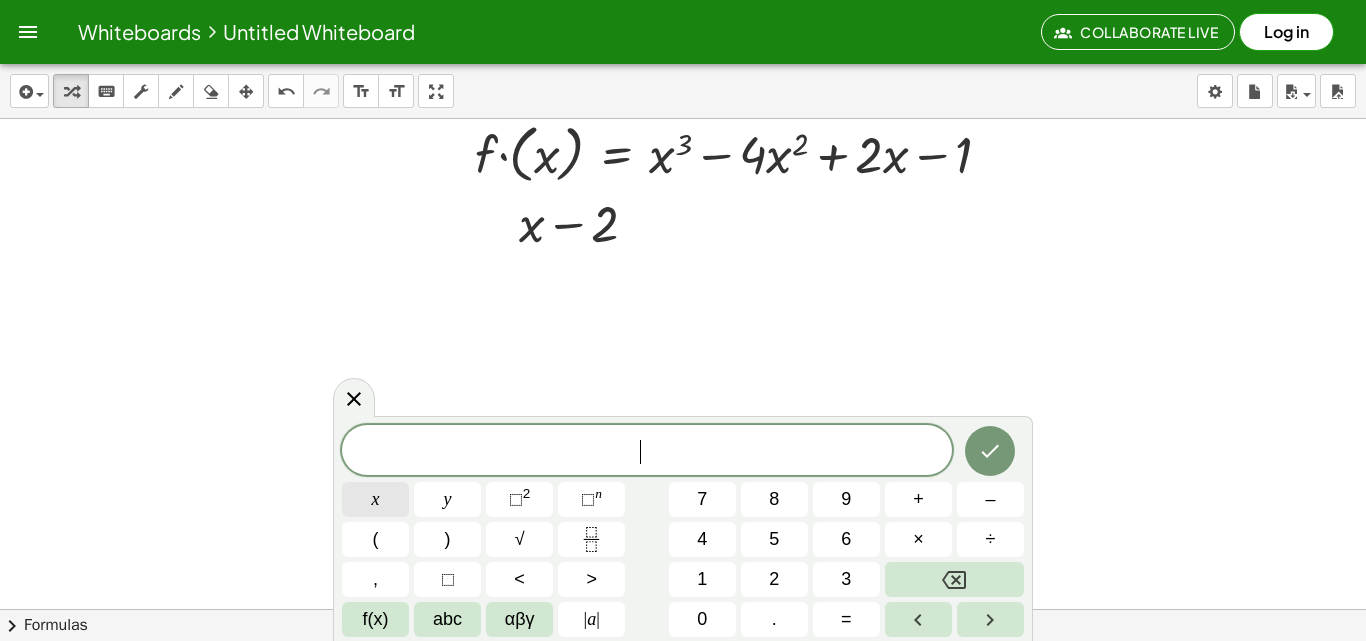 click on "x" at bounding box center [375, 499] 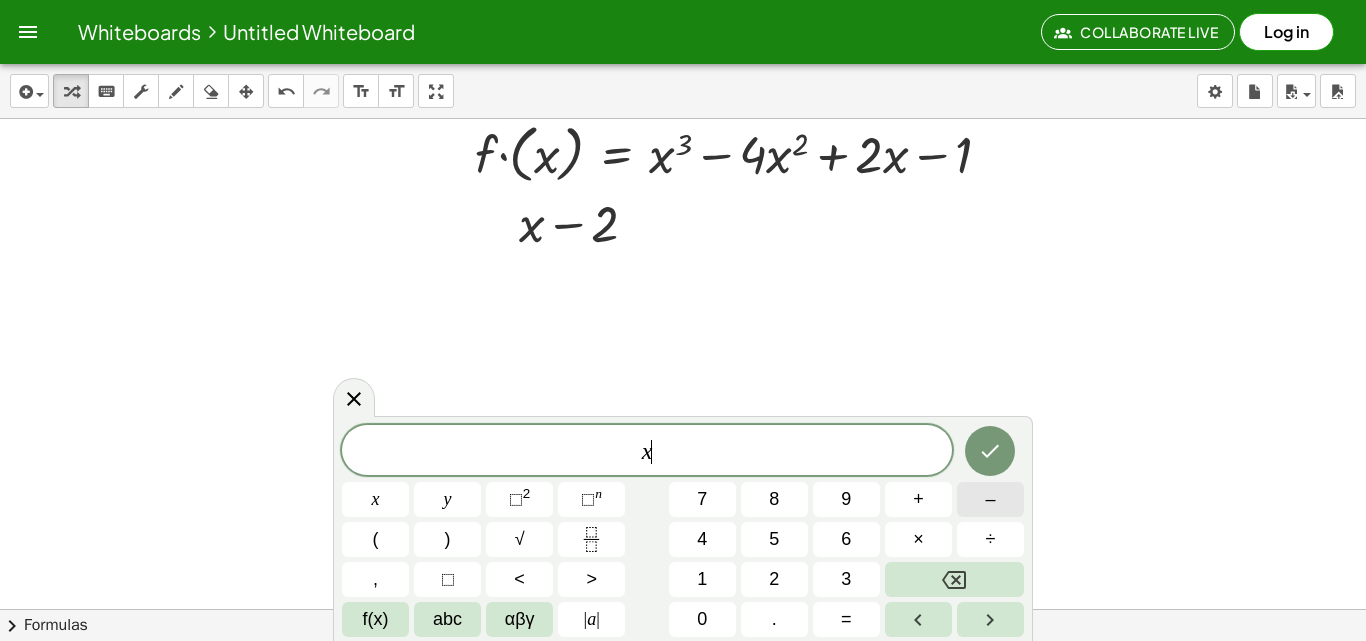 click on "–" at bounding box center [990, 499] 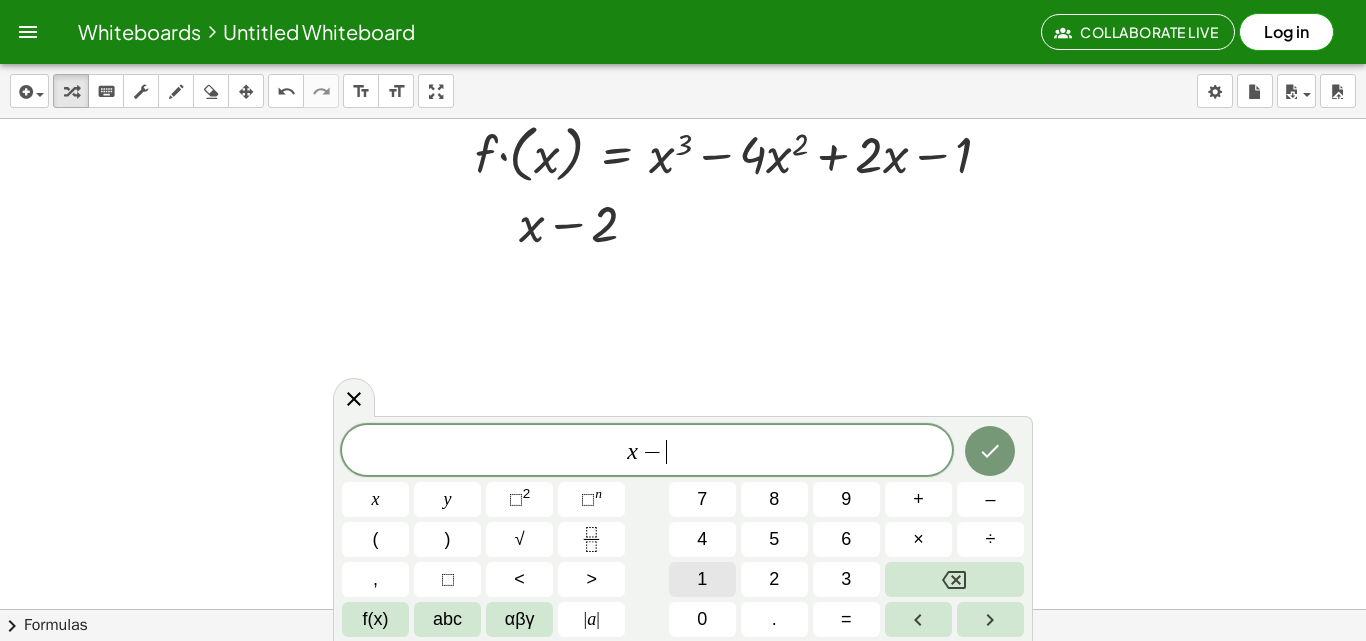 click on "1" at bounding box center [702, 579] 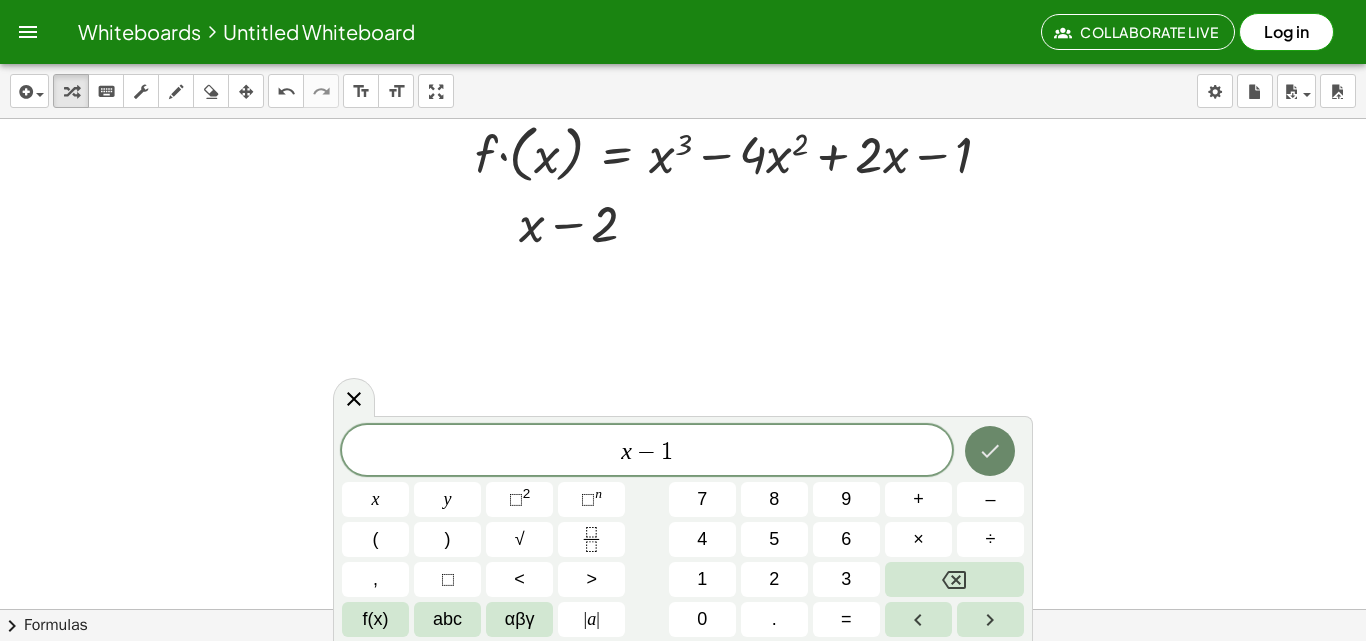 click 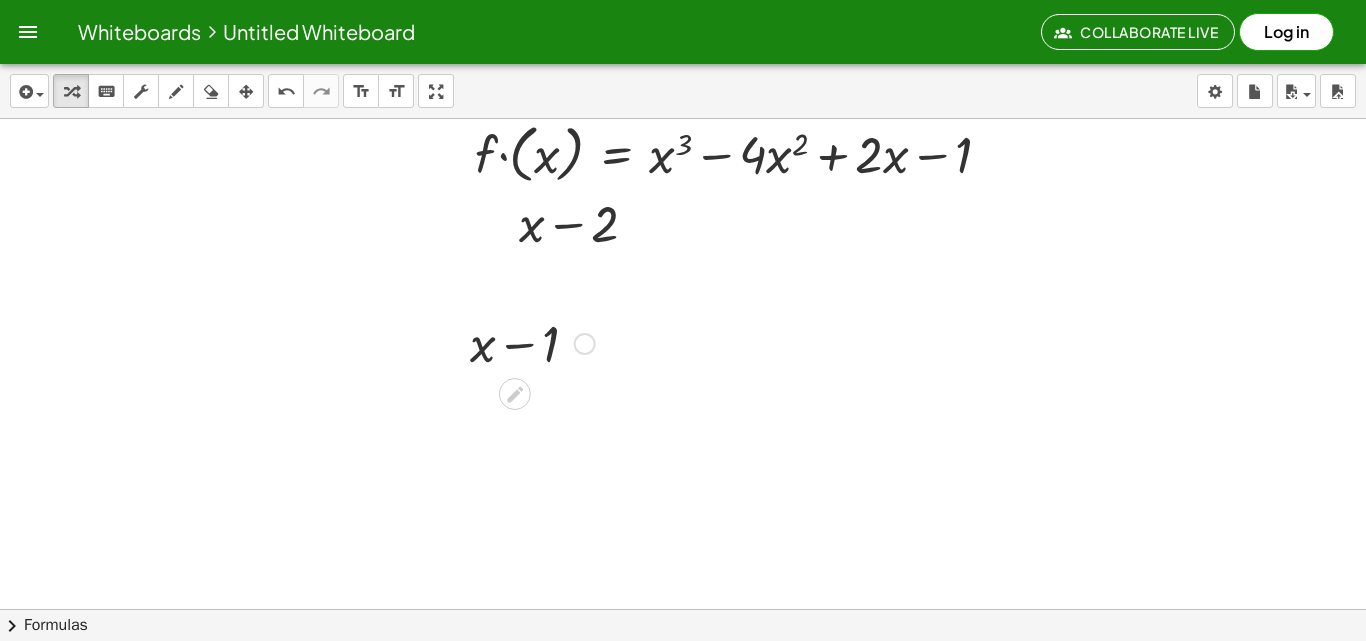 click on "+ x − 1" at bounding box center [525, 342] 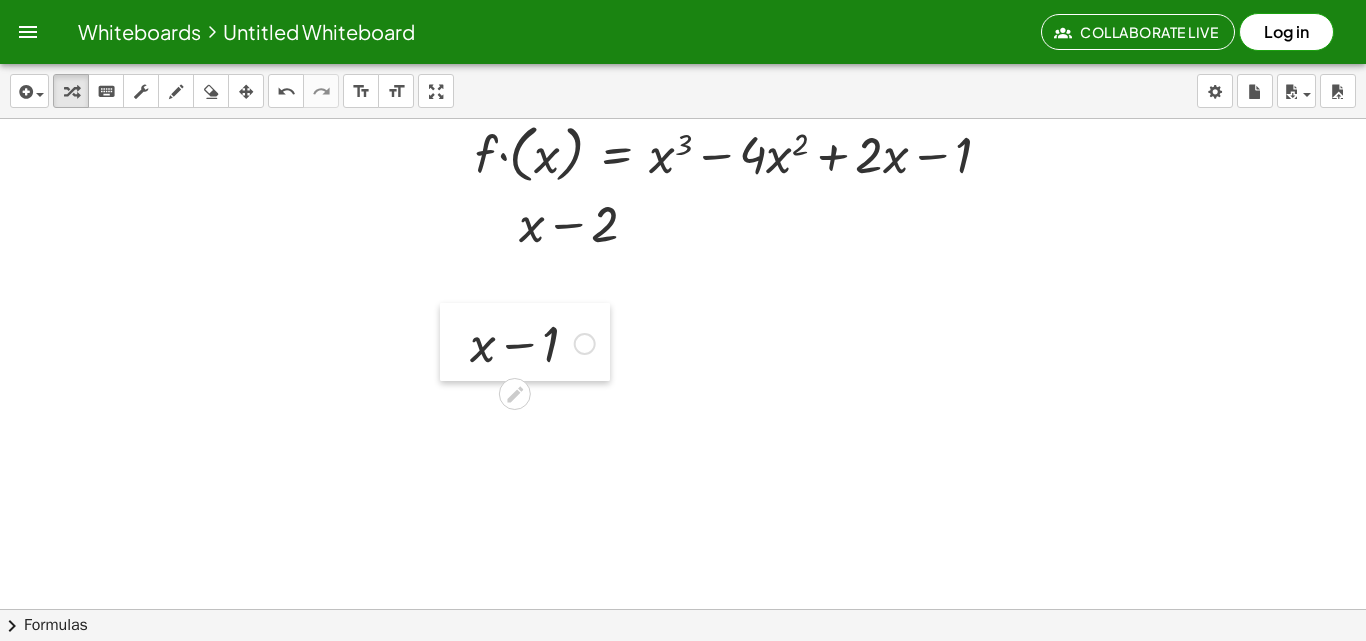 click at bounding box center [455, 342] 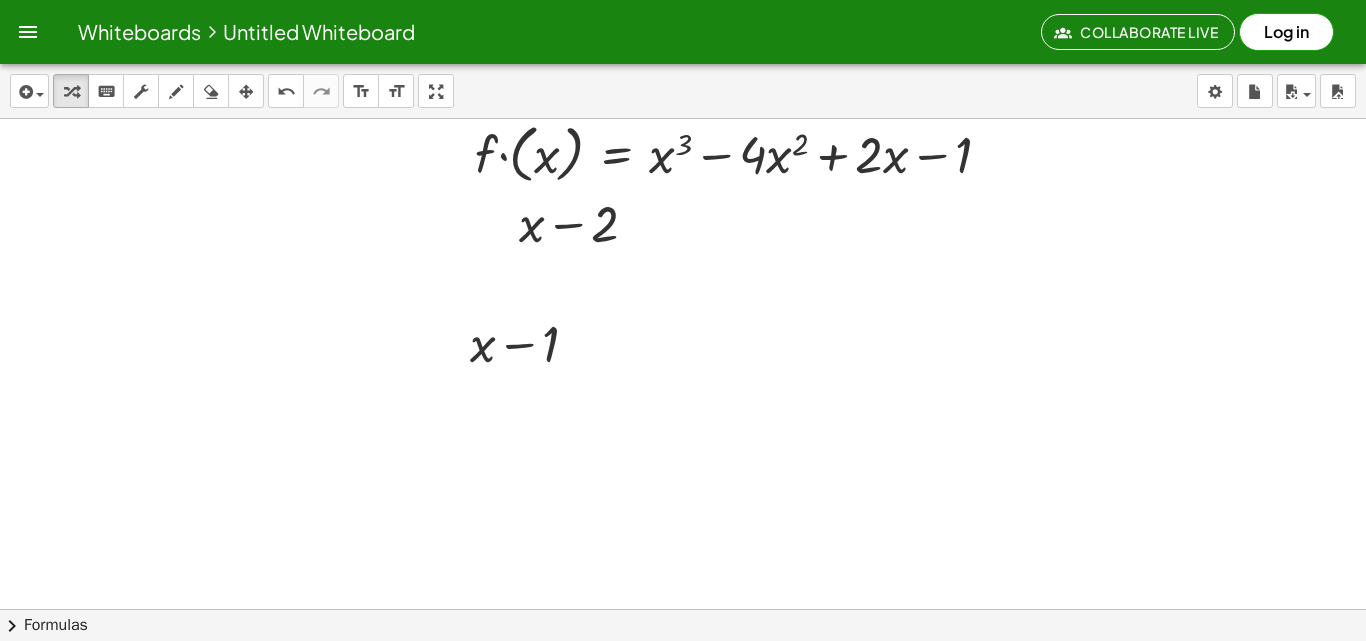 click at bounding box center [671, -216] 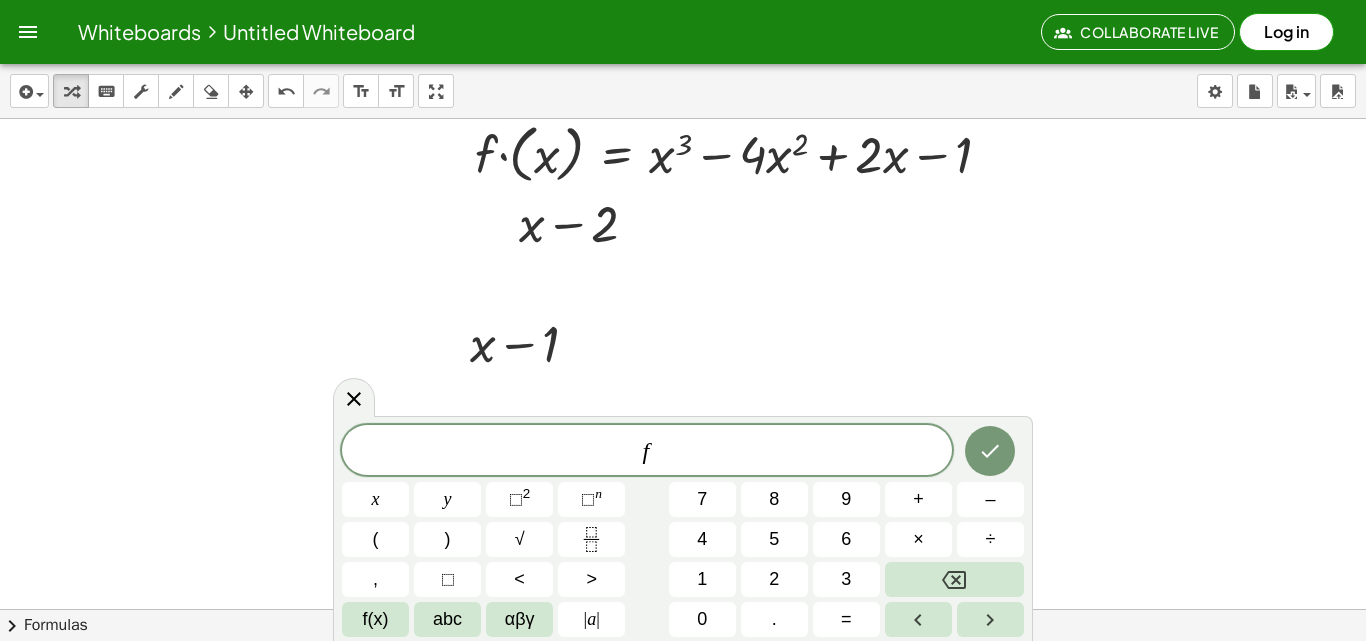 click on "f x y ⬚ 2 ⬚ n 7 8 9 + – ( ) √ 4 5 6 × ÷ , ⬚ < > 1 2 3 f(x) abc αβγ | a | 0 . =" at bounding box center [683, 531] 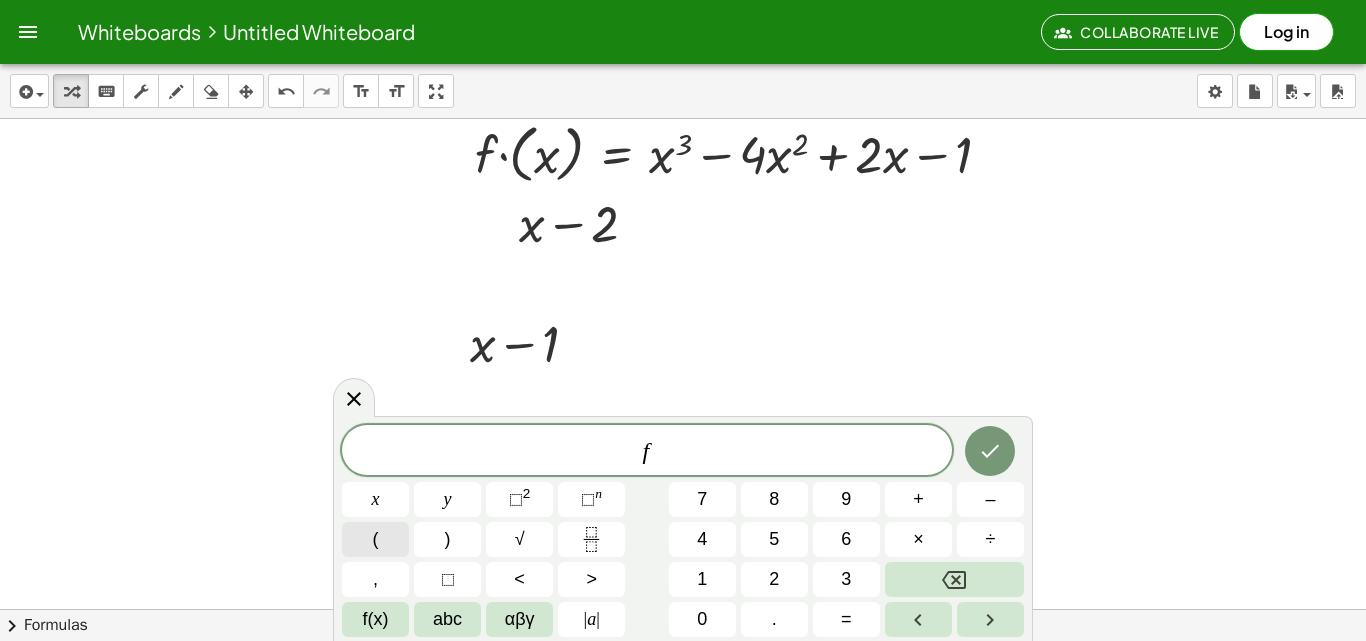 click on "(" at bounding box center [375, 539] 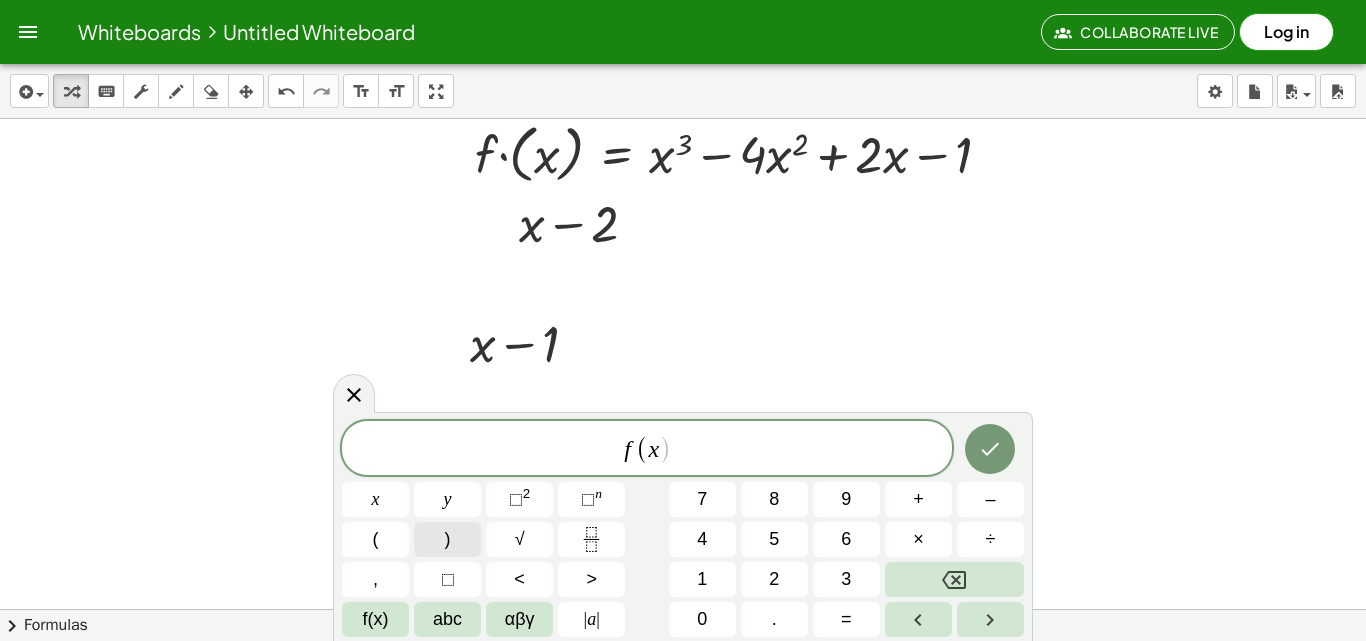 click on ")" at bounding box center (447, 539) 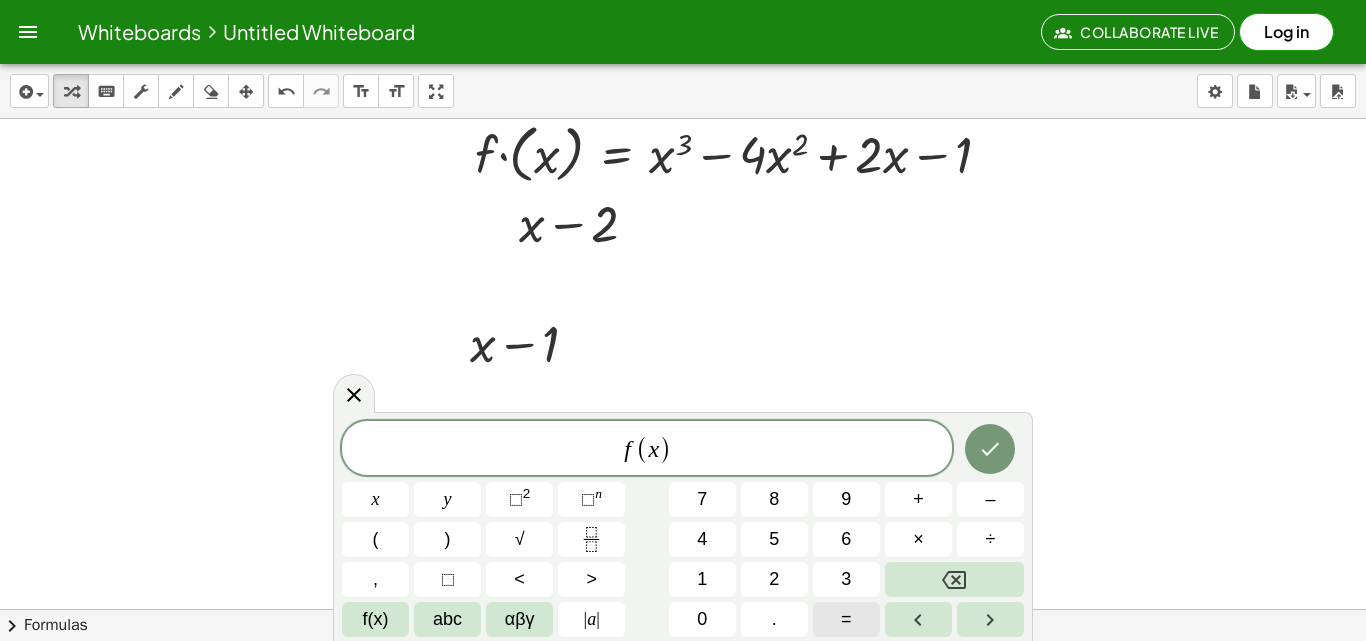 click on "=" at bounding box center (846, 619) 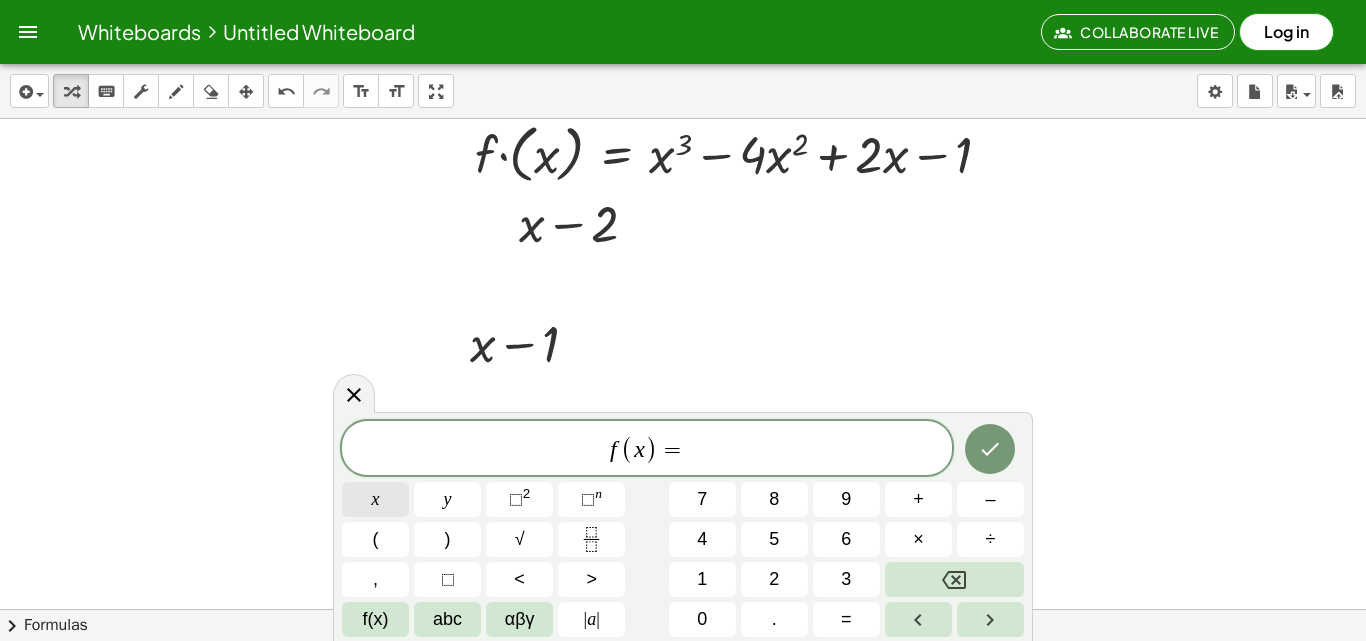 click on "x" at bounding box center [376, 499] 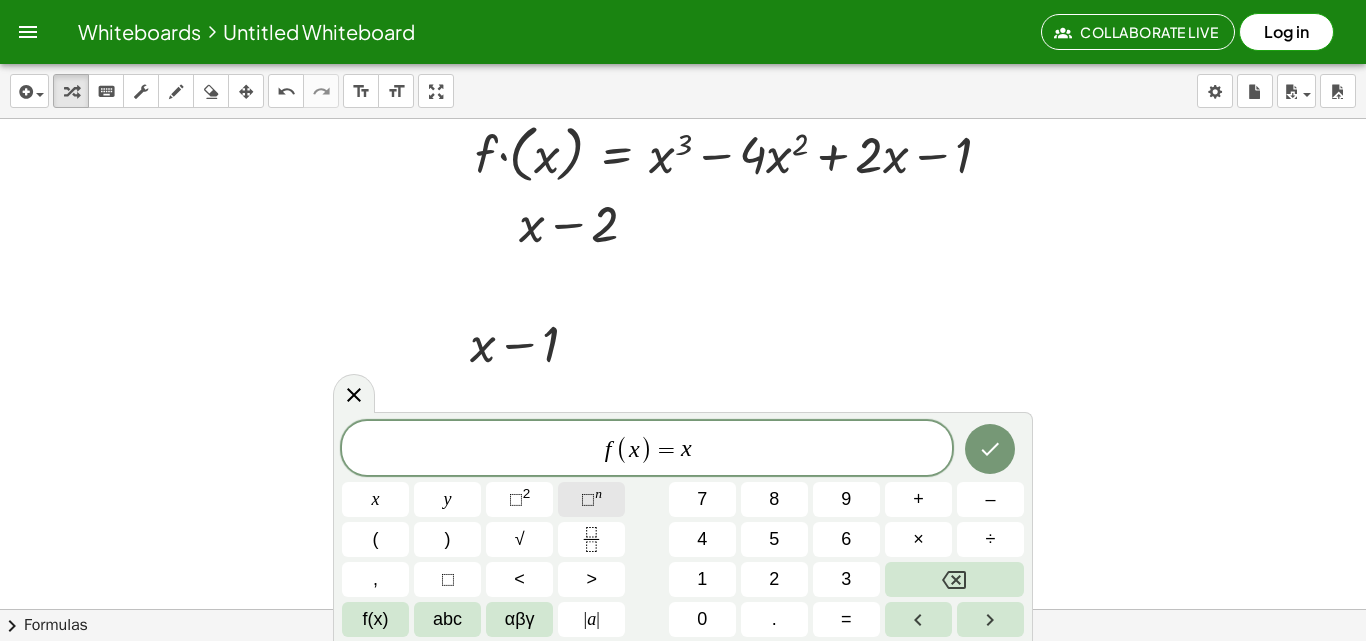 click on "⬚" at bounding box center [588, 499] 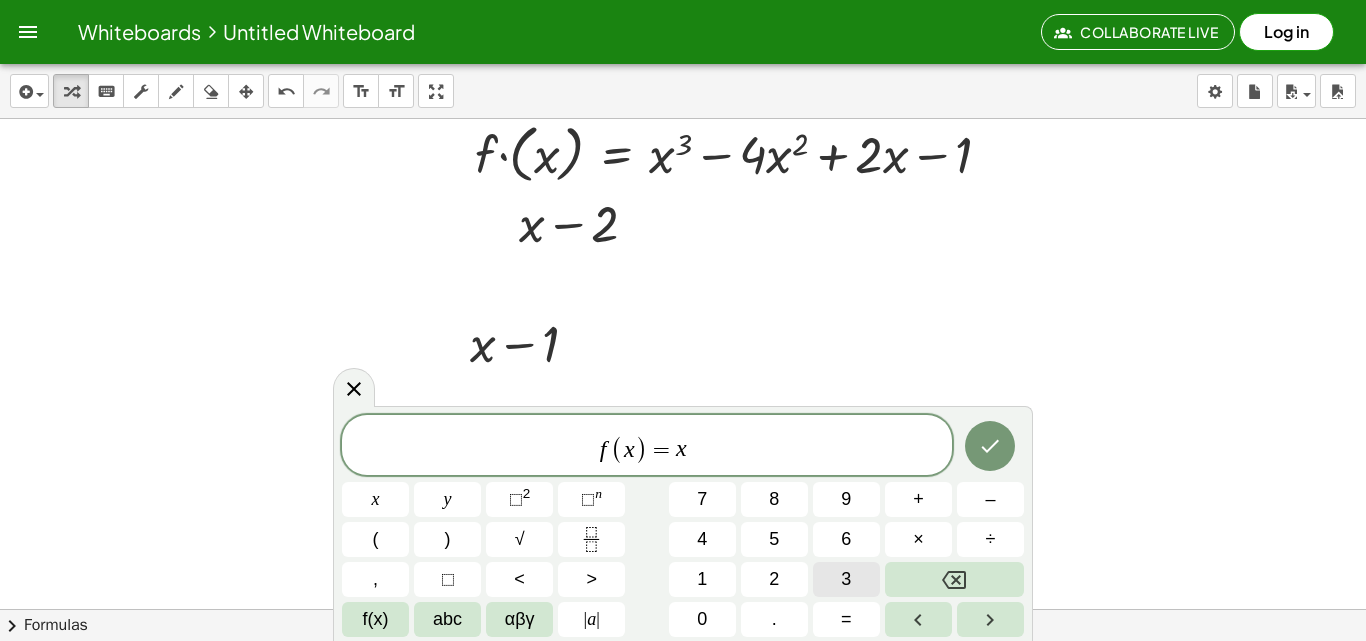 click on "3" at bounding box center [846, 579] 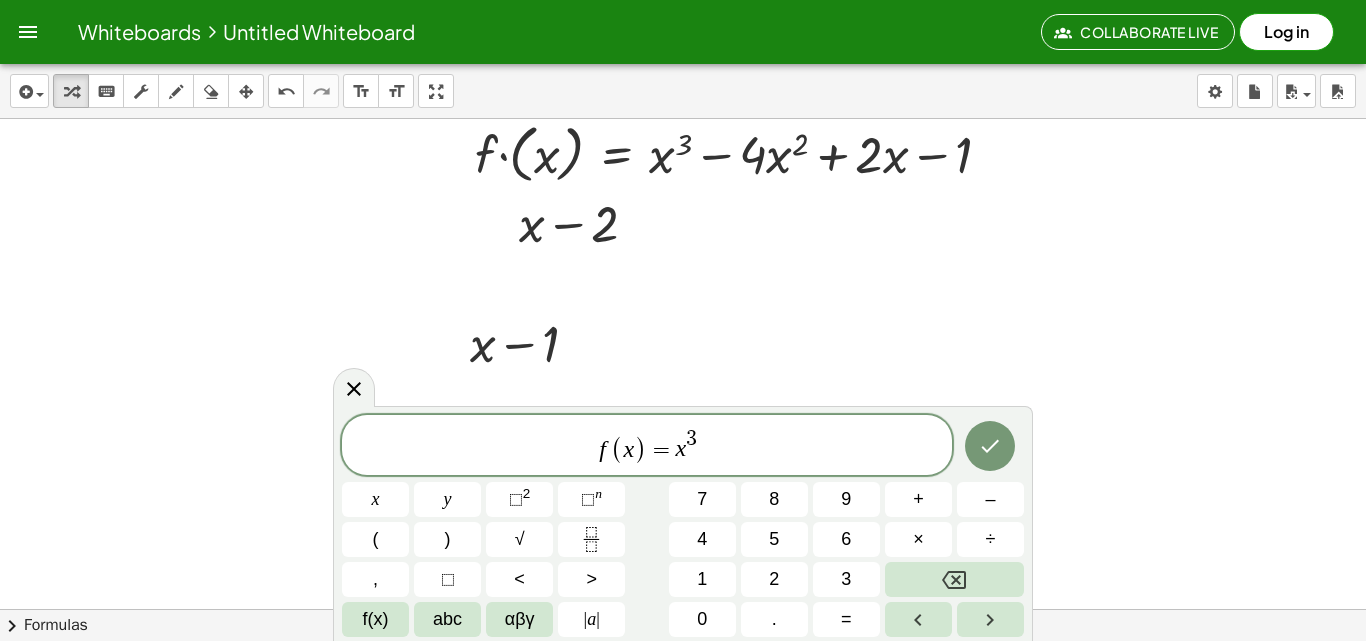 click on "f ( x ) = x 3 ​" at bounding box center [647, 446] 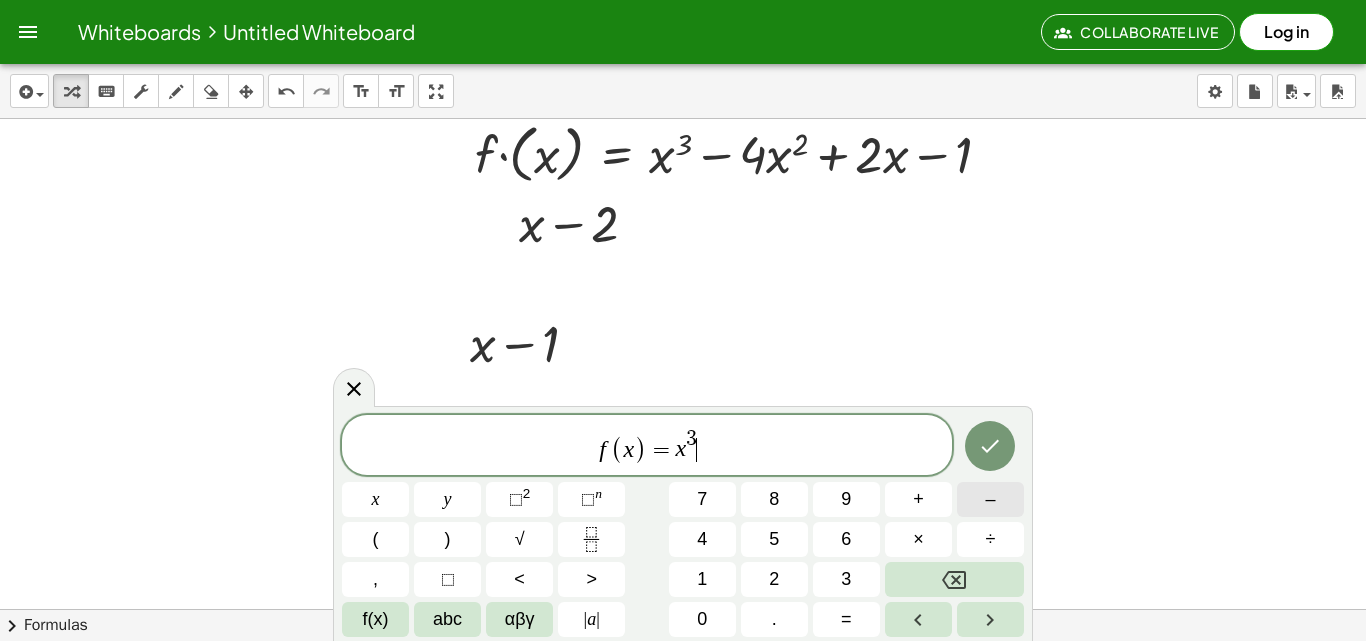 click on "–" at bounding box center [990, 499] 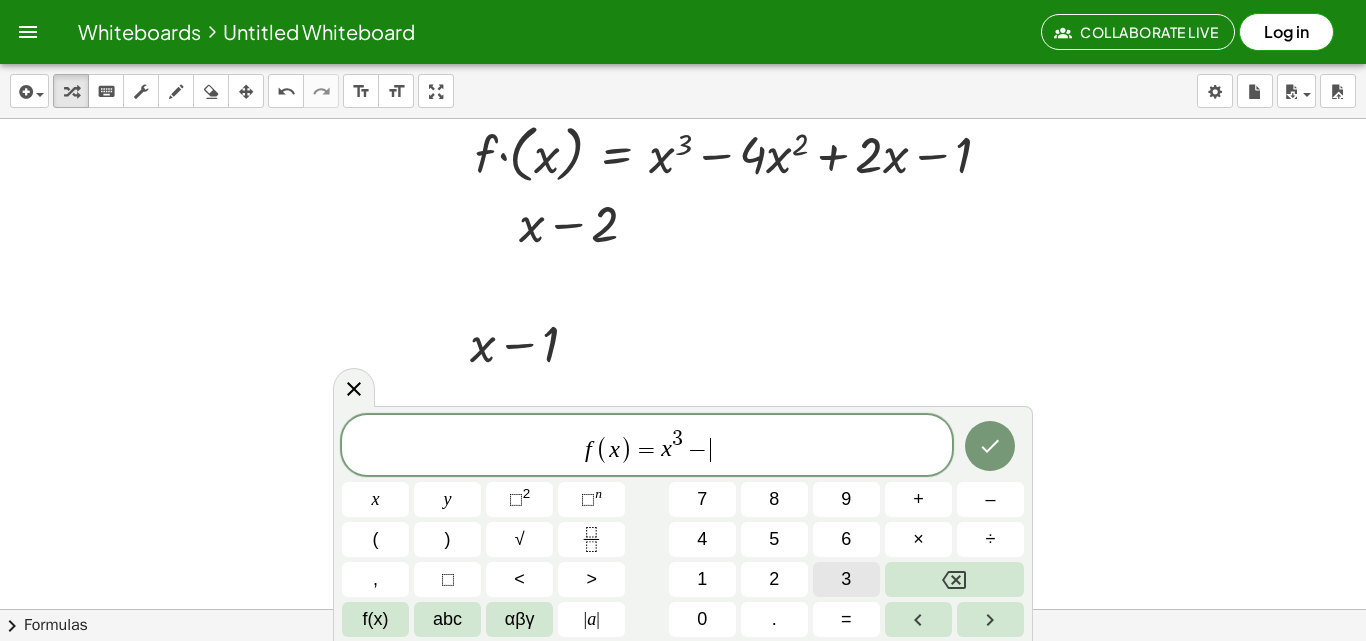 click on "3" at bounding box center (846, 579) 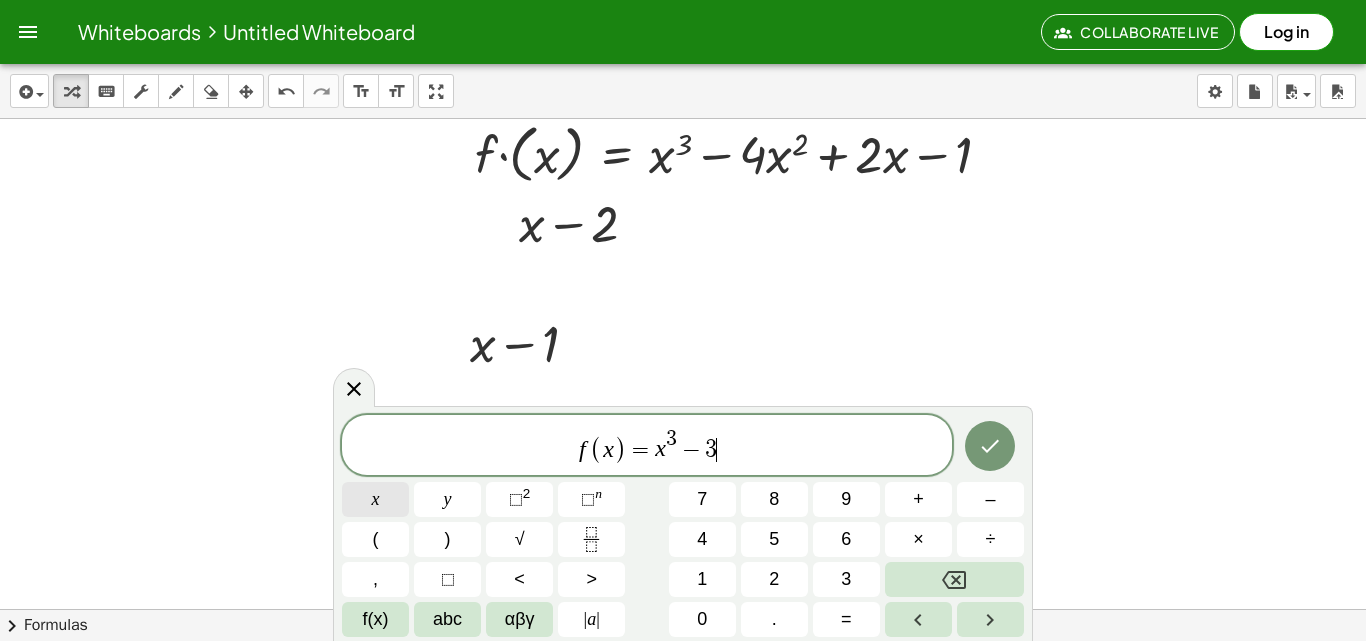 click on "x" at bounding box center (375, 499) 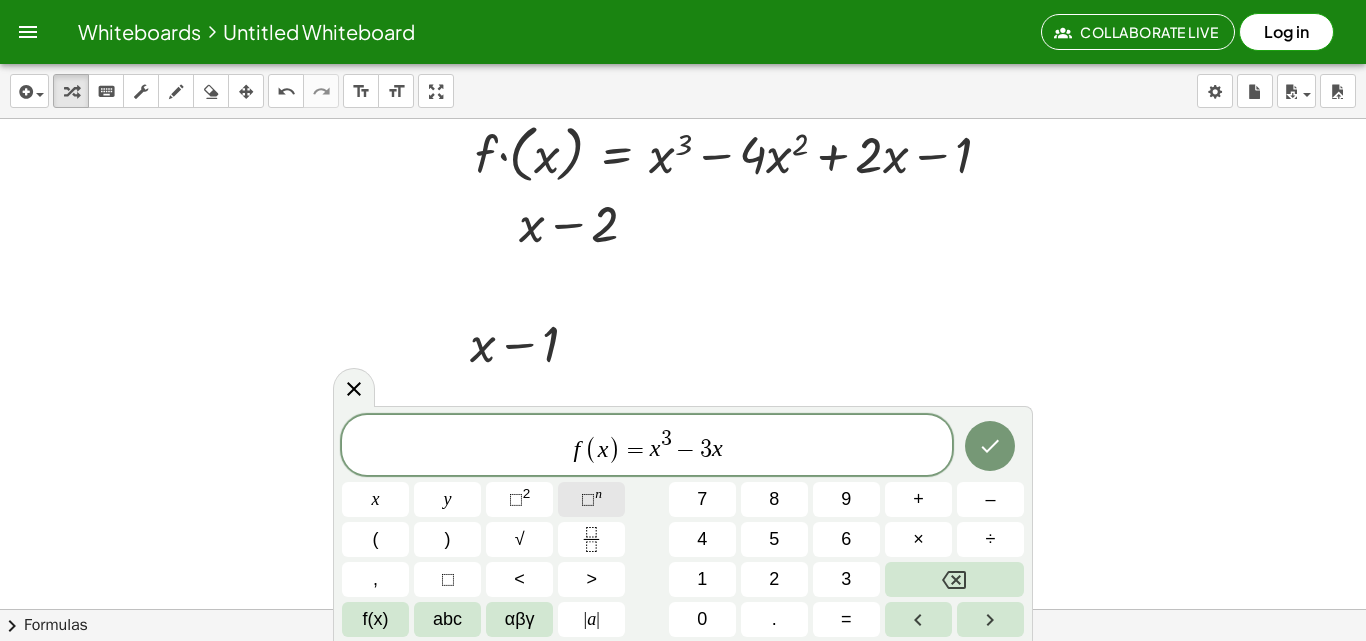 click on "n" at bounding box center [598, 493] 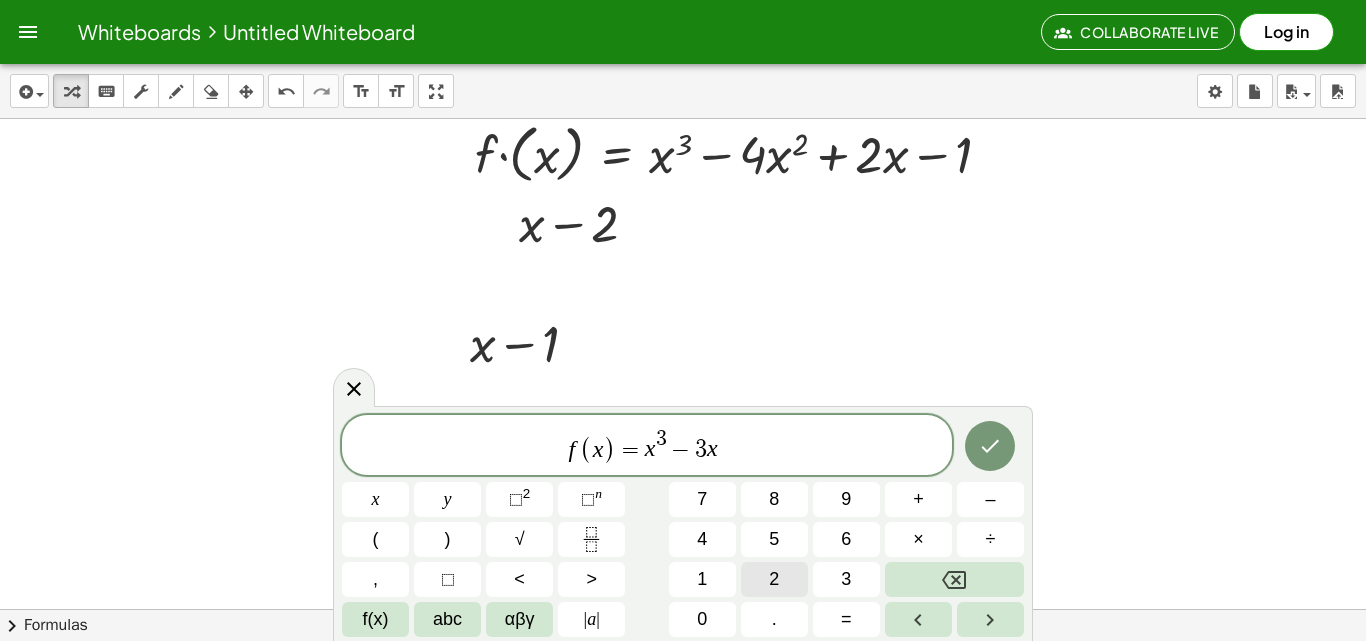 click on "2" at bounding box center [774, 579] 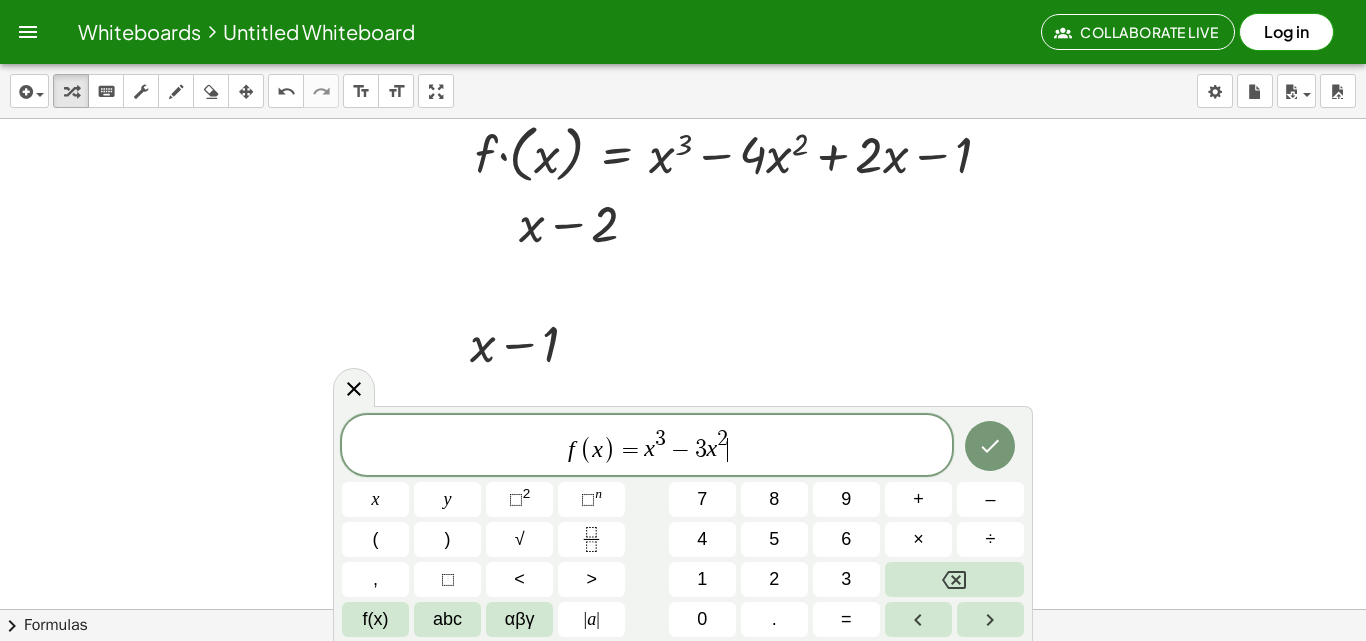 click on "f ( x ) = x 3 − 3 x 2 ​" at bounding box center (647, 446) 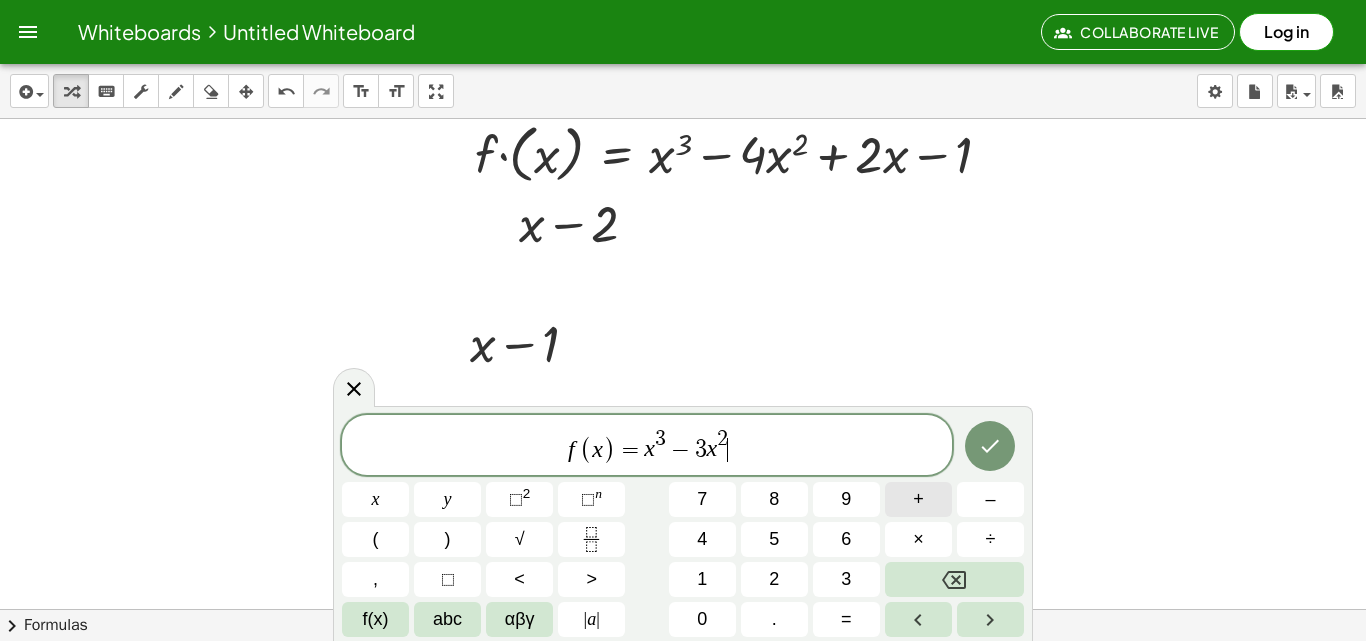 click on "+" at bounding box center (918, 499) 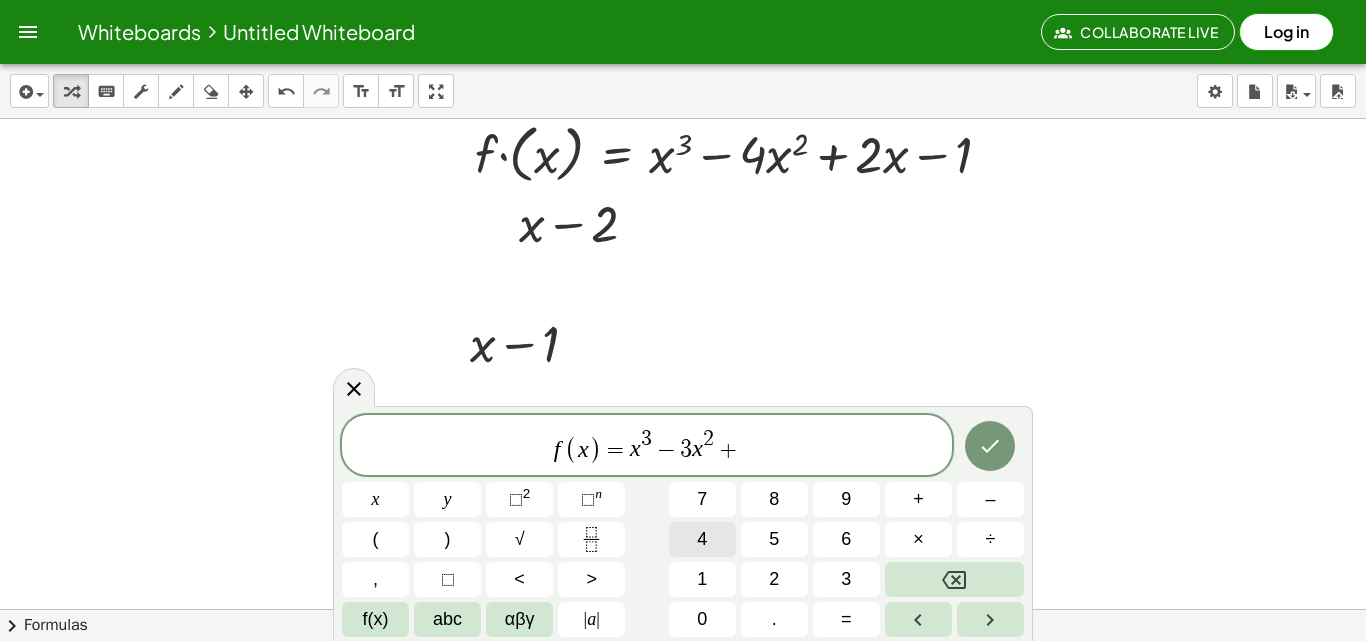 click on "4" at bounding box center [702, 539] 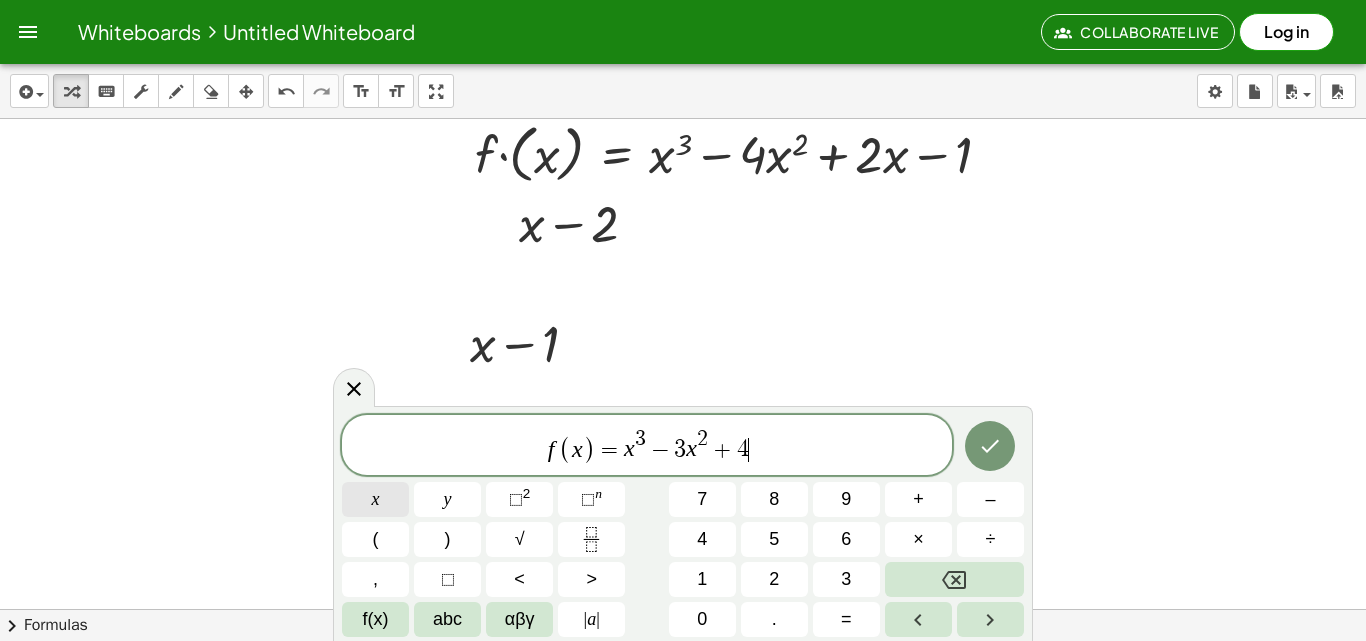 click on "x" at bounding box center [375, 499] 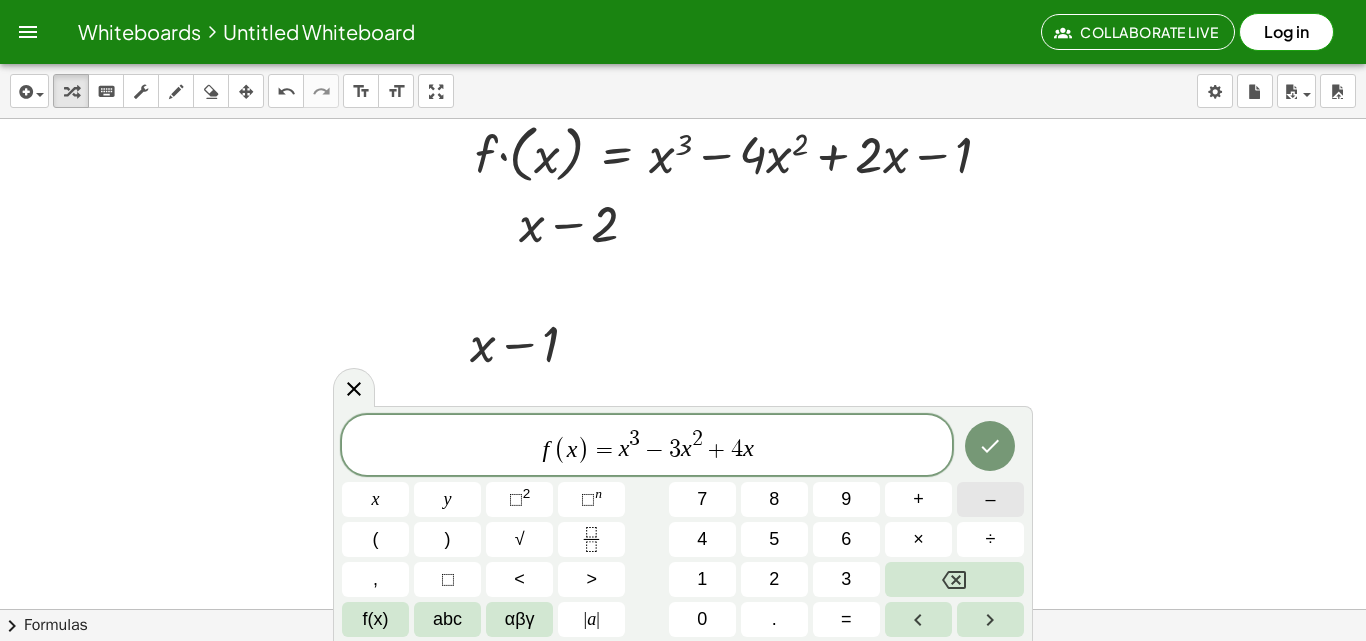 click on "–" at bounding box center [990, 499] 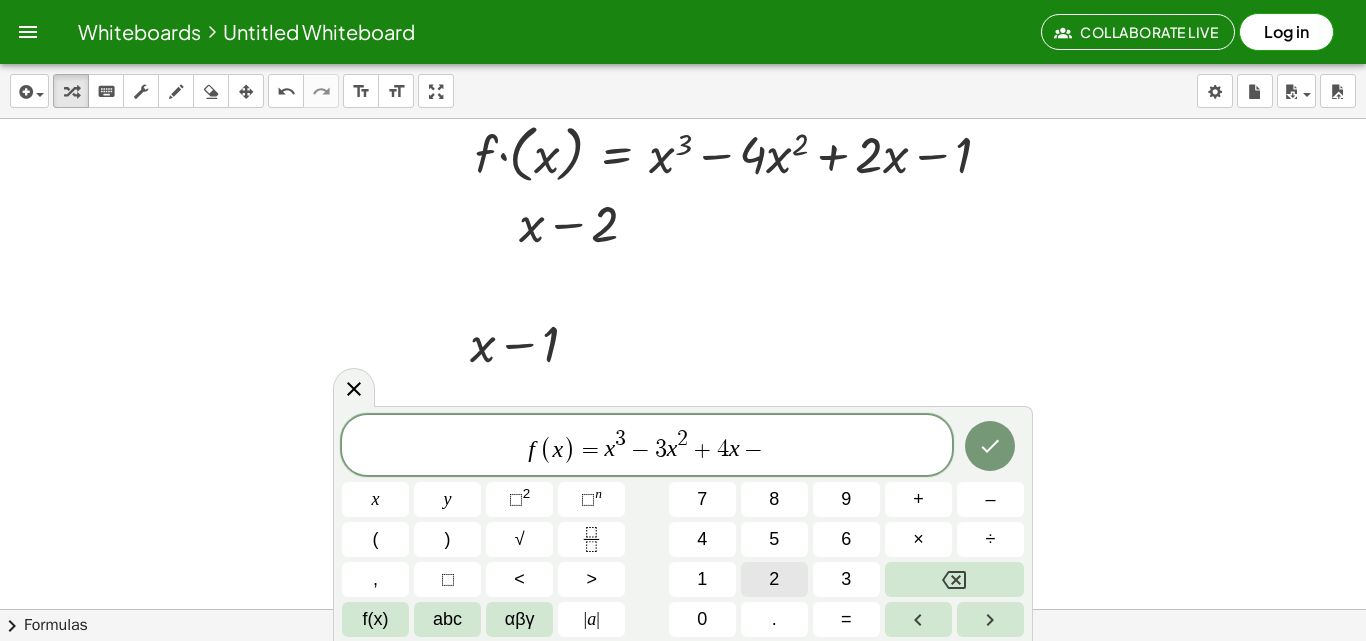 click on "2" at bounding box center [774, 579] 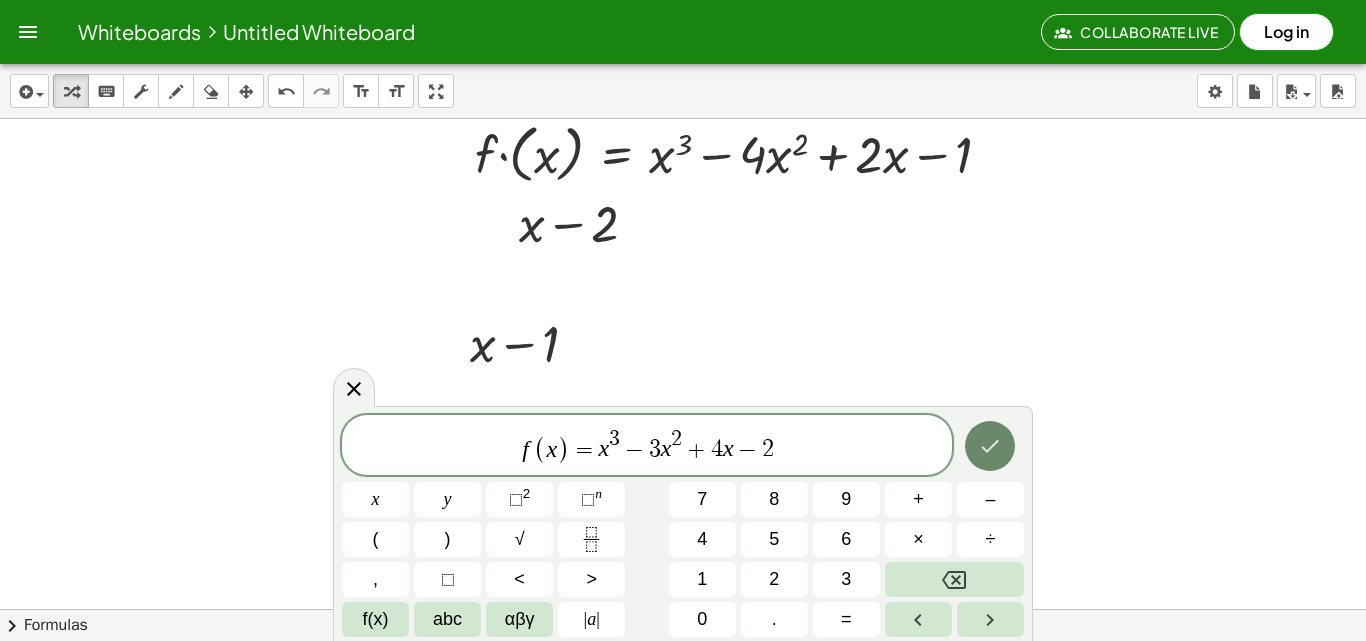 click at bounding box center [990, 446] 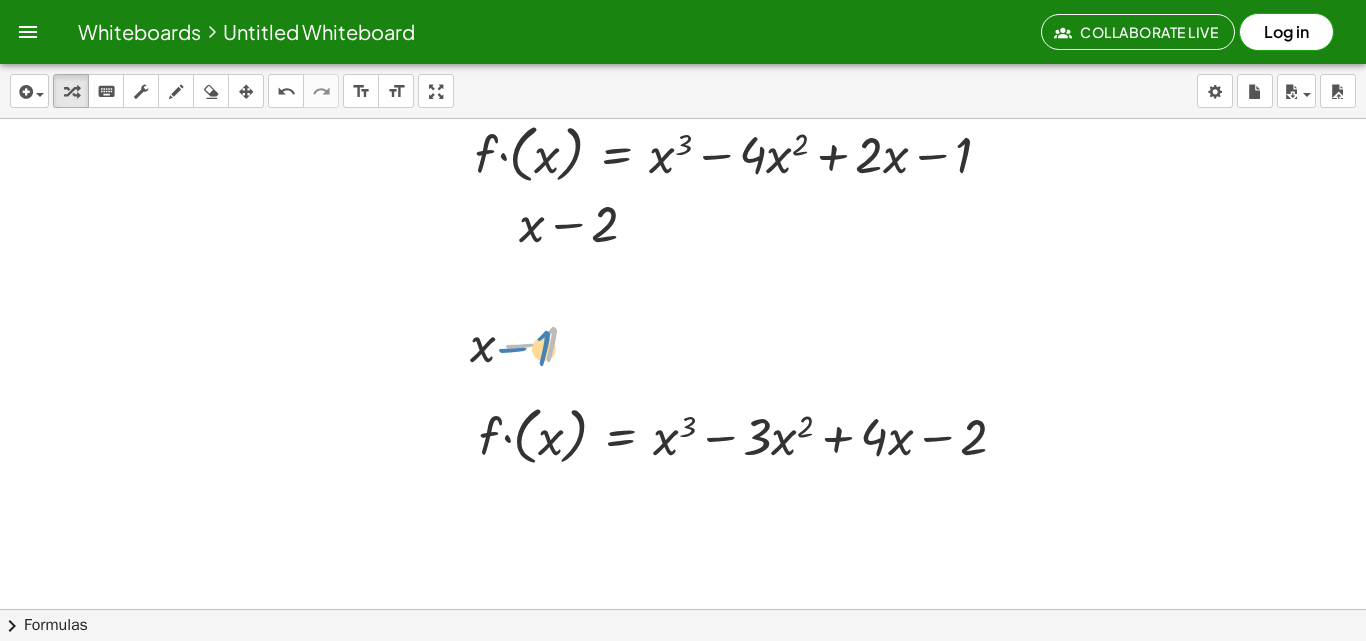 click at bounding box center [532, 342] 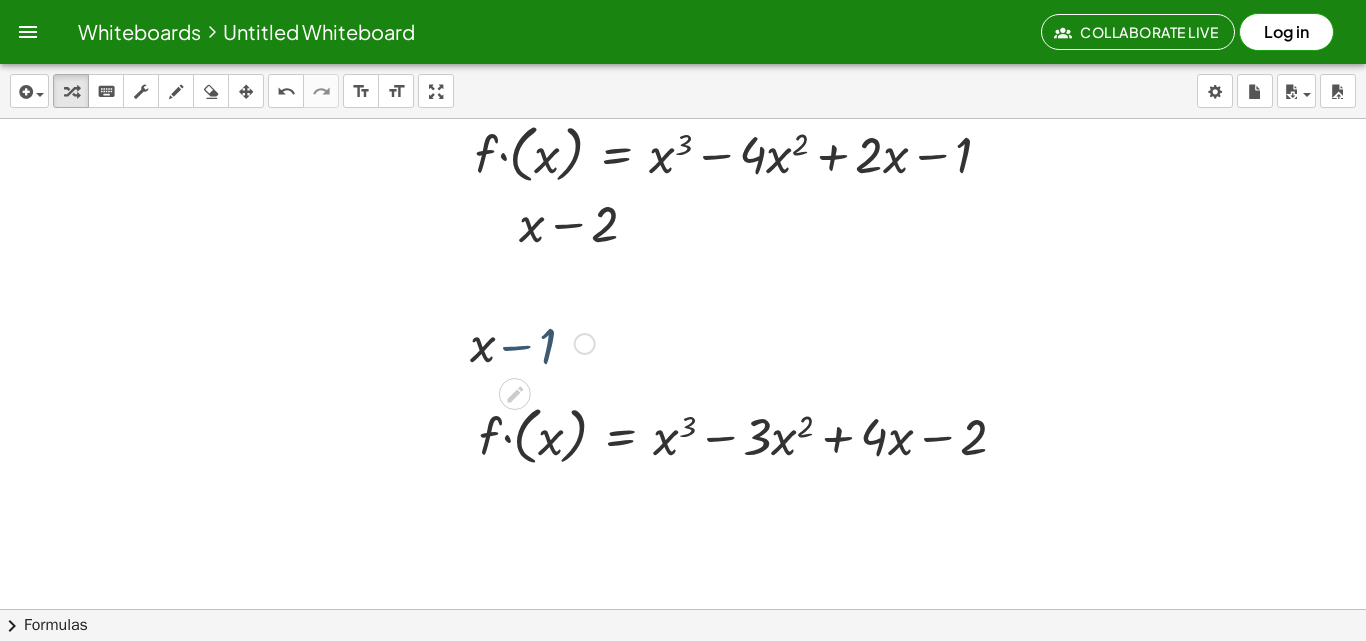 click at bounding box center (532, 342) 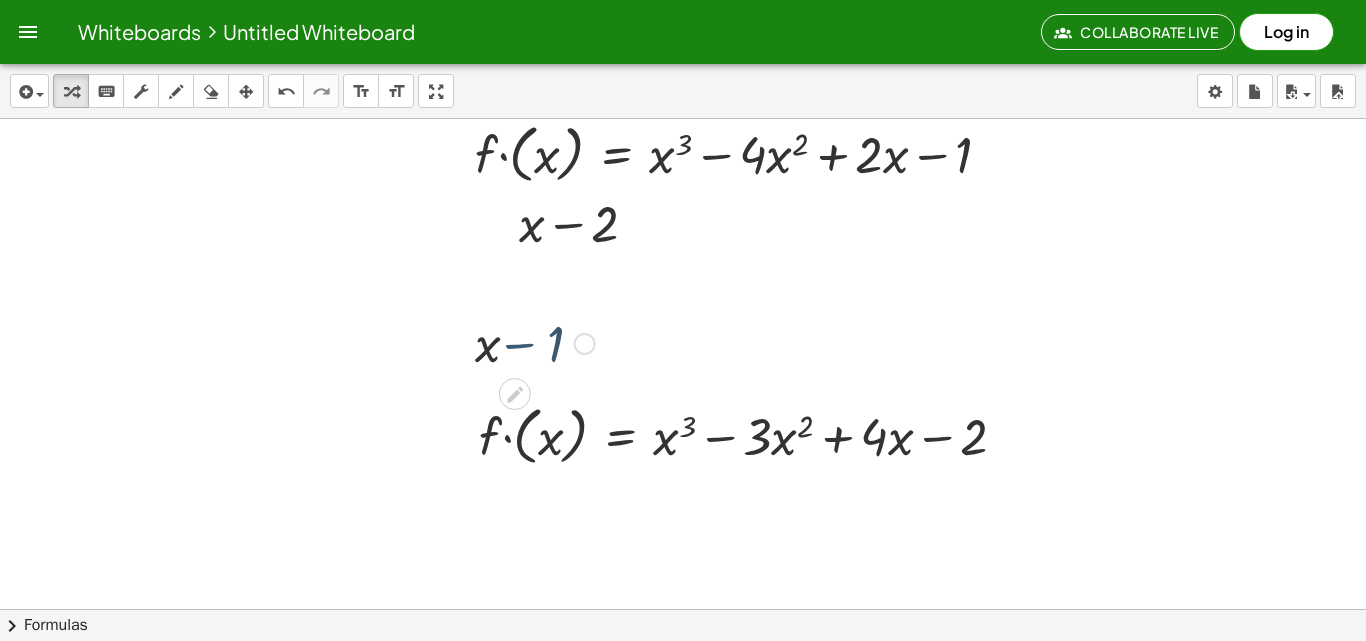 drag, startPoint x: 499, startPoint y: 341, endPoint x: 511, endPoint y: 345, distance: 12.649111 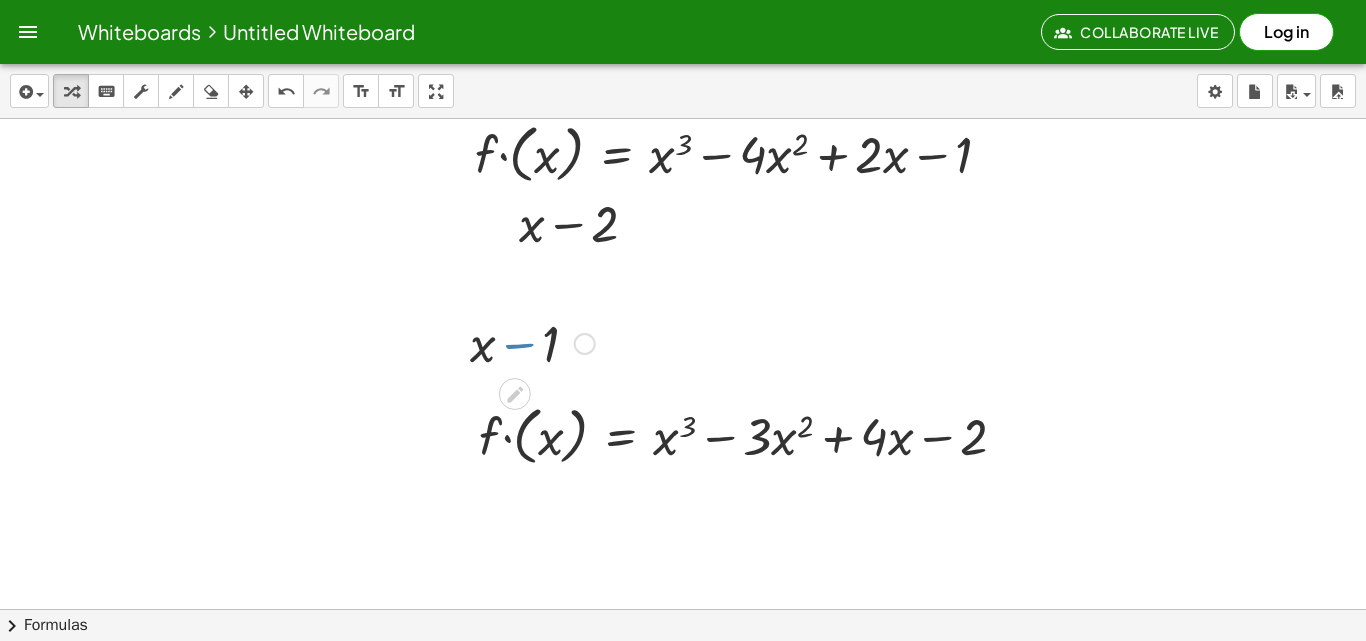 click at bounding box center (532, 342) 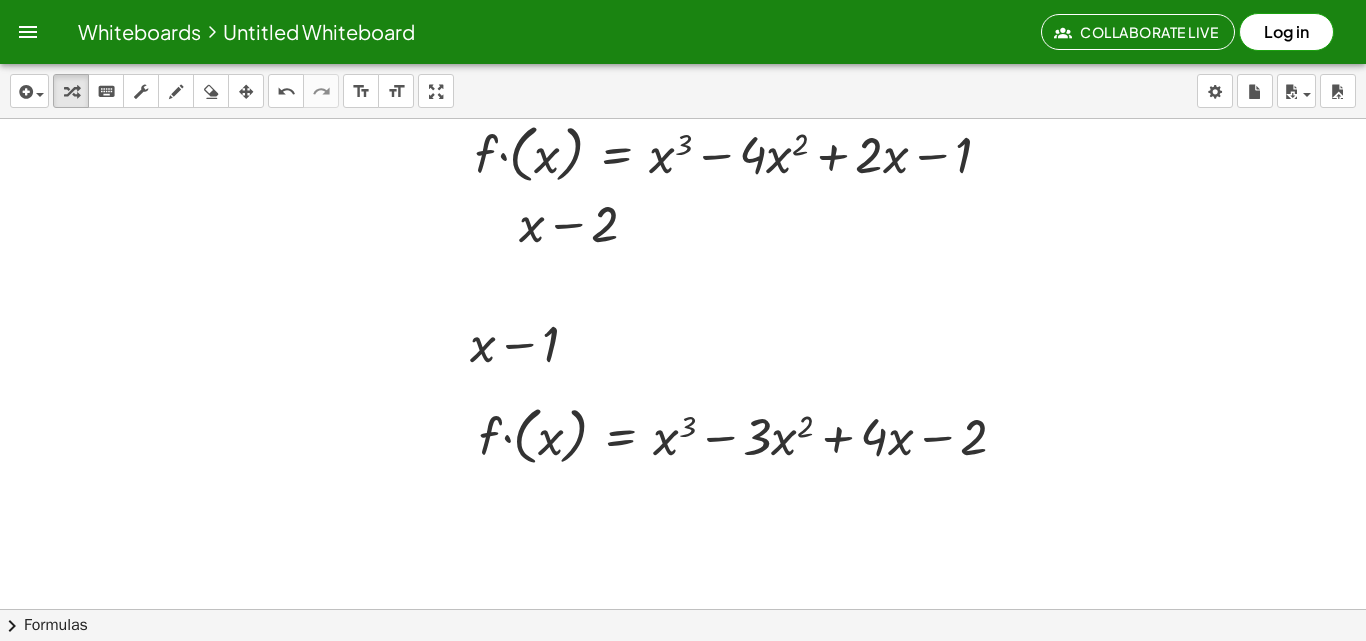 click at bounding box center [671, -216] 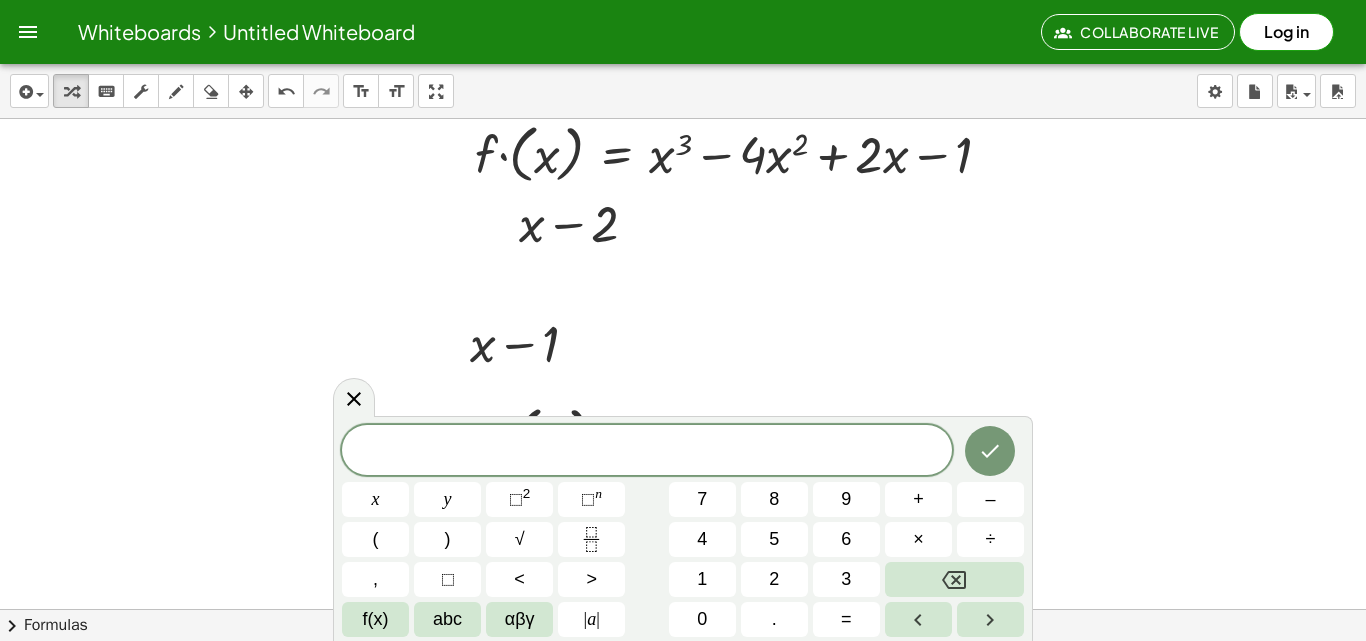 click at bounding box center (671, -216) 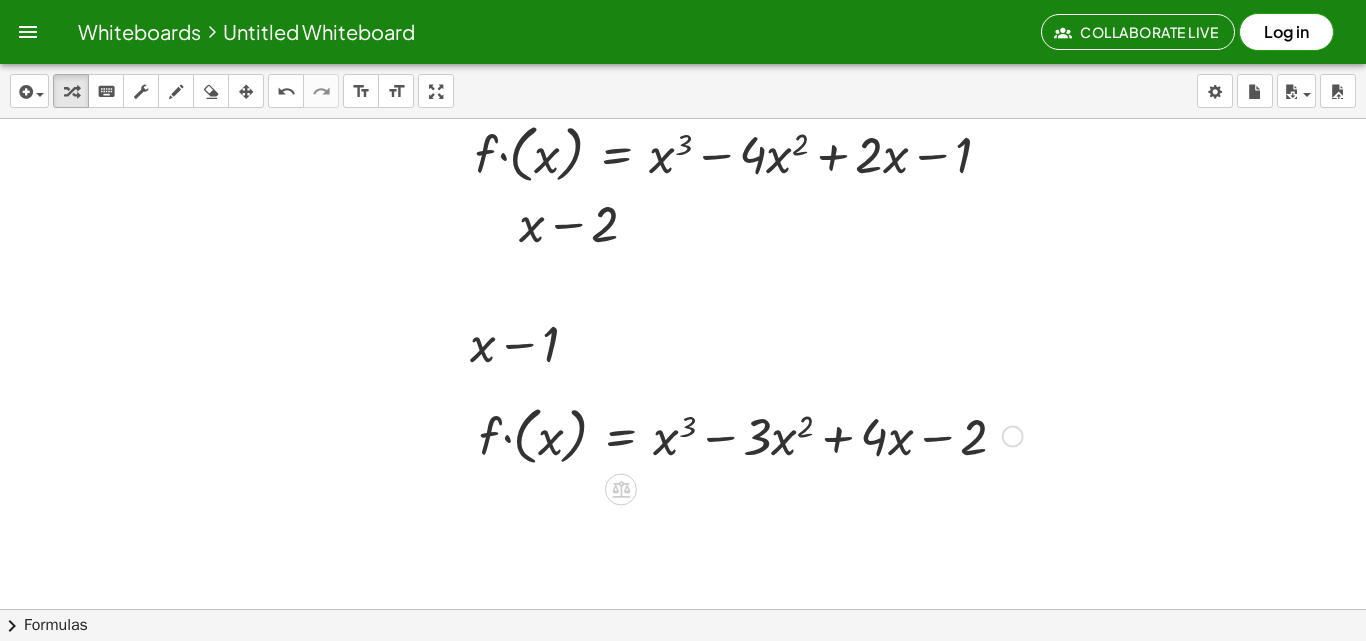 click at bounding box center [751, 434] 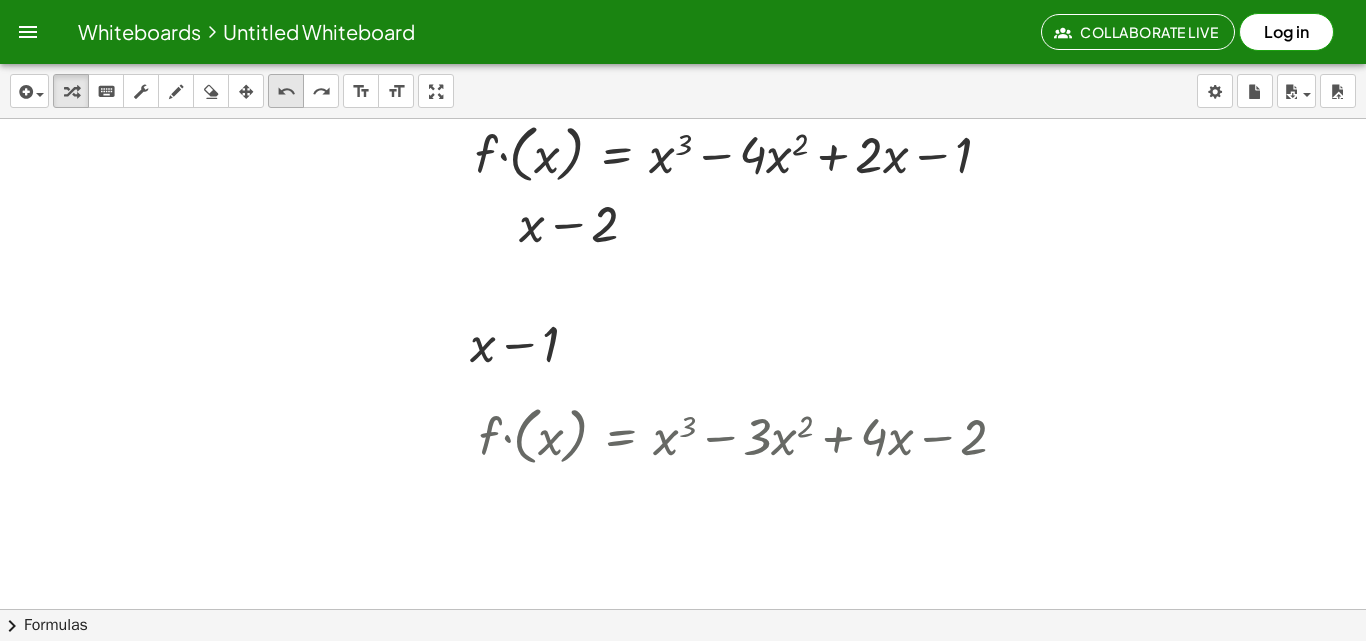 click on "undo" at bounding box center (286, 91) 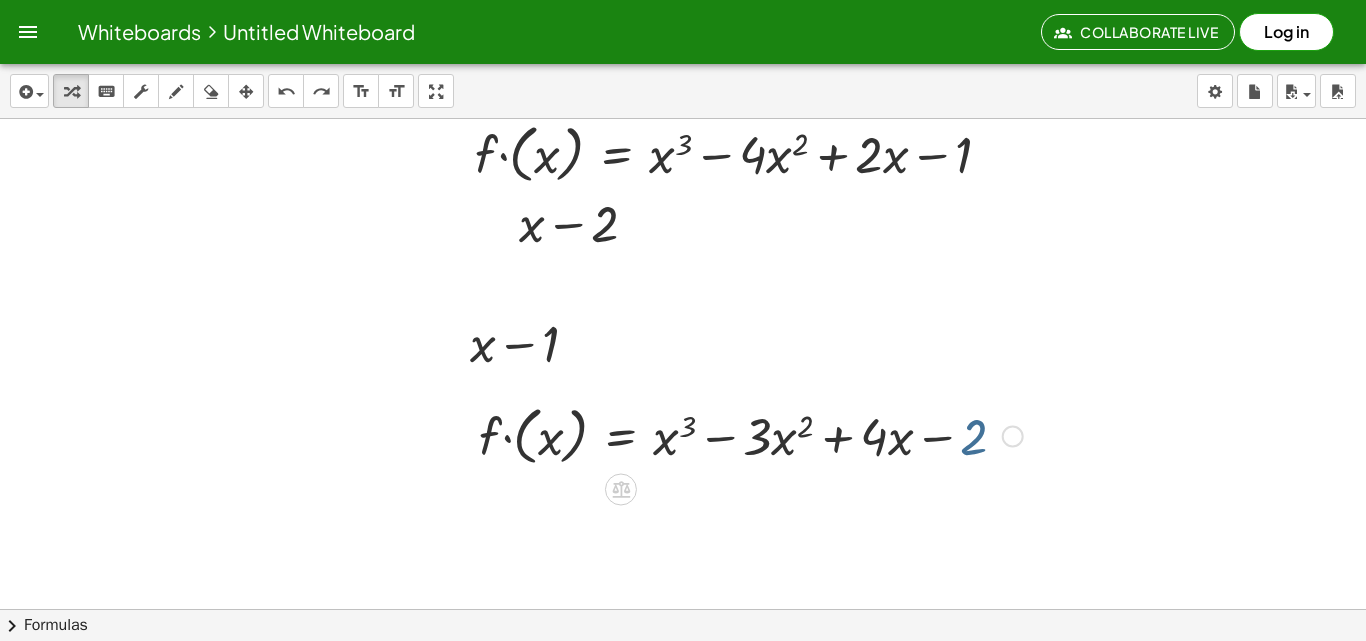 click at bounding box center (751, 434) 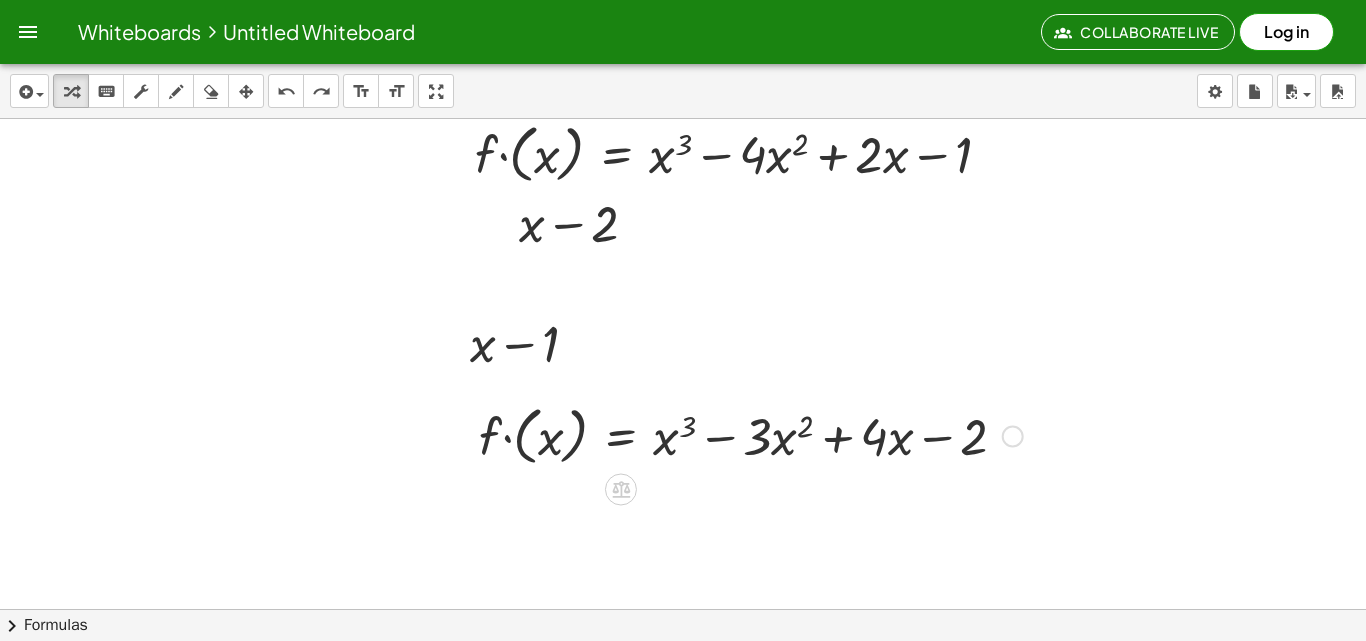 click at bounding box center [751, 434] 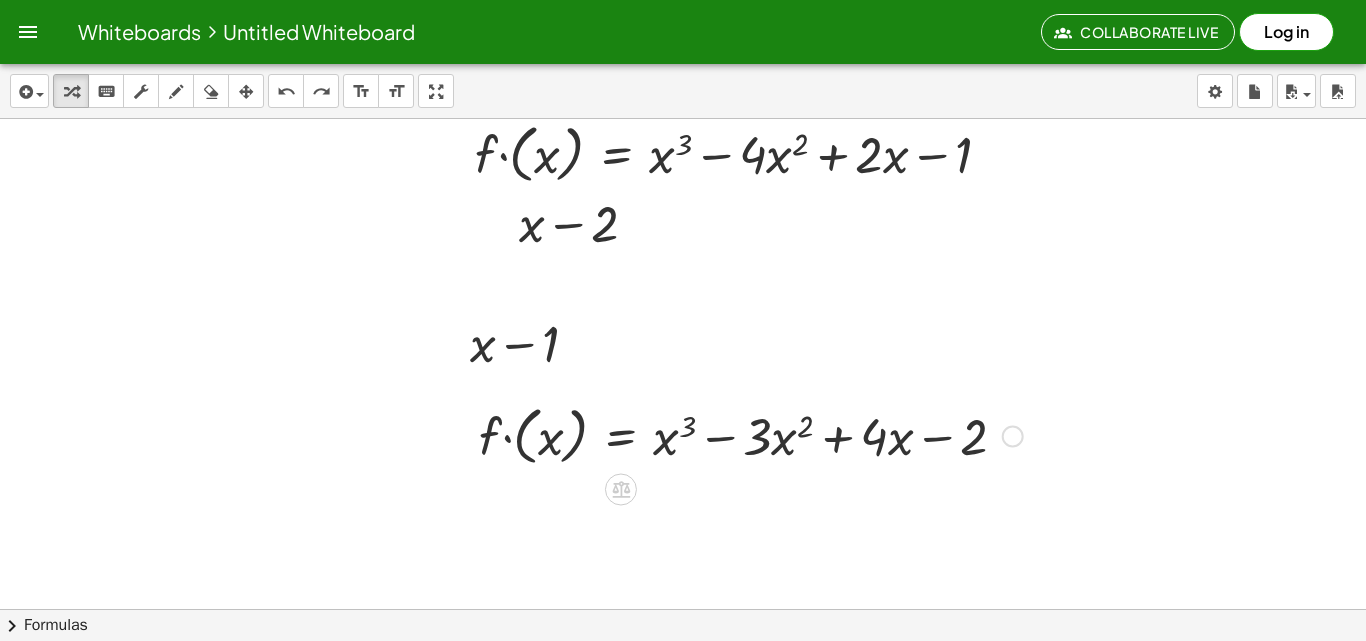 click on "· f · ( x ) = + x 3 − · 3 · x 2 + · 4 · x − 2" at bounding box center [743, 434] 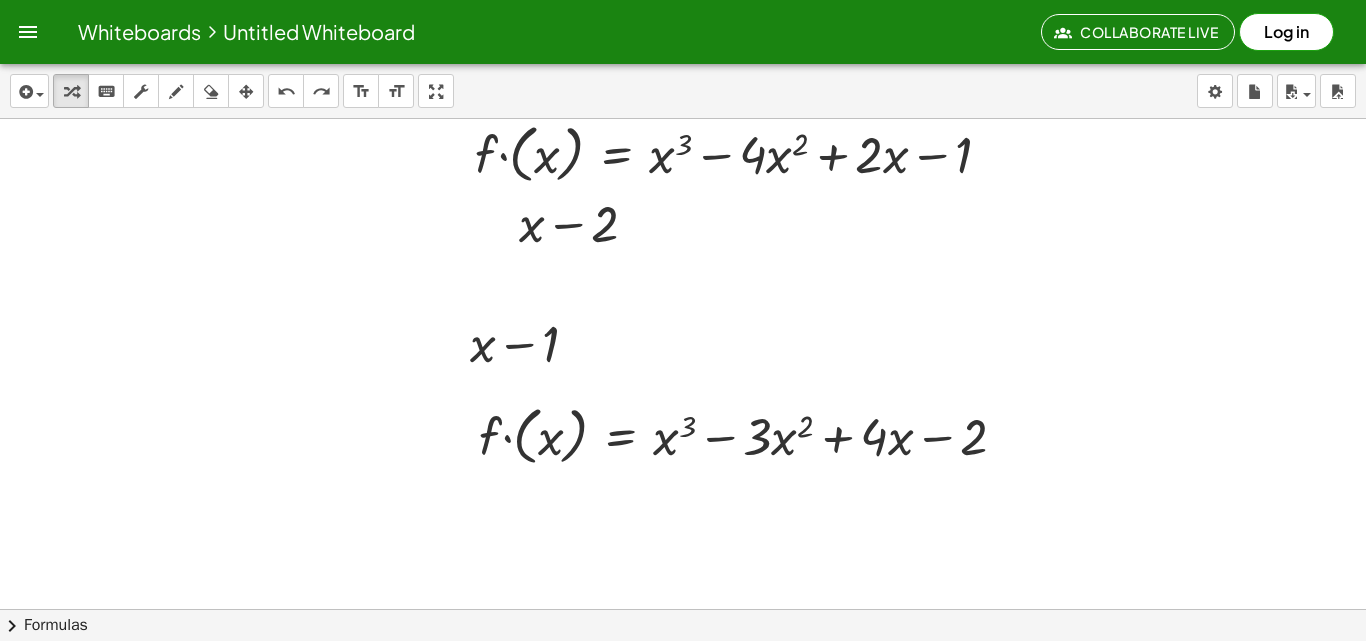 drag, startPoint x: 467, startPoint y: 389, endPoint x: 459, endPoint y: 402, distance: 15.264338 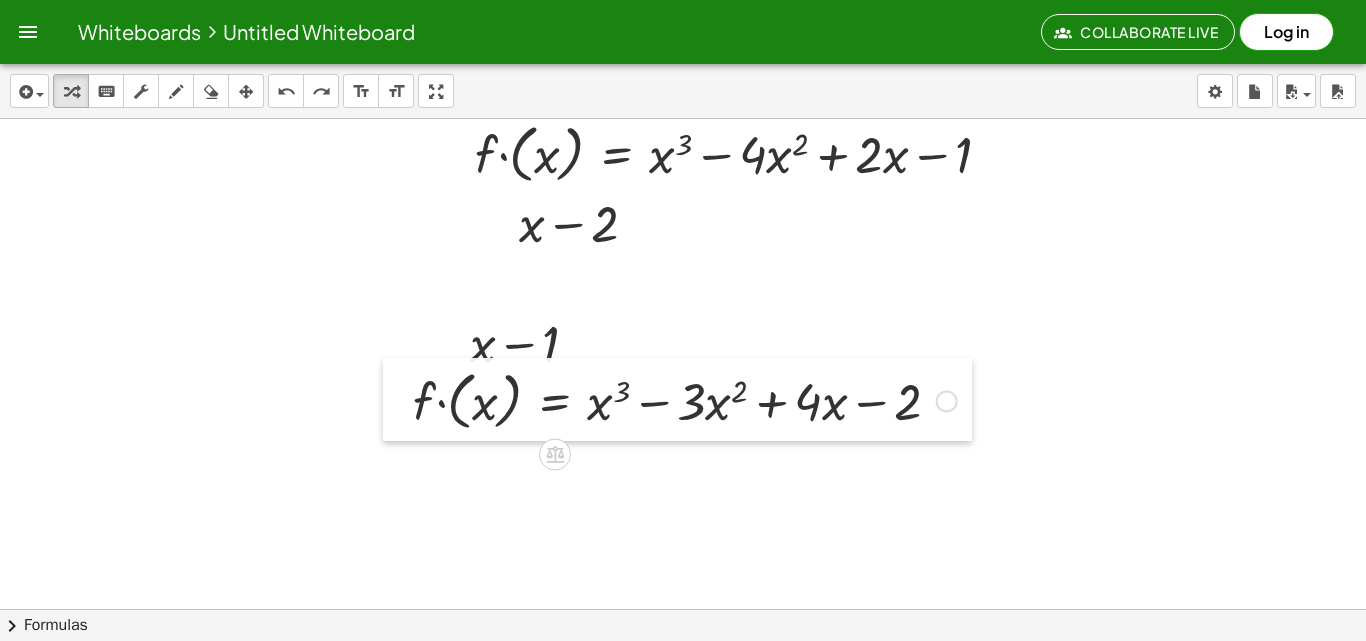 drag, startPoint x: 451, startPoint y: 434, endPoint x: 384, endPoint y: 399, distance: 75.591 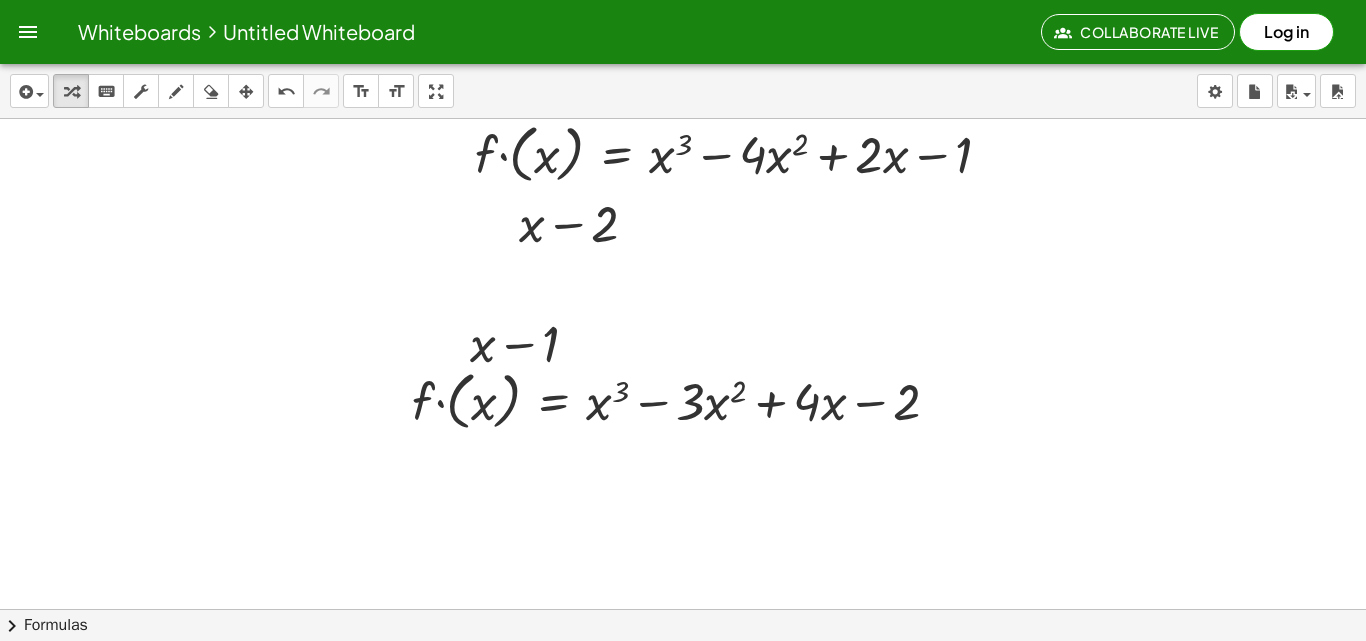 click at bounding box center (671, -216) 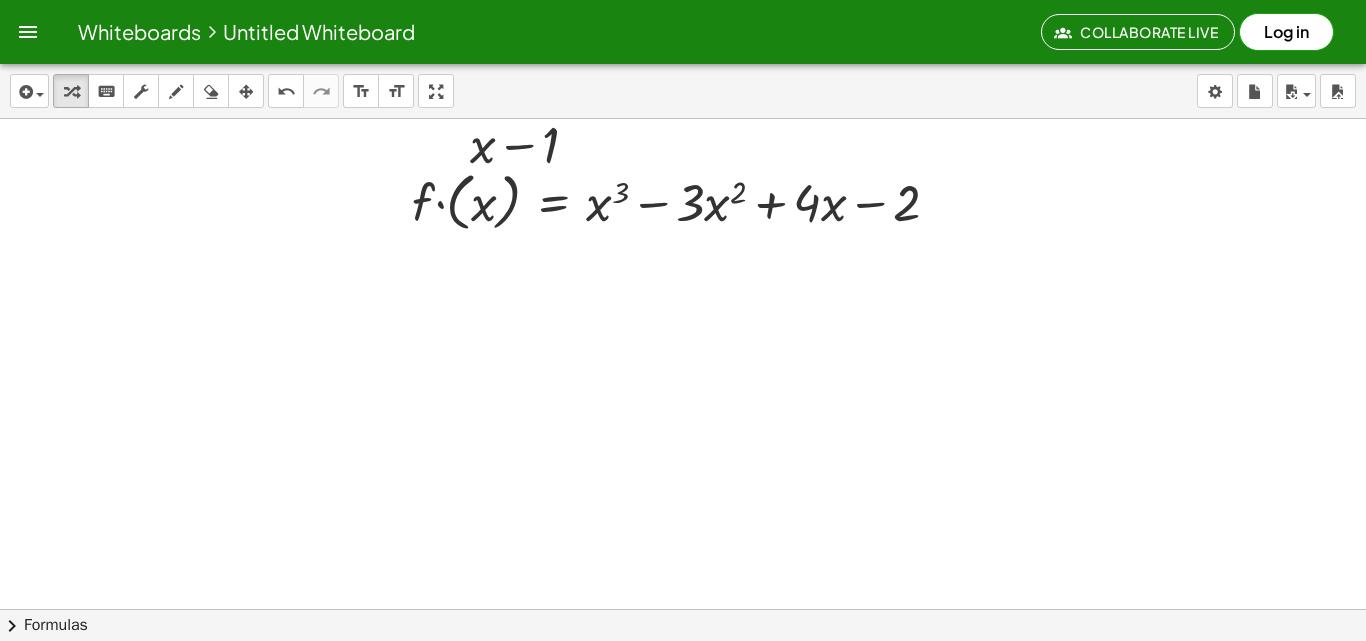 scroll, scrollTop: 2005, scrollLeft: 39, axis: both 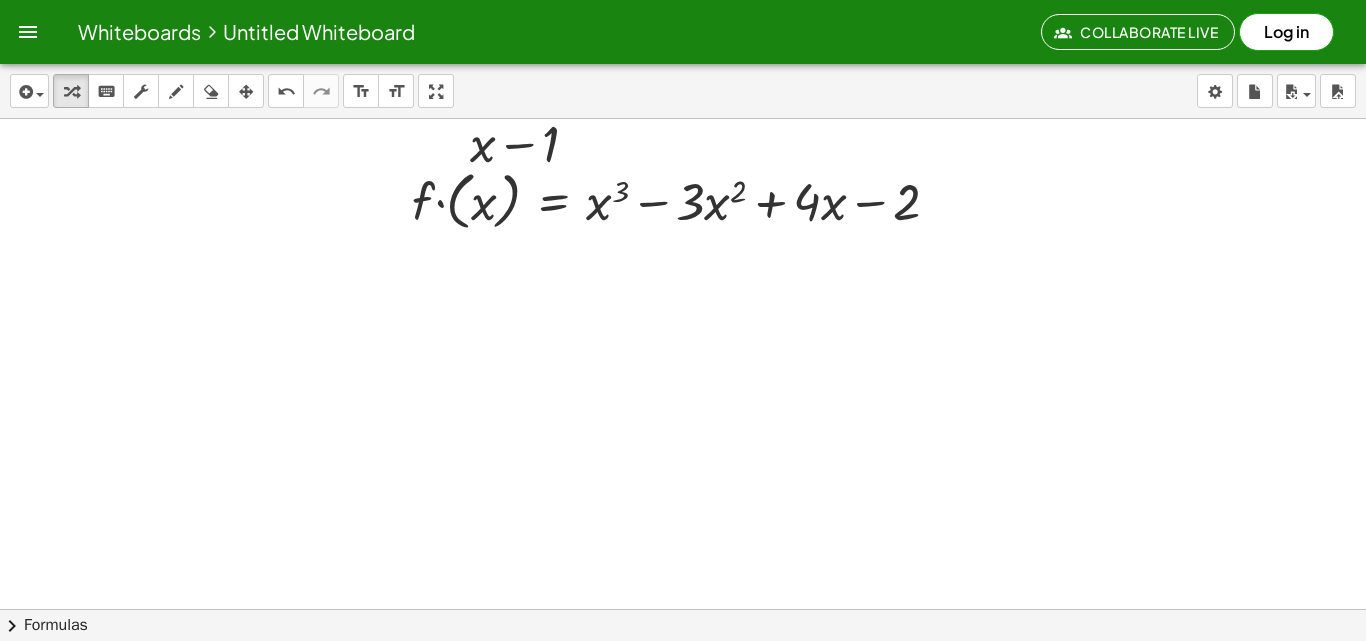click at bounding box center [671, -416] 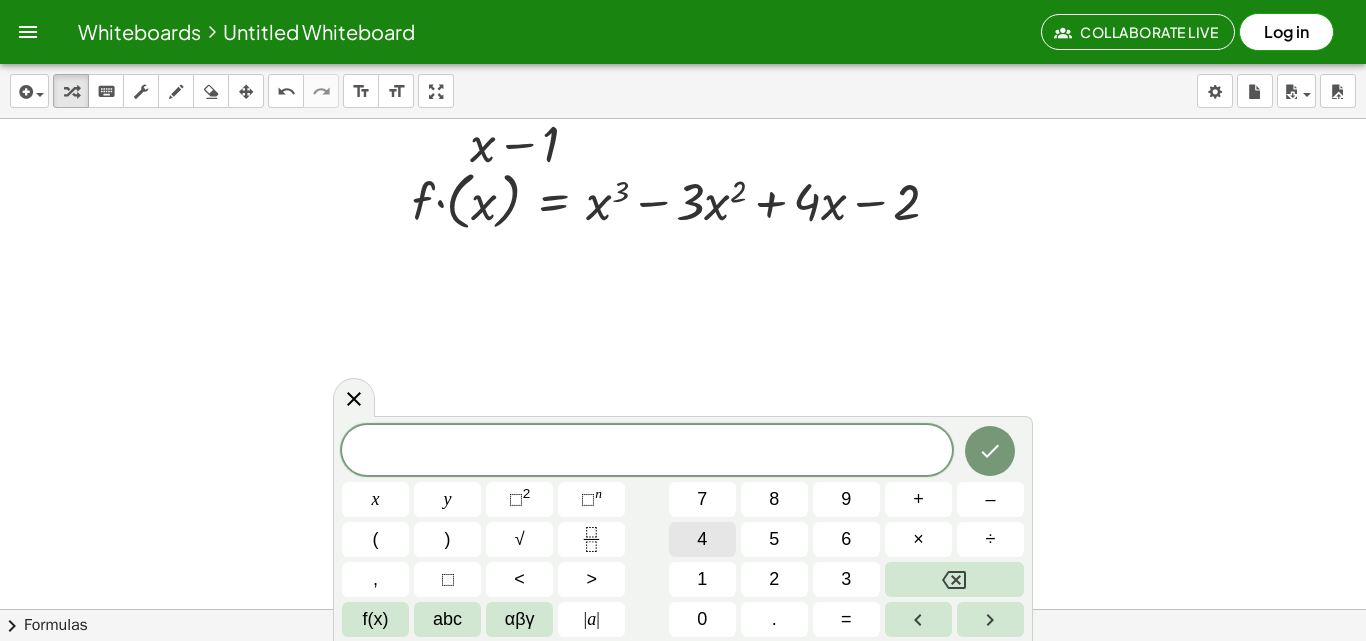 click on "4" at bounding box center [702, 539] 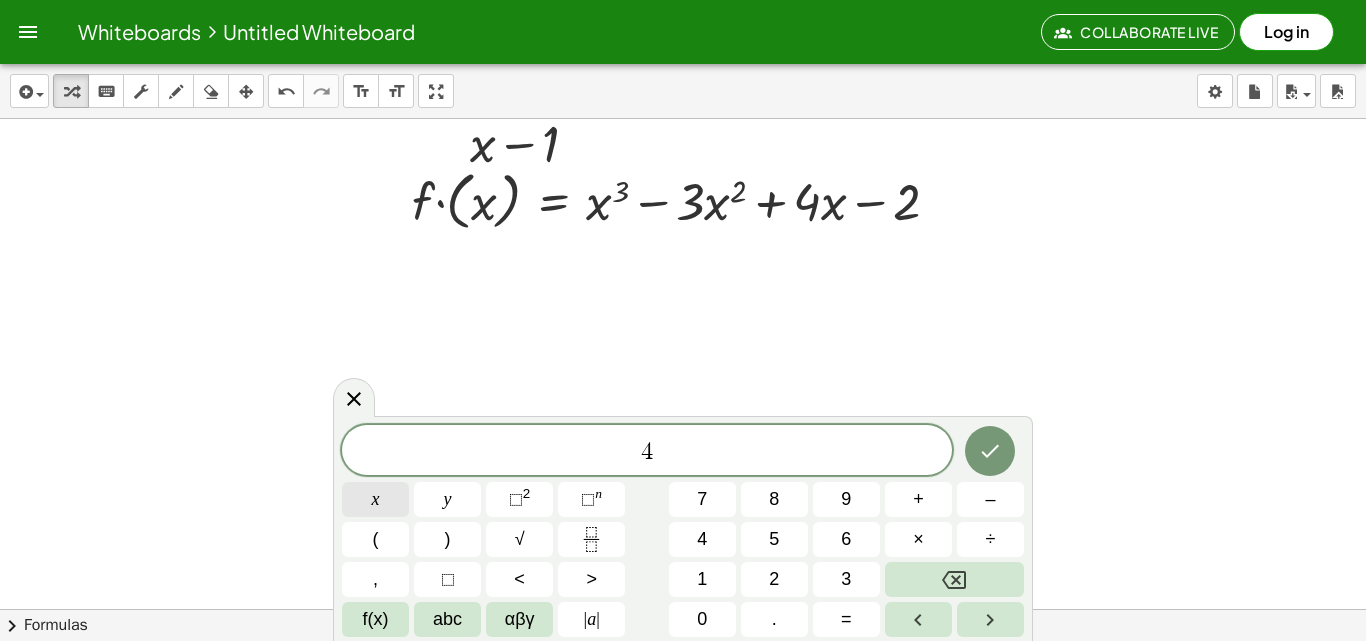 click on "x" at bounding box center (376, 499) 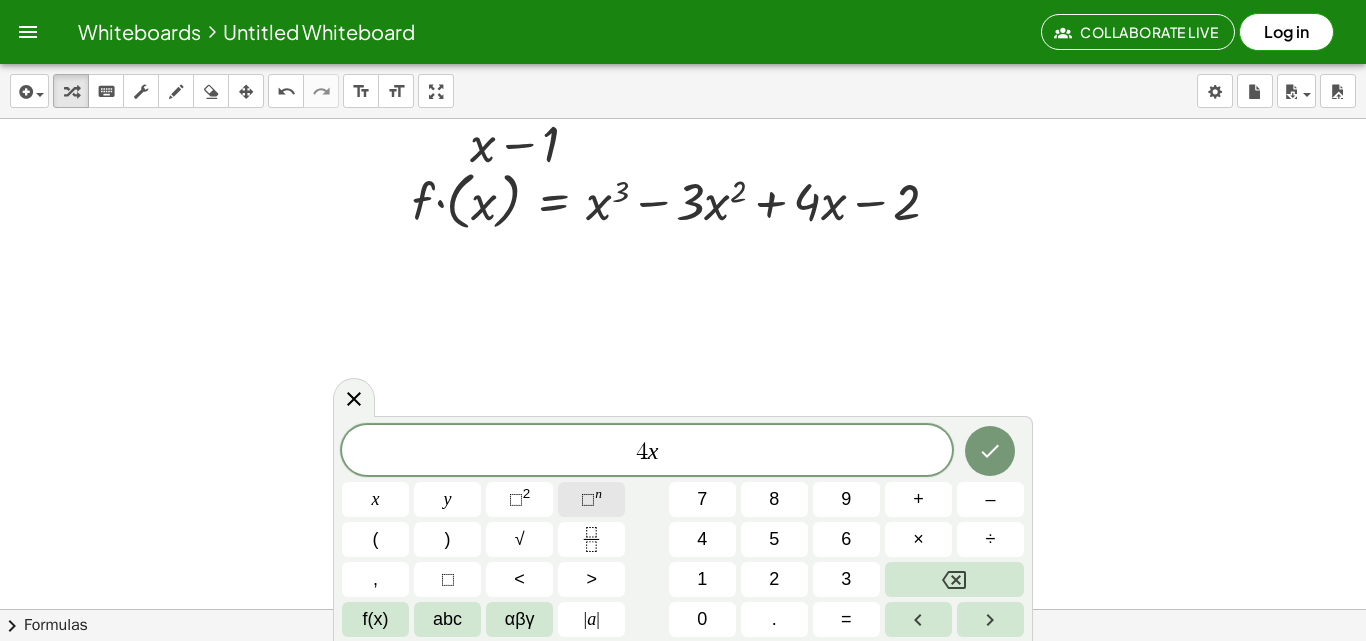 click on "⬚ n" 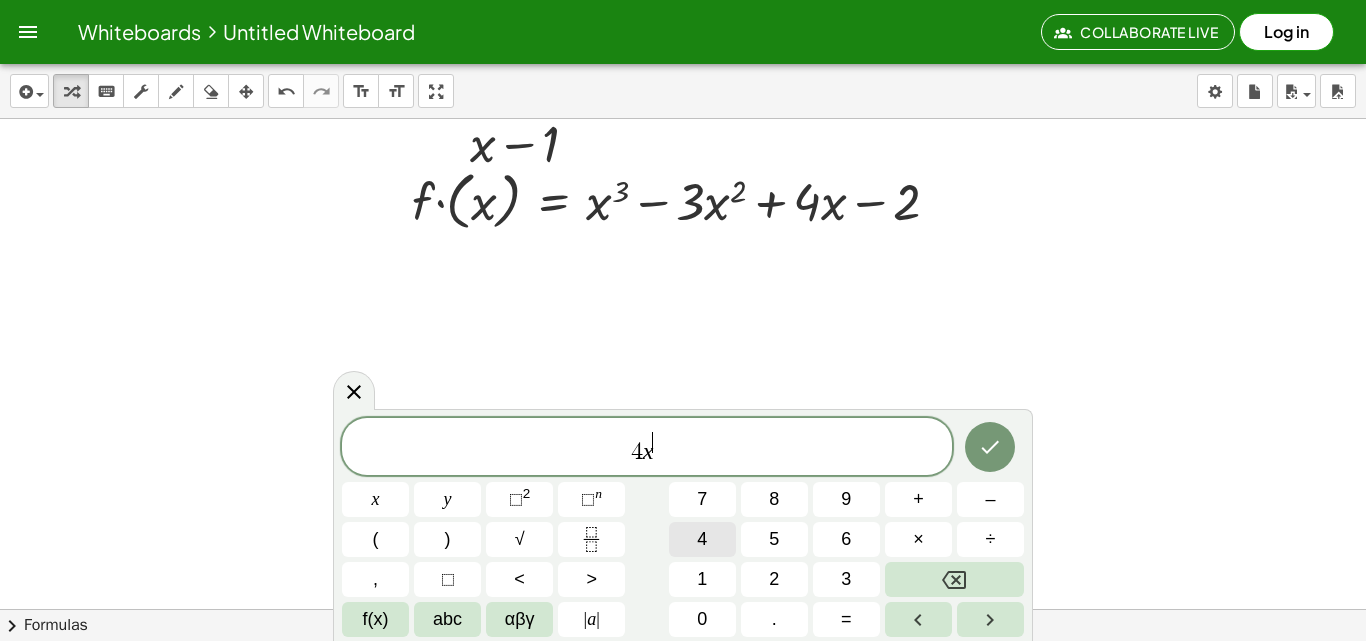 click on "4" at bounding box center [702, 539] 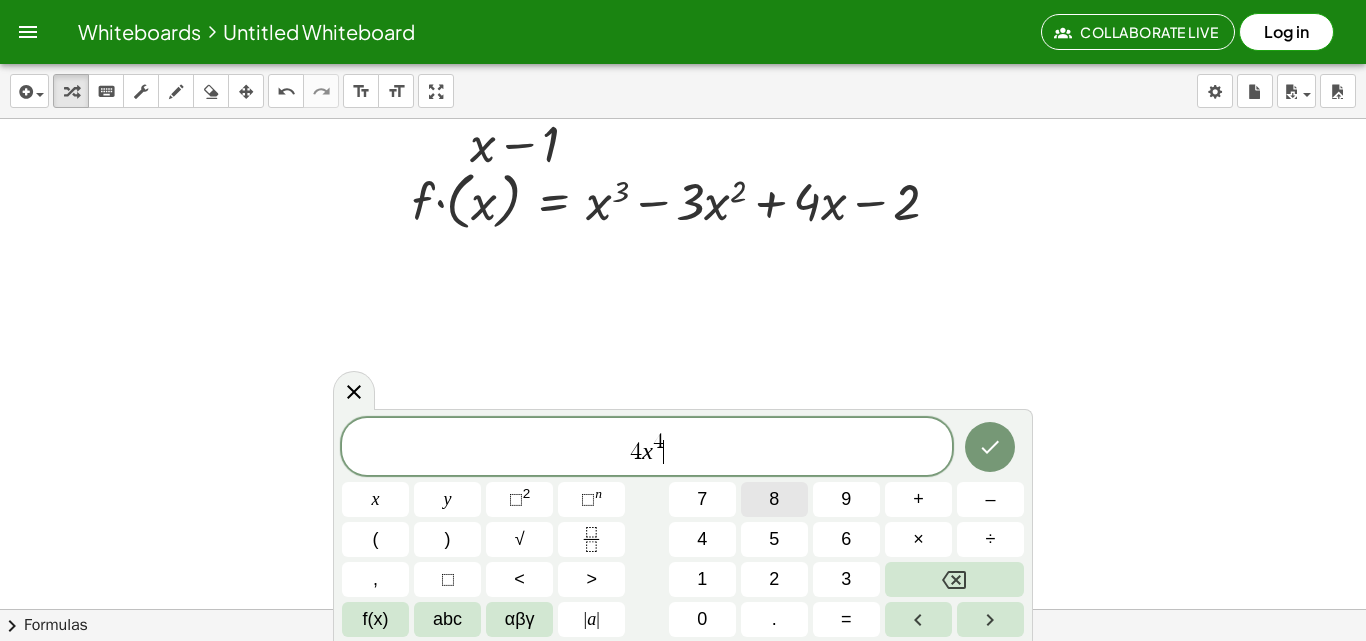 drag, startPoint x: 675, startPoint y: 457, endPoint x: 802, endPoint y: 492, distance: 131.73459 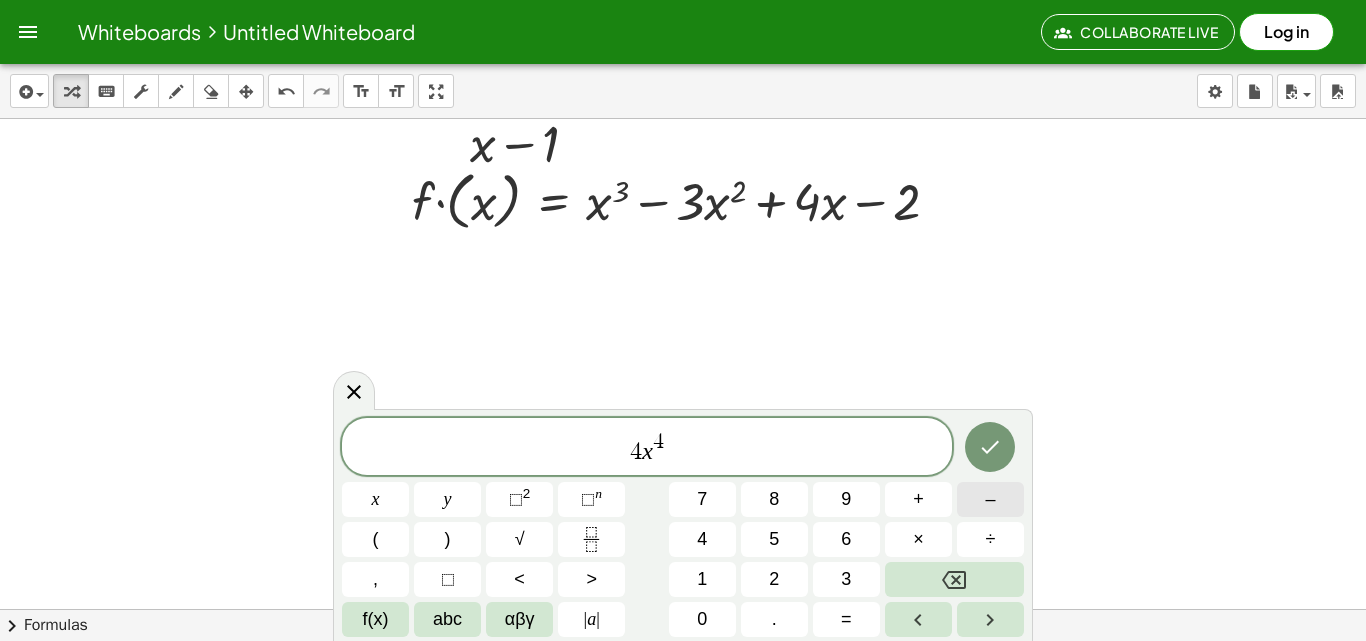 click on "–" at bounding box center (990, 499) 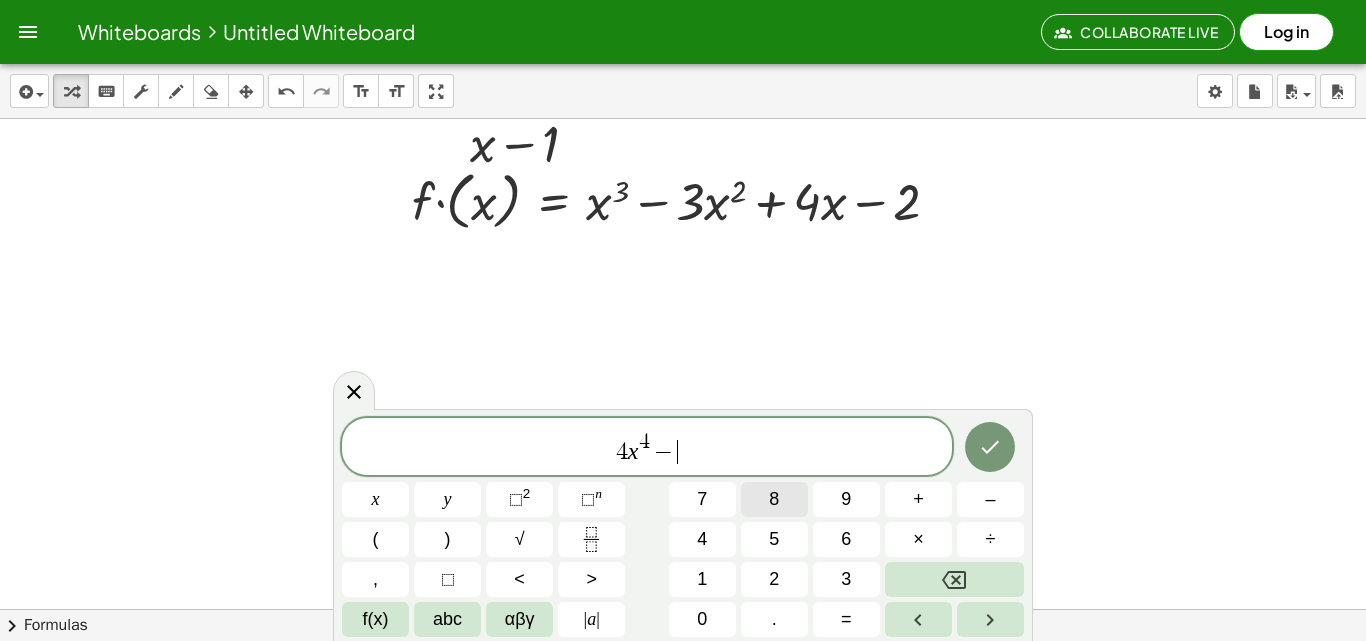 click on "8" at bounding box center (774, 499) 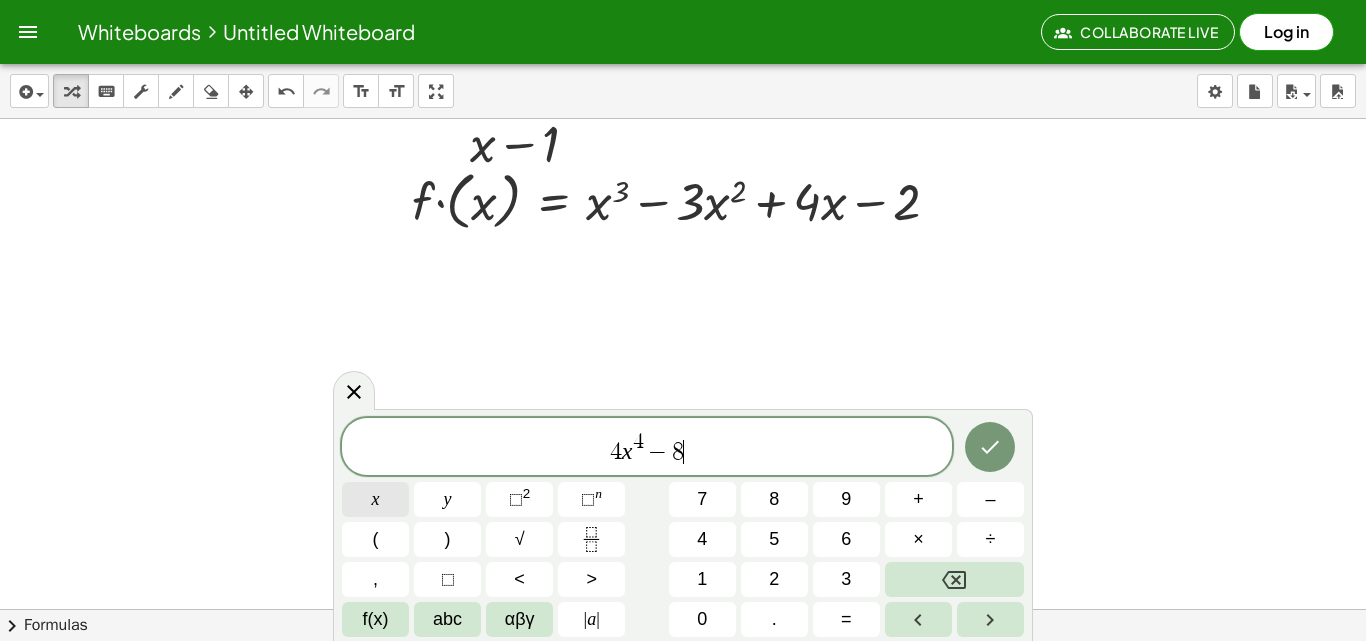 click on "x" at bounding box center [375, 499] 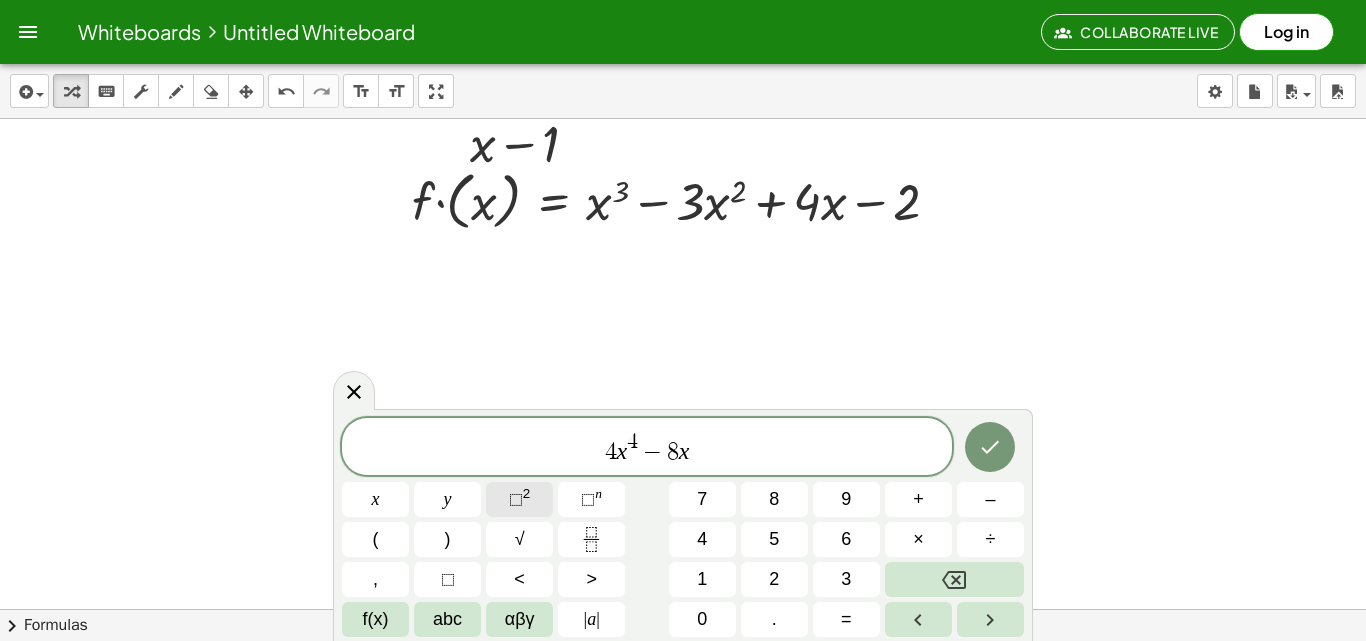 click on "⬚ 2" at bounding box center (519, 499) 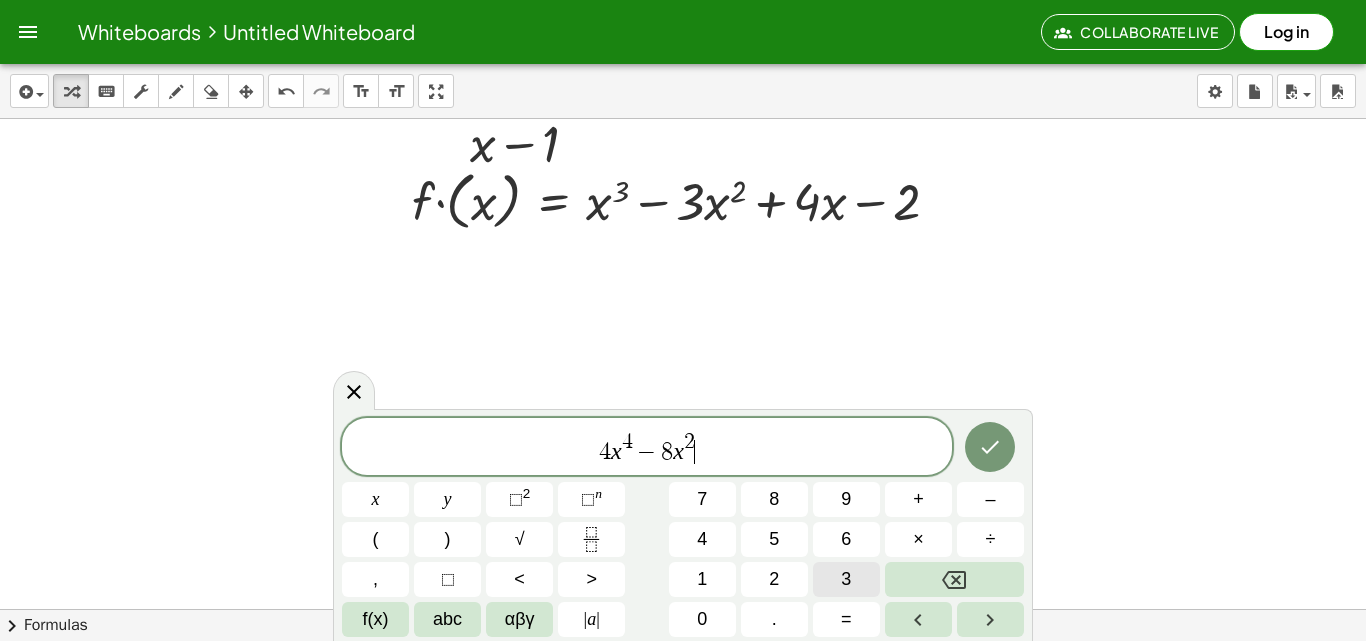 click on "3" at bounding box center (846, 579) 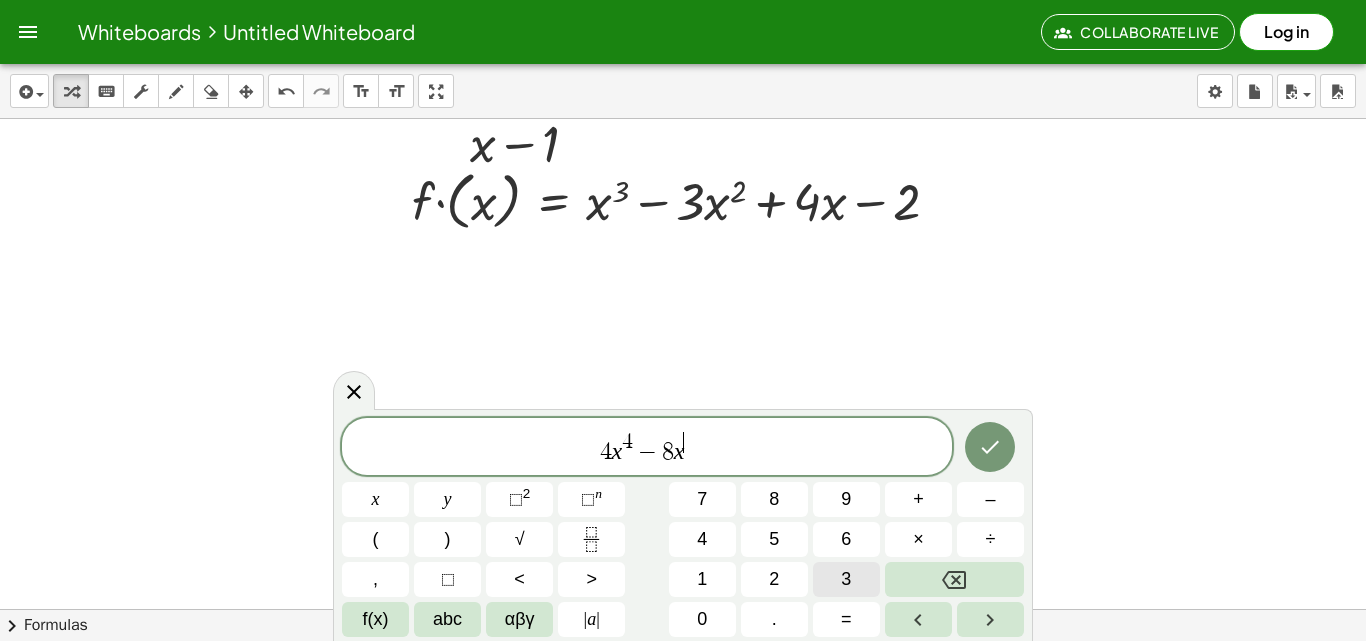 click on "3" at bounding box center [846, 579] 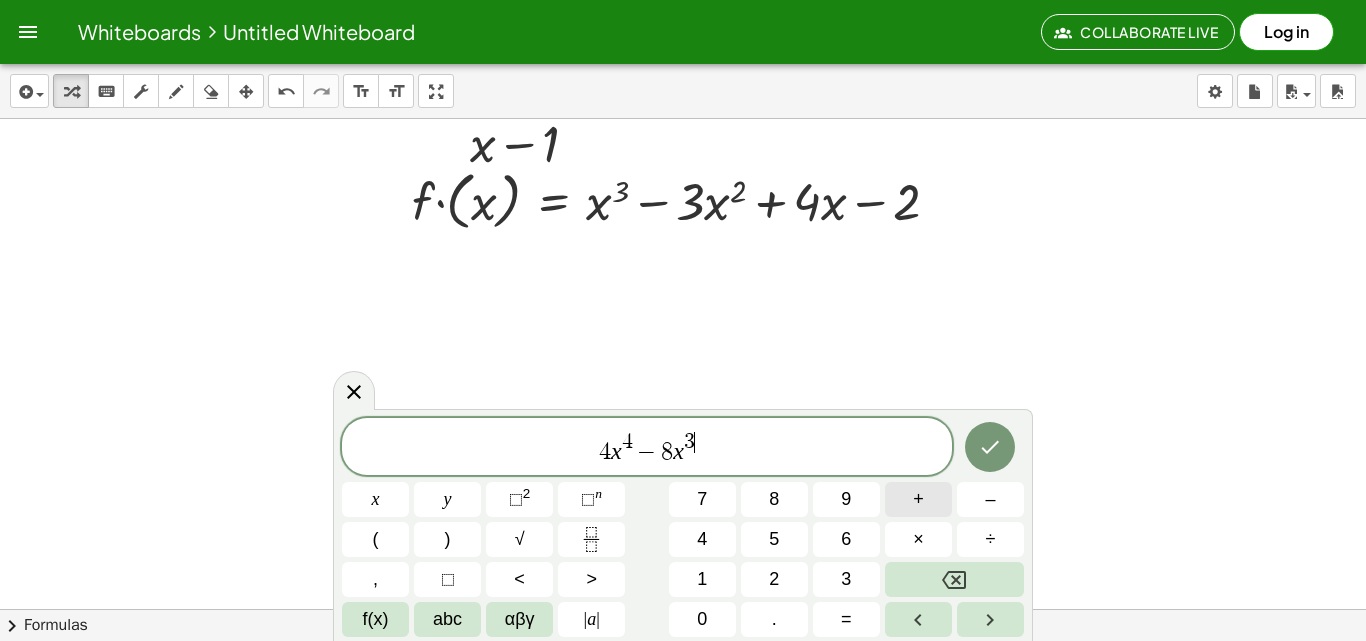 click on "+" at bounding box center (918, 499) 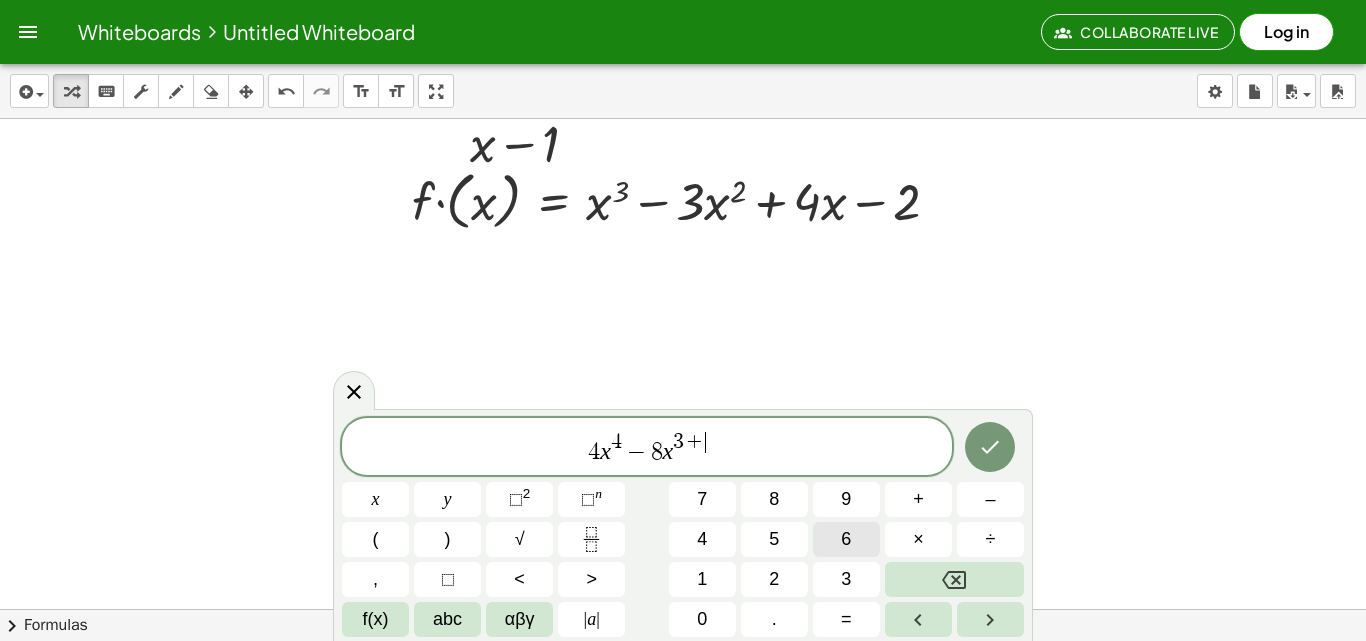 click on "6" at bounding box center (846, 539) 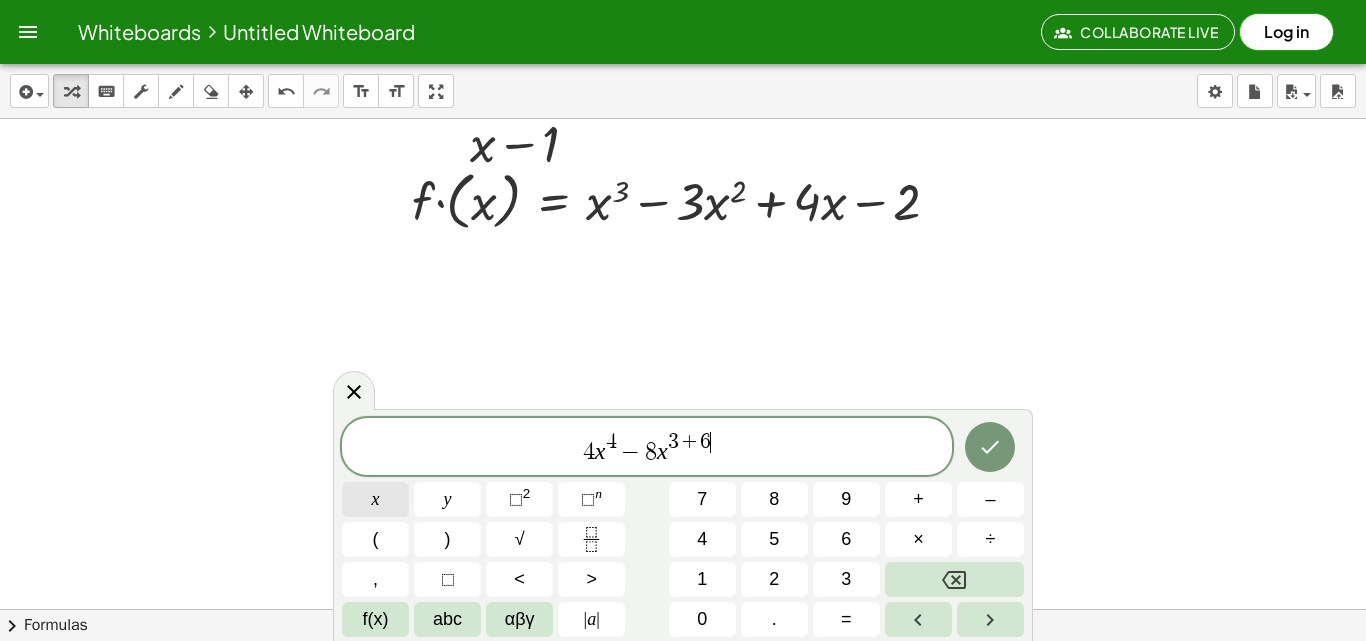 click on "x" at bounding box center (375, 499) 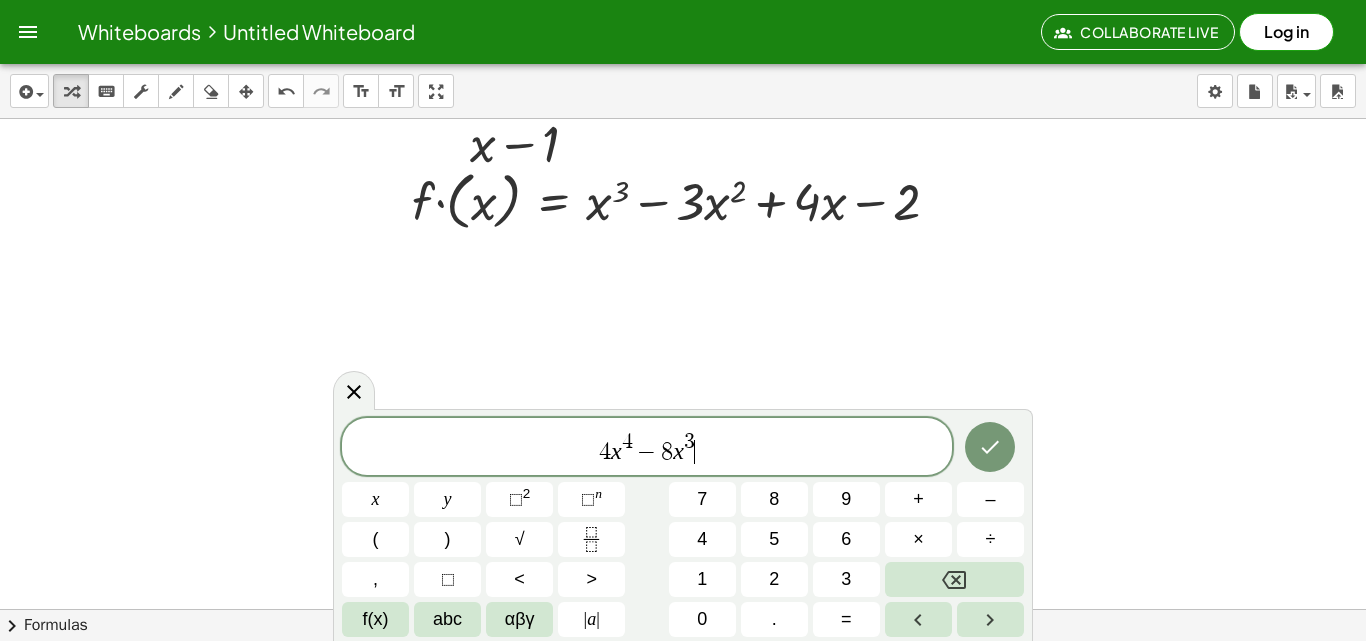 click on "4 x 4 − 8 x 3 ​" at bounding box center (647, 448) 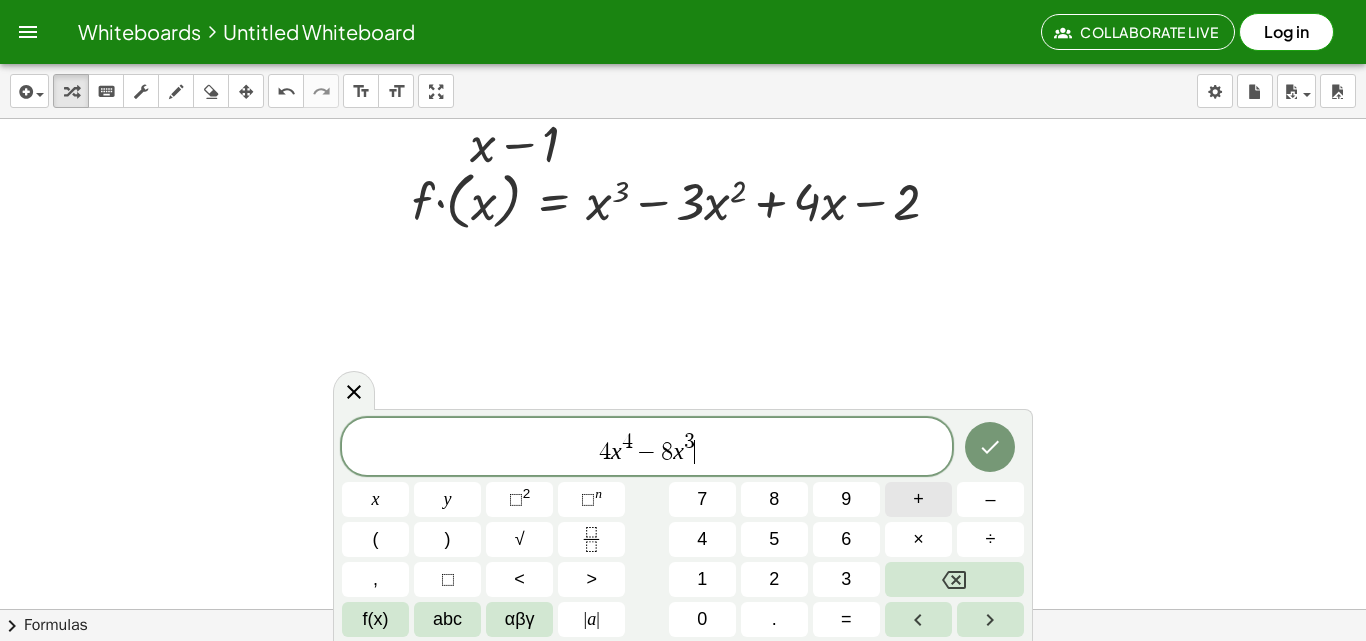 click on "+" at bounding box center (918, 499) 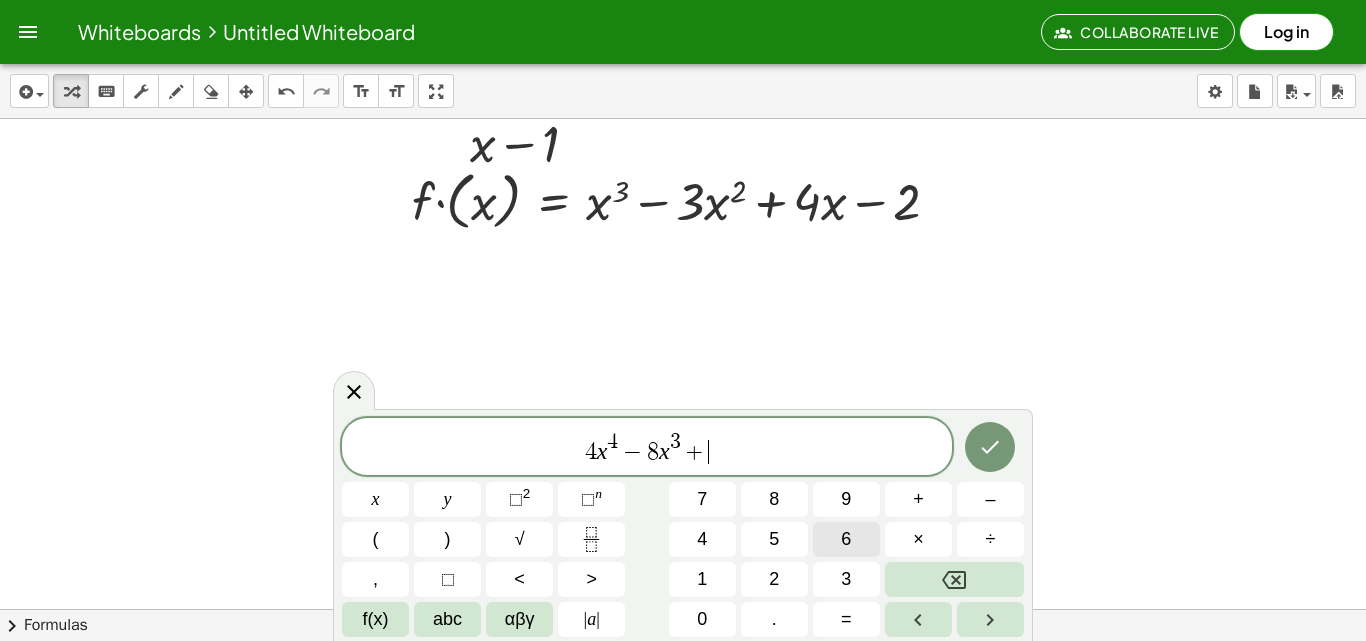 click on "6" at bounding box center (846, 539) 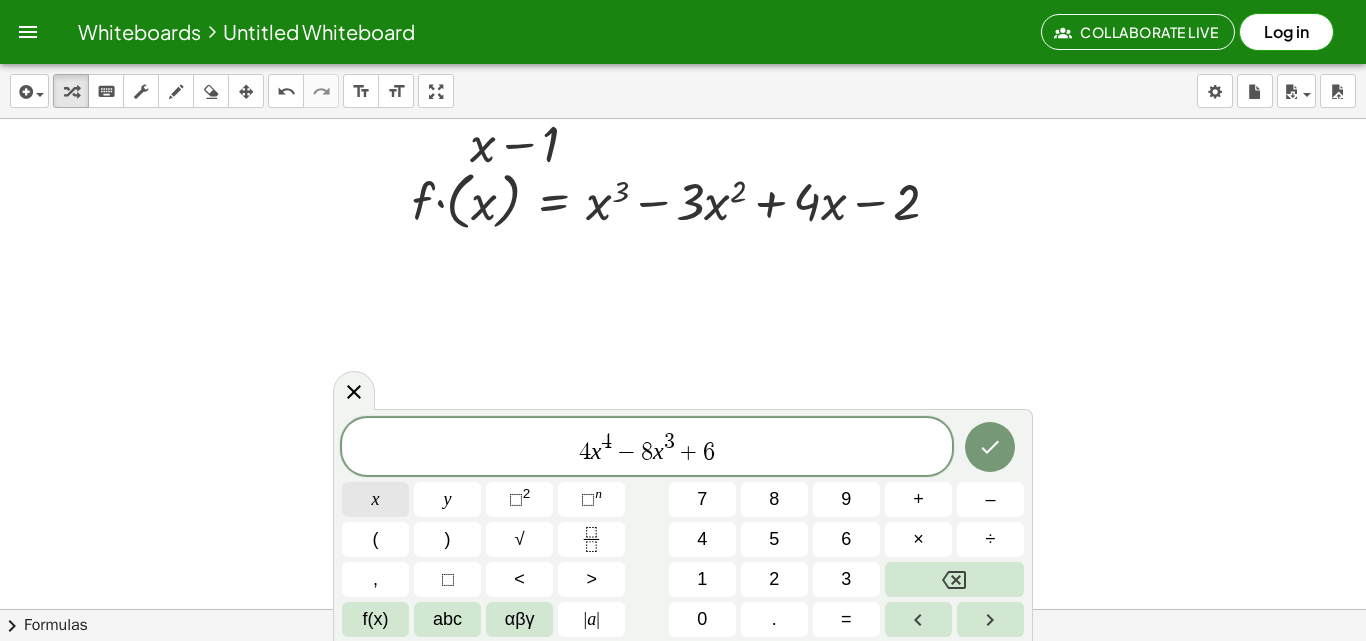 click on "x" at bounding box center (375, 499) 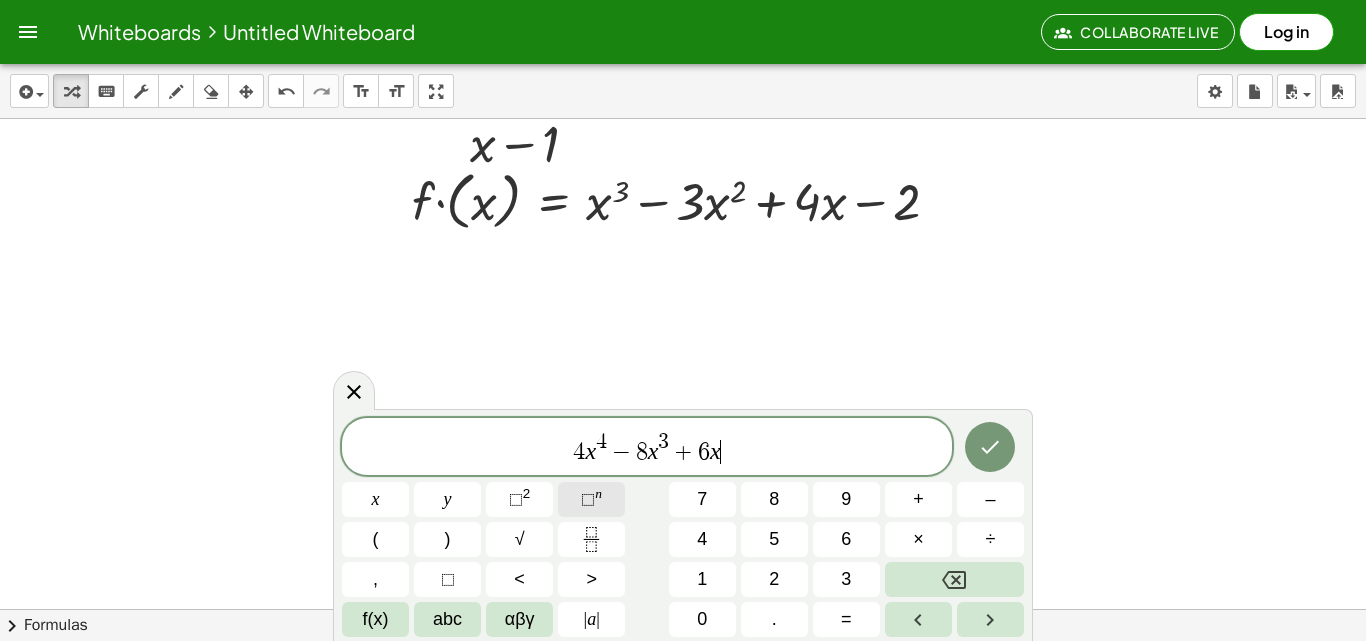 click on "⬚ n" 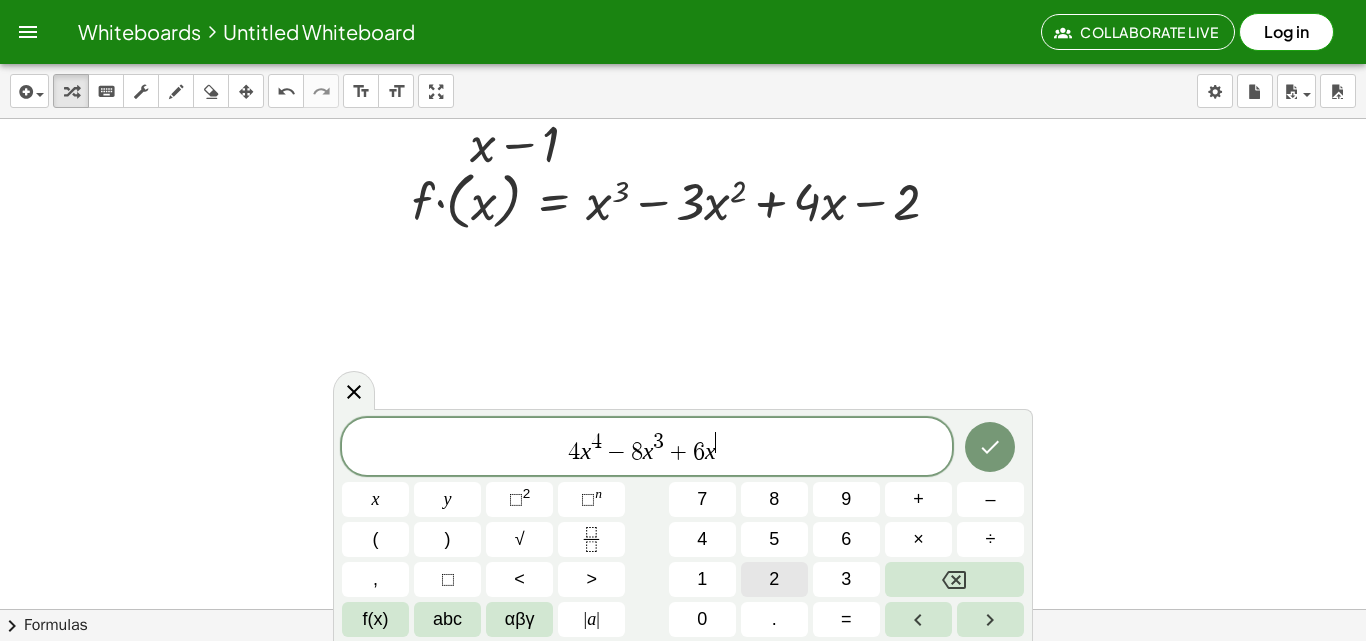 click on "2" at bounding box center (774, 579) 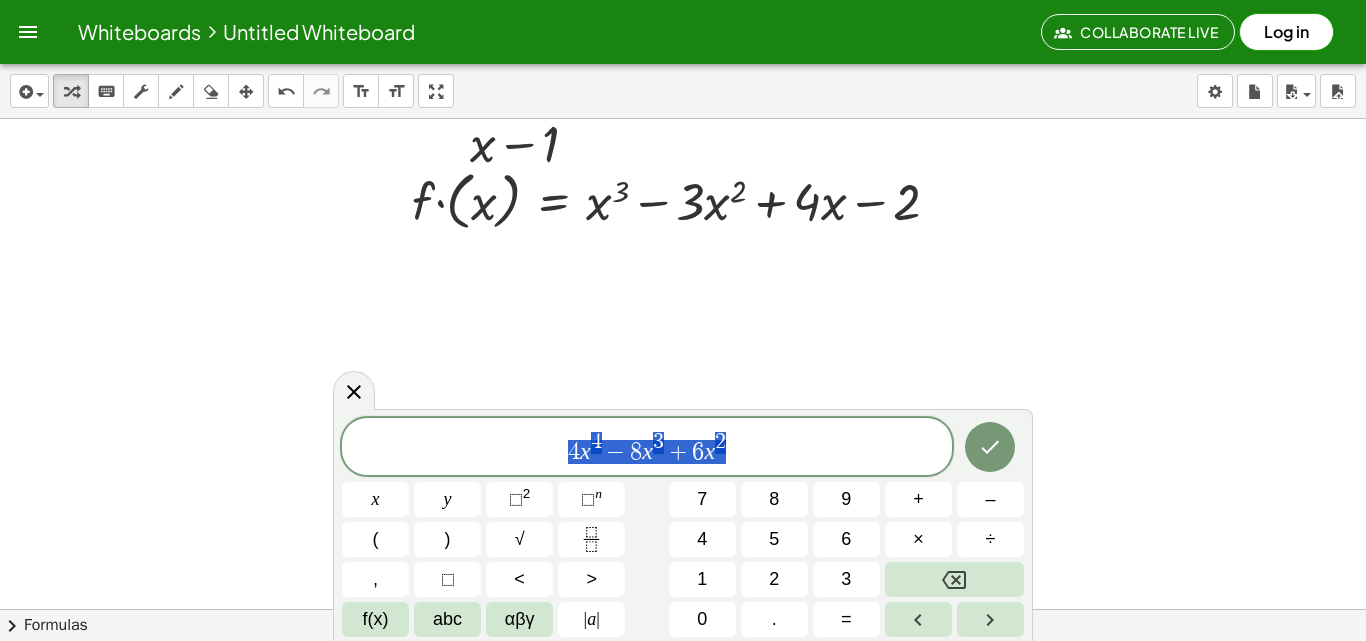 drag, startPoint x: 736, startPoint y: 462, endPoint x: 540, endPoint y: 454, distance: 196.1632 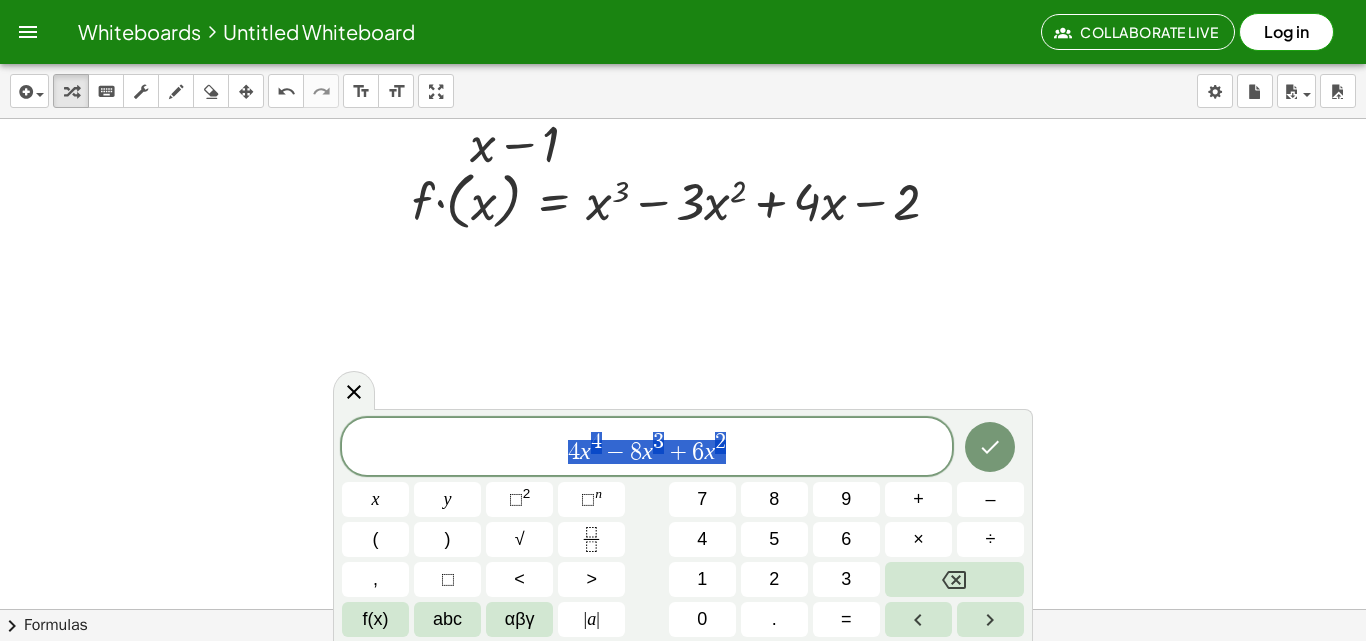 drag, startPoint x: 691, startPoint y: 452, endPoint x: 777, endPoint y: 464, distance: 86.833176 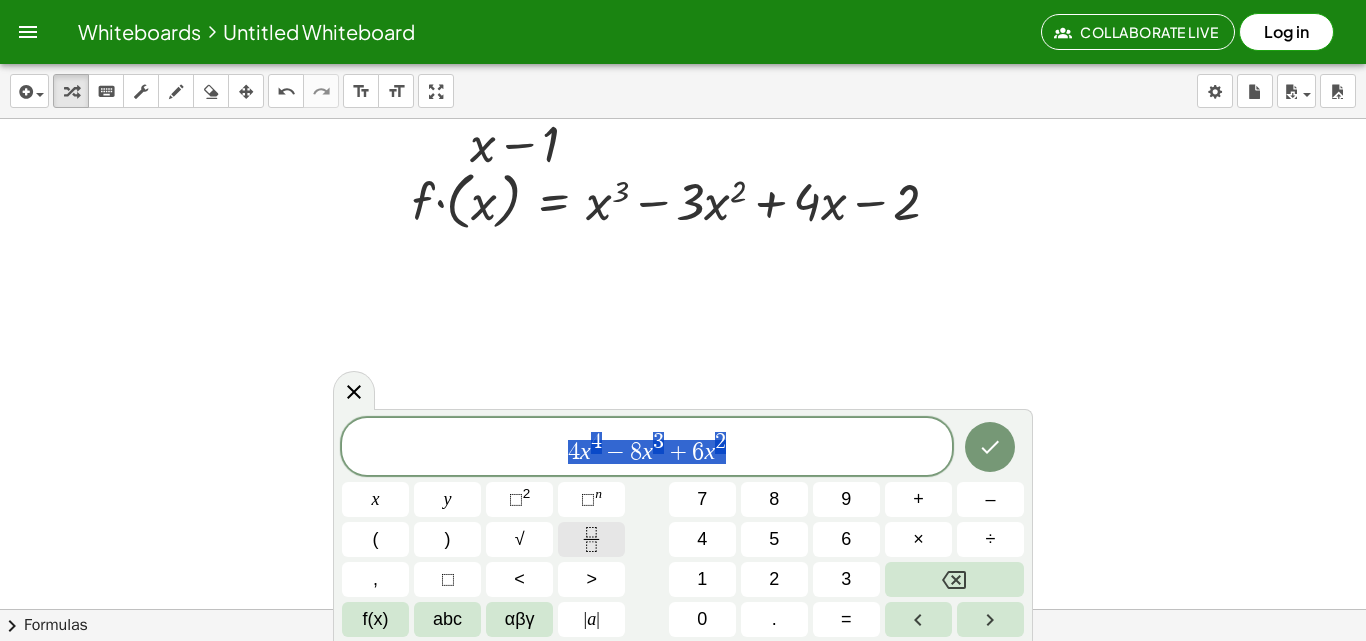 click 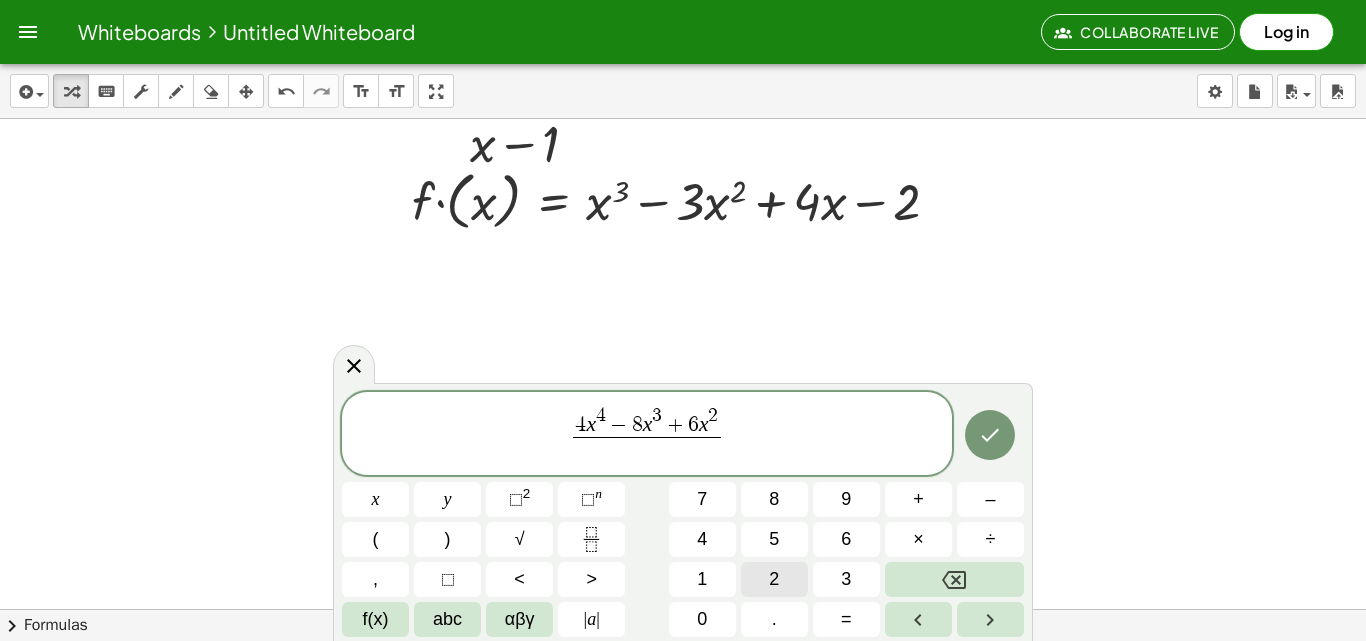 click on "2" at bounding box center [774, 579] 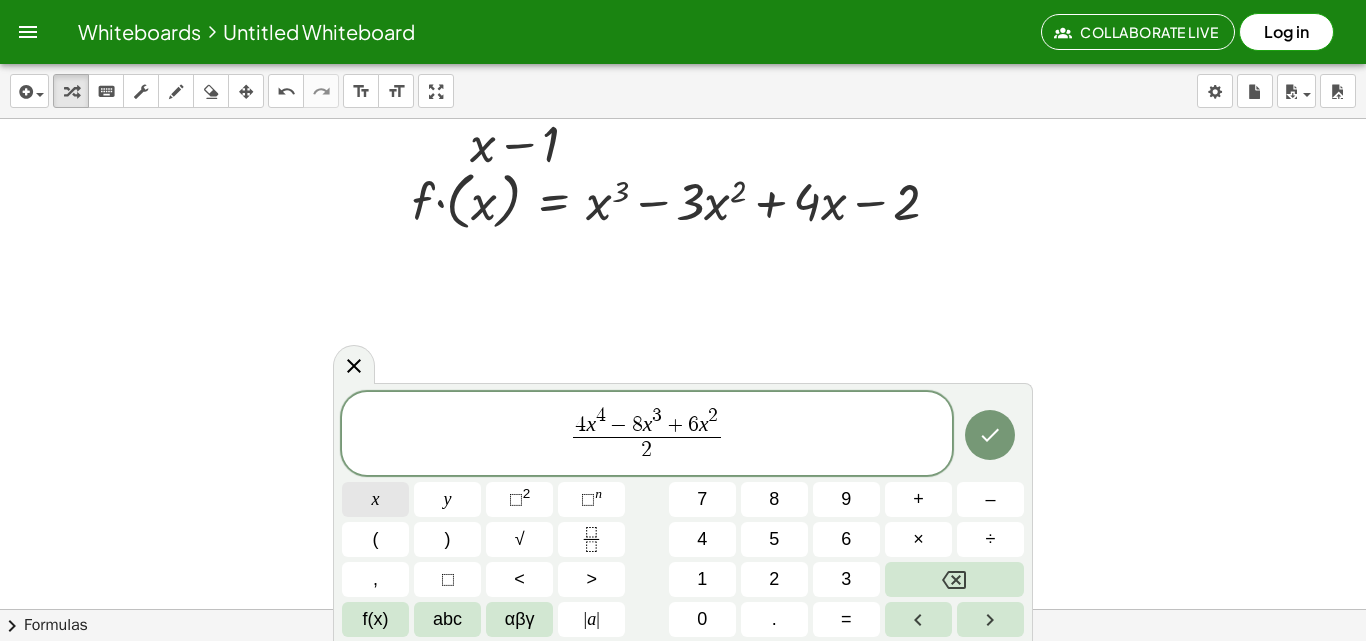 click on "x" at bounding box center (375, 499) 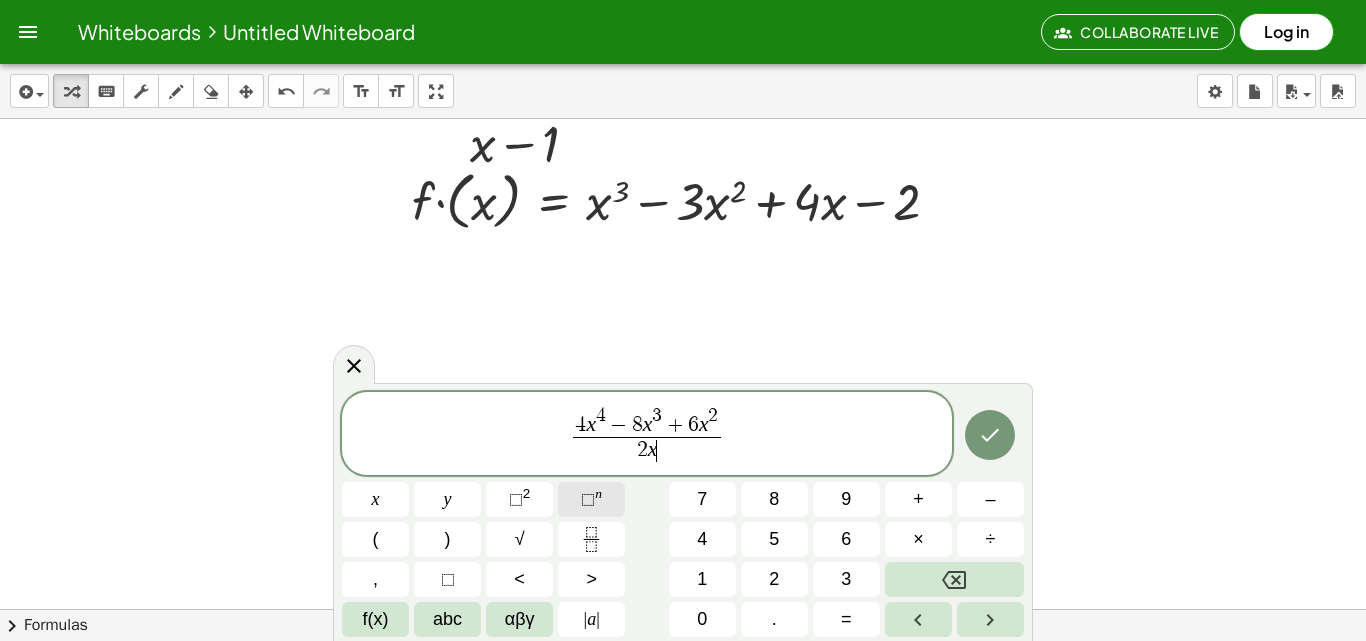 click on "⬚ n" 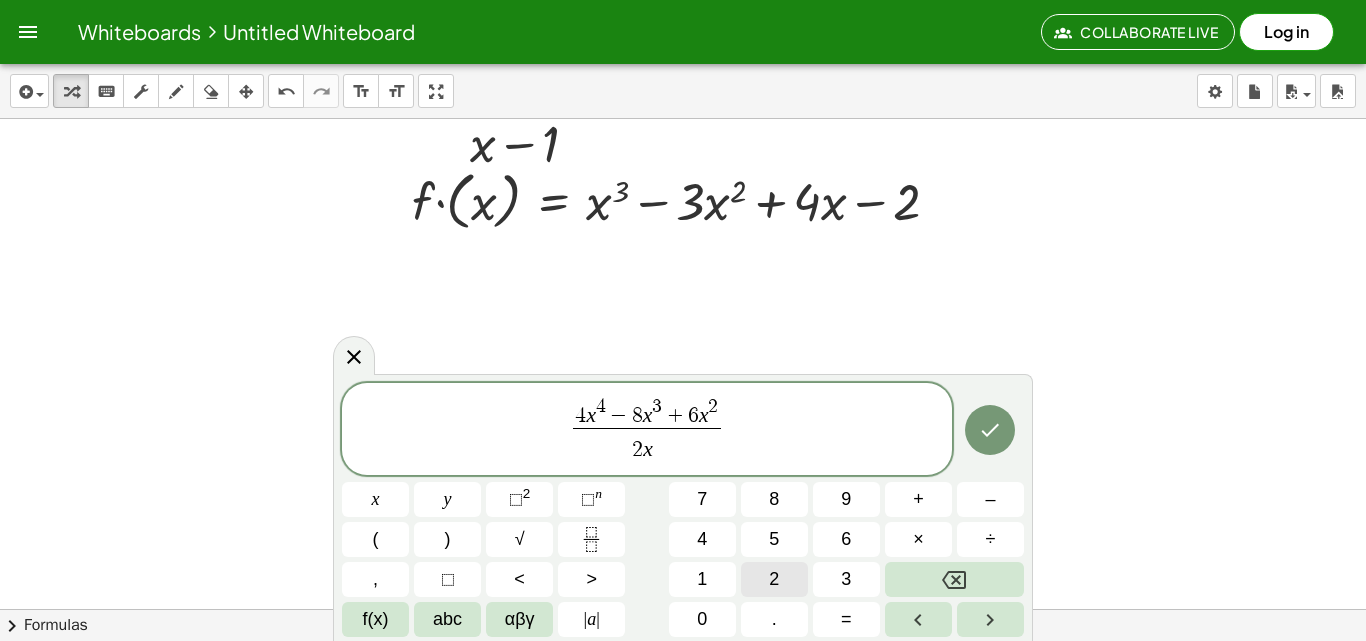 click on "2" at bounding box center (774, 579) 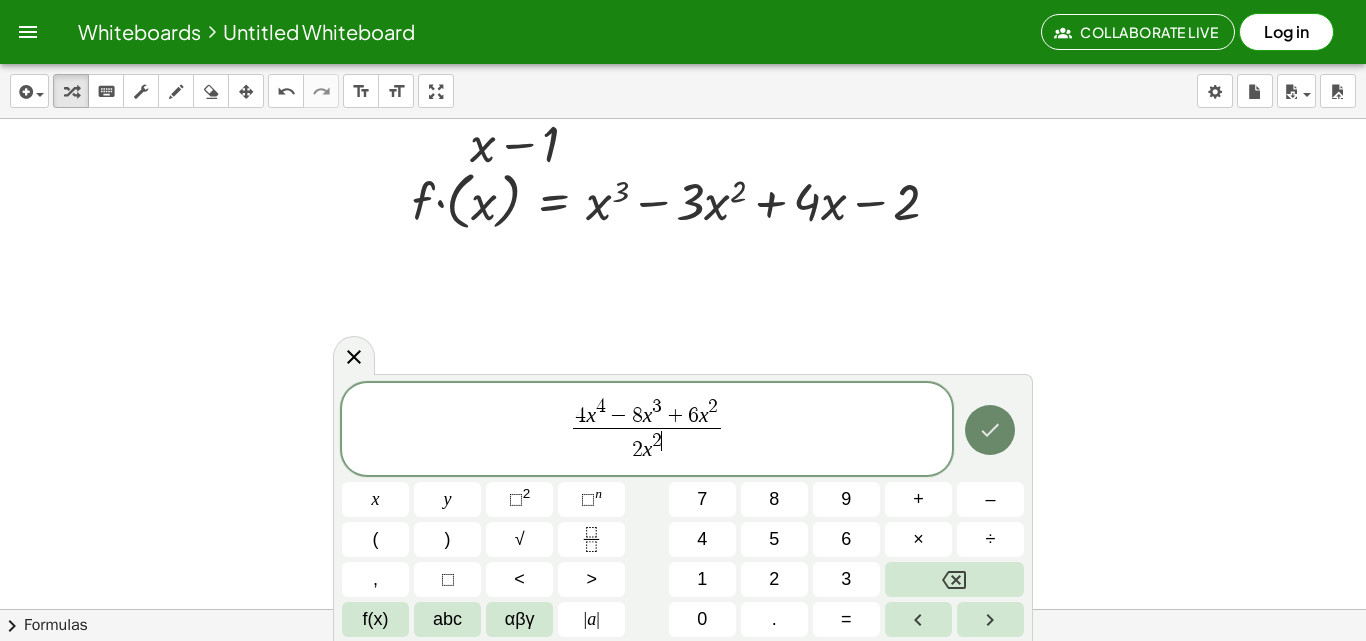 click at bounding box center (990, 430) 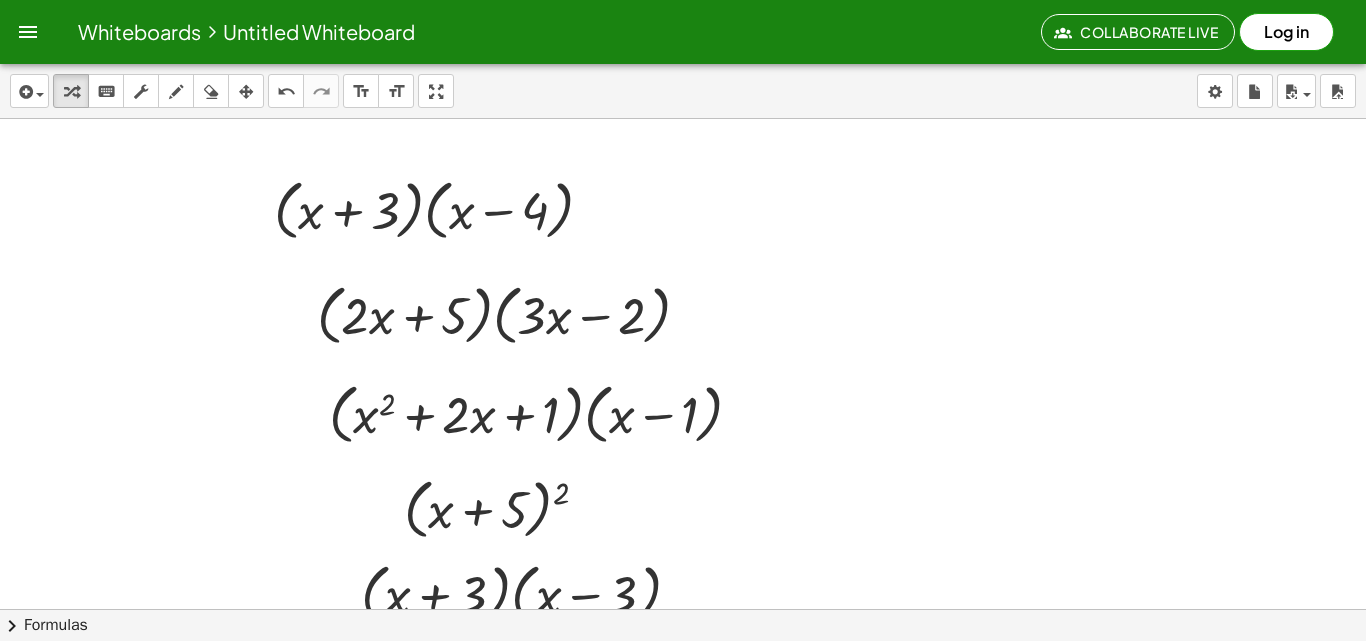 scroll, scrollTop: 805, scrollLeft: 39, axis: both 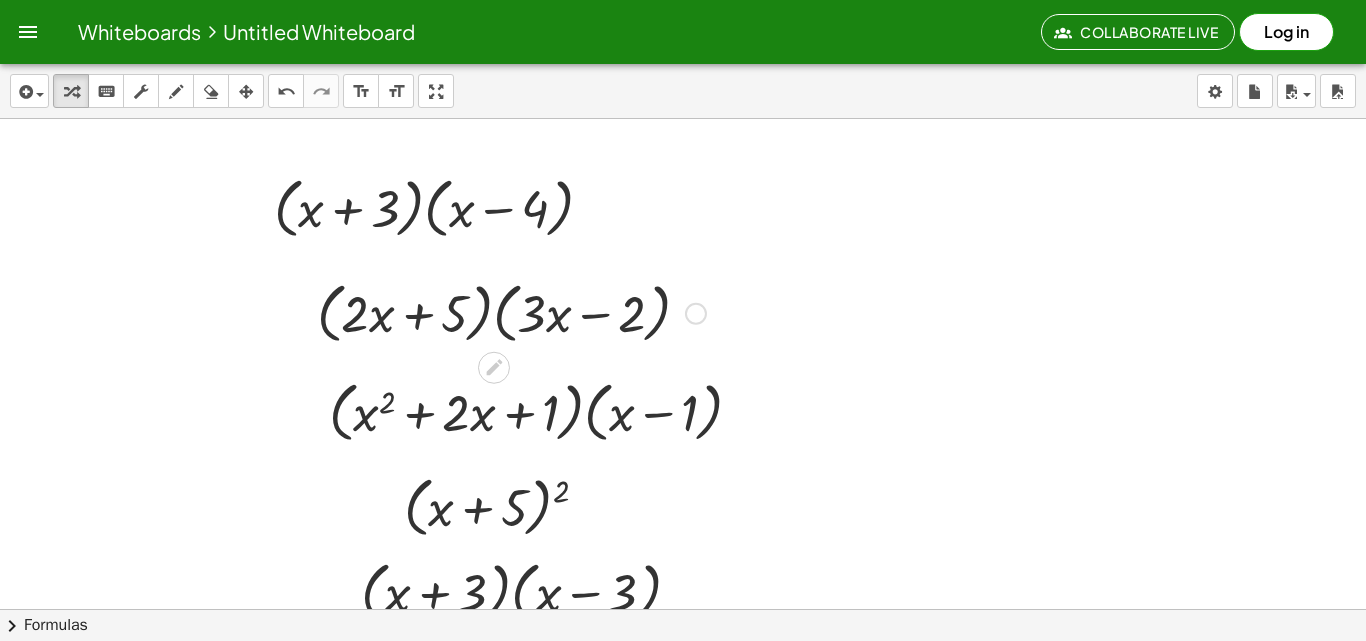 click at bounding box center (696, 314) 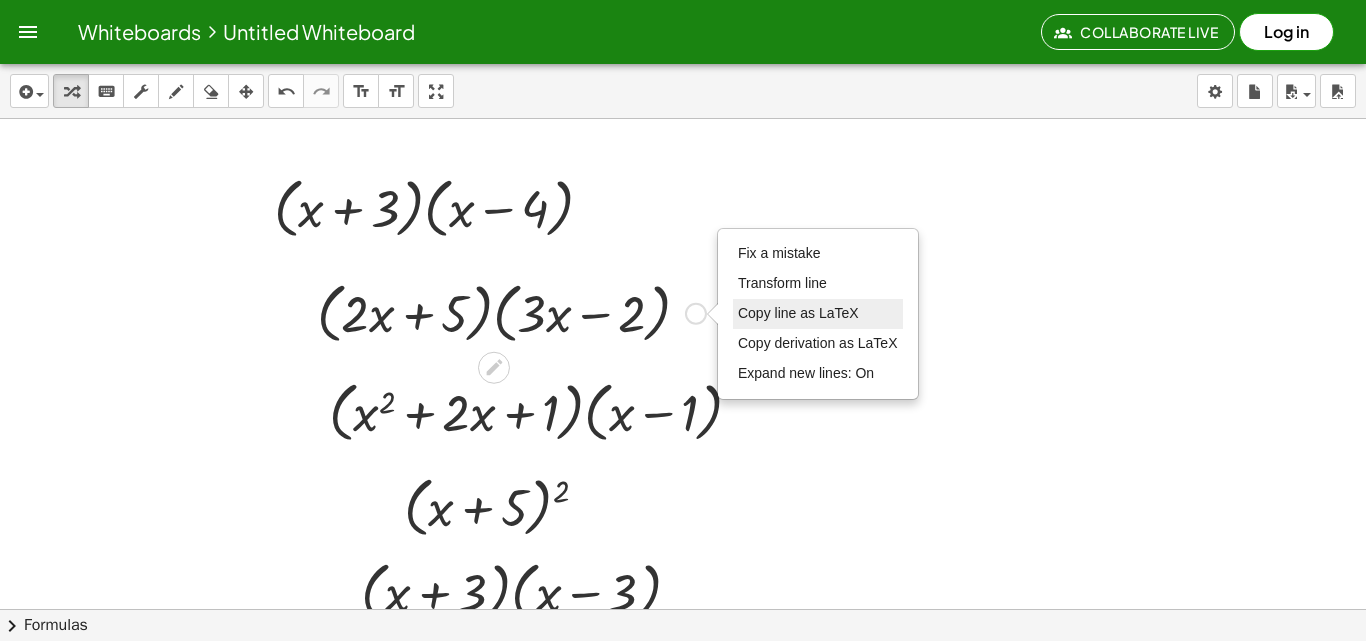 click on "Copy line as LaTeX" at bounding box center [798, 313] 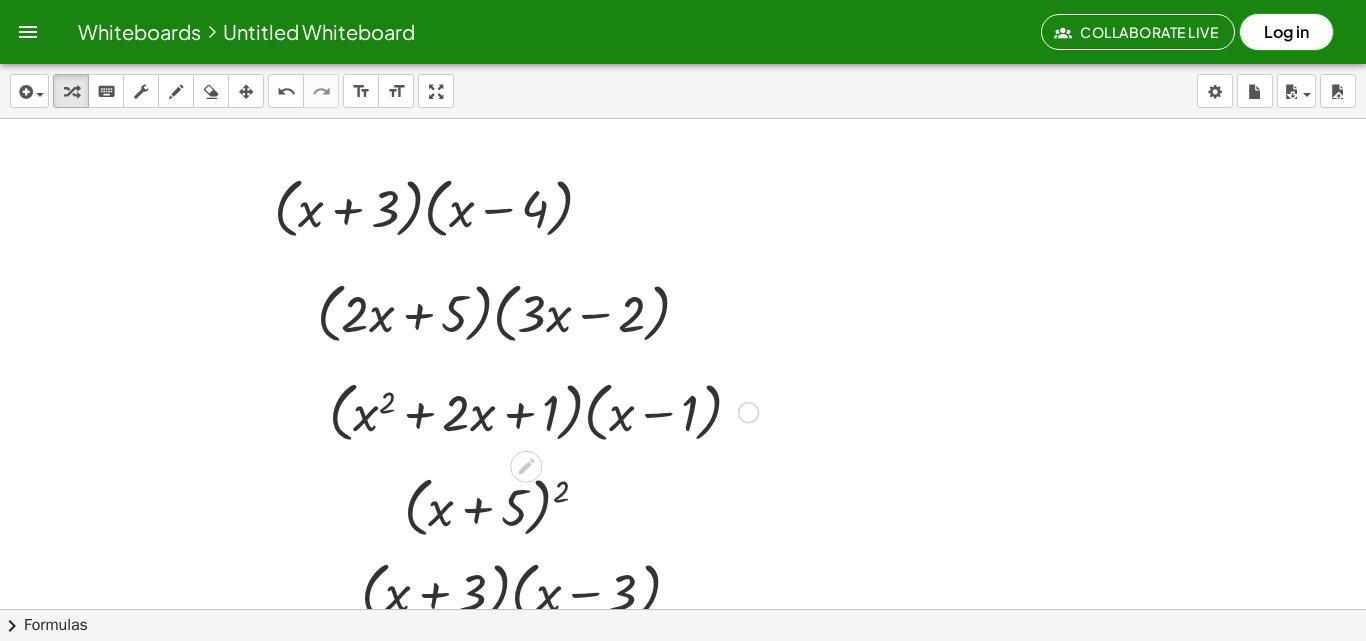 click at bounding box center [749, 413] 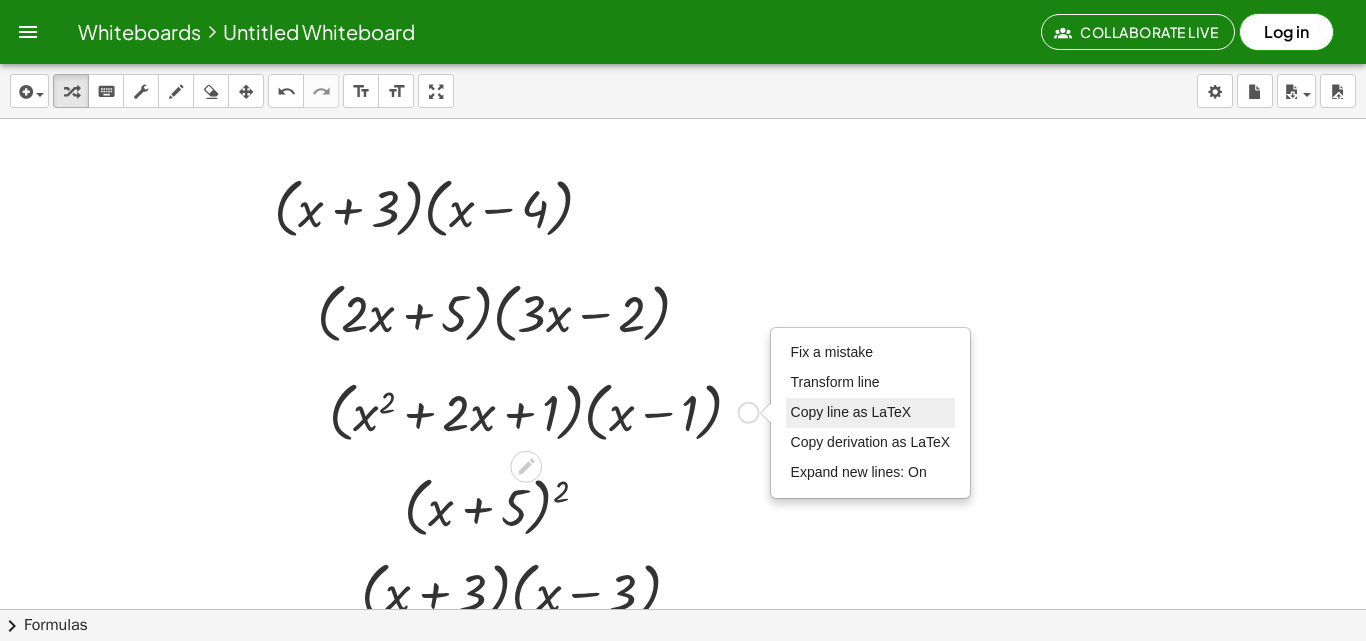 click on "Copy line as LaTeX" at bounding box center (851, 412) 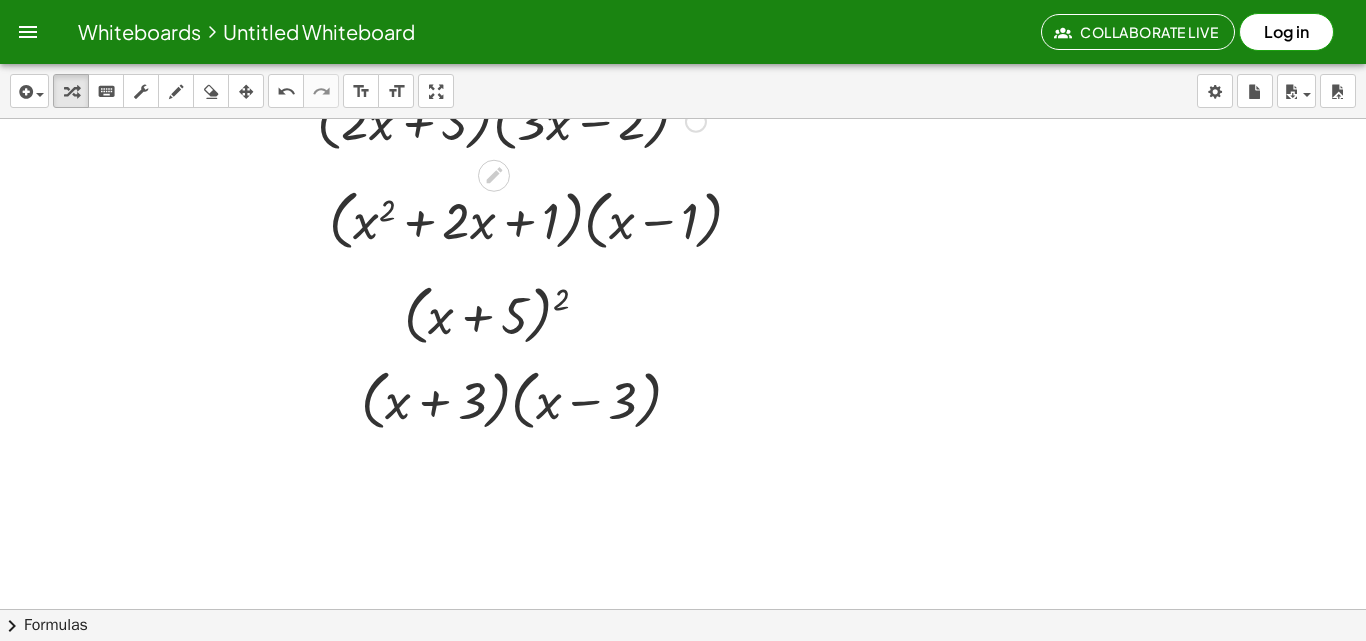 scroll, scrollTop: 1005, scrollLeft: 39, axis: both 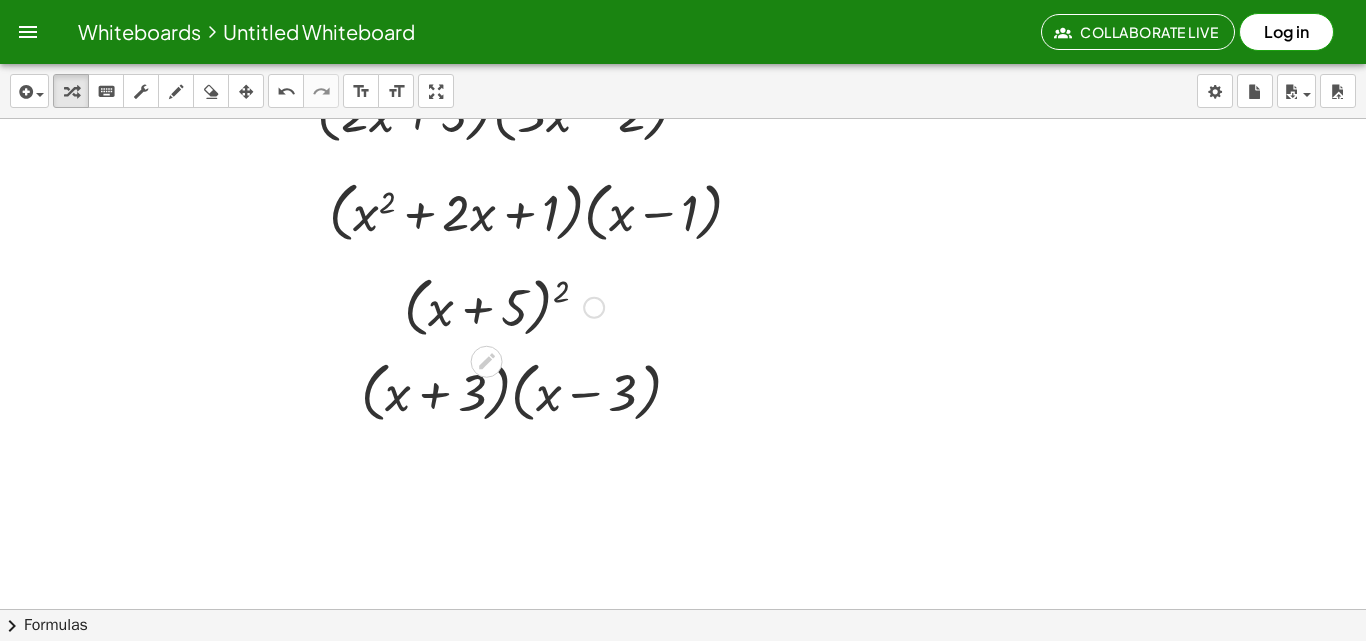 click on "Fix a mistake Transform line Copy line as LaTeX Copy derivation as LaTeX Expand new lines: On" at bounding box center (594, 308) 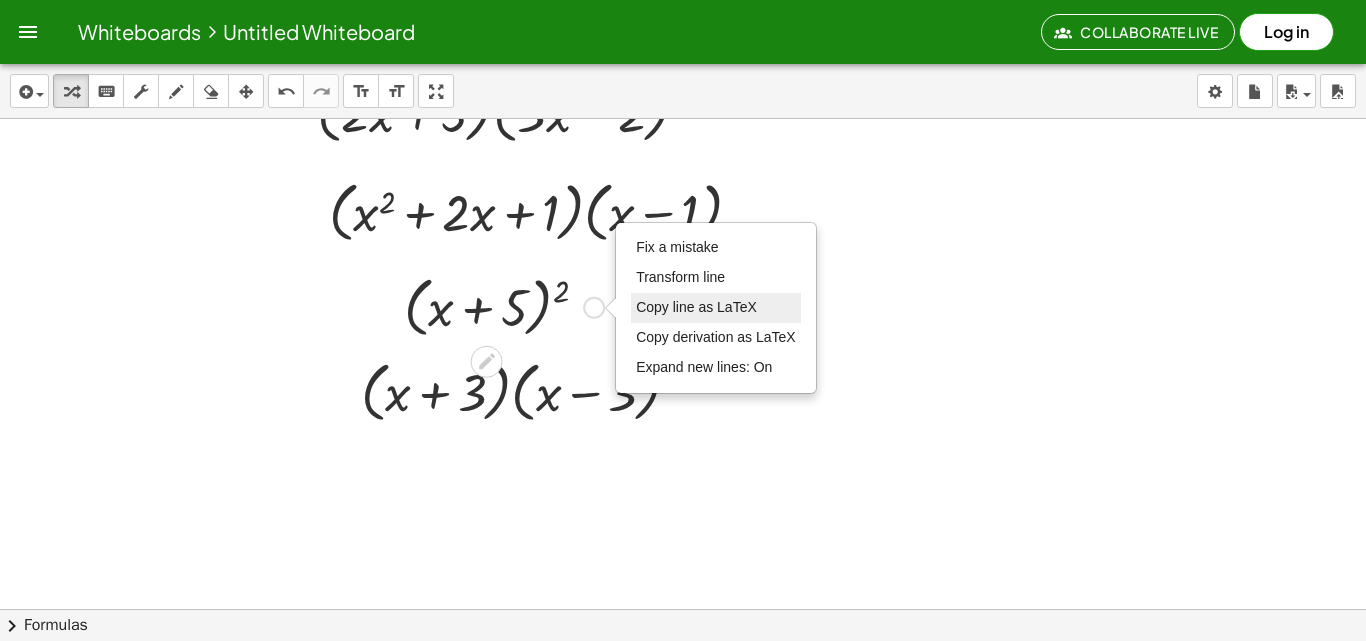 click on "Copy line as LaTeX" at bounding box center [716, 308] 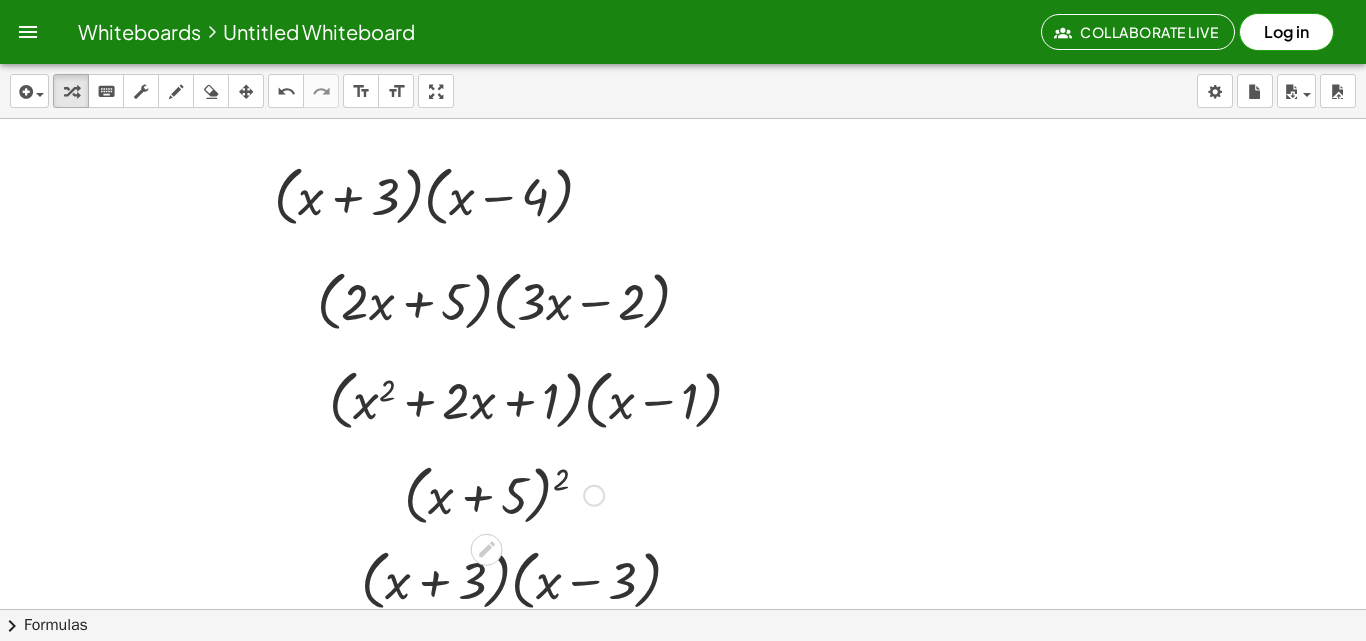 scroll, scrollTop: 805, scrollLeft: 39, axis: both 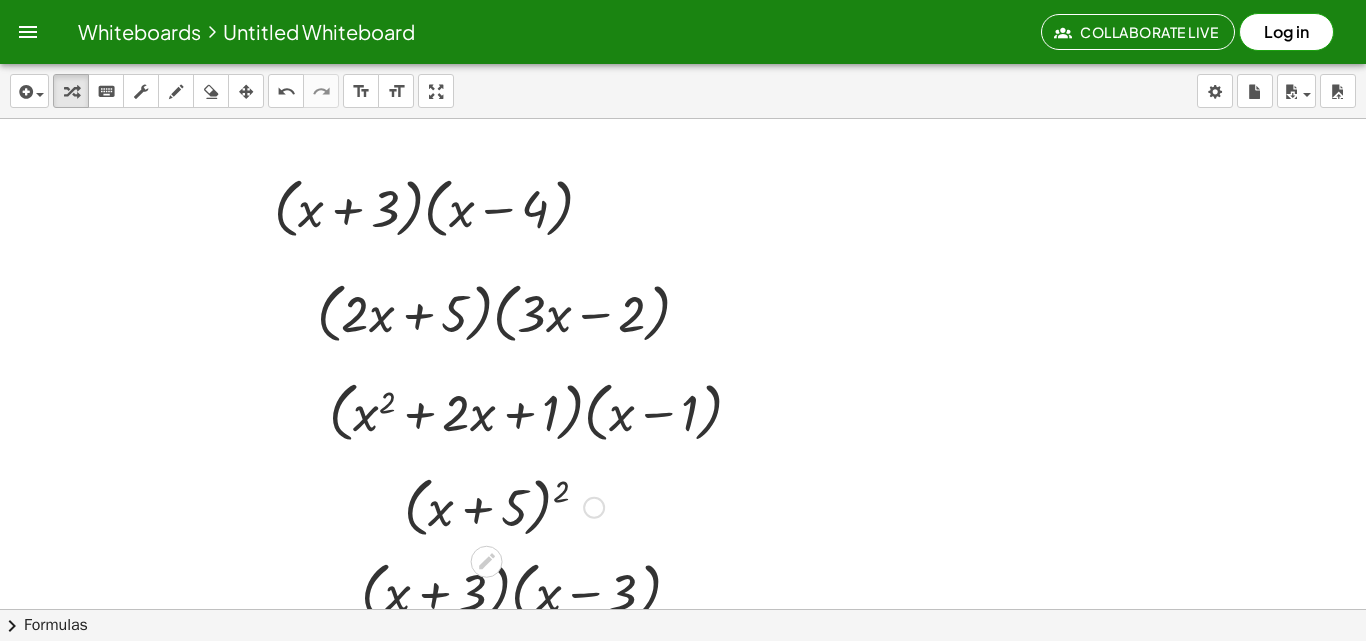 click on "Copied done" at bounding box center [594, 508] 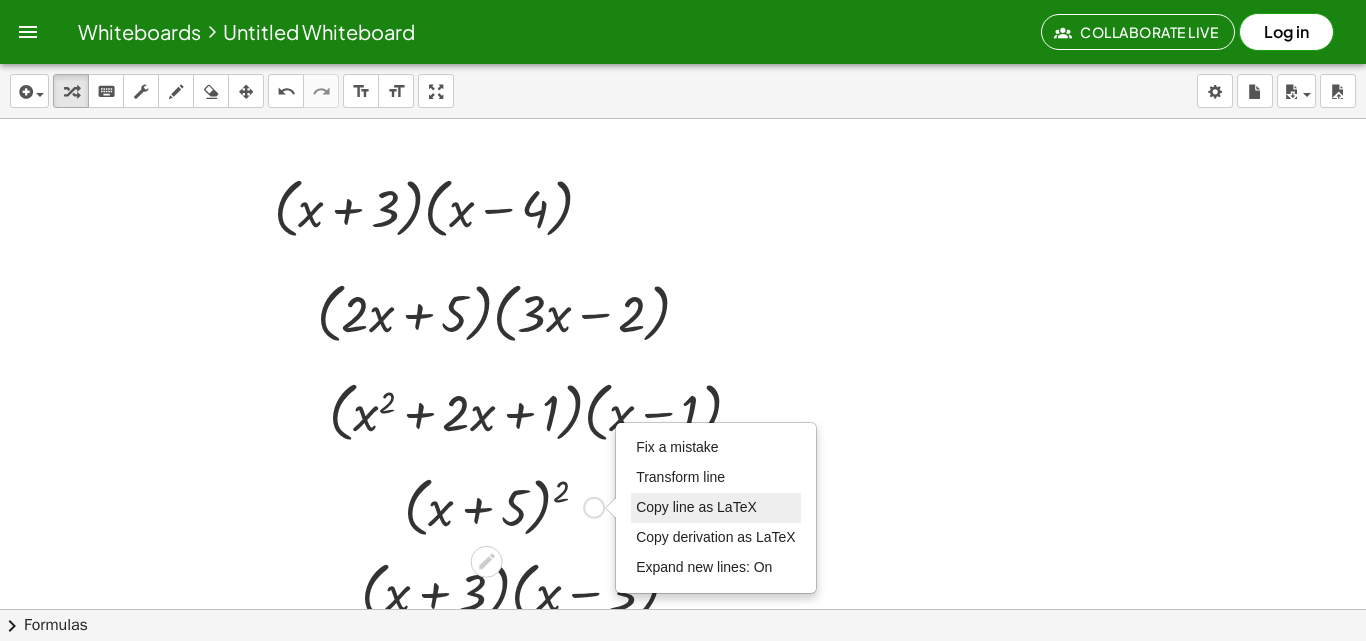 click on "Copy line as LaTeX" at bounding box center (696, 507) 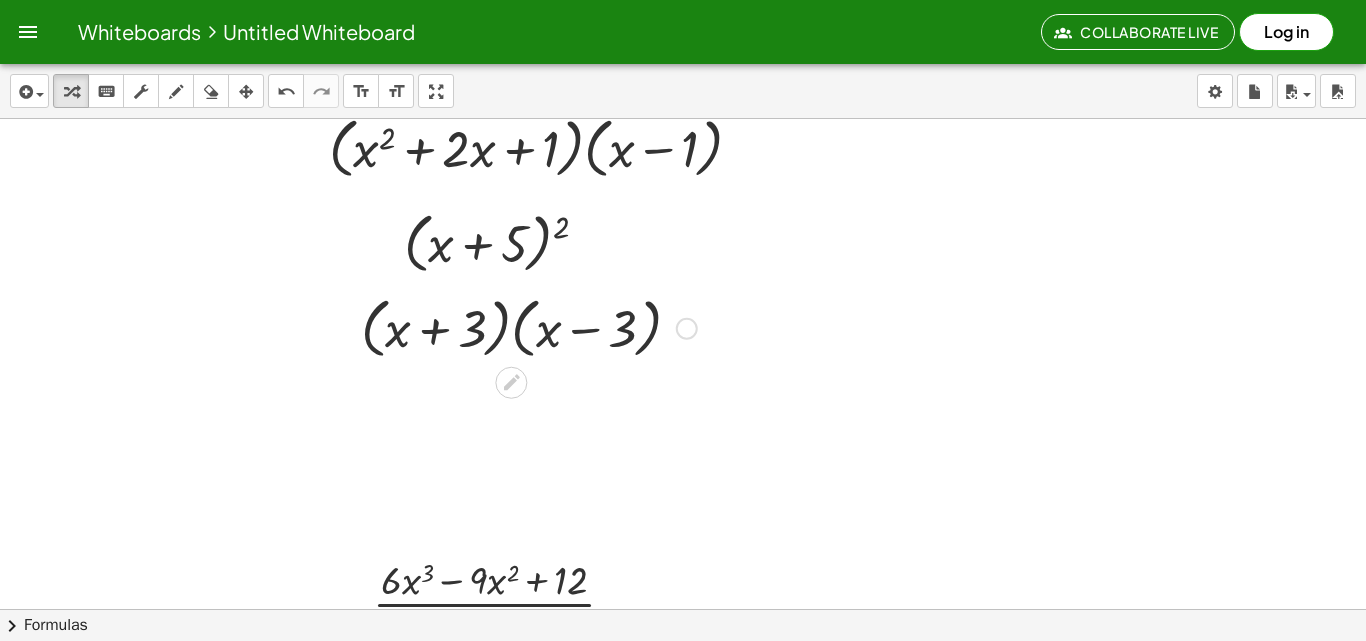 scroll, scrollTop: 1105, scrollLeft: 39, axis: both 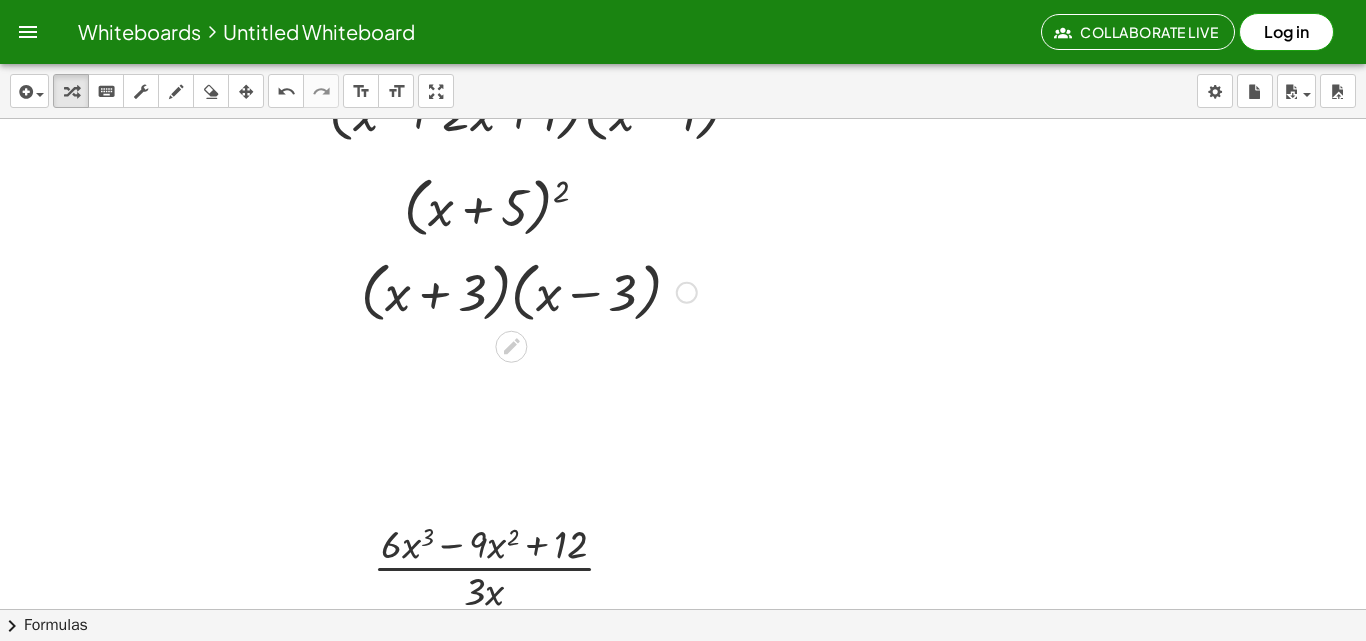 click at bounding box center [687, 293] 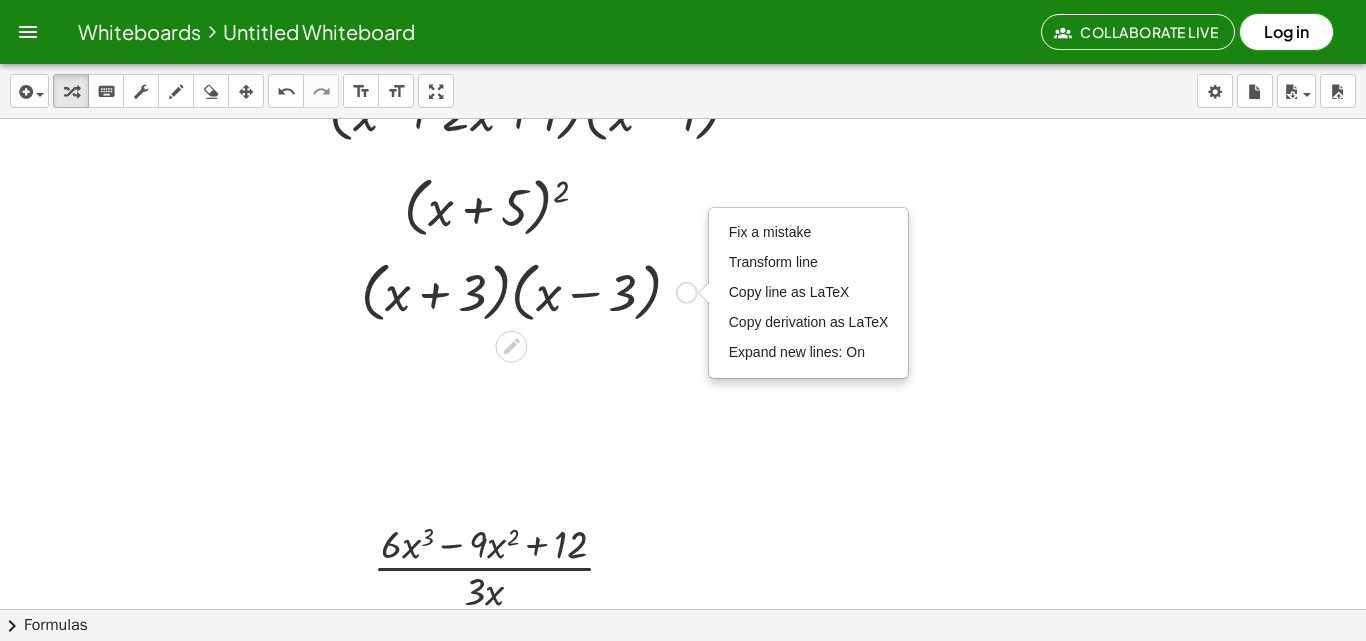 drag, startPoint x: 780, startPoint y: 294, endPoint x: 837, endPoint y: 23, distance: 276.9296 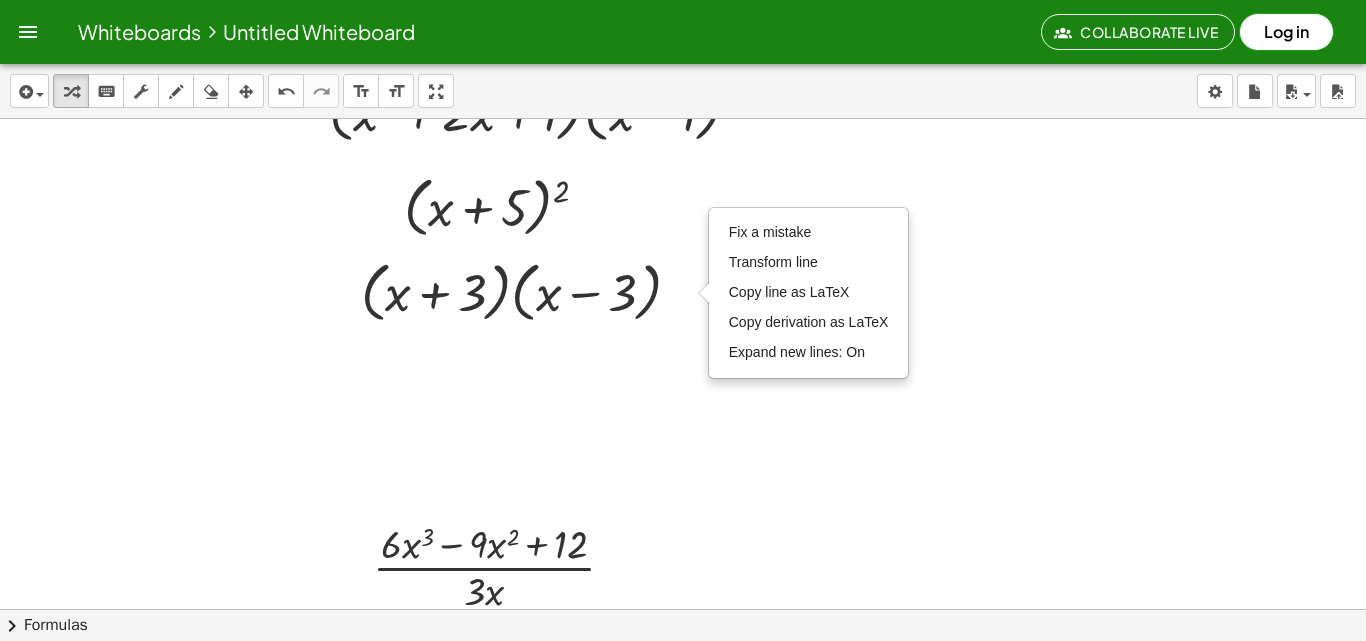 click at bounding box center [671, 484] 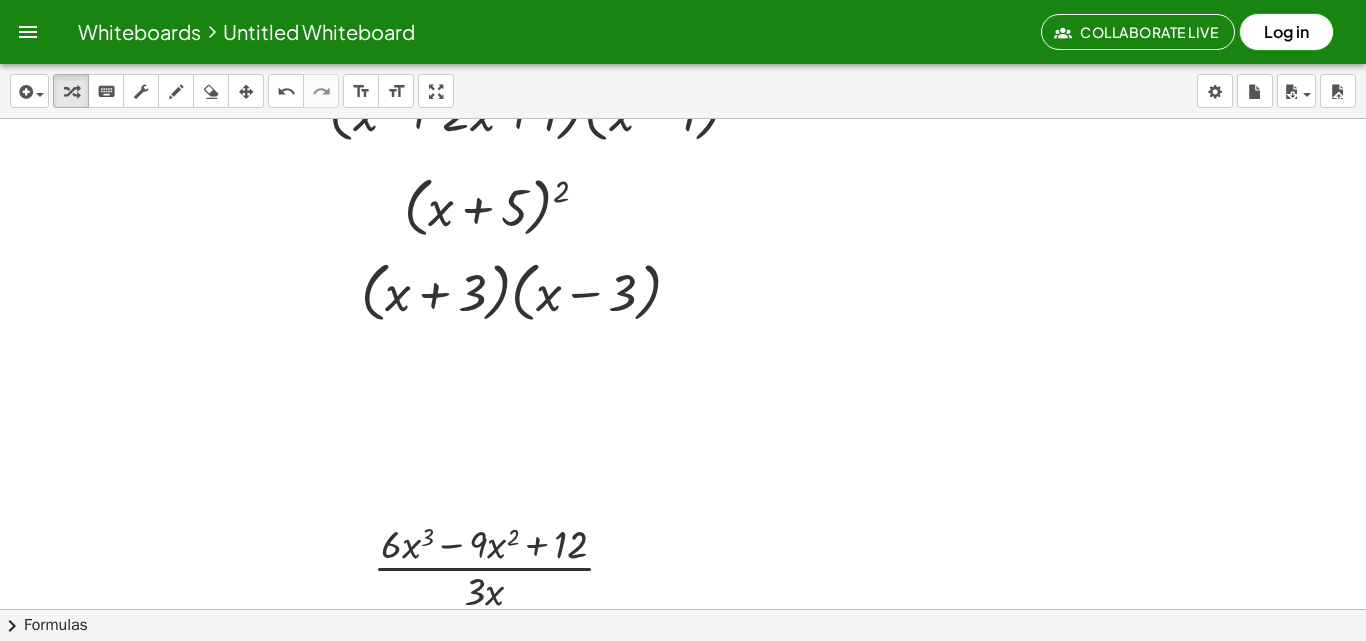 scroll, scrollTop: 1005, scrollLeft: 39, axis: both 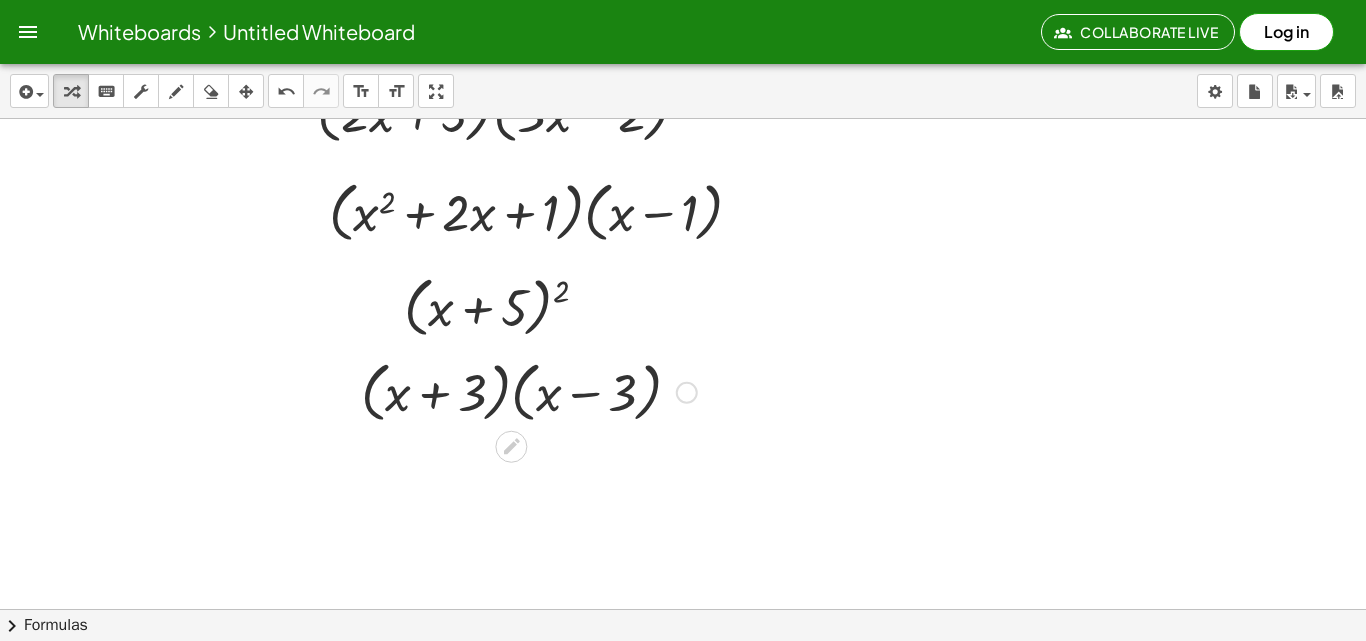 click on "Fix a mistake Transform line Copy line as LaTeX Copy derivation as LaTeX Expand new lines: On" at bounding box center [687, 393] 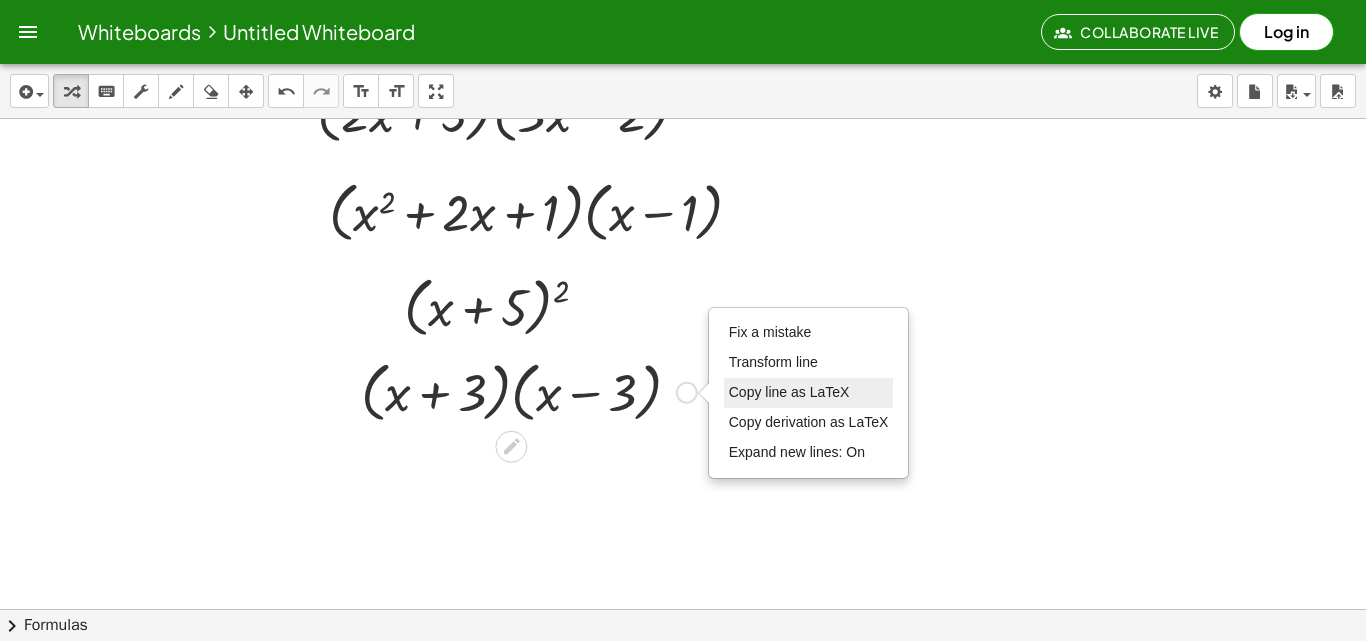click on "Copy line as LaTeX" at bounding box center (789, 392) 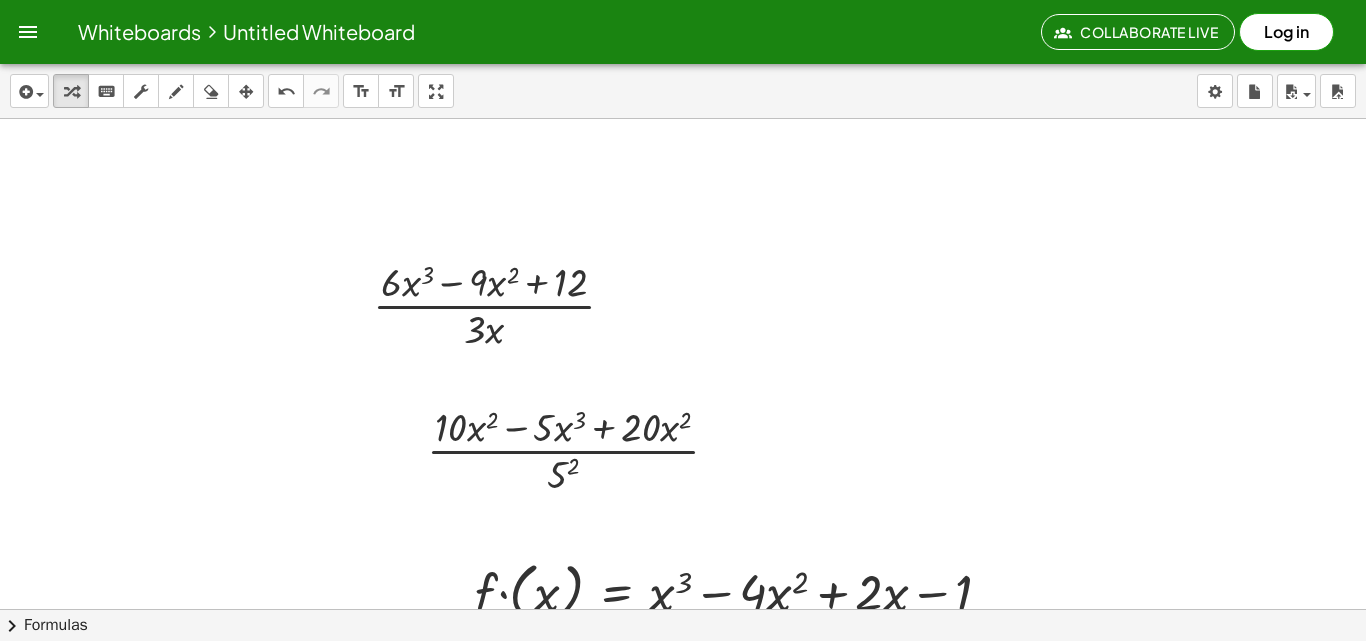 scroll, scrollTop: 1500, scrollLeft: 39, axis: both 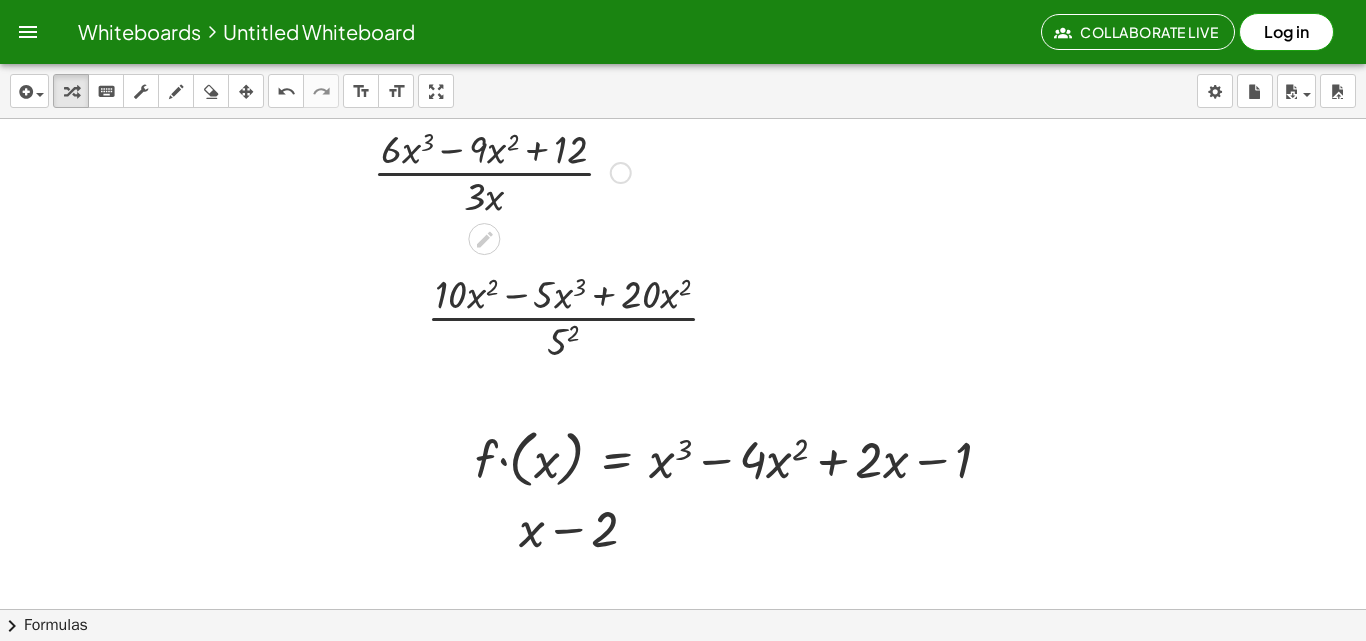 click at bounding box center (621, 173) 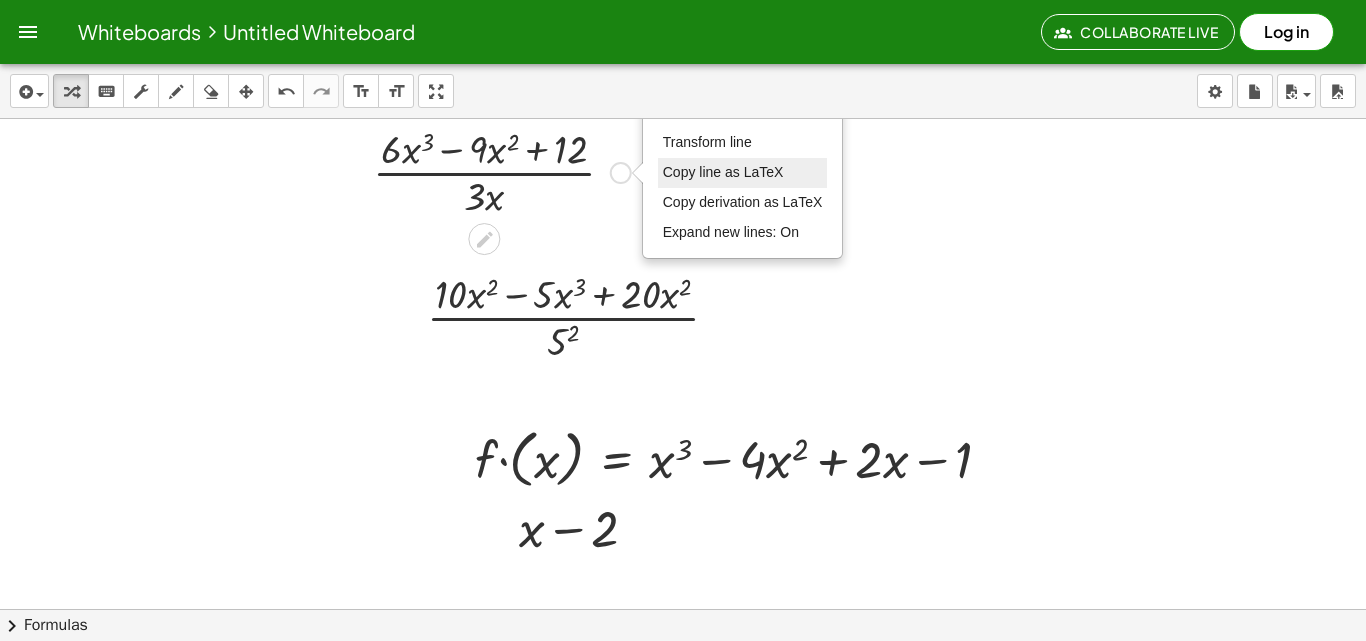 click on "Copy line as LaTeX" at bounding box center (743, 173) 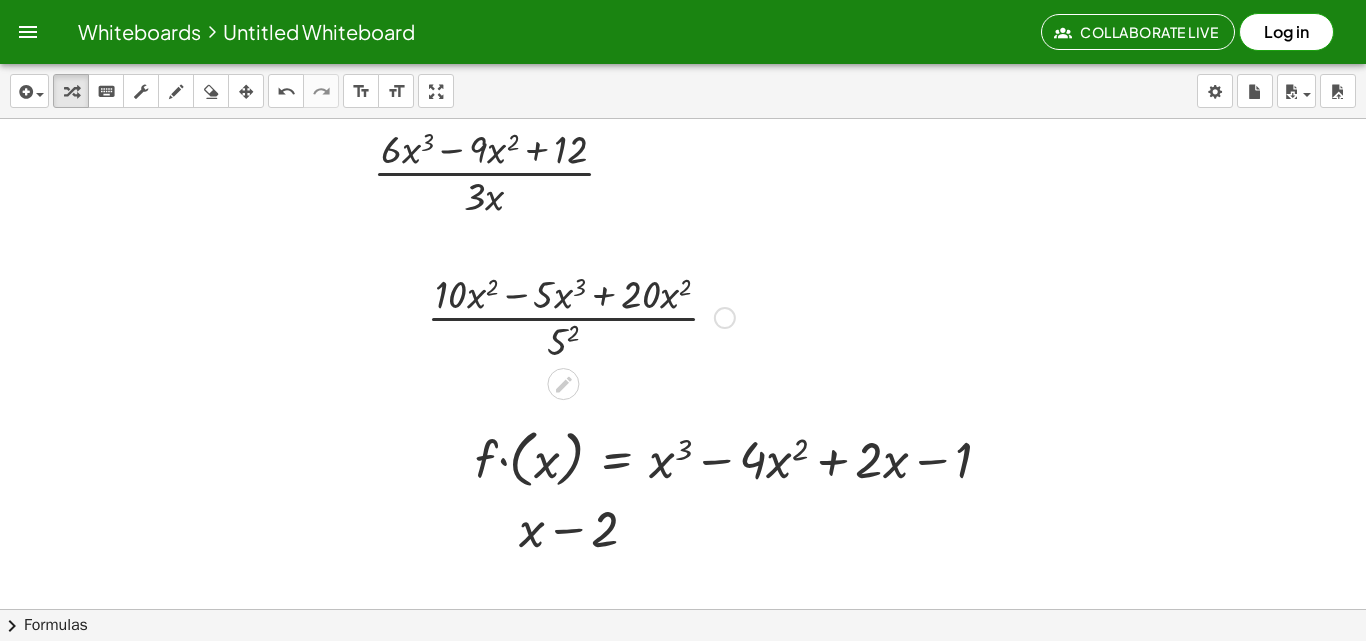 click at bounding box center (725, 318) 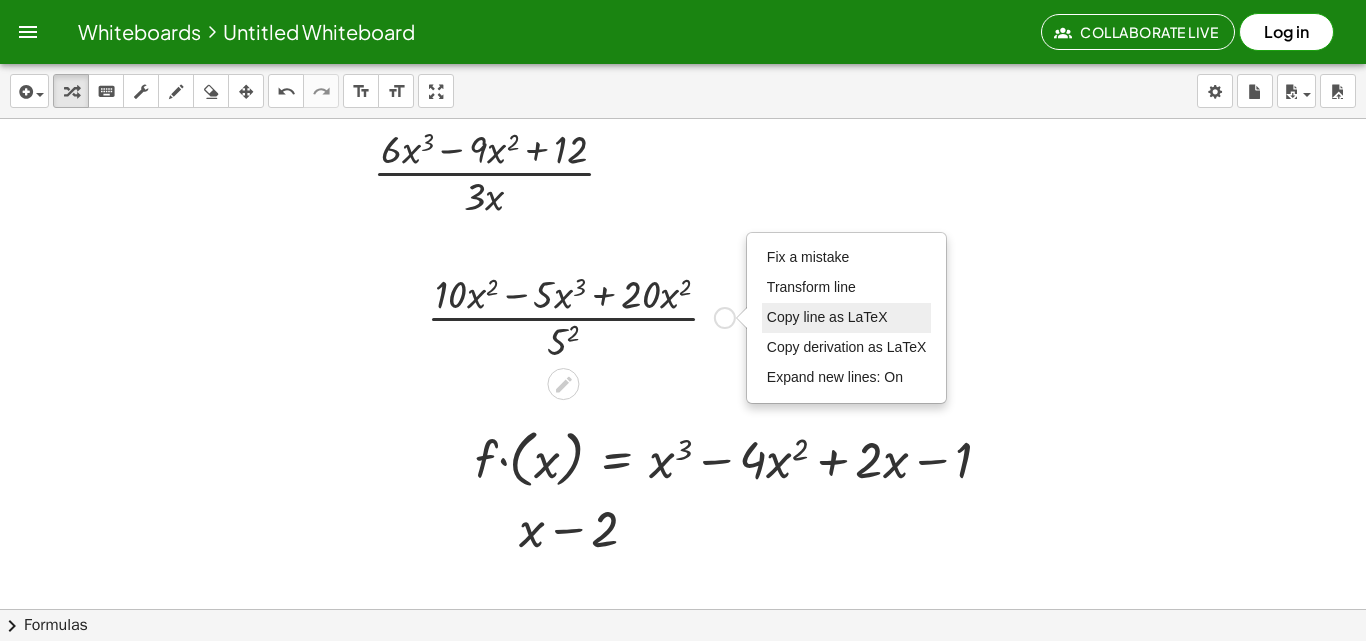 click on "Copy line as LaTeX" at bounding box center [827, 317] 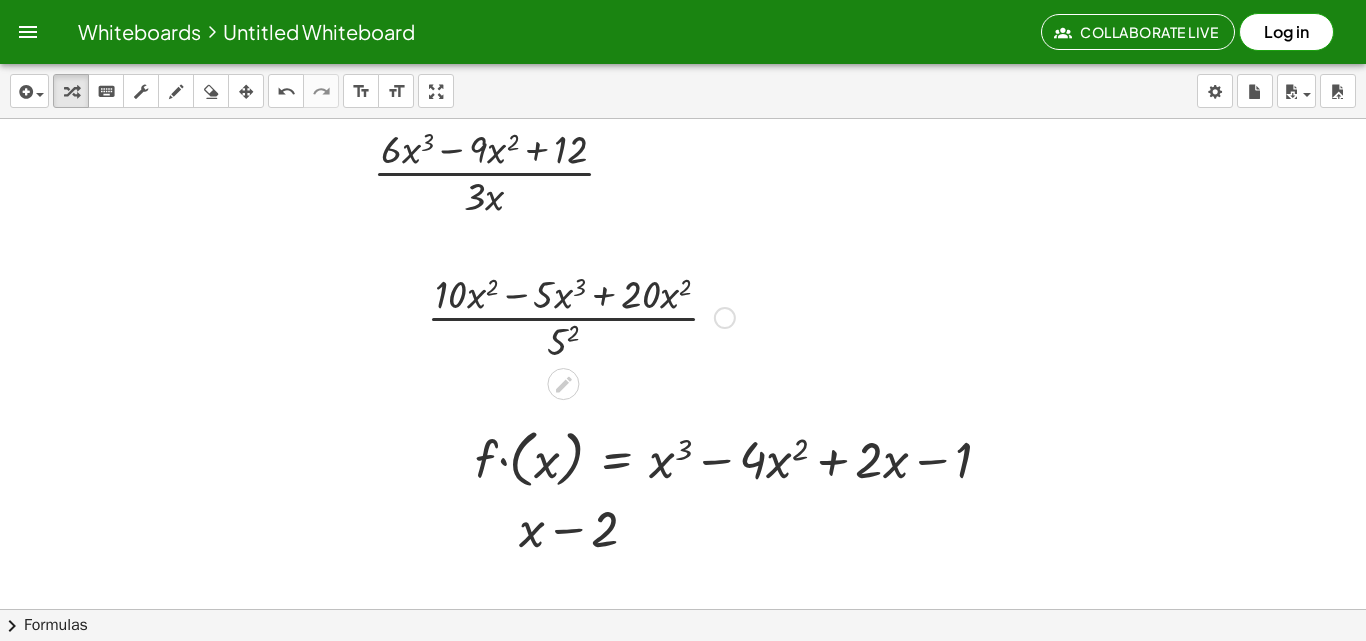scroll, scrollTop: 1600, scrollLeft: 39, axis: both 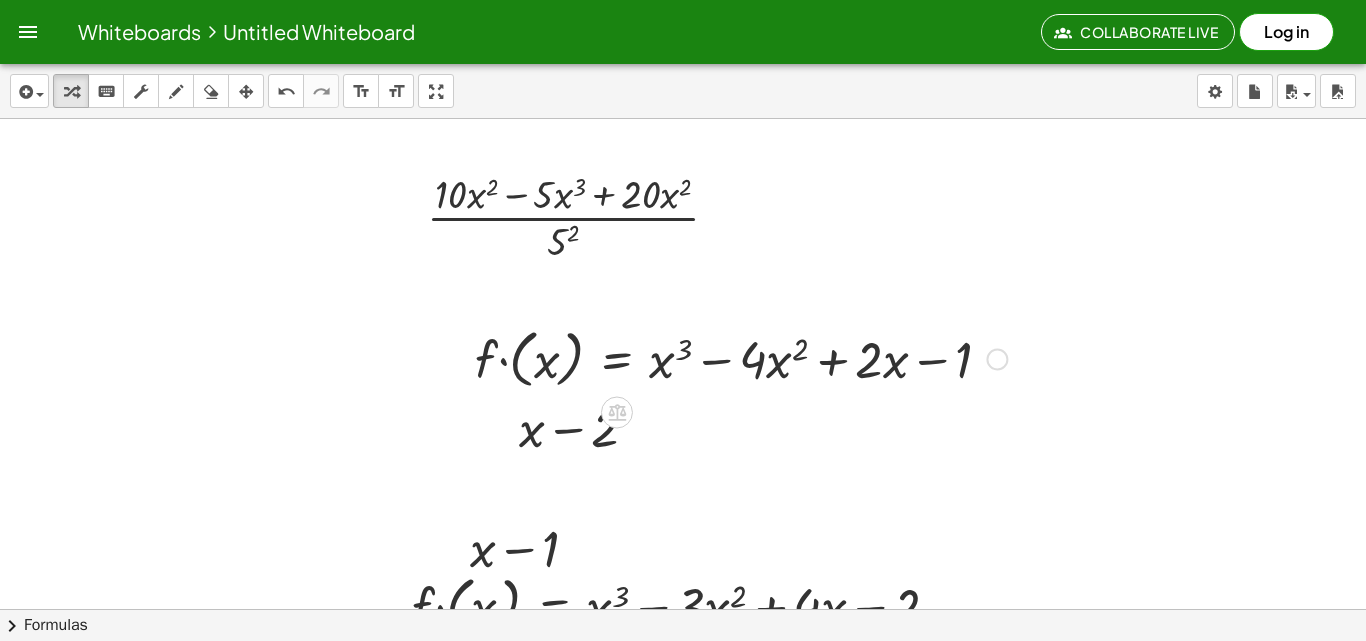 click at bounding box center (997, 360) 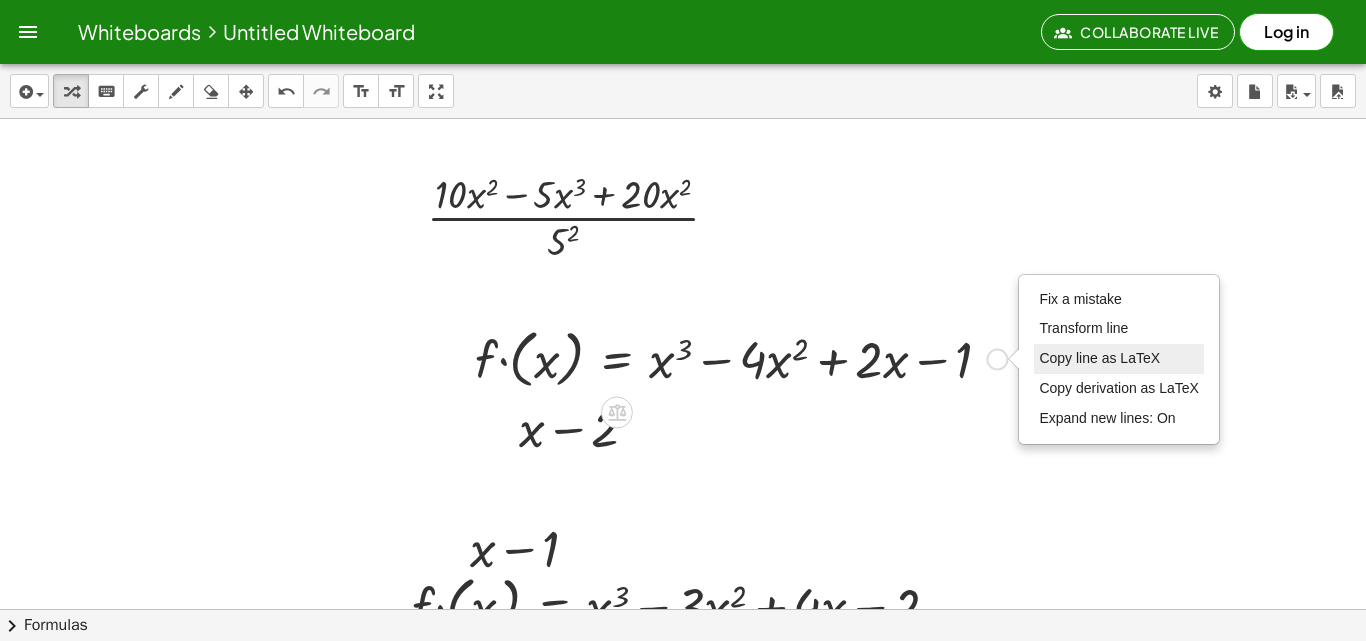 click on "Copy line as LaTeX" at bounding box center (1119, 359) 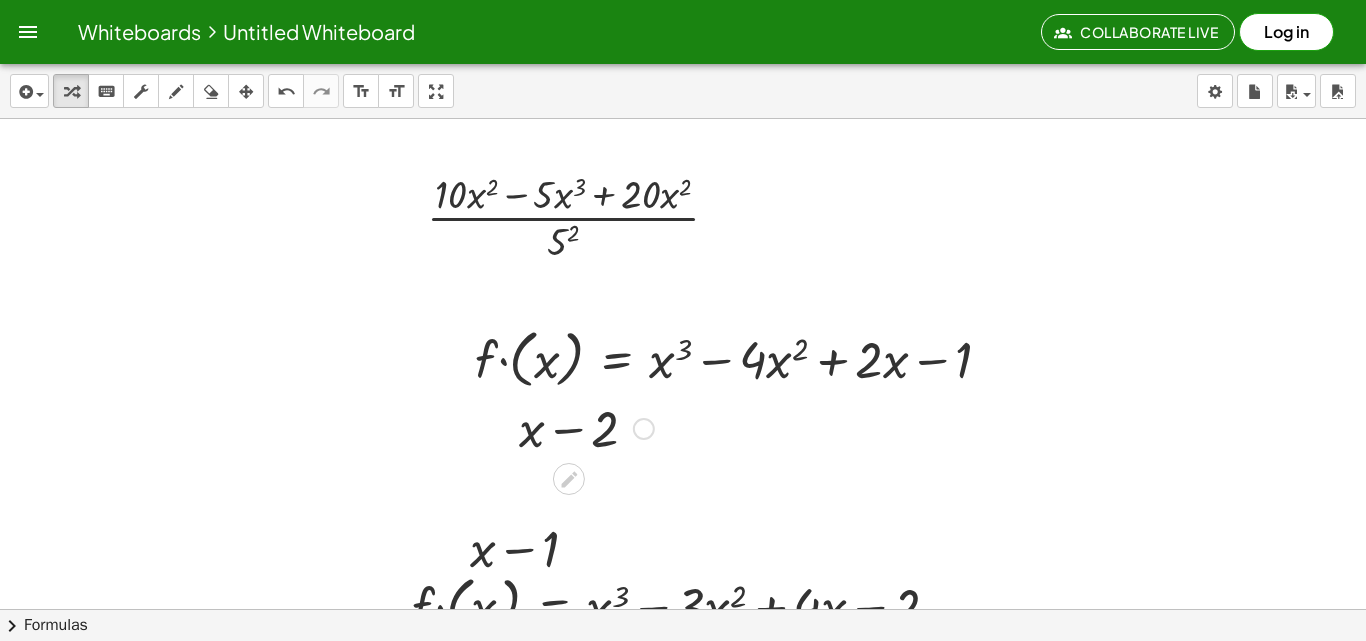 click at bounding box center [644, 429] 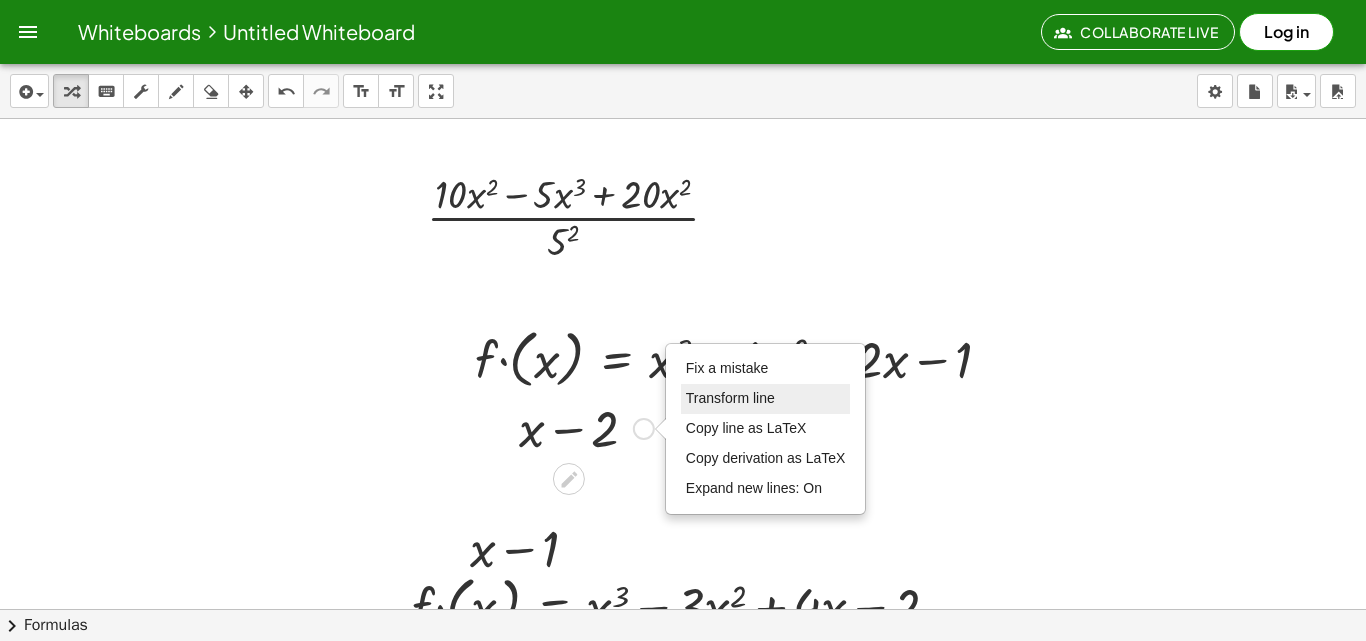 click on "Transform line" at bounding box center [730, 398] 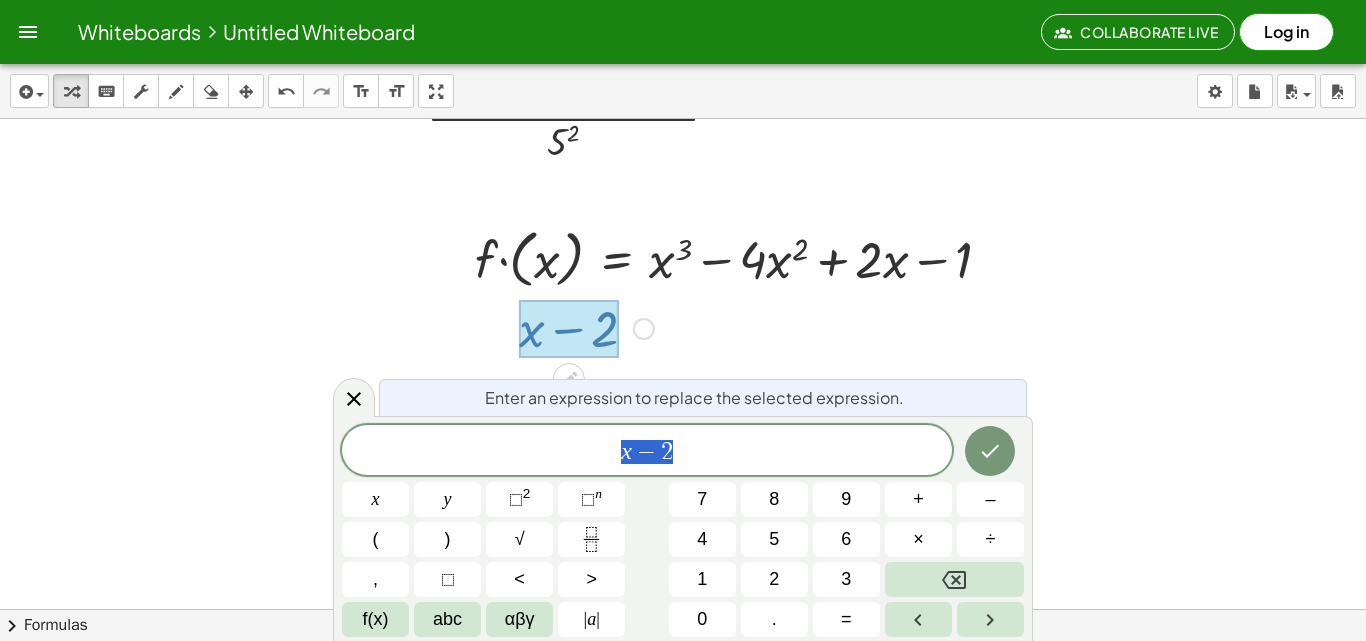 scroll, scrollTop: 1700, scrollLeft: 39, axis: both 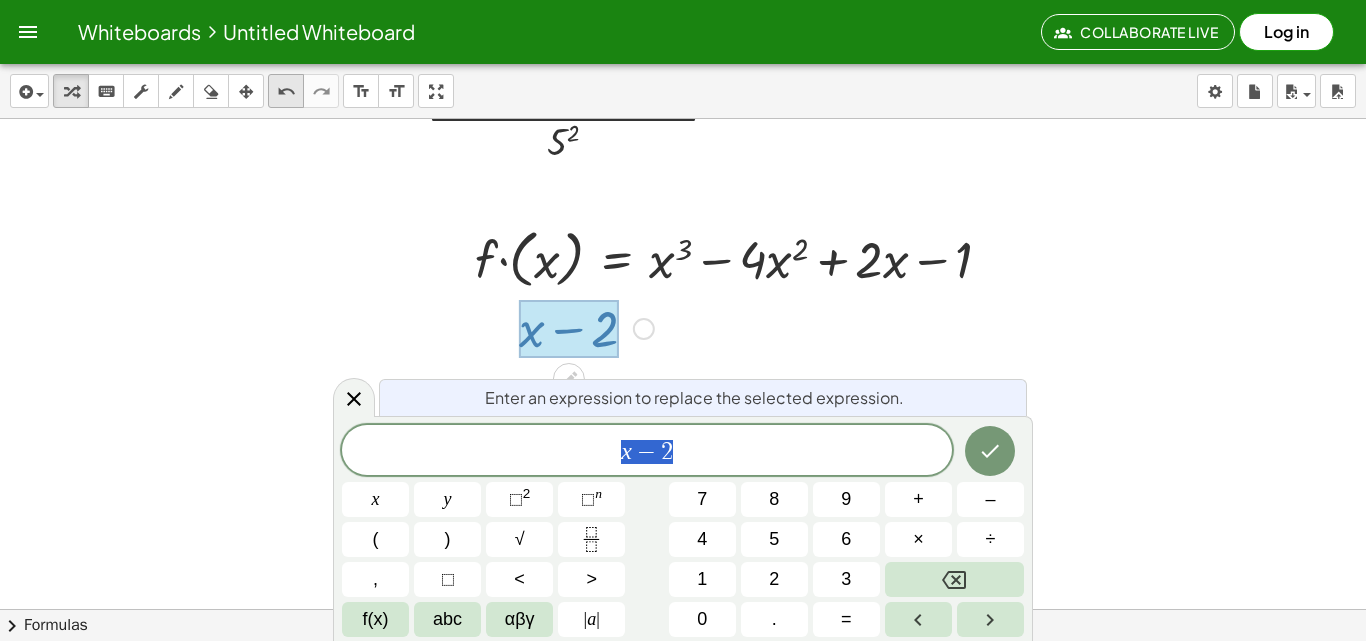 click on "undo" at bounding box center [286, 92] 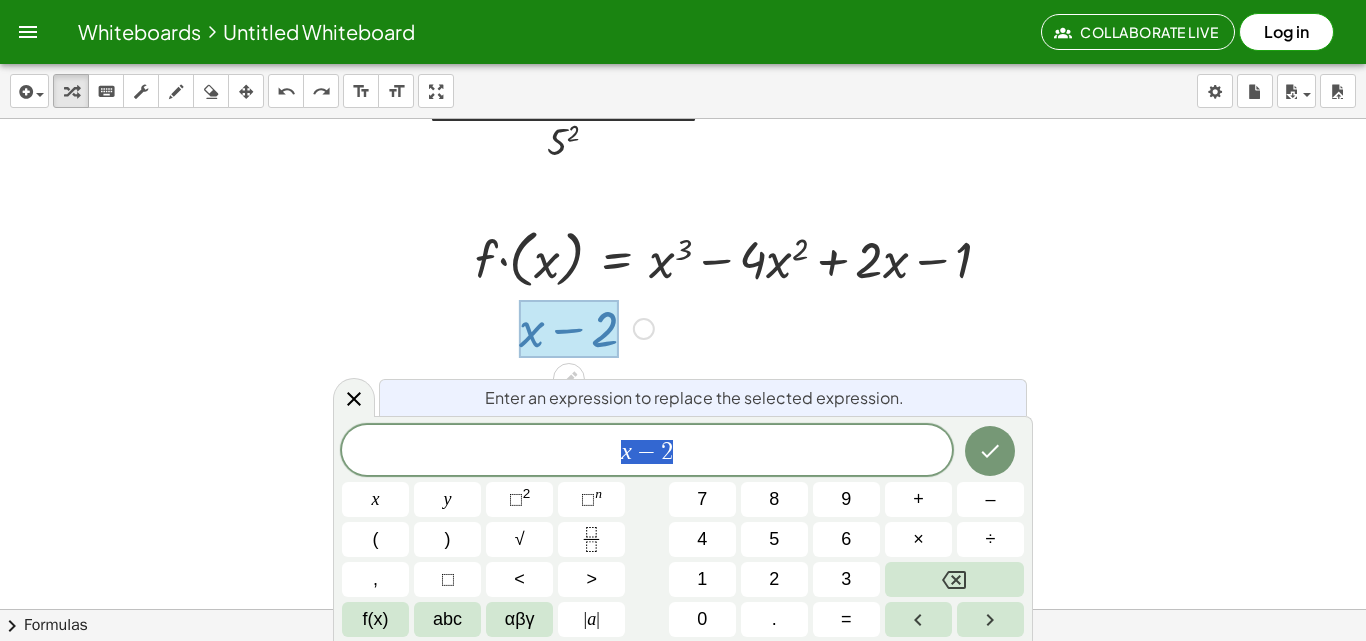 click at bounding box center [671, -111] 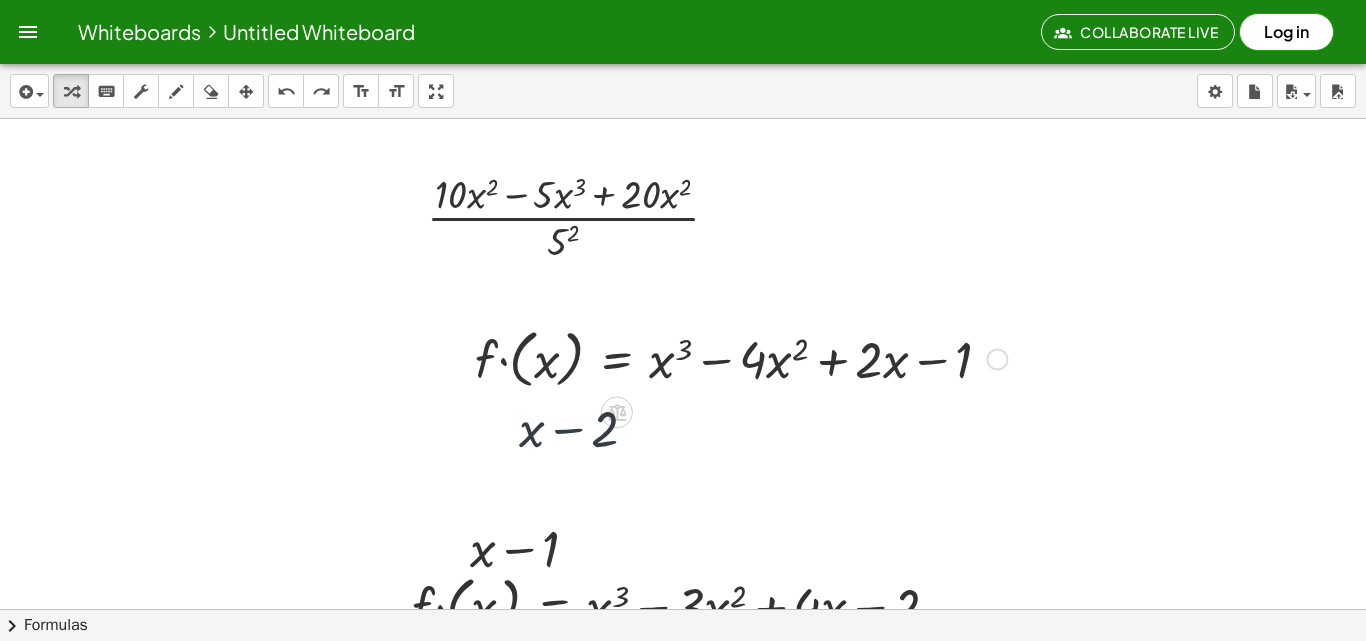 scroll, scrollTop: 1600, scrollLeft: 39, axis: both 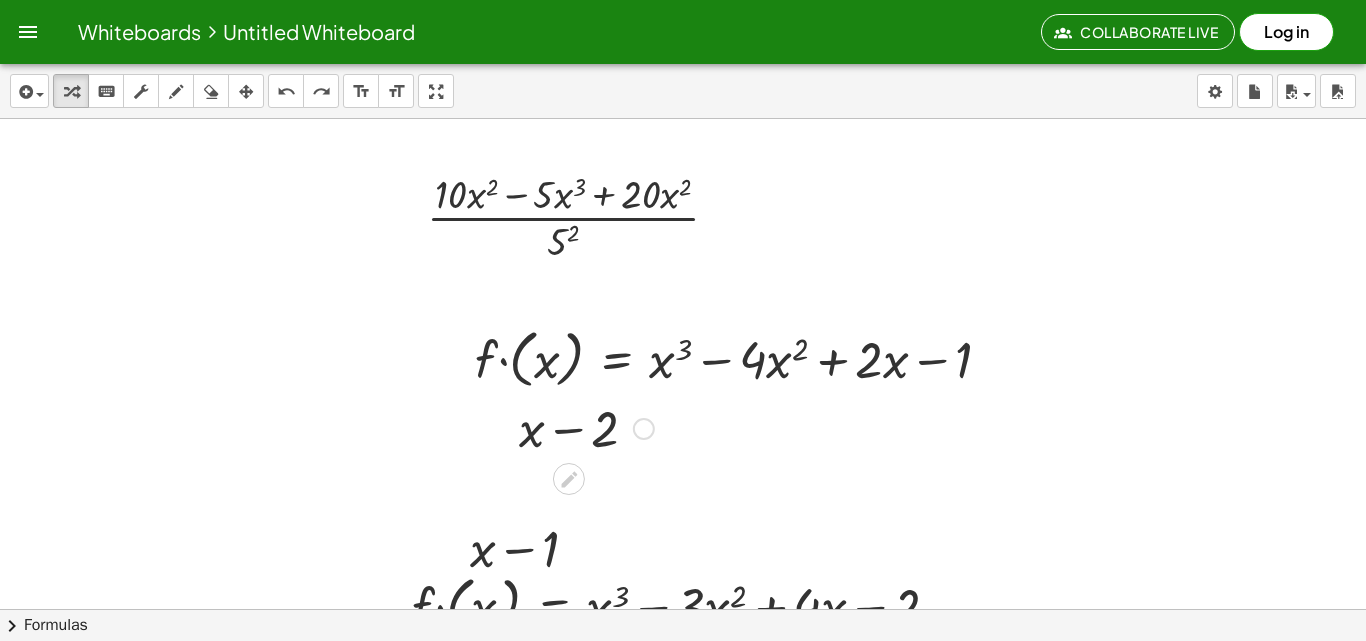 click on "Fix a mistake Transform line Copy line as LaTeX Copy derivation as LaTeX Expand new lines: On" at bounding box center (644, 429) 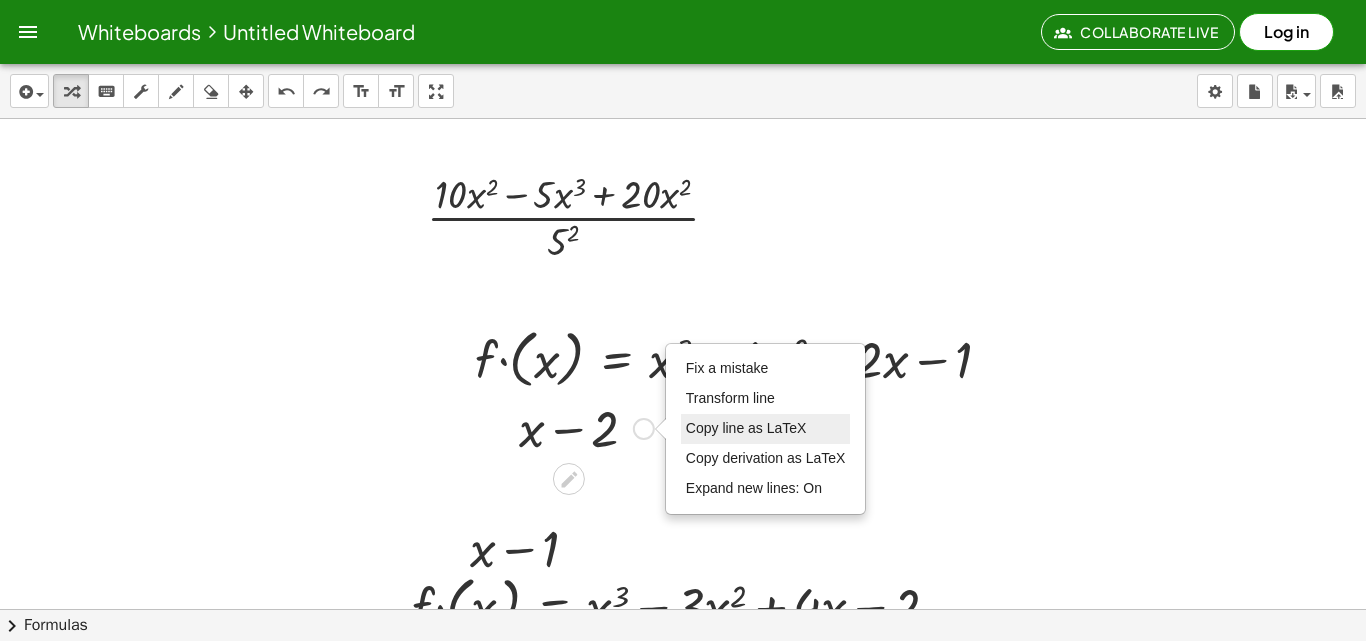 click on "Copy line as LaTeX" at bounding box center [746, 428] 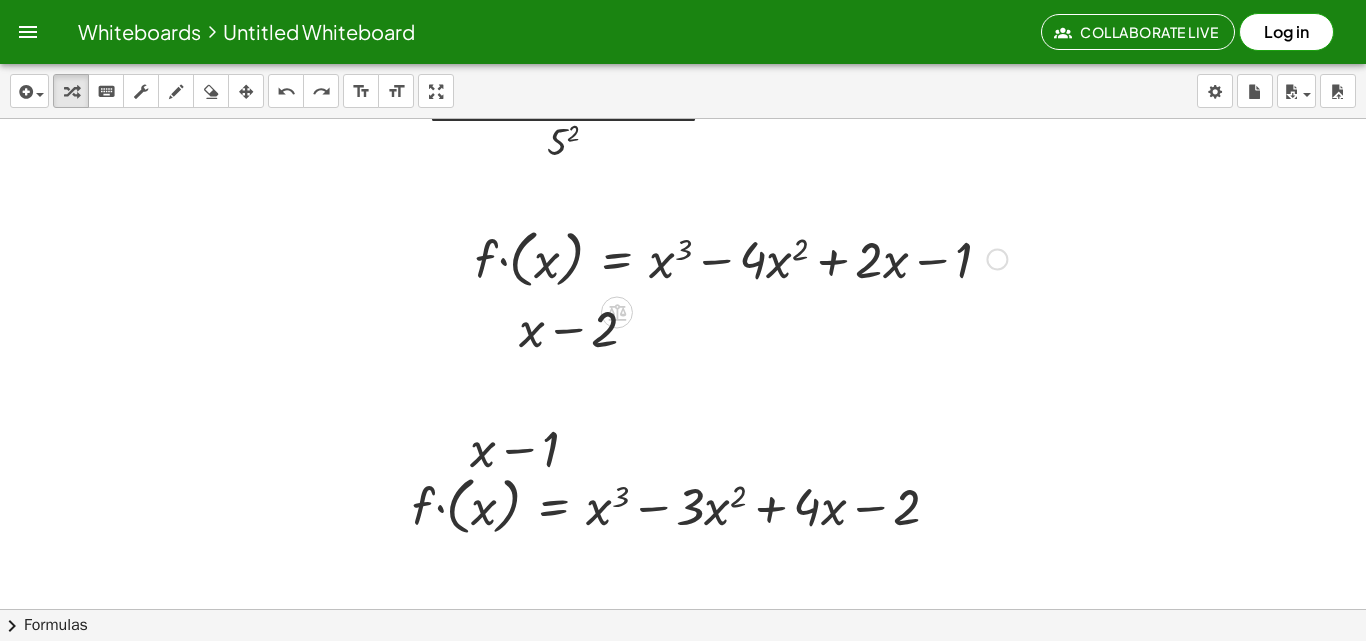 scroll, scrollTop: 1900, scrollLeft: 39, axis: both 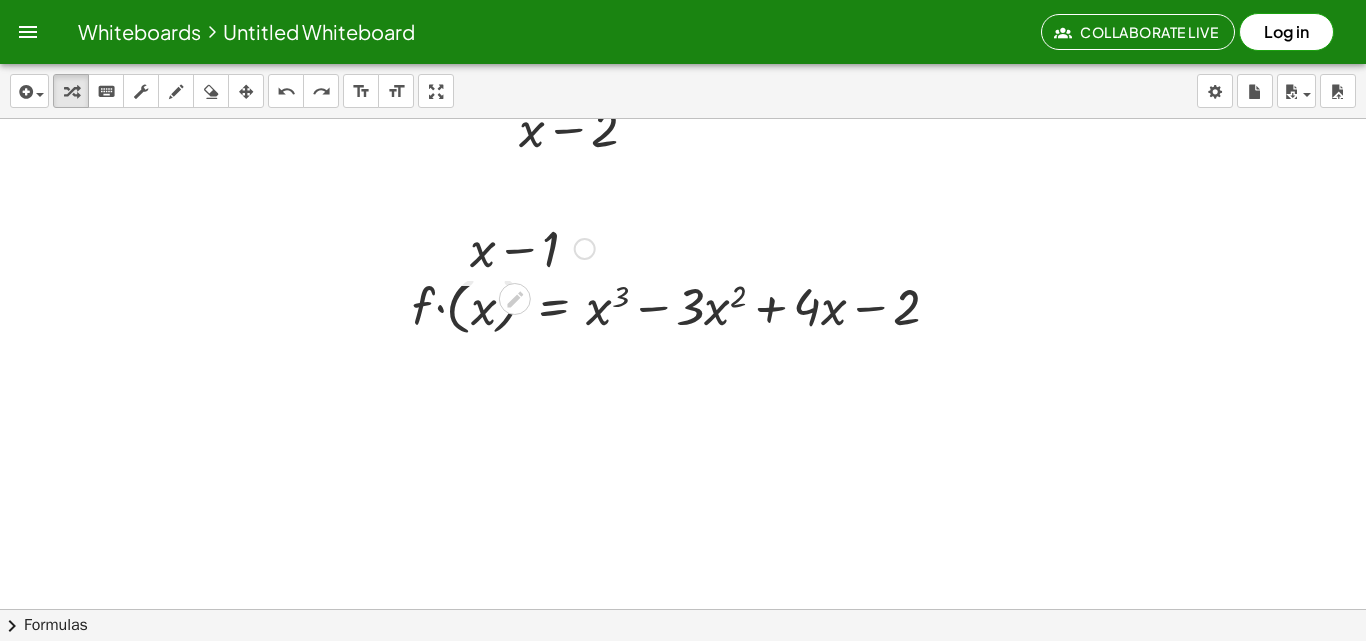 click at bounding box center [585, 249] 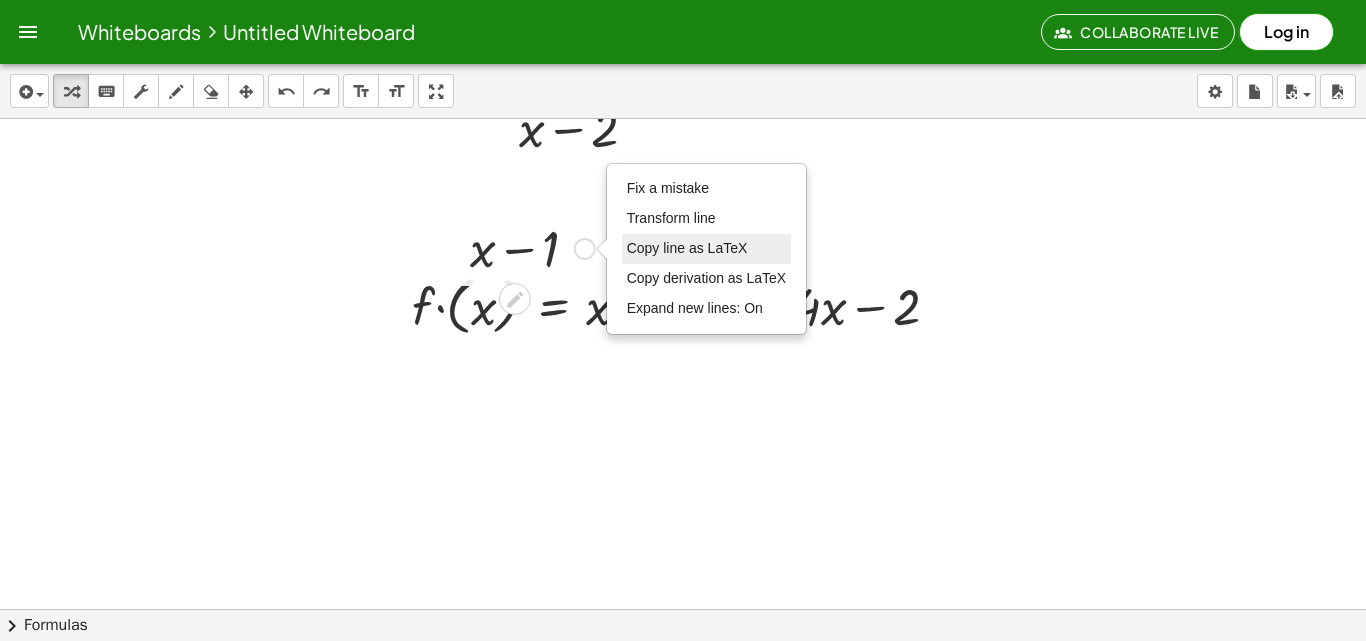 click on "Copy line as LaTeX" at bounding box center (687, 248) 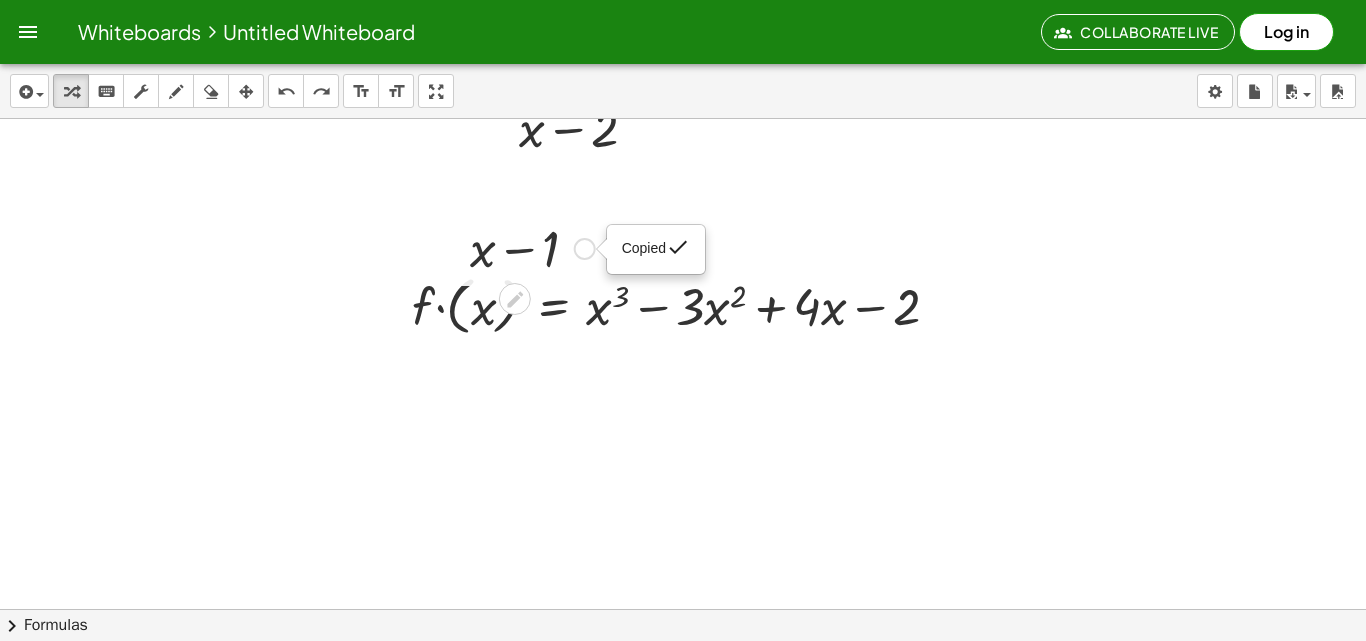 click on "done" at bounding box center (678, 247) 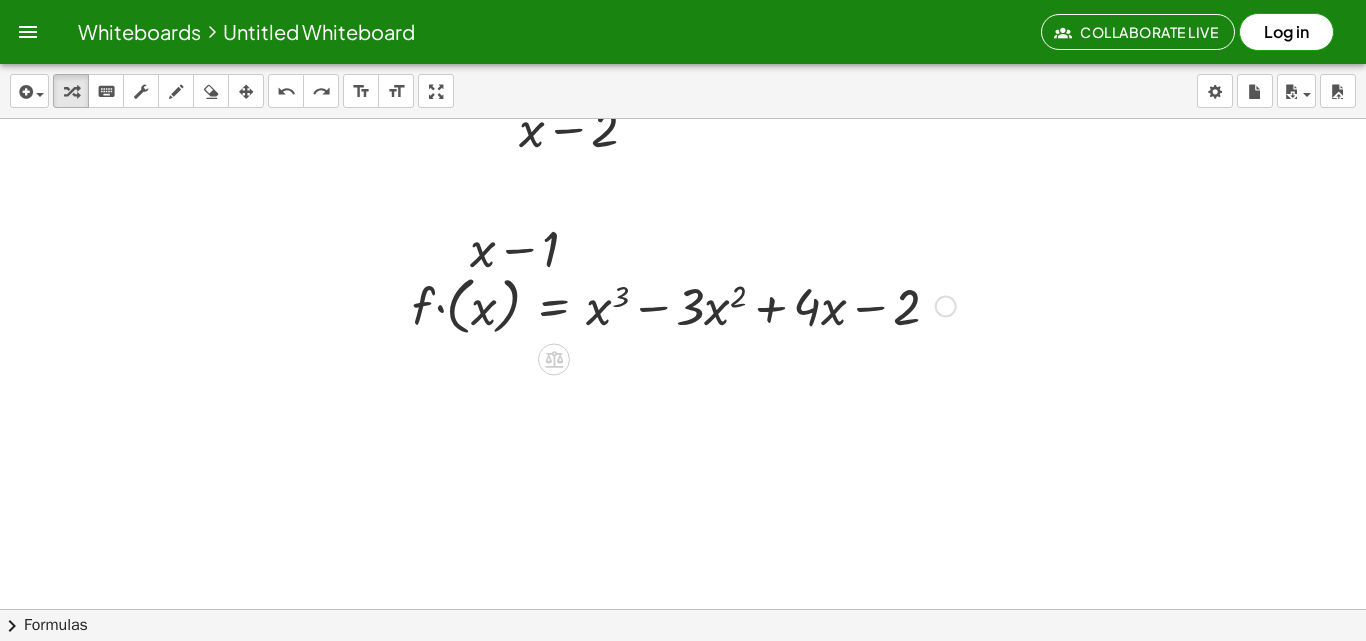 click at bounding box center [946, 307] 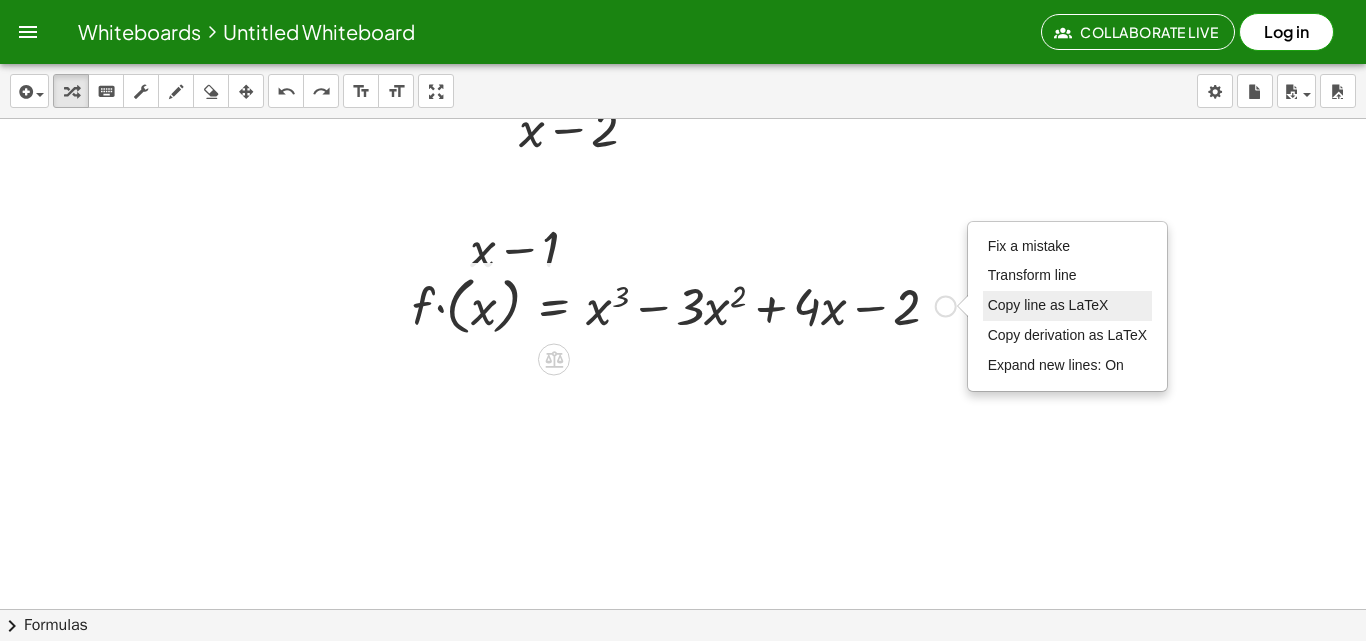 click on "Copy line as LaTeX" at bounding box center [1048, 305] 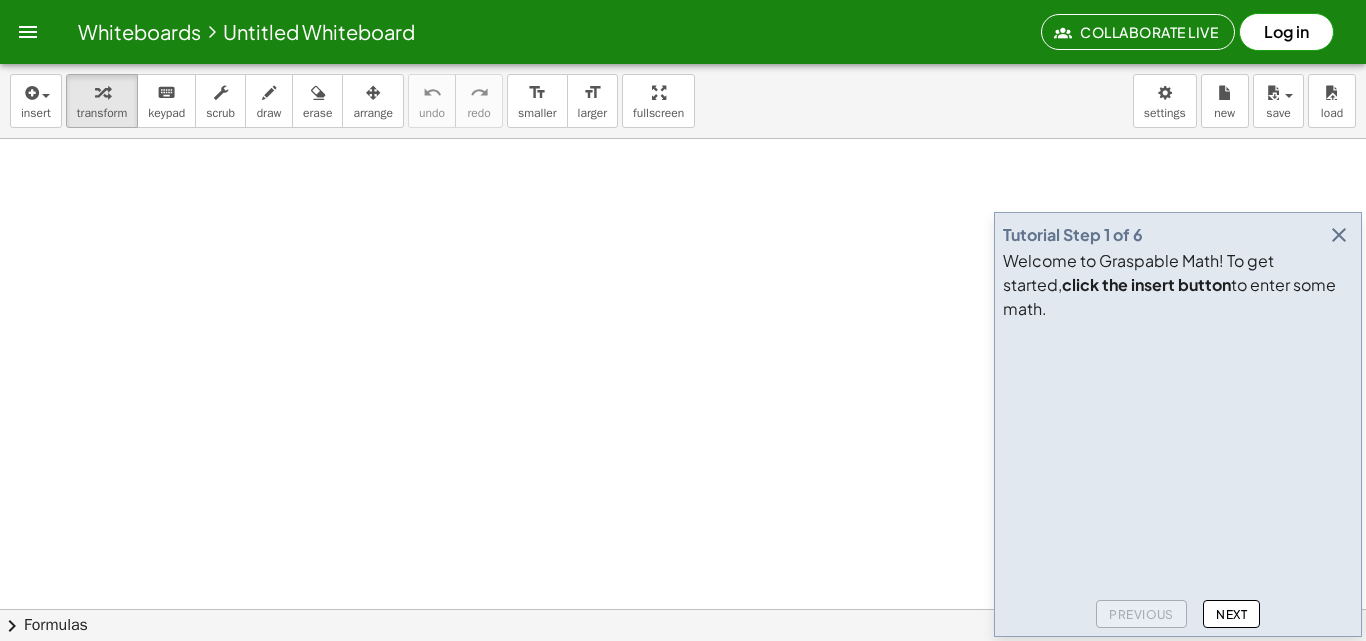 scroll, scrollTop: 0, scrollLeft: 0, axis: both 